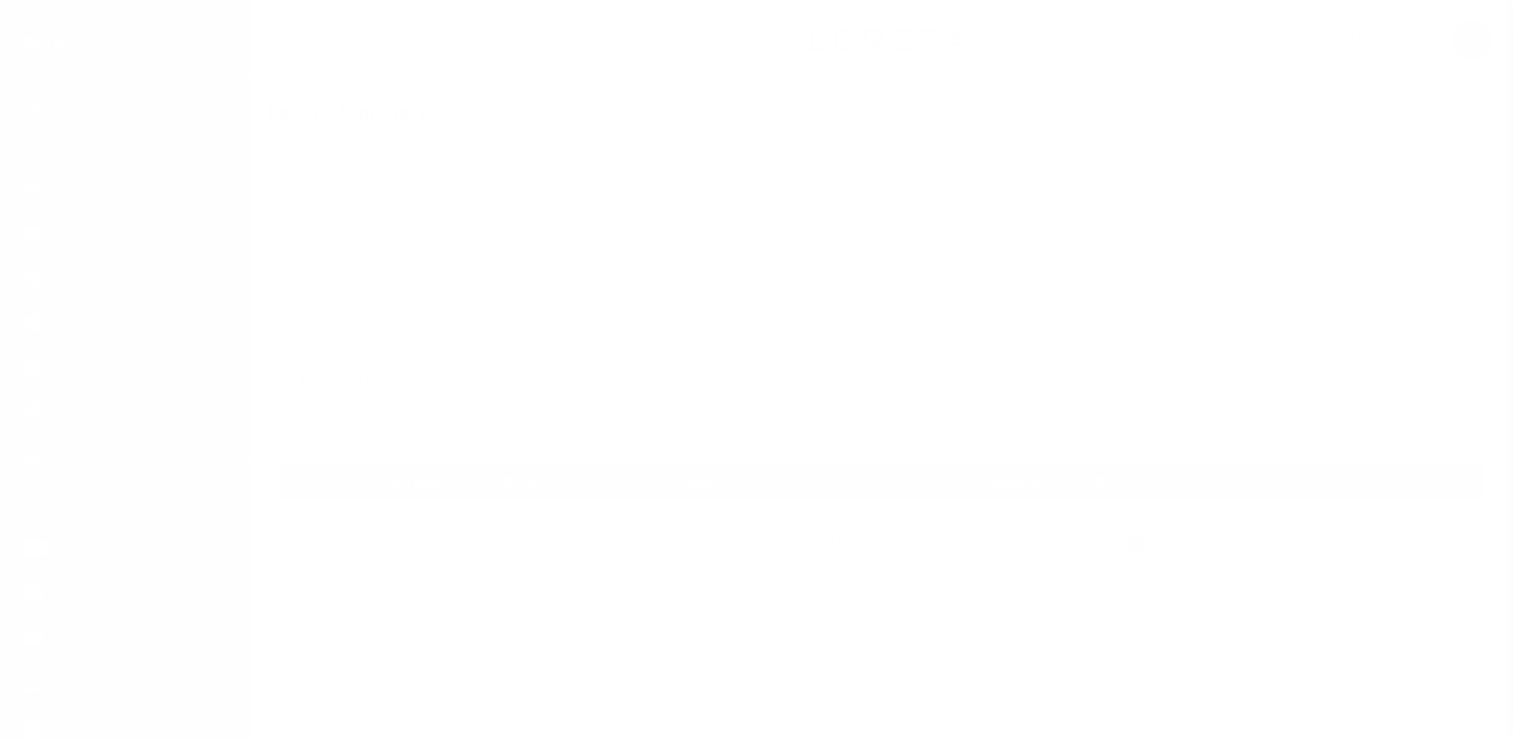 scroll, scrollTop: 0, scrollLeft: 0, axis: both 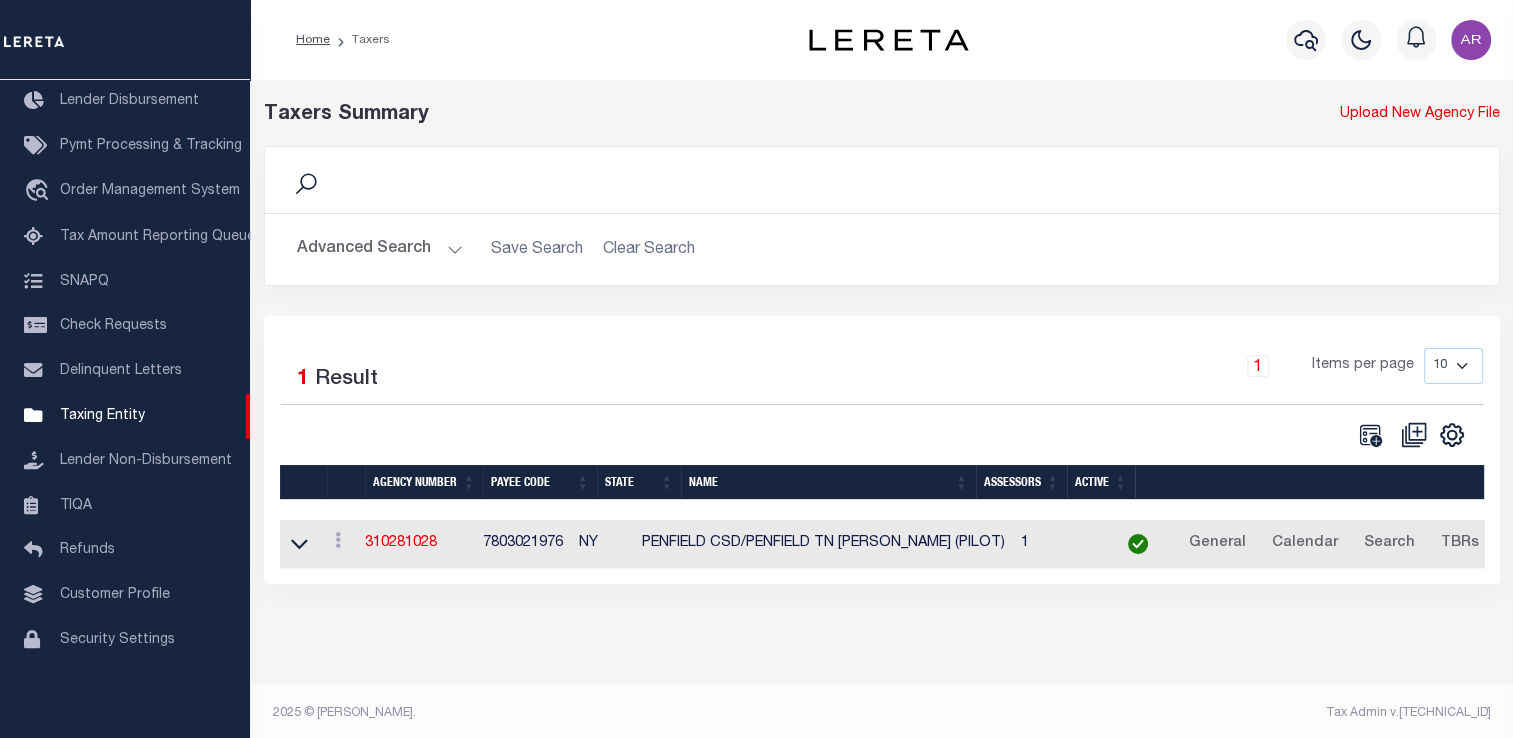 click on "Advanced Search" at bounding box center (380, 249) 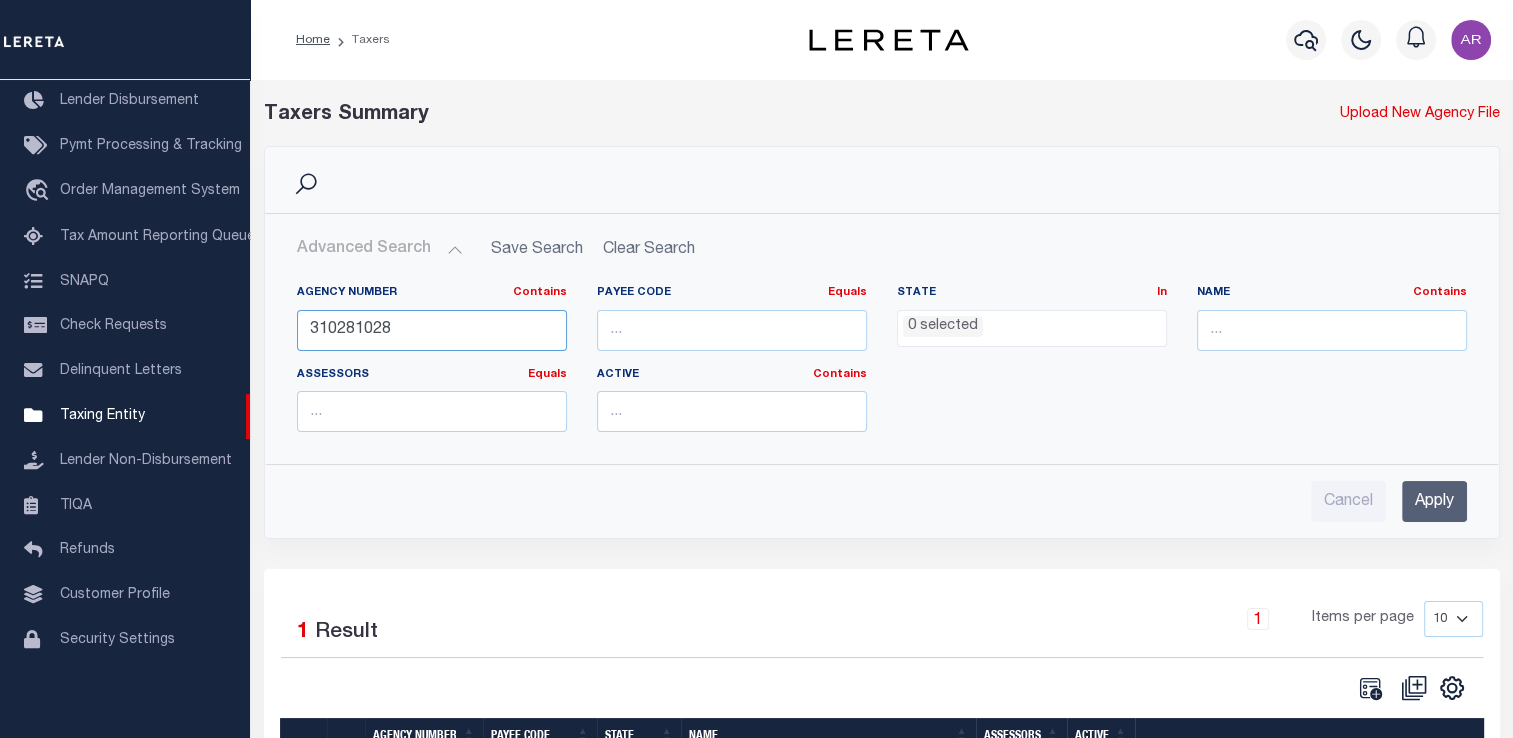 drag, startPoint x: 425, startPoint y: 333, endPoint x: 285, endPoint y: 322, distance: 140.43147 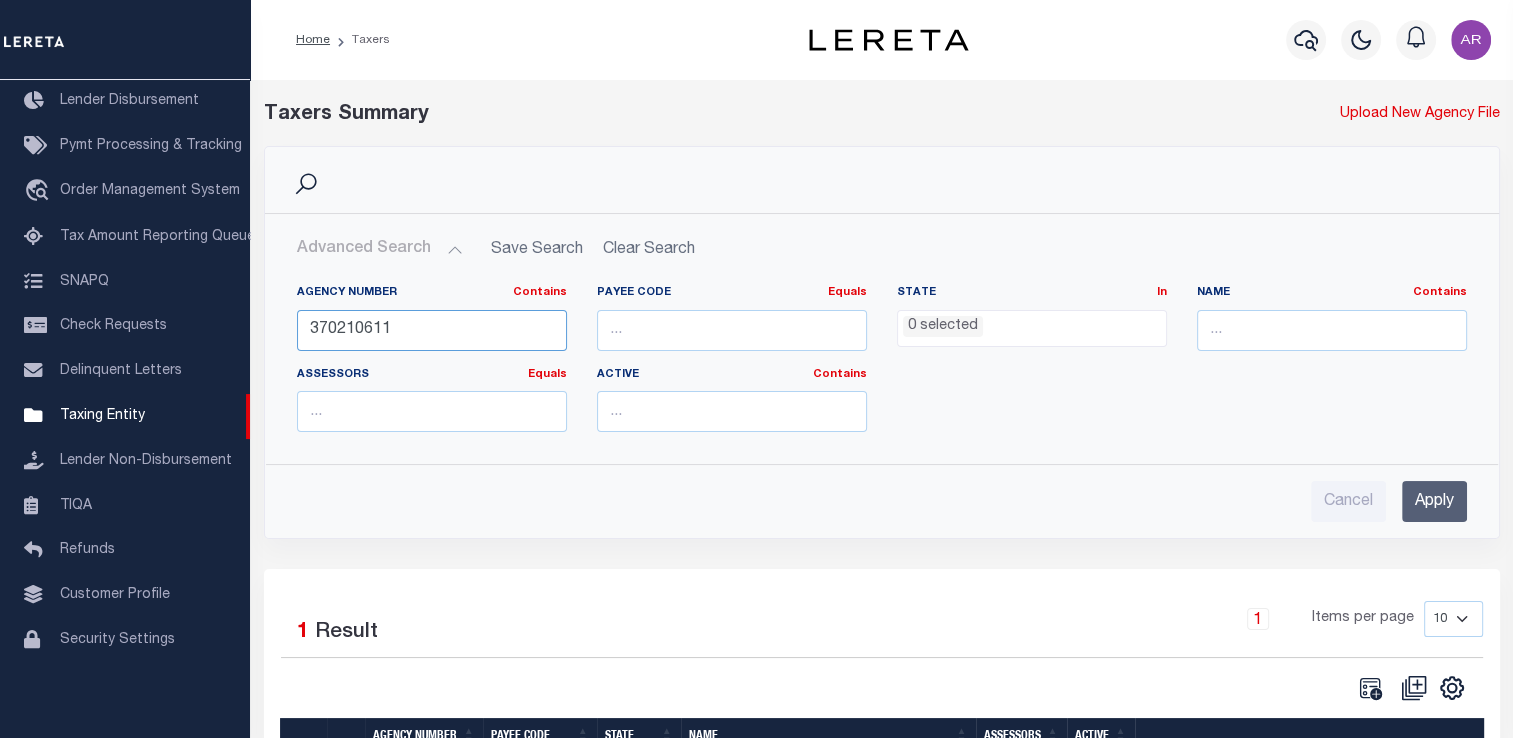 type on "370210611" 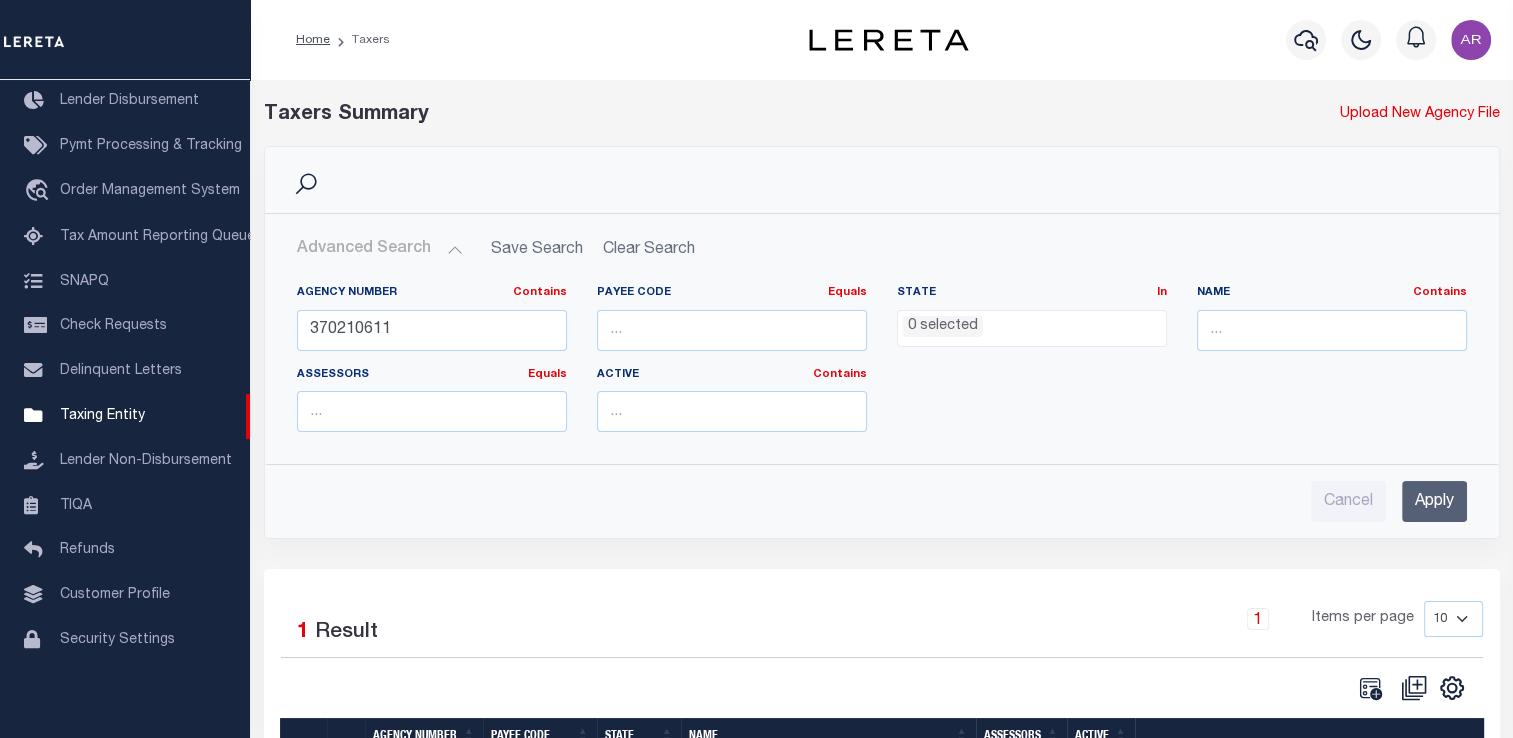 click on "Apply" at bounding box center (1434, 501) 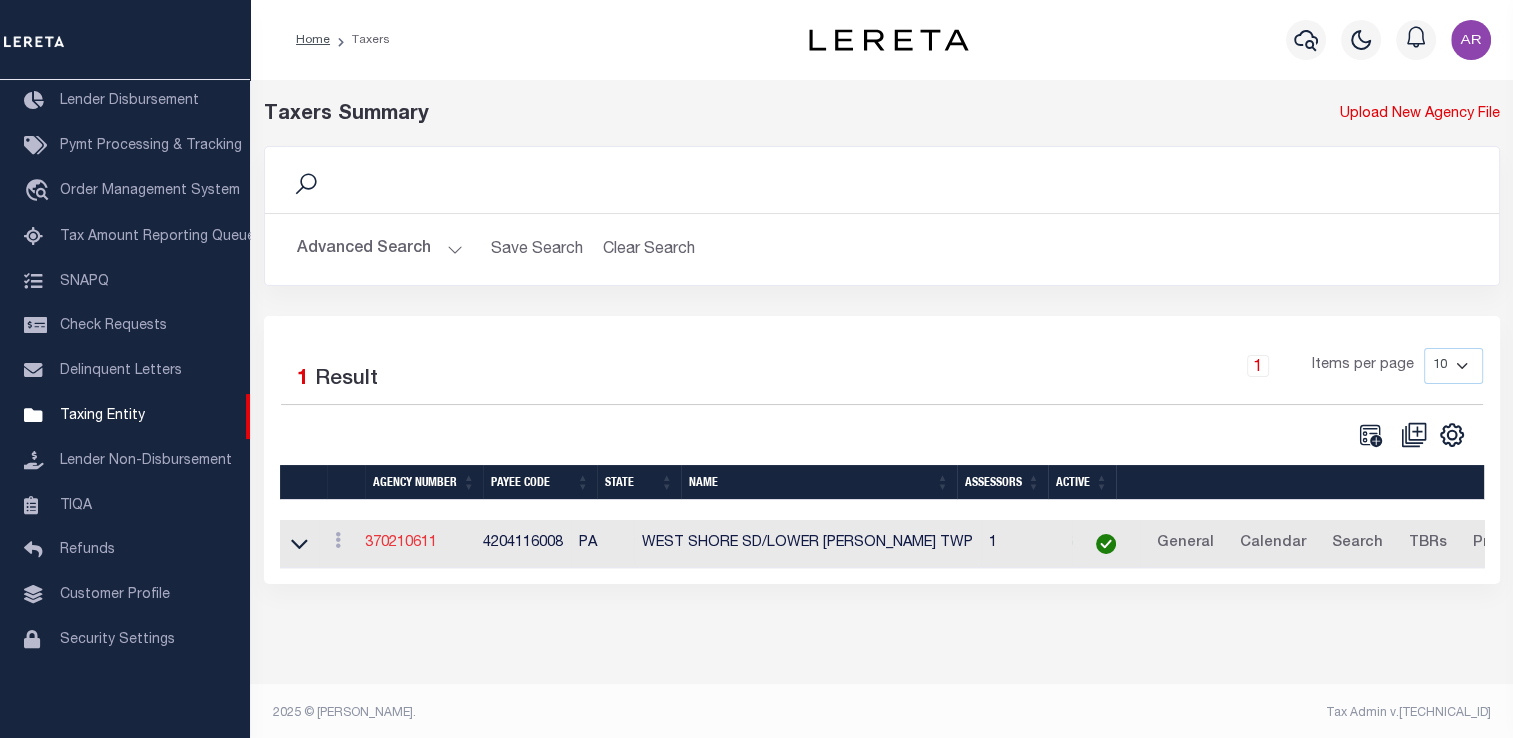 click on "370210611" at bounding box center [401, 543] 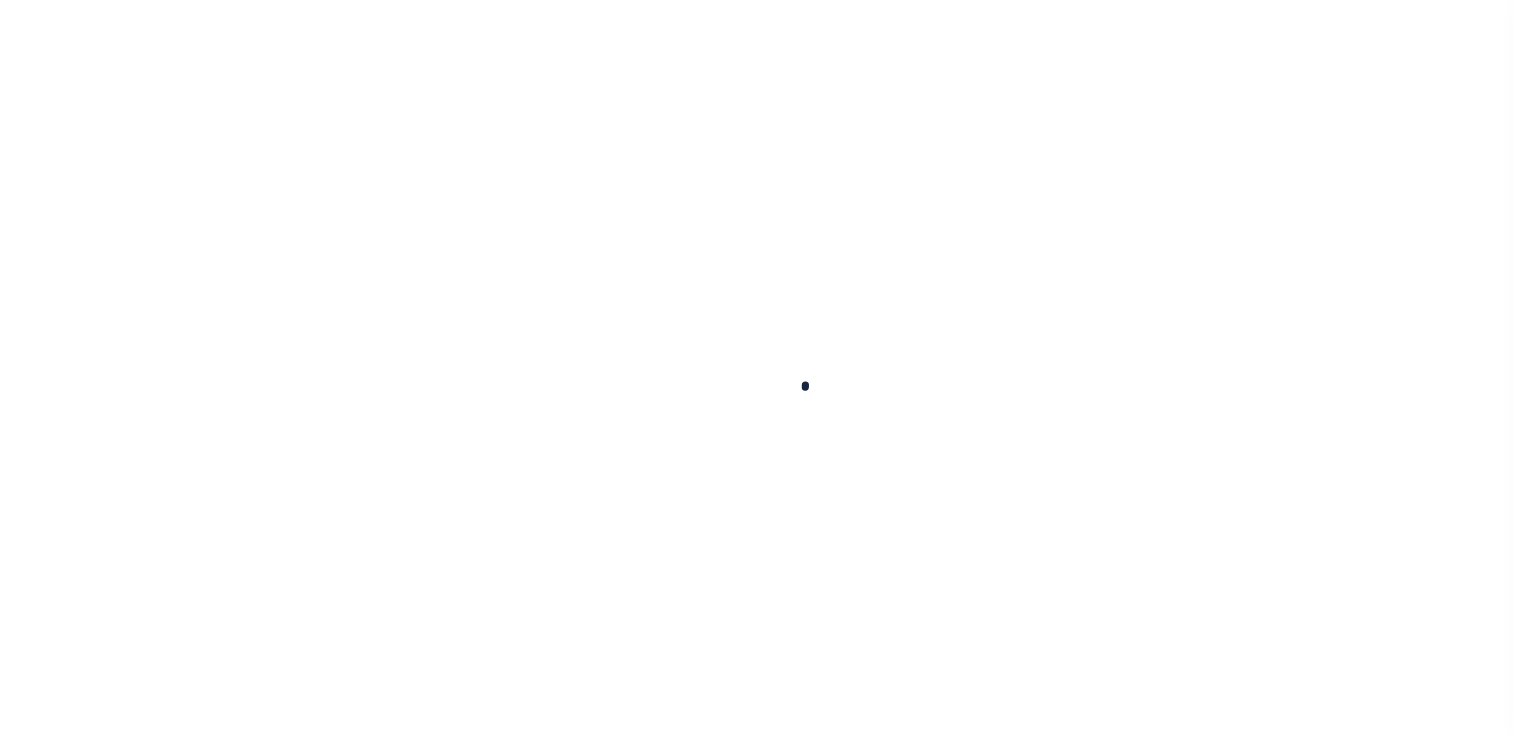 select 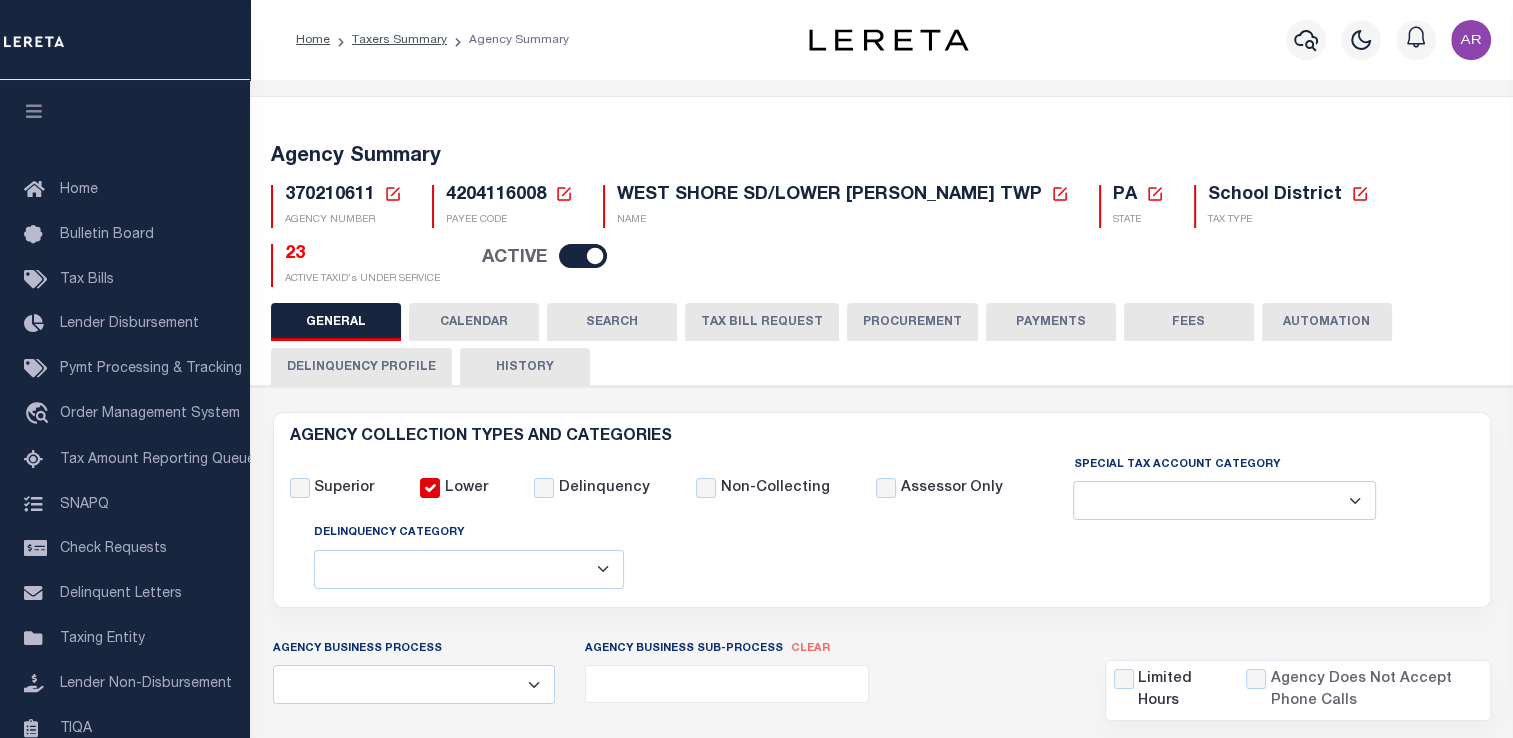 checkbox on "false" 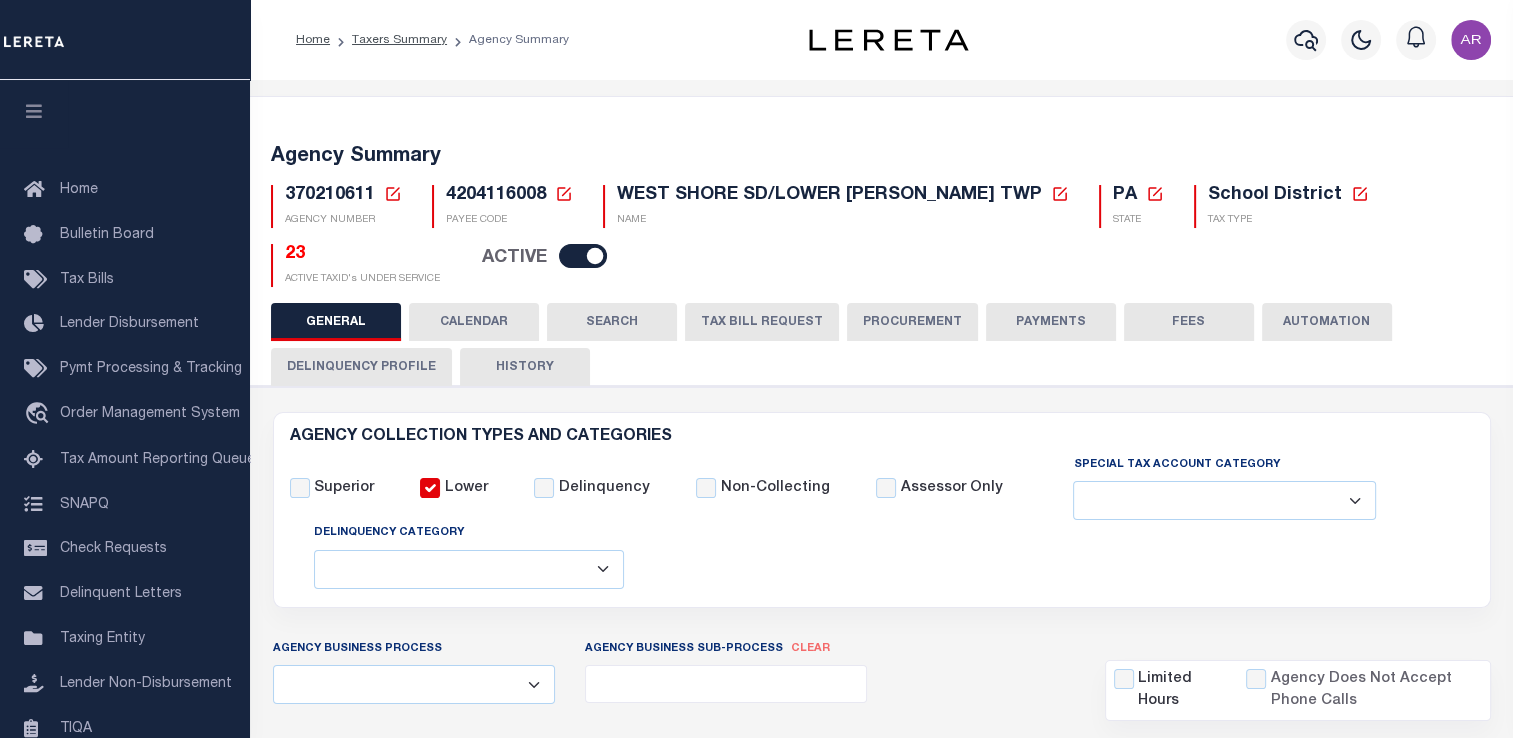 drag, startPoint x: 1144, startPoint y: 115, endPoint x: 1527, endPoint y: 136, distance: 383.5753 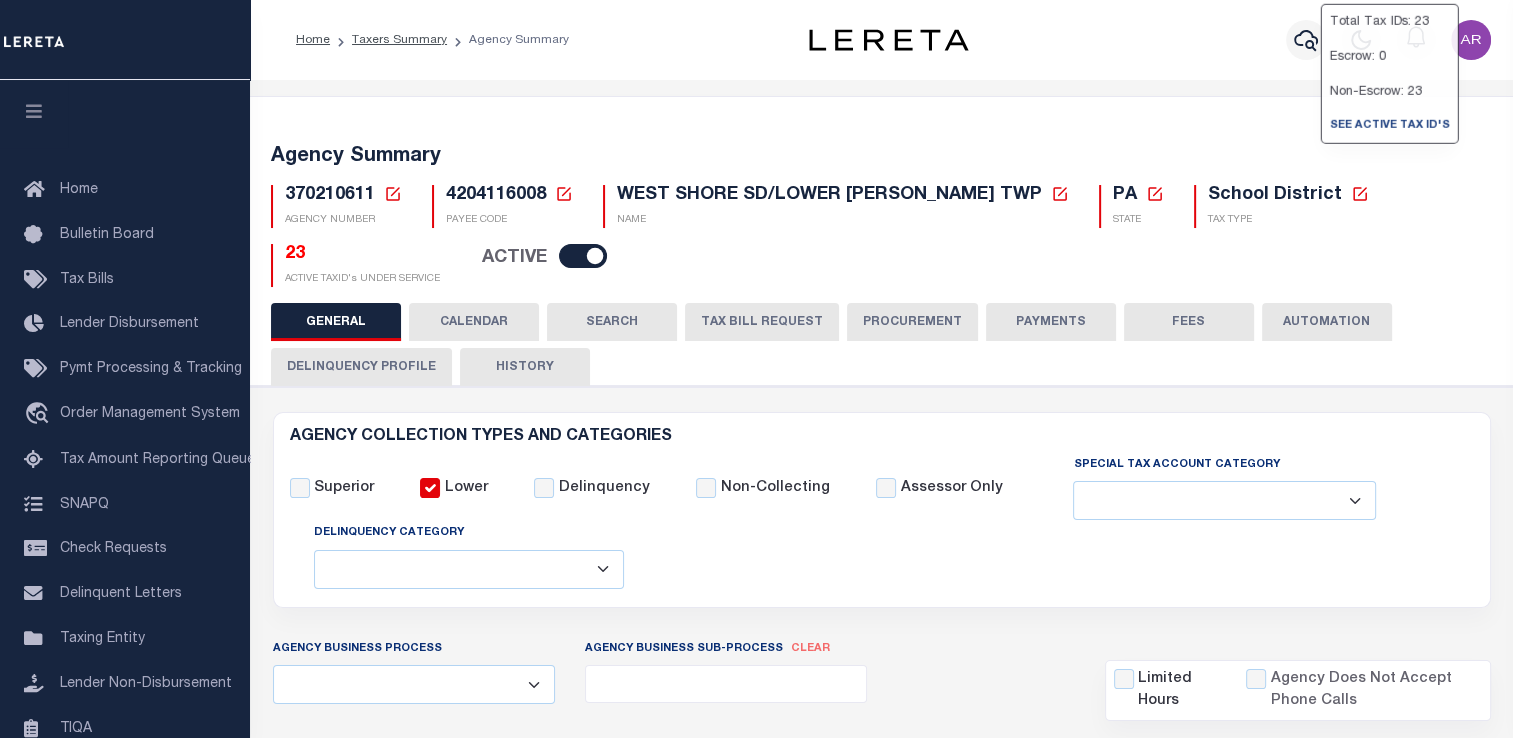 click on "FEES" at bounding box center (1189, 322) 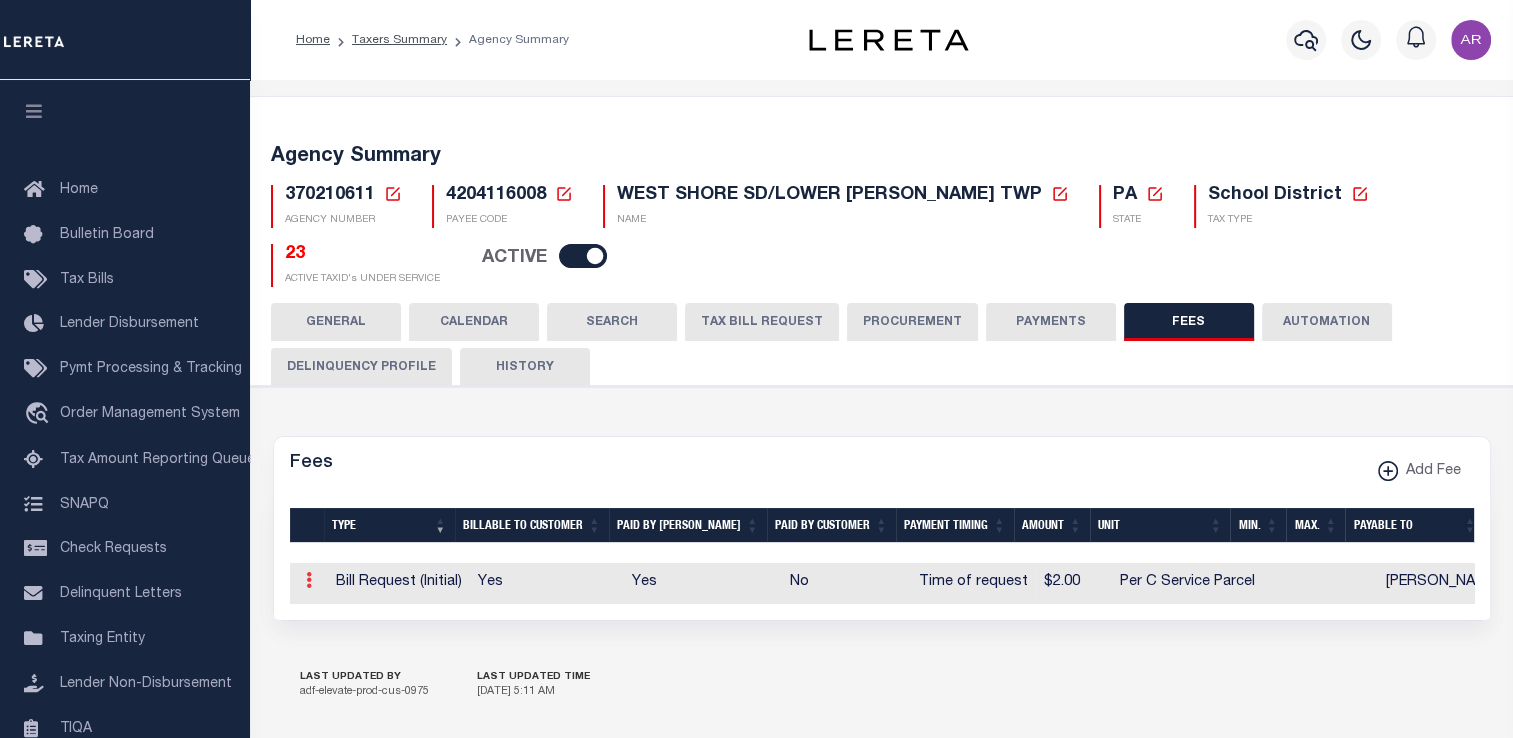 click at bounding box center (309, 580) 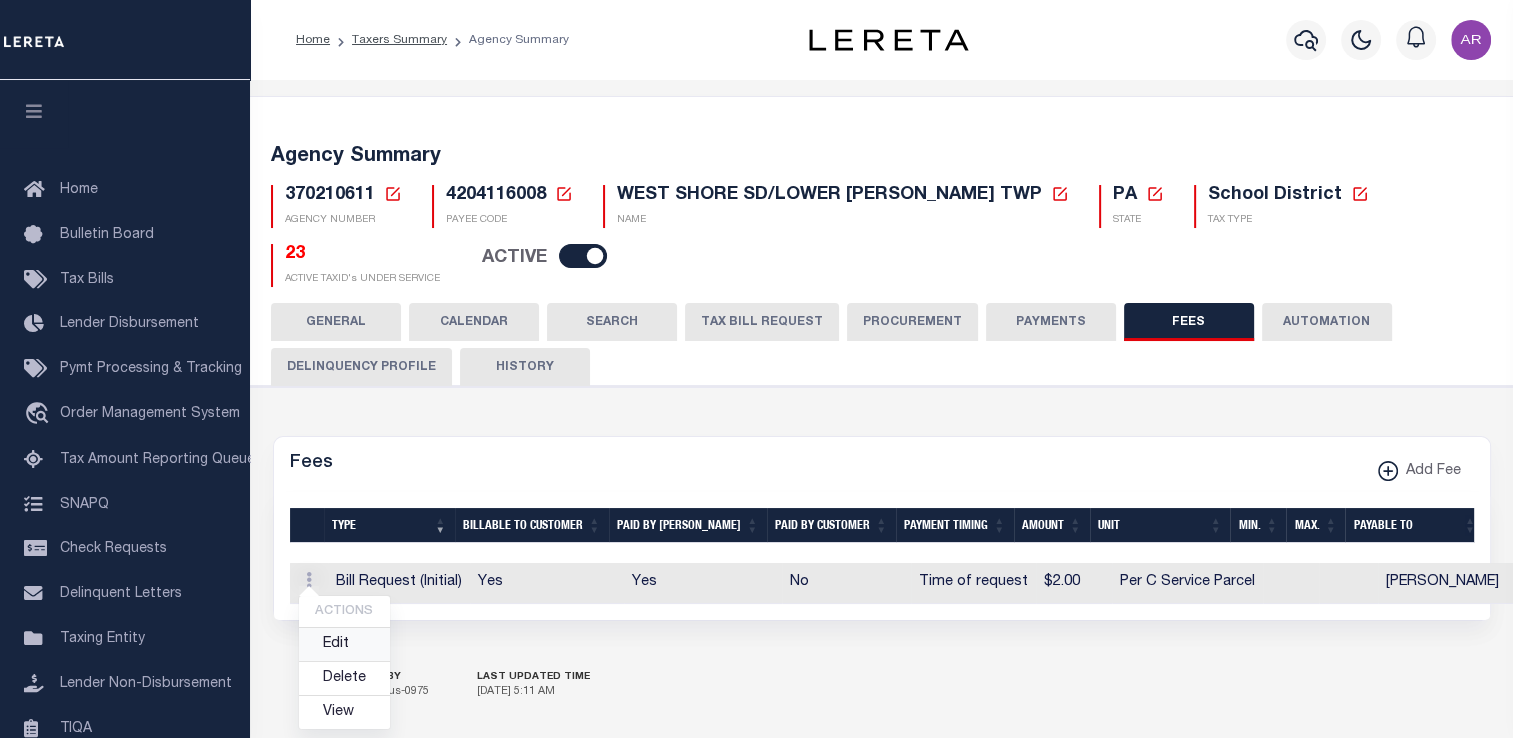 click on "Edit" at bounding box center (344, 644) 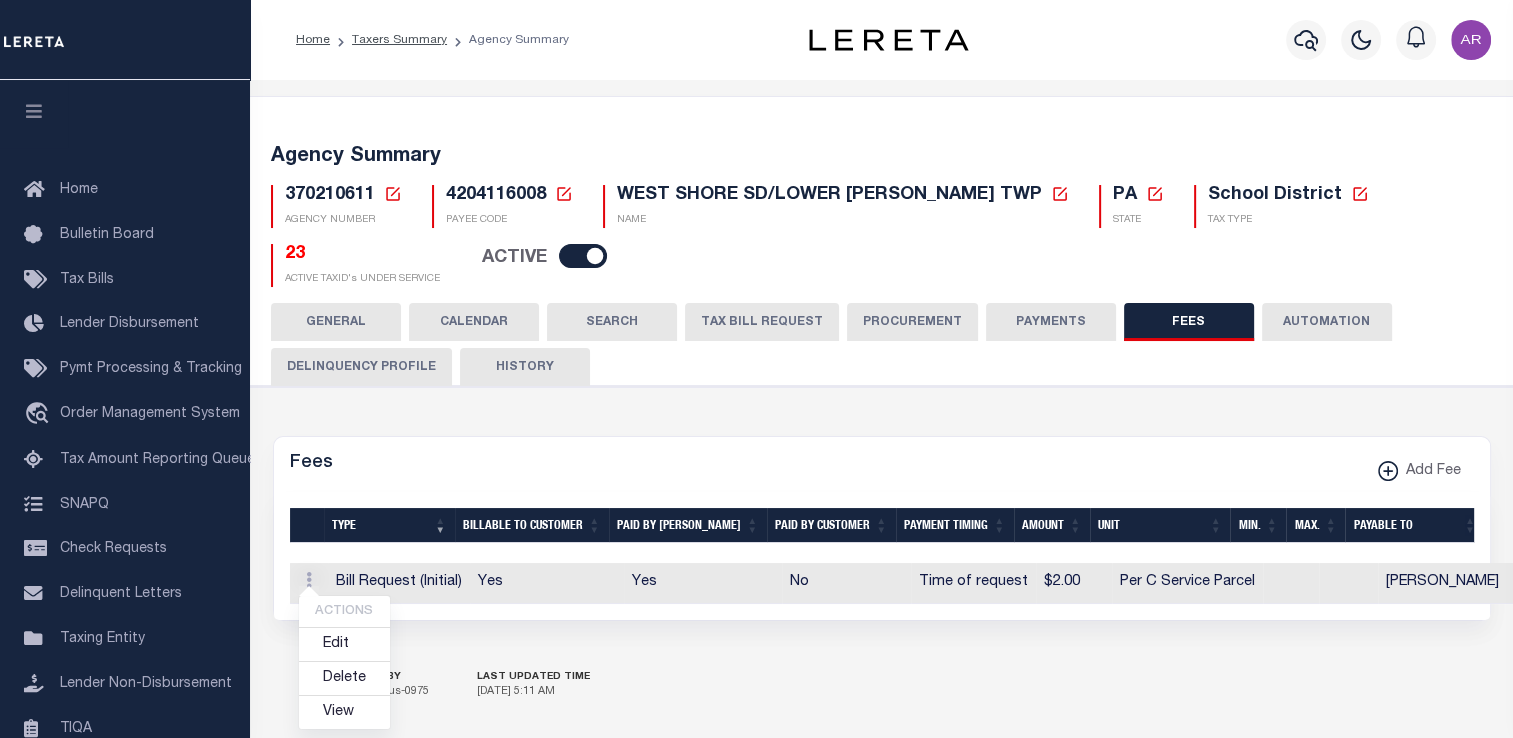 select 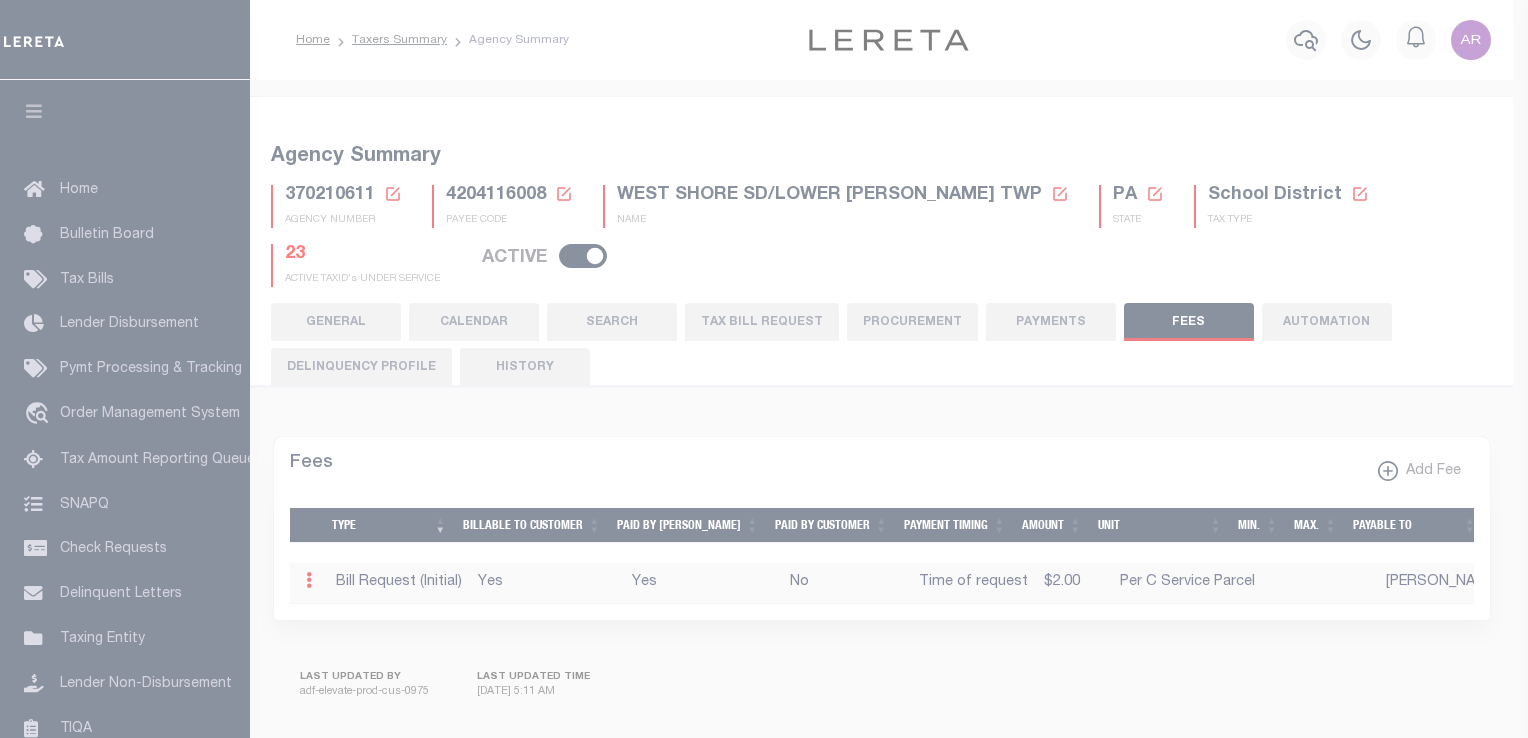 select on "1" 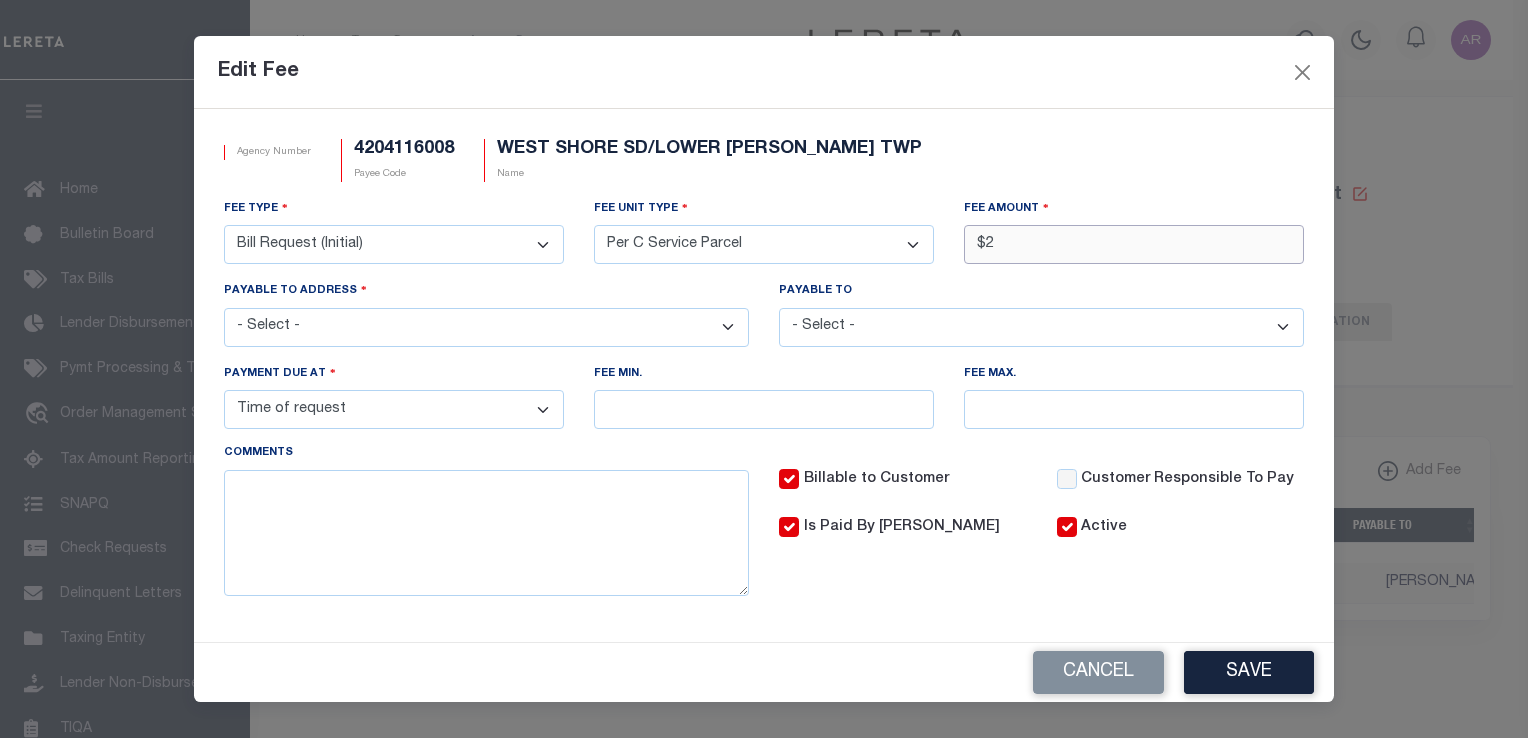 drag, startPoint x: 984, startPoint y: 244, endPoint x: 1003, endPoint y: 258, distance: 23.600847 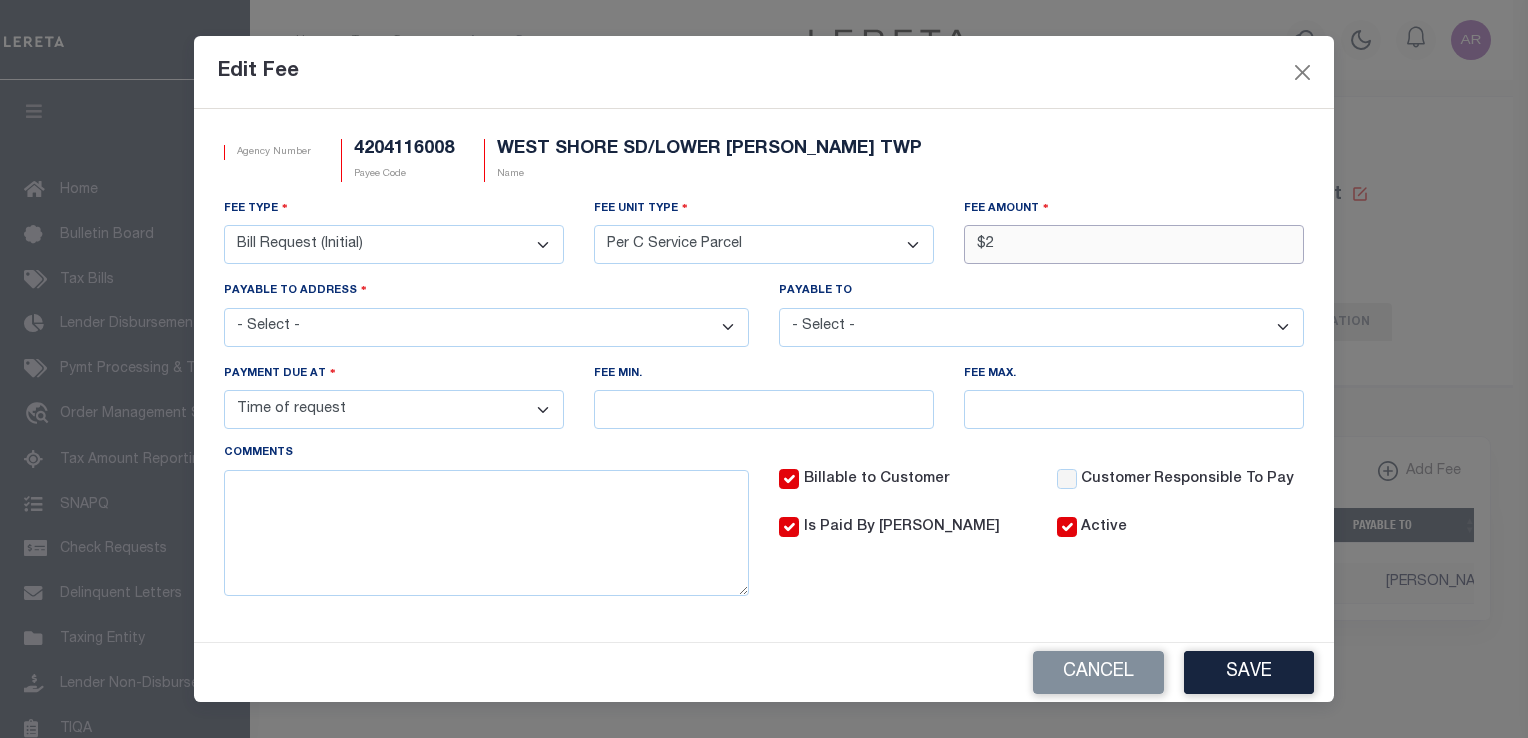 click on "$2" at bounding box center (1134, 244) 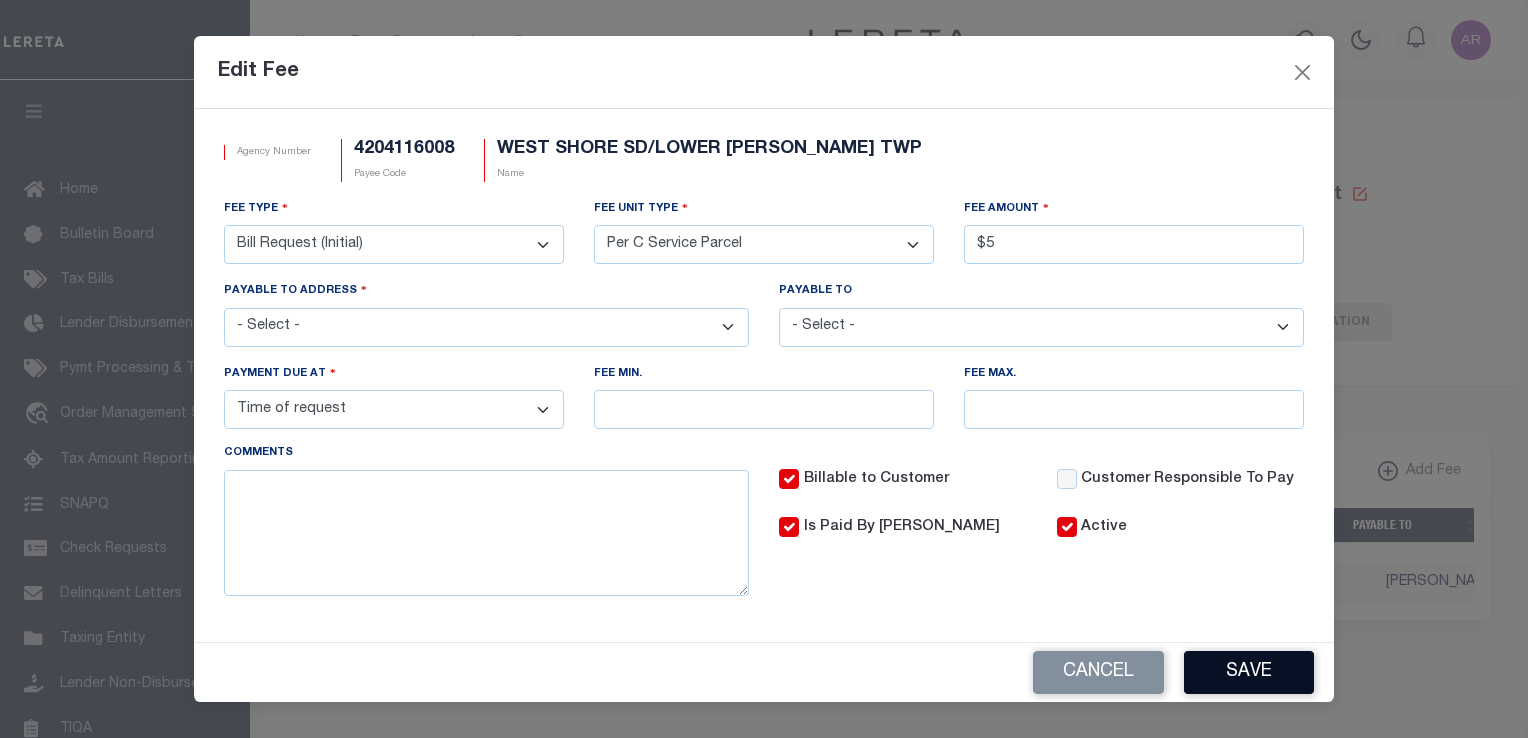 type on "$5.00" 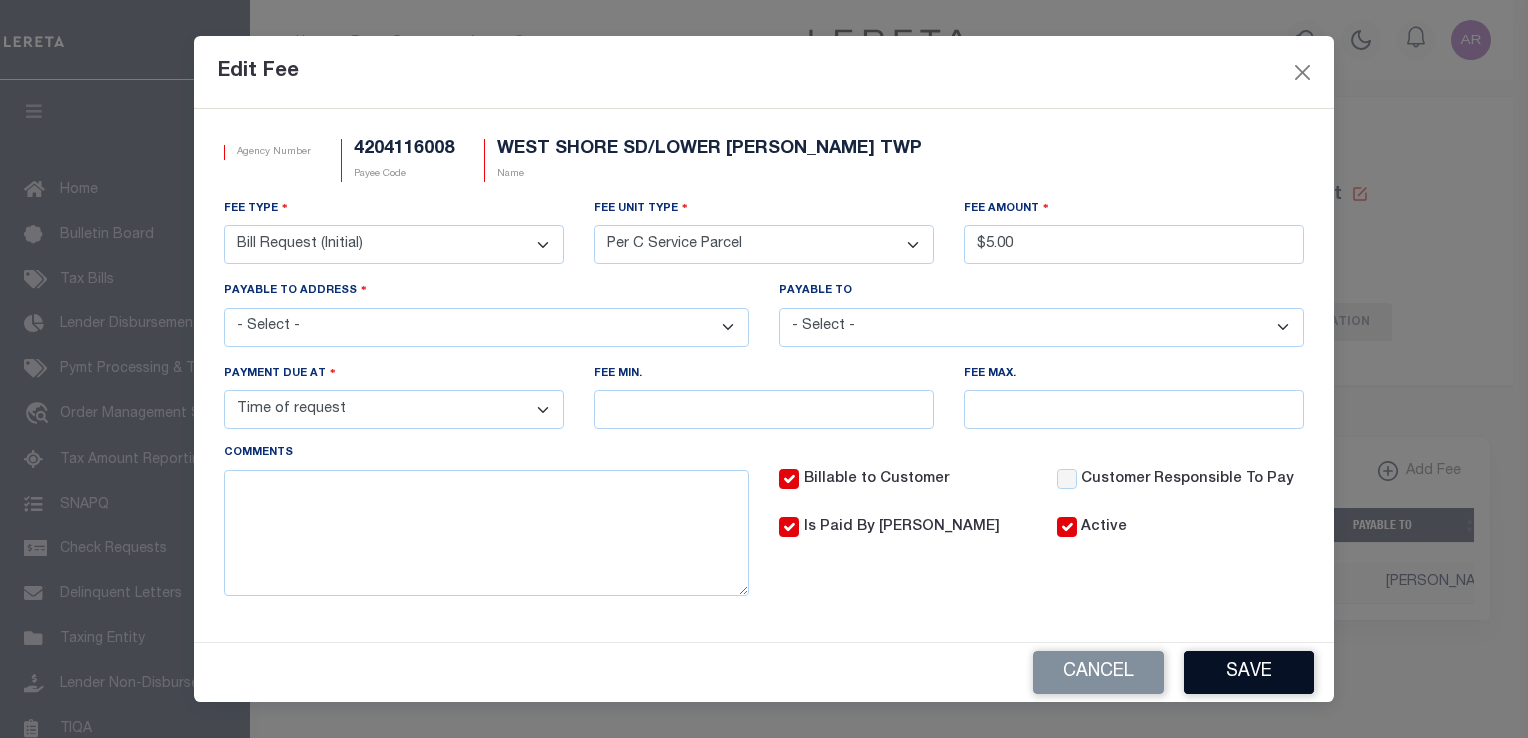 click on "Save" at bounding box center [1249, 672] 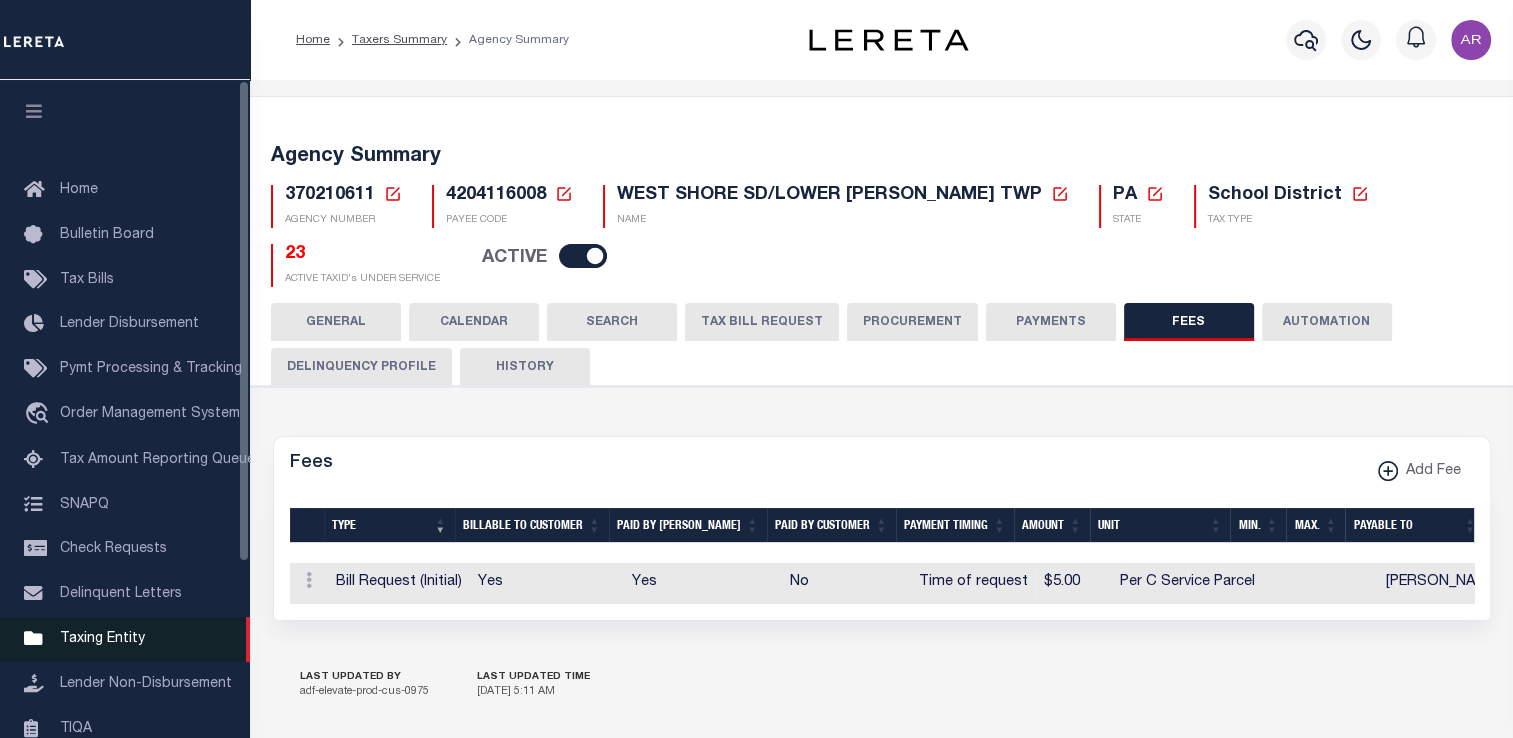 drag, startPoint x: 107, startPoint y: 651, endPoint x: 123, endPoint y: 646, distance: 16.763054 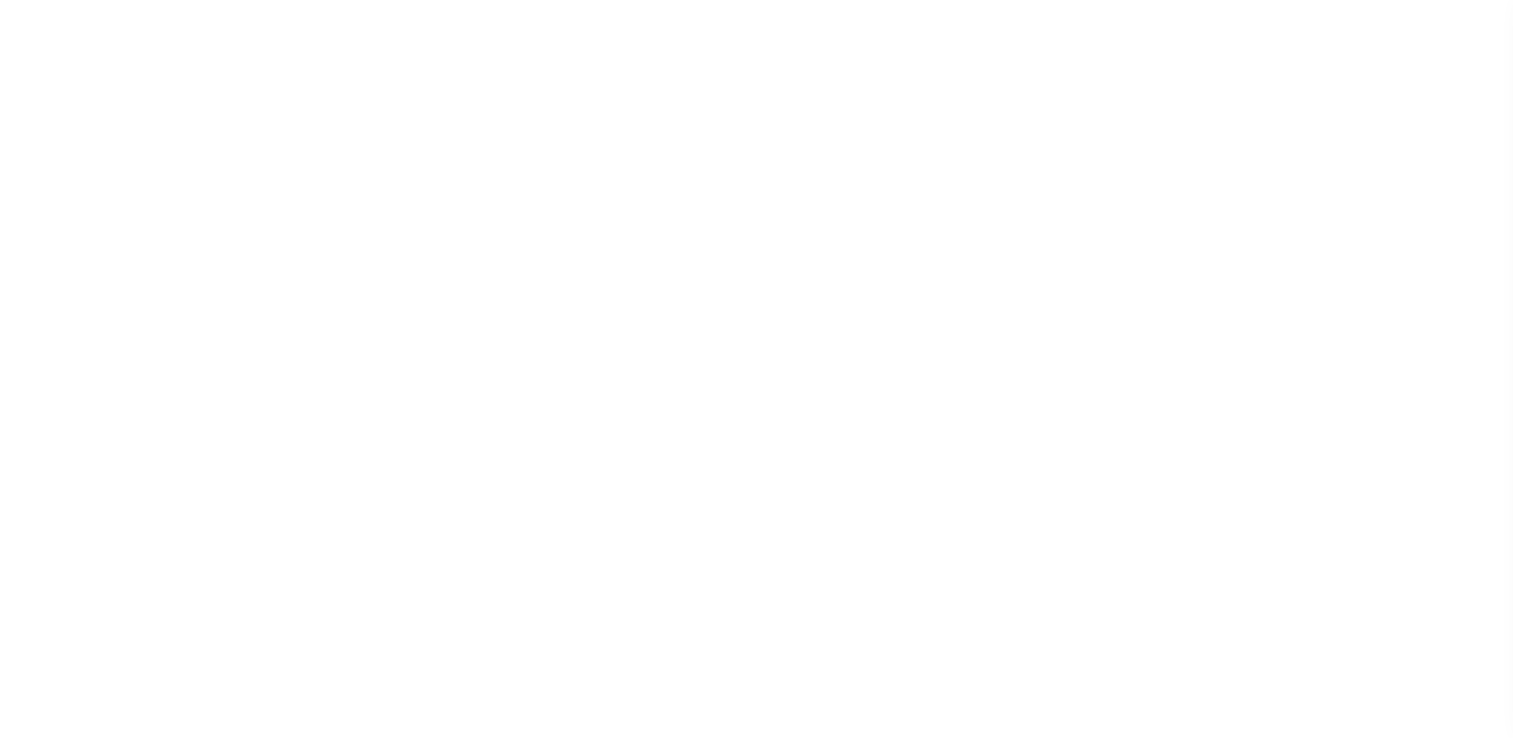 select 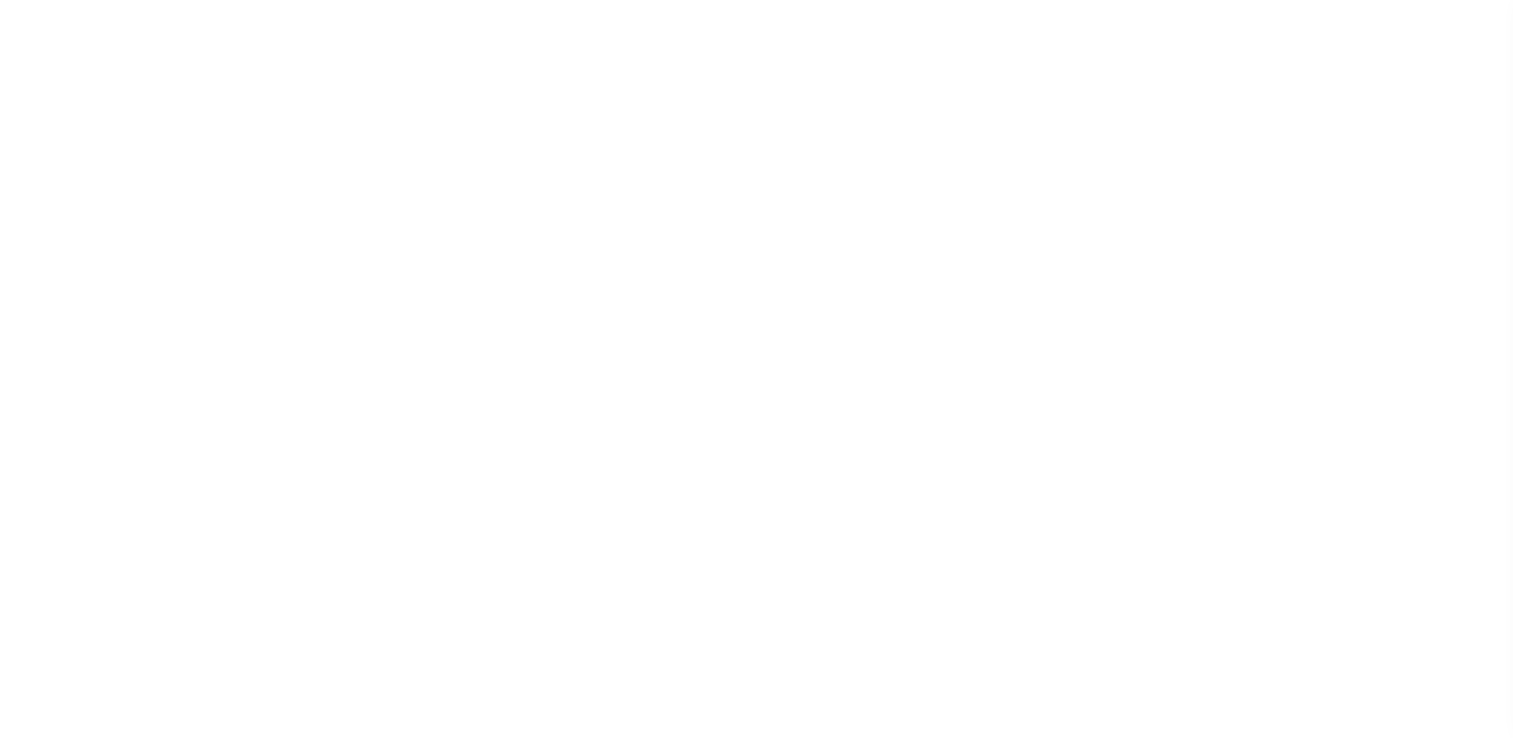 scroll, scrollTop: 239, scrollLeft: 0, axis: vertical 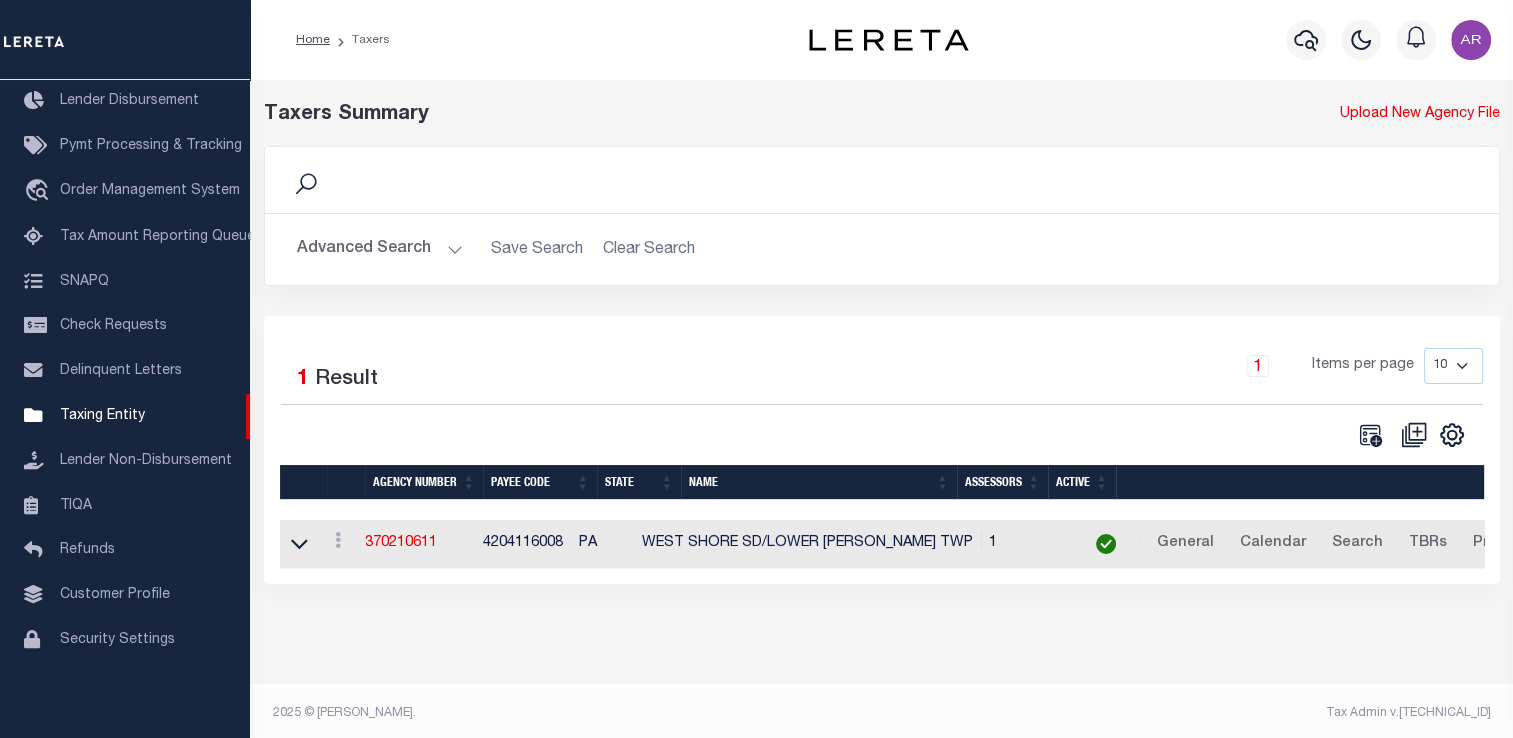 click on "Advanced Search" at bounding box center [380, 249] 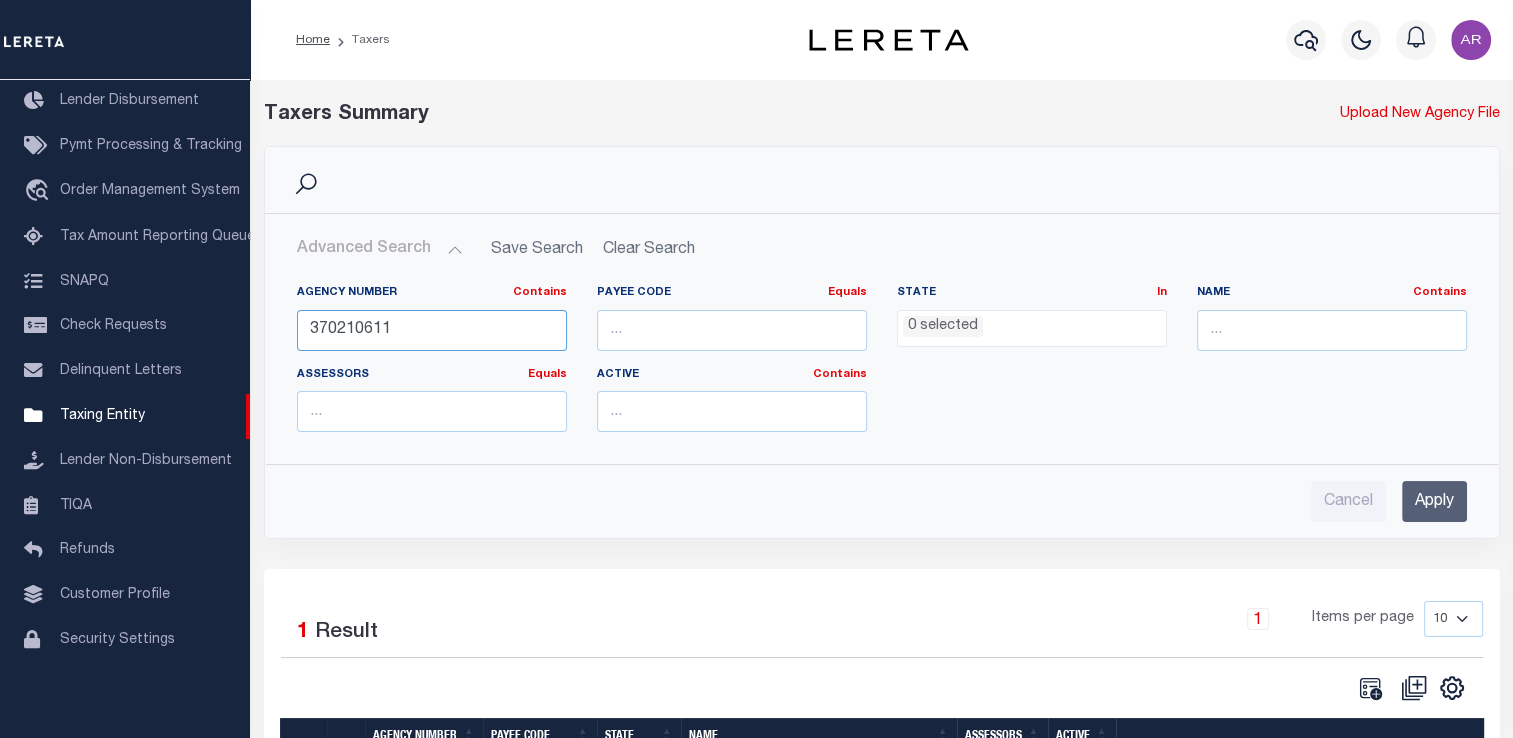 click on "370210611" at bounding box center [432, 330] 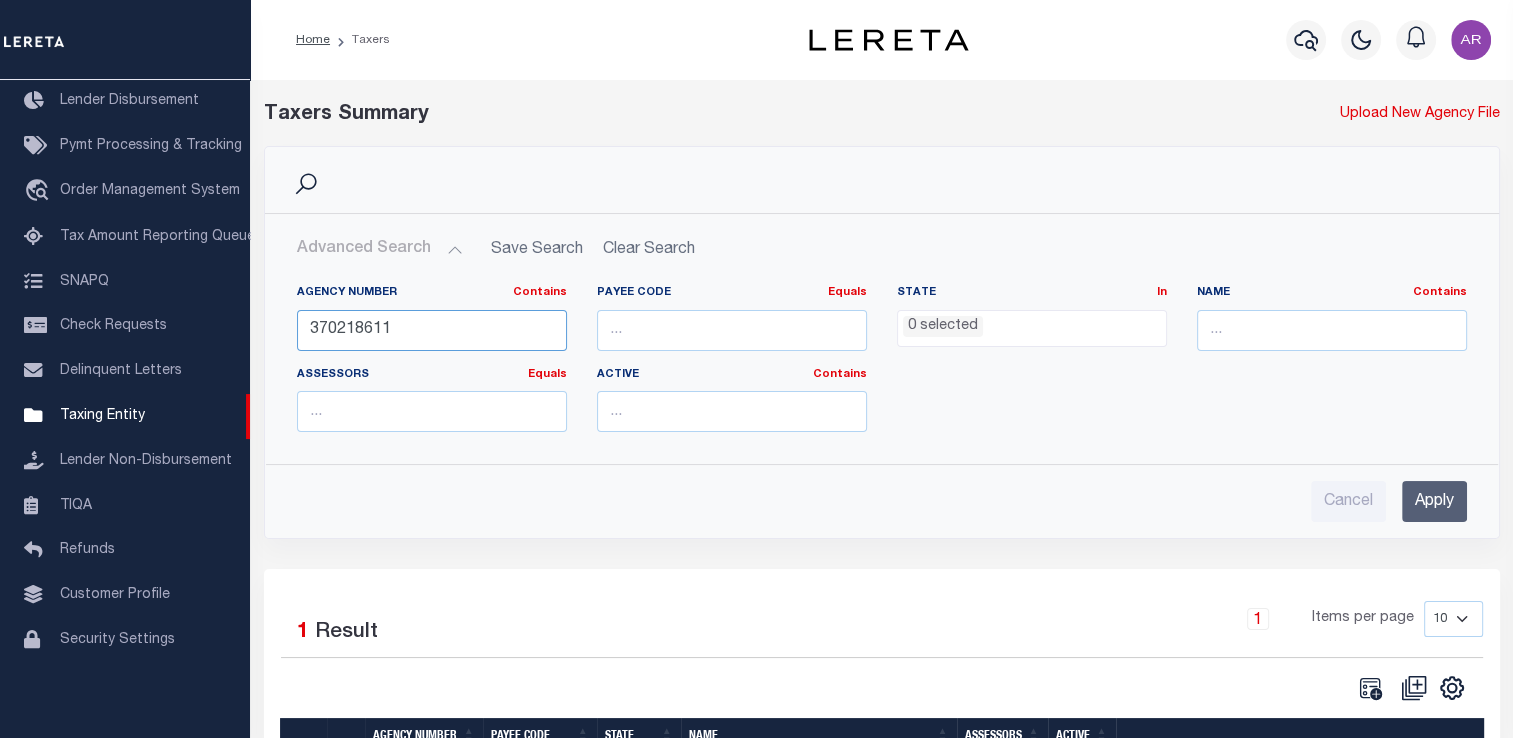 type on "370218611" 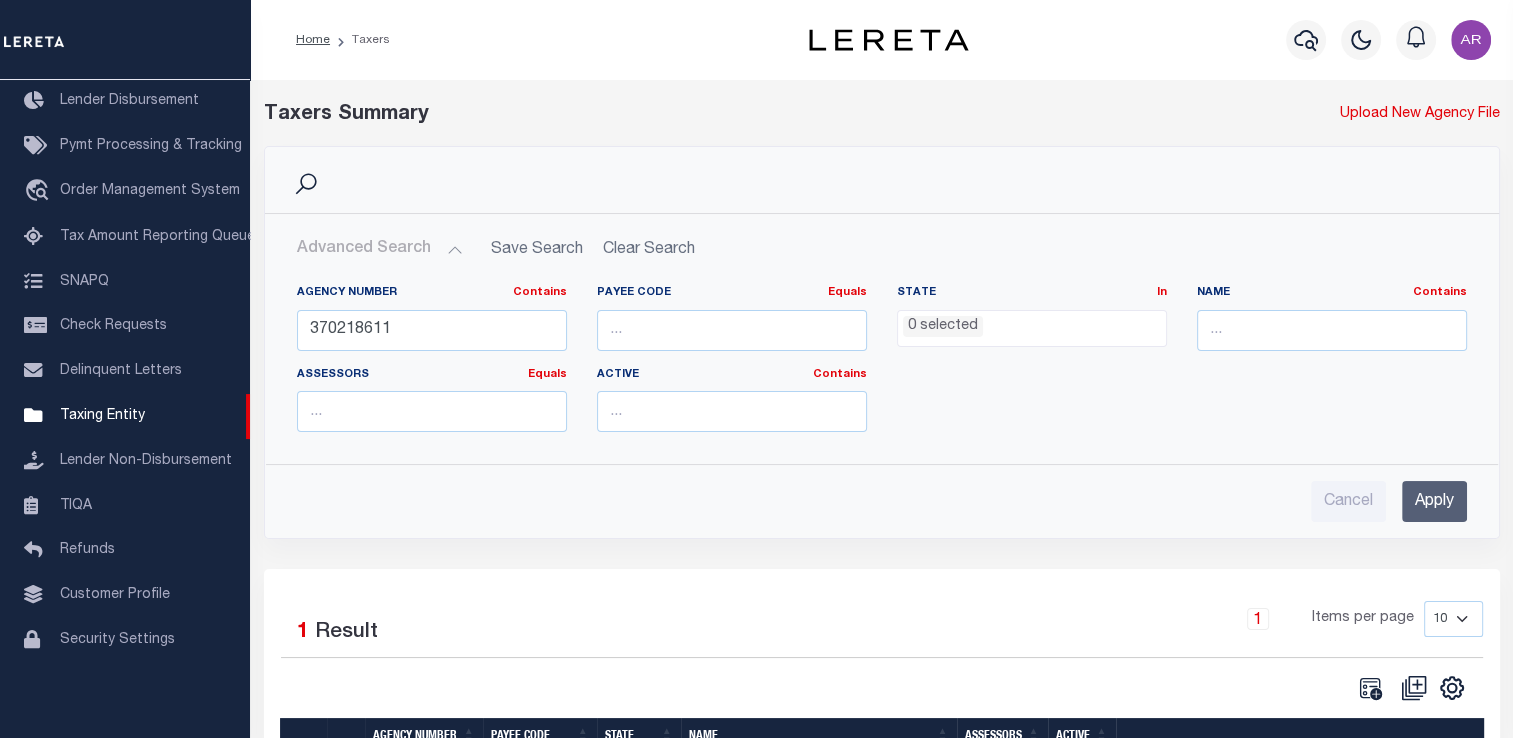 click on "Apply" at bounding box center (1434, 501) 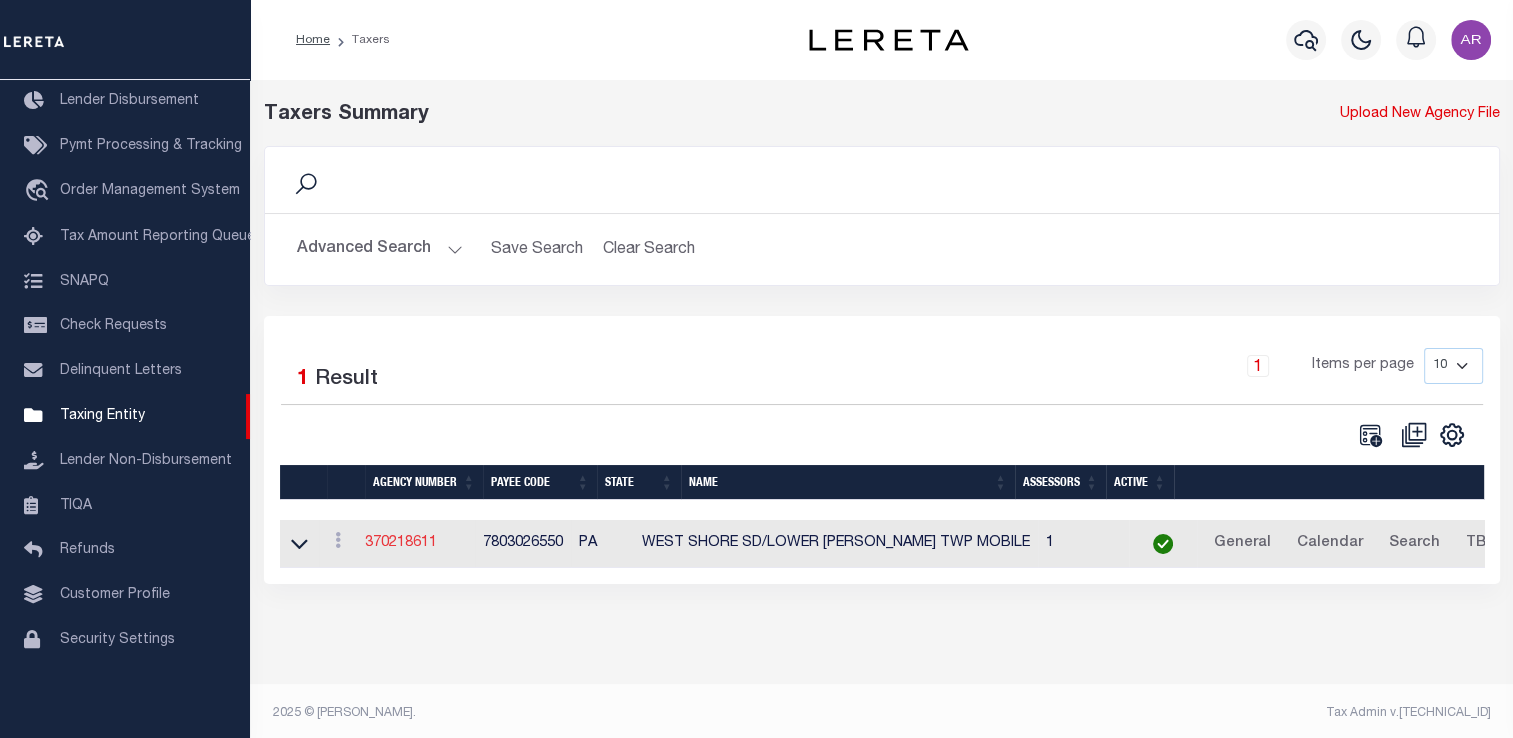 click on "370218611" at bounding box center [401, 543] 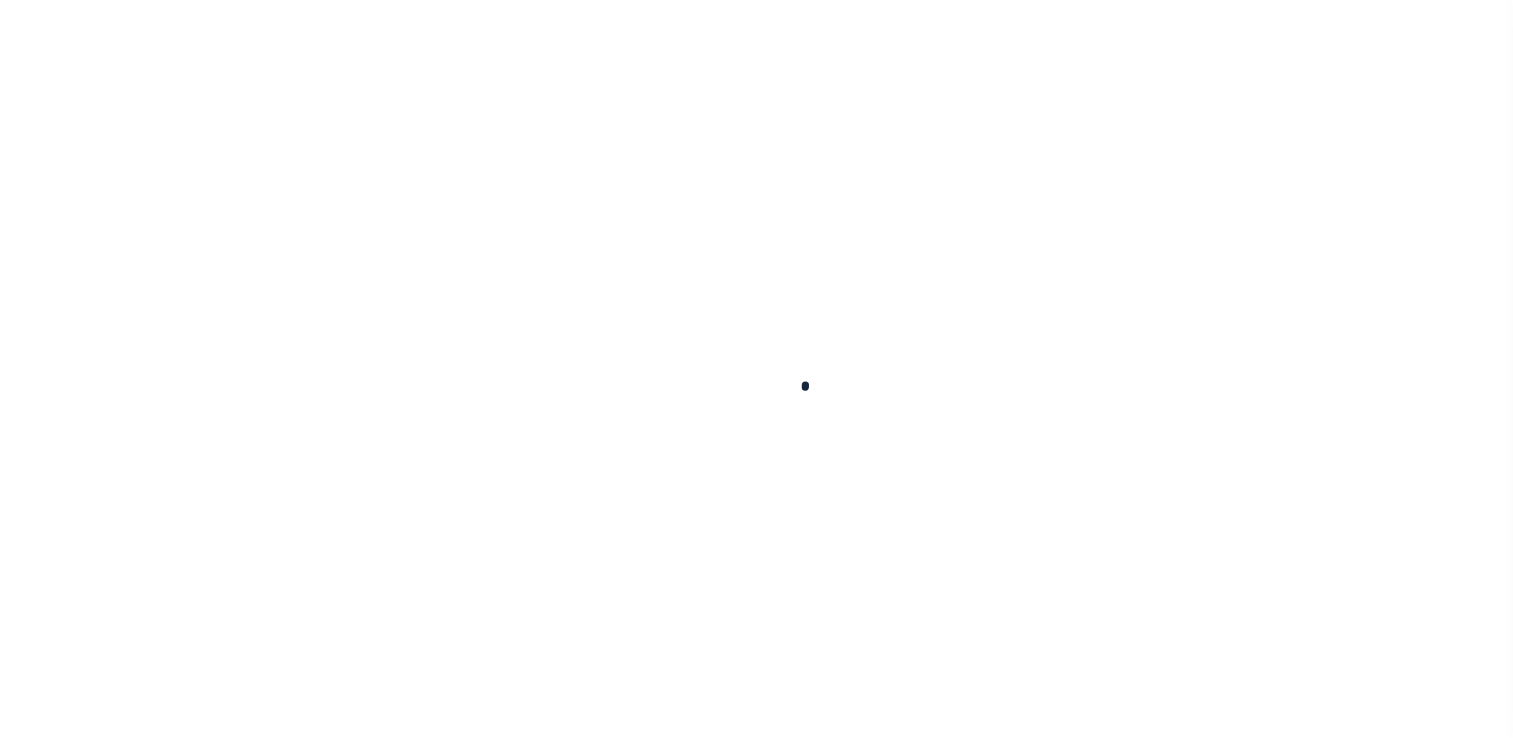 select 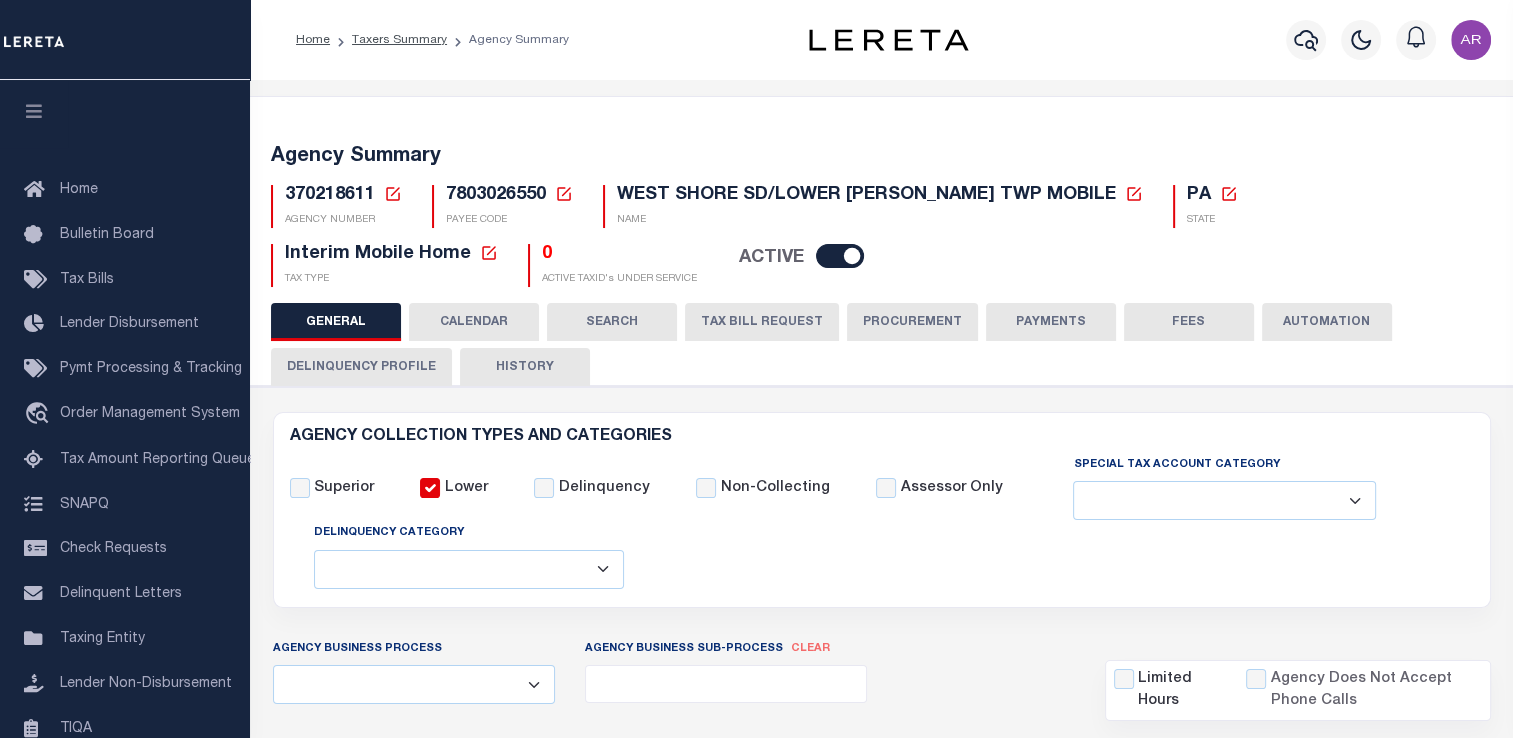 click on "FEES" at bounding box center (1189, 322) 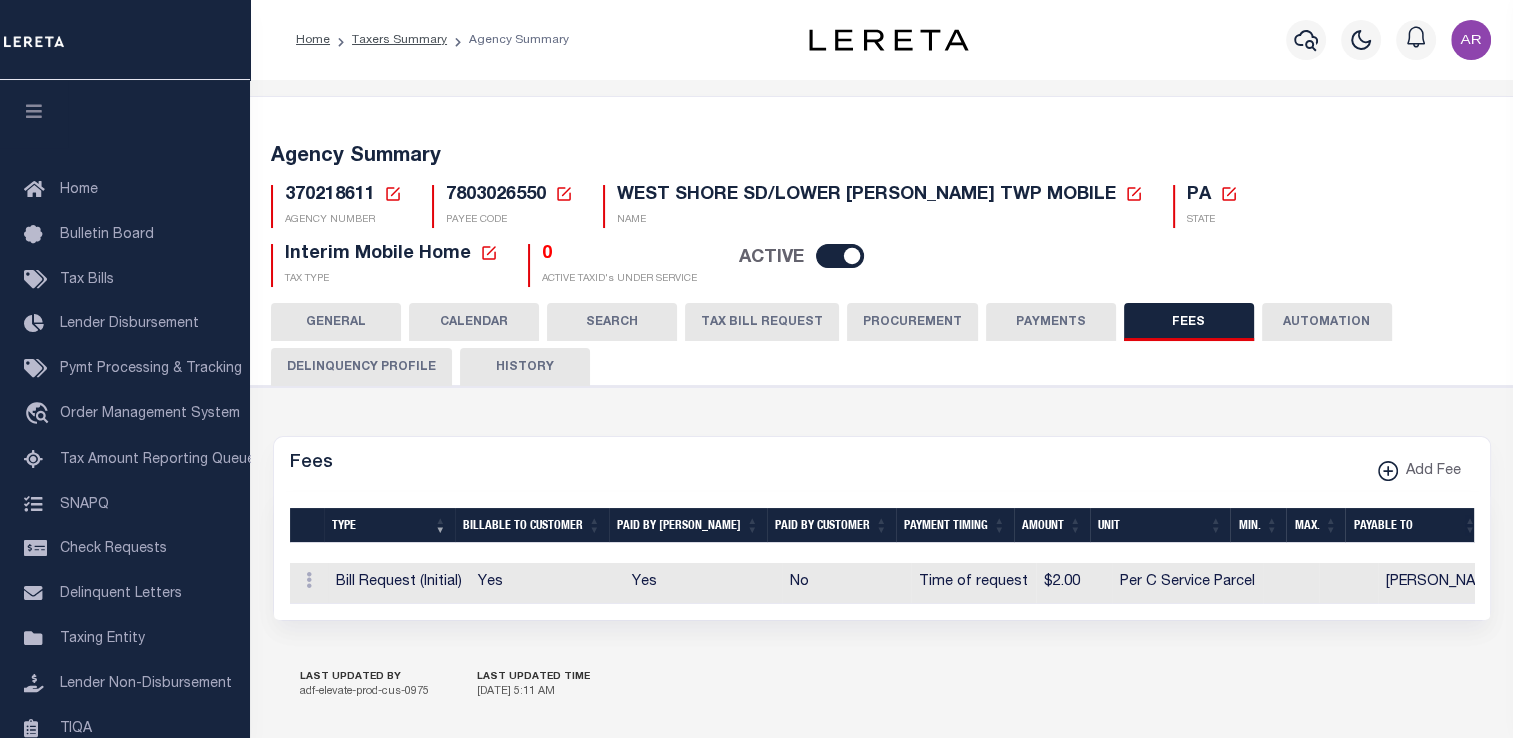 click on "Fees
Add Fee" at bounding box center [882, 464] 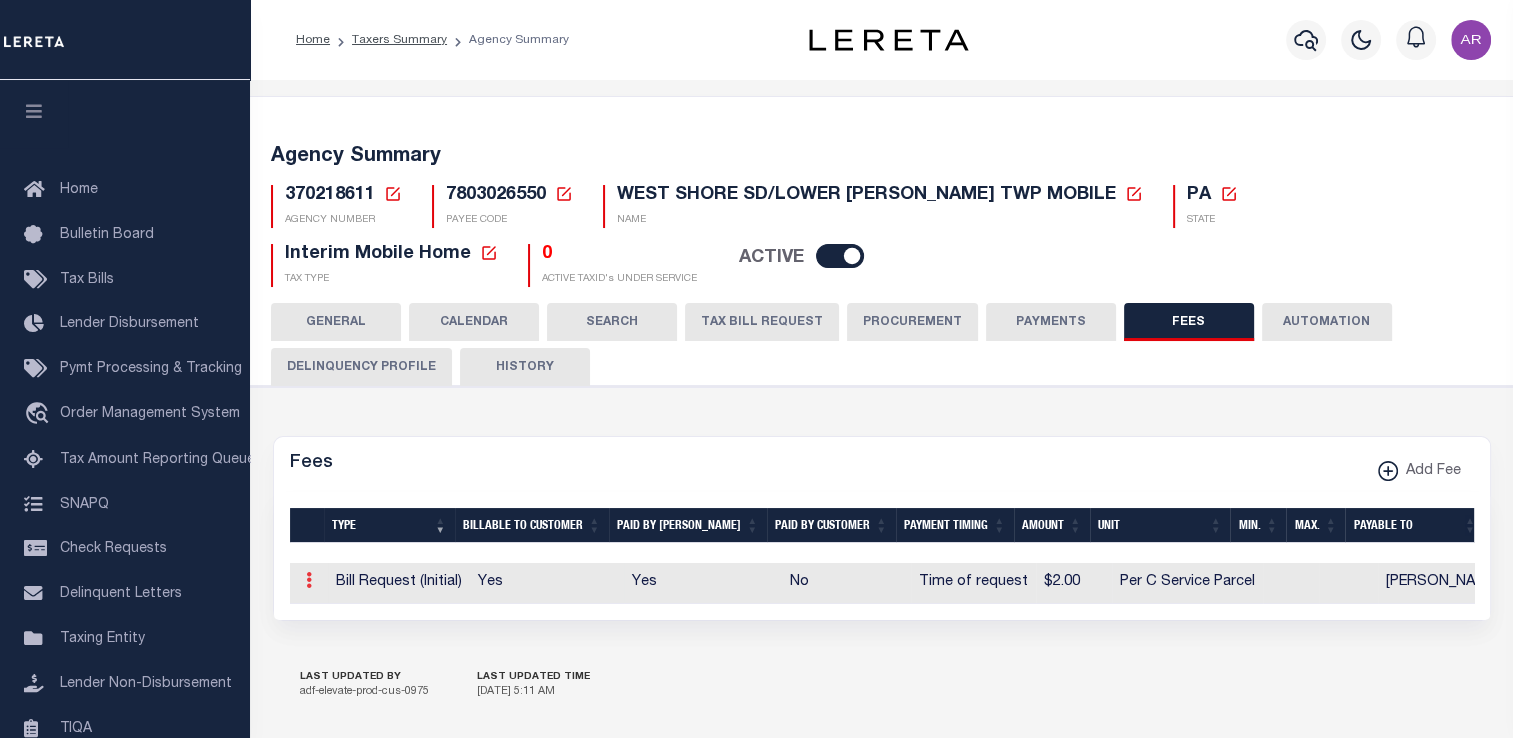 click at bounding box center (309, 580) 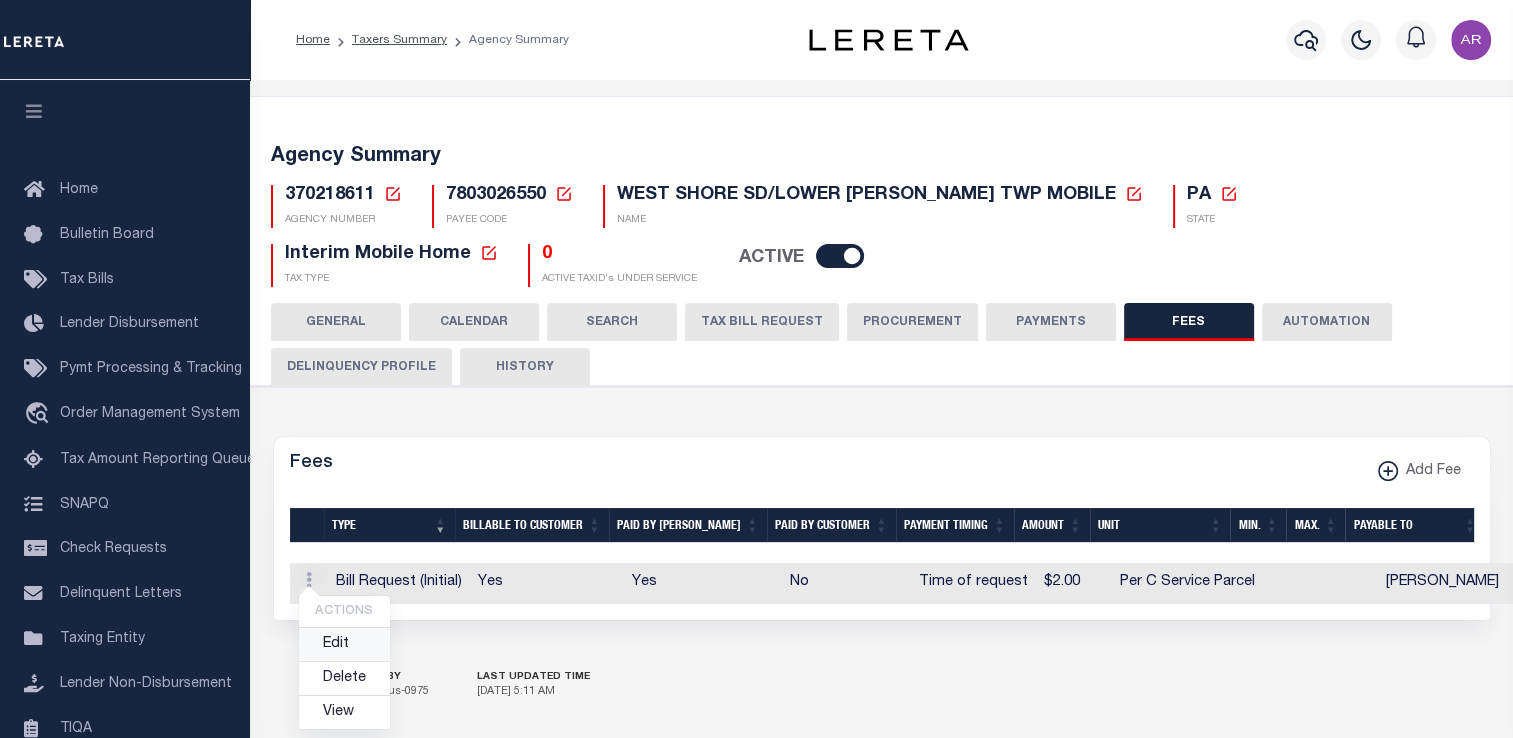 click on "Edit" at bounding box center (344, 644) 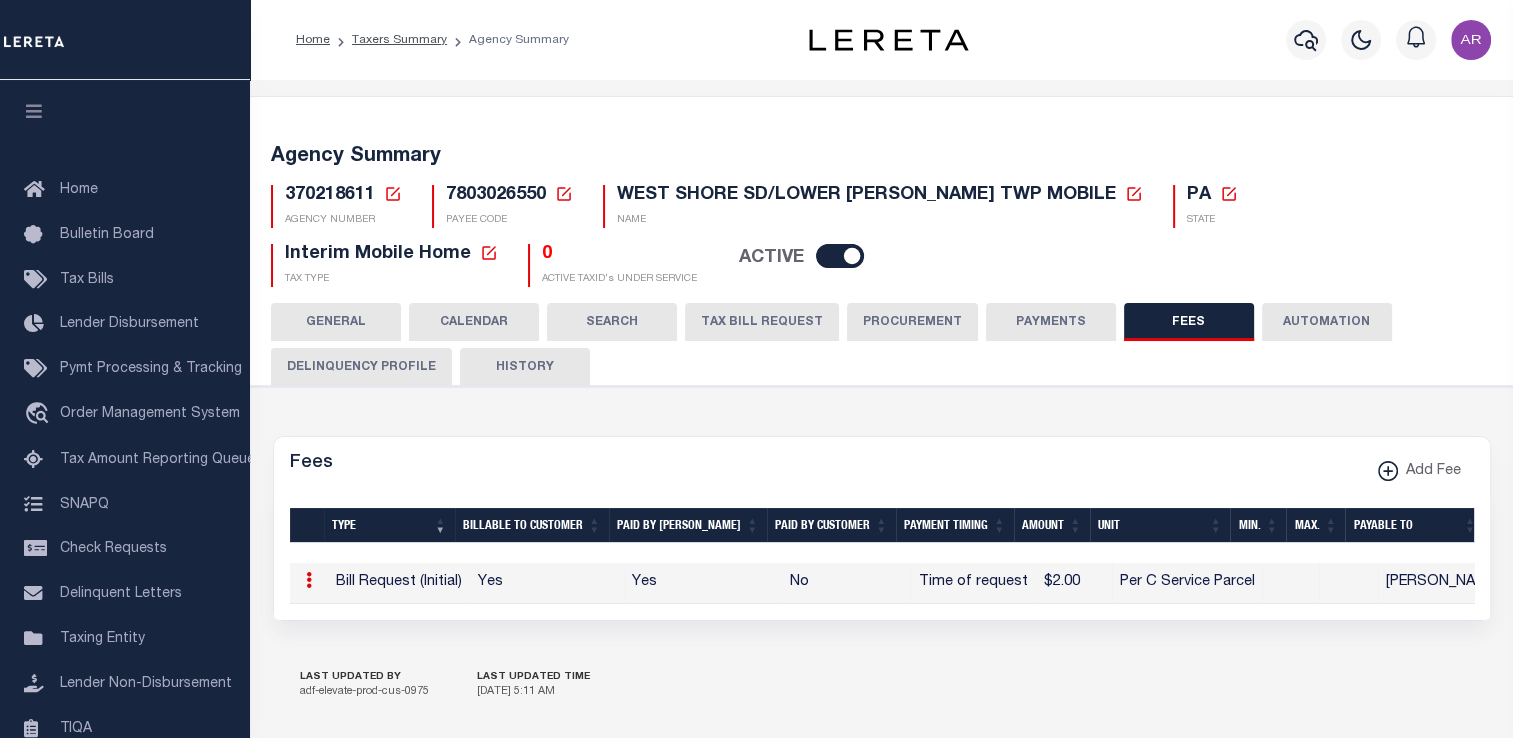 select on "1" 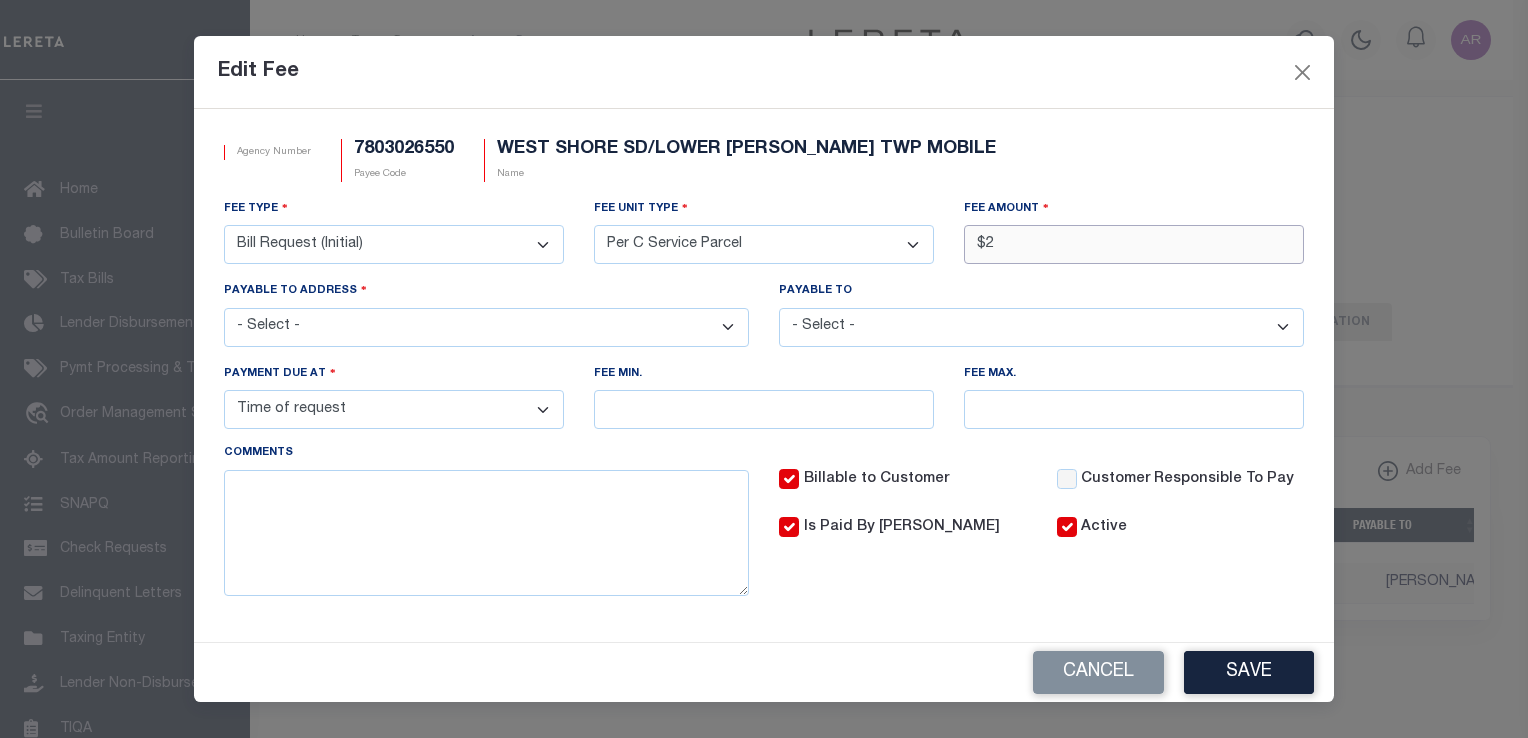 click on "$2" at bounding box center [1134, 244] 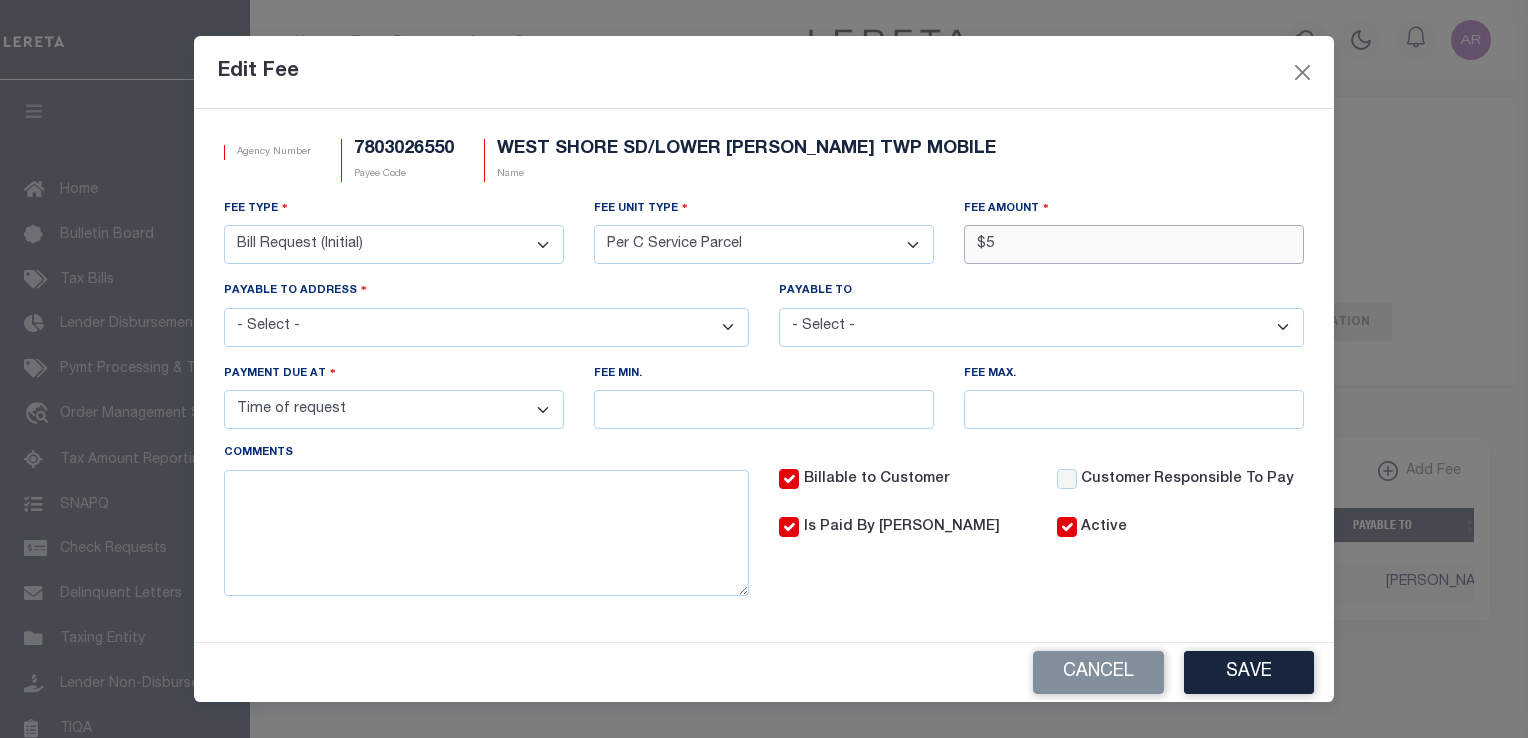 type on "$5.00" 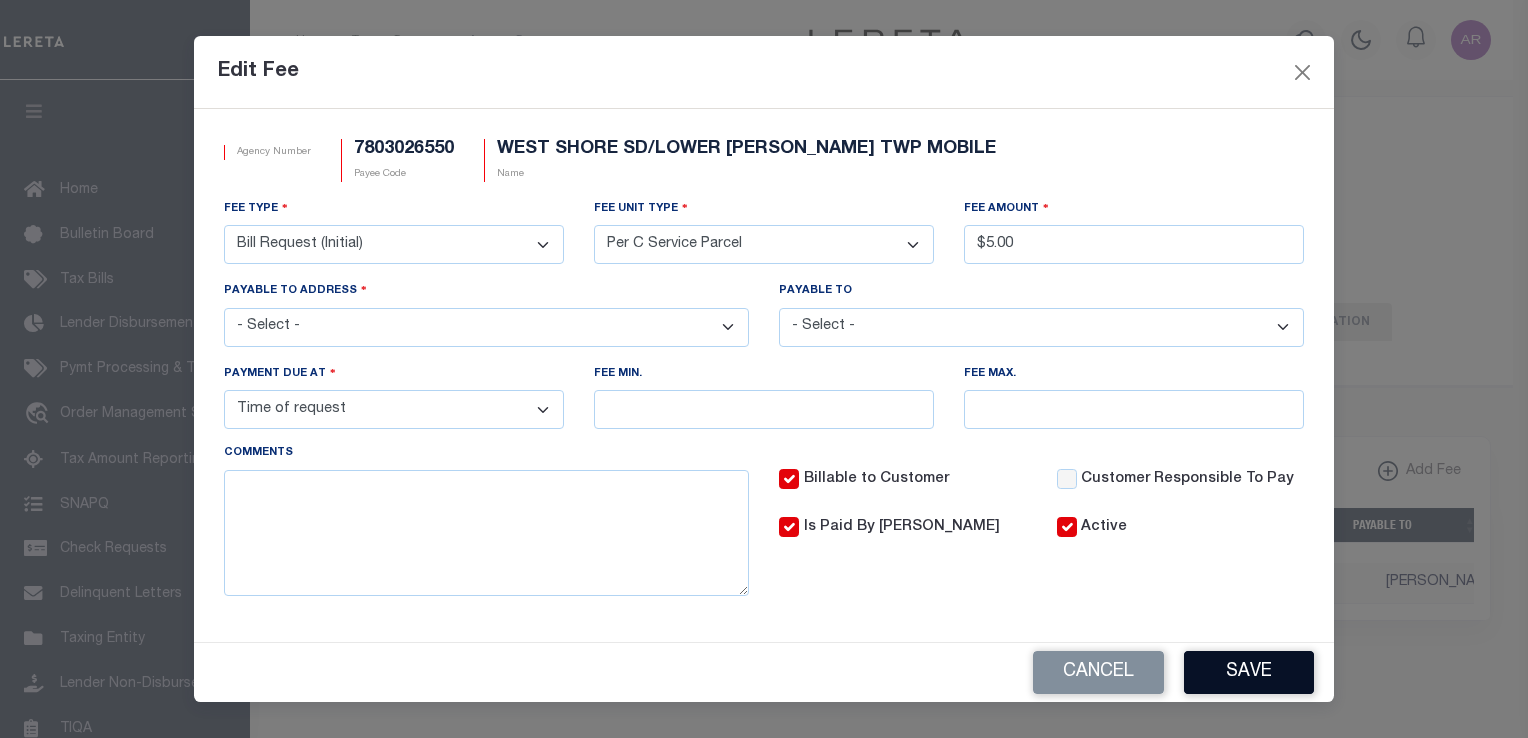 click on "Save" at bounding box center [1249, 672] 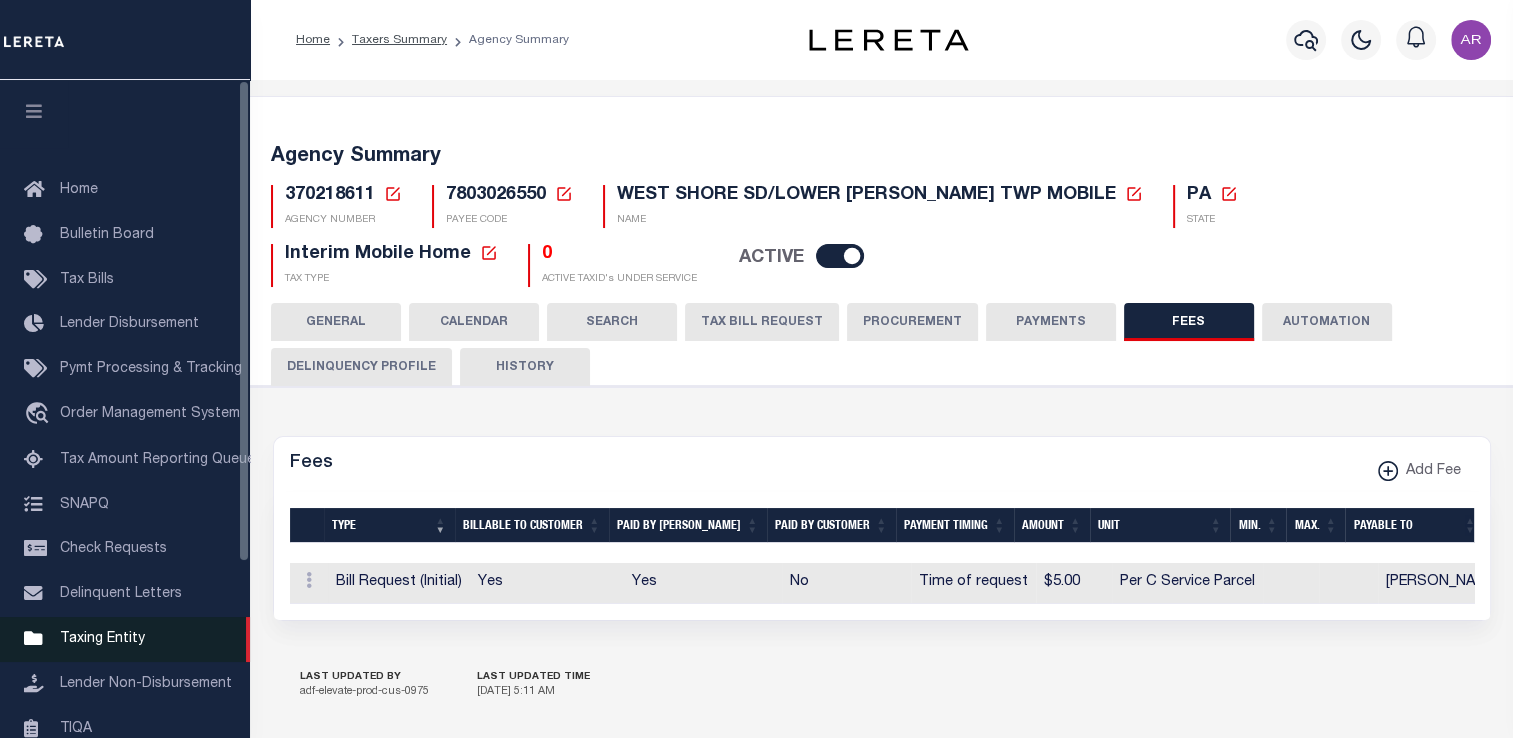 click on "Taxing Entity" at bounding box center [102, 639] 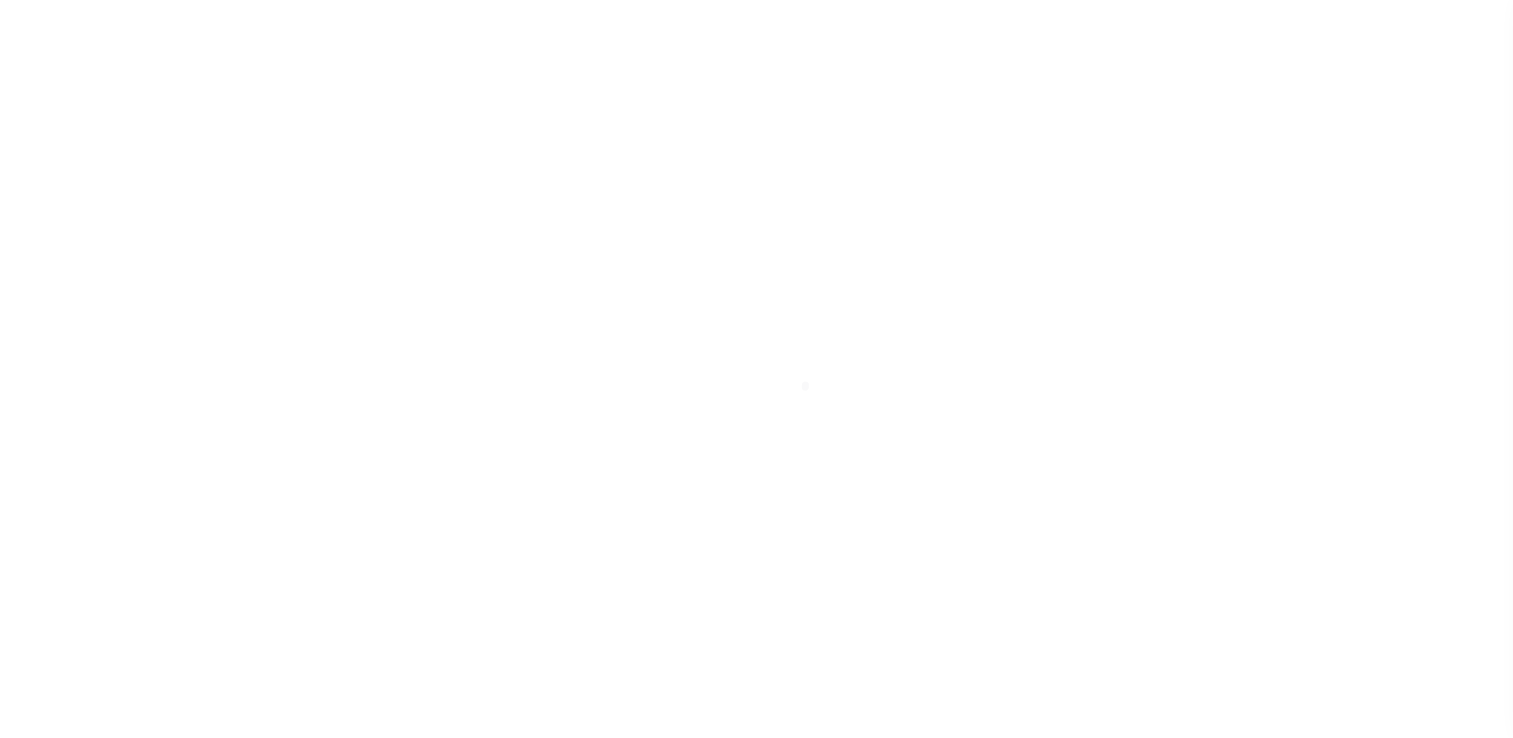 scroll, scrollTop: 0, scrollLeft: 0, axis: both 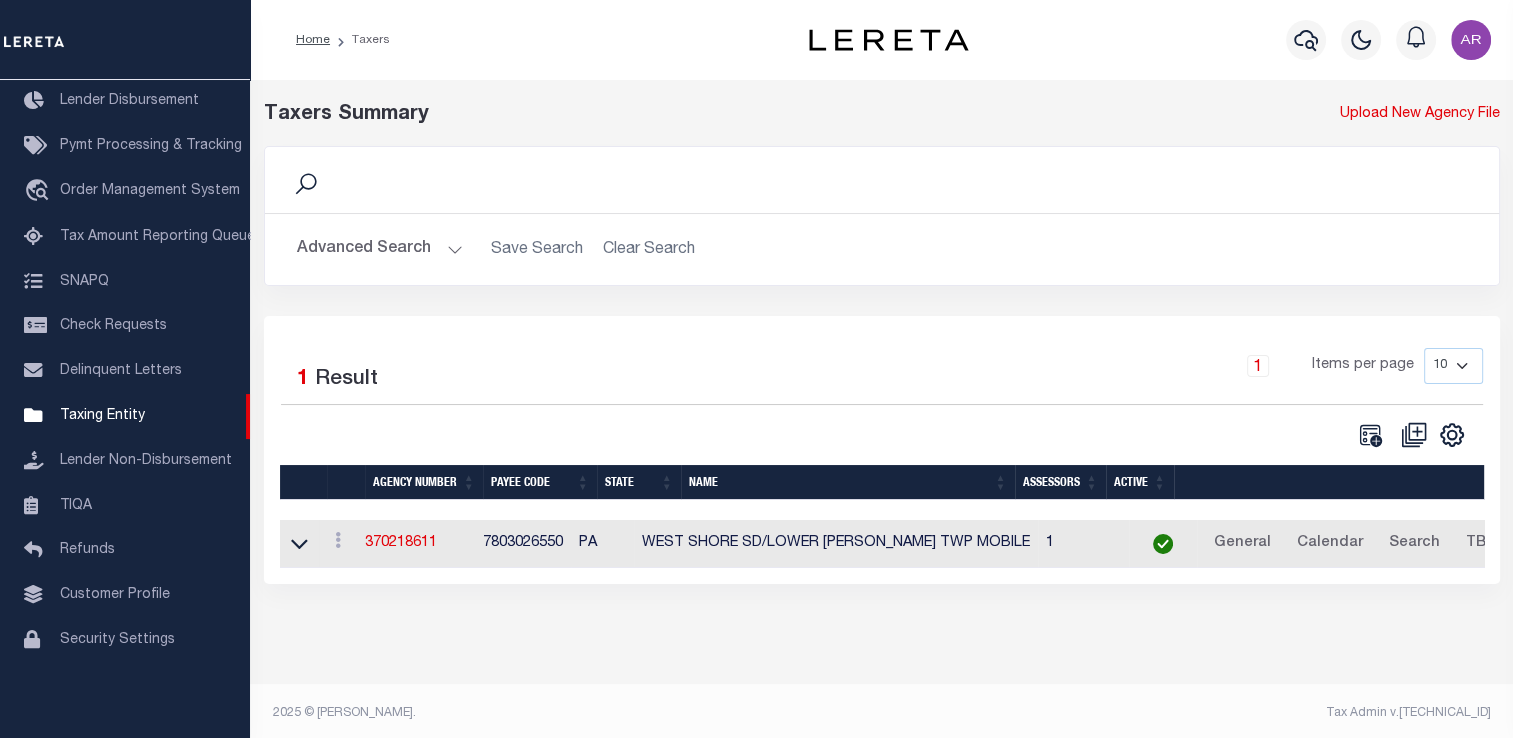 click on "Advanced Search" at bounding box center (380, 249) 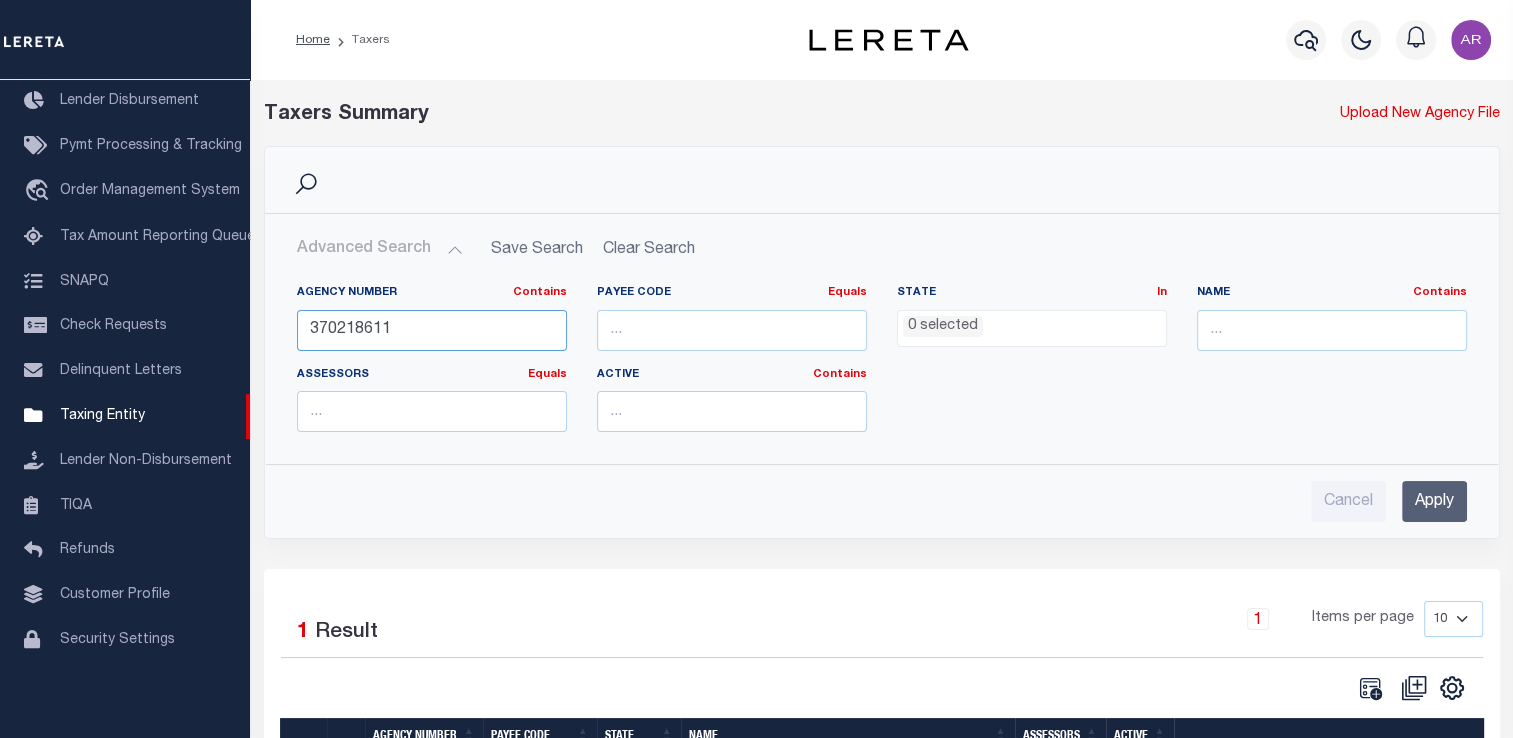 drag, startPoint x: 351, startPoint y: 330, endPoint x: 667, endPoint y: 346, distance: 316.40482 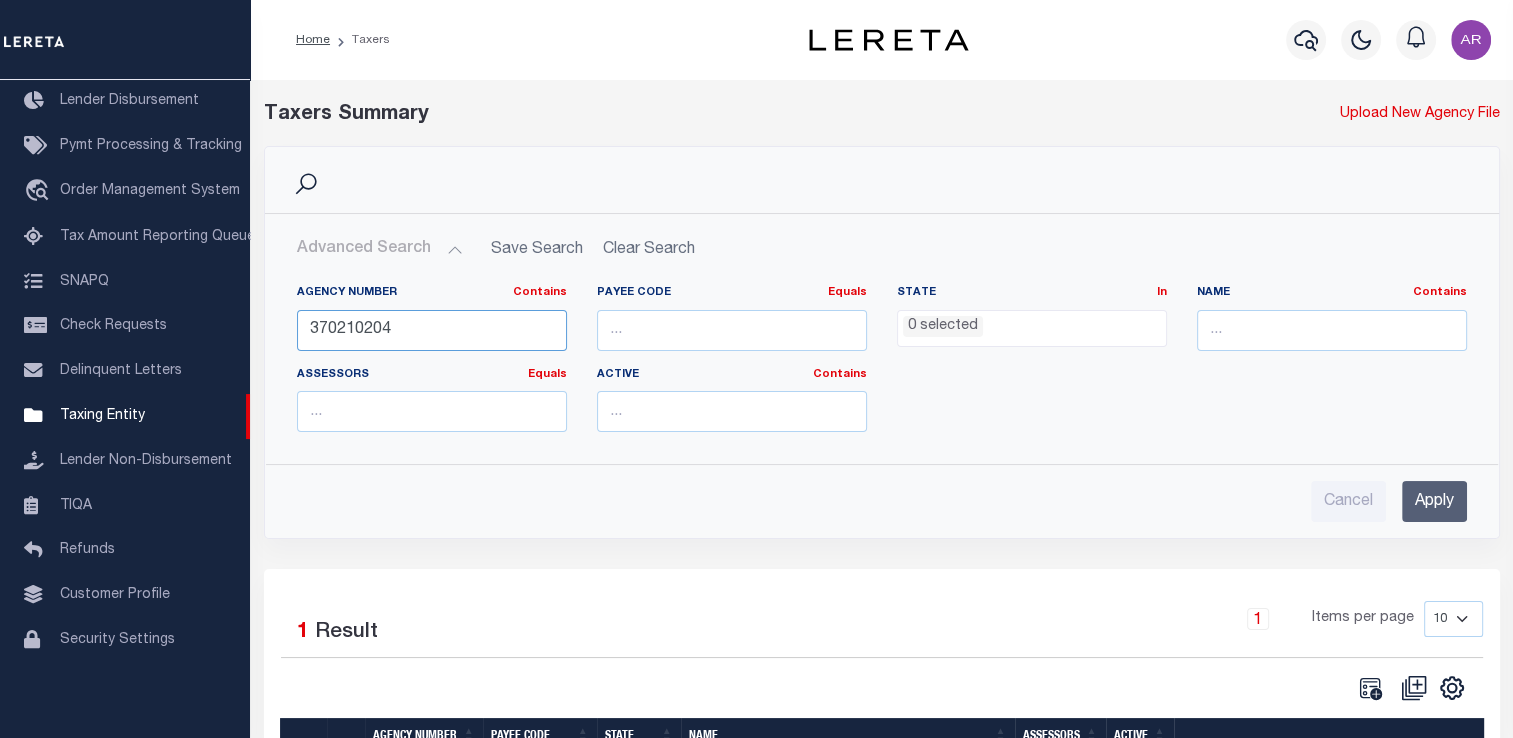 type on "370210204" 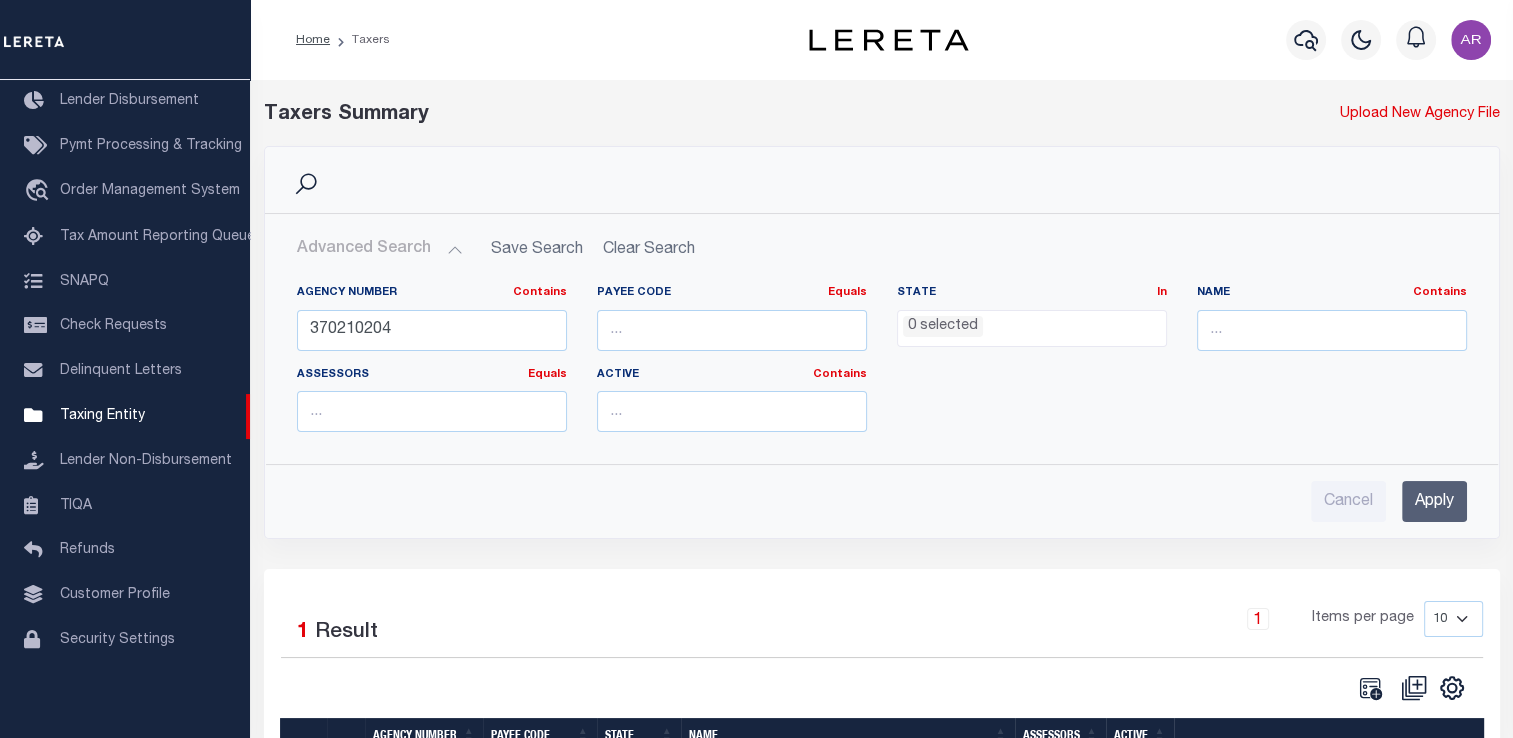 click on "Apply" at bounding box center (1434, 501) 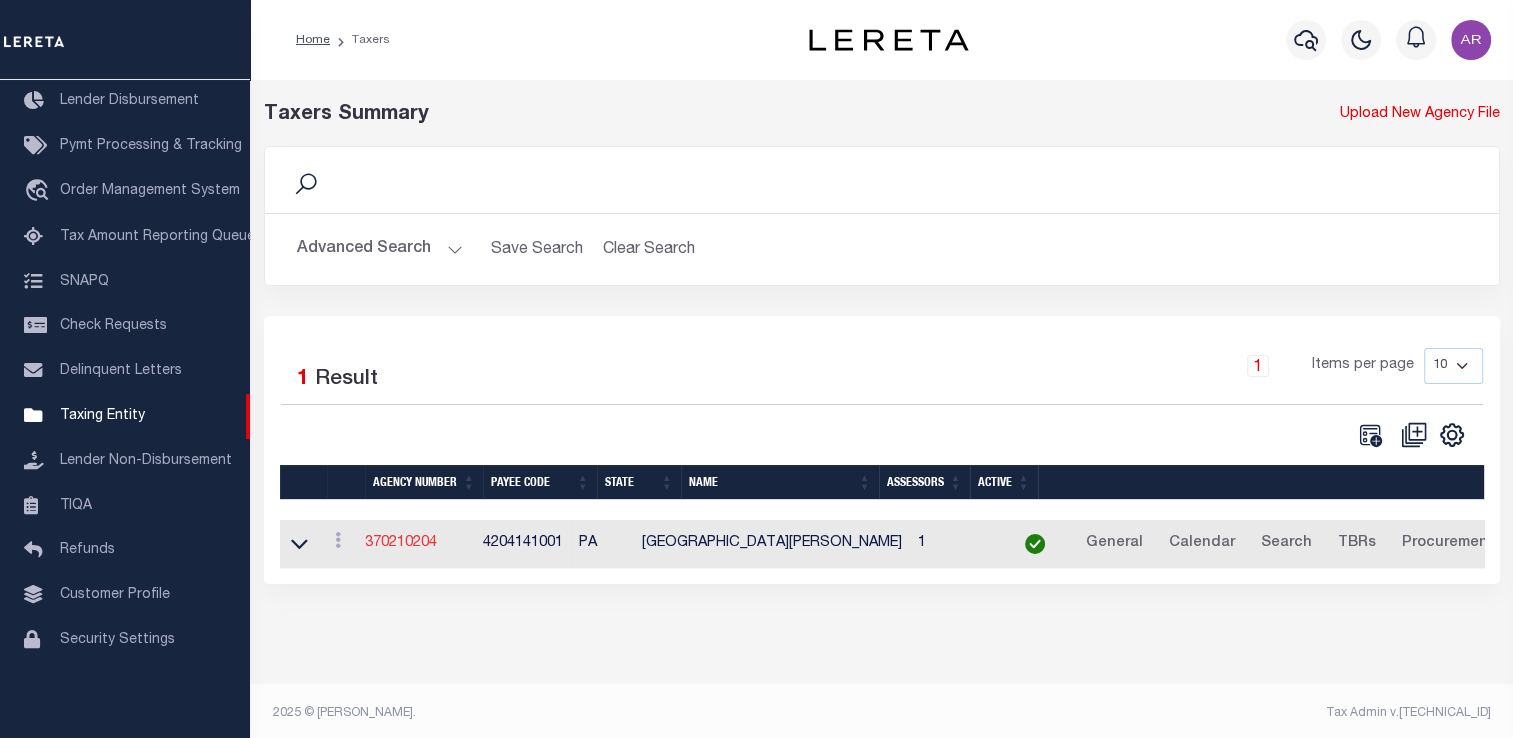 click on "370210204" at bounding box center (401, 543) 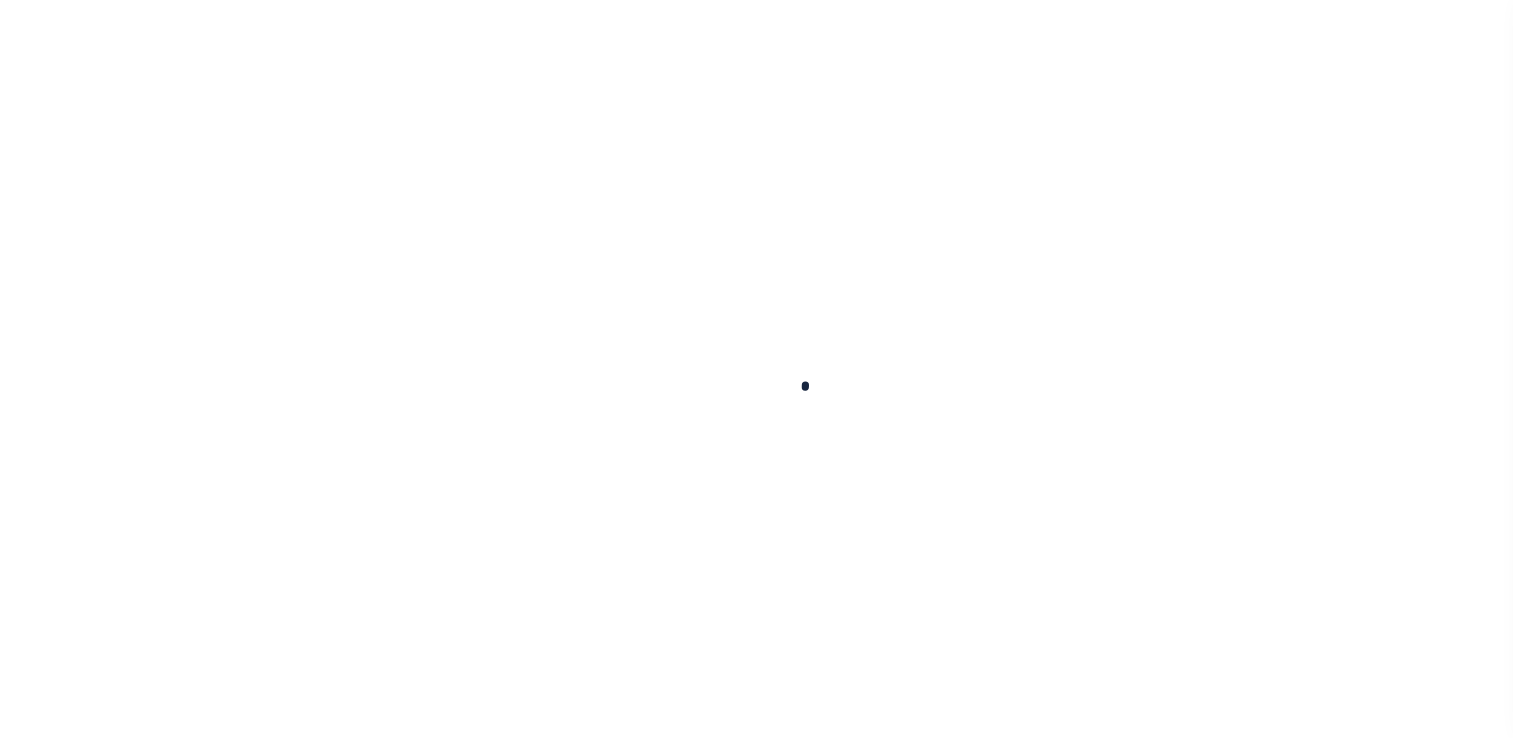 select 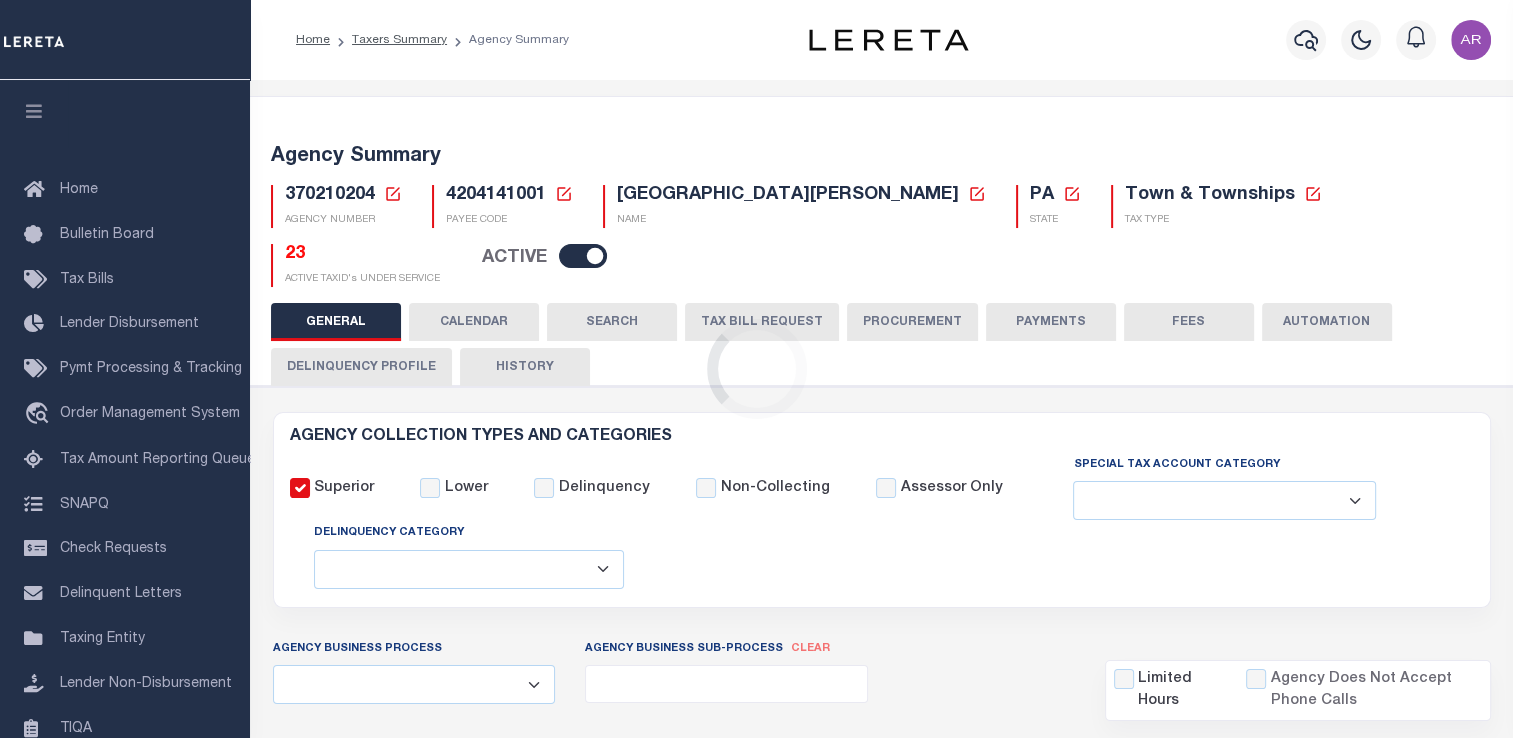 checkbox on "false" 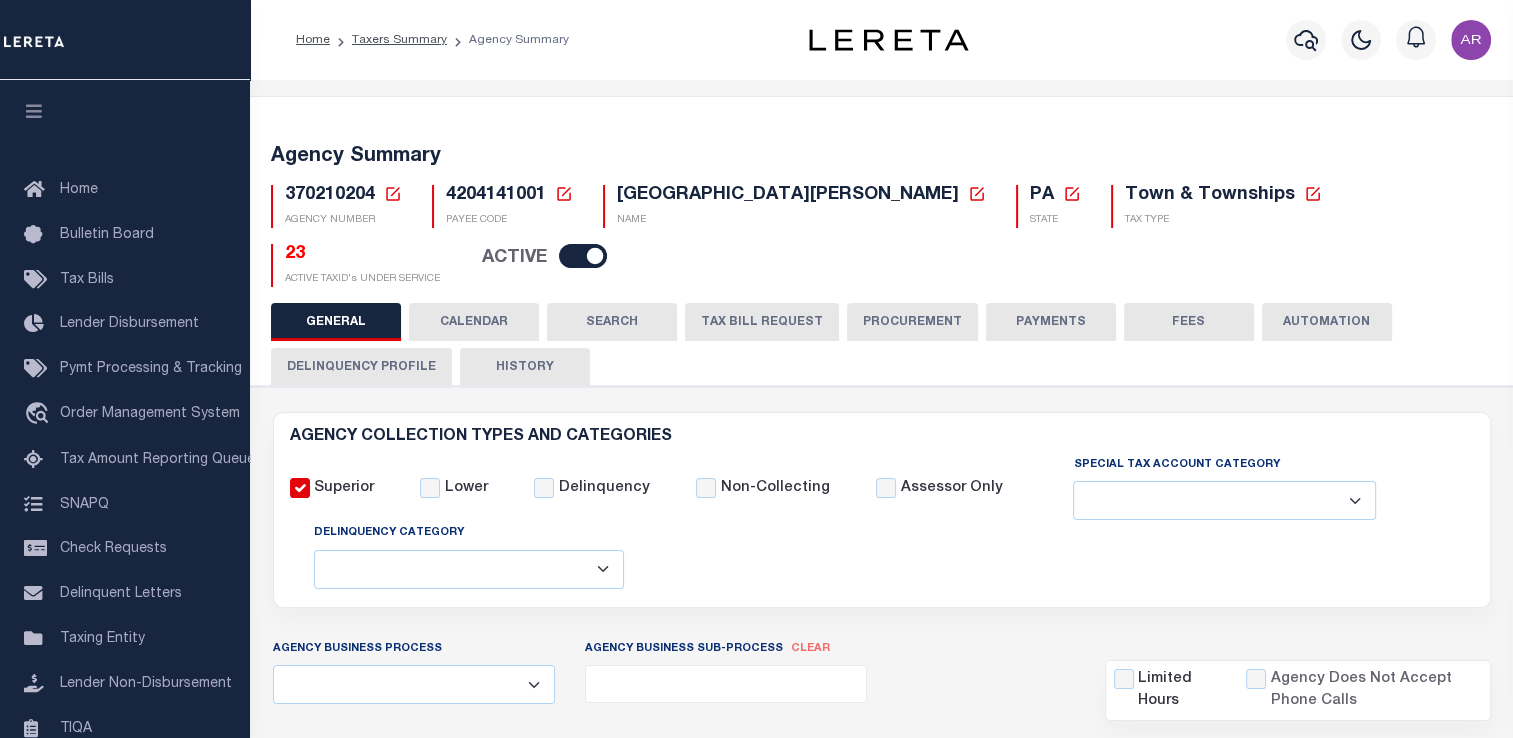 click on "FEES" at bounding box center [1189, 322] 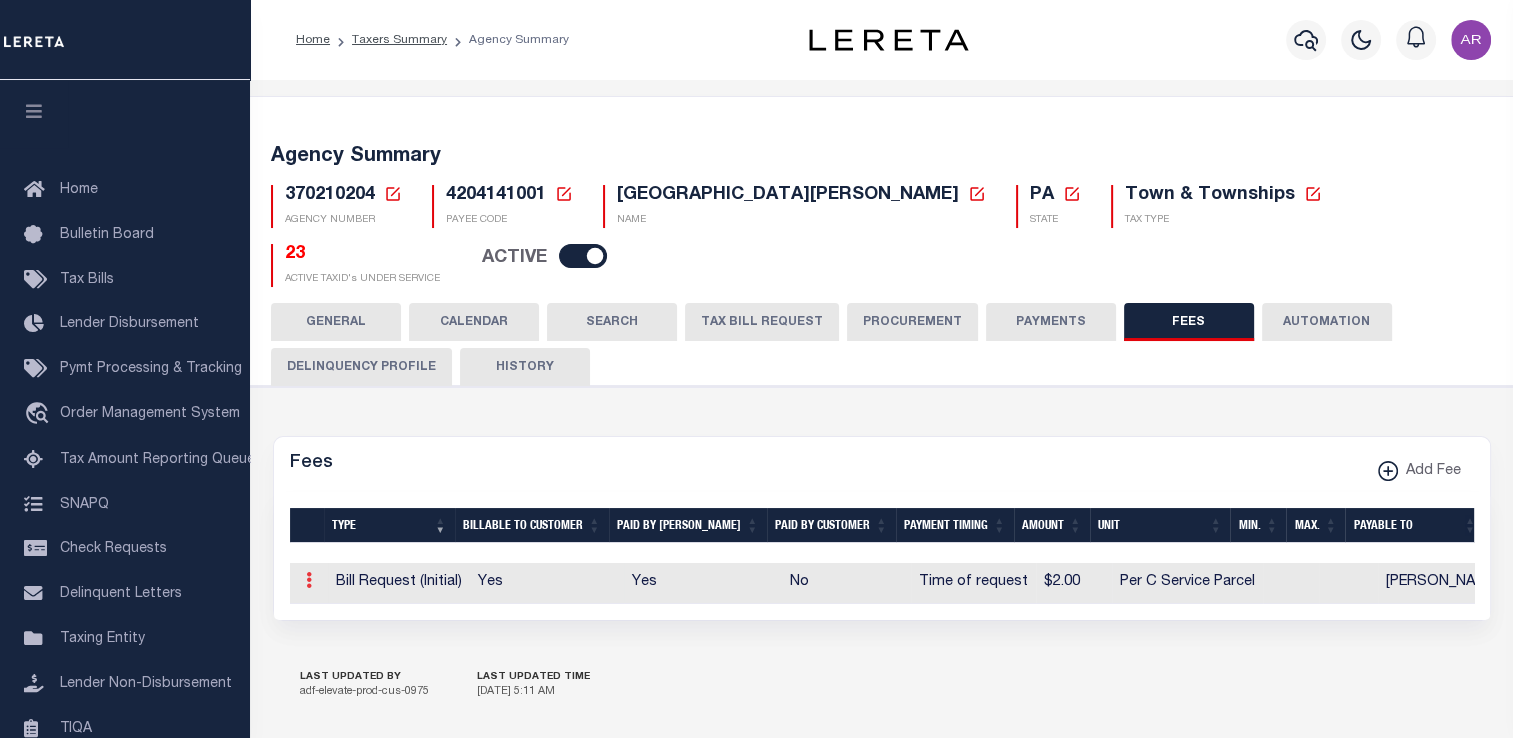 click at bounding box center [309, 580] 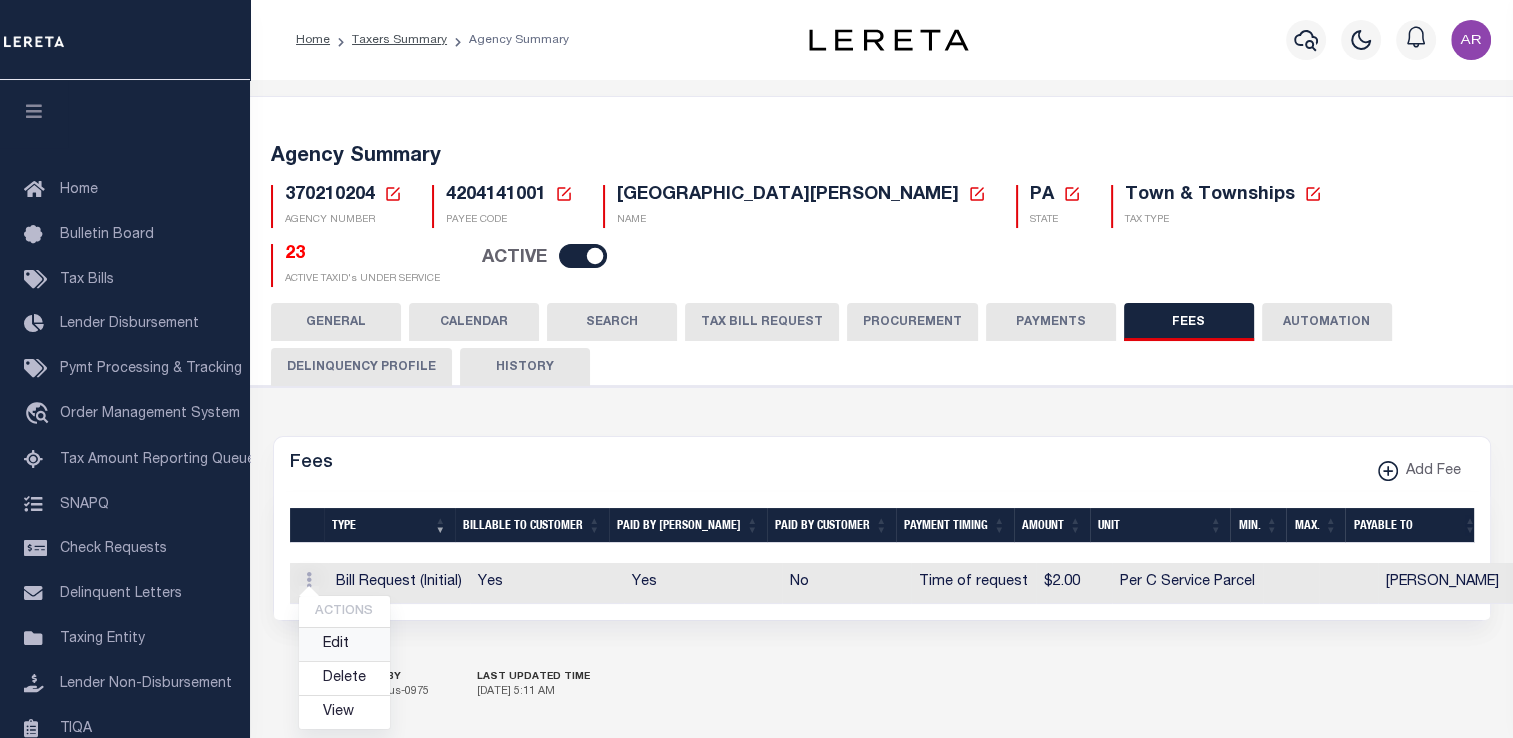 click on "Edit" at bounding box center [344, 644] 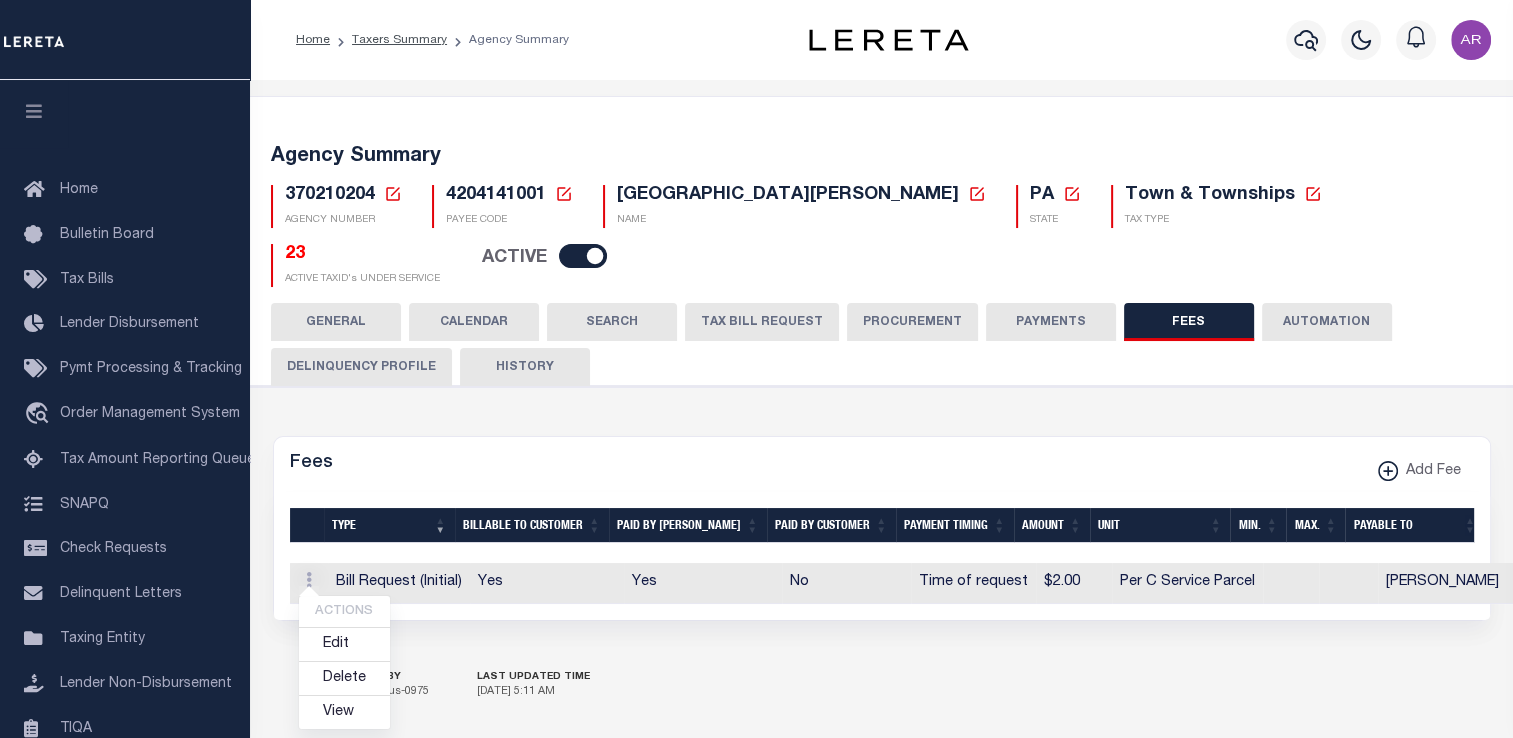 select 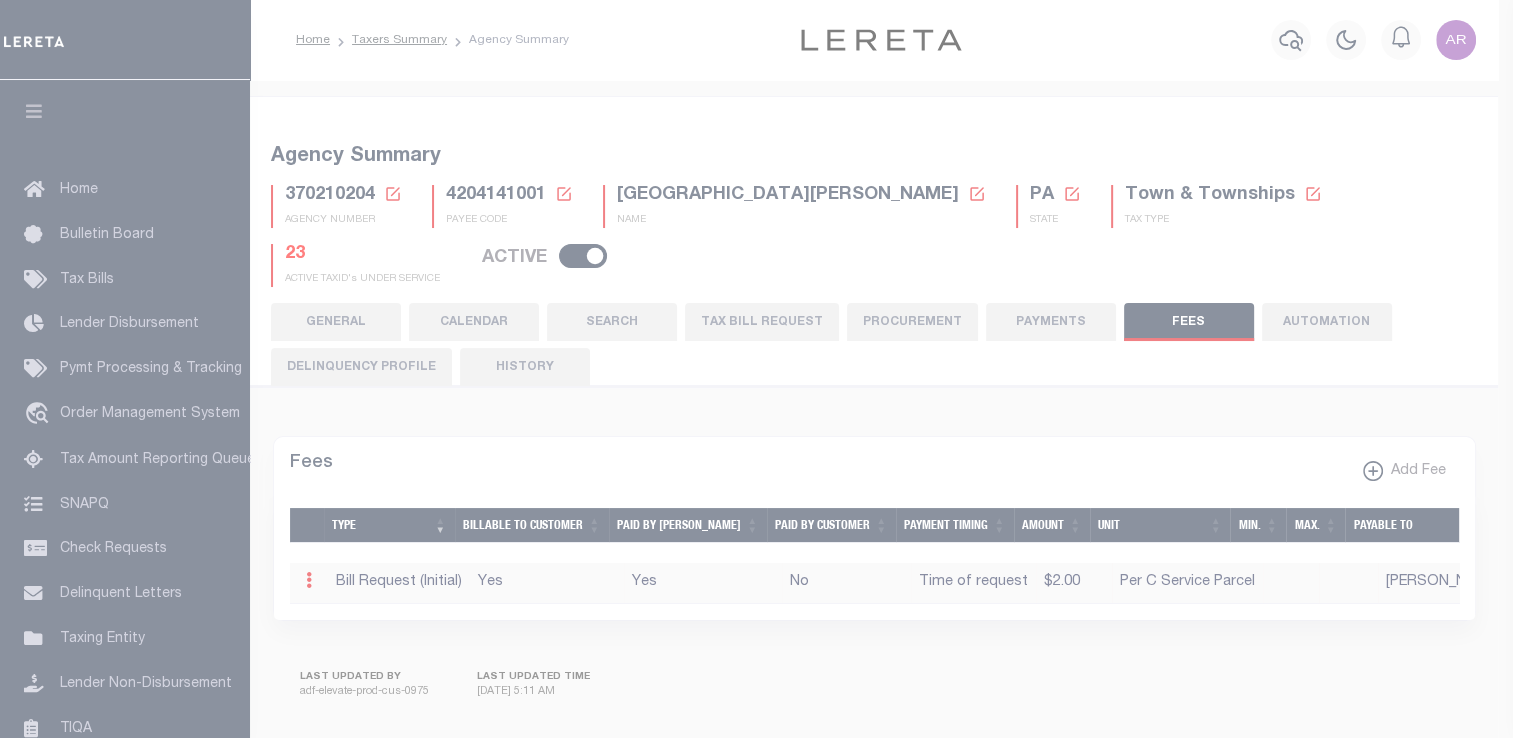 select on "1" 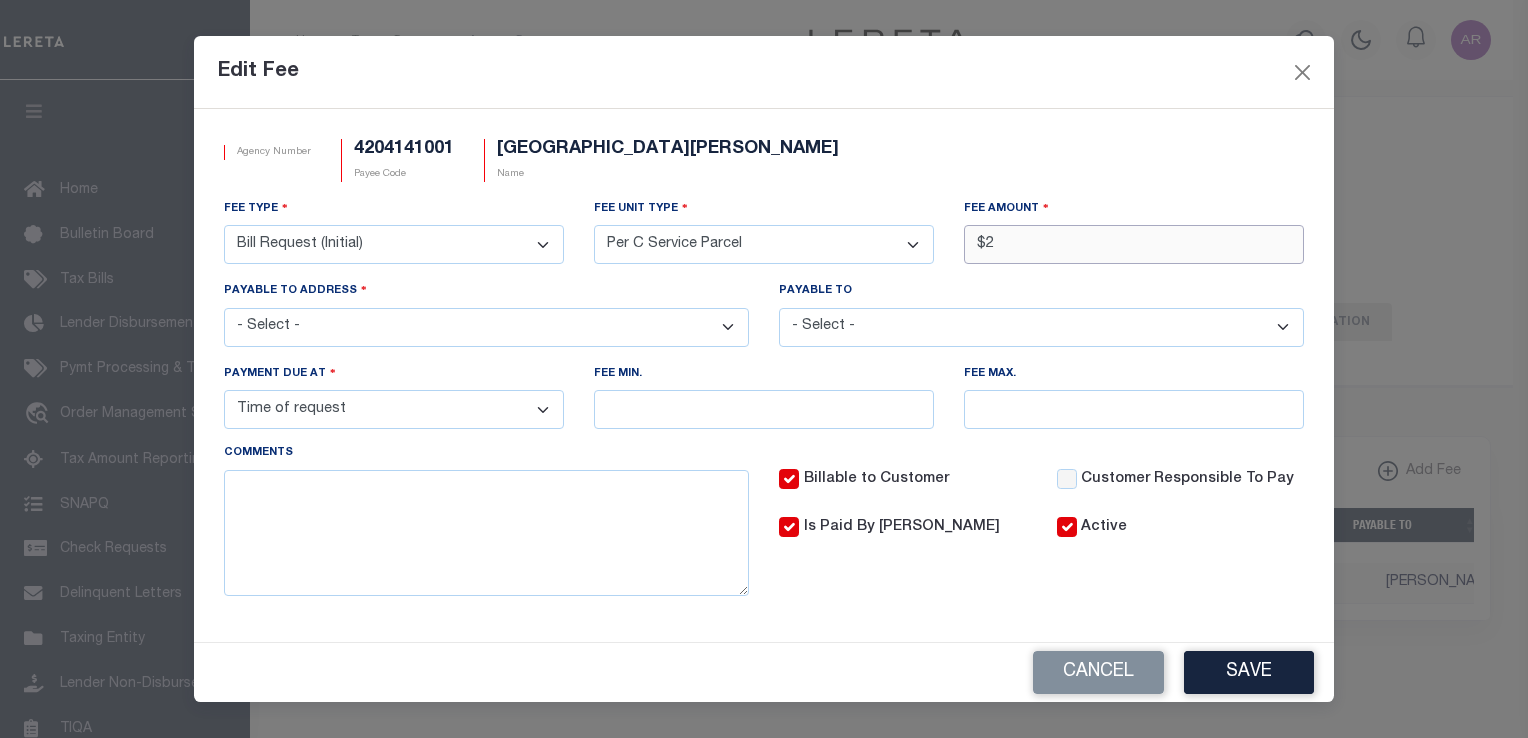 click on "$2" at bounding box center [1134, 244] 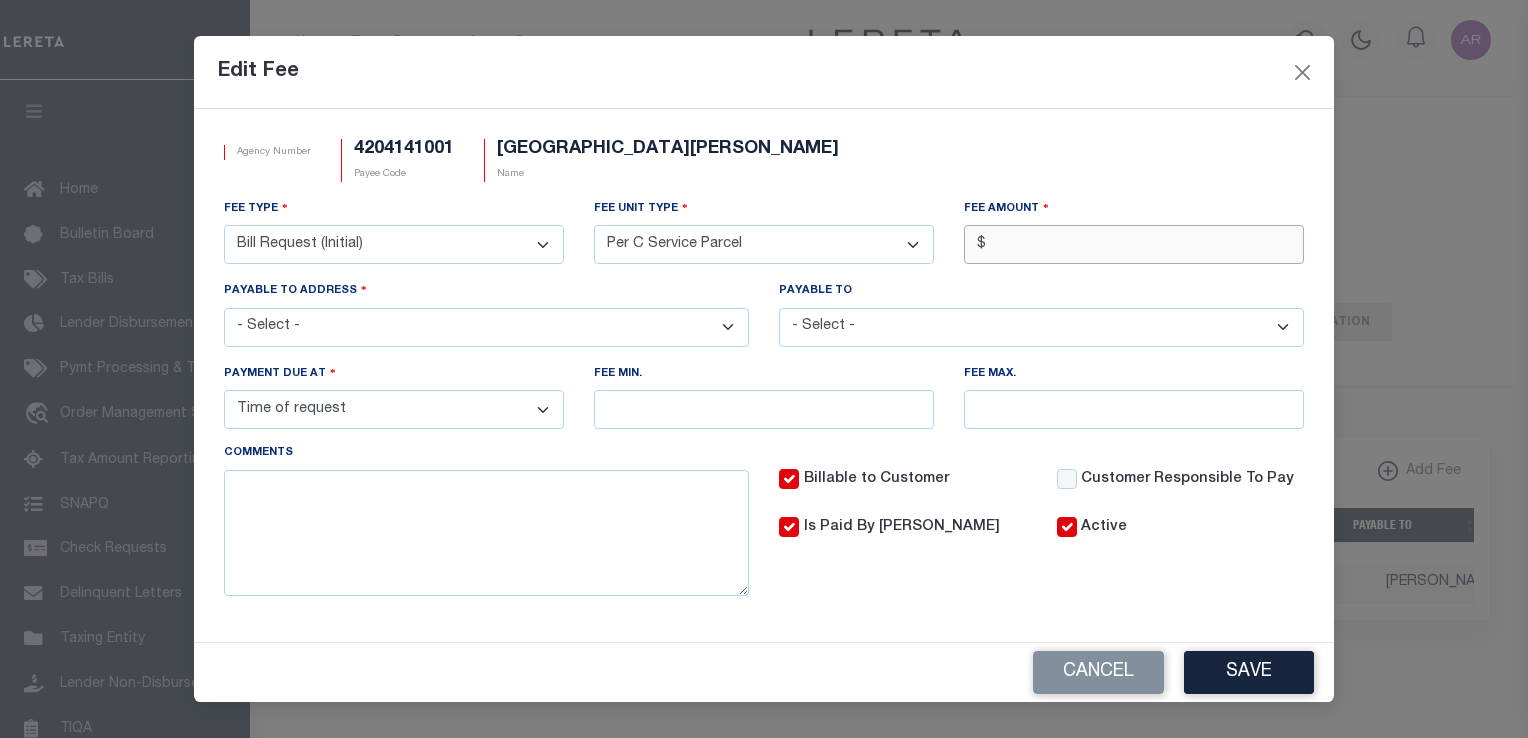 type on "$5.00" 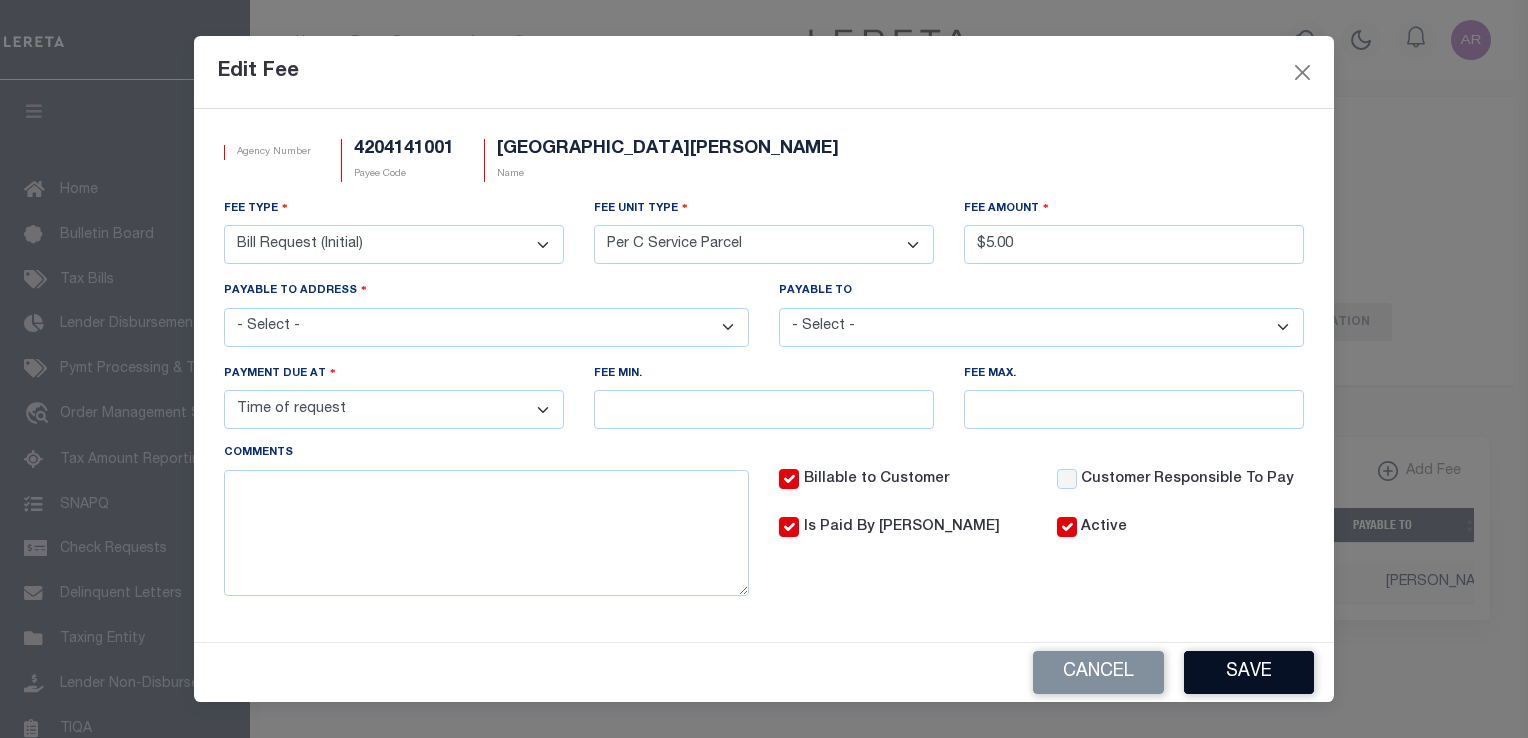 click on "Save" at bounding box center (1249, 672) 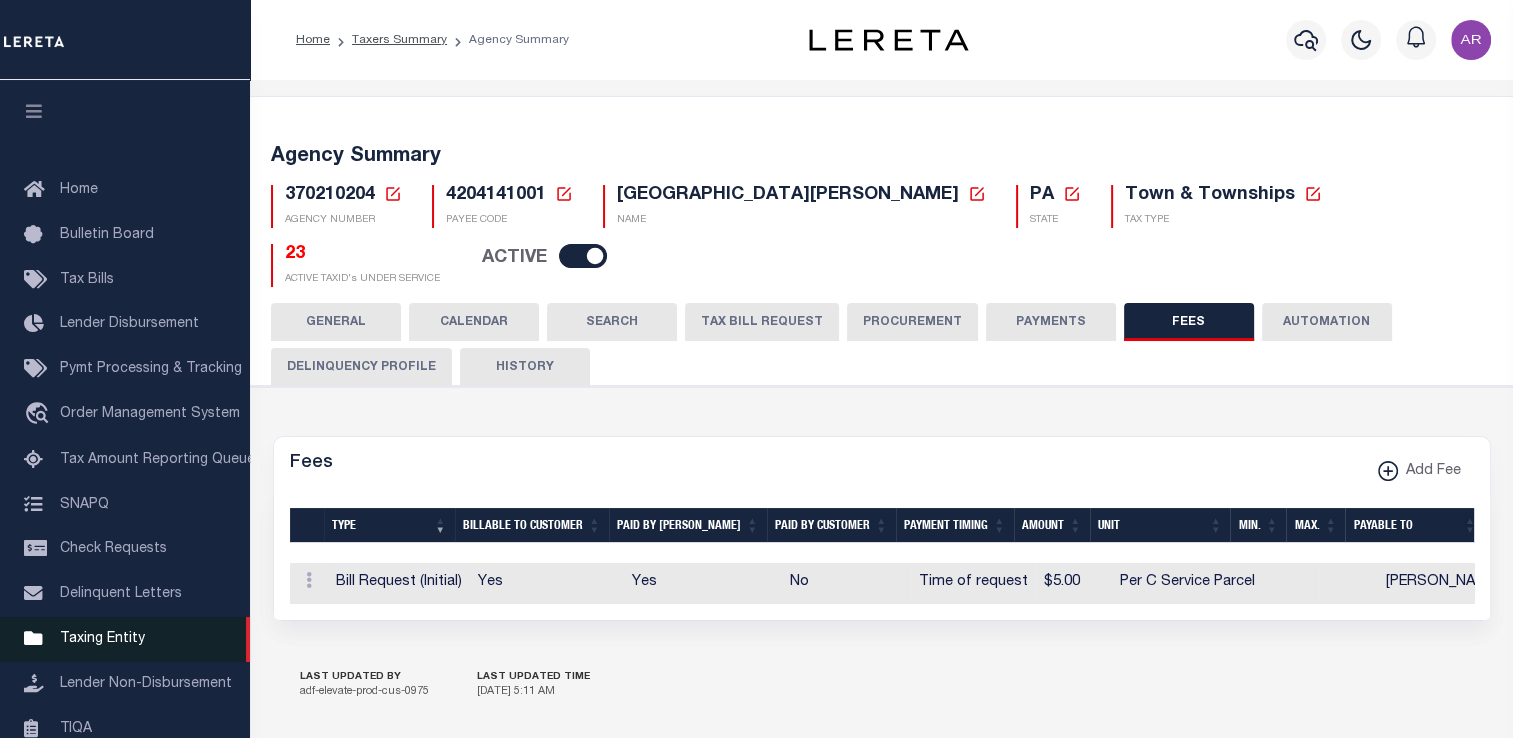click on "Taxing Entity" at bounding box center (102, 639) 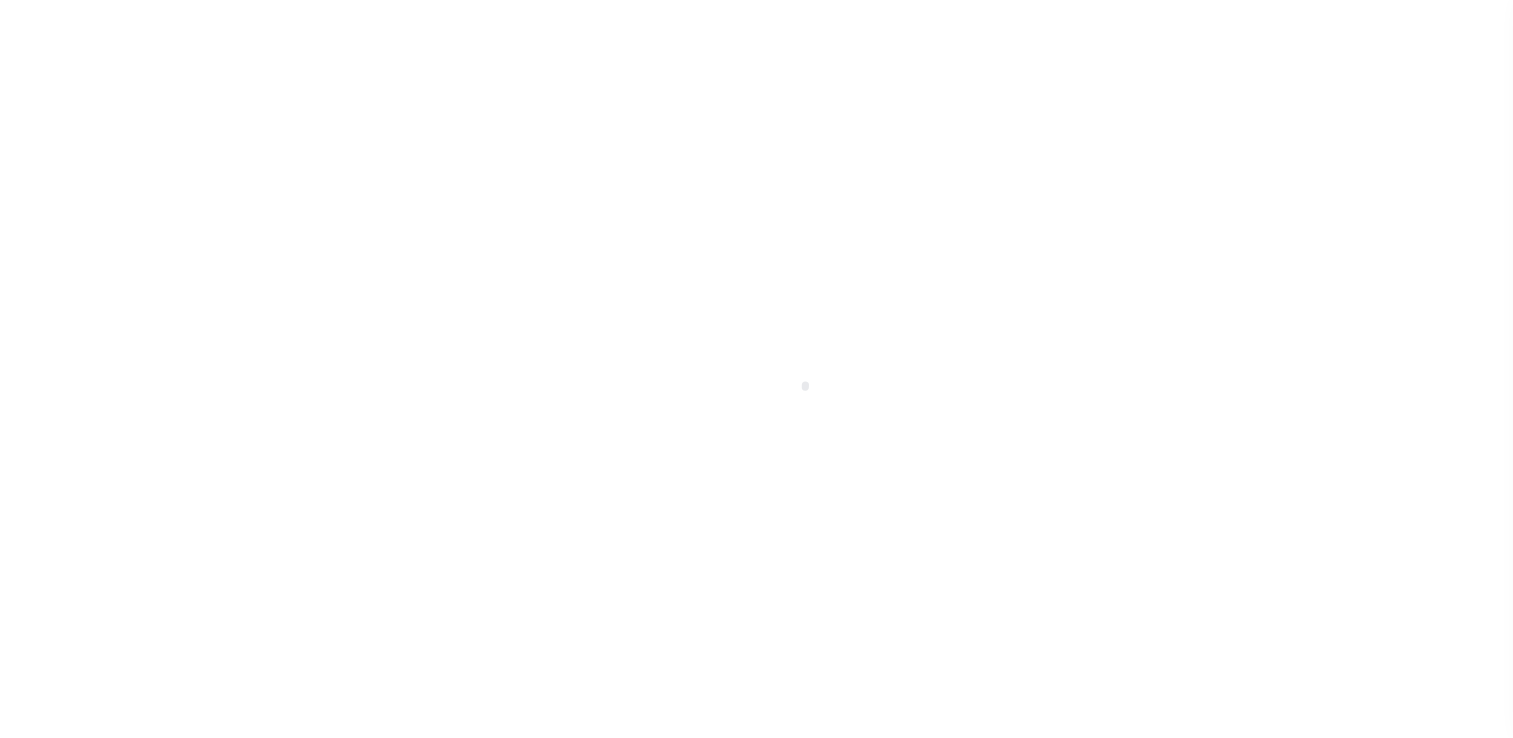 select 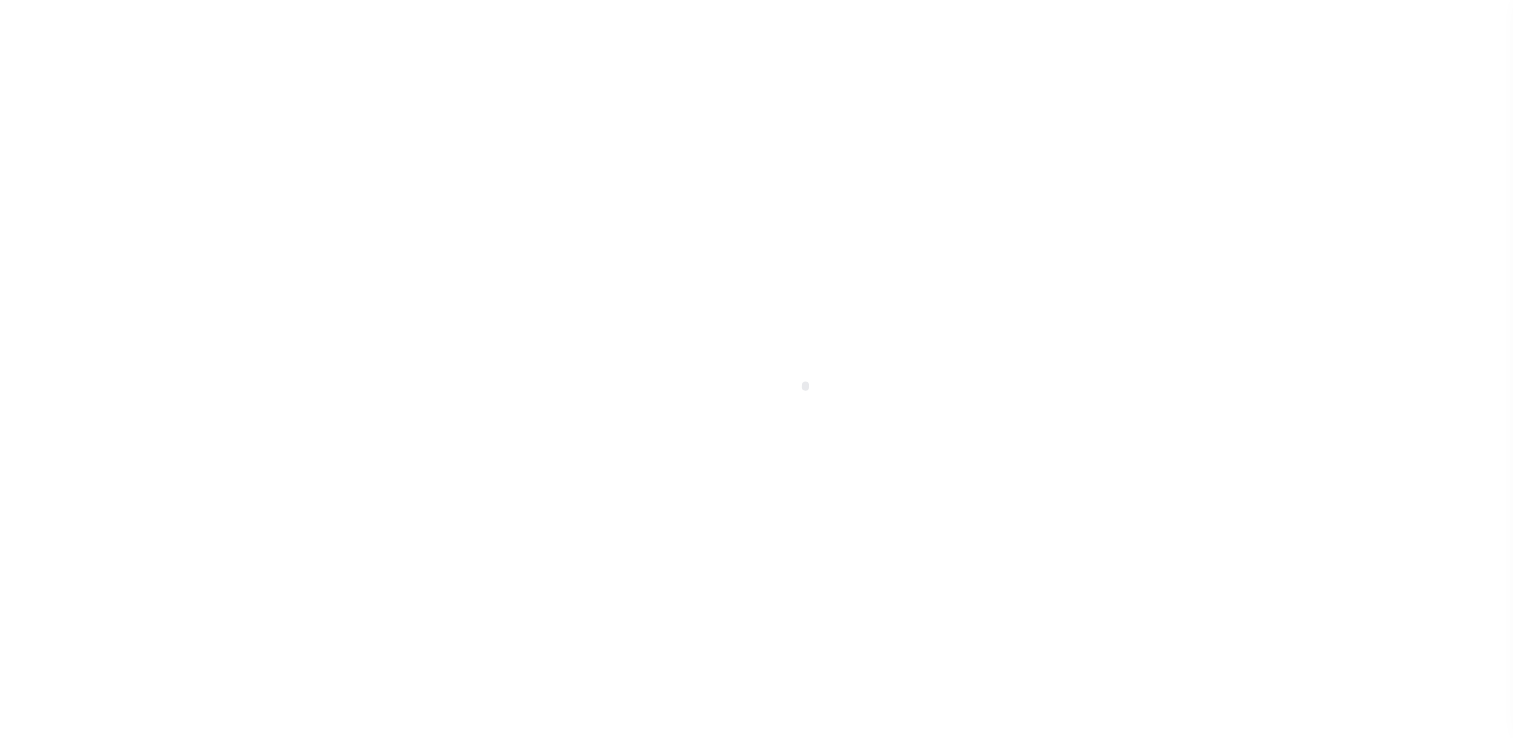 scroll, scrollTop: 239, scrollLeft: 0, axis: vertical 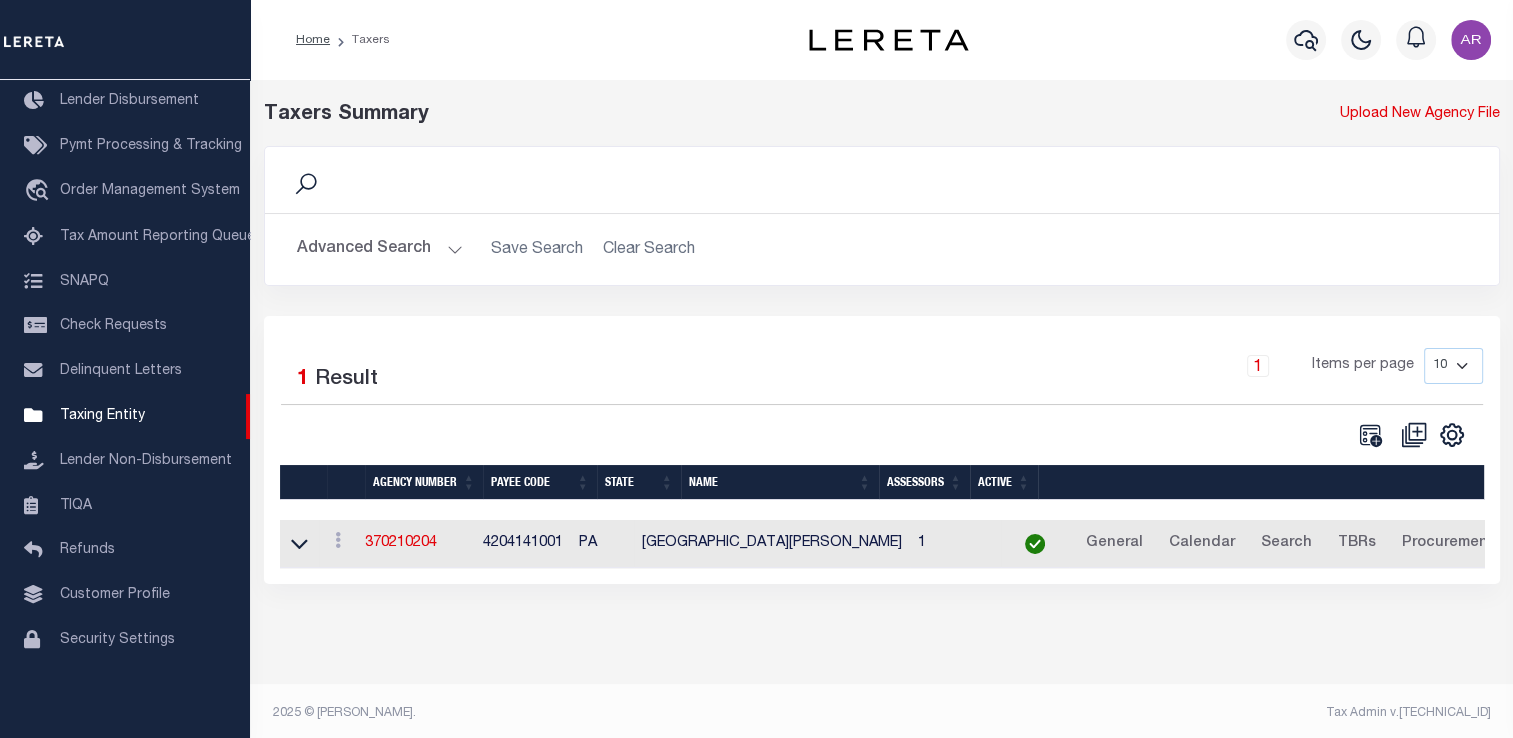 click on "Advanced Search" at bounding box center [380, 249] 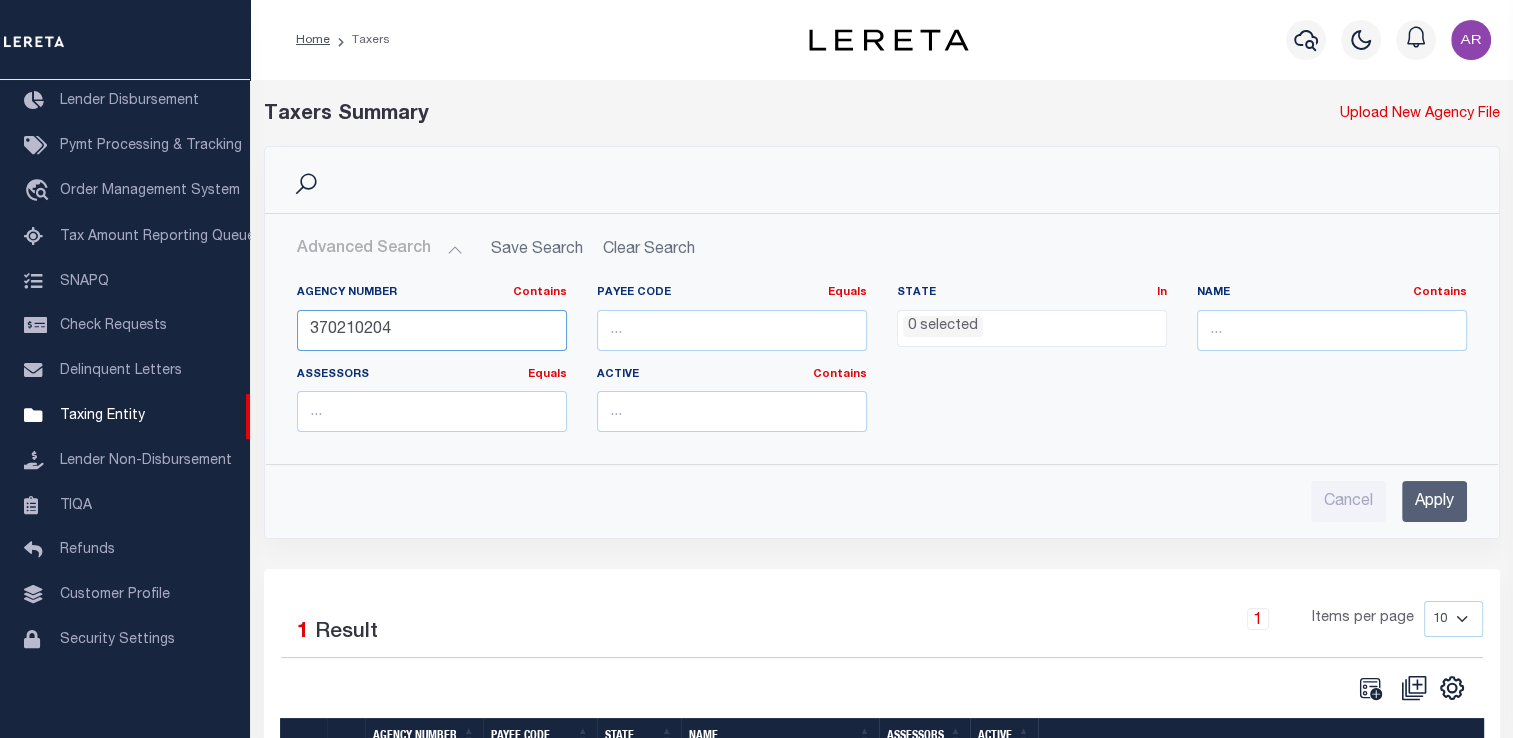 click on "370210204" at bounding box center (432, 330) 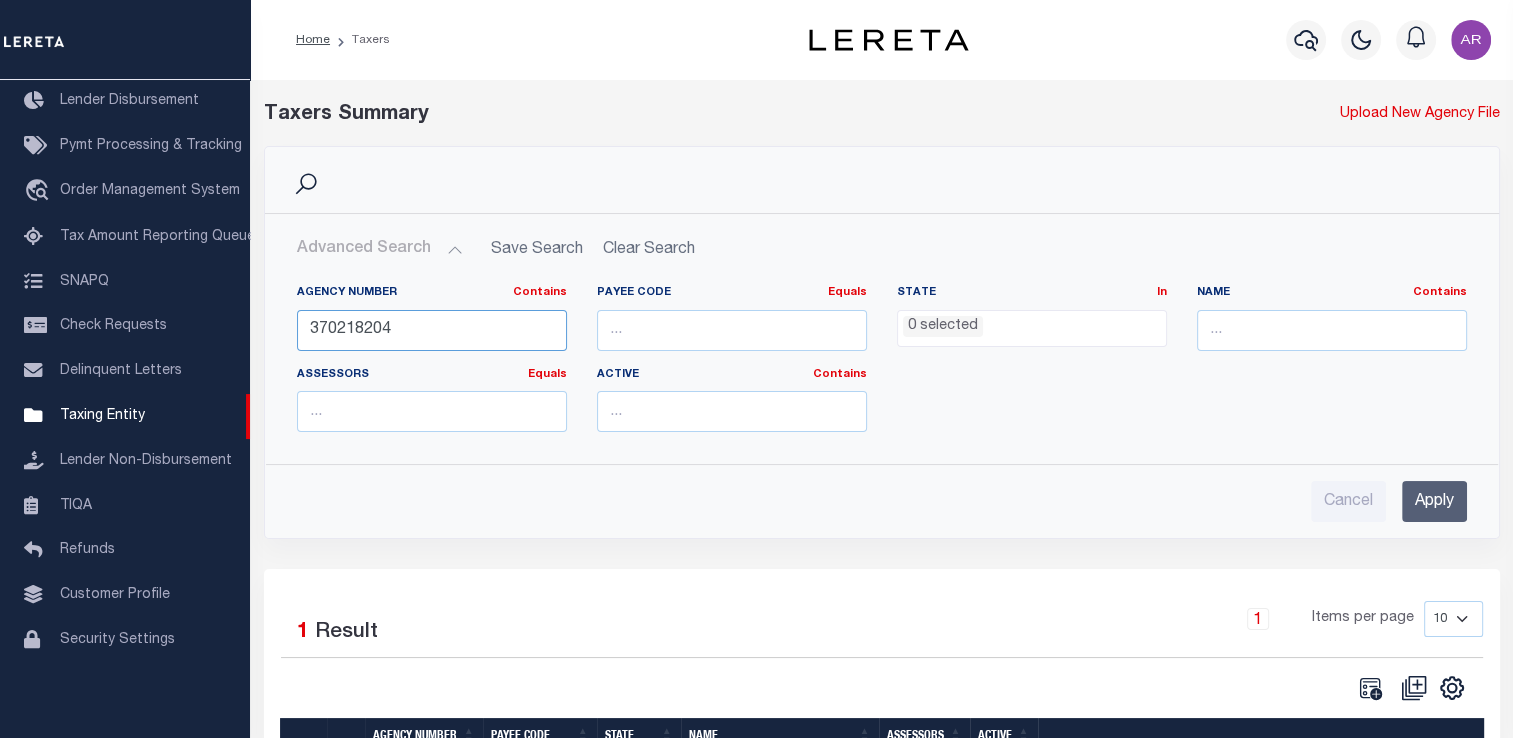 type on "370218204" 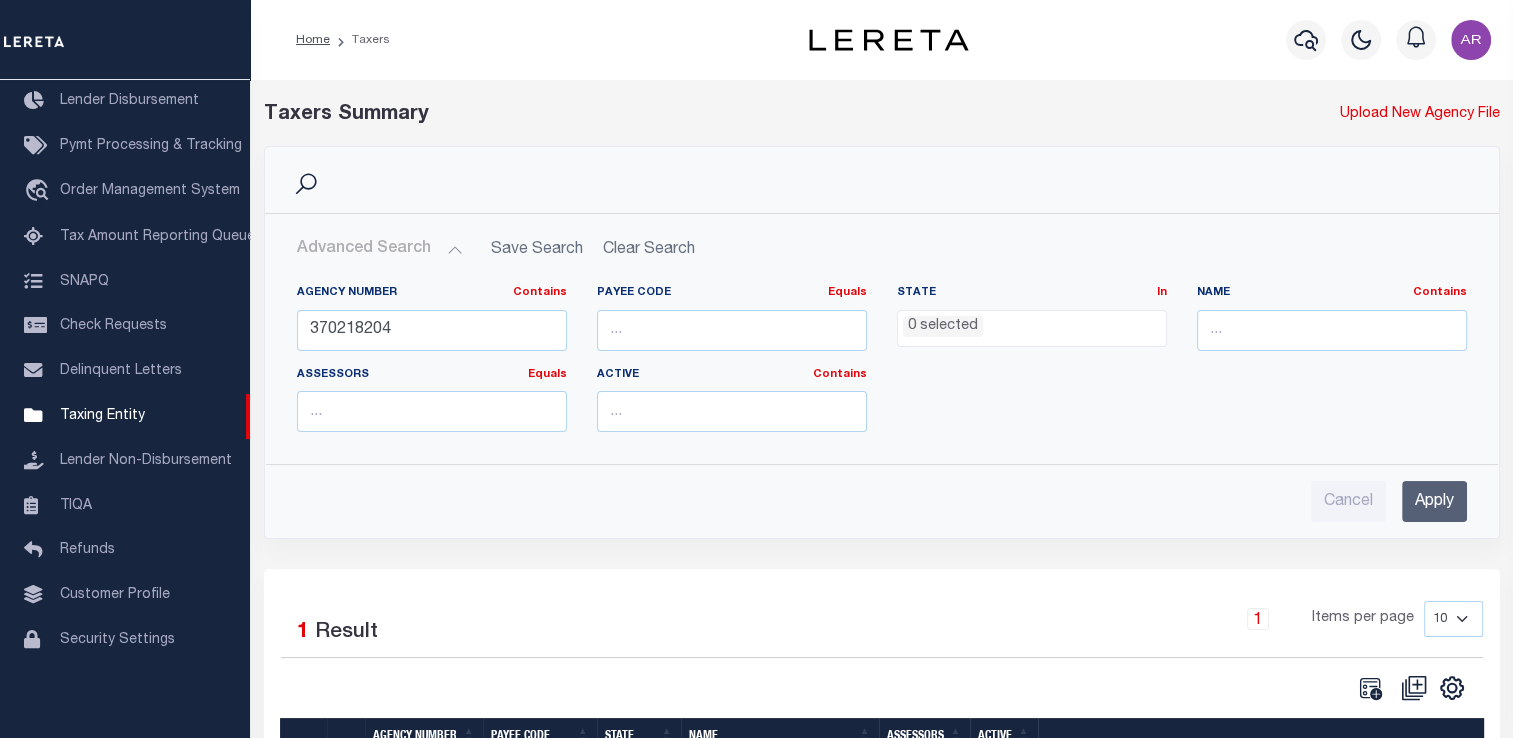 click on "Apply" at bounding box center [1434, 501] 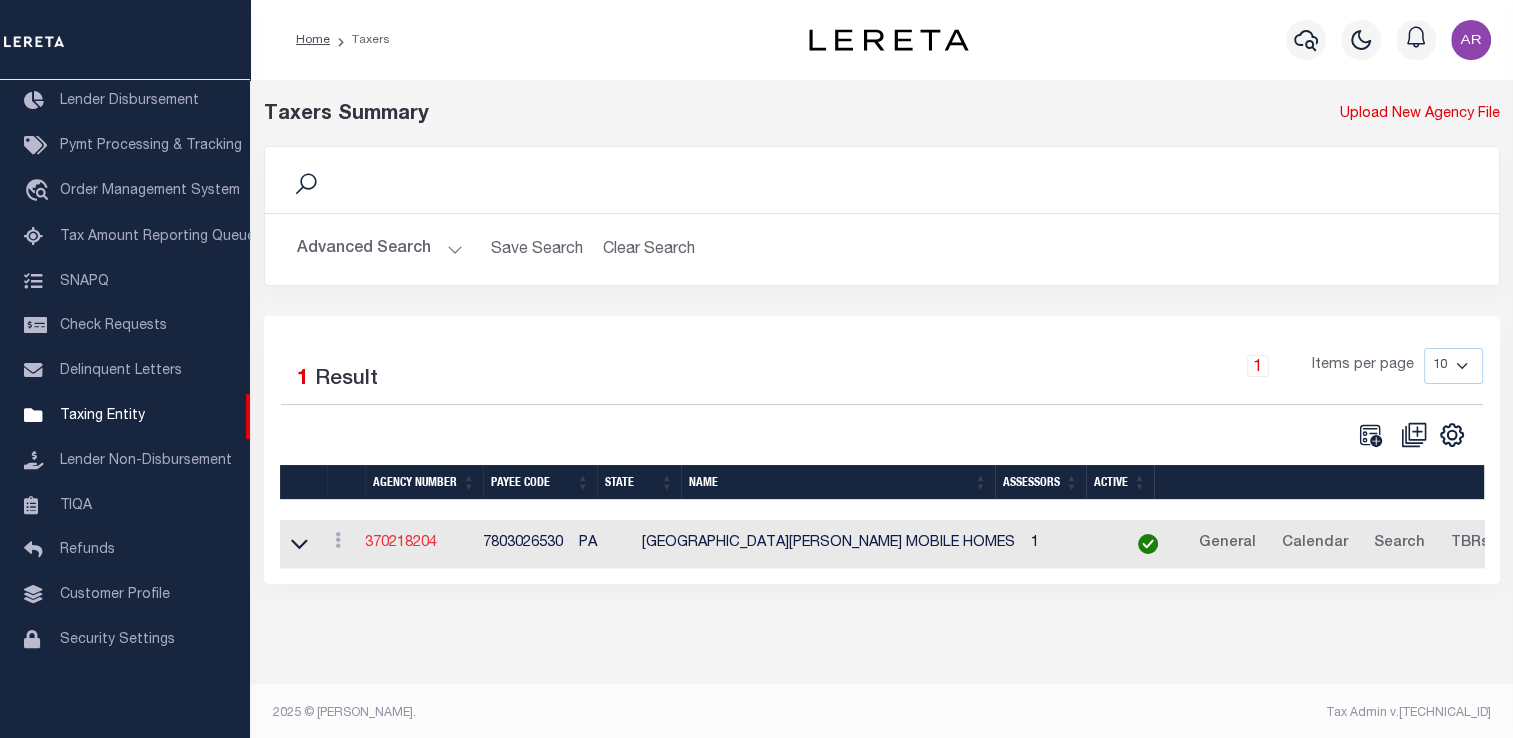 click on "370218204" at bounding box center [401, 543] 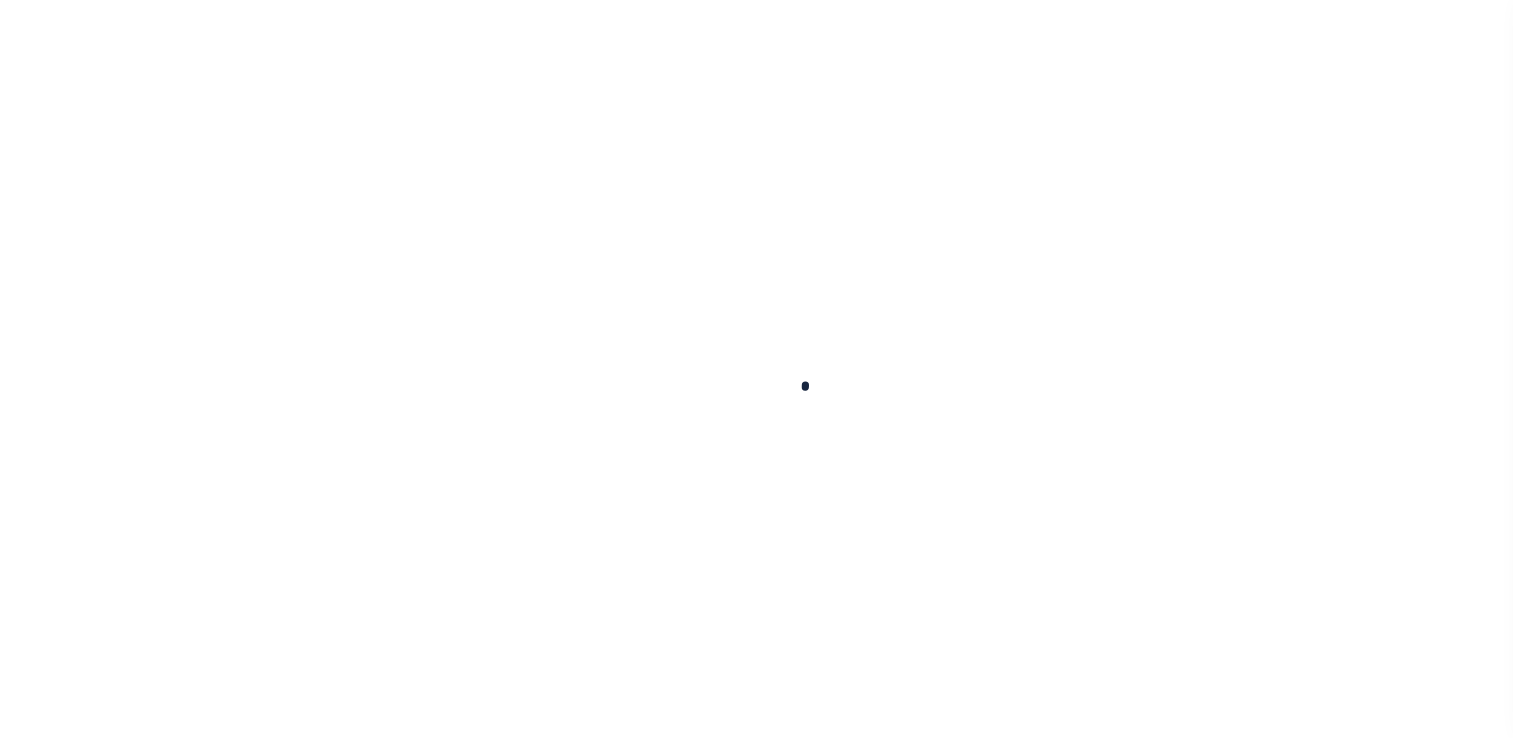 select 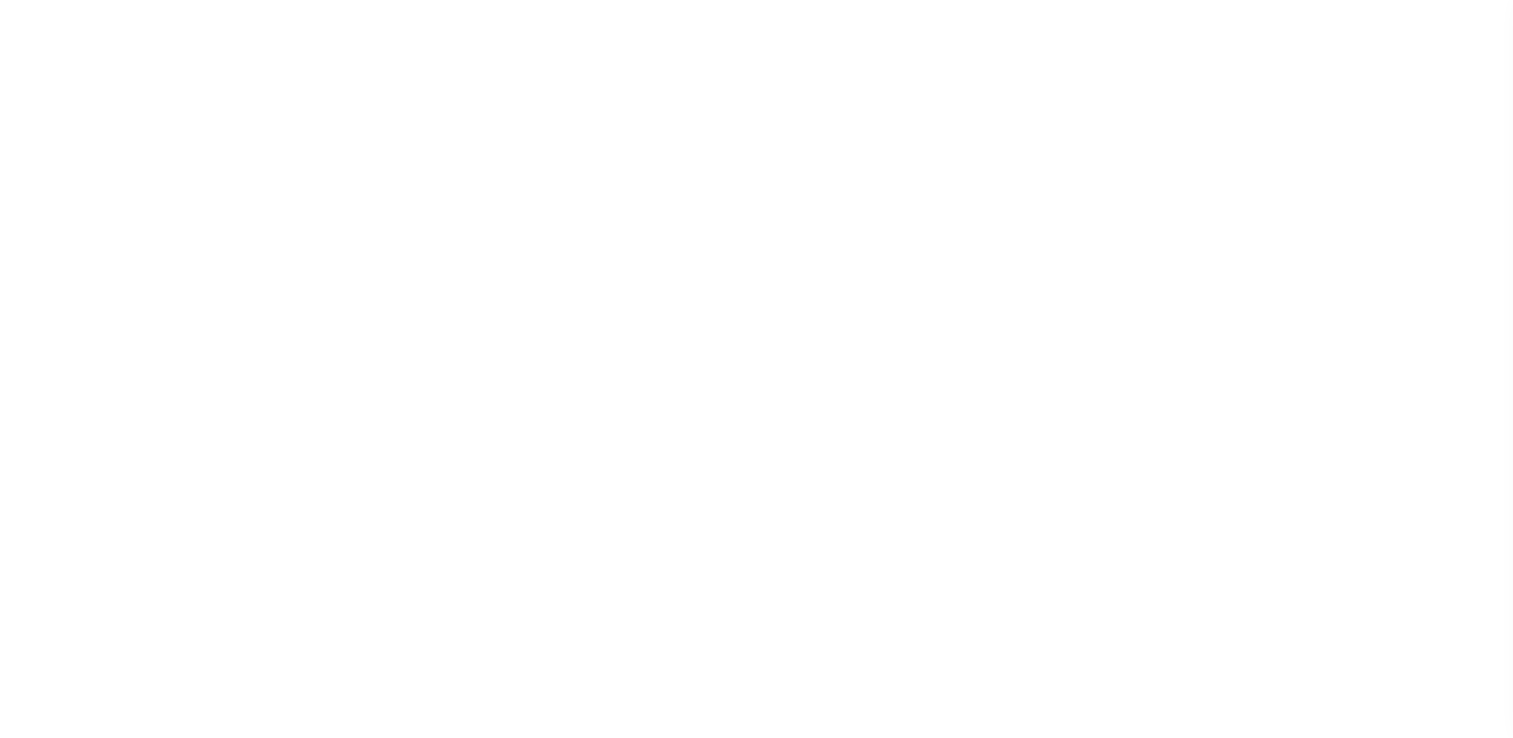 scroll, scrollTop: 0, scrollLeft: 0, axis: both 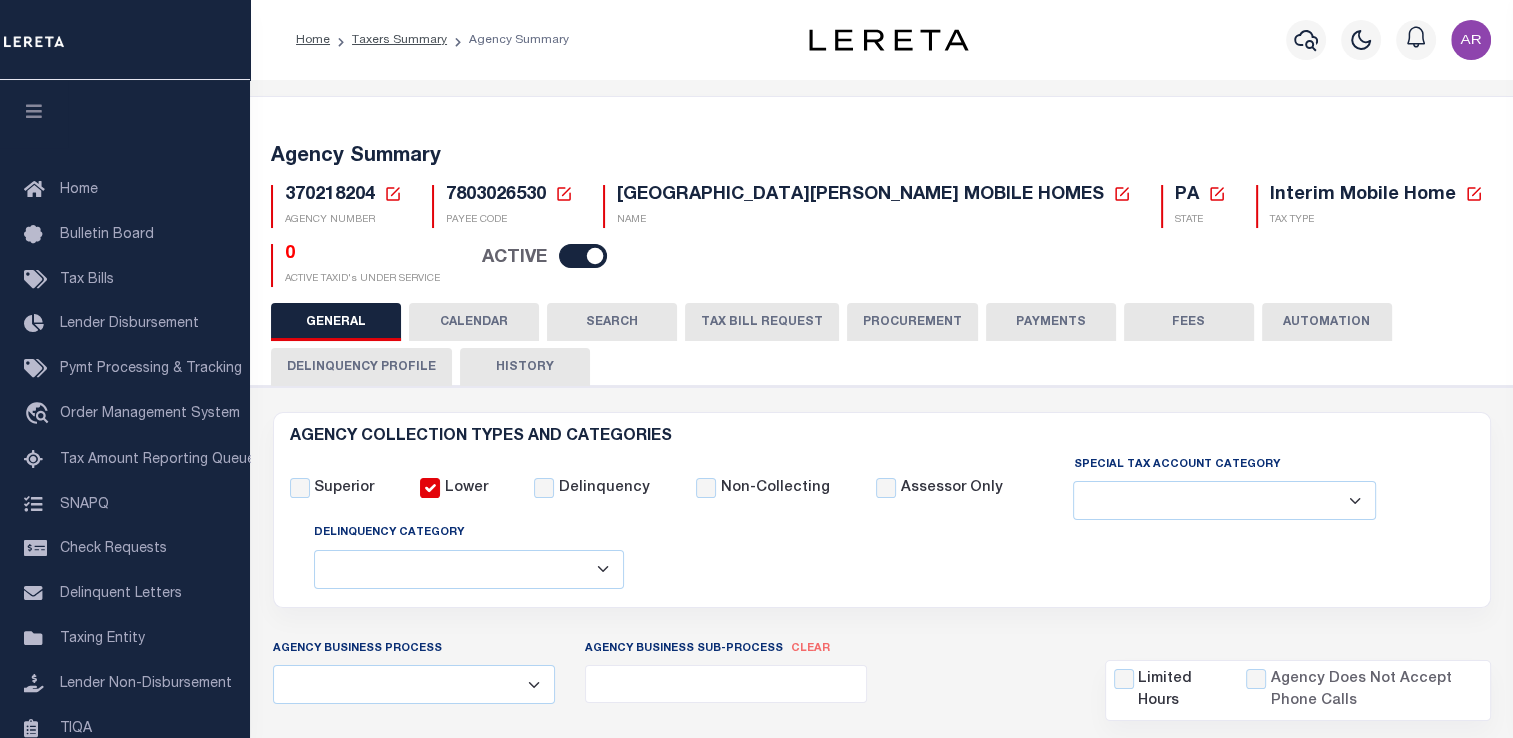 click on "FEES" at bounding box center [1189, 322] 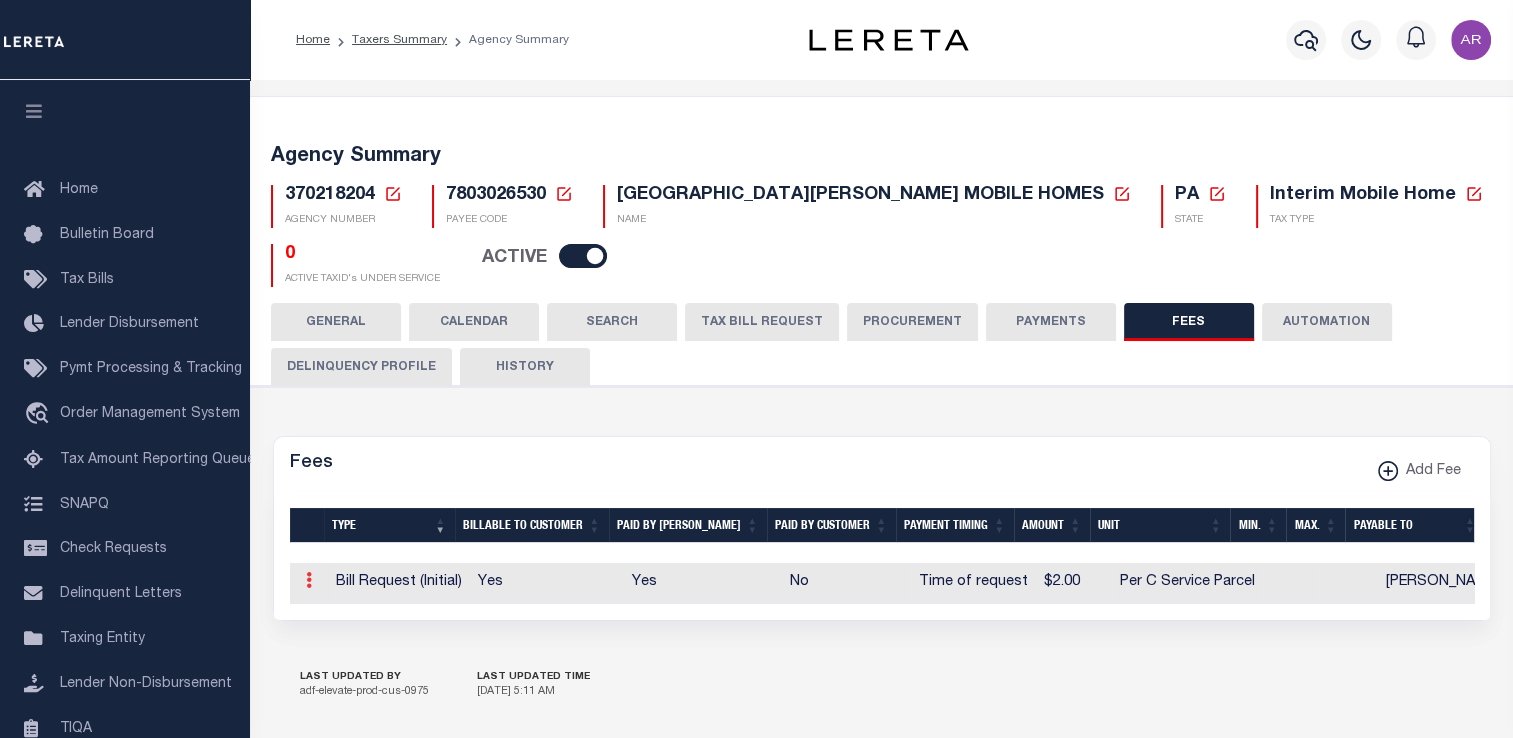 click at bounding box center [309, 580] 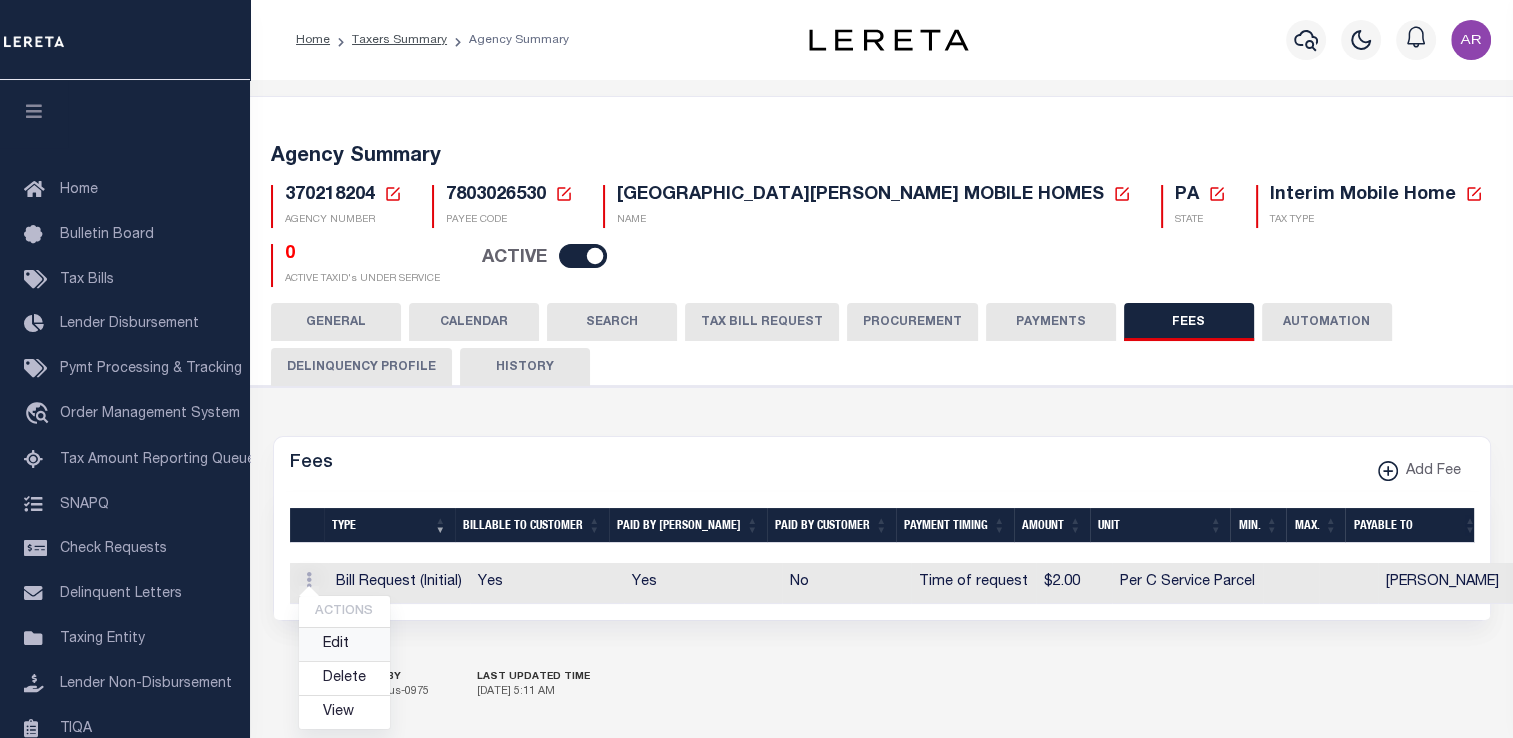 click on "Edit" at bounding box center (344, 644) 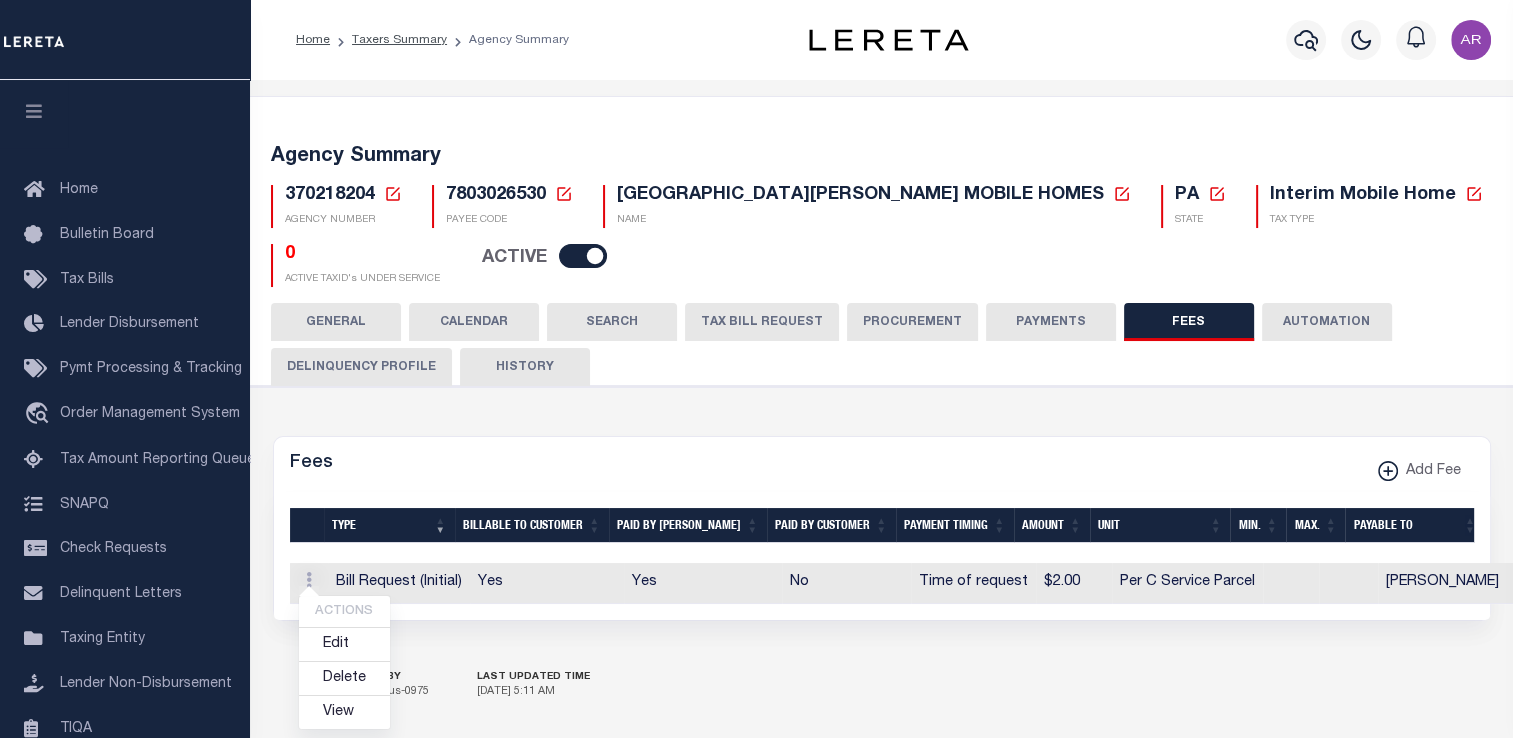select 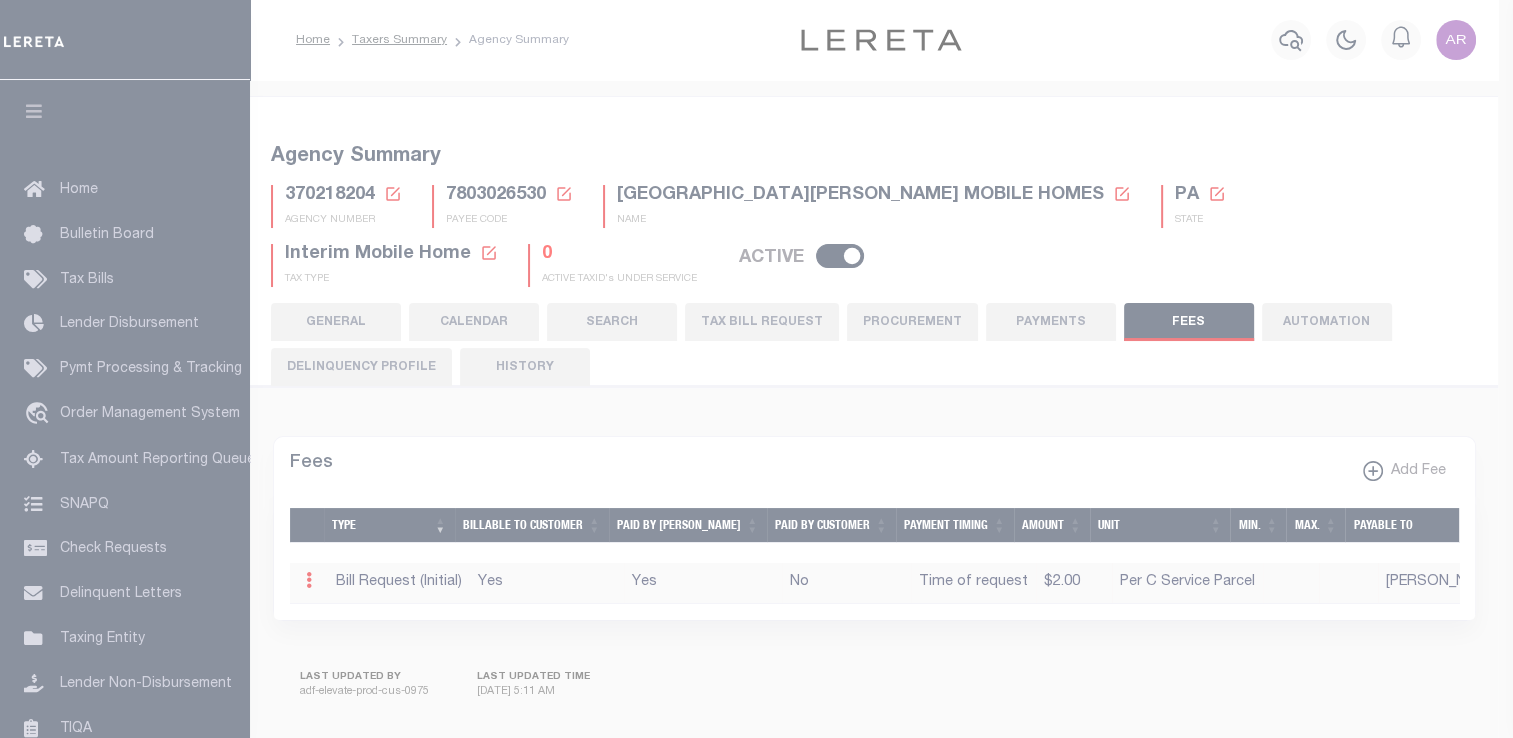 select on "1" 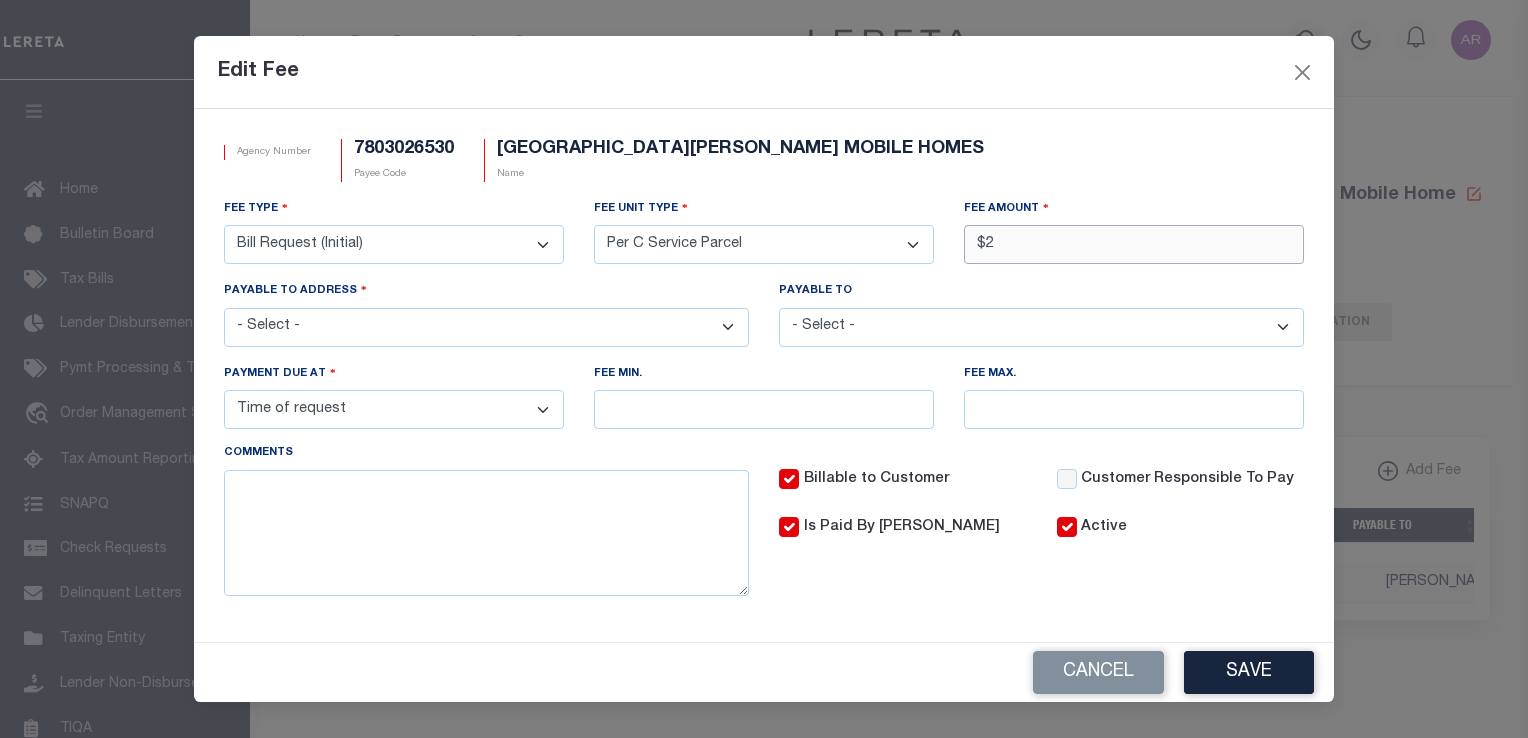 click on "$2" at bounding box center (1134, 244) 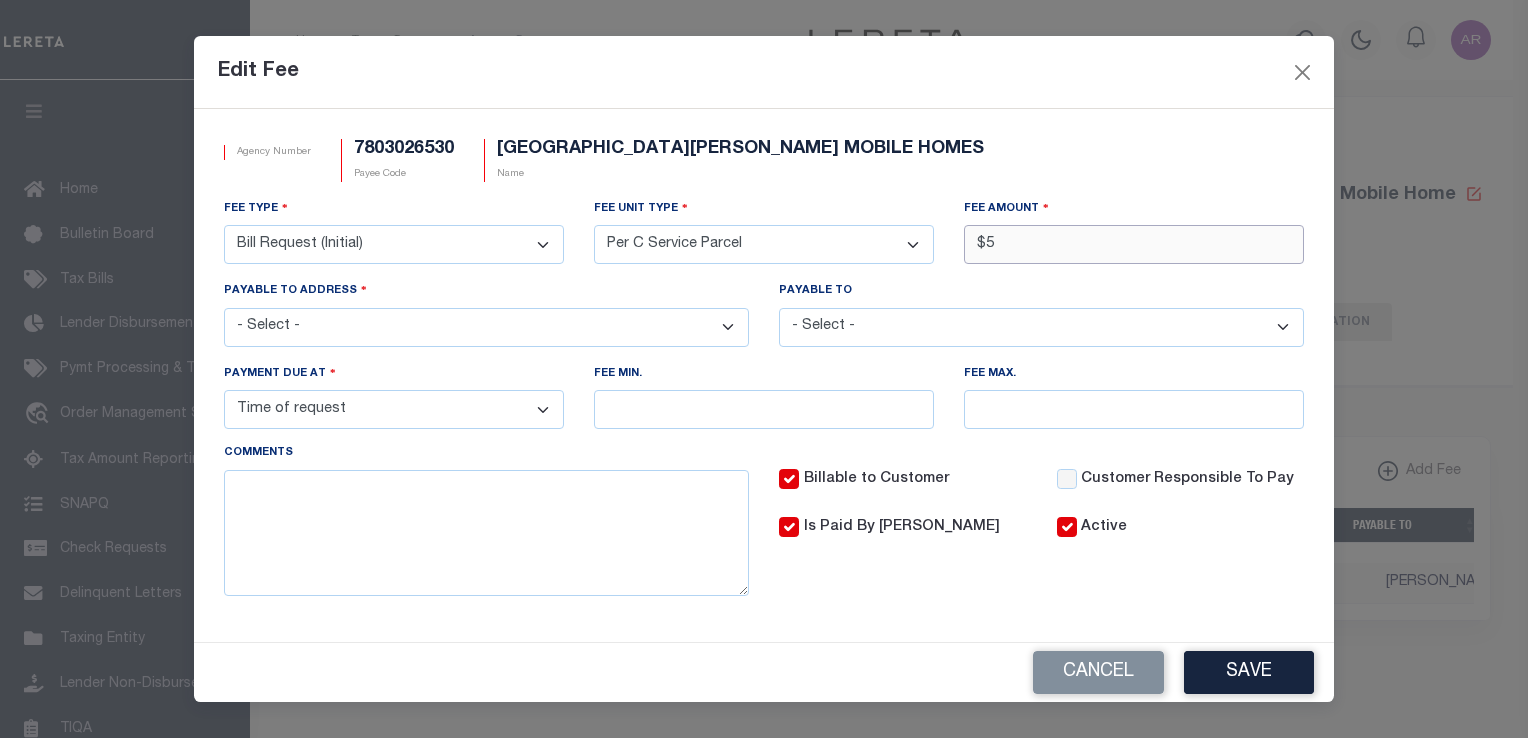 type on "$5.00" 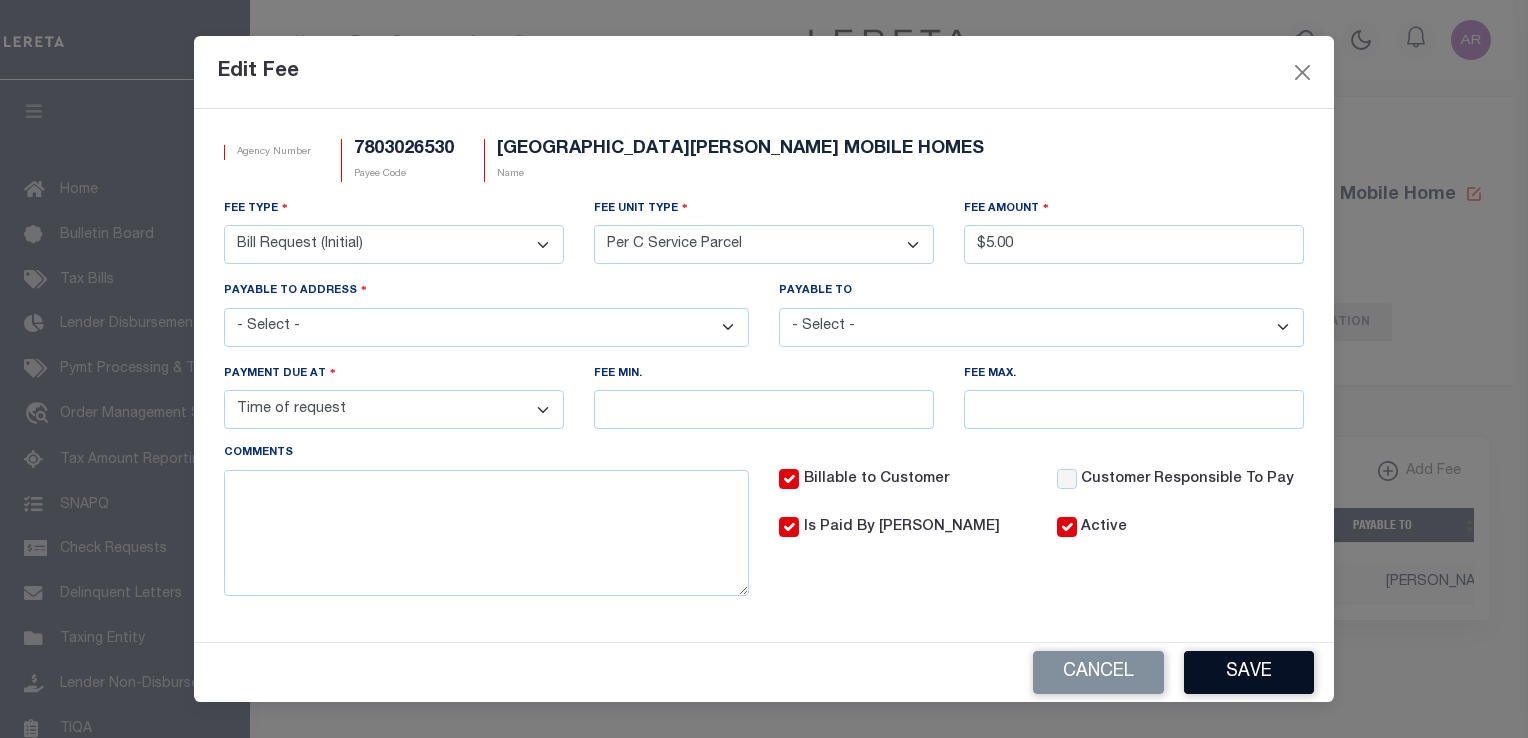 click on "Save" at bounding box center (1249, 672) 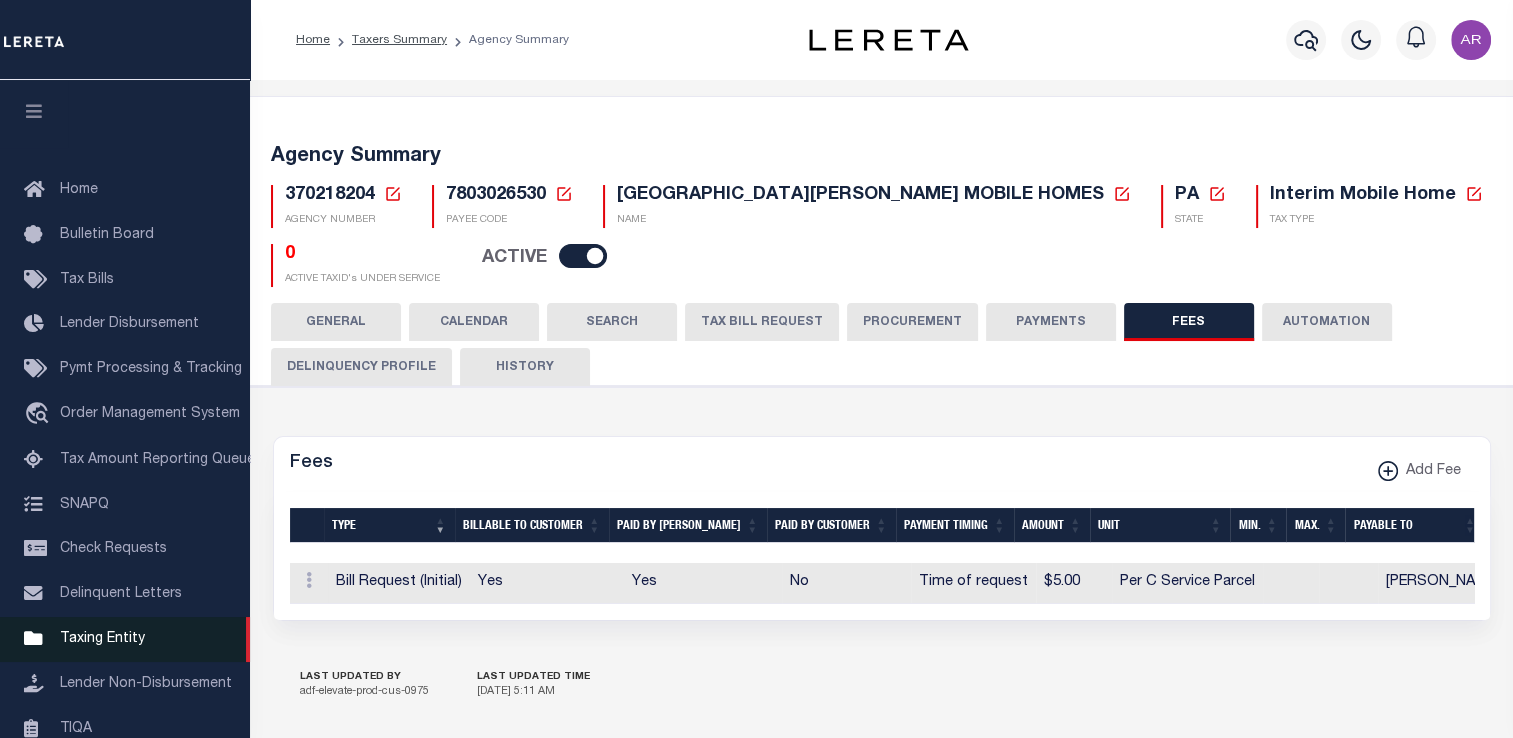 click on "Taxing Entity" at bounding box center [102, 639] 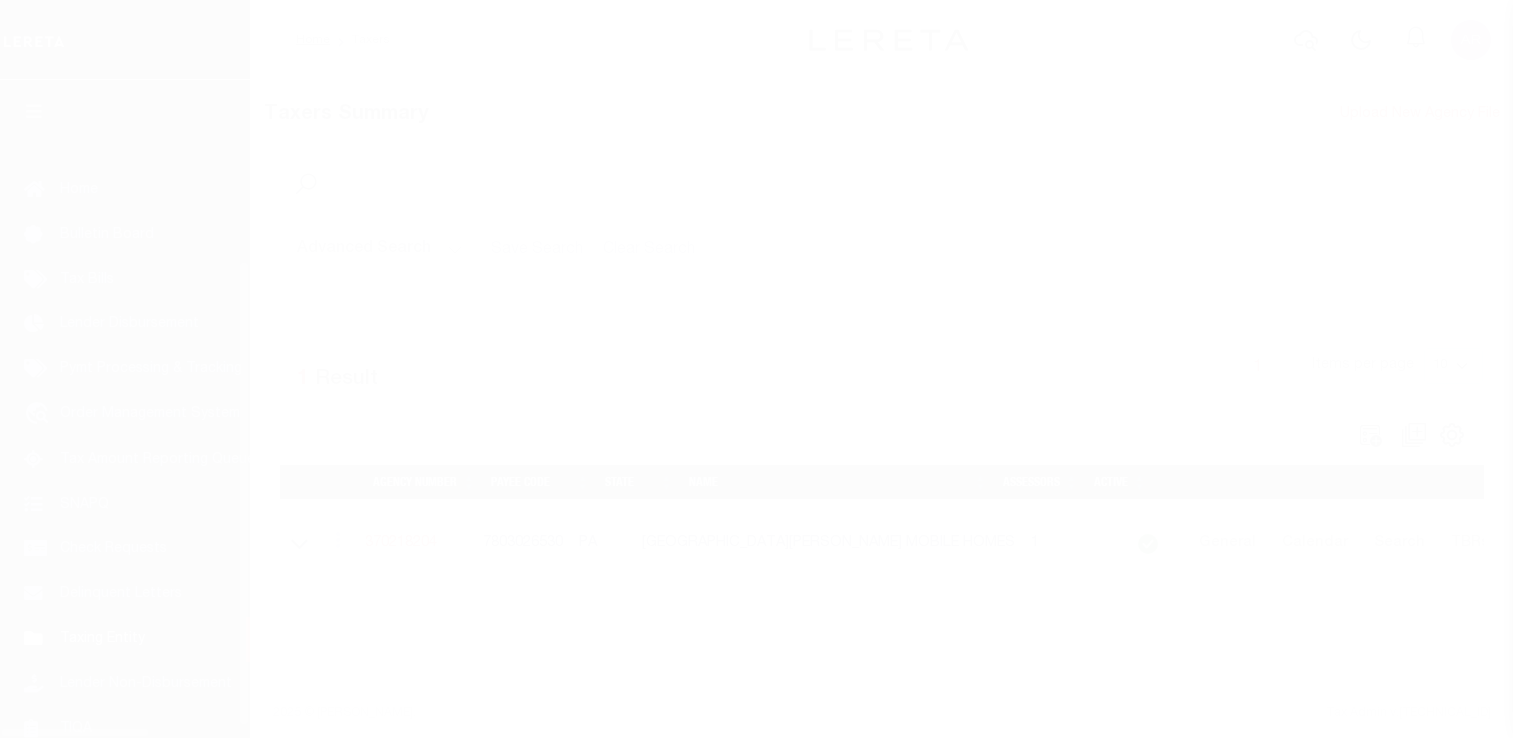 scroll, scrollTop: 0, scrollLeft: 0, axis: both 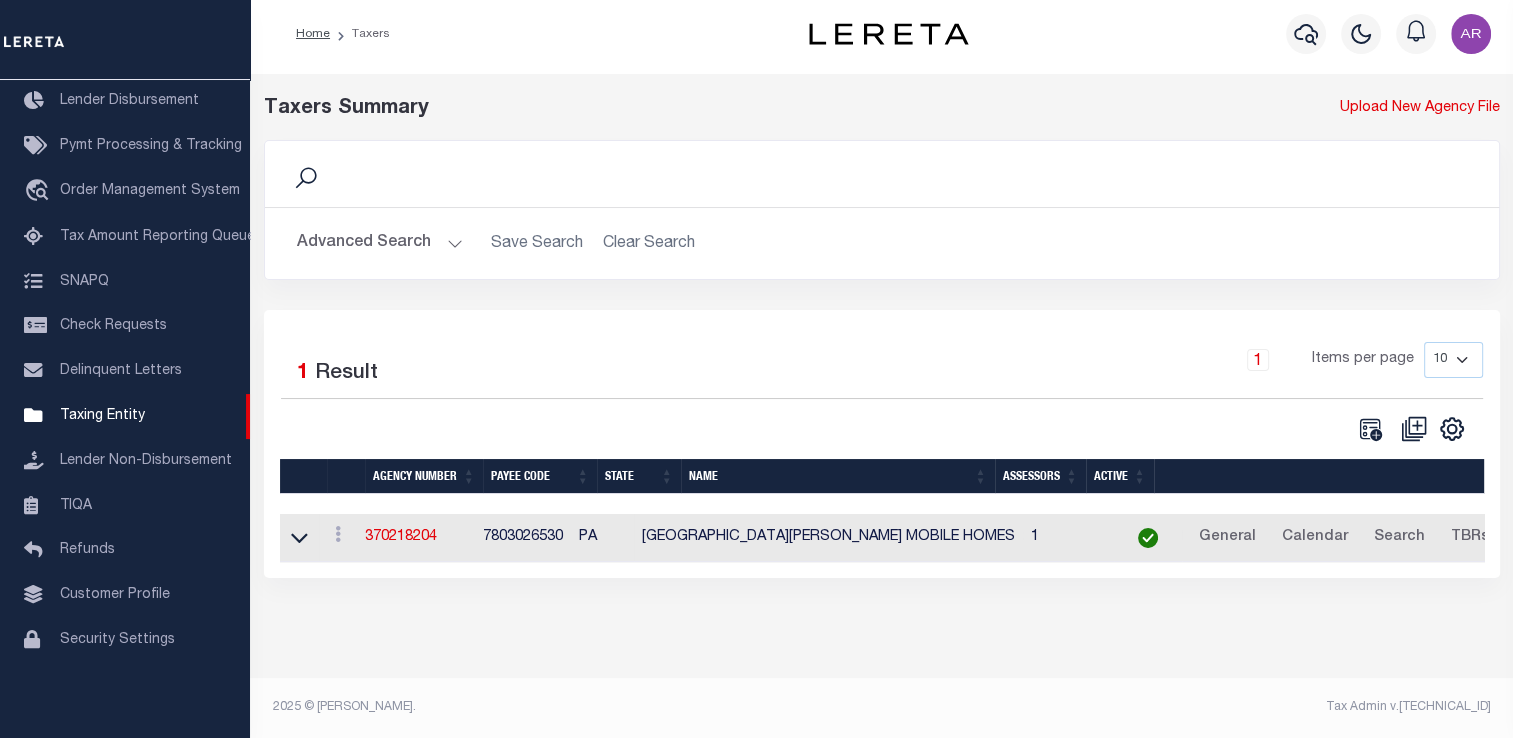 click on "Advanced Search" at bounding box center [380, 243] 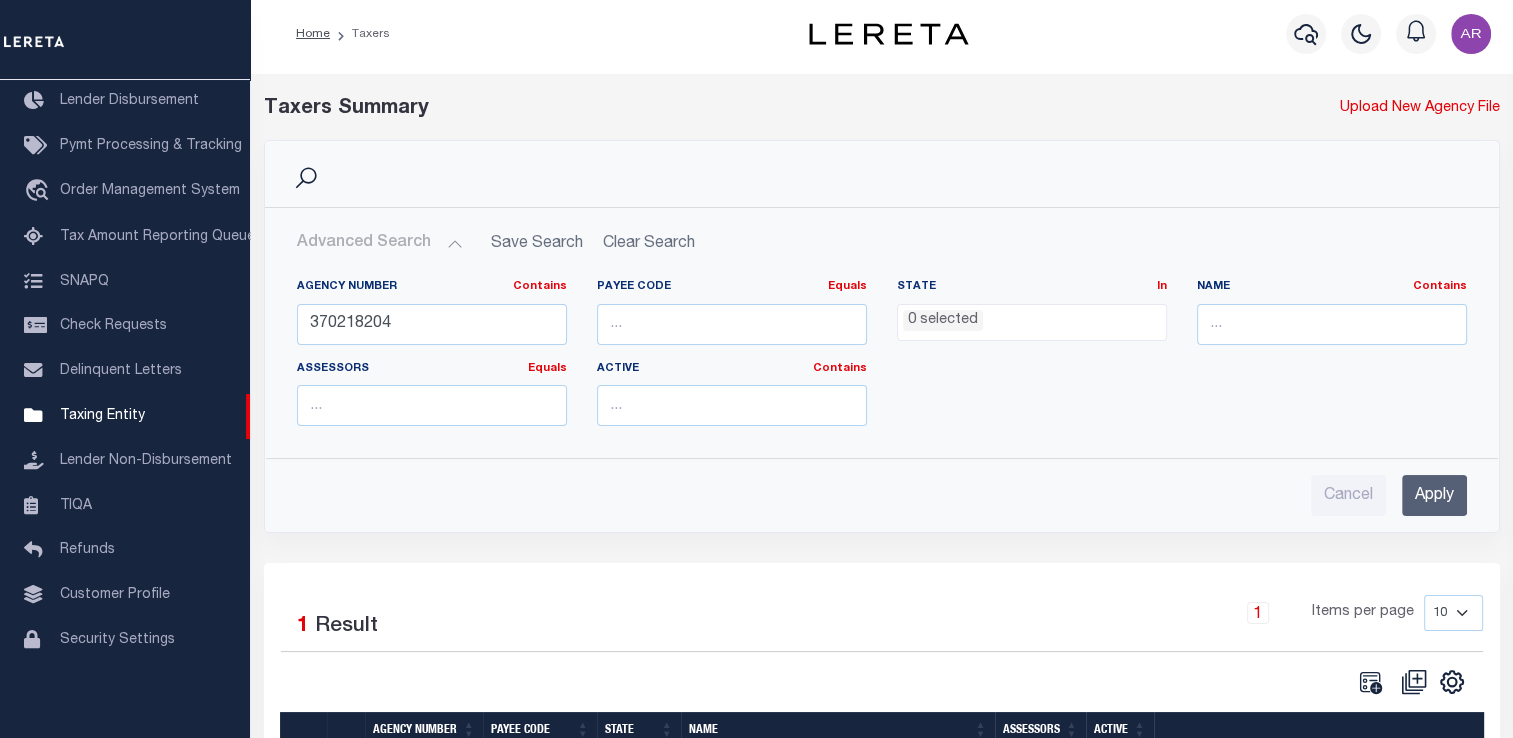 click on "Search" at bounding box center [882, 174] 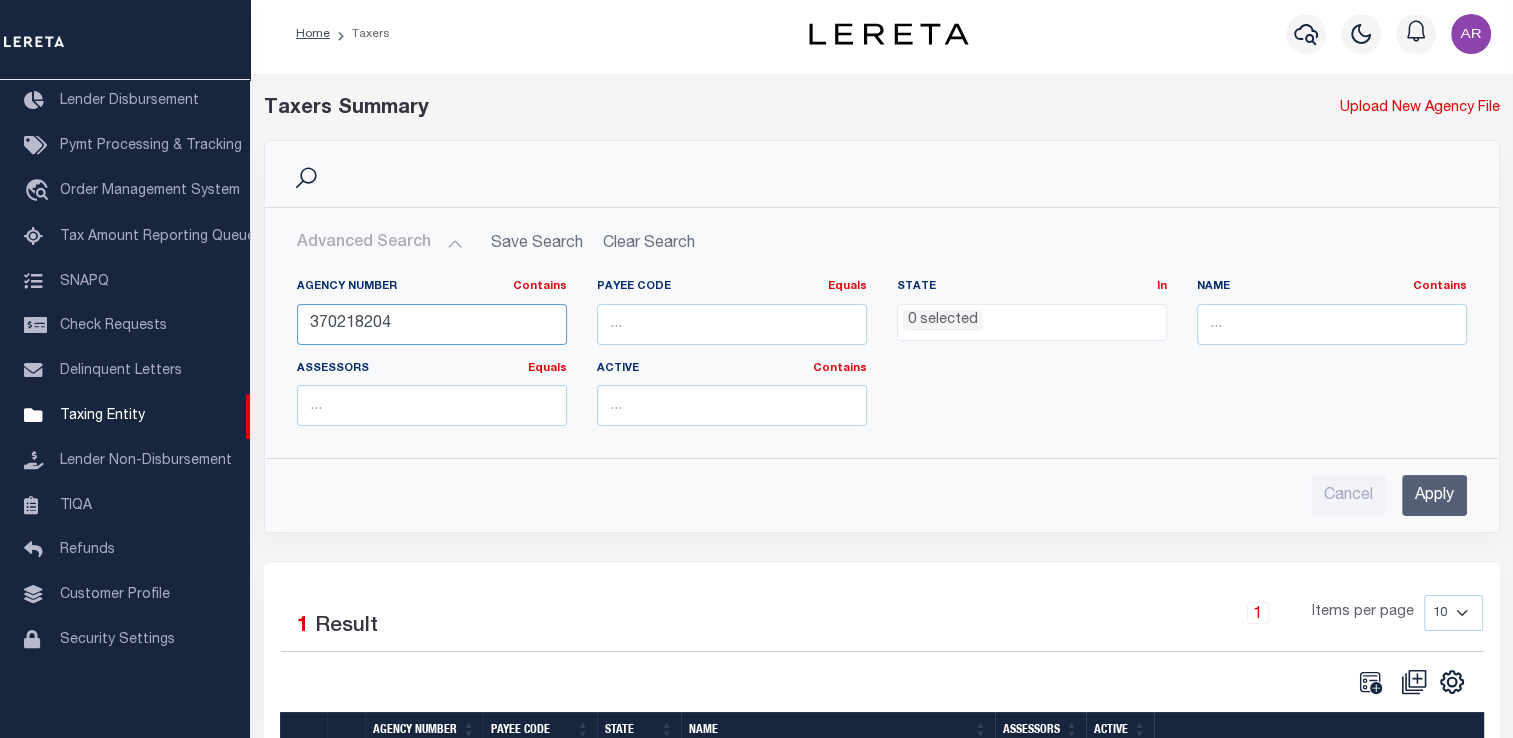 drag, startPoint x: 412, startPoint y: 319, endPoint x: 260, endPoint y: 318, distance: 152.0033 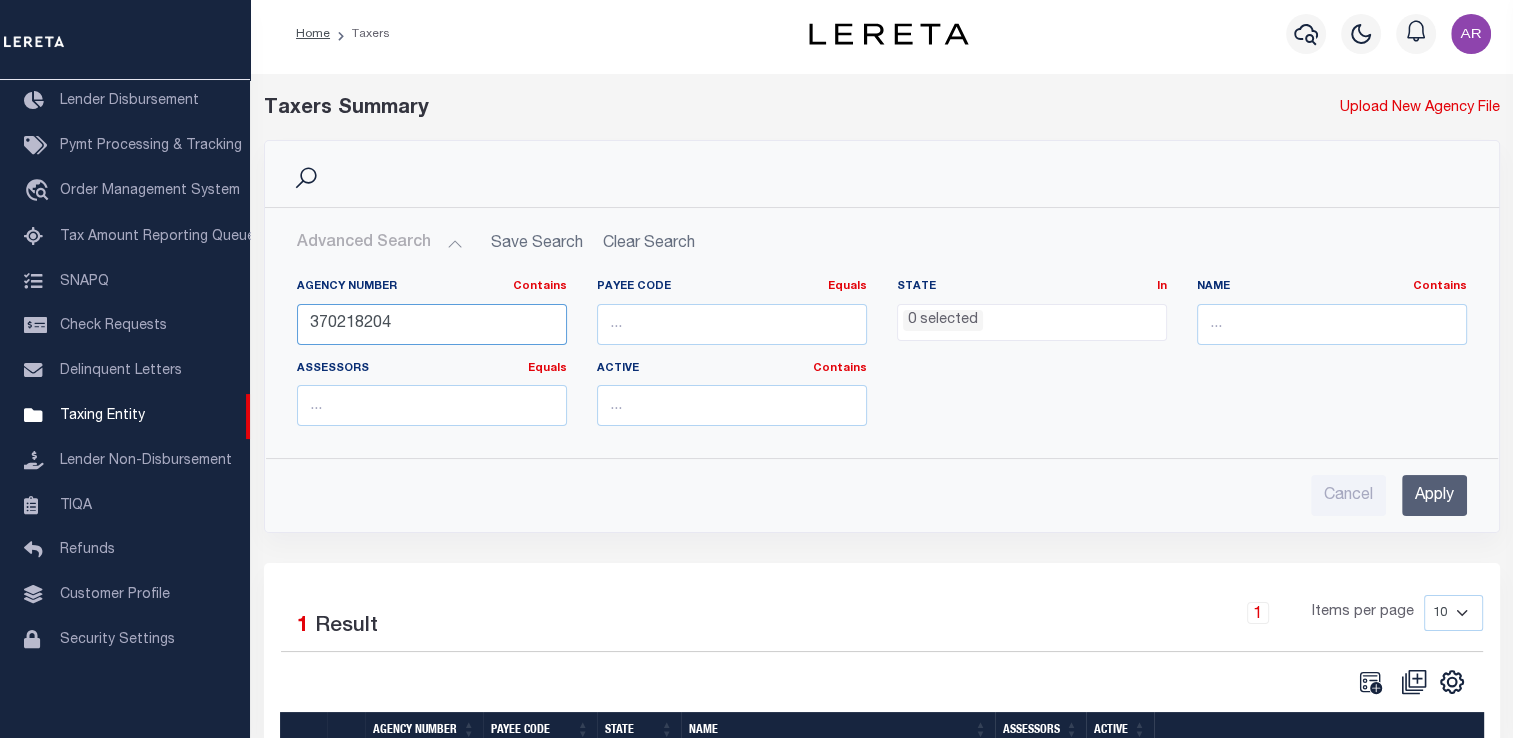 paste on "10570638" 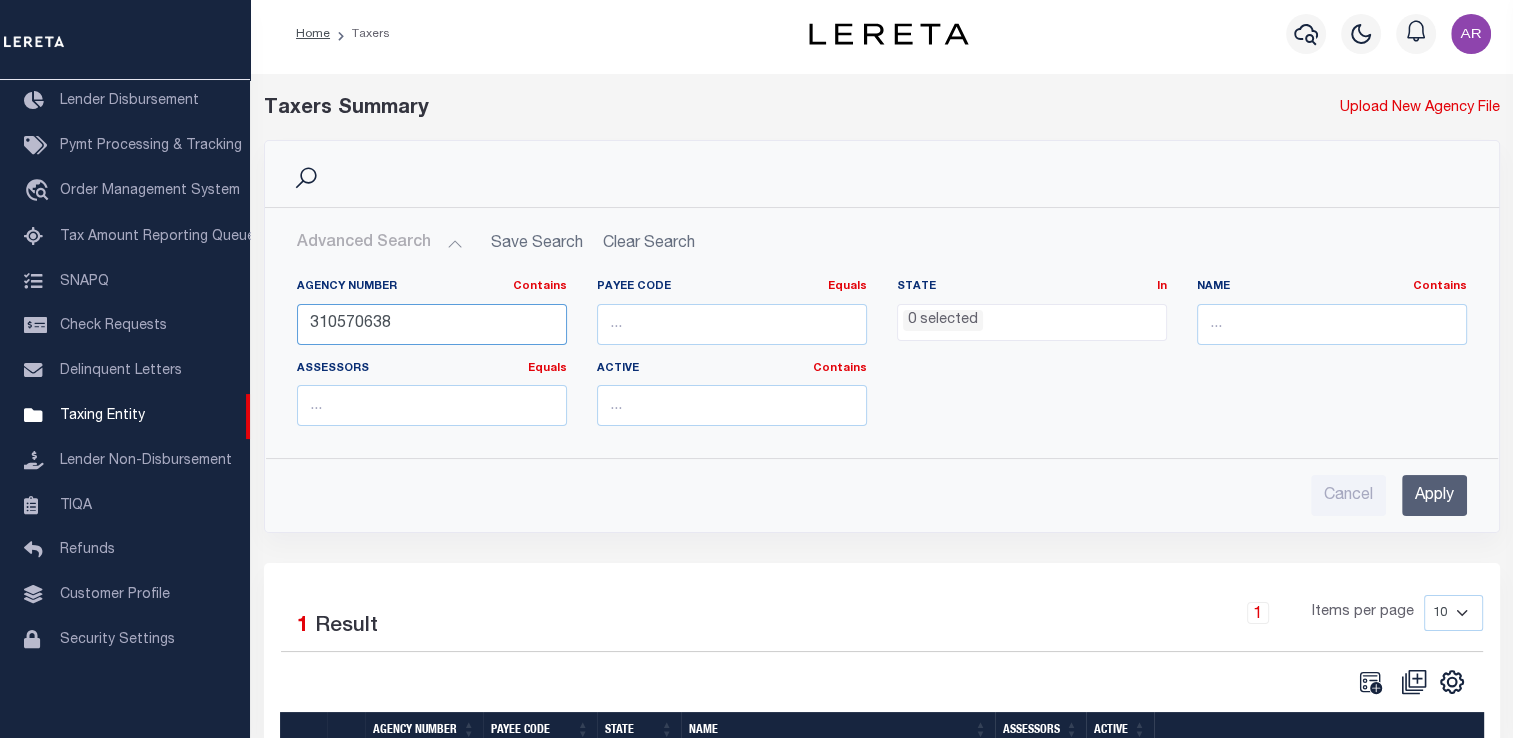 type on "310570638" 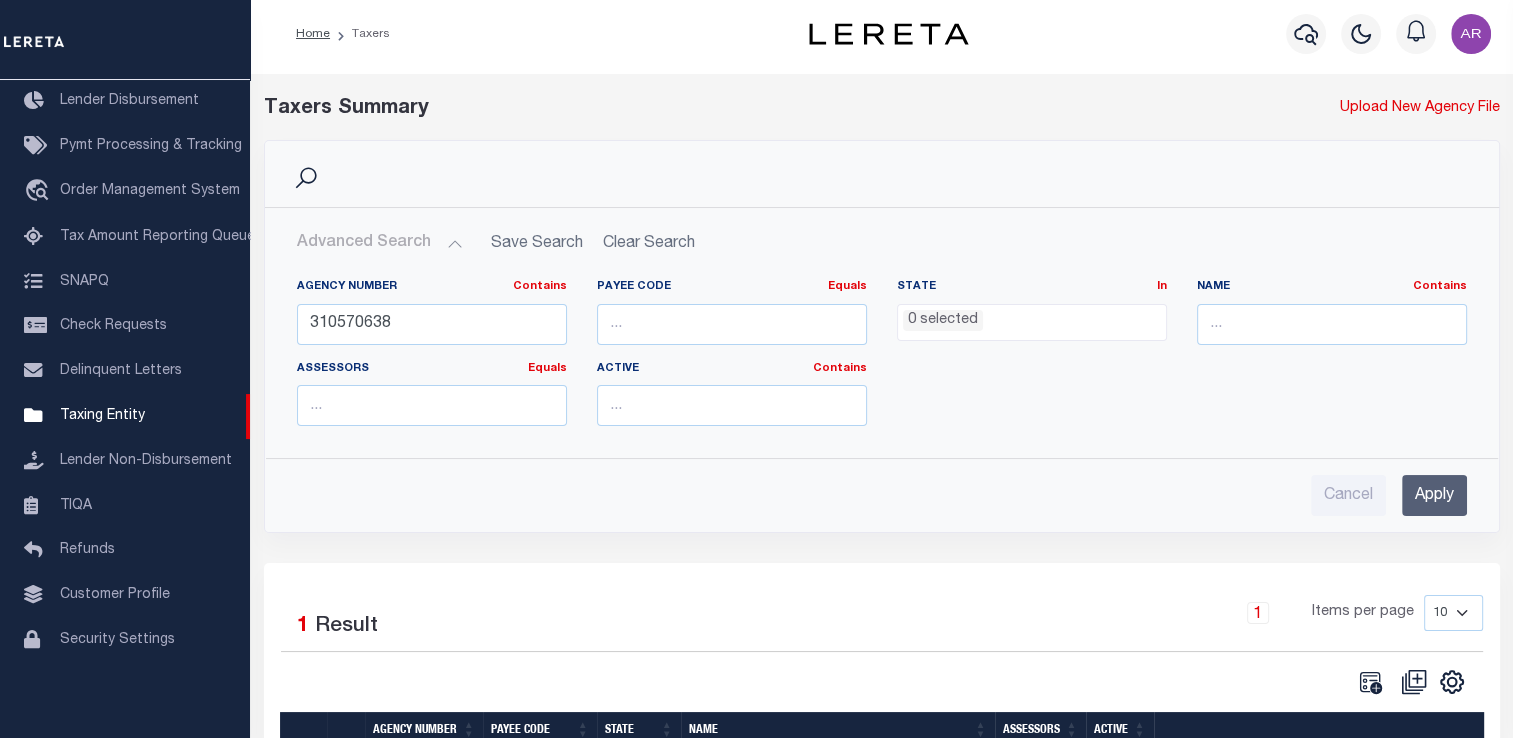 click on "Apply" at bounding box center (1434, 495) 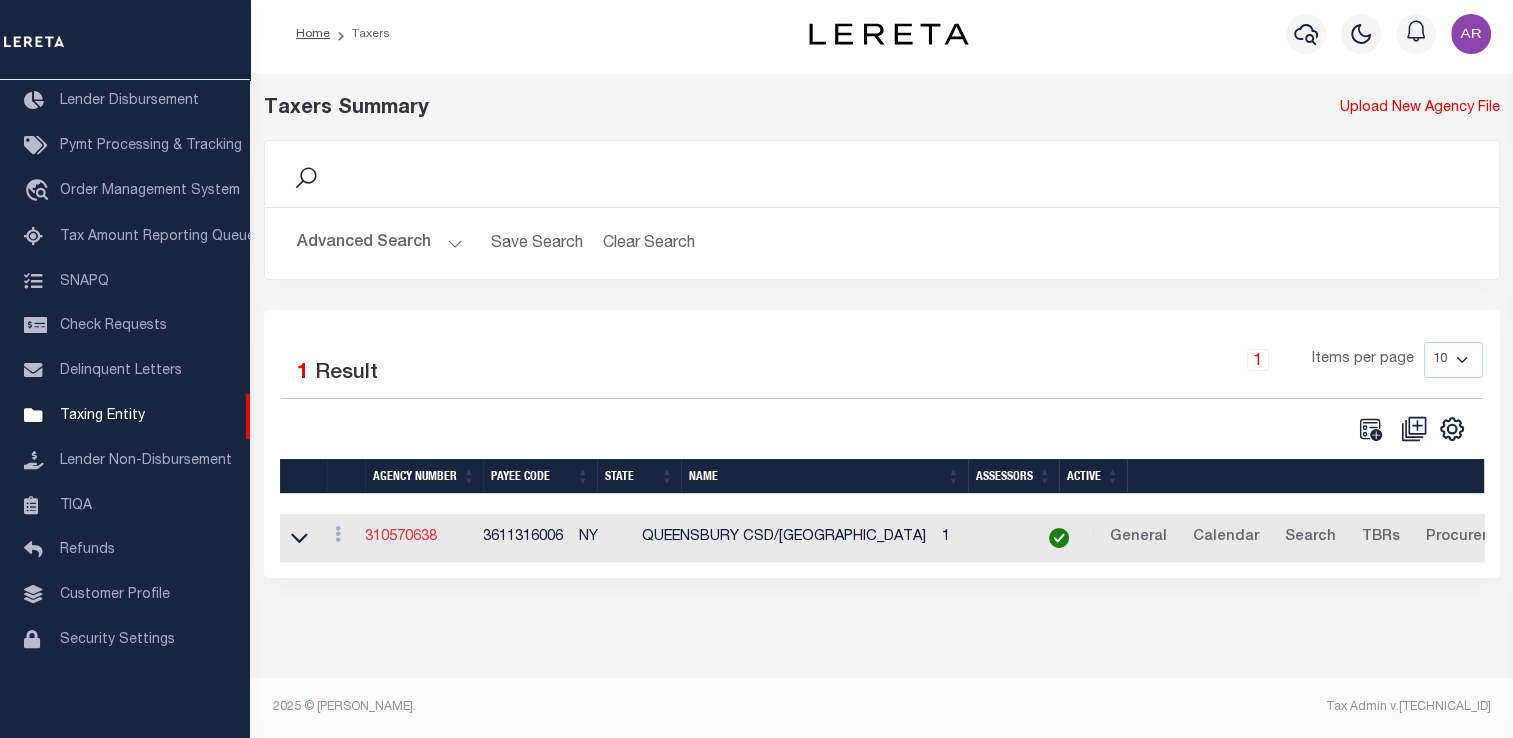 click on "310570638" at bounding box center (401, 537) 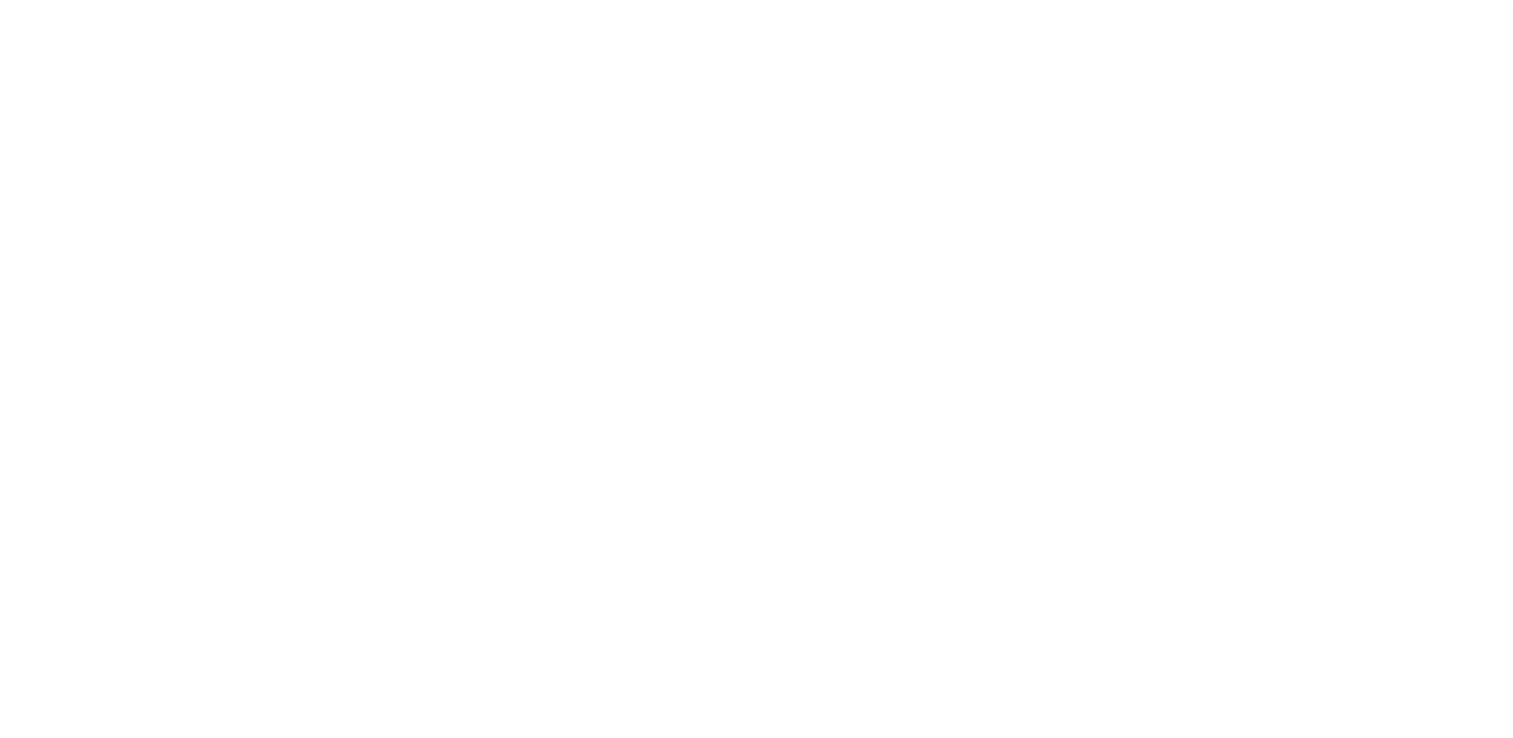 select 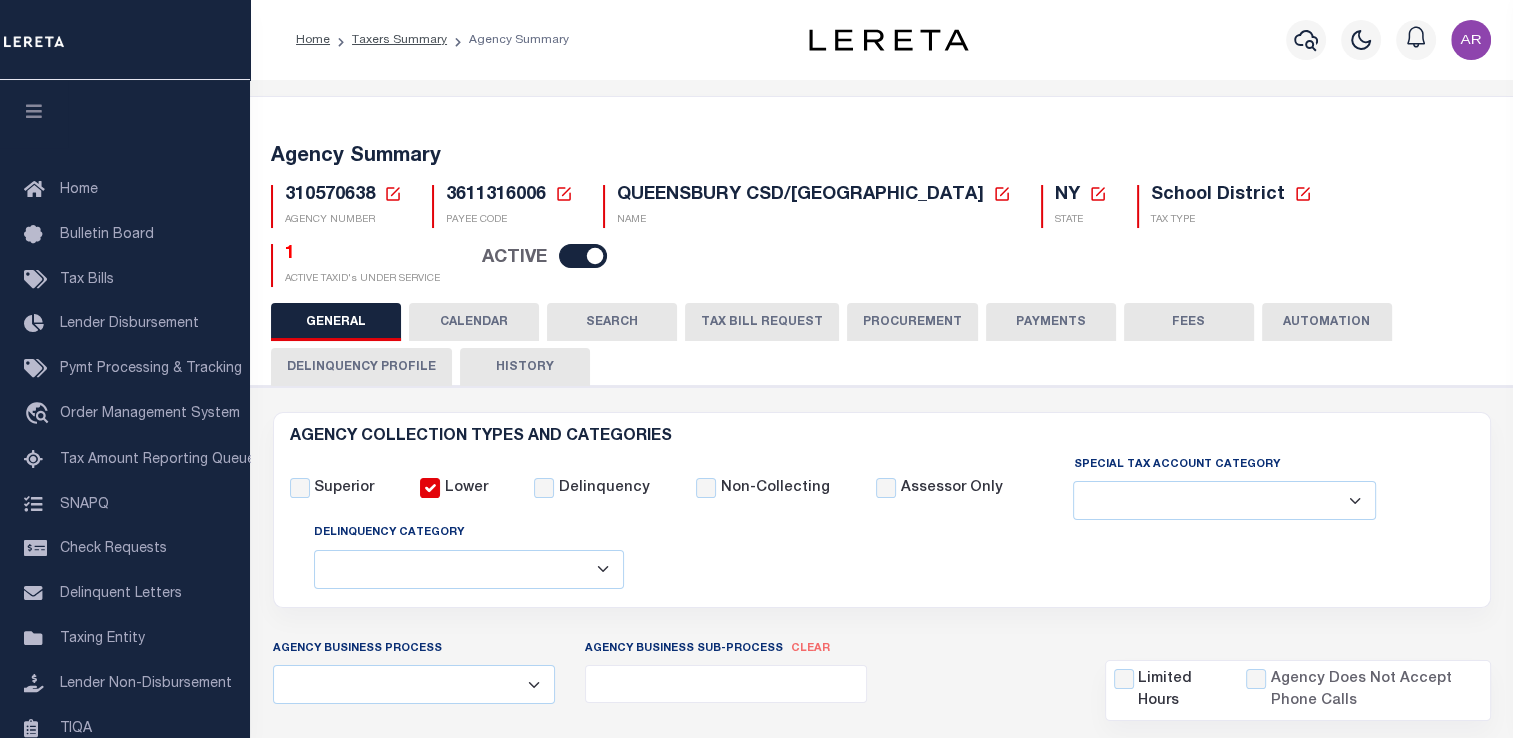 scroll, scrollTop: 233, scrollLeft: 0, axis: vertical 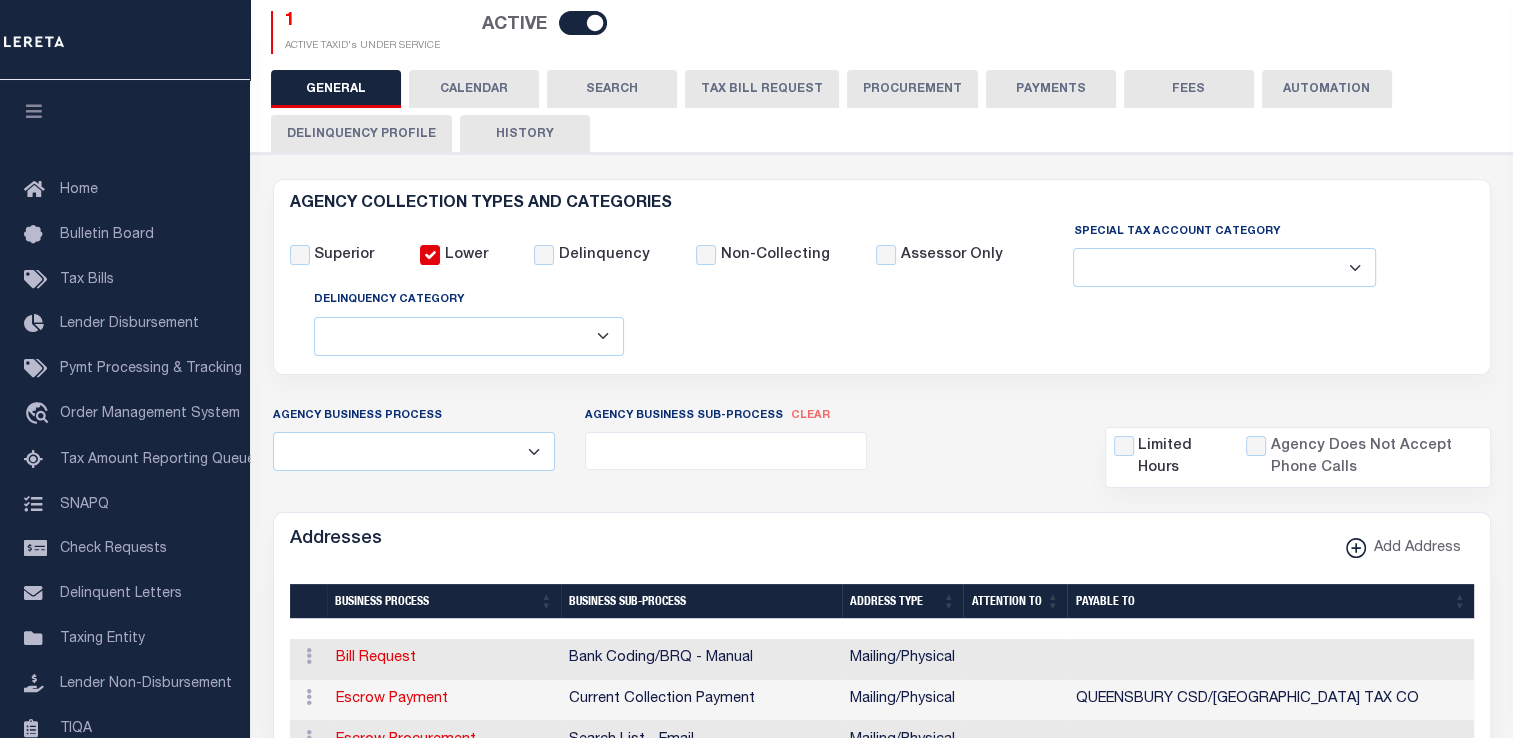 click on "GENERAL
CALENDAR
SEARCH
TAX BILL REQUEST
PROCUREMENT
PAYMENTS" at bounding box center (882, 111) 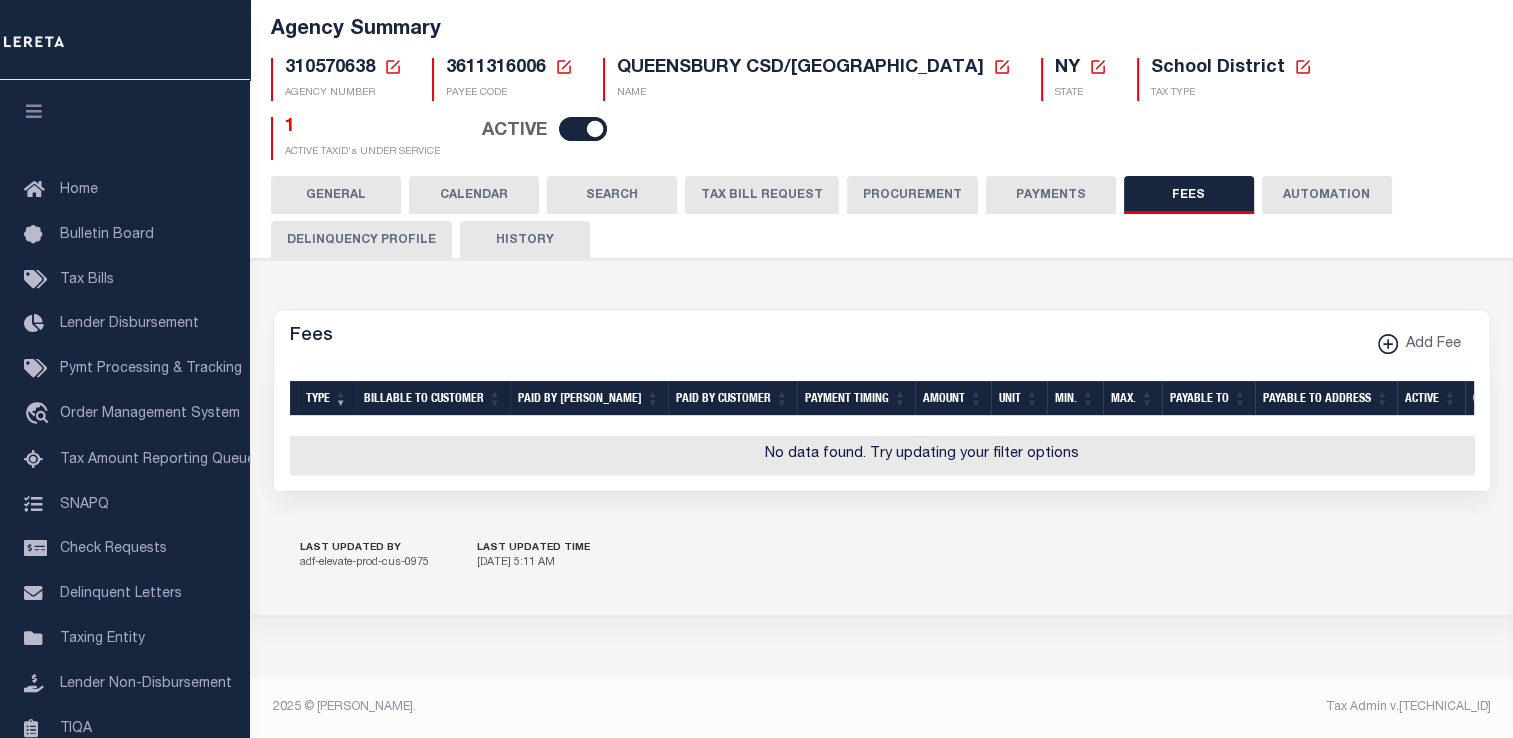 scroll, scrollTop: 125, scrollLeft: 0, axis: vertical 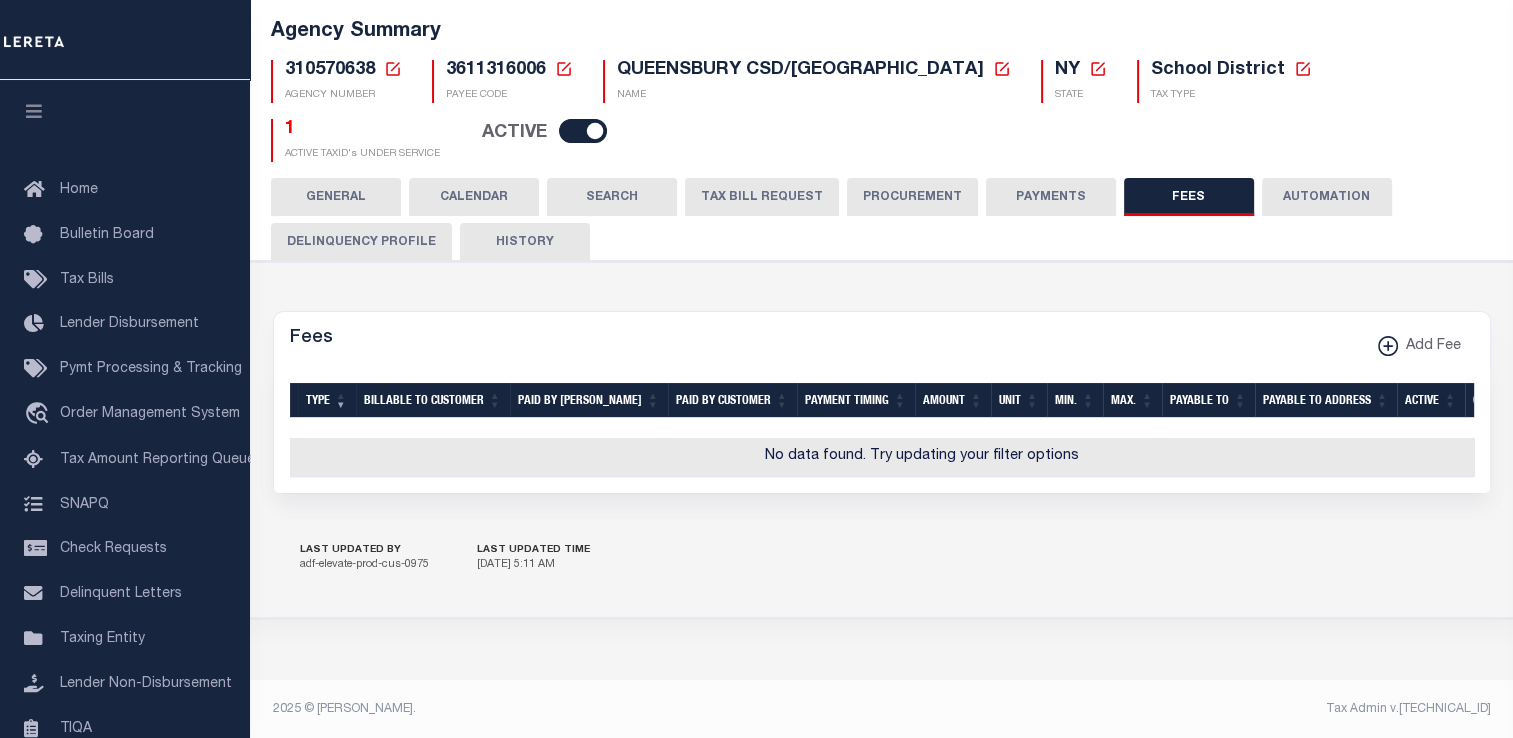 click on "PAYMENTS" at bounding box center [1051, 197] 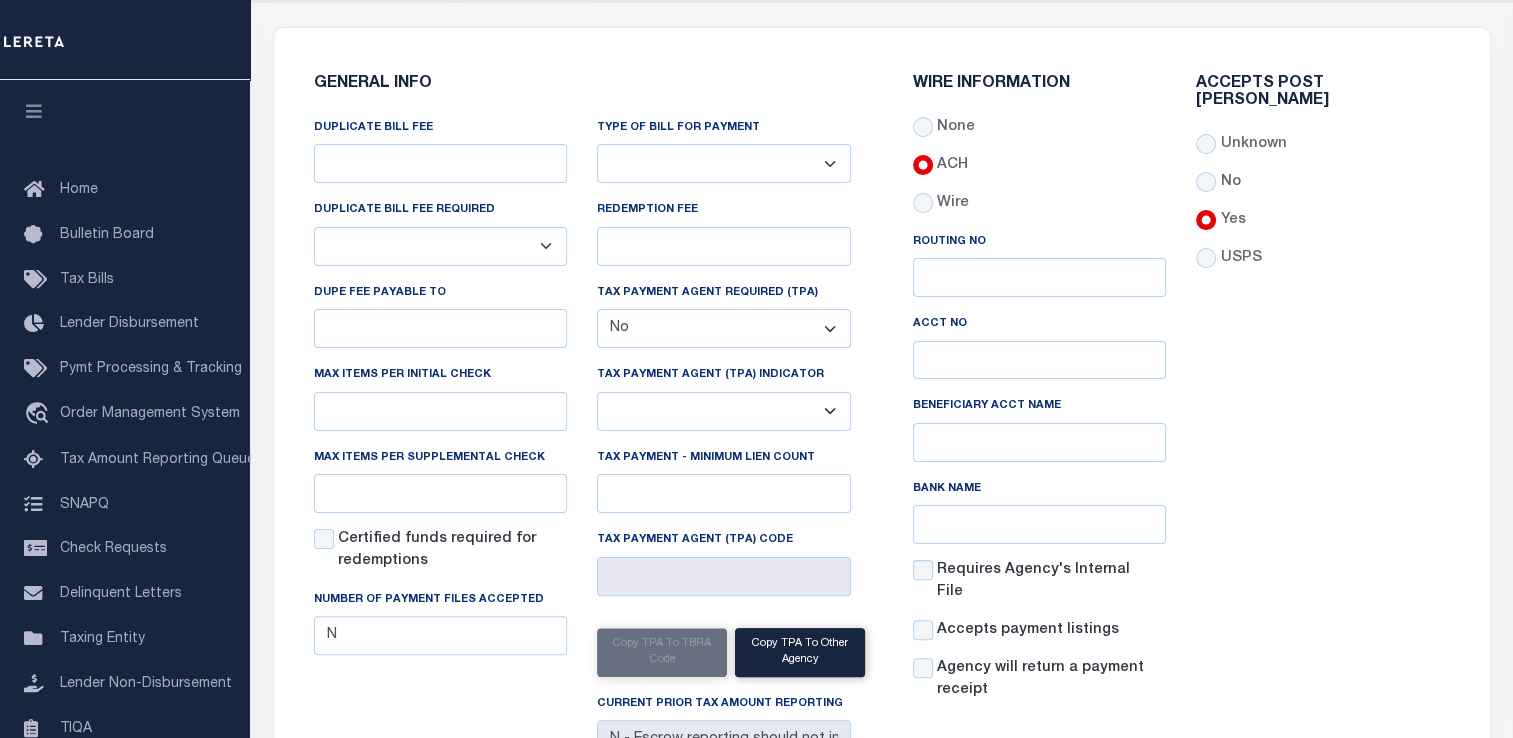 scroll, scrollTop: 0, scrollLeft: 0, axis: both 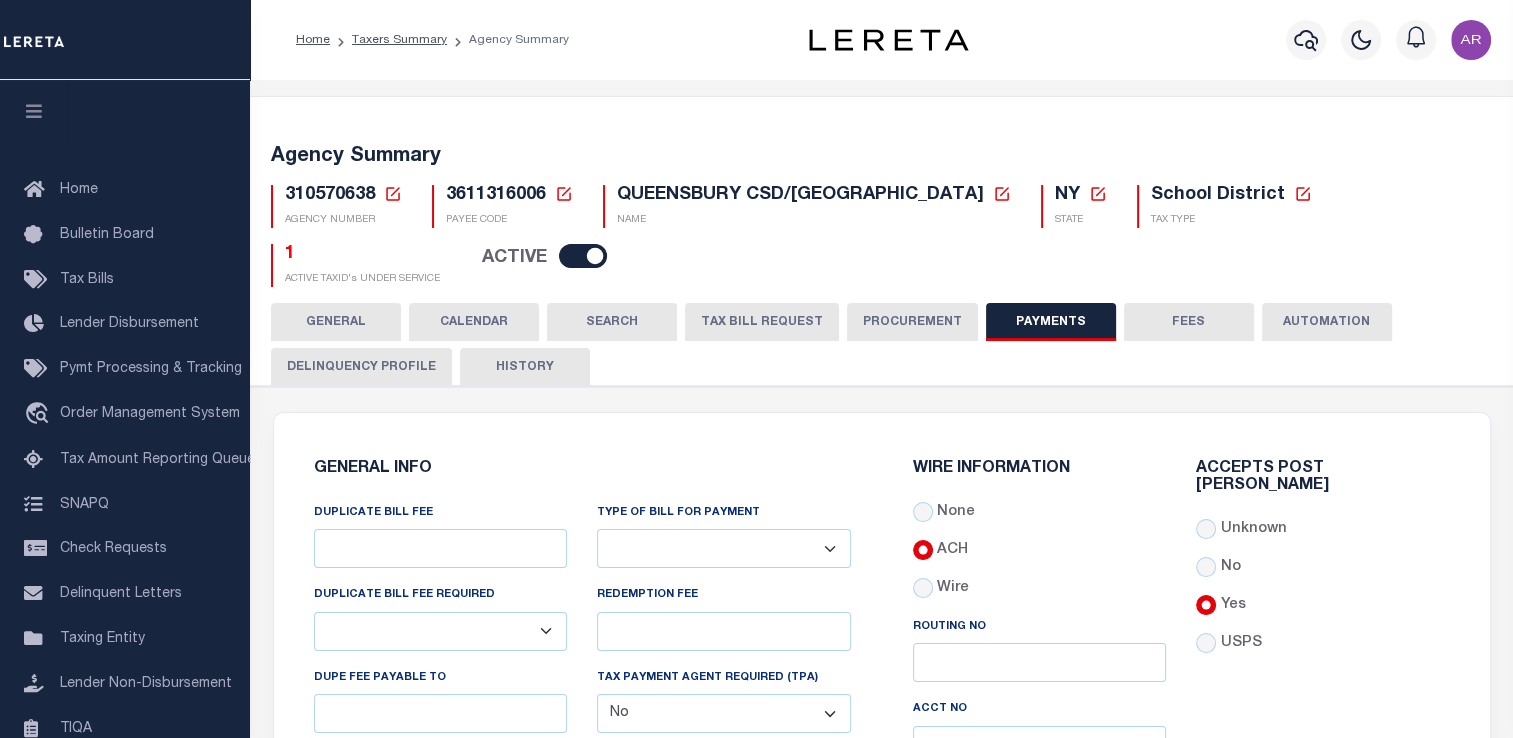 click on "GENERAL" at bounding box center (336, 322) 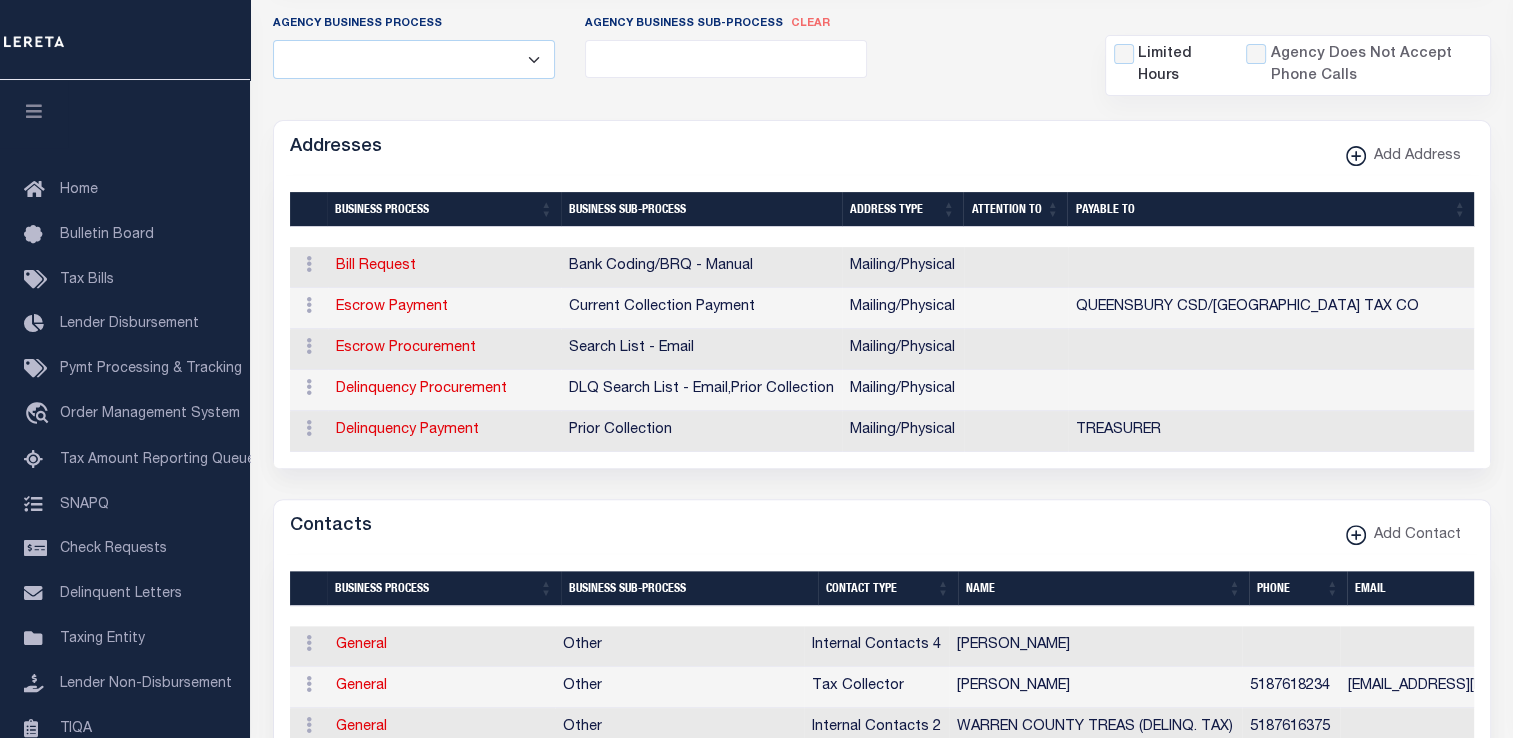 scroll, scrollTop: 678, scrollLeft: 0, axis: vertical 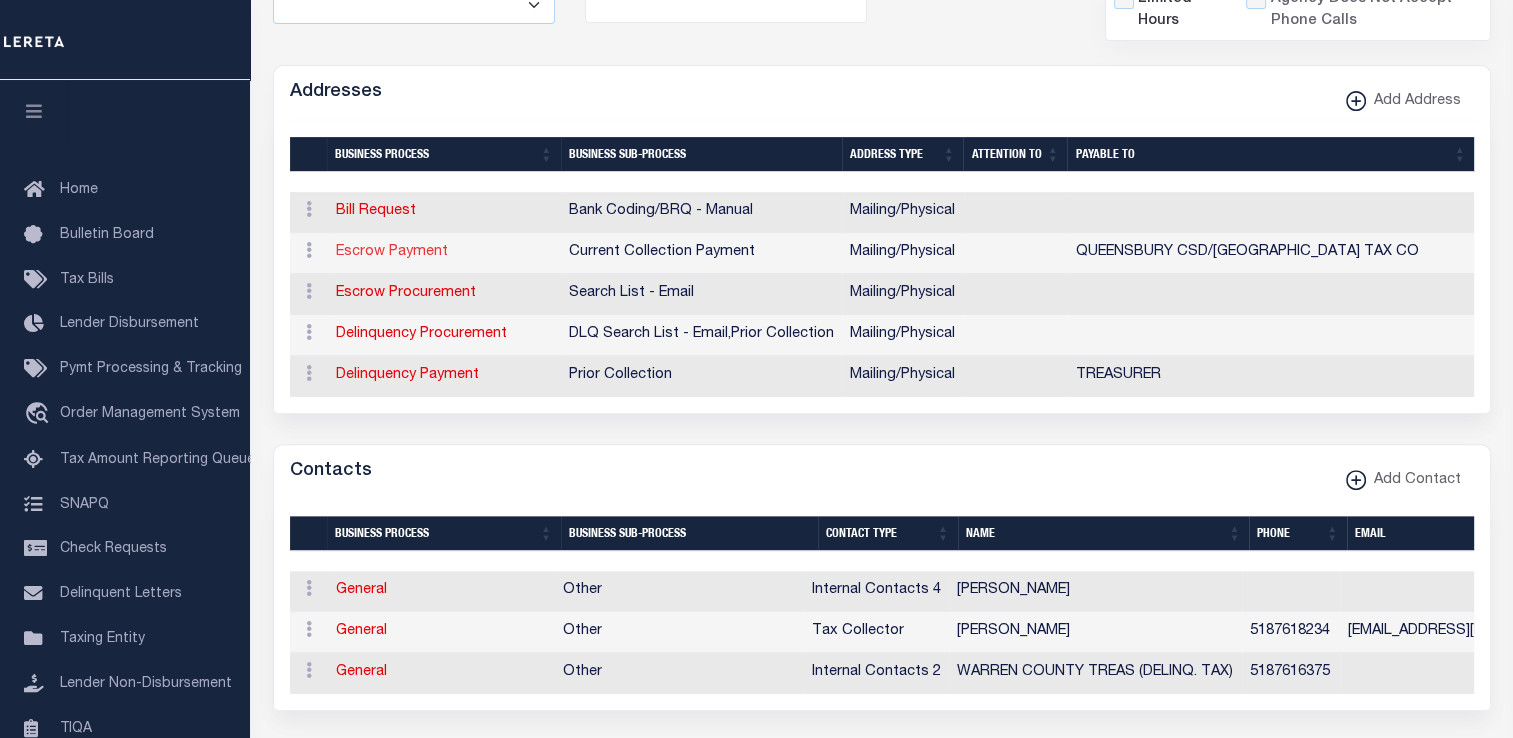 click on "Escrow Payment" at bounding box center (392, 252) 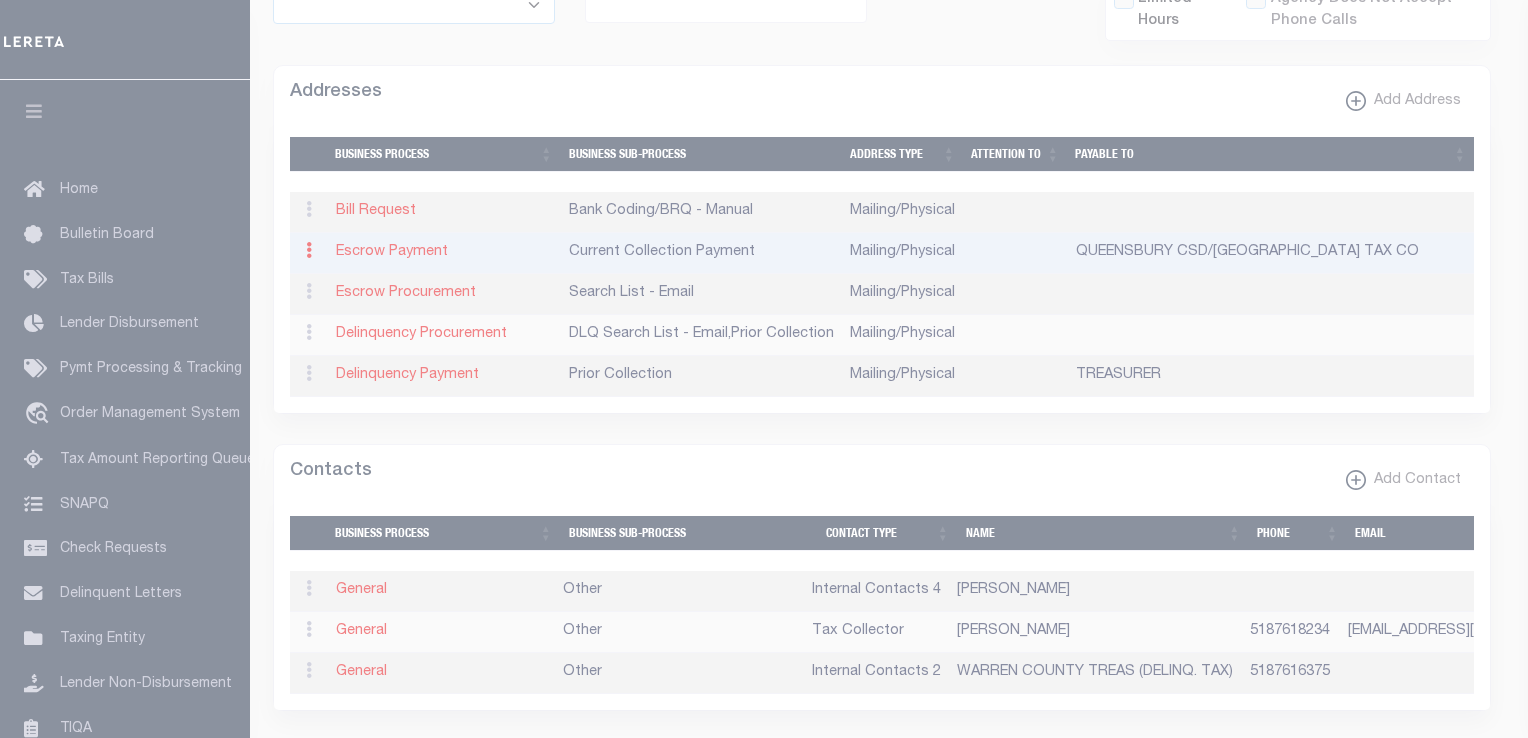 type on "[STREET_ADDRESS]" 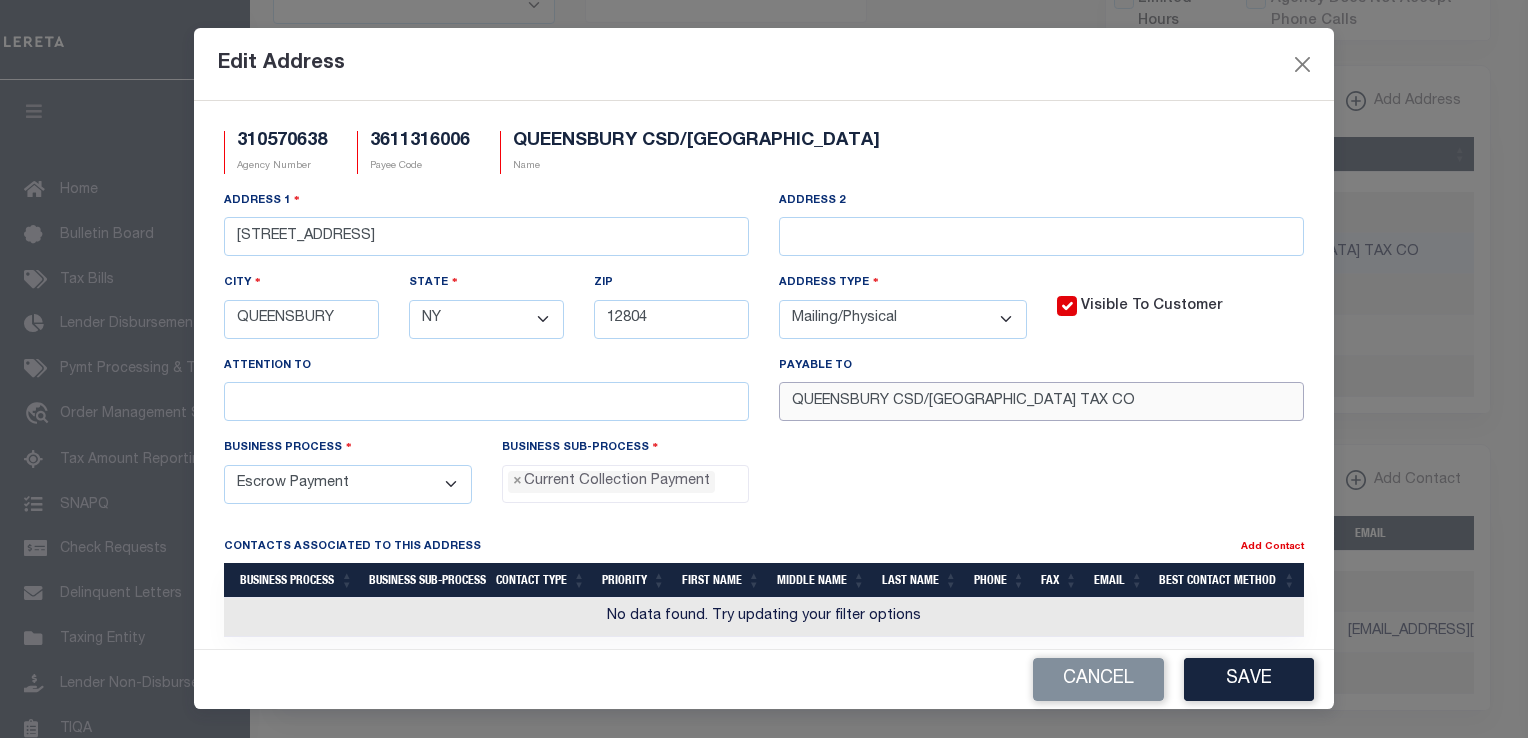 drag, startPoint x: 1219, startPoint y: 402, endPoint x: 660, endPoint y: 412, distance: 559.0894 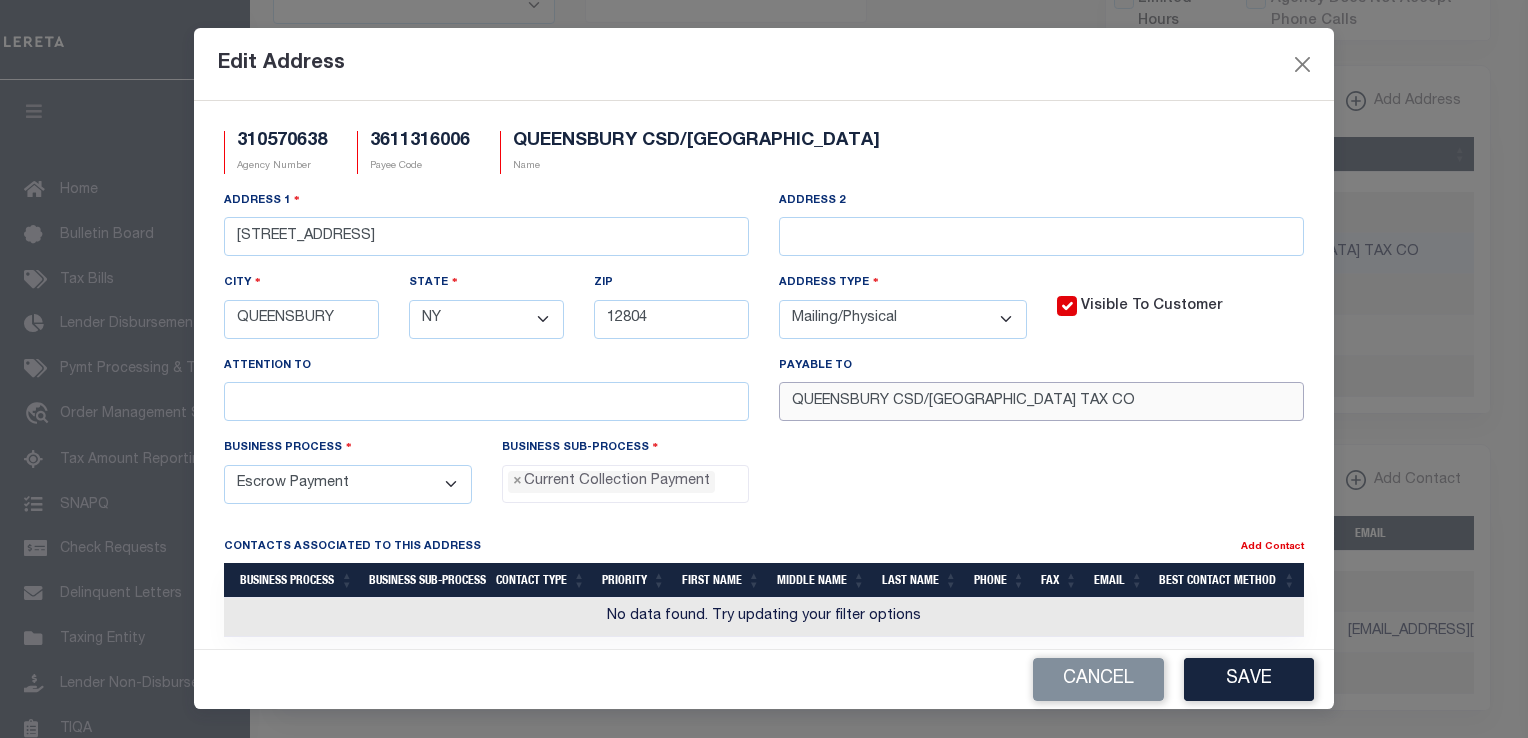 click on "Address [STREET_ADDRESS]
Address 2
City
[GEOGRAPHIC_DATA]
State
- Select -
AK
AL
AR
AZ
CA
CO
CT
DC
DE
[GEOGRAPHIC_DATA]
[GEOGRAPHIC_DATA]
GU
HI
IA
ID
[GEOGRAPHIC_DATA]
IN
KS
[GEOGRAPHIC_DATA]
LA
MA
MD
[GEOGRAPHIC_DATA]
[GEOGRAPHIC_DATA]
[GEOGRAPHIC_DATA]
[GEOGRAPHIC_DATA]
[GEOGRAPHIC_DATA]
MT
[GEOGRAPHIC_DATA]
[GEOGRAPHIC_DATA]
[GEOGRAPHIC_DATA]
NH
[GEOGRAPHIC_DATA]
[GEOGRAPHIC_DATA]
[GEOGRAPHIC_DATA]
[GEOGRAPHIC_DATA]
[GEOGRAPHIC_DATA]
[GEOGRAPHIC_DATA]
[GEOGRAPHIC_DATA]
[GEOGRAPHIC_DATA]
PR
RI
SC
SD
[GEOGRAPHIC_DATA]
[GEOGRAPHIC_DATA]
[GEOGRAPHIC_DATA]
[GEOGRAPHIC_DATA]
VI
[GEOGRAPHIC_DATA]
[GEOGRAPHIC_DATA]
[GEOGRAPHIC_DATA]
WV
WY
Zip 12804 Address Type" at bounding box center [764, 313] 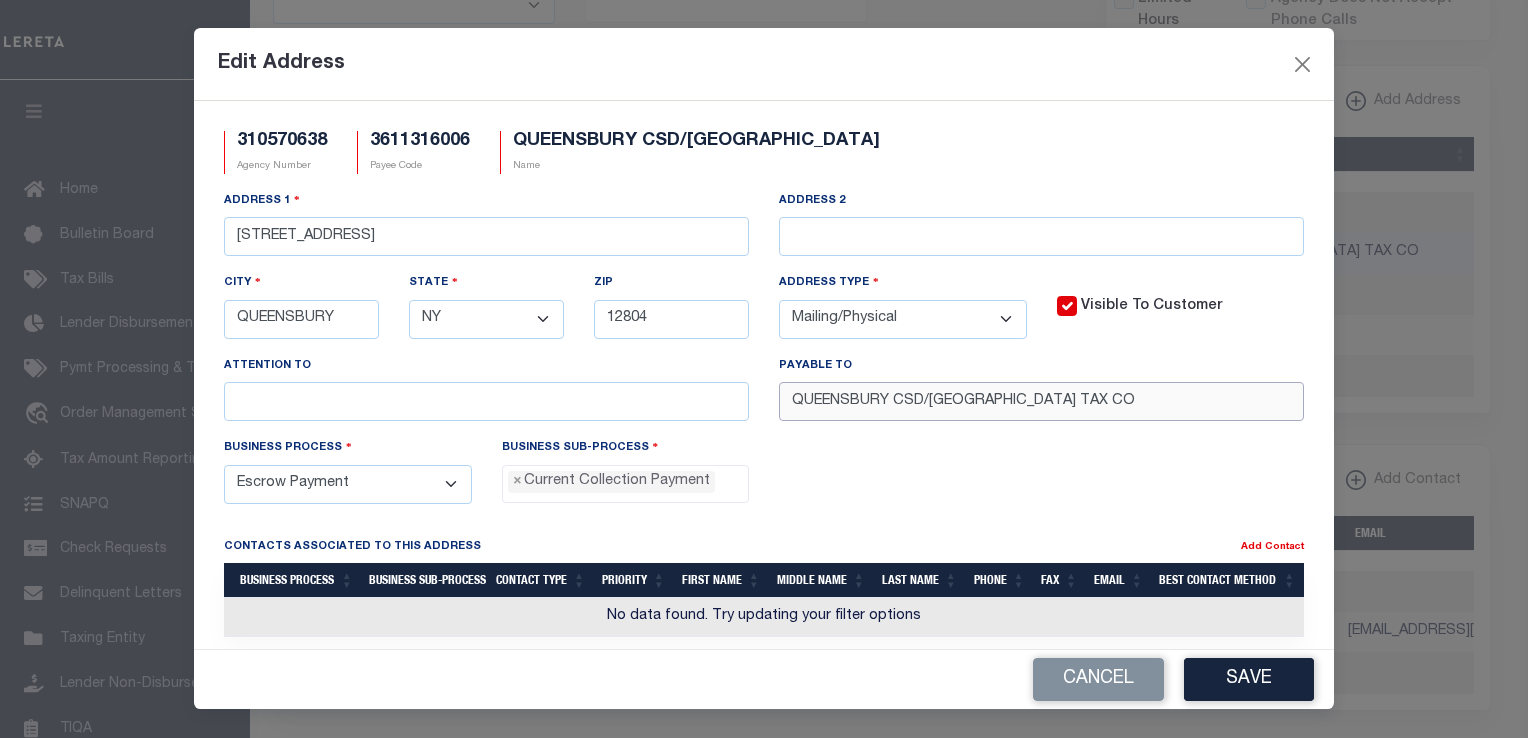 paste on "SCHOOL TAX COLLECTOR" 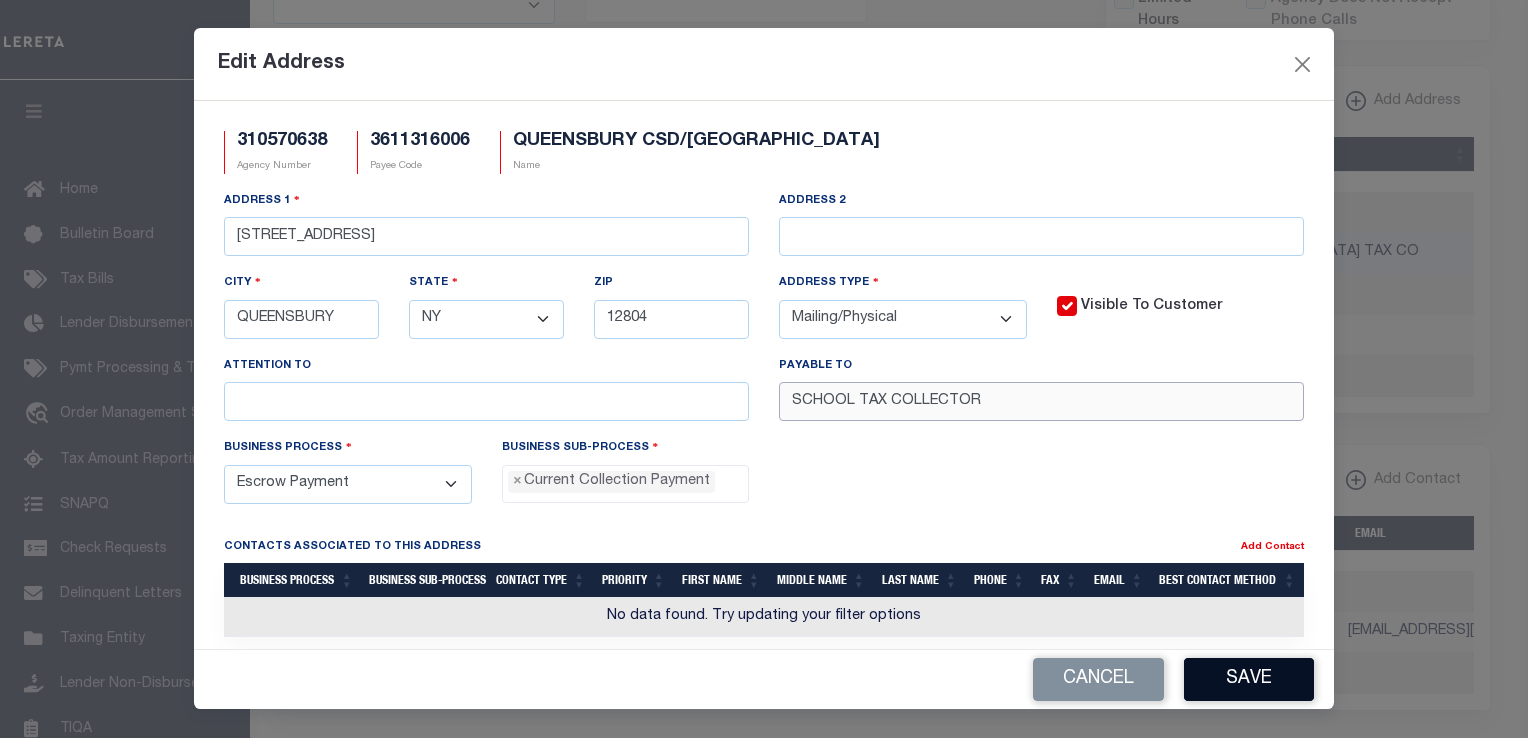 type on "SCHOOL TAX COLLECTOR" 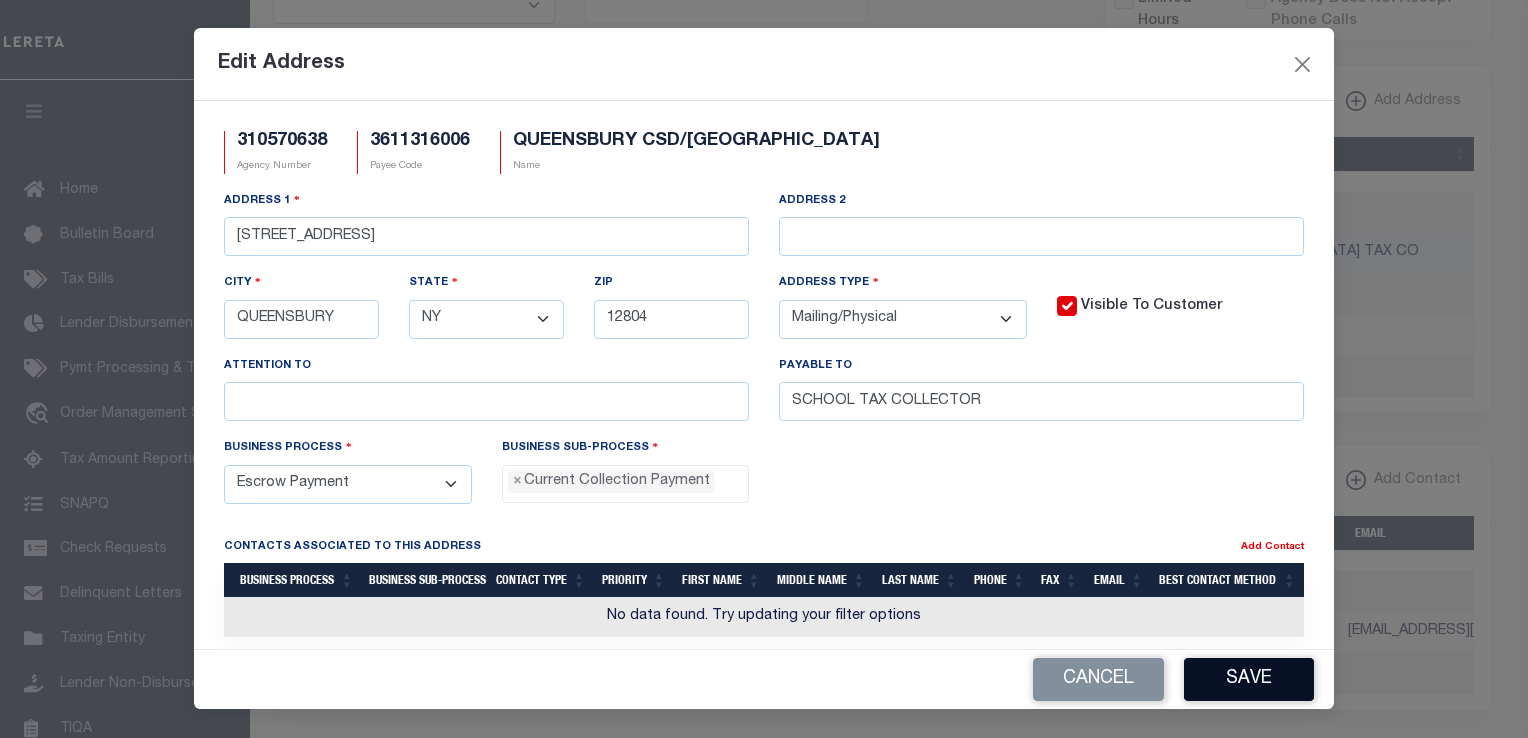 click on "Save" at bounding box center (1249, 679) 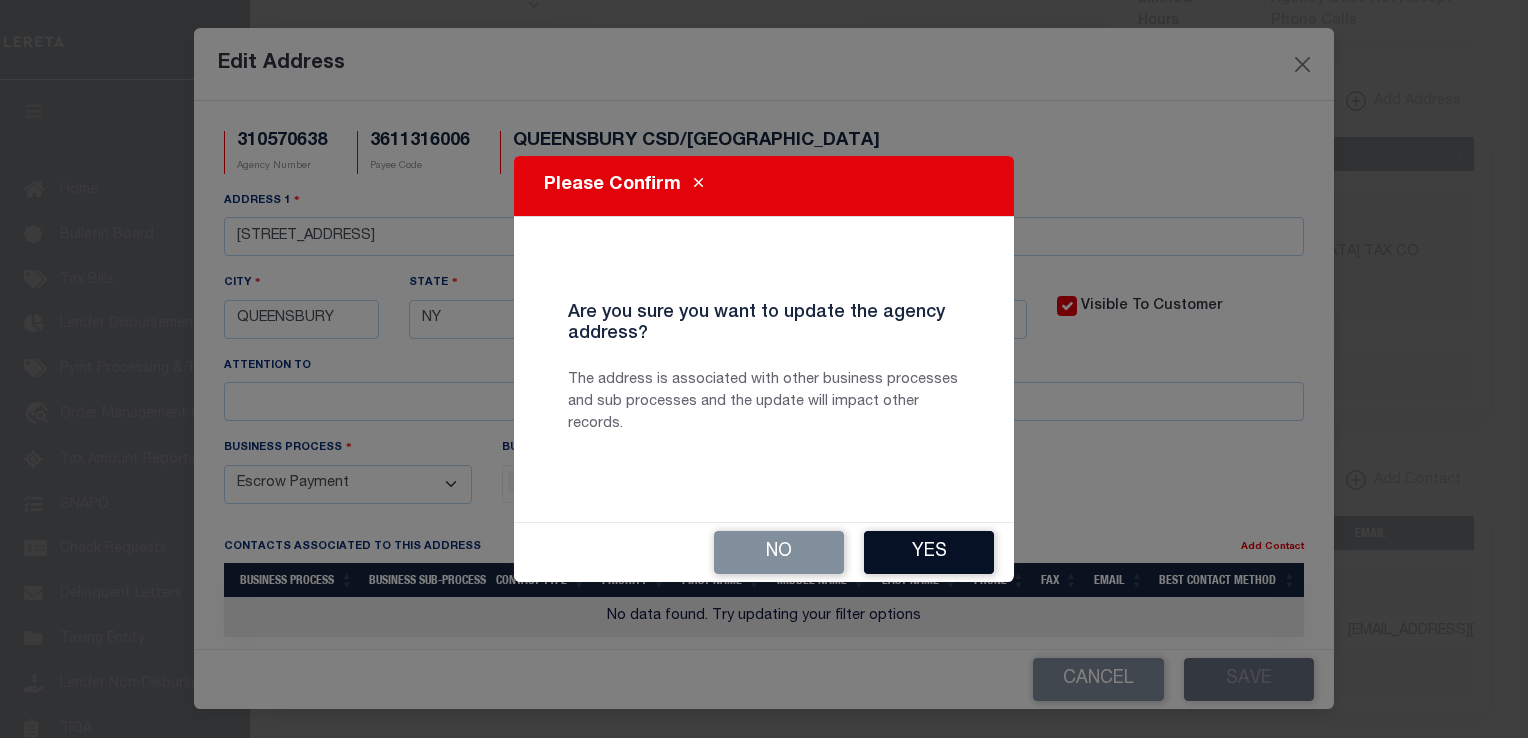 click on "Yes" at bounding box center [929, 552] 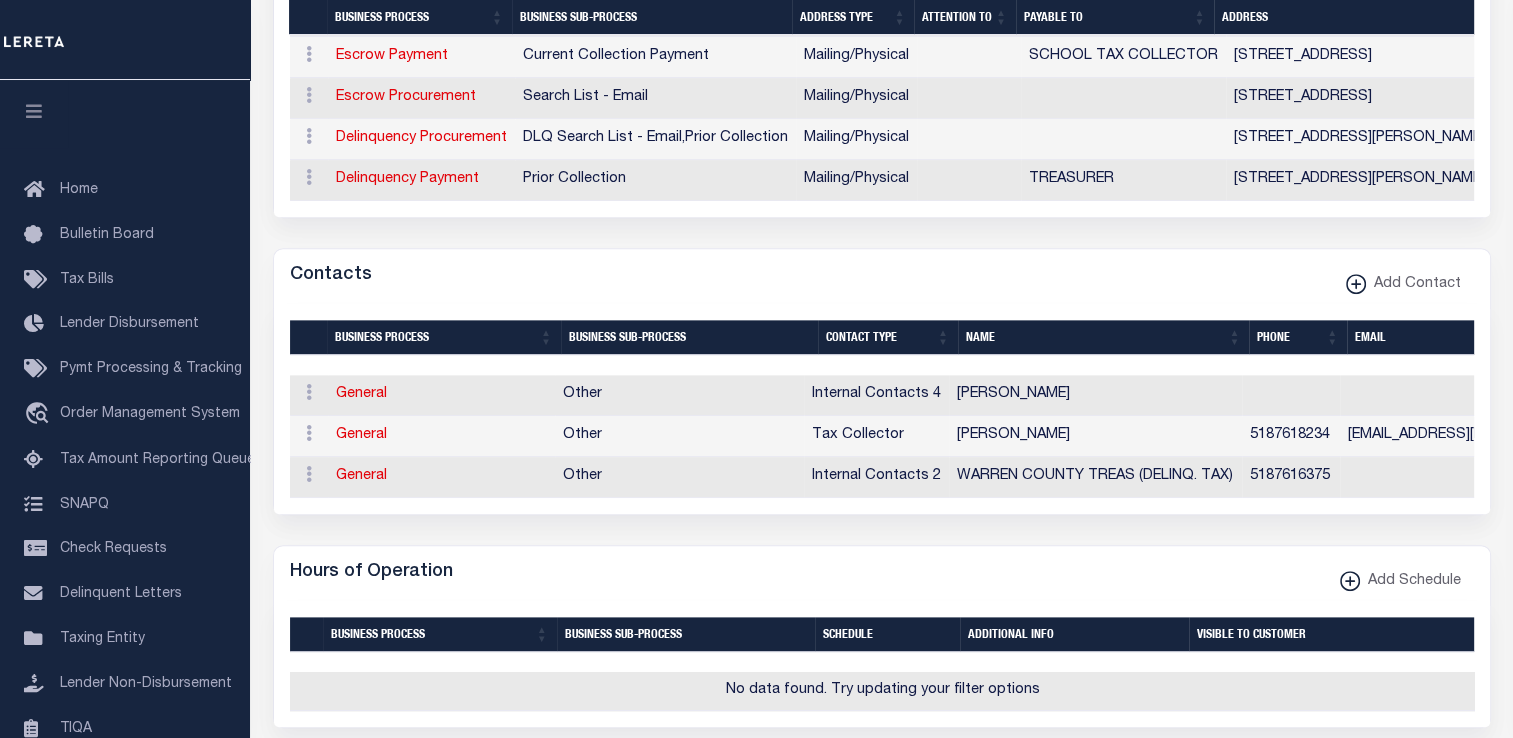 scroll, scrollTop: 858, scrollLeft: 0, axis: vertical 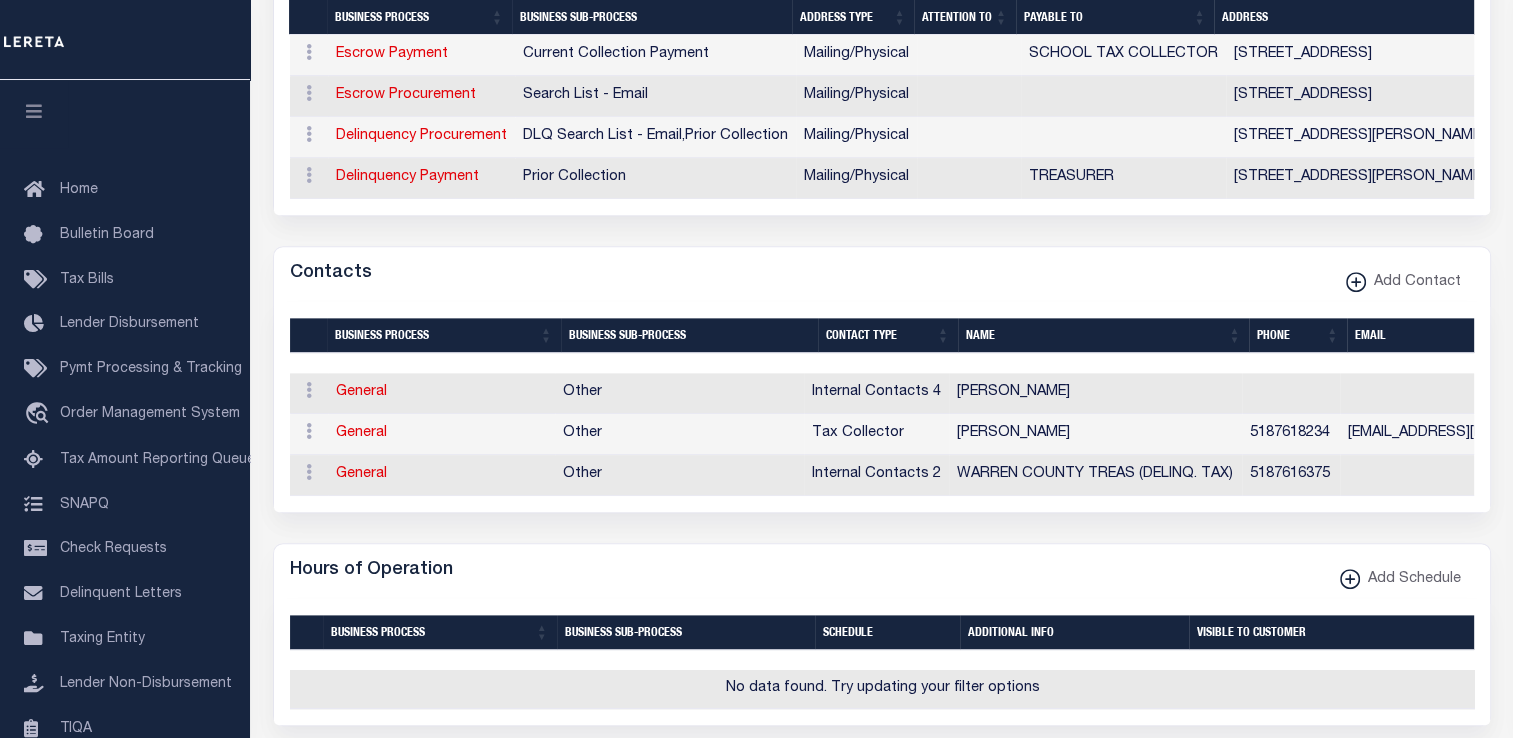 click on "Contacts
Add Contact" at bounding box center [882, 274] 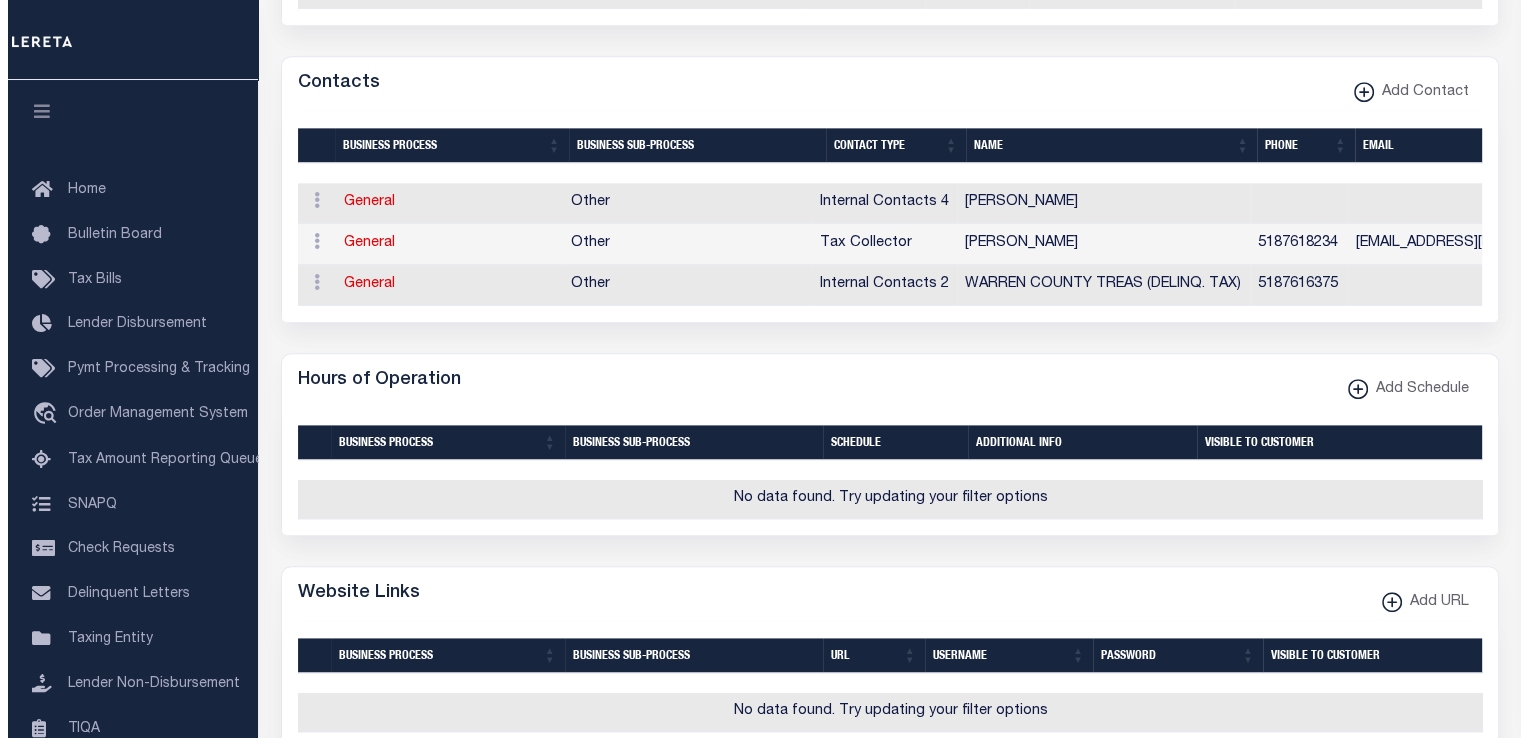 scroll, scrollTop: 1152, scrollLeft: 0, axis: vertical 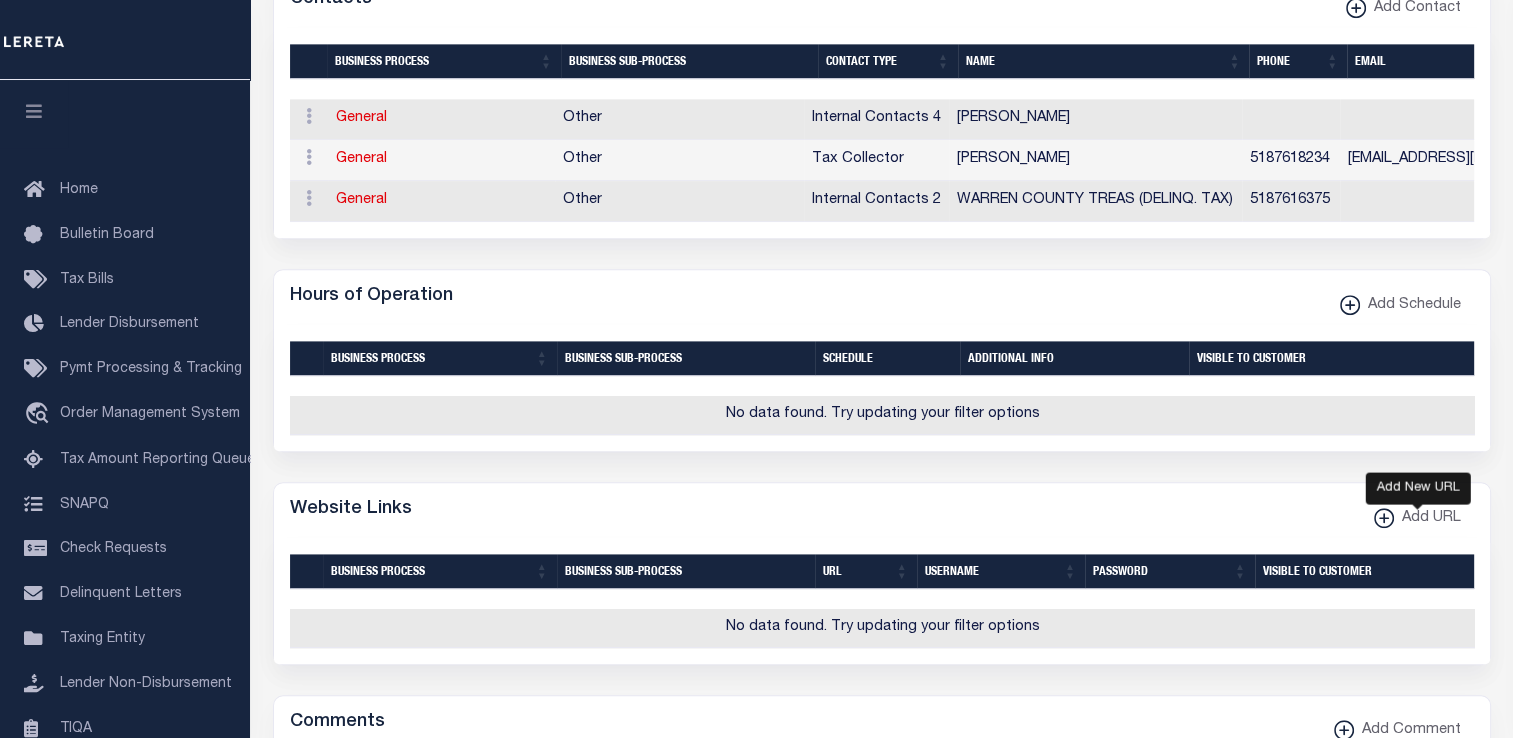click 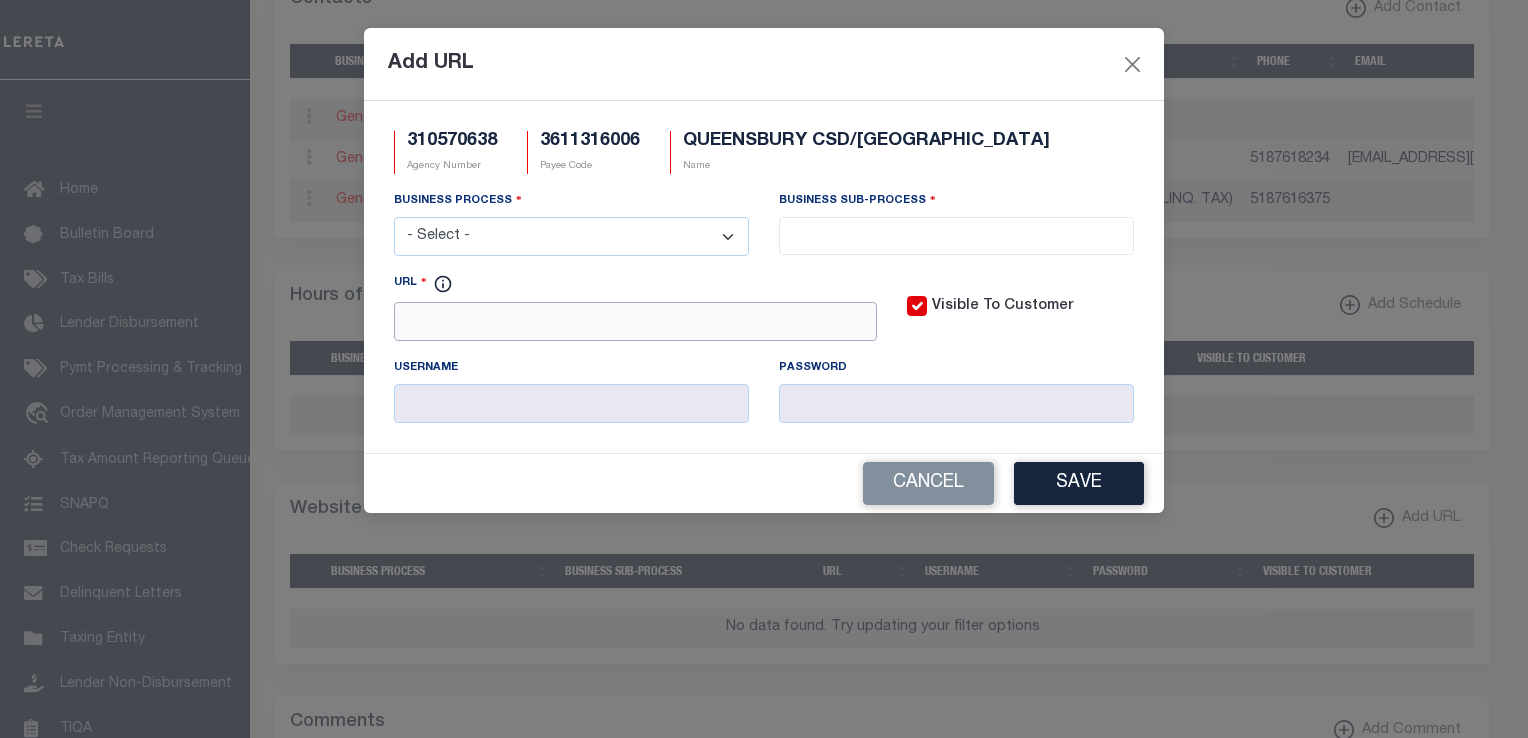 click on "URL" at bounding box center (635, 321) 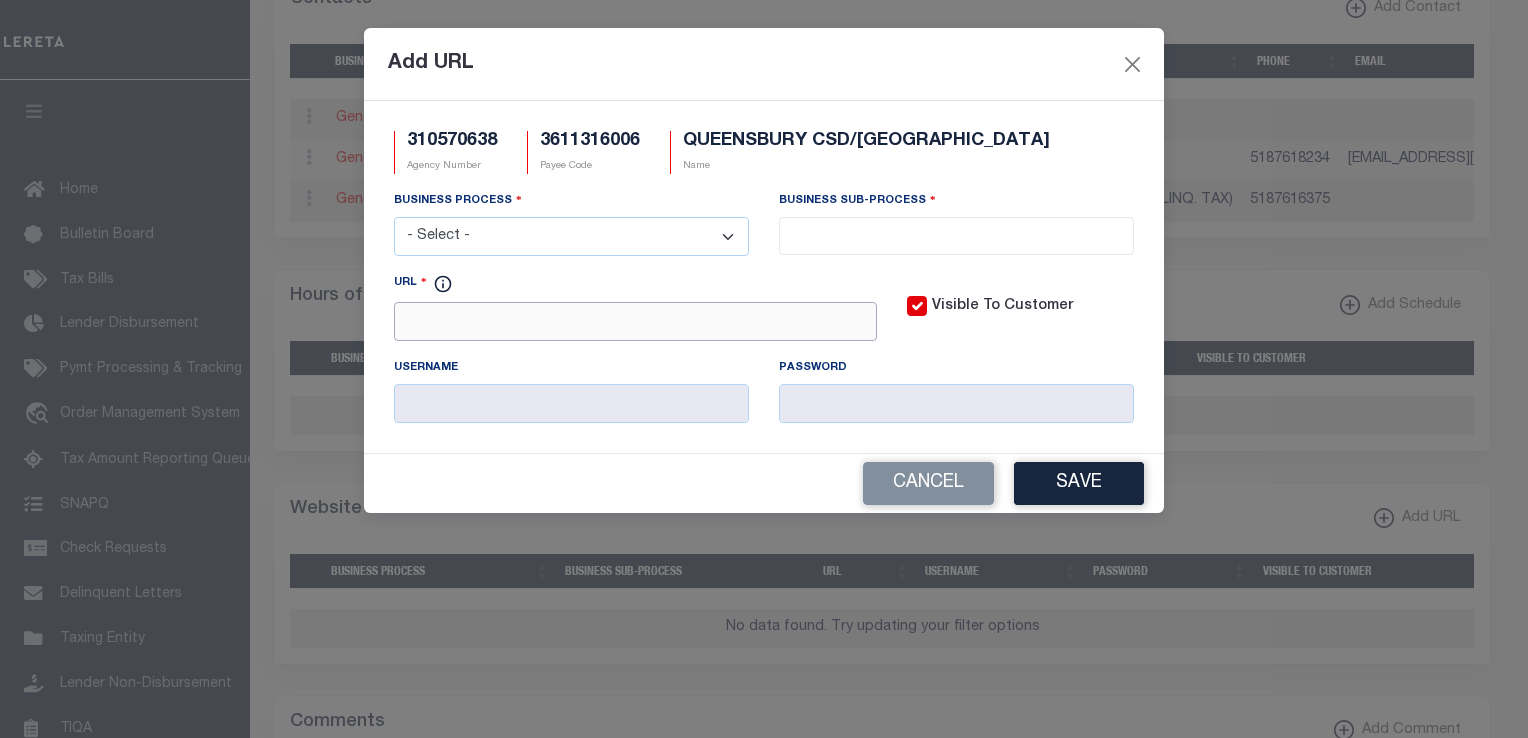 paste on "[URL][DOMAIN_NAME]" 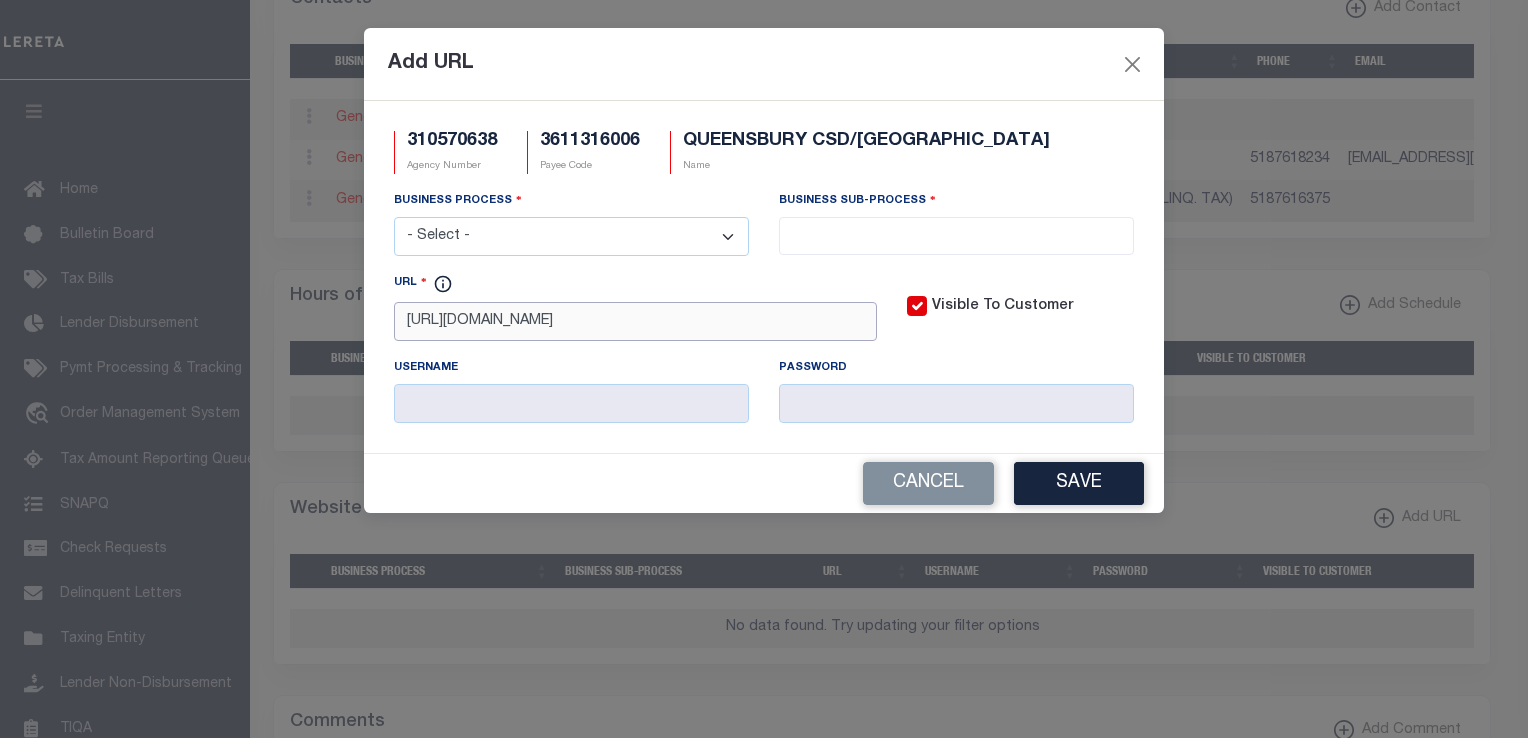 type on "[URL][DOMAIN_NAME]" 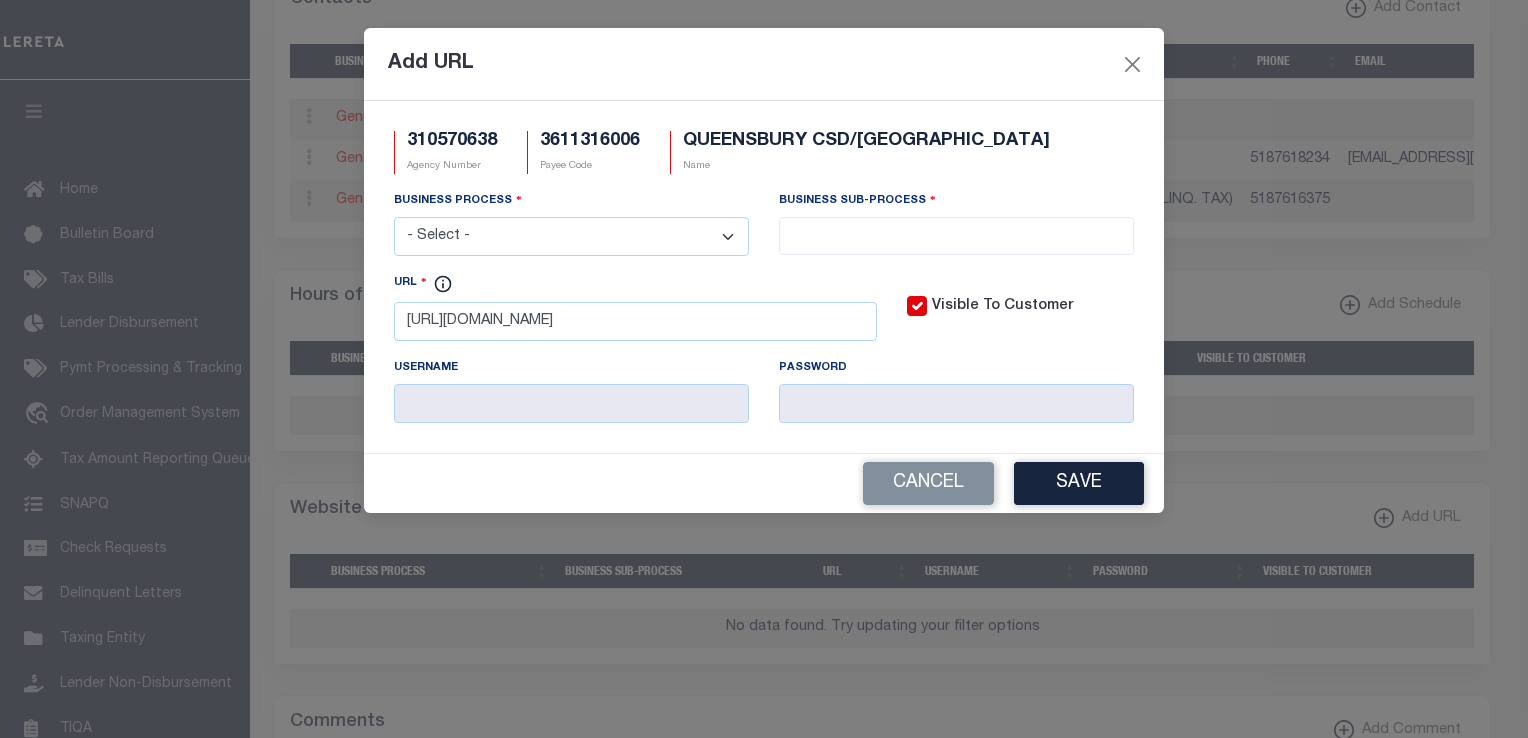 click on "- Select - All
Automation
Bill Request
Delinquency Payment
Delinquency Procurement
Escrow Payment
Escrow Procurement
General" at bounding box center (571, 236) 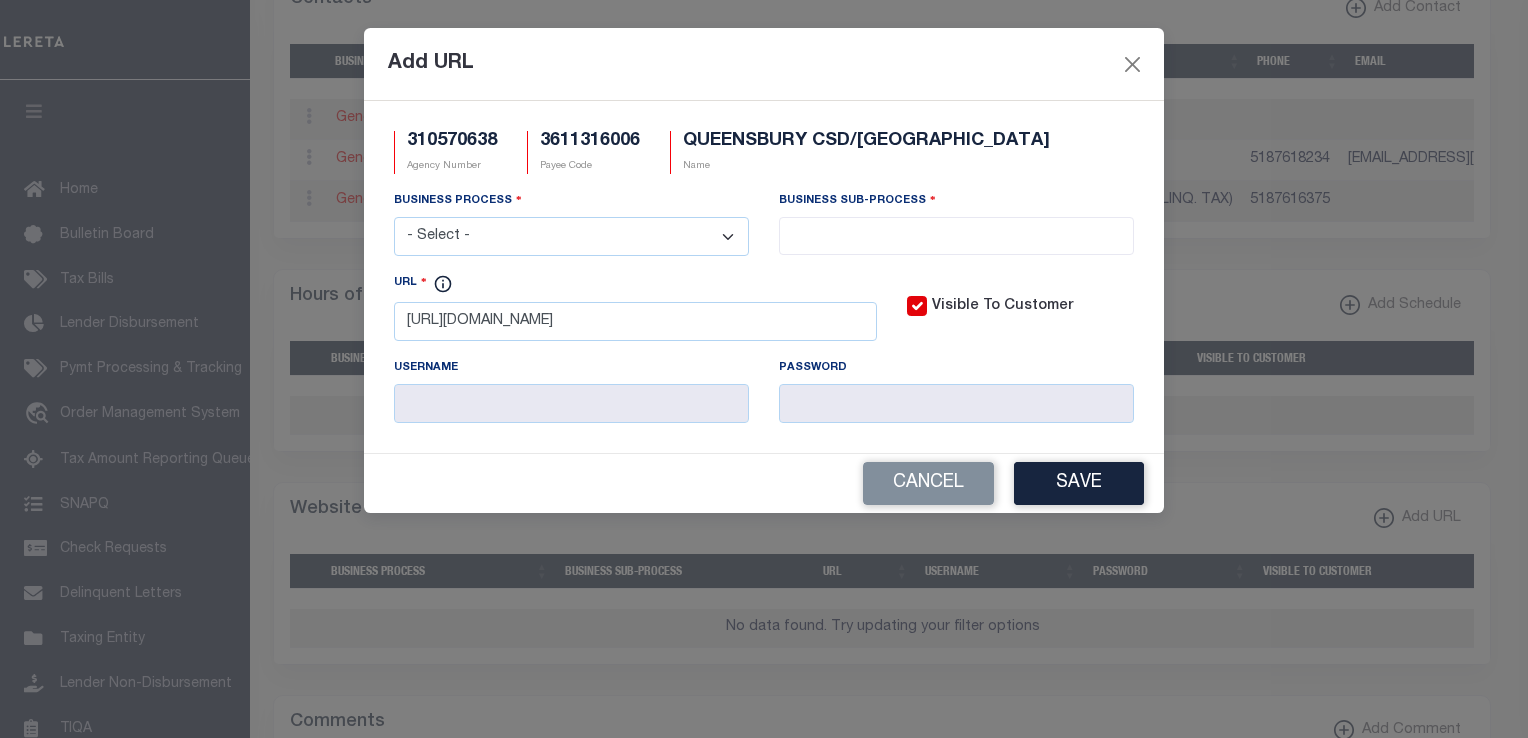 select on "6" 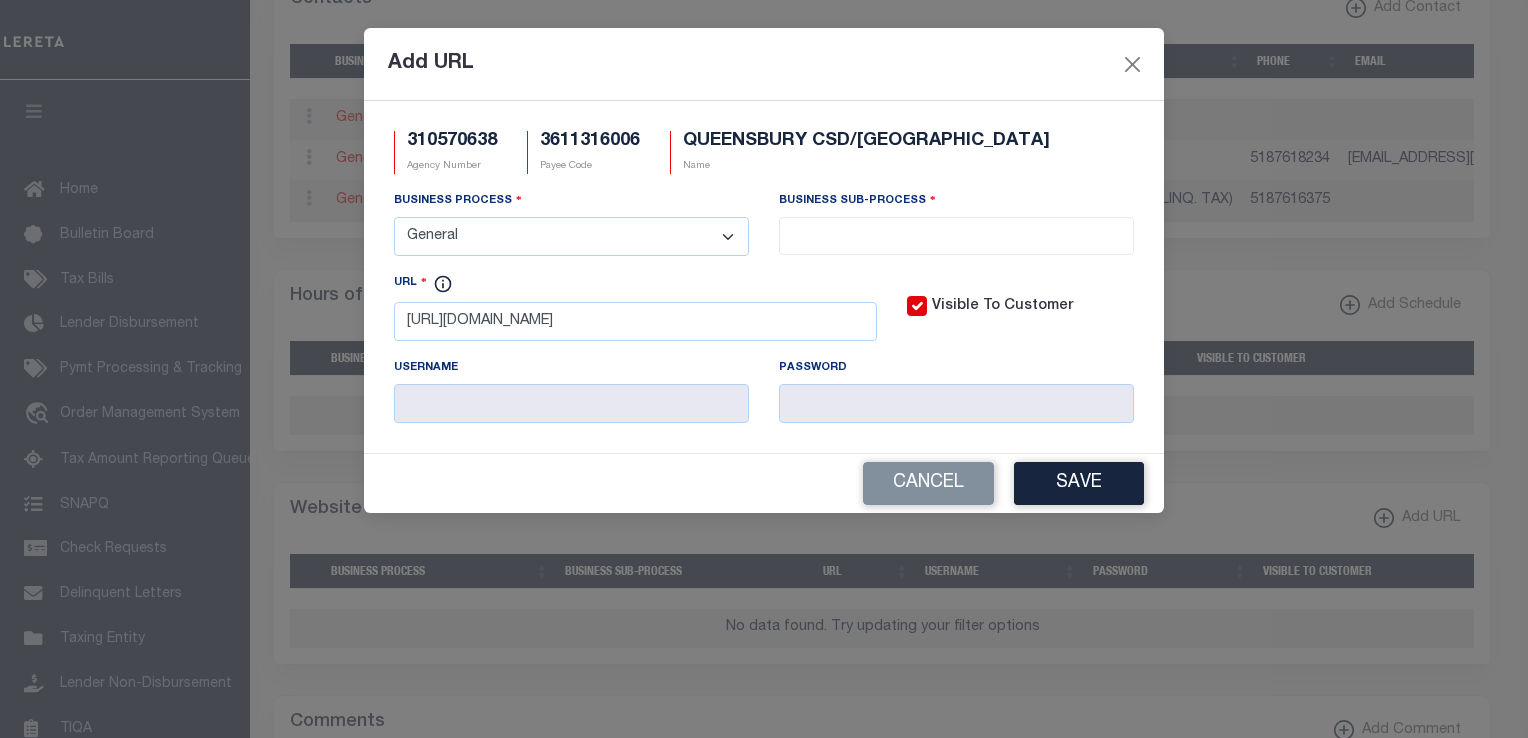 click on "- Select - All
Automation
Bill Request
Delinquency Payment
Delinquency Procurement
Escrow Payment
Escrow Procurement
General" at bounding box center [571, 236] 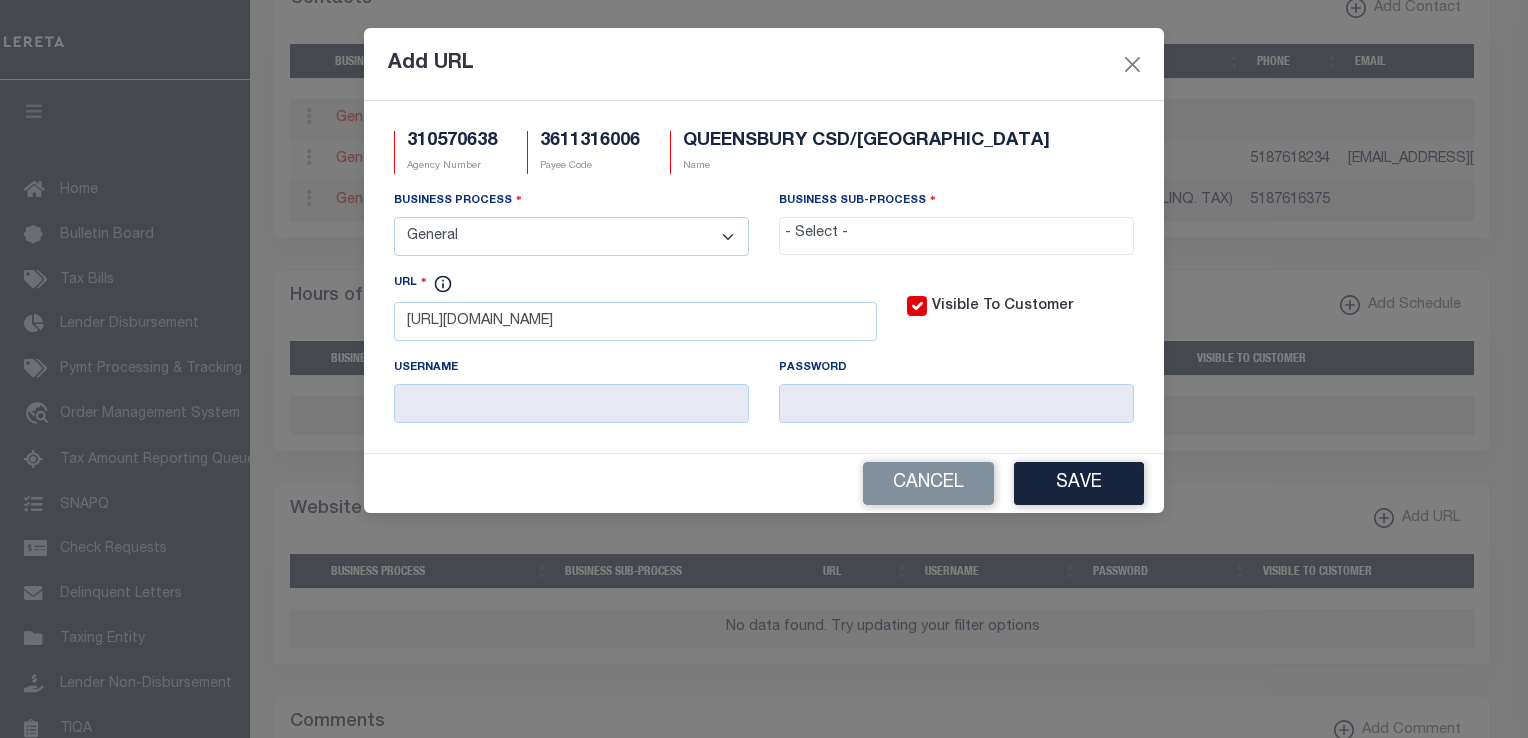 click at bounding box center (956, 234) 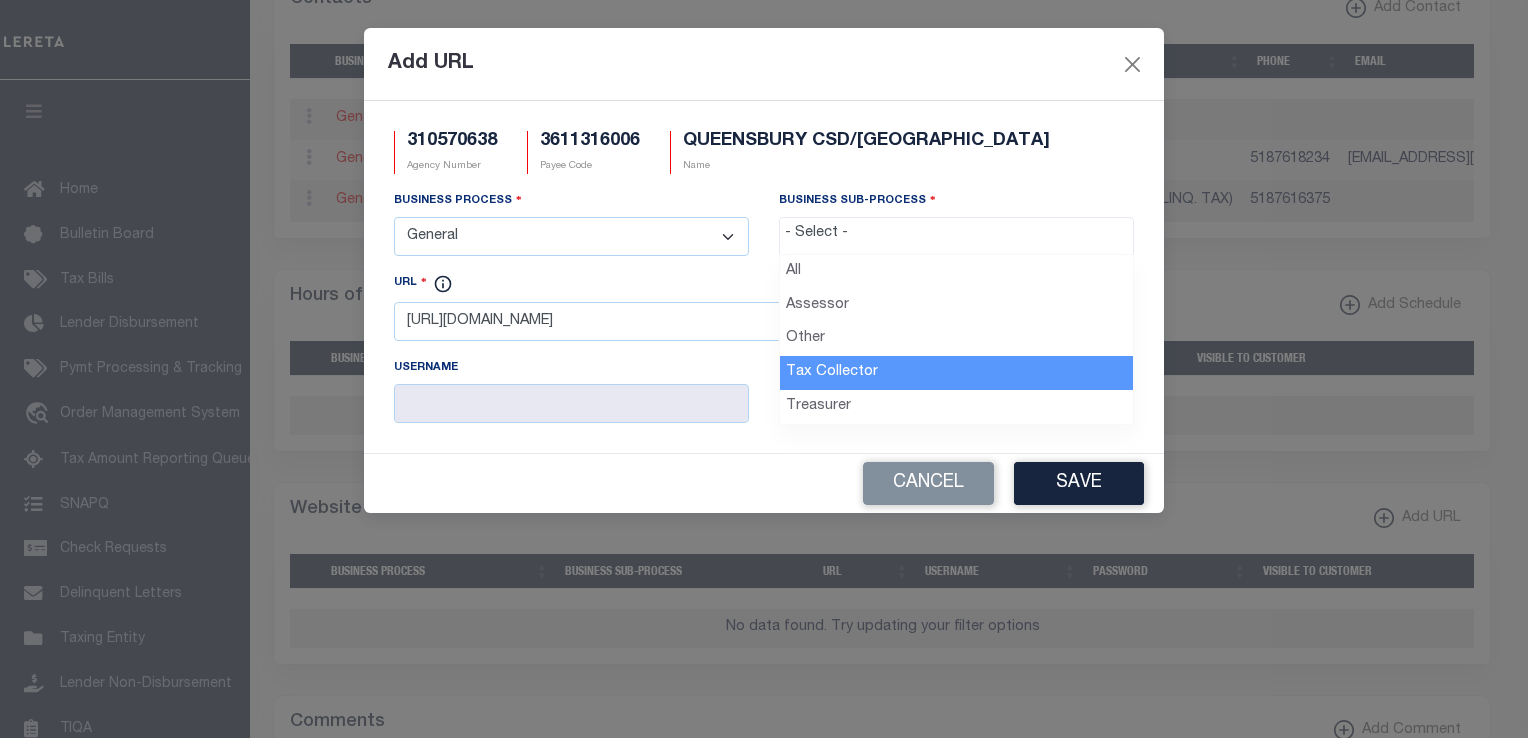 select on "31" 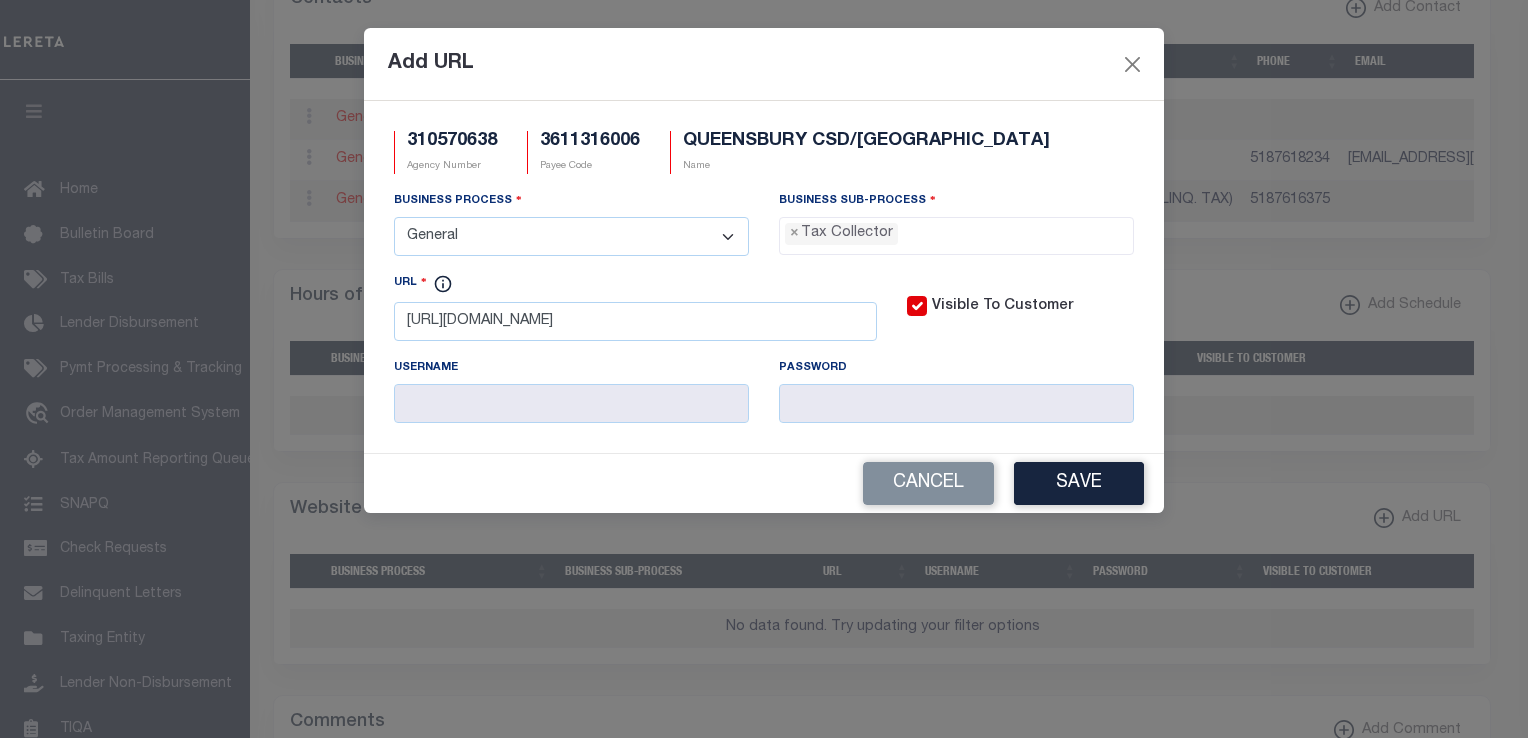 scroll, scrollTop: 56, scrollLeft: 0, axis: vertical 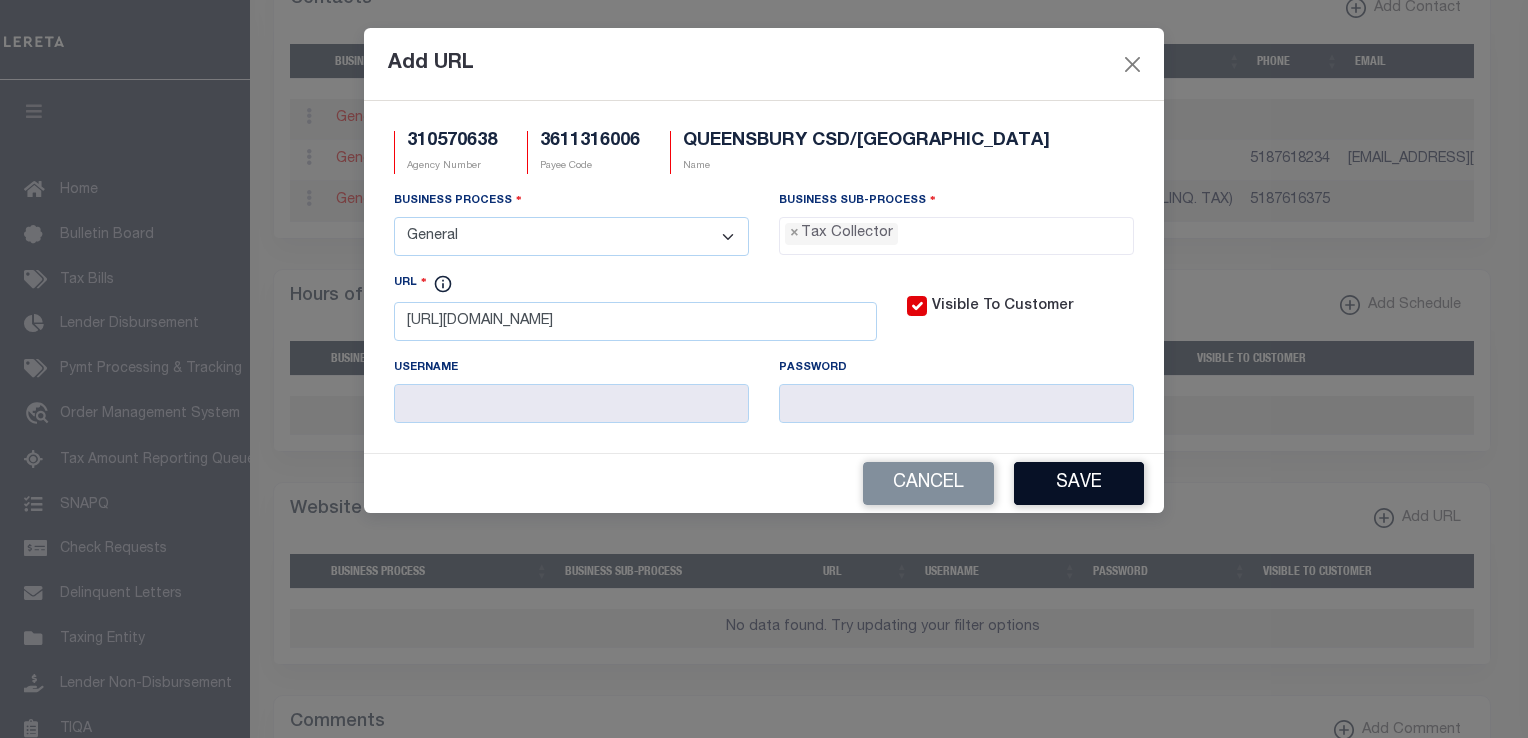 click on "Save" at bounding box center [1079, 483] 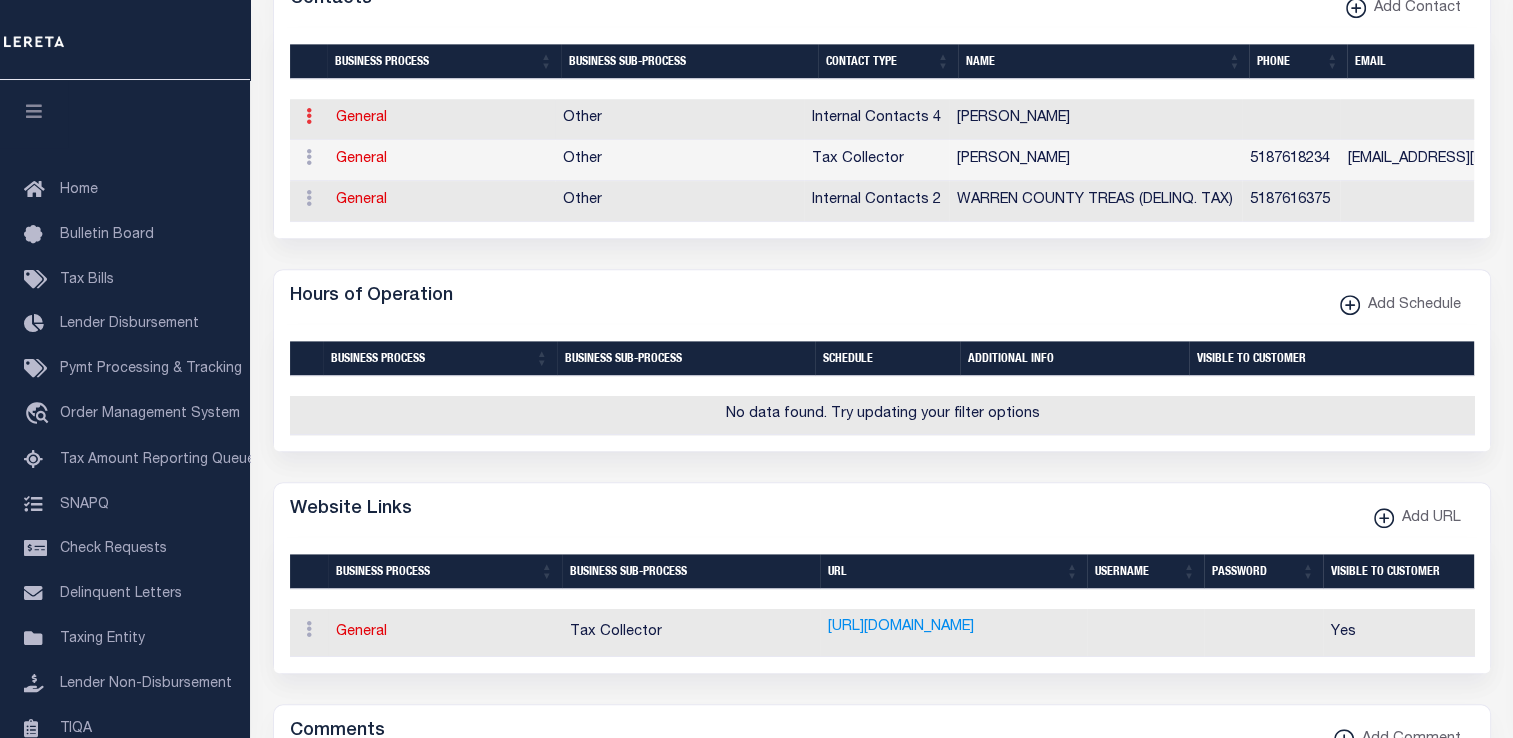 click at bounding box center (309, 116) 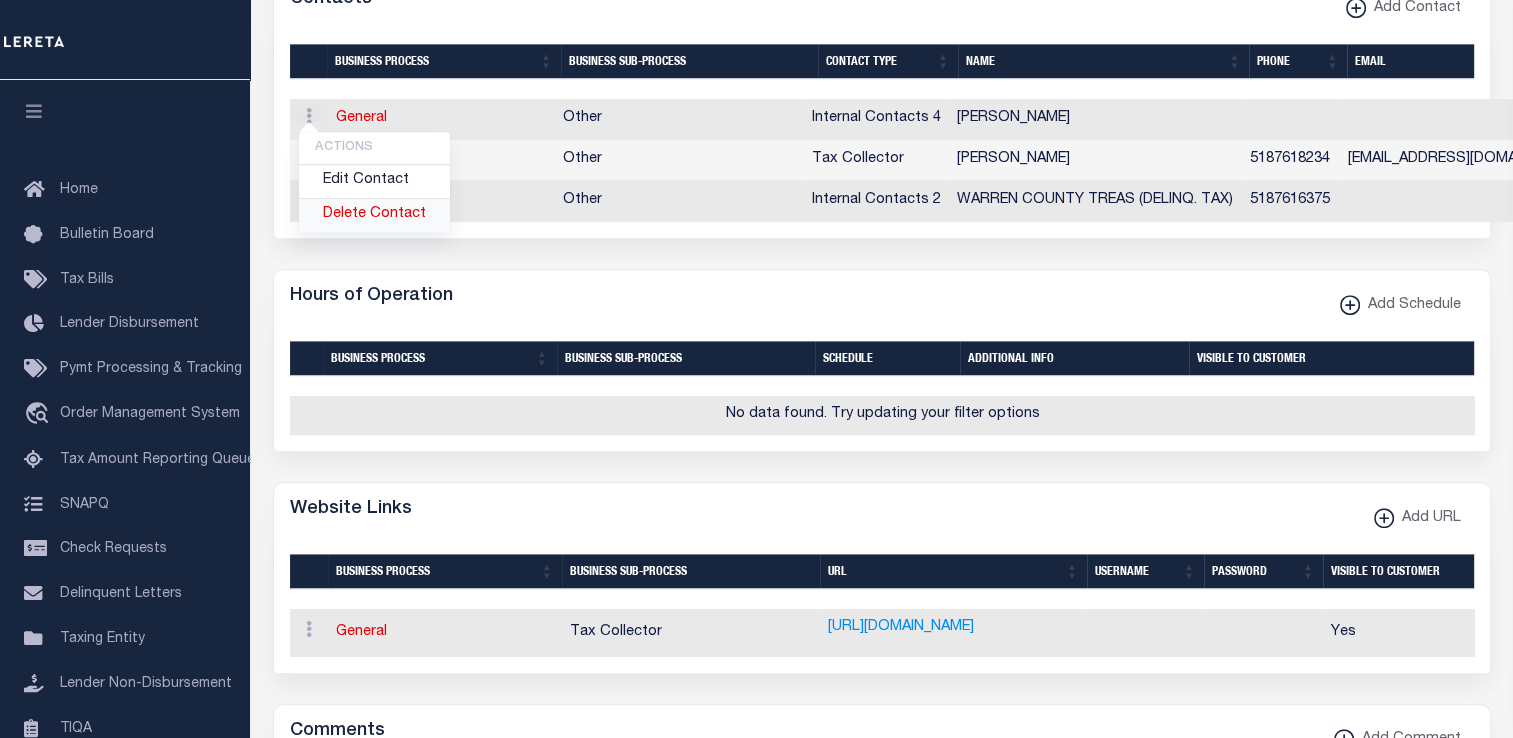 click on "Delete Contact" at bounding box center (374, 215) 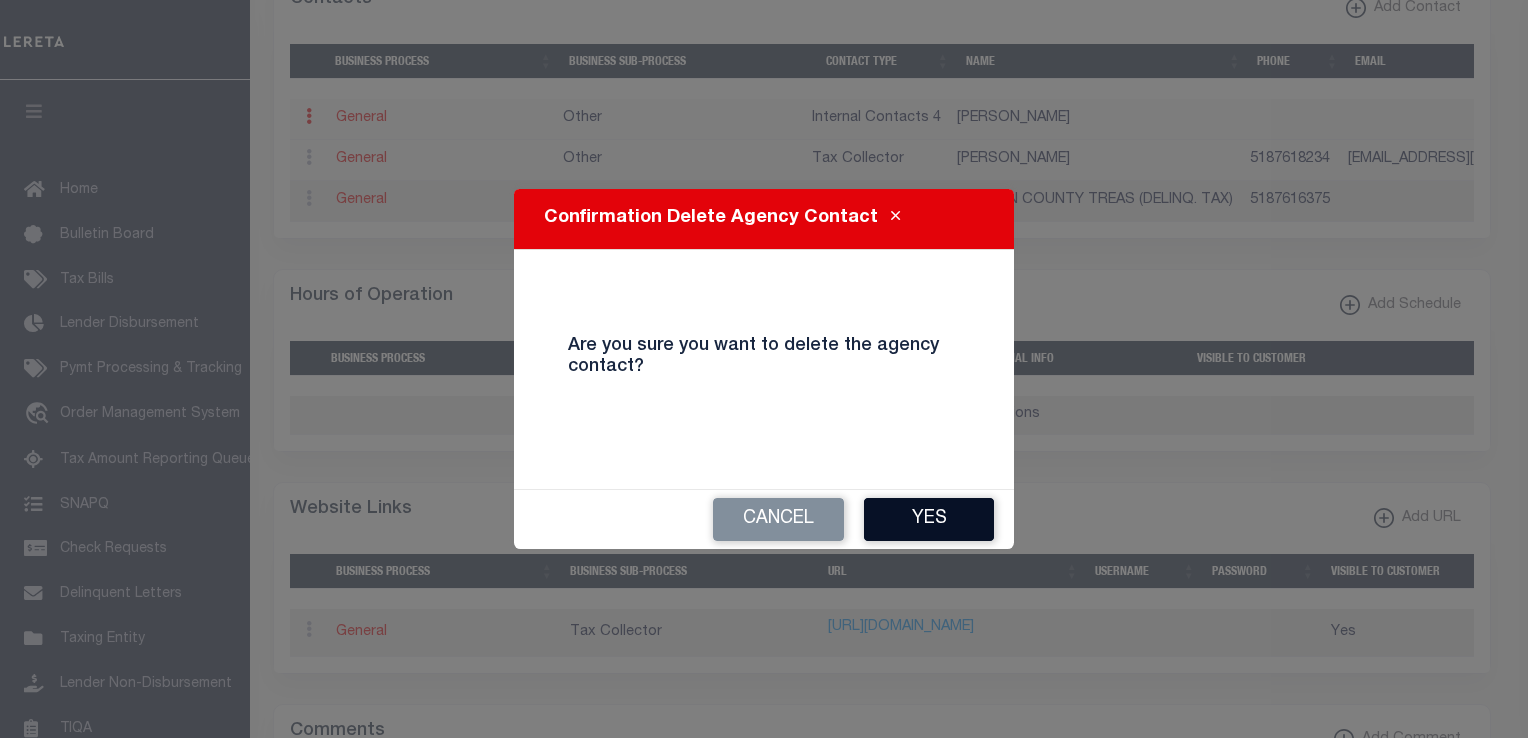 click on "Yes" at bounding box center (929, 519) 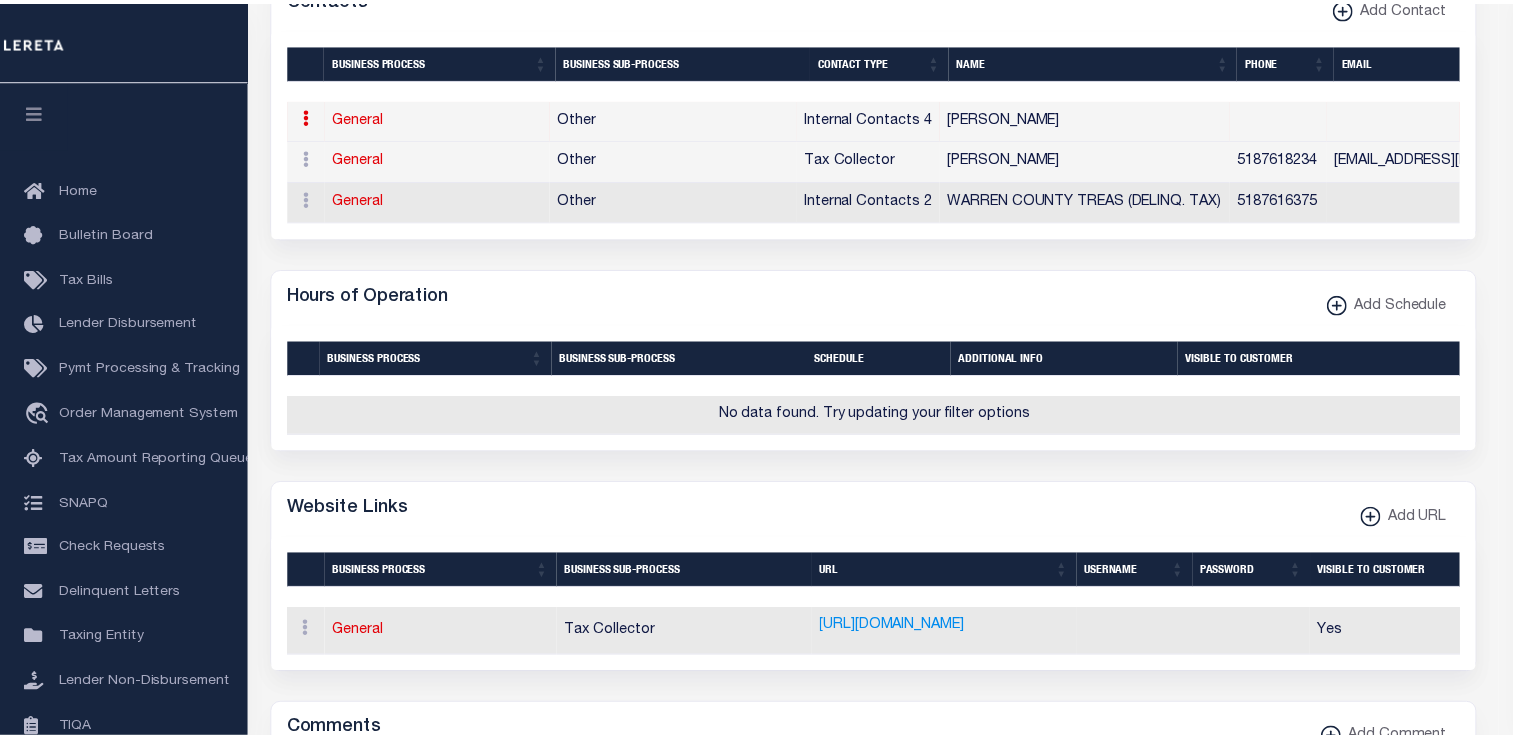 scroll, scrollTop: 1164, scrollLeft: 0, axis: vertical 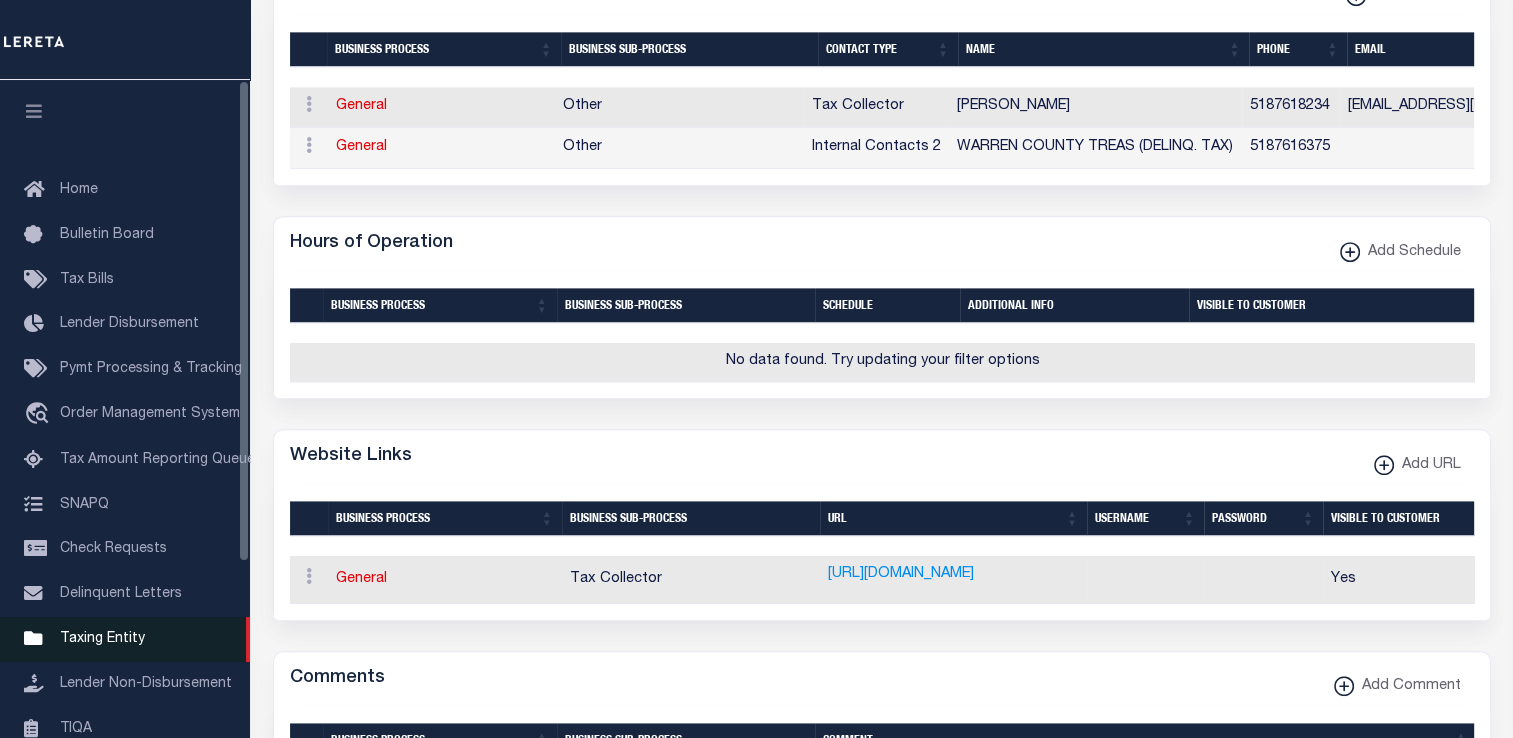 click on "Taxing Entity" at bounding box center [102, 639] 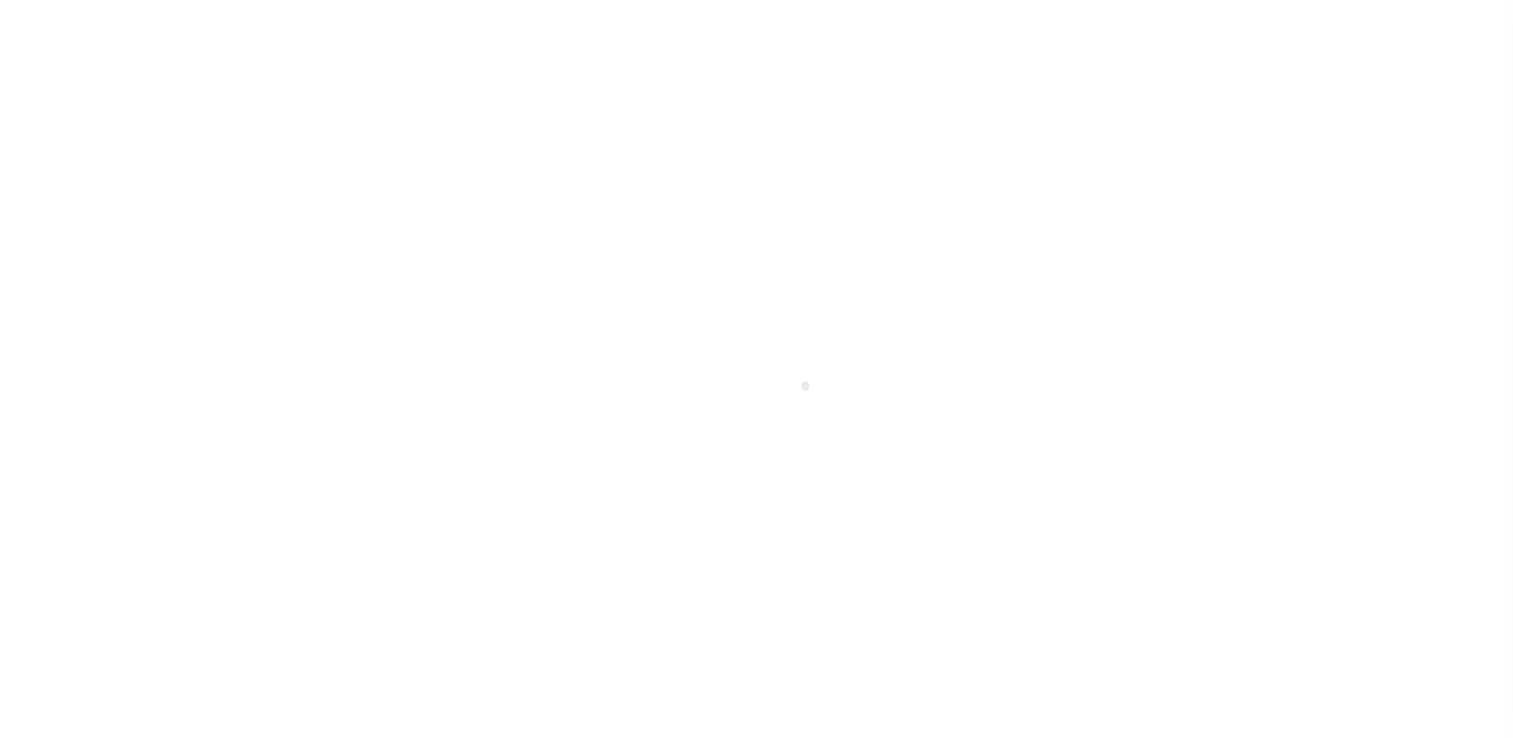 scroll, scrollTop: 0, scrollLeft: 0, axis: both 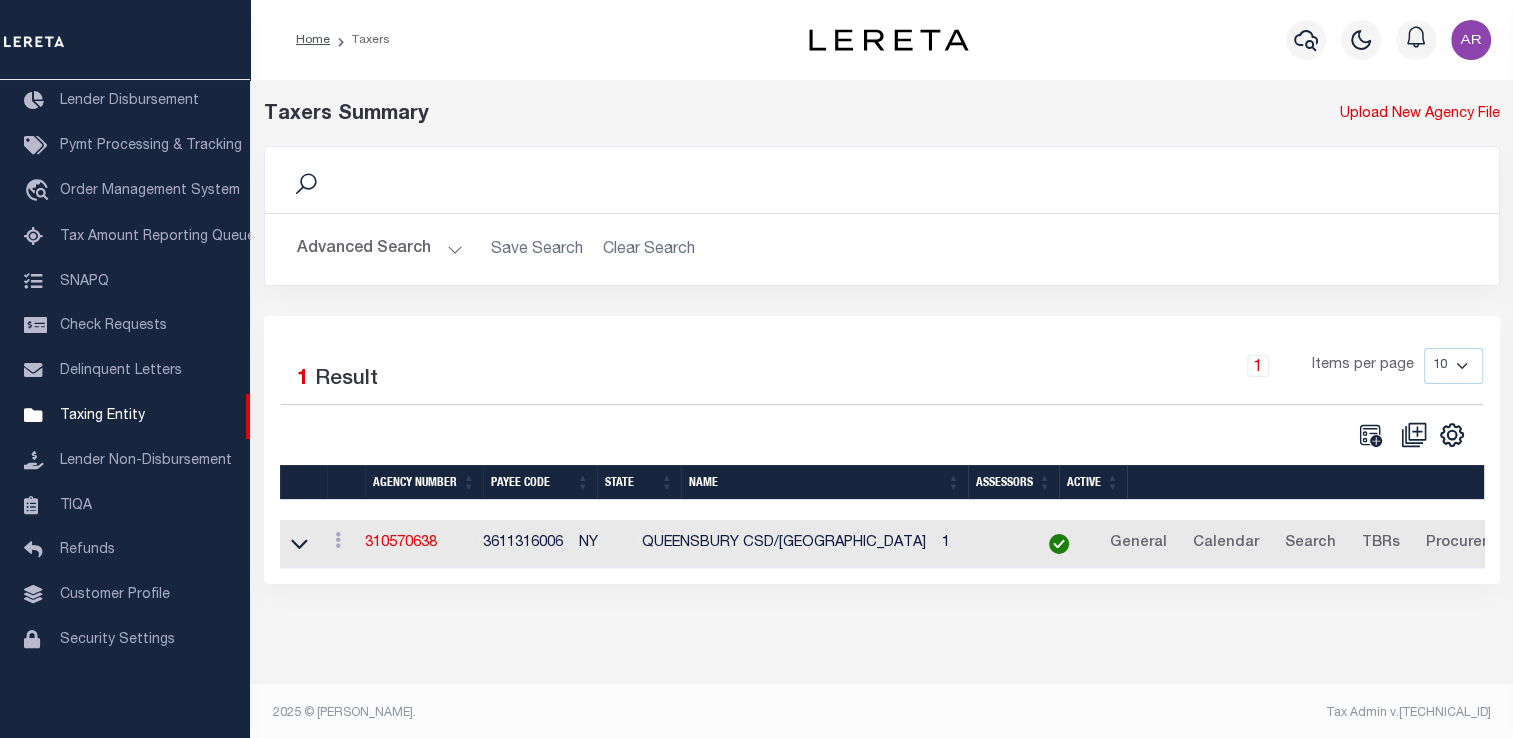click on "Advanced Search" at bounding box center [380, 249] 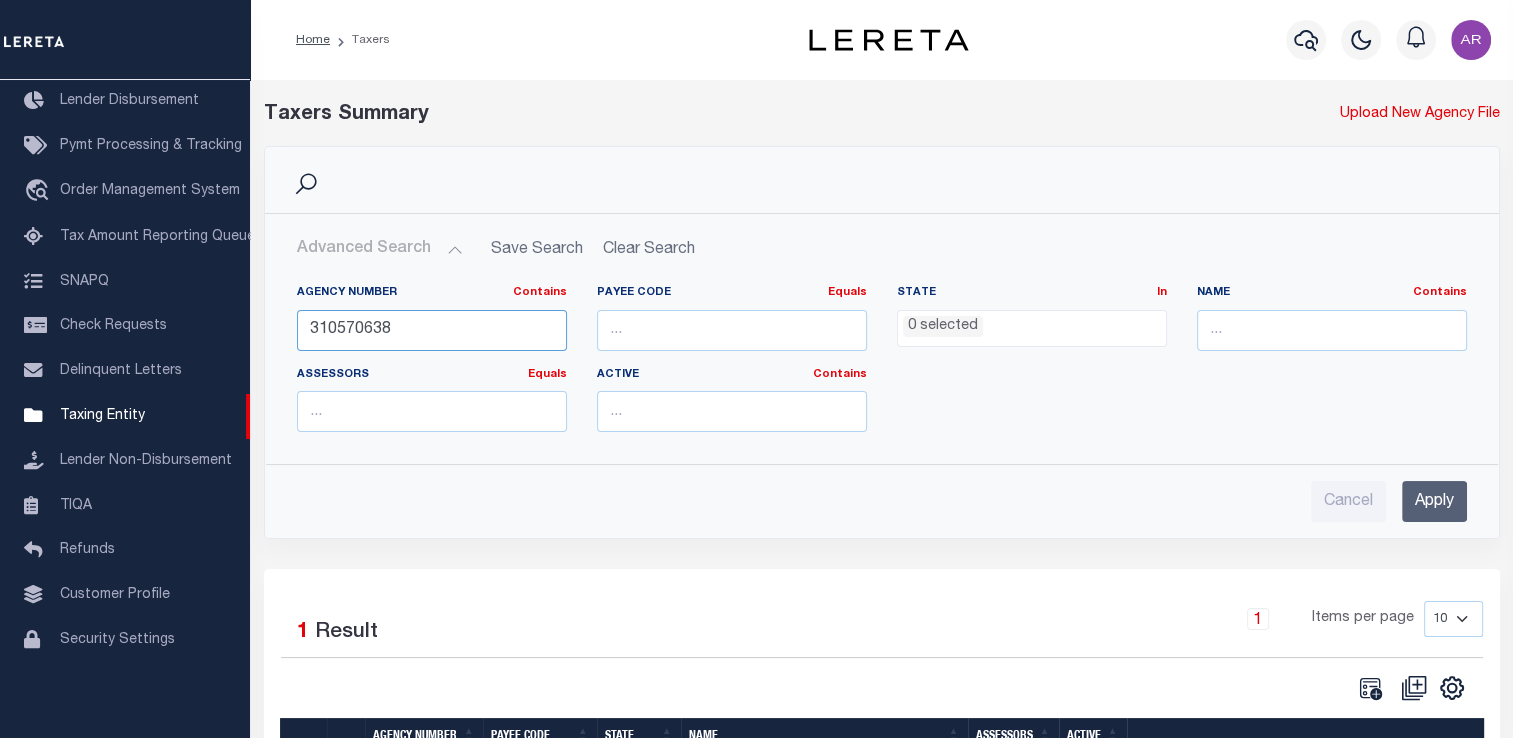 click on "310570638" at bounding box center (432, 330) 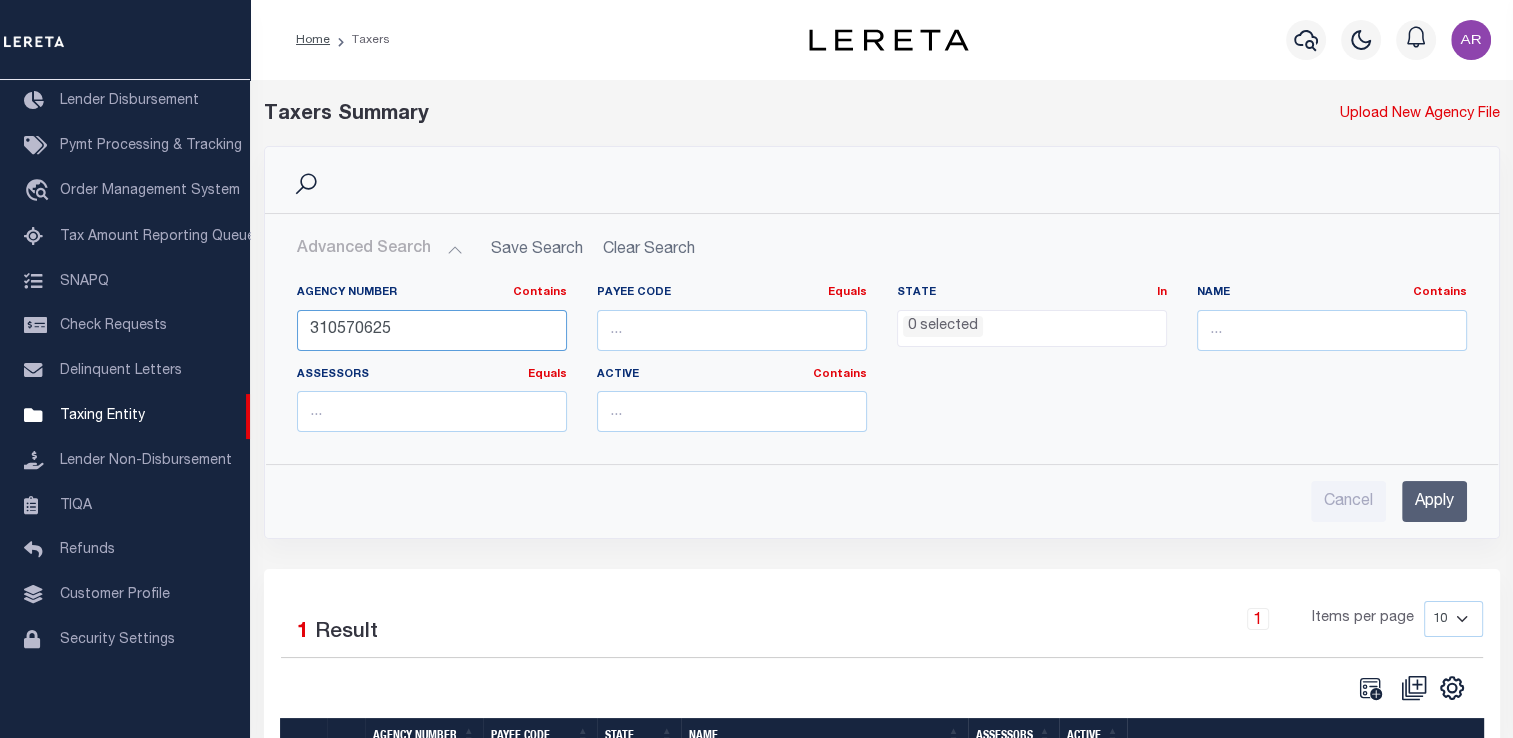 type on "310570625" 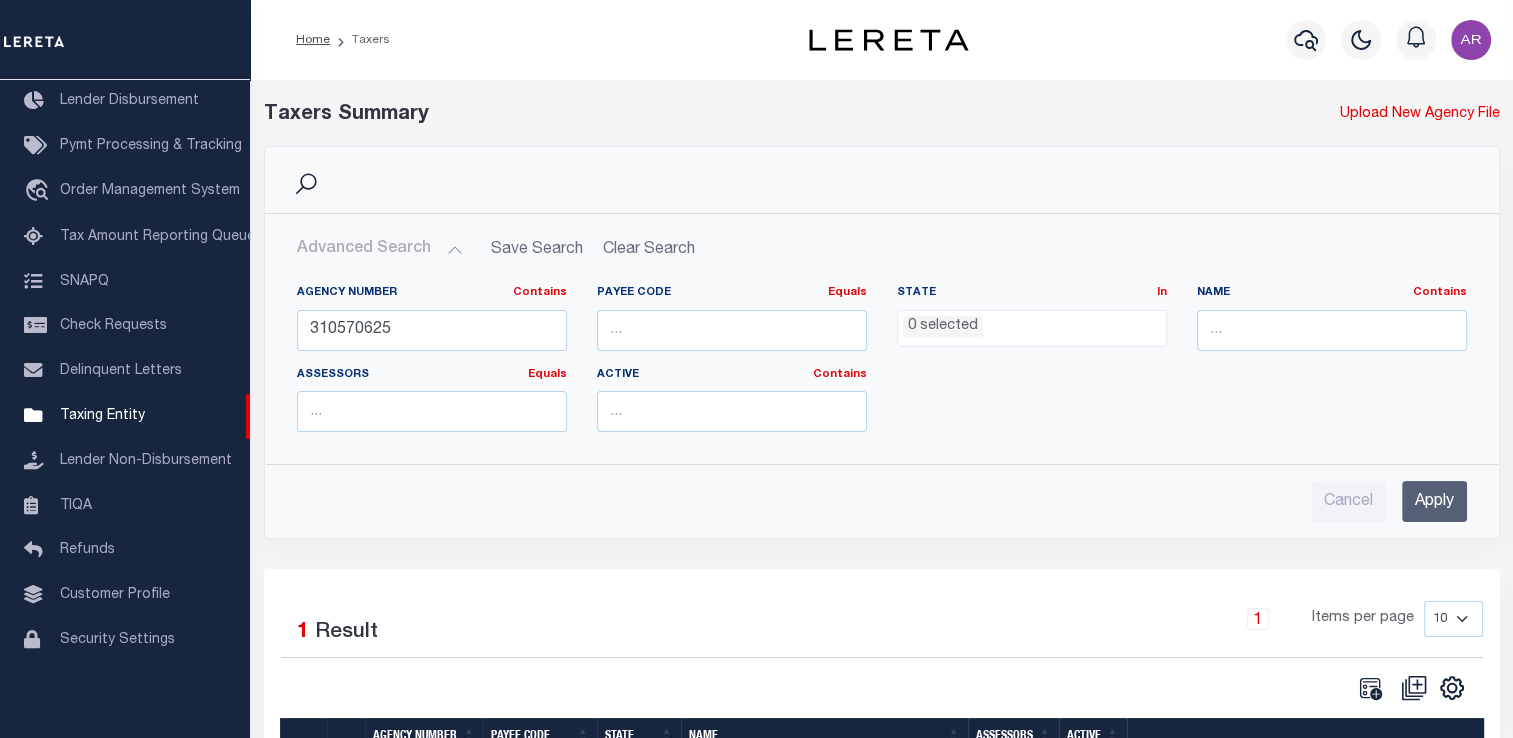click on "Apply" at bounding box center [1434, 501] 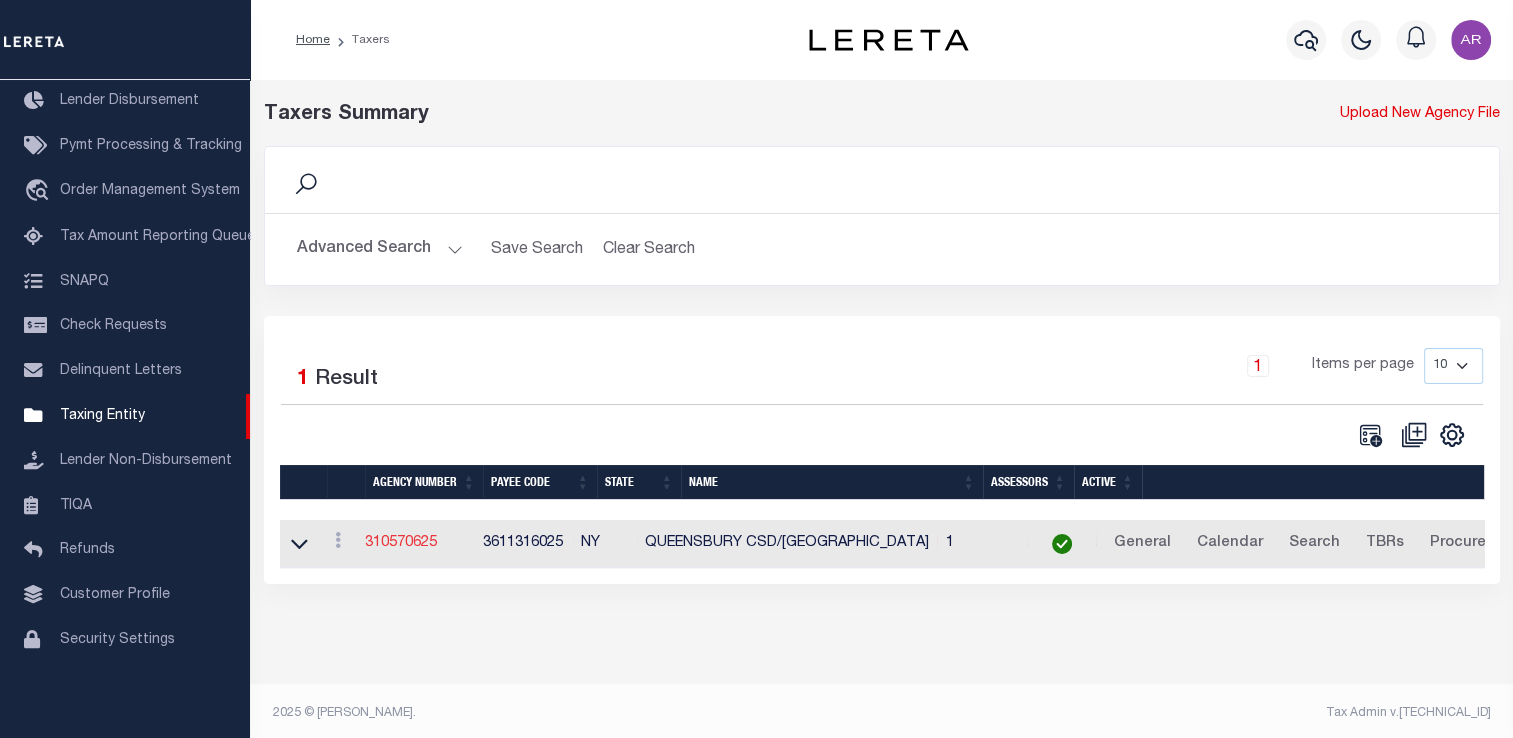 click on "310570625" at bounding box center [401, 543] 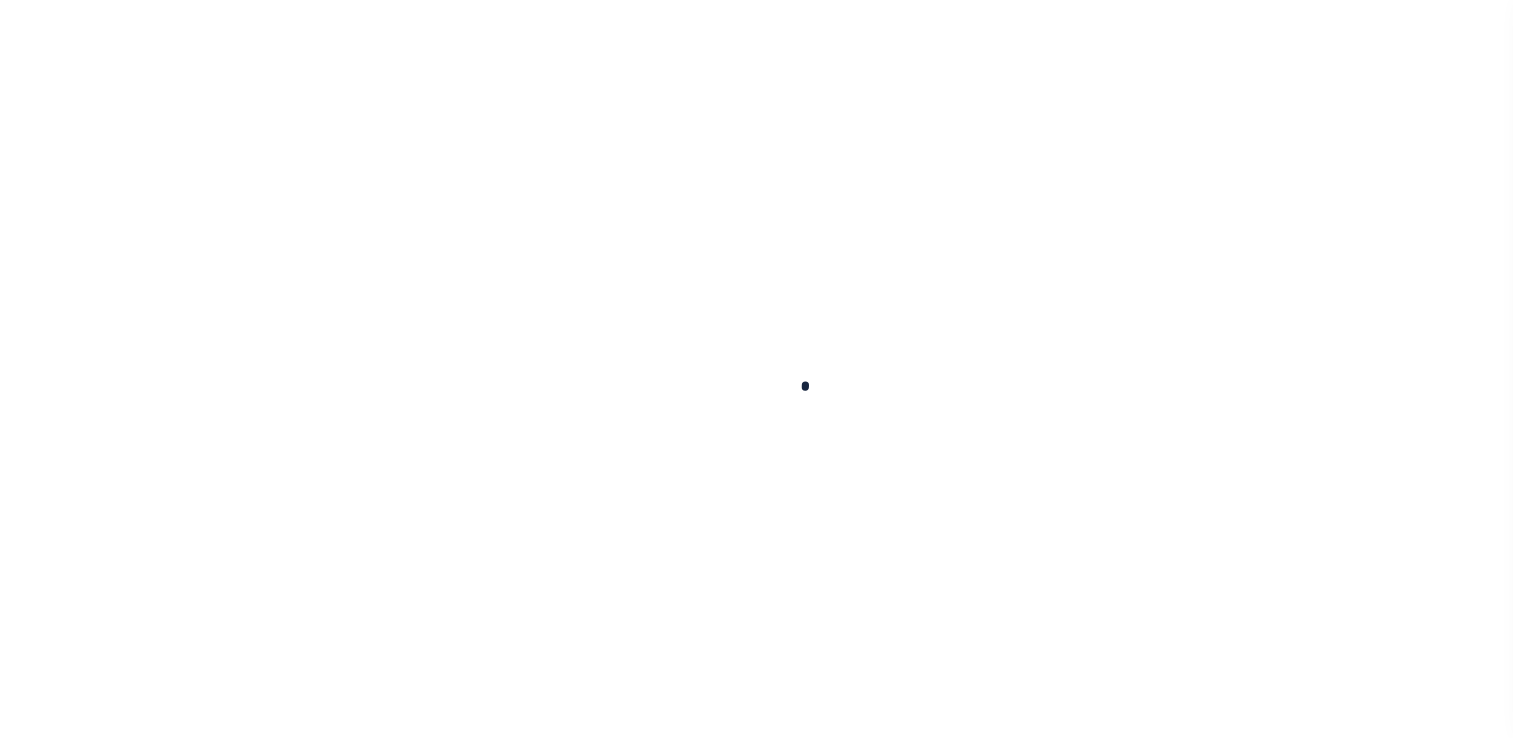 select 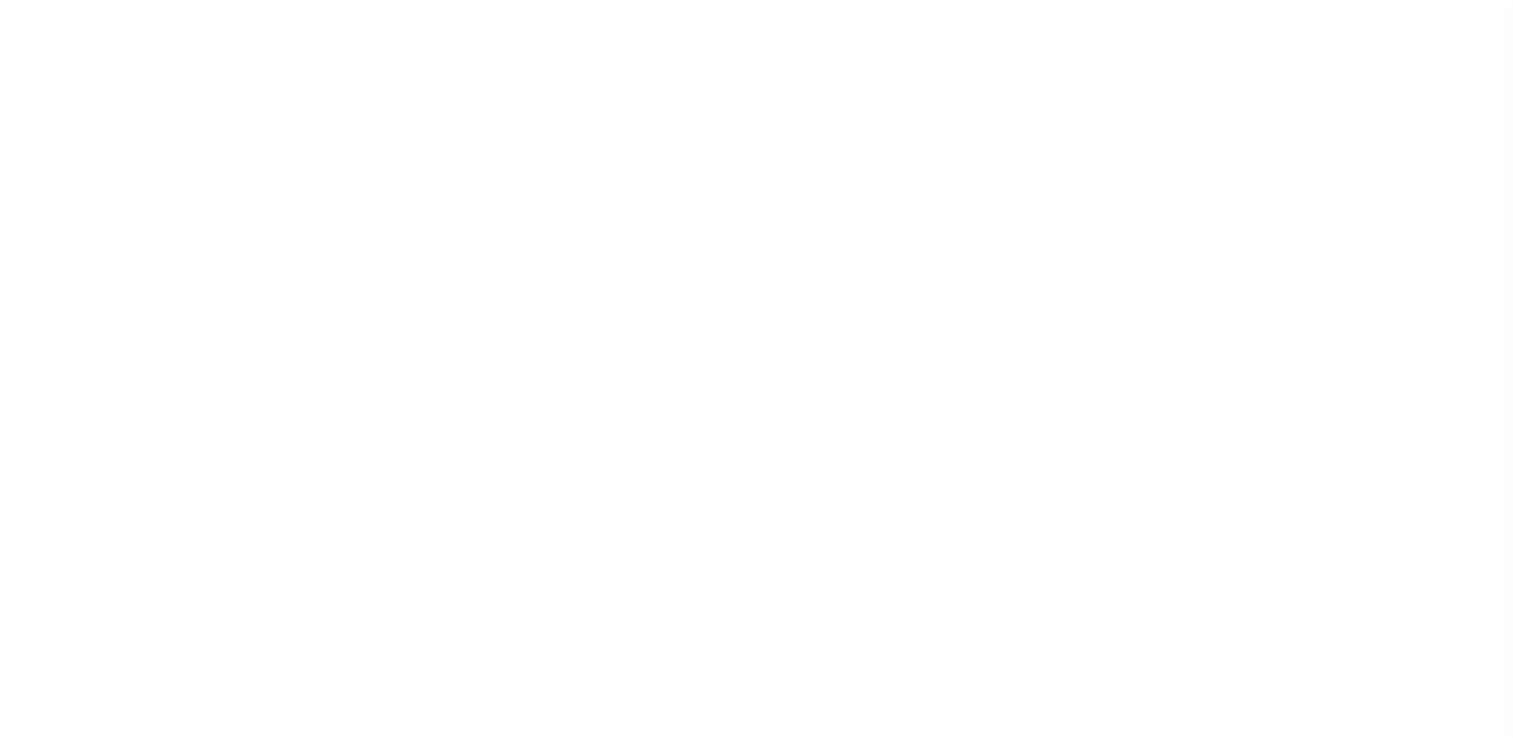 scroll, scrollTop: 0, scrollLeft: 0, axis: both 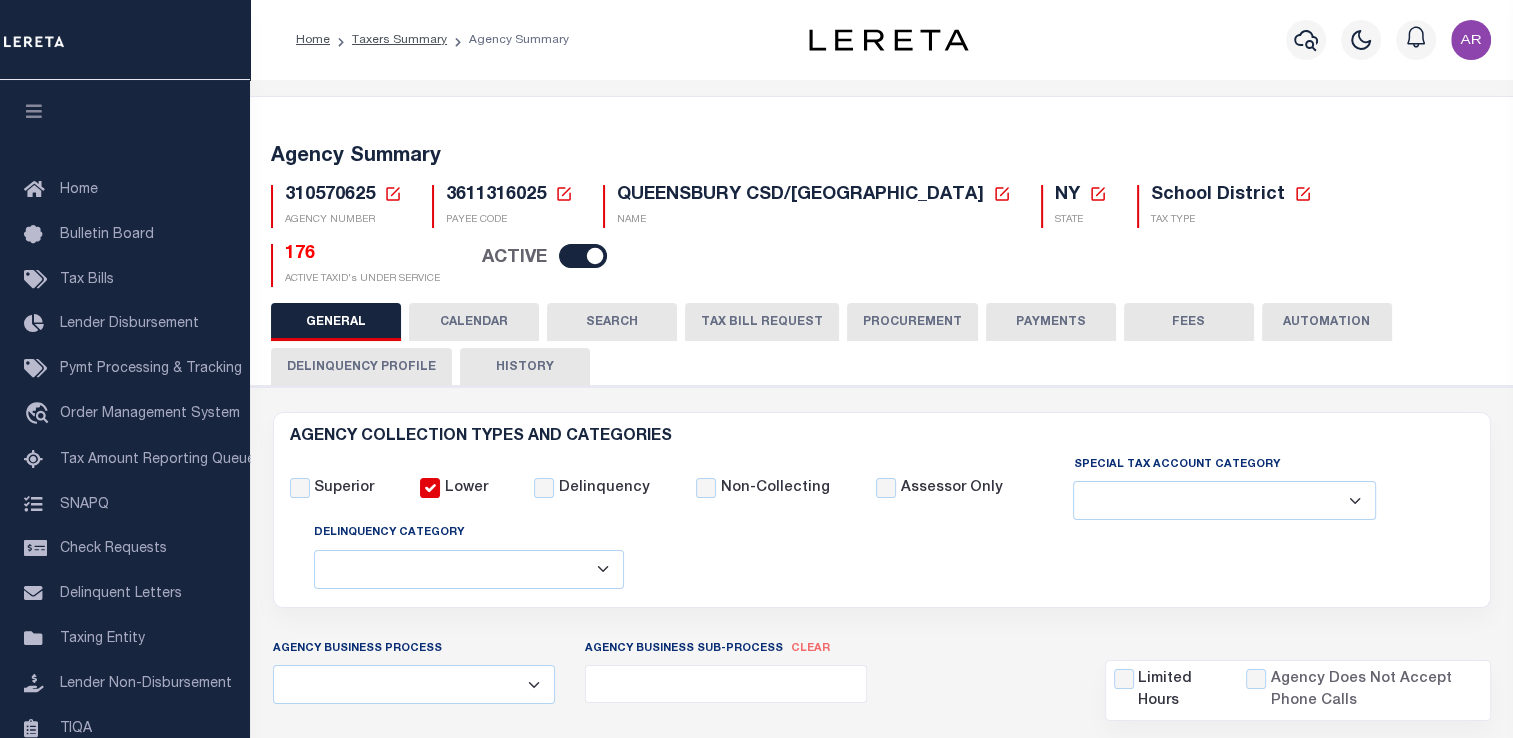 click on "FEES" at bounding box center [1189, 322] 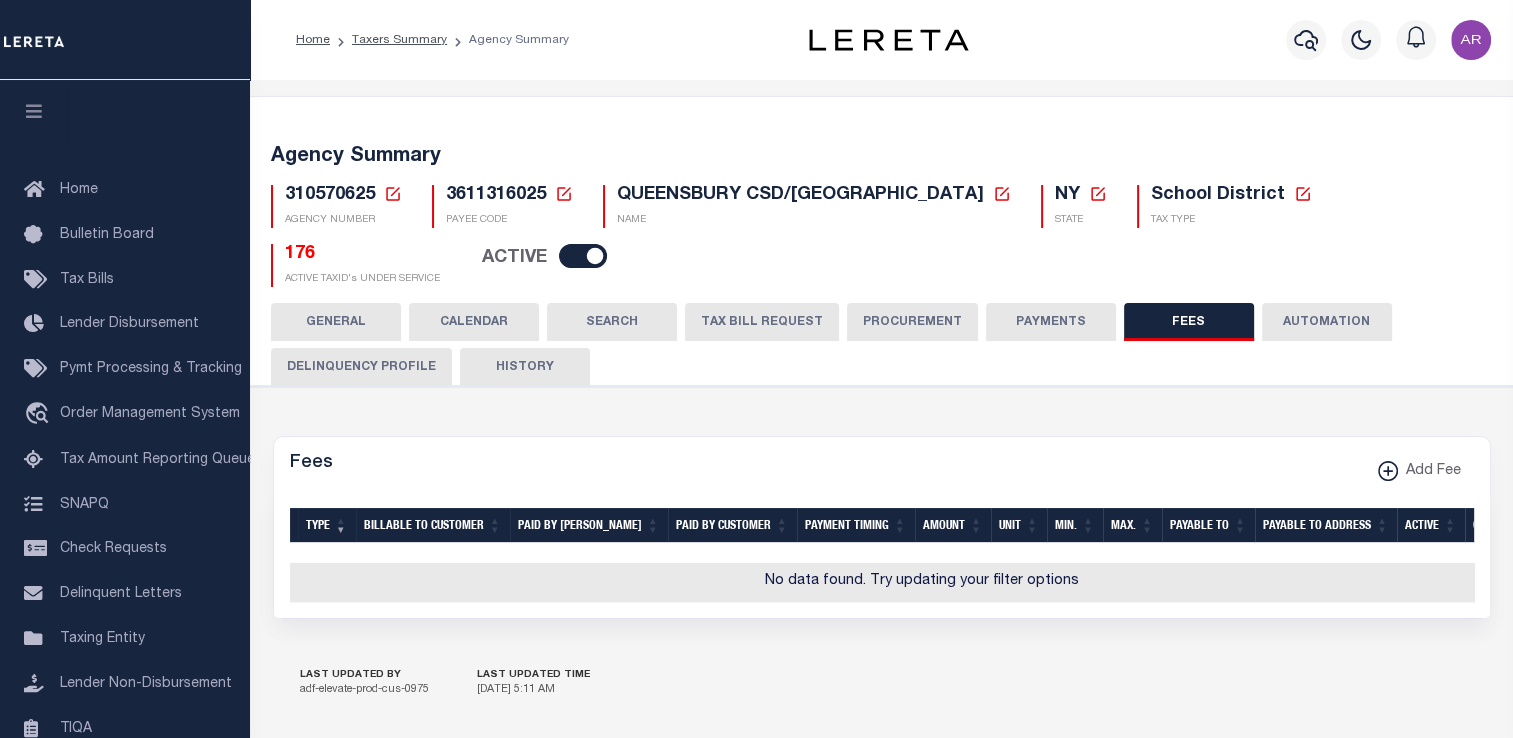 drag, startPoint x: 1084, startPoint y: 319, endPoint x: 1520, endPoint y: 78, distance: 498.17368 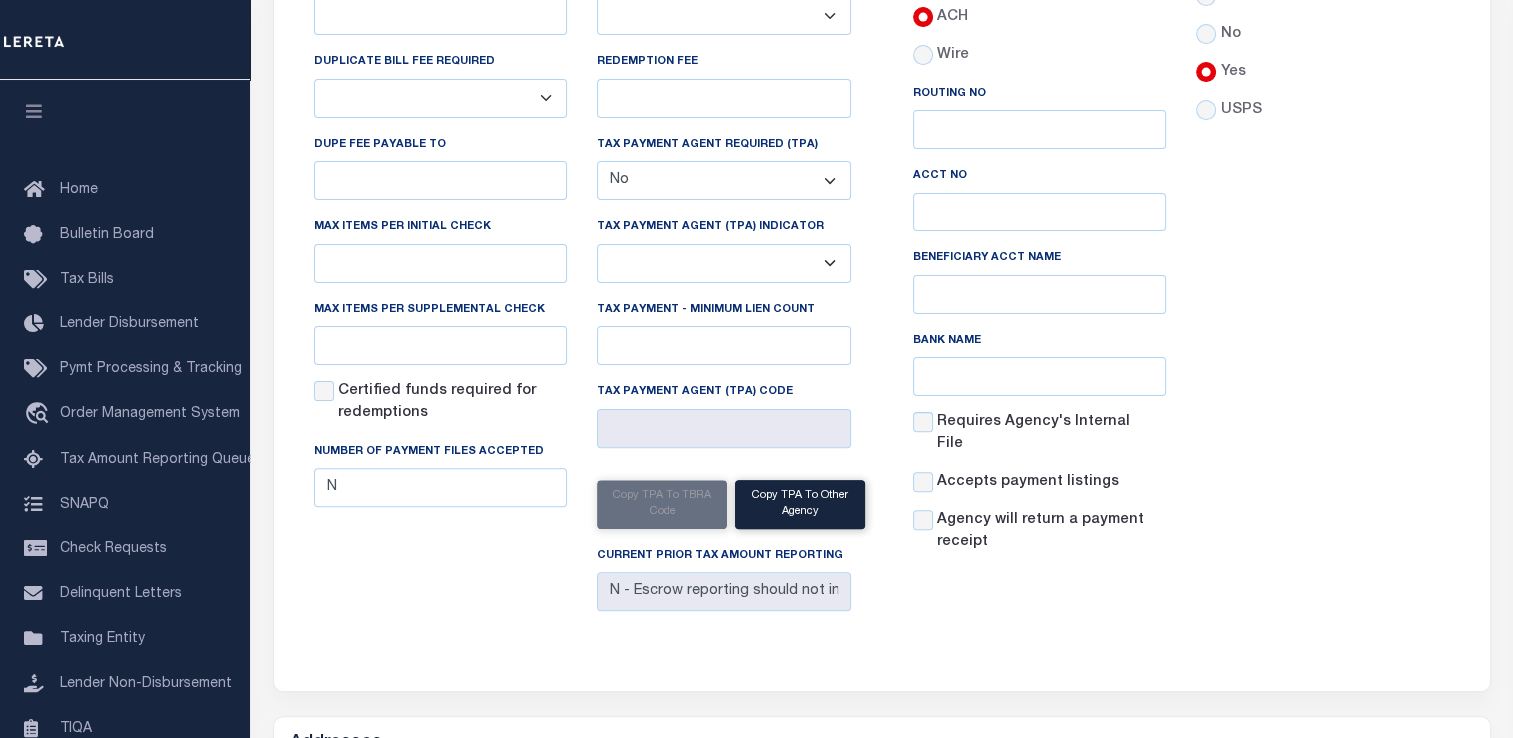scroll, scrollTop: 0, scrollLeft: 0, axis: both 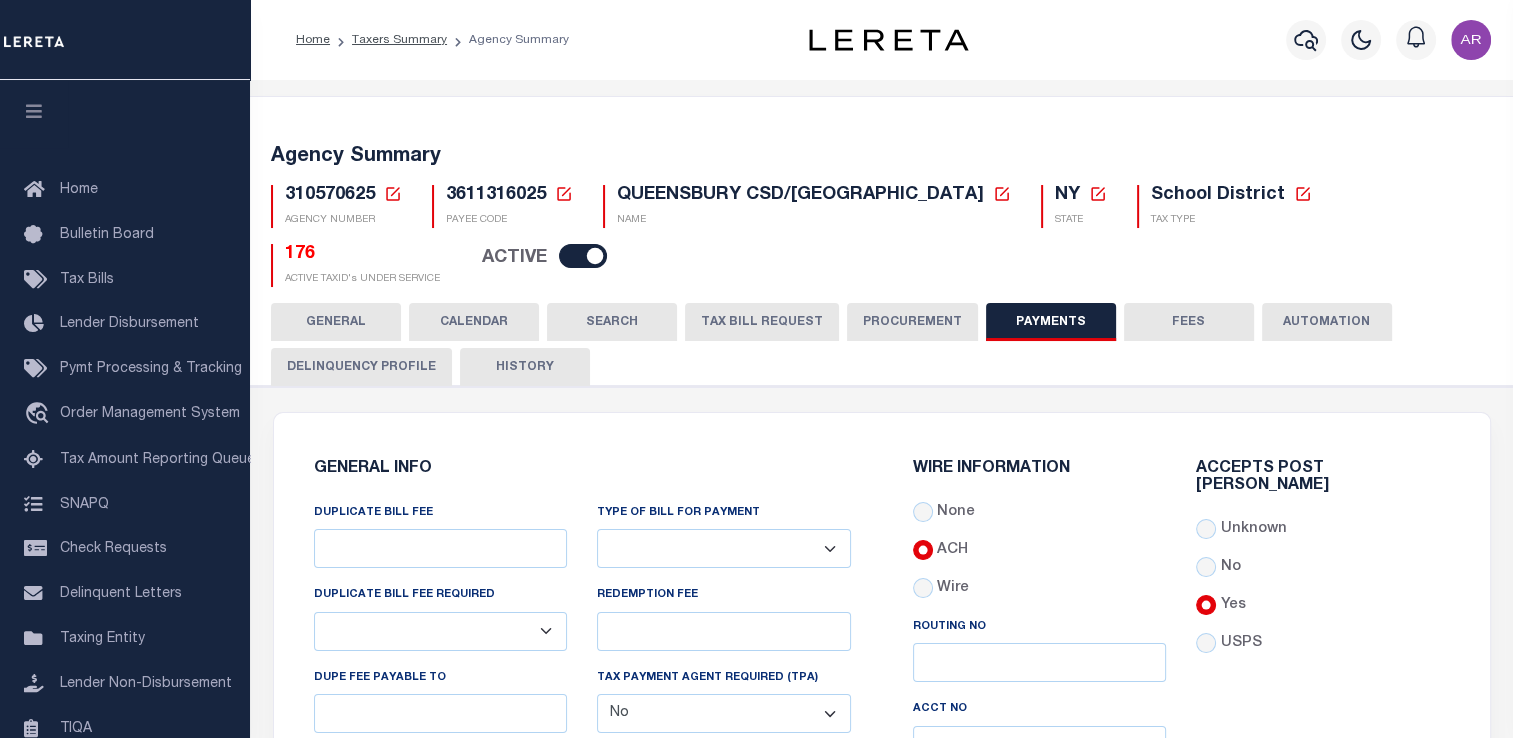 click on "GENERAL" at bounding box center [336, 322] 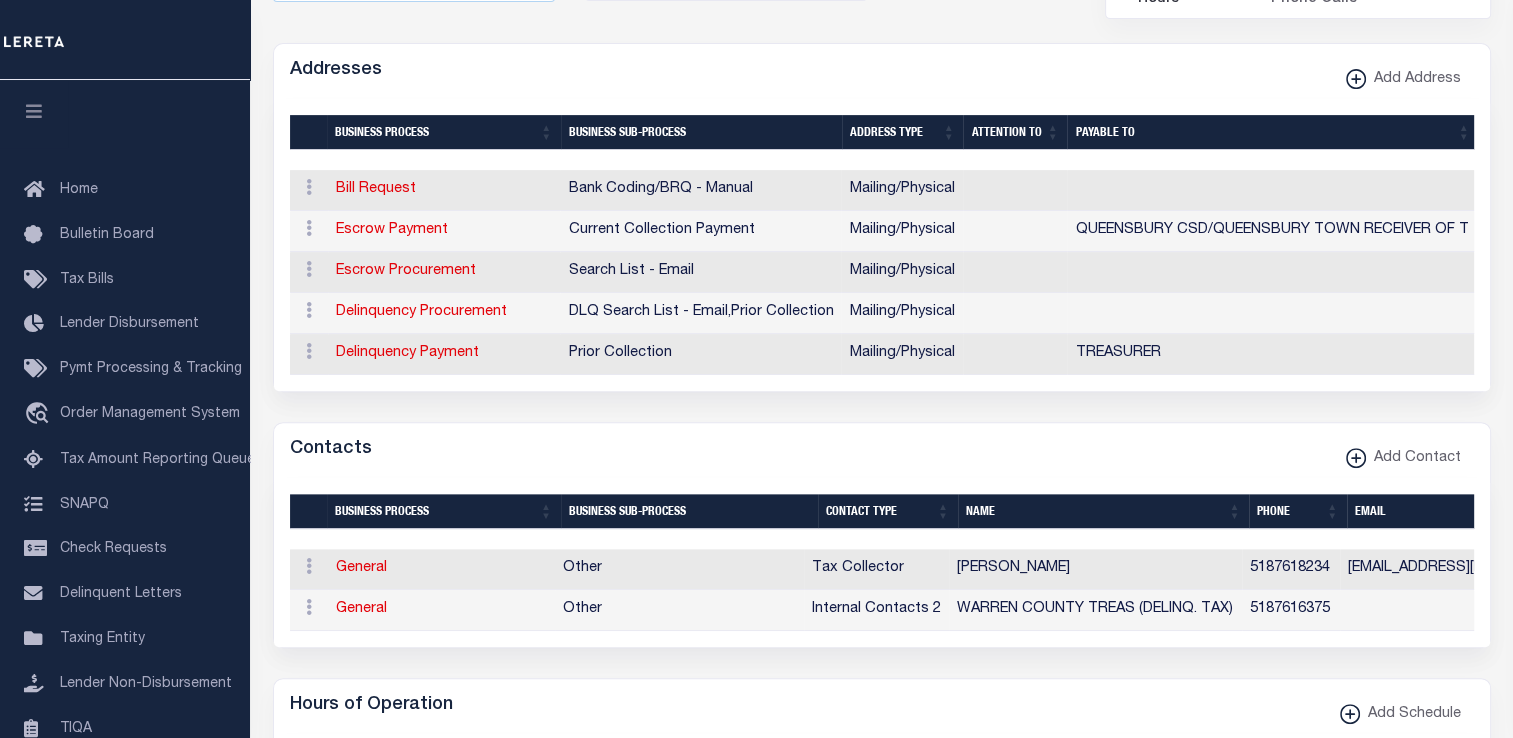 scroll, scrollTop: 704, scrollLeft: 0, axis: vertical 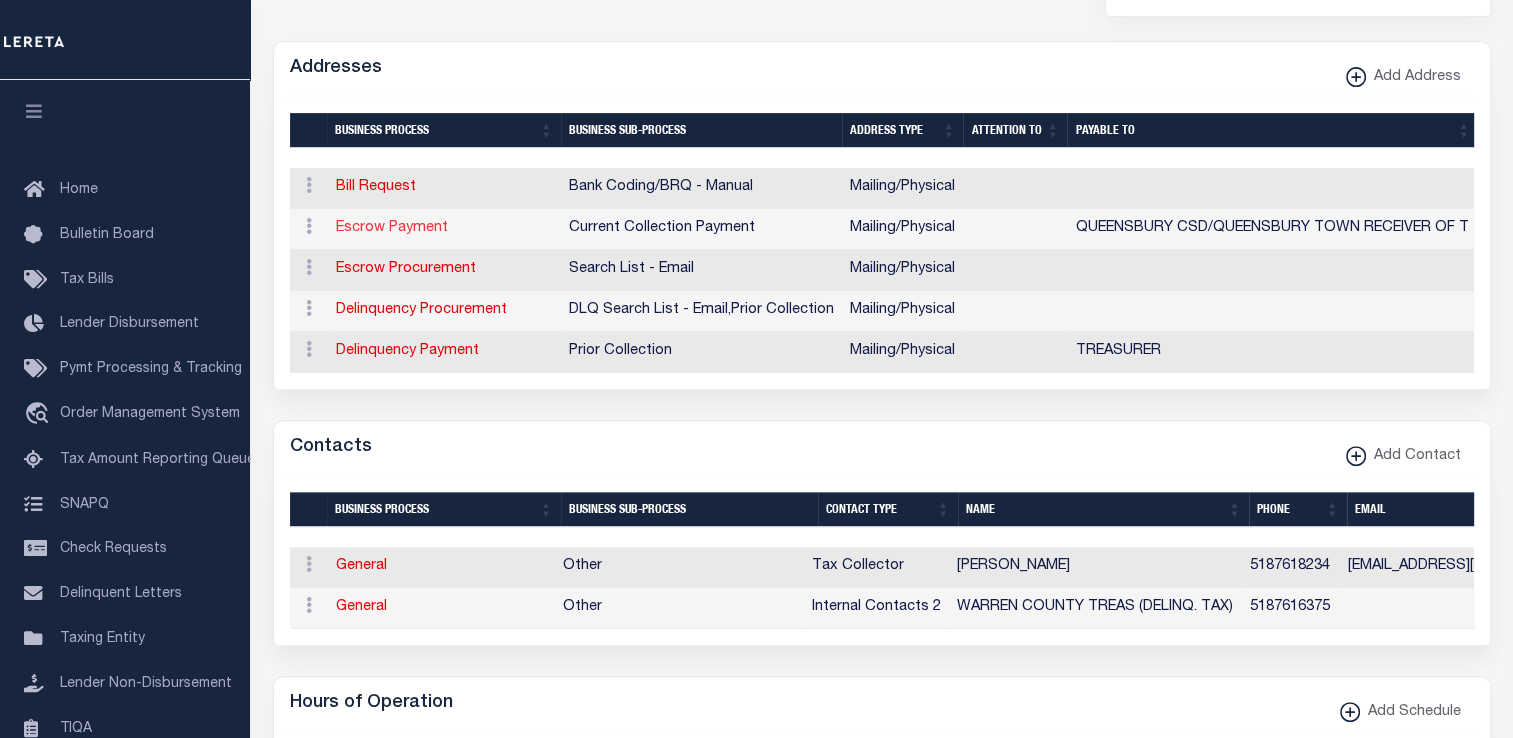 click on "Escrow Payment" at bounding box center (392, 228) 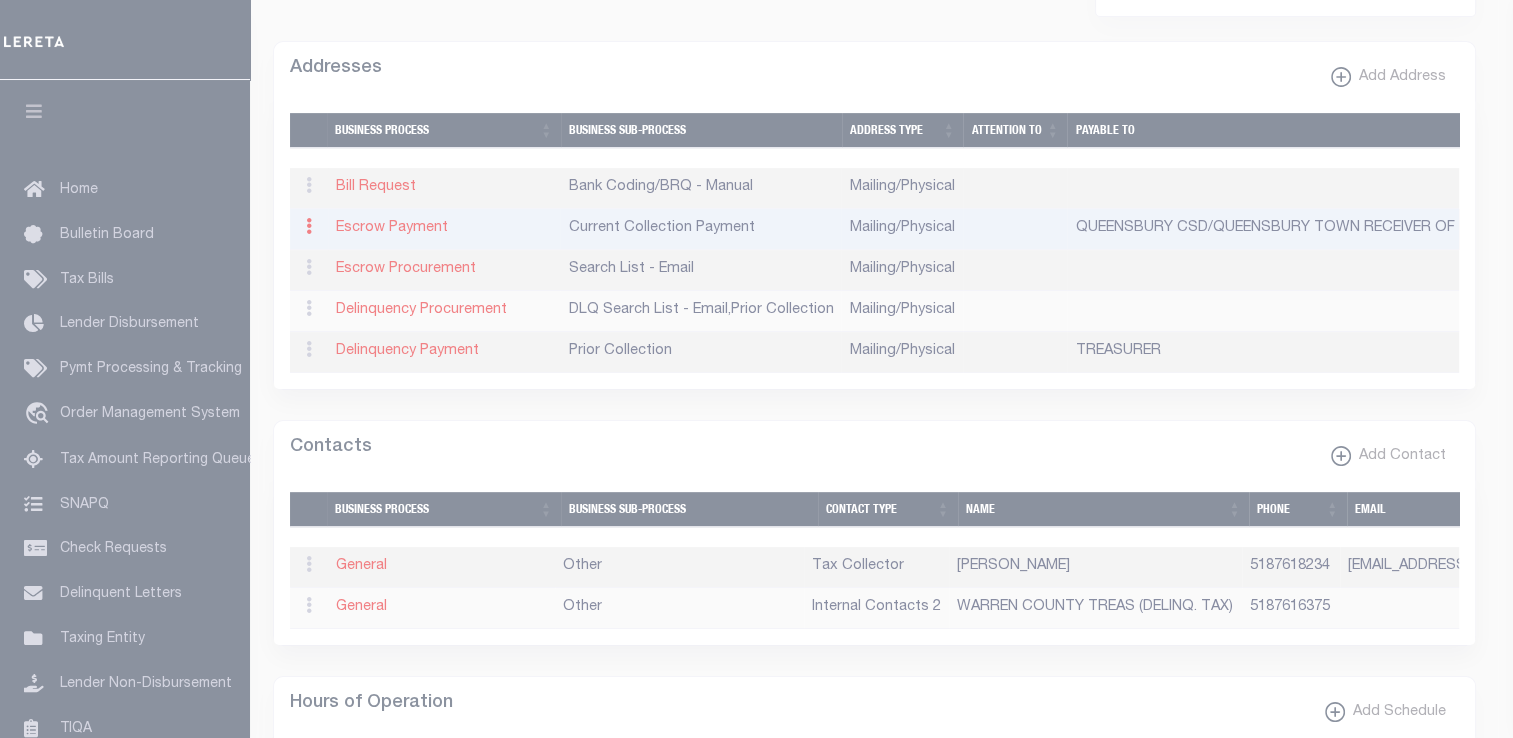 type on "[STREET_ADDRESS]" 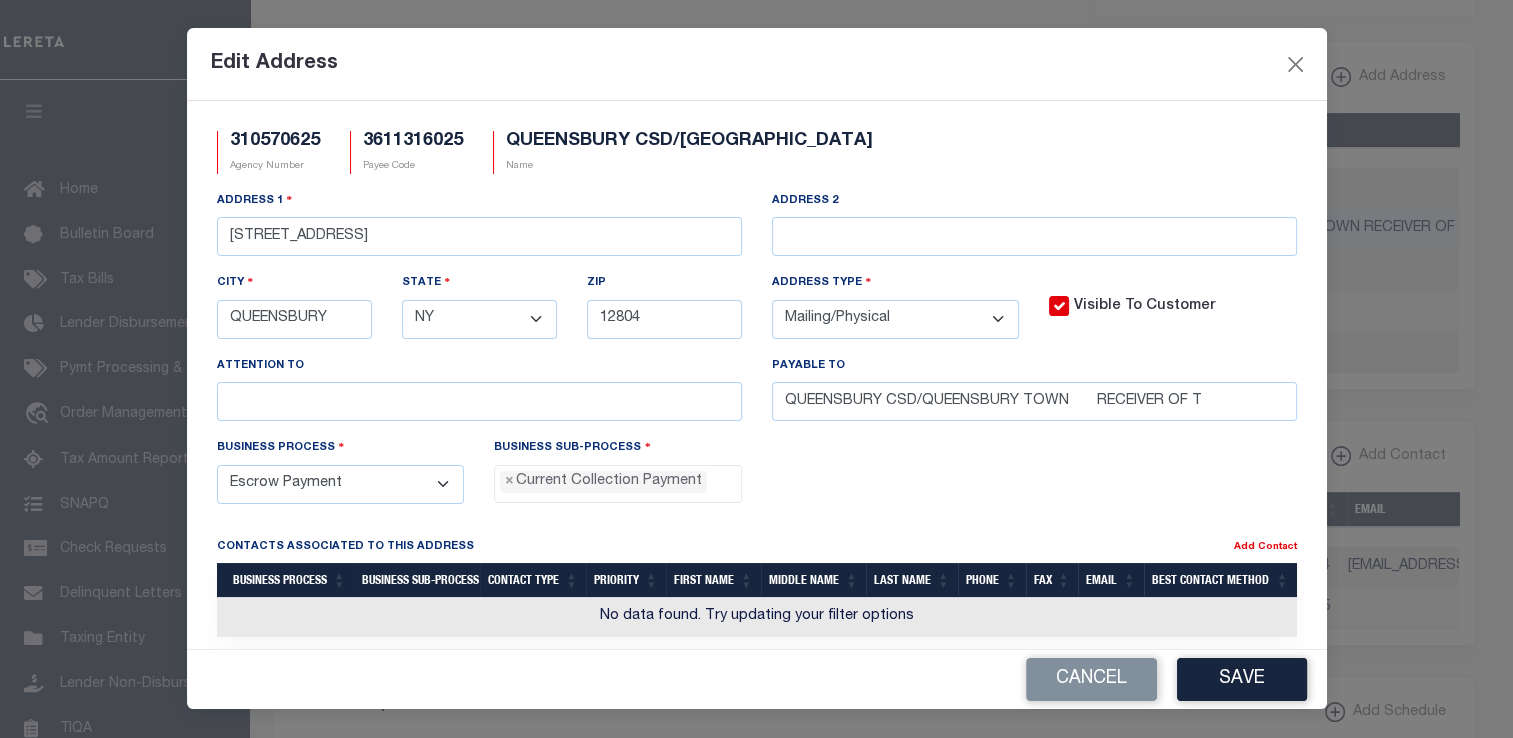 scroll, scrollTop: 693, scrollLeft: 0, axis: vertical 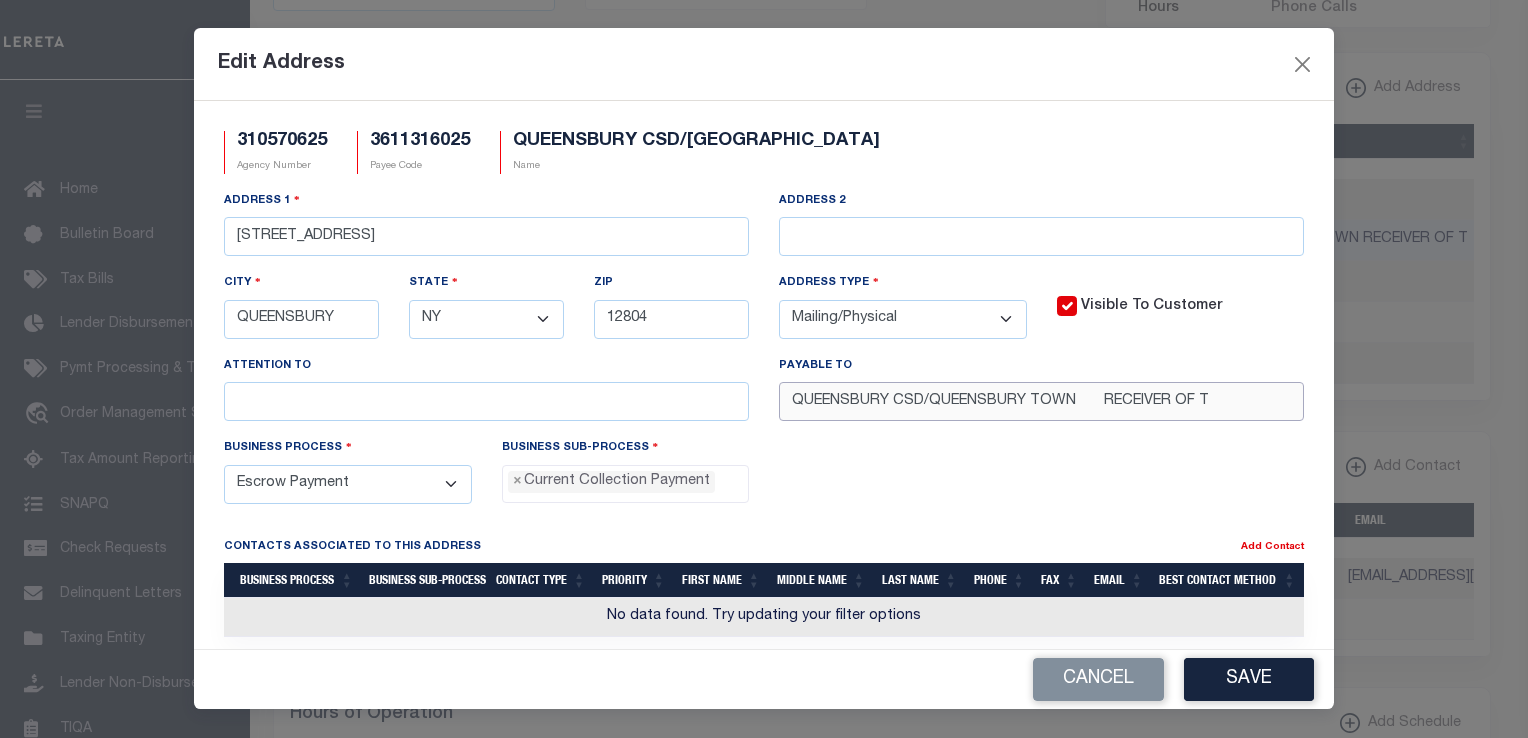 drag, startPoint x: 780, startPoint y: 402, endPoint x: 1531, endPoint y: 398, distance: 751.0107 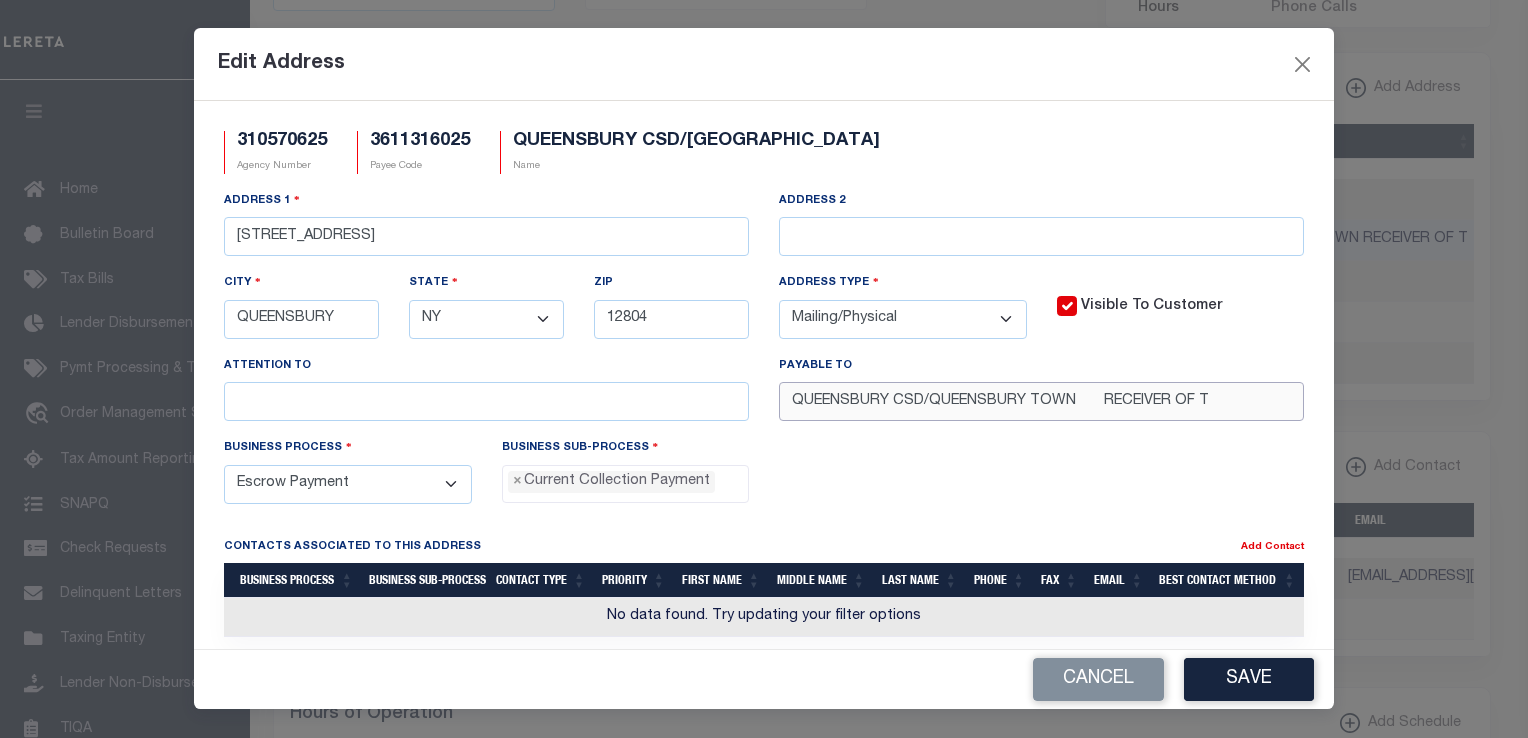 click on "Home Taxers Summary Agency Summary
Profile" at bounding box center [764, 531] 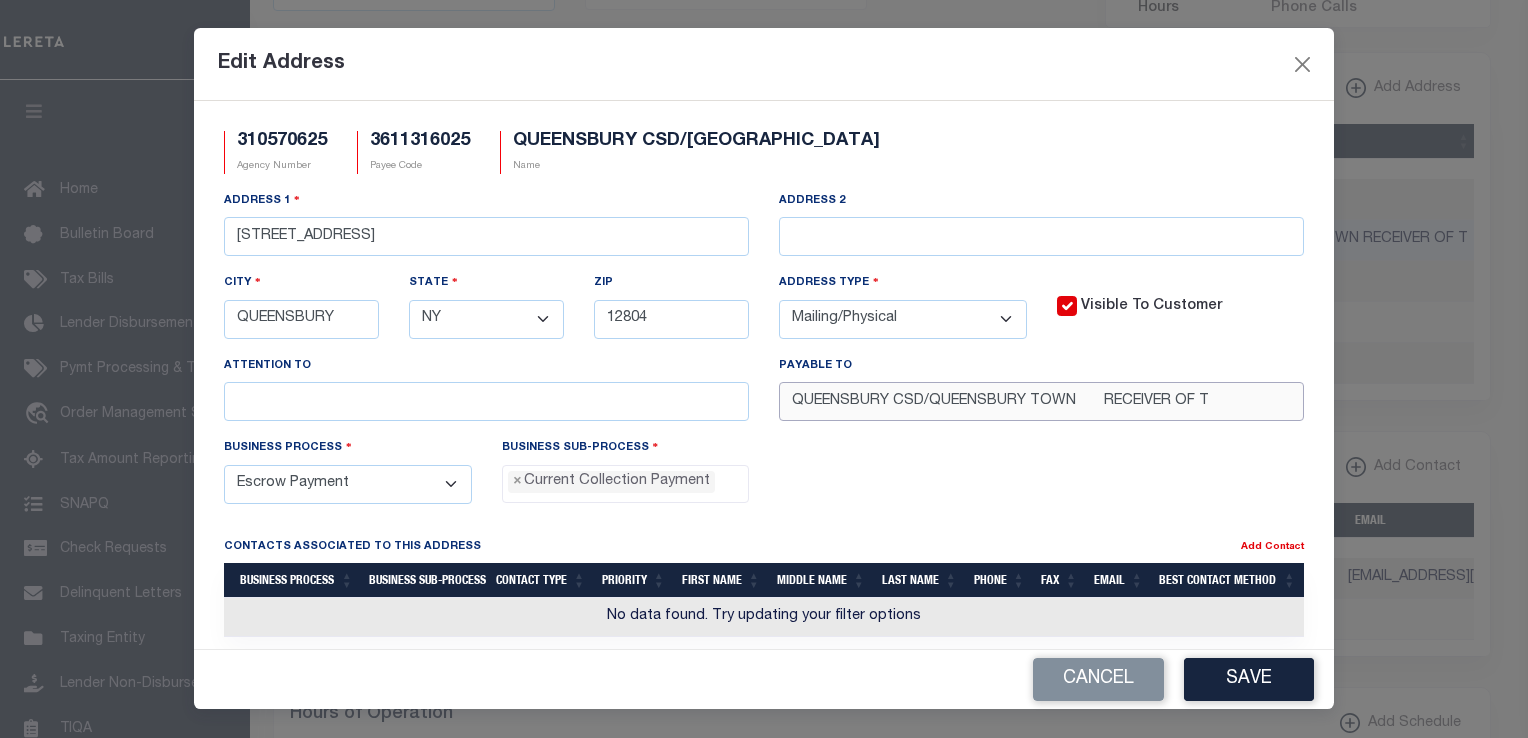 paste on "RECEIVER OF TAXES" 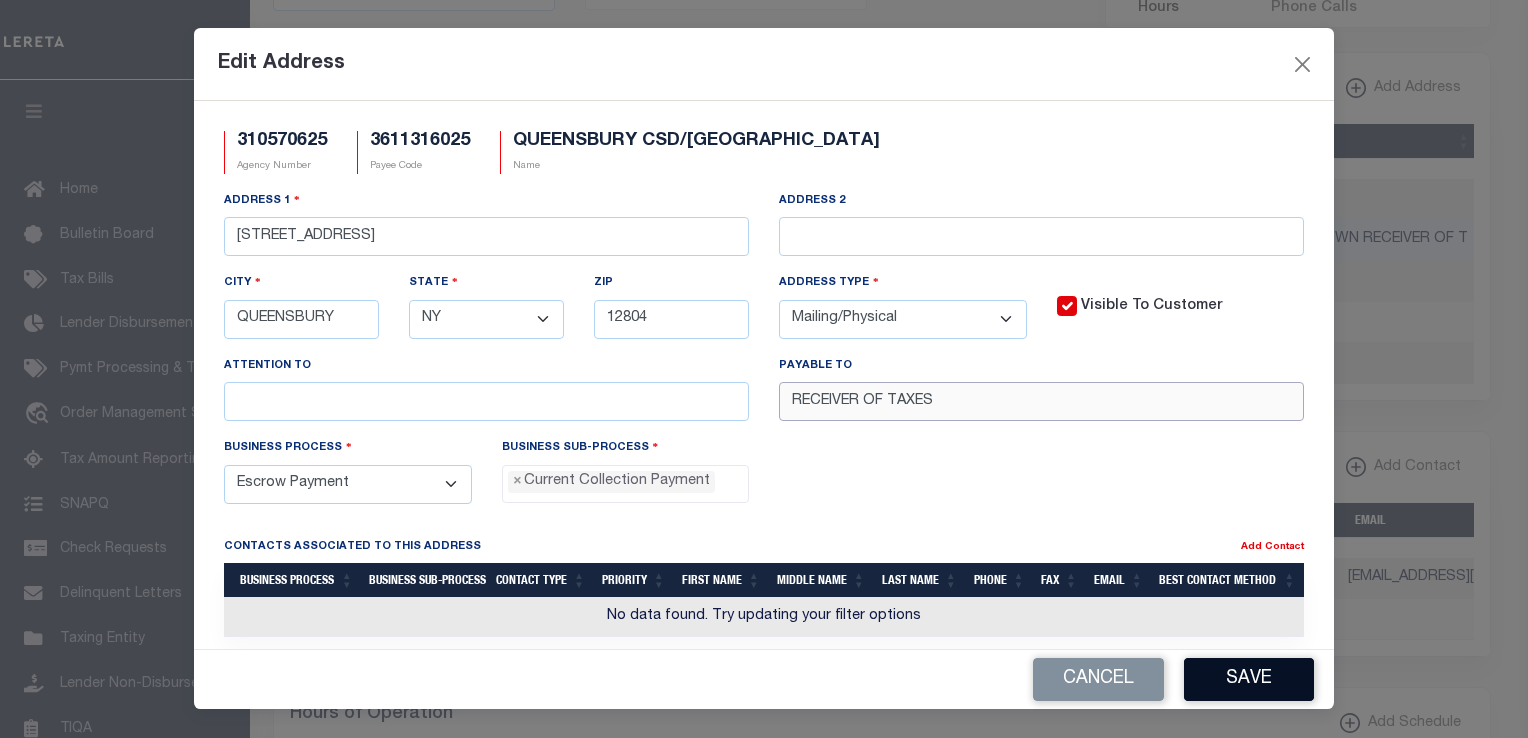 type on "RECEIVER OF TAXES" 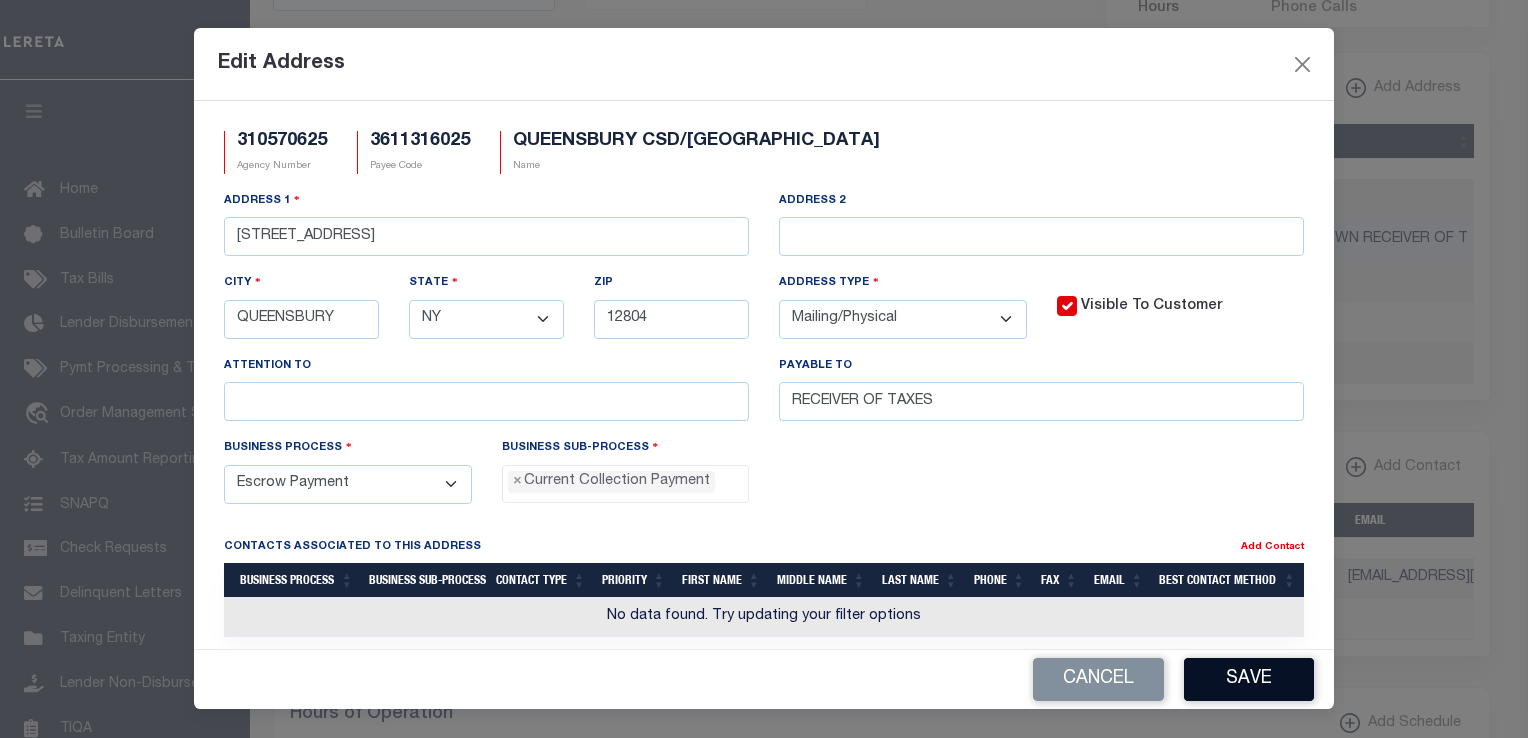 click on "Save" at bounding box center (1249, 679) 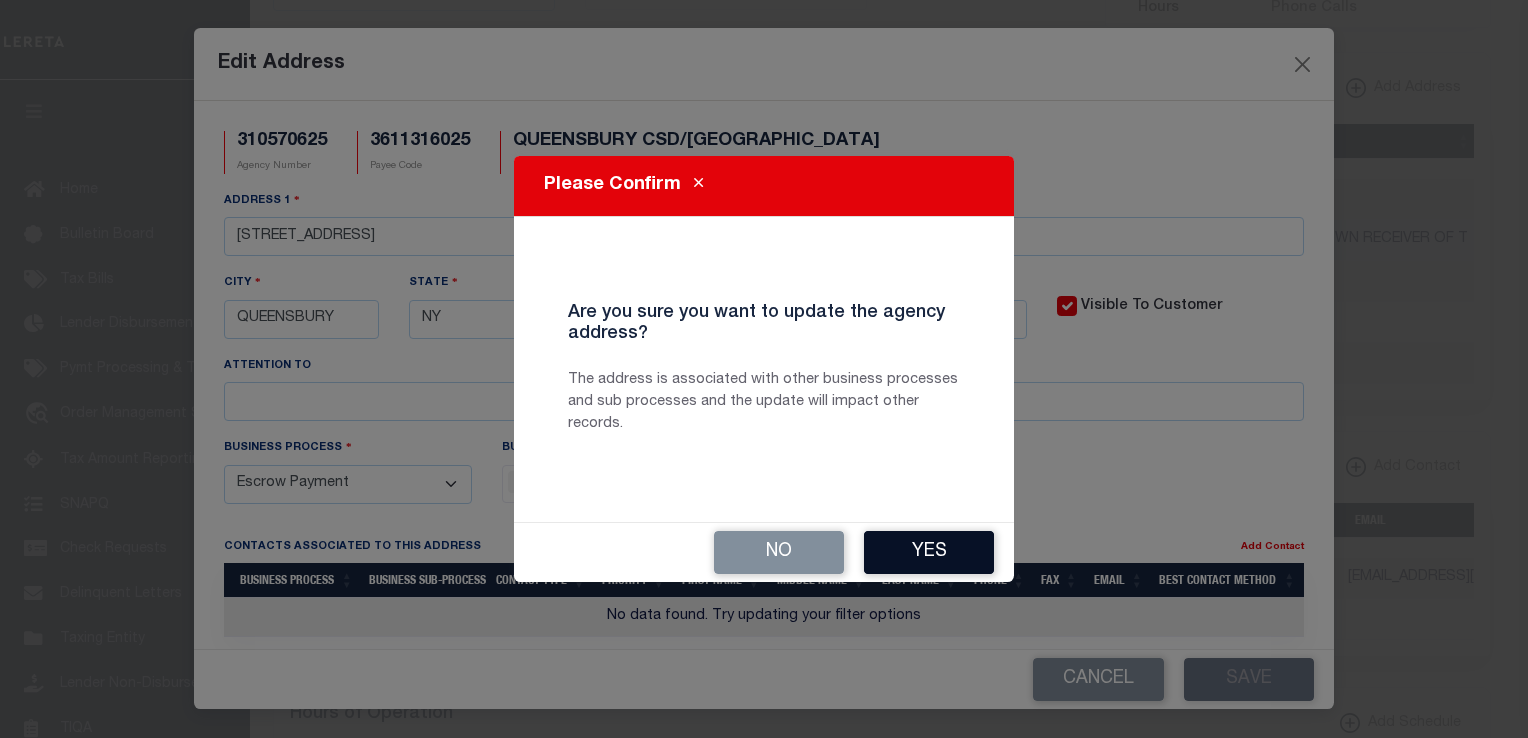 click on "Yes" at bounding box center (929, 552) 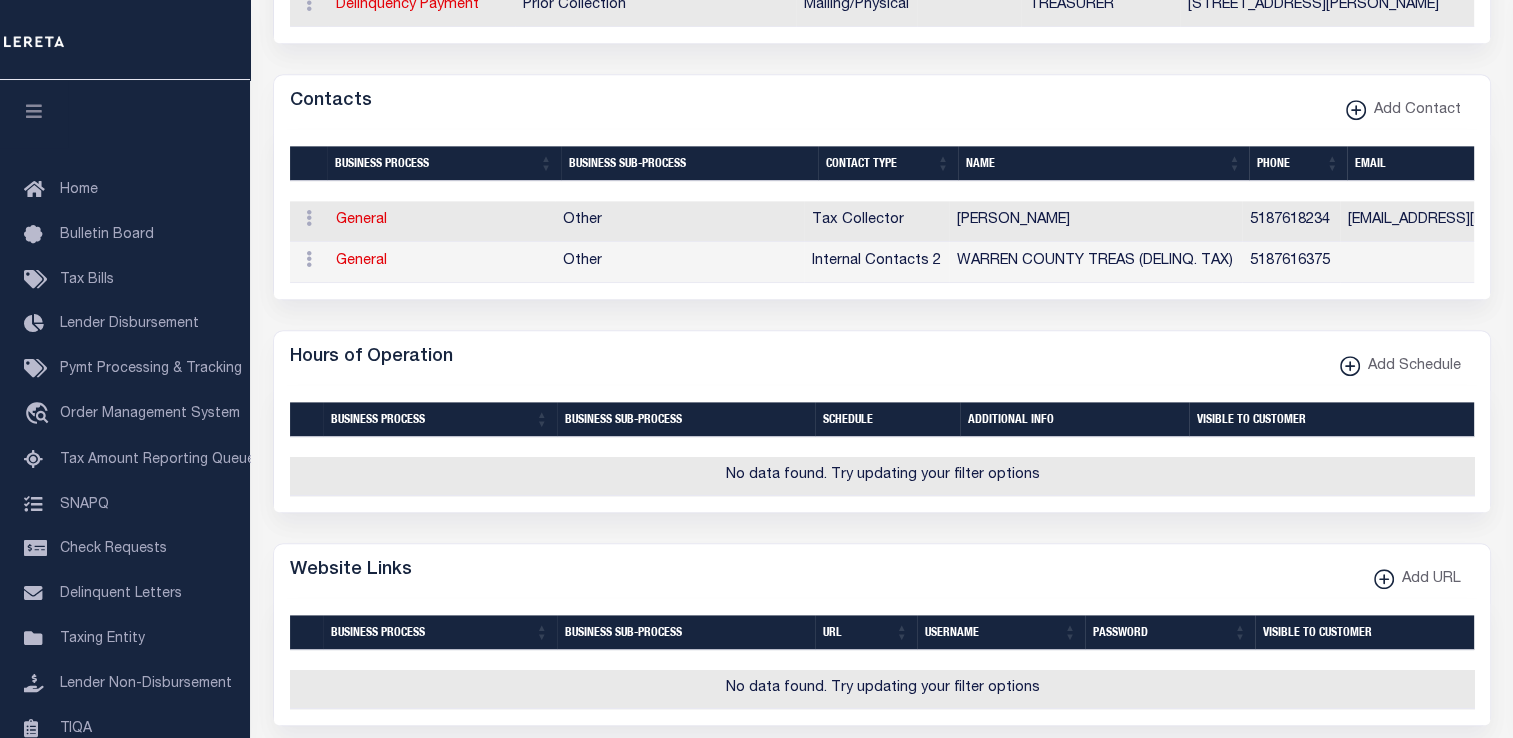 scroll, scrollTop: 1243, scrollLeft: 0, axis: vertical 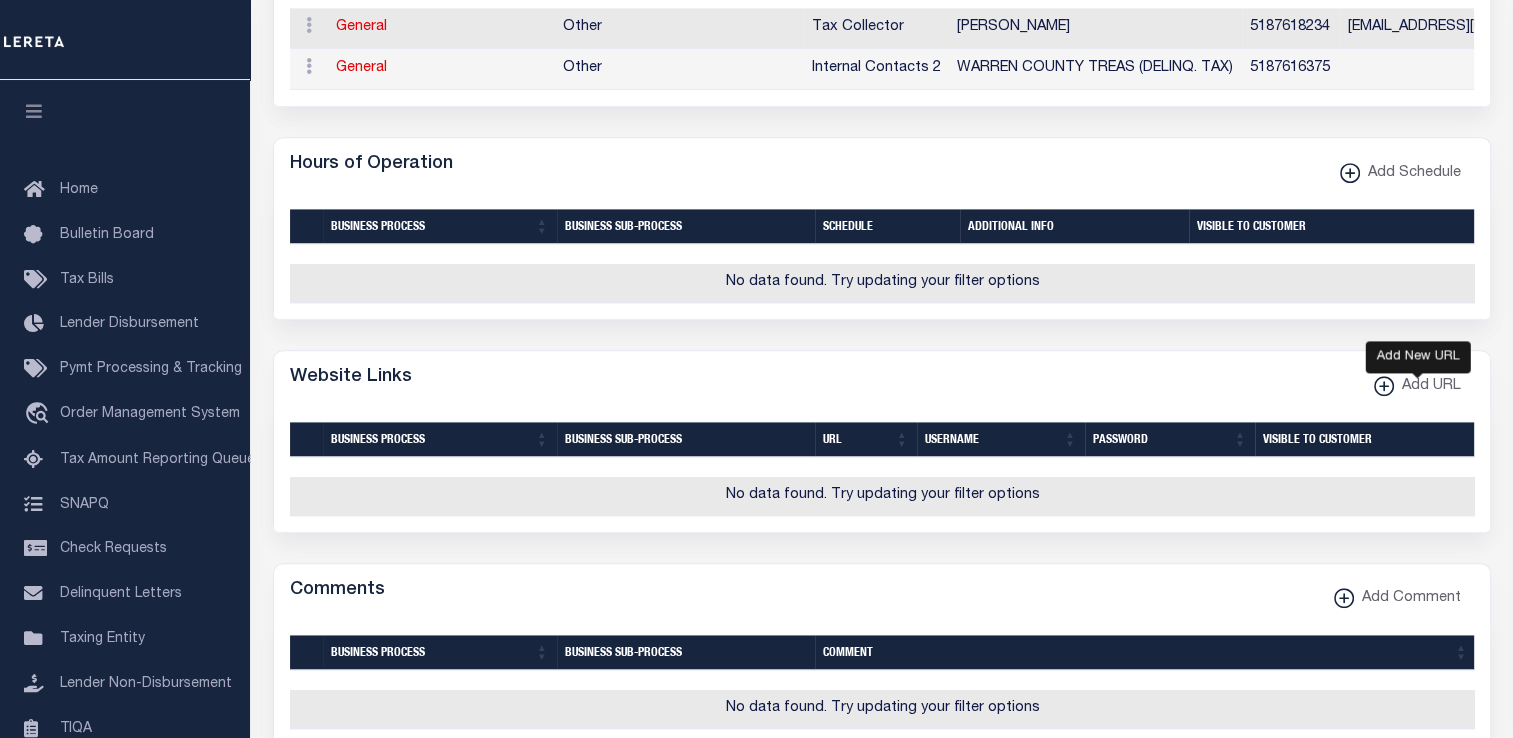 click 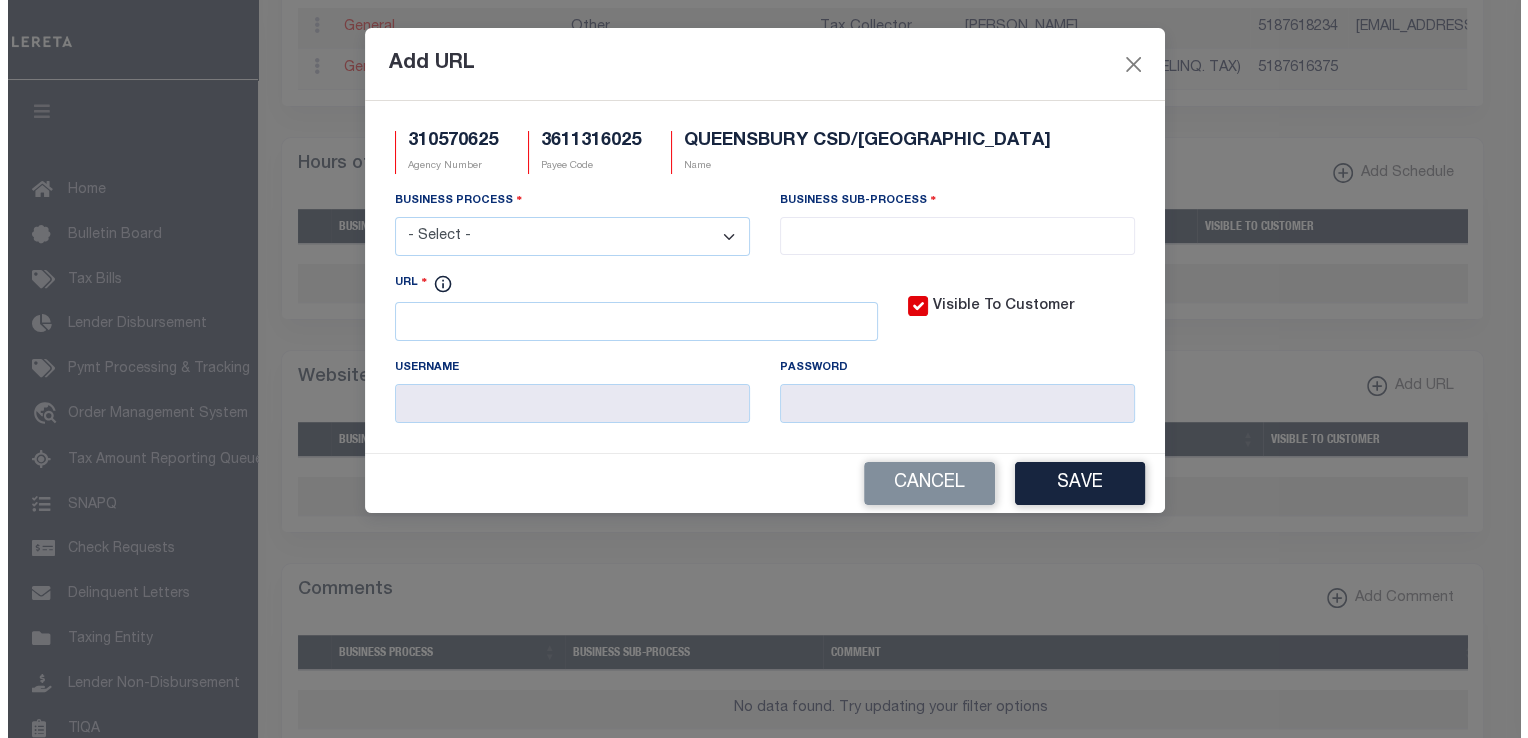 scroll, scrollTop: 1232, scrollLeft: 0, axis: vertical 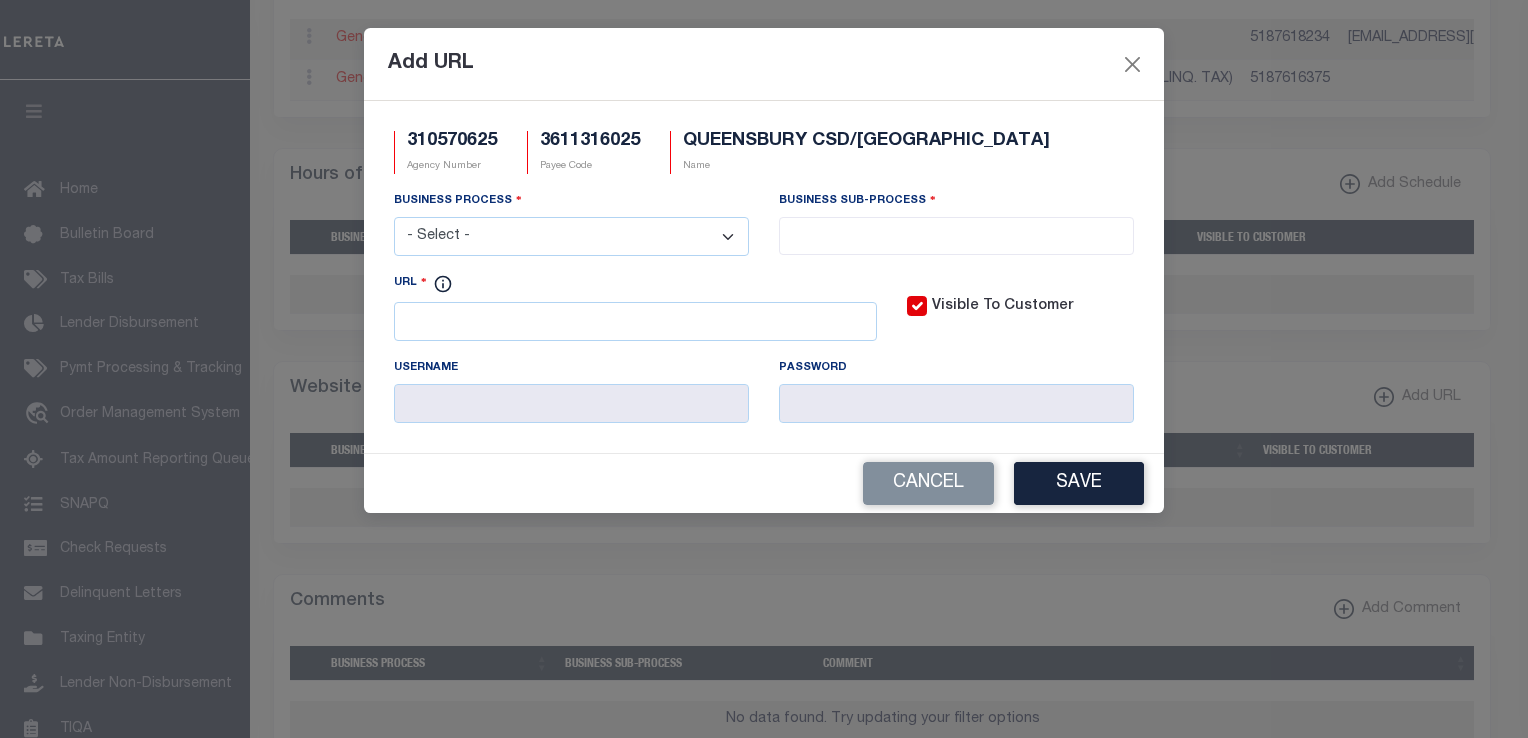 drag, startPoint x: 731, startPoint y: 237, endPoint x: 717, endPoint y: 245, distance: 16.124516 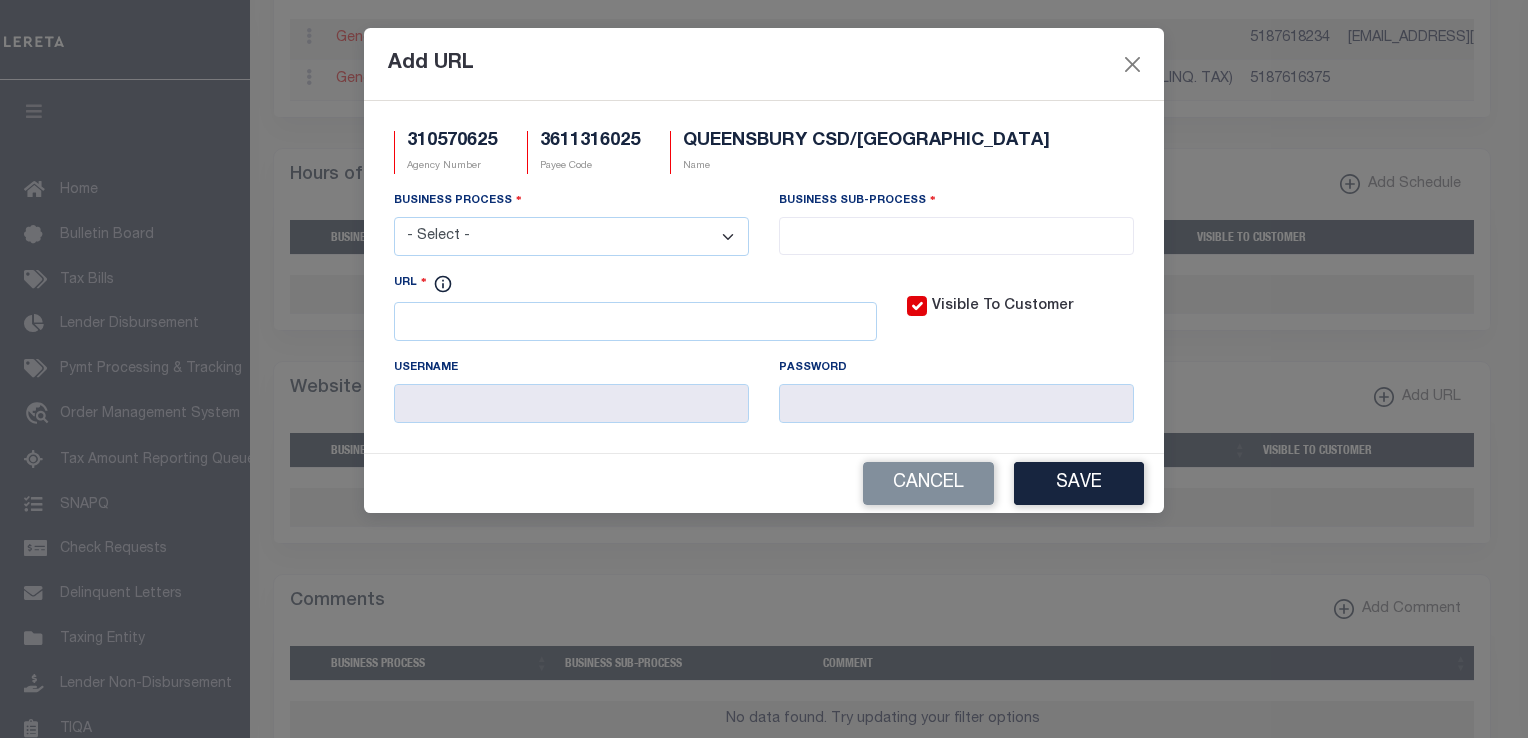 select on "6" 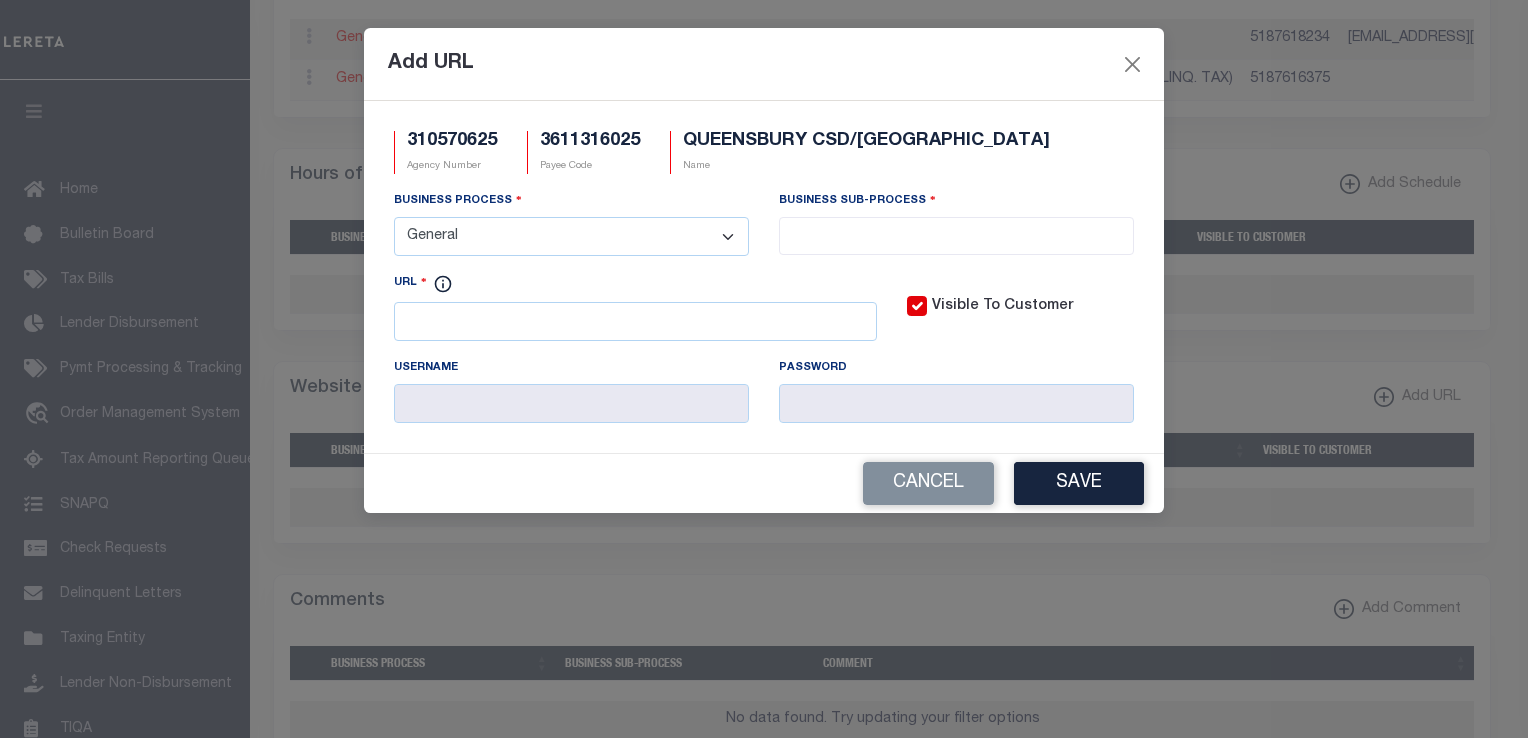 click on "- Select - All
Automation
Bill Request
Delinquency Payment
Delinquency Procurement
Escrow Payment
Escrow Procurement
General" at bounding box center (571, 236) 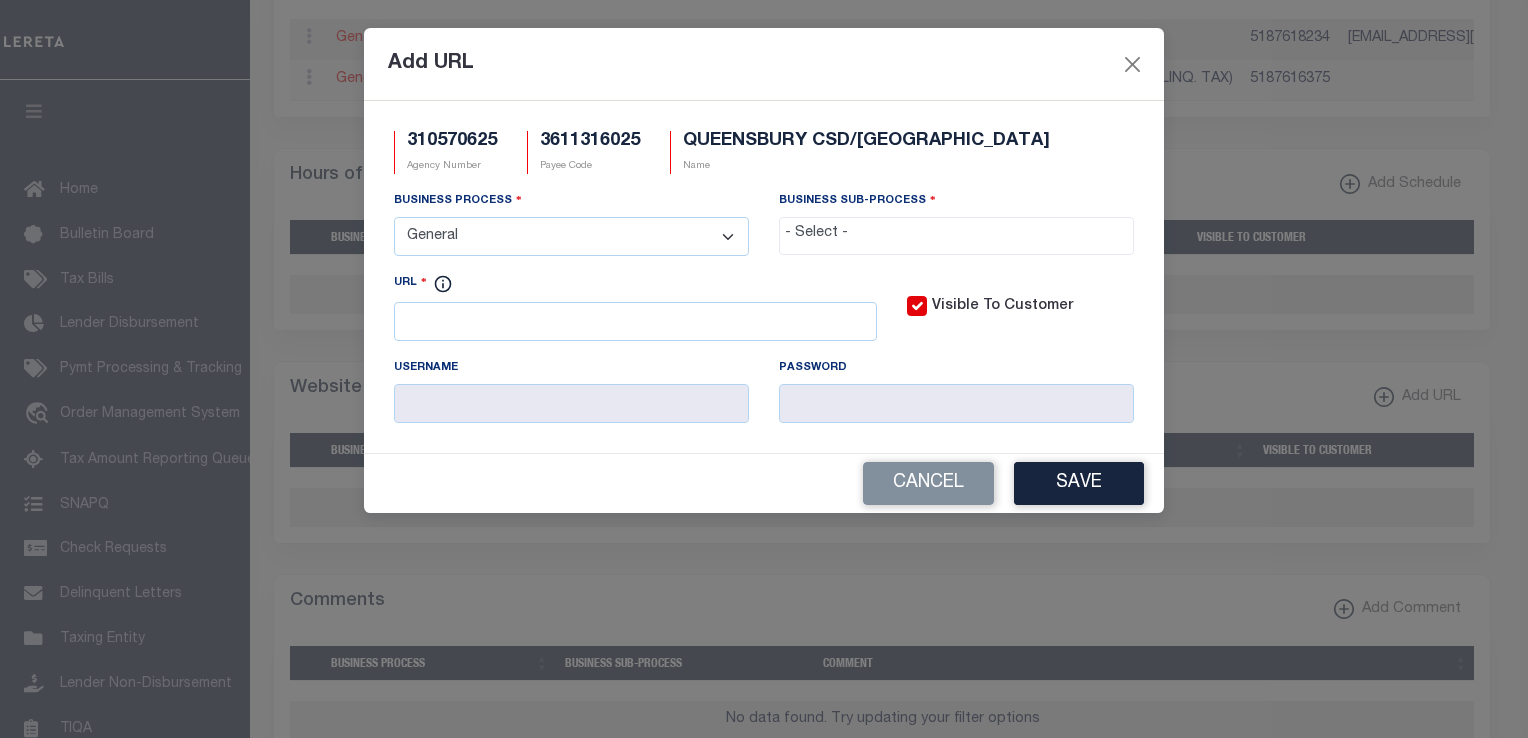 click at bounding box center (956, 234) 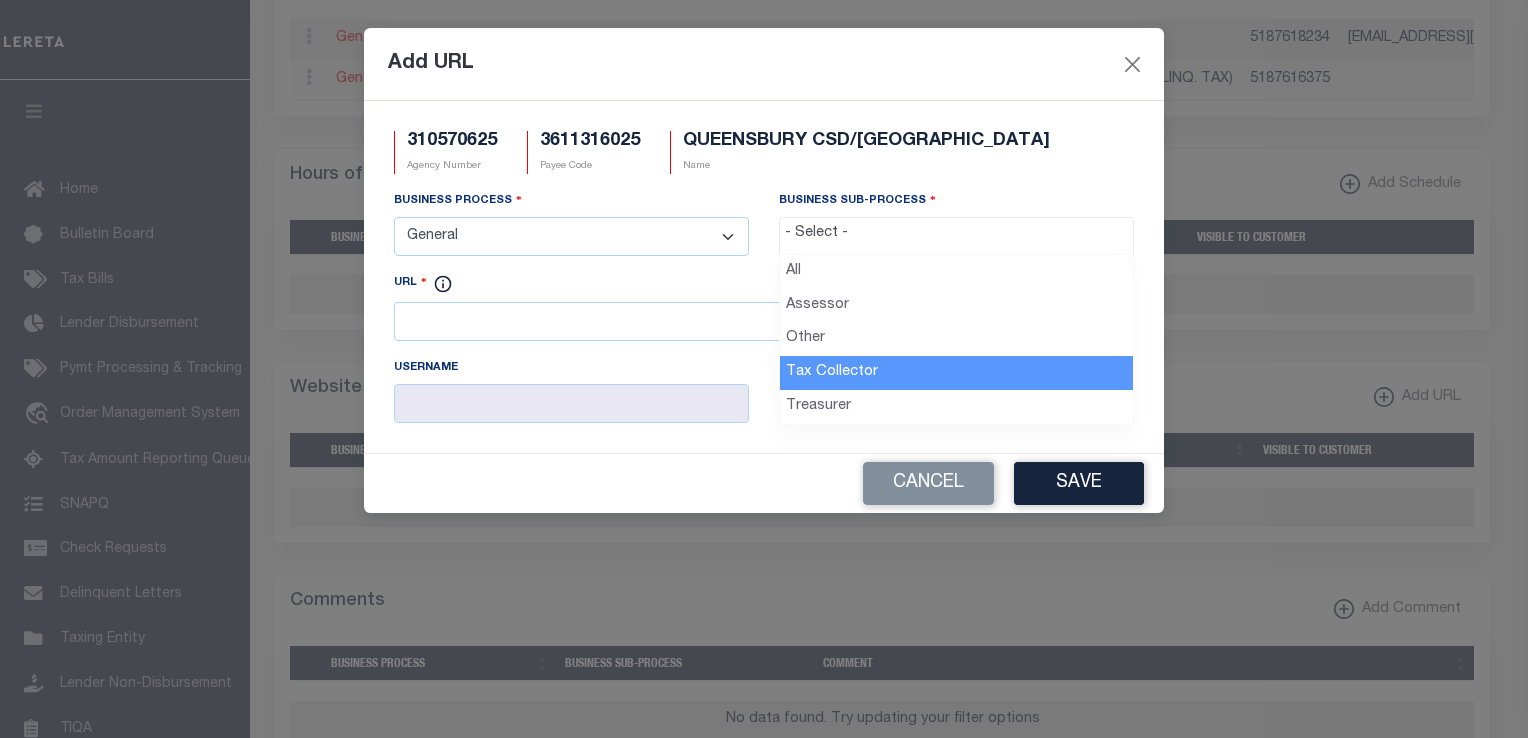 select on "31" 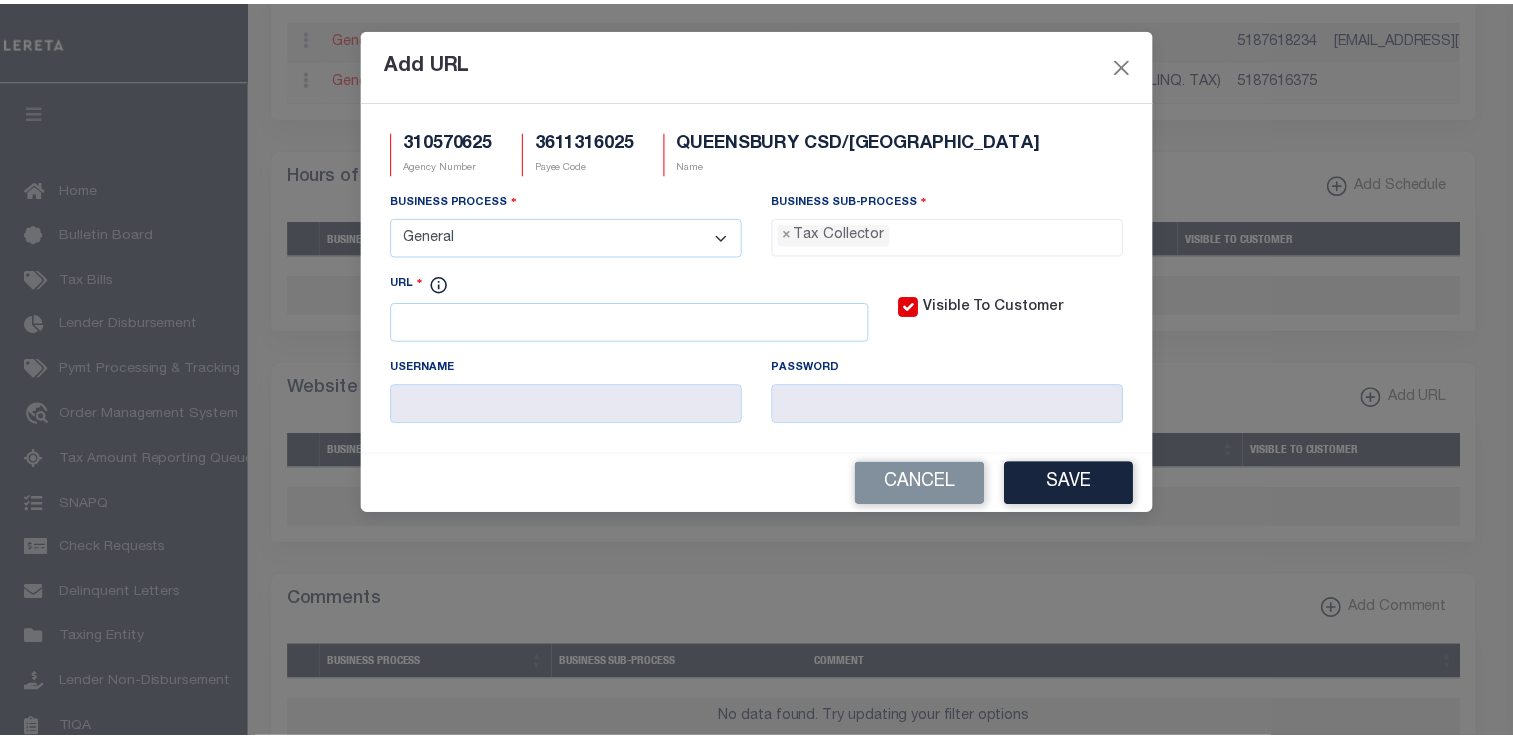 scroll, scrollTop: 56, scrollLeft: 0, axis: vertical 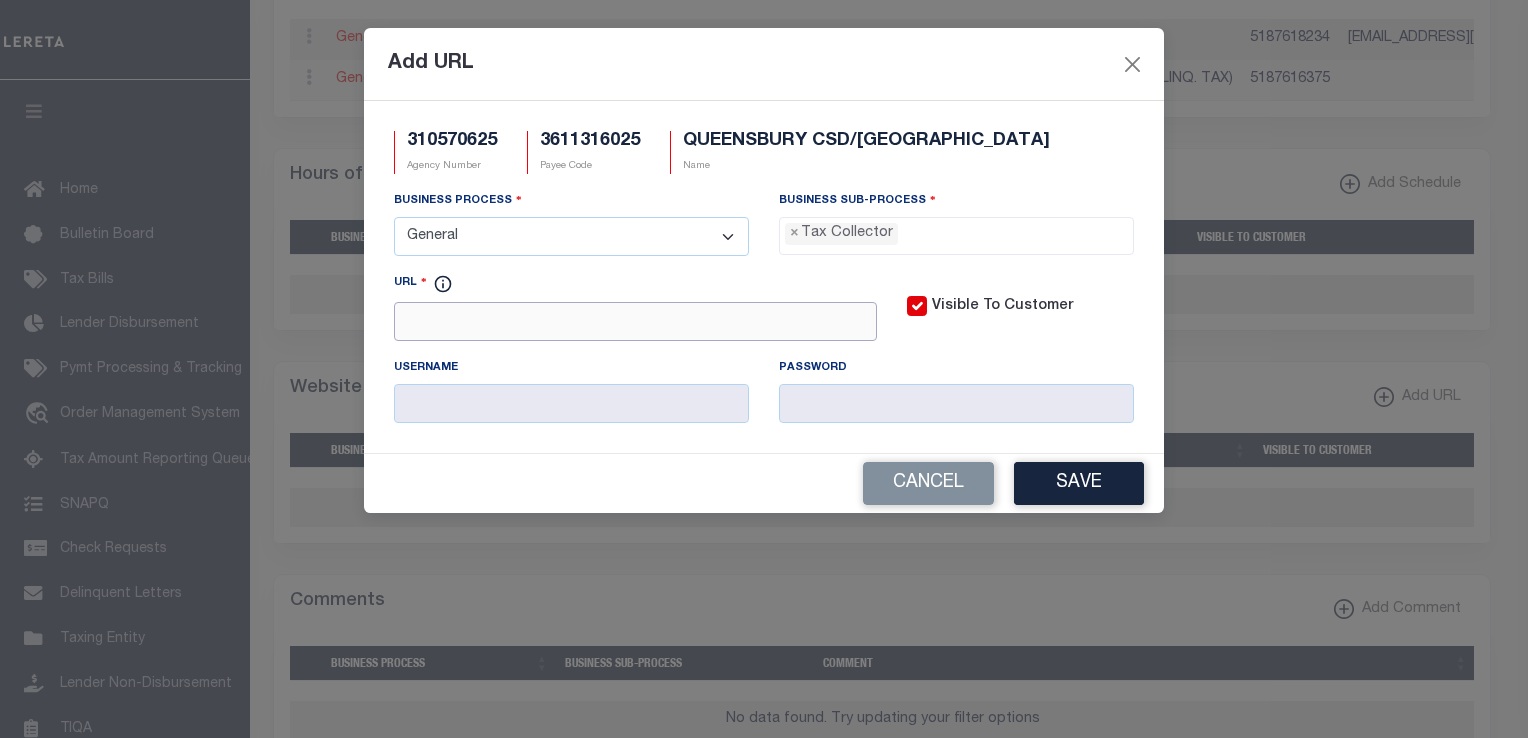 click on "URL" at bounding box center (635, 321) 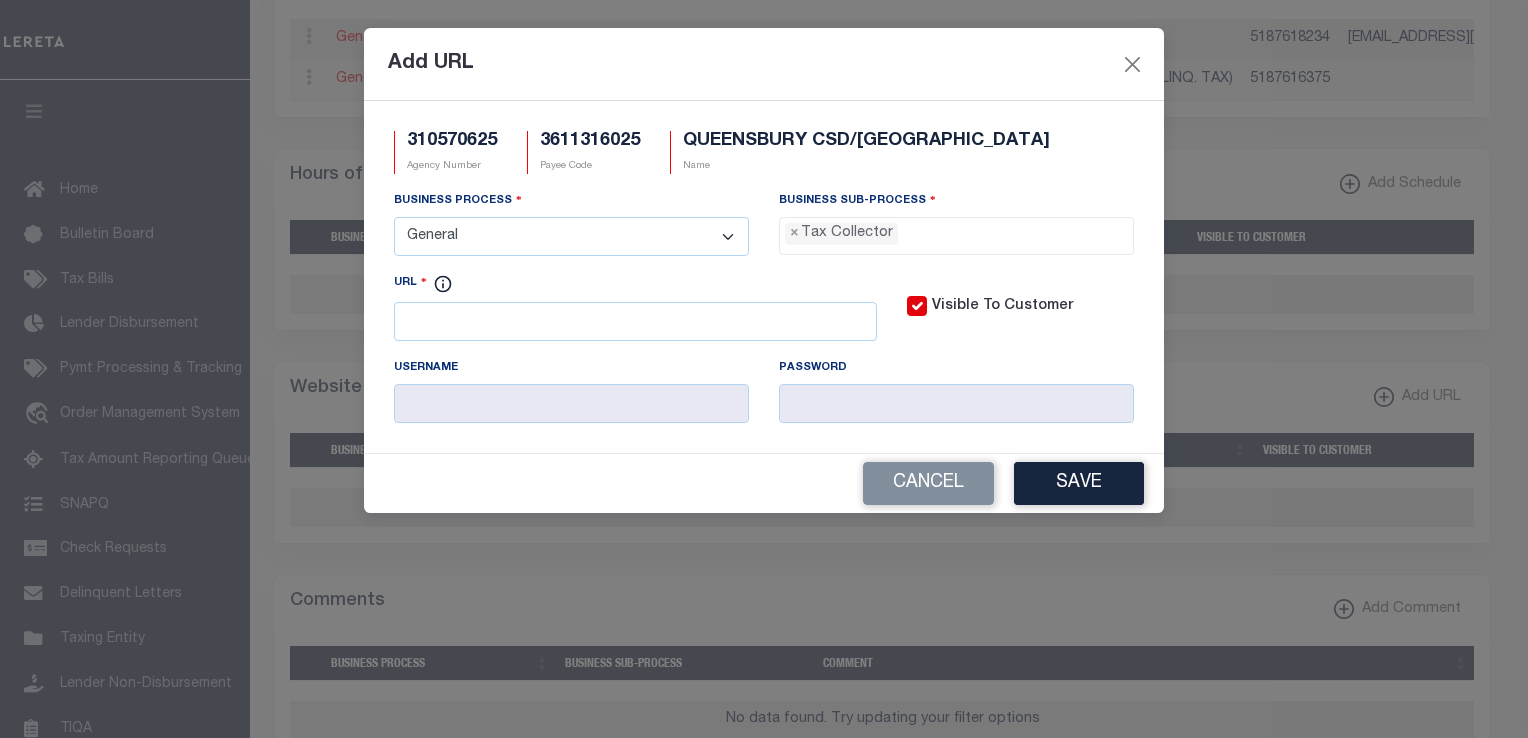 drag, startPoint x: 946, startPoint y: 73, endPoint x: 735, endPoint y: 214, distance: 253.7755 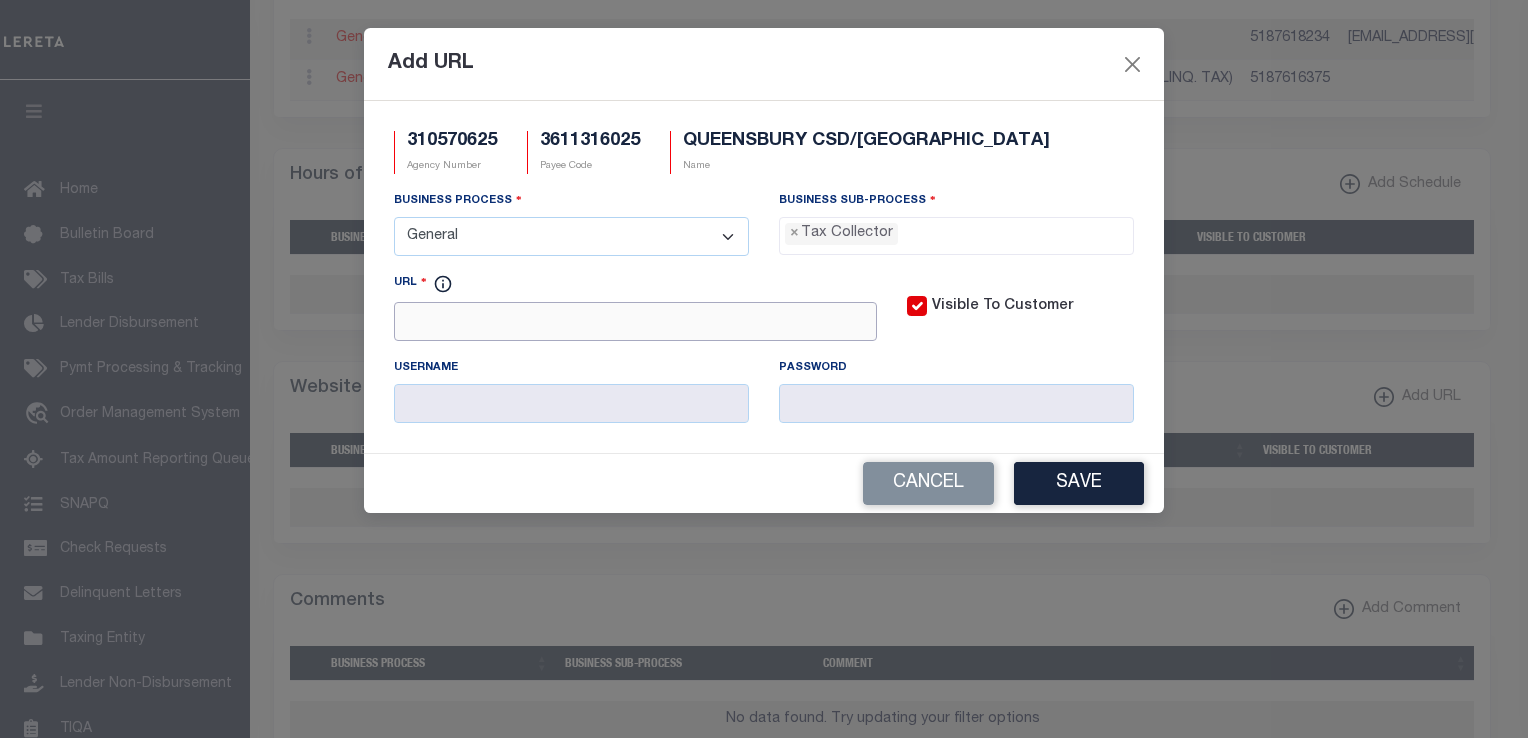 click on "URL" at bounding box center [635, 321] 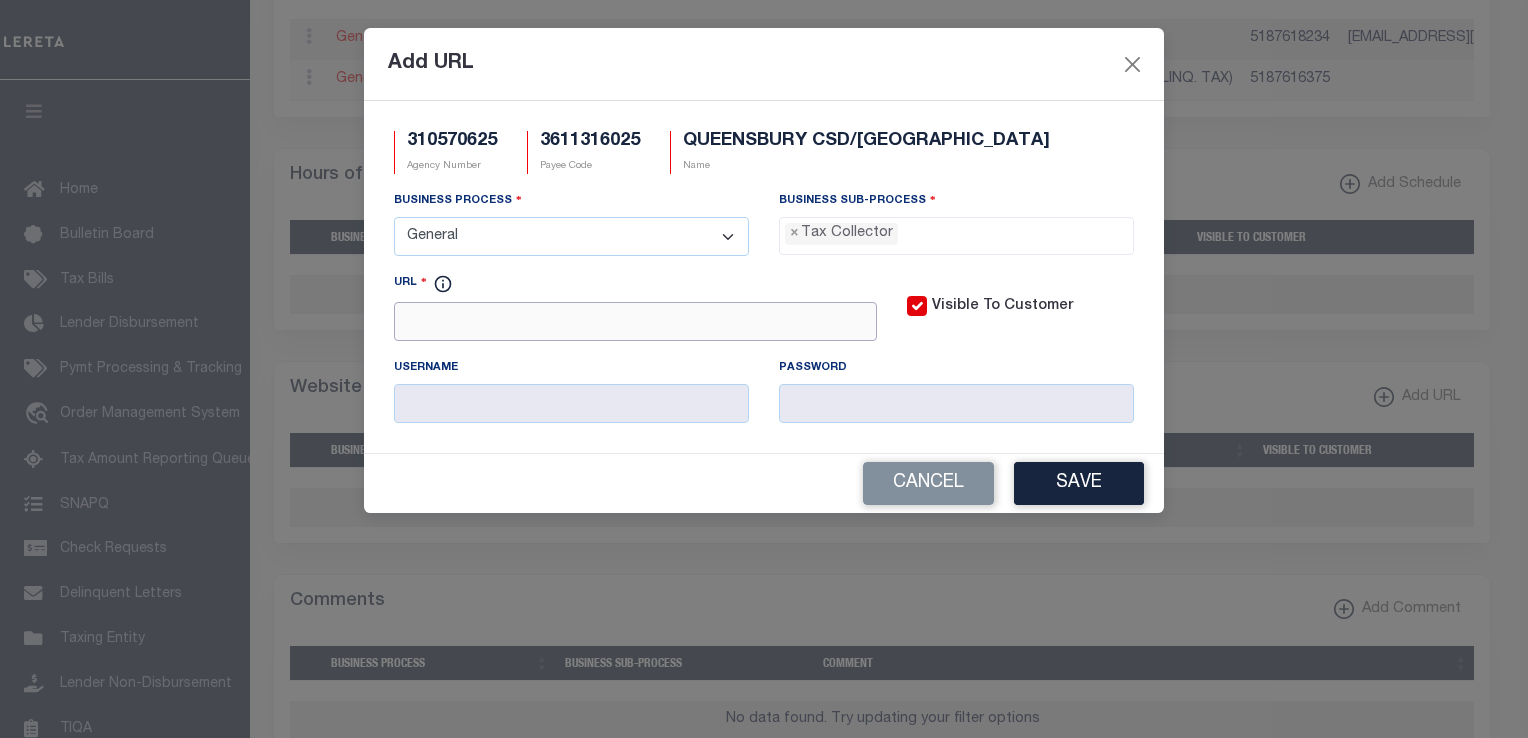 paste on "[URL][DOMAIN_NAME]" 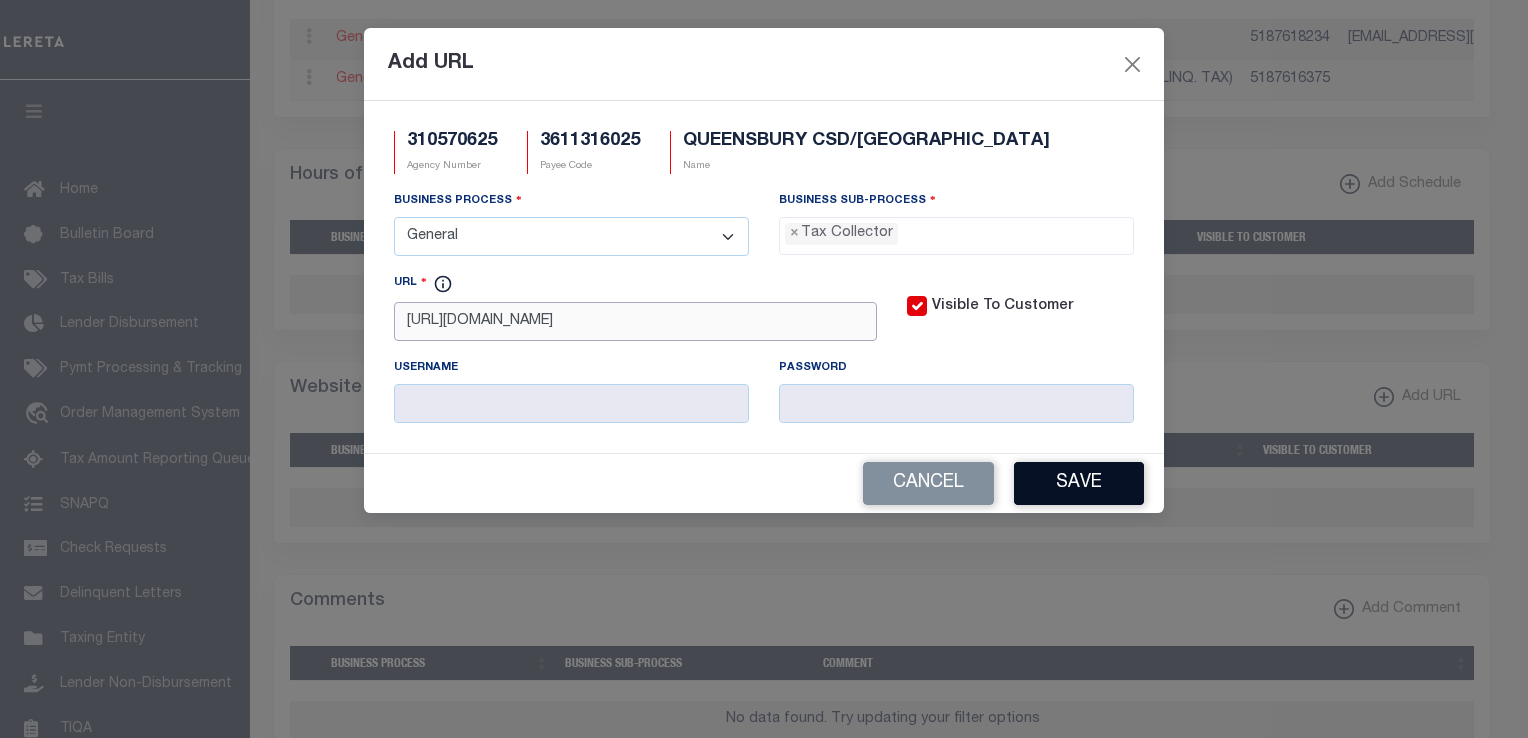 type on "[URL][DOMAIN_NAME]" 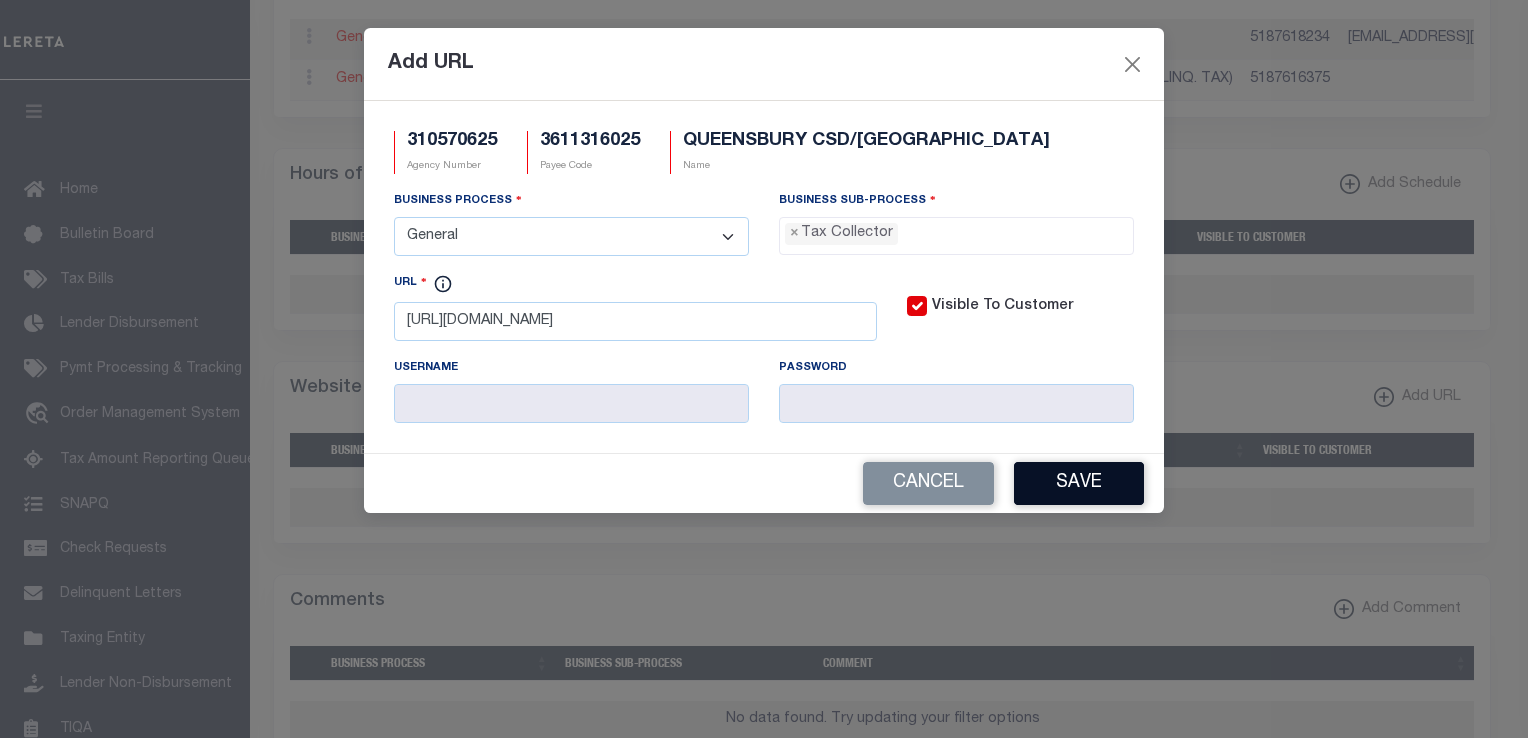 click on "Save" at bounding box center (1079, 483) 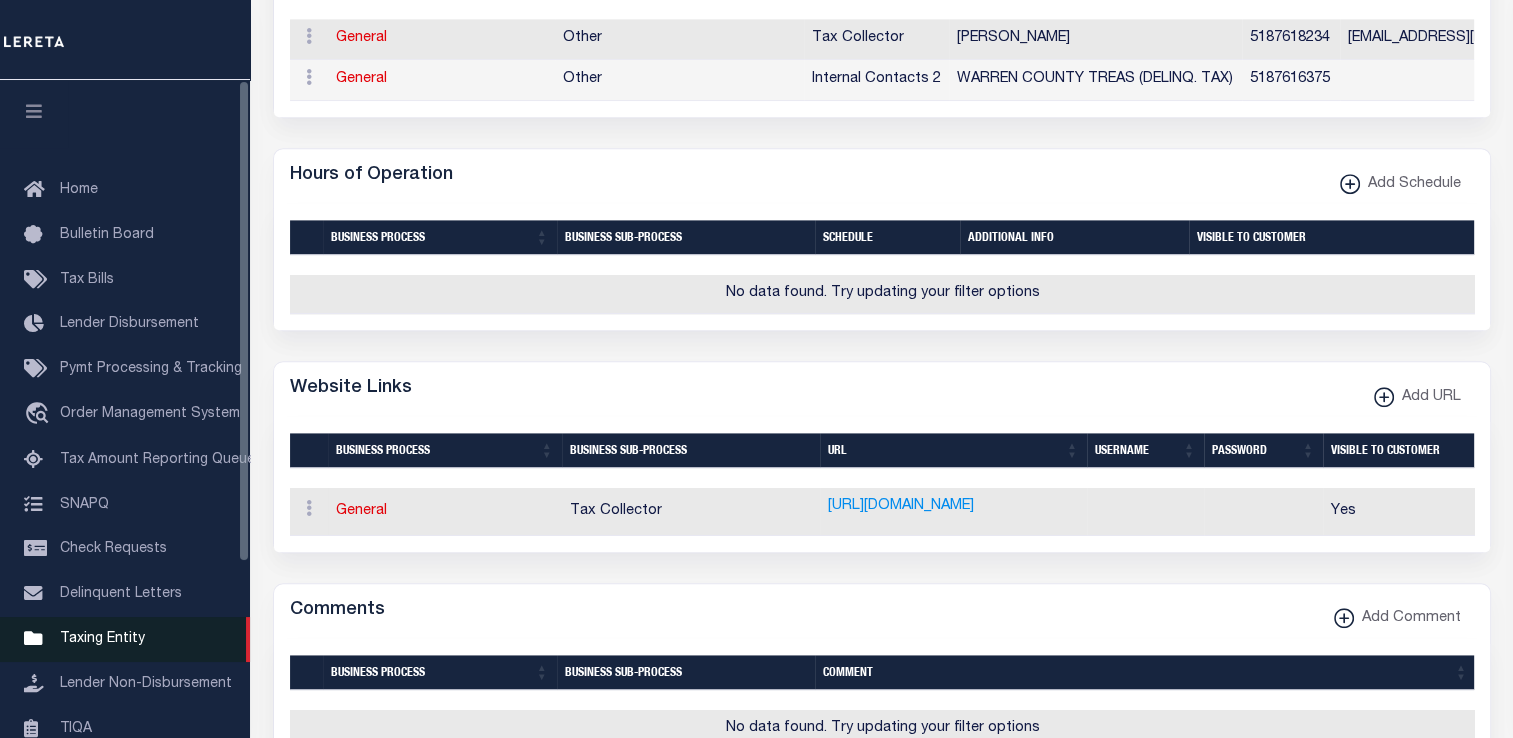 click on "Taxing Entity" at bounding box center (102, 639) 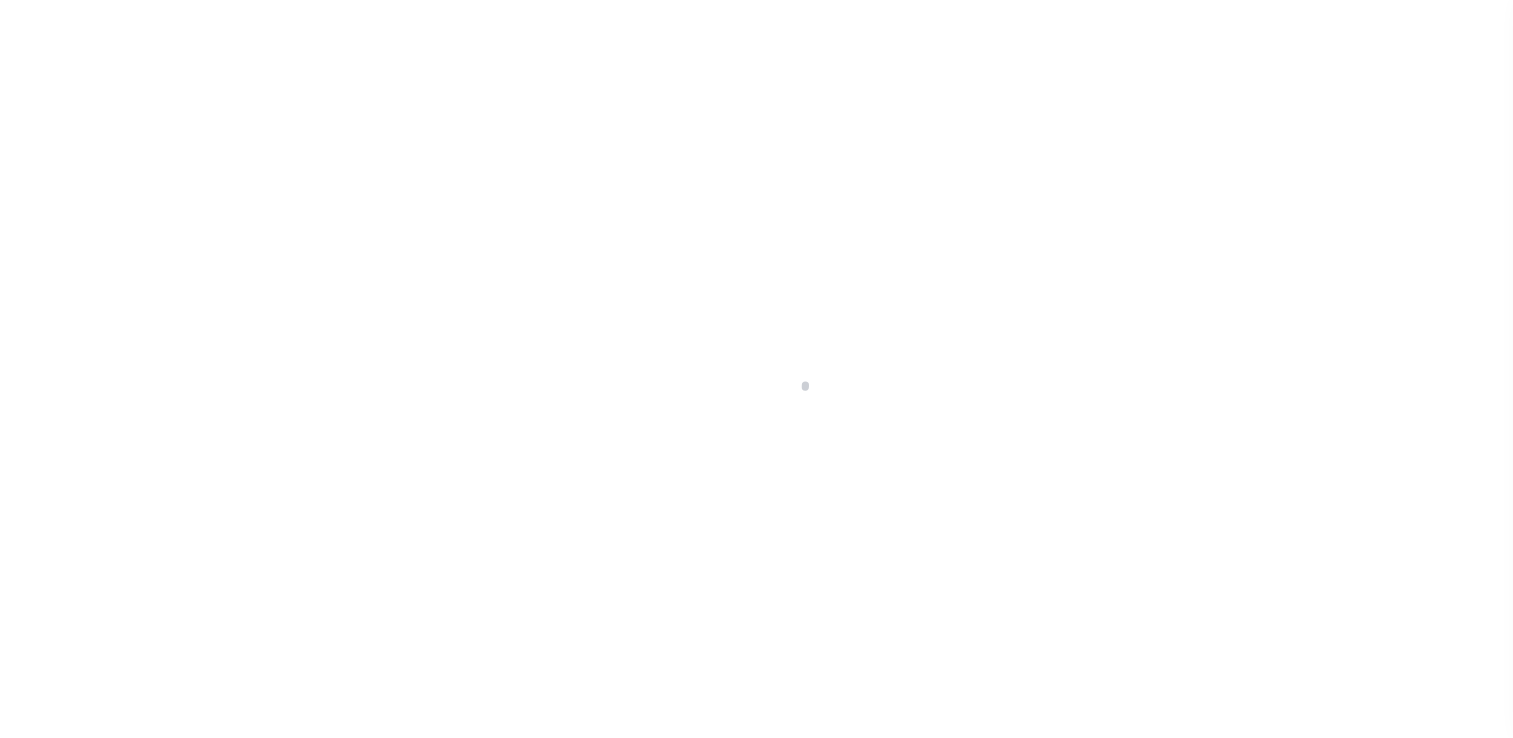 select 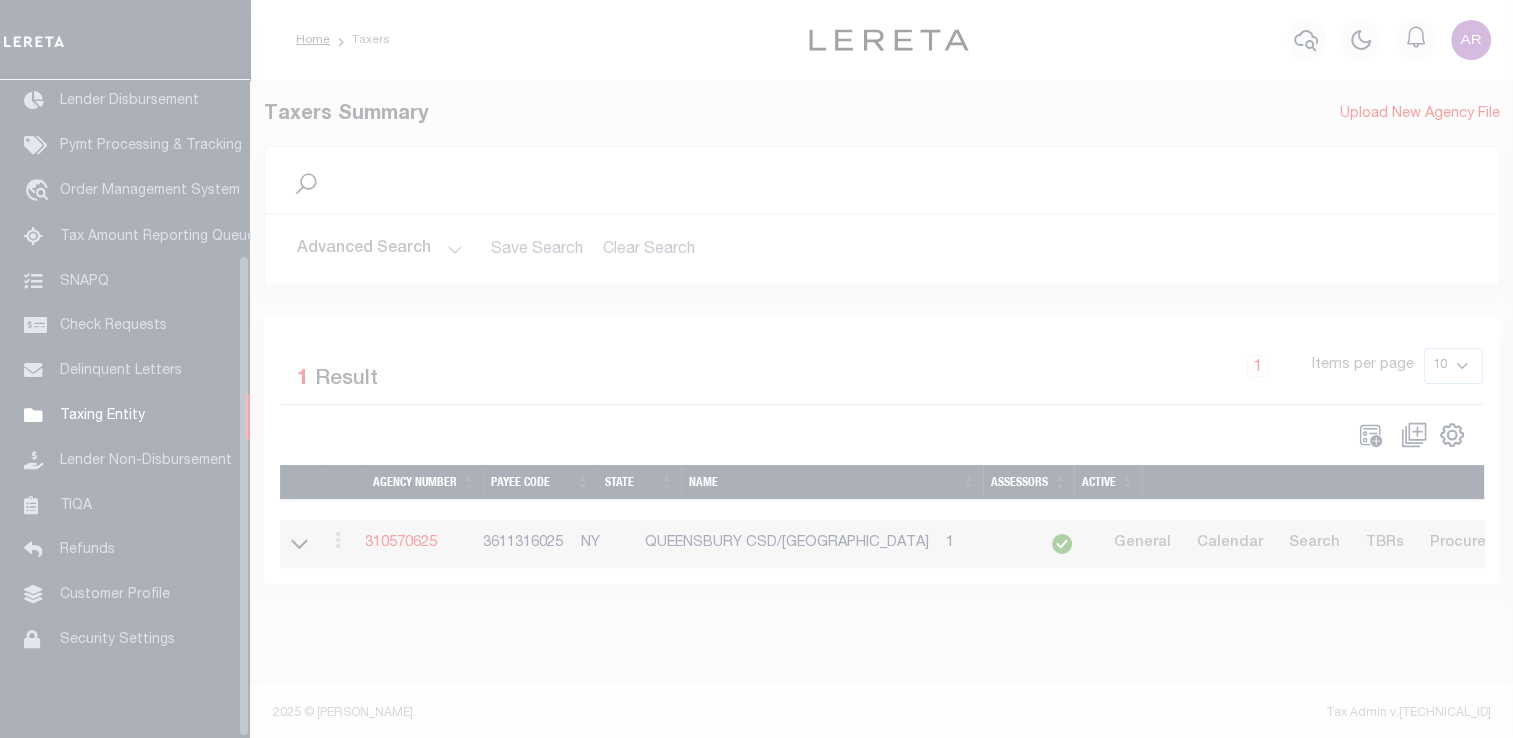 scroll, scrollTop: 239, scrollLeft: 0, axis: vertical 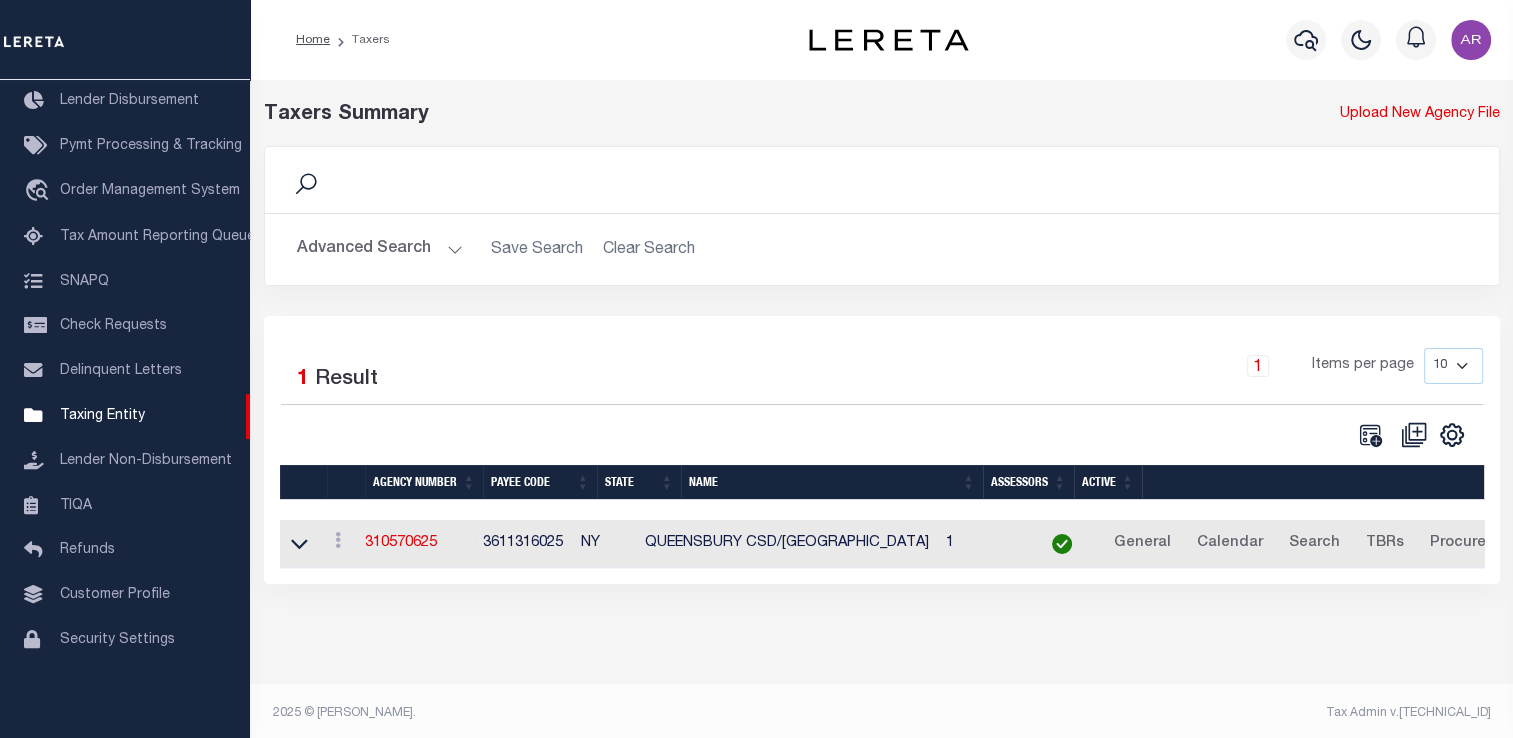 click on "Advanced Search" at bounding box center [380, 249] 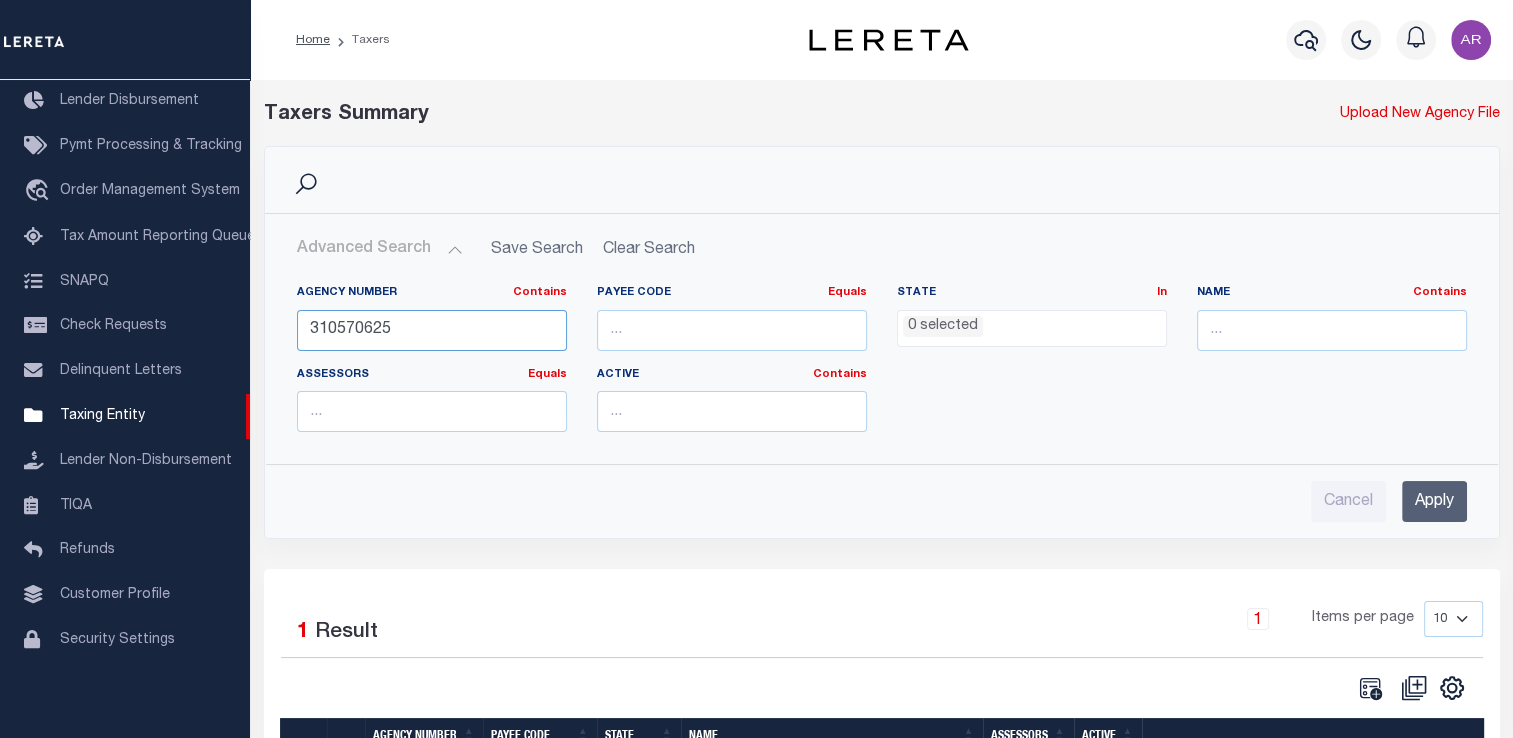 click on "310570625" at bounding box center (432, 330) 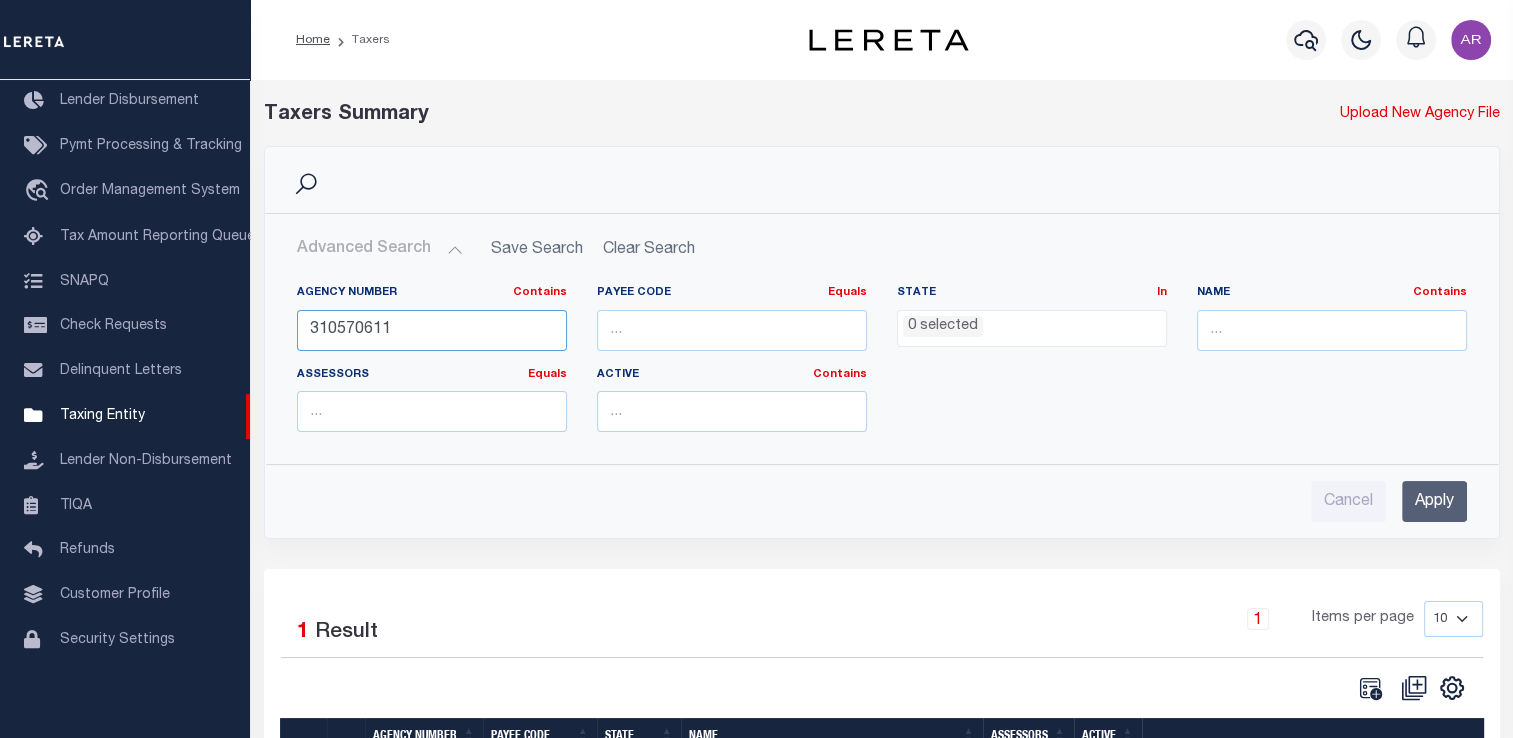 type on "310570611" 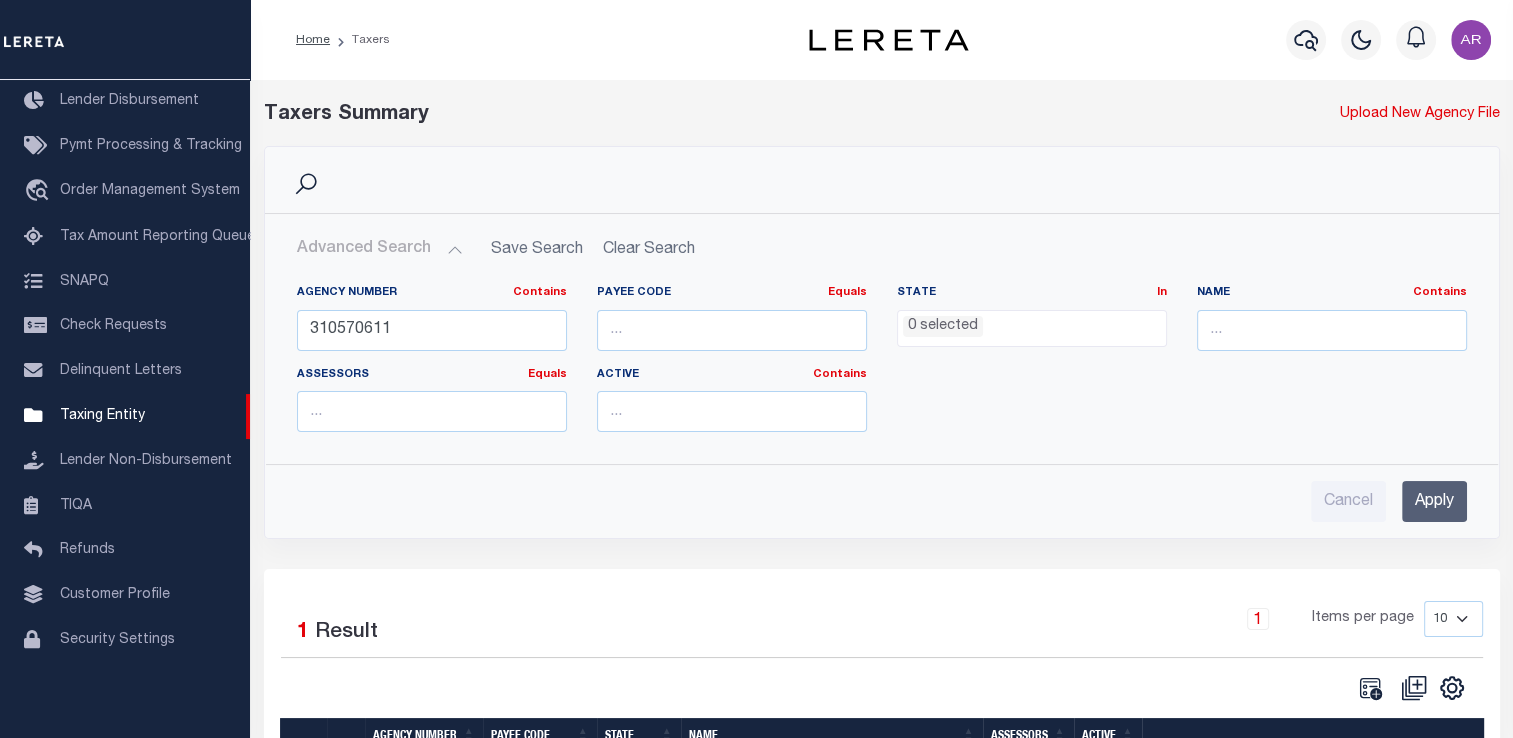click on "Apply" at bounding box center [1434, 501] 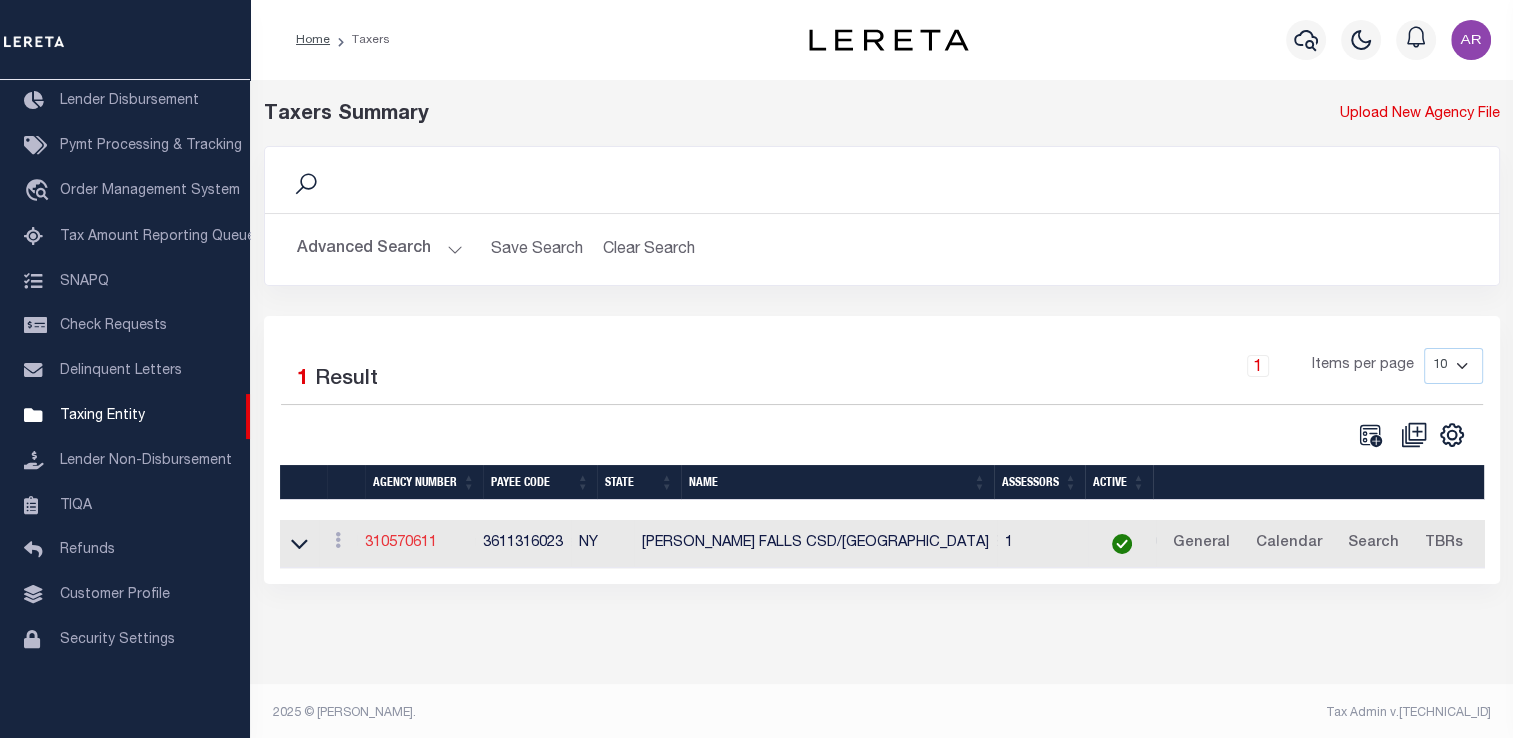 click on "310570611" at bounding box center (401, 543) 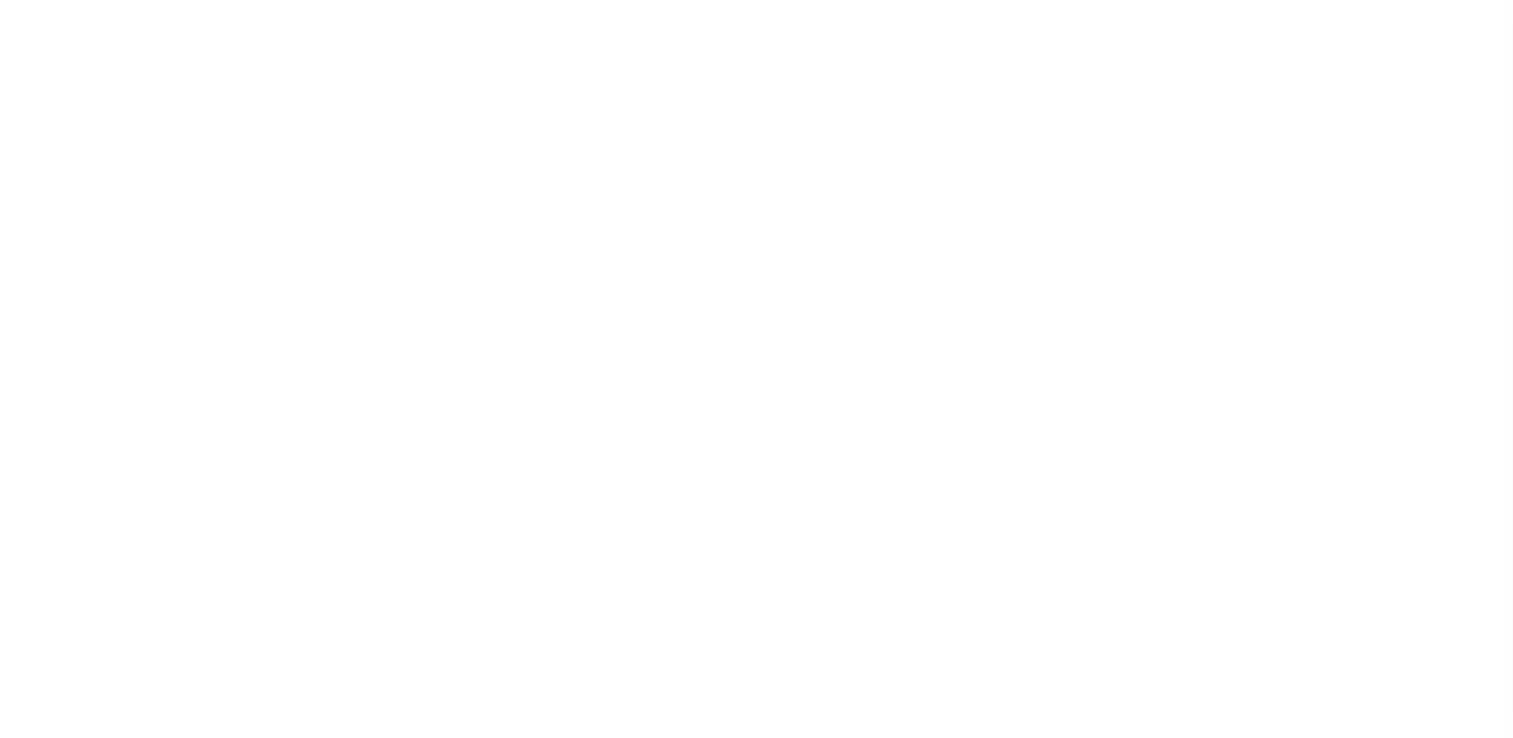 select 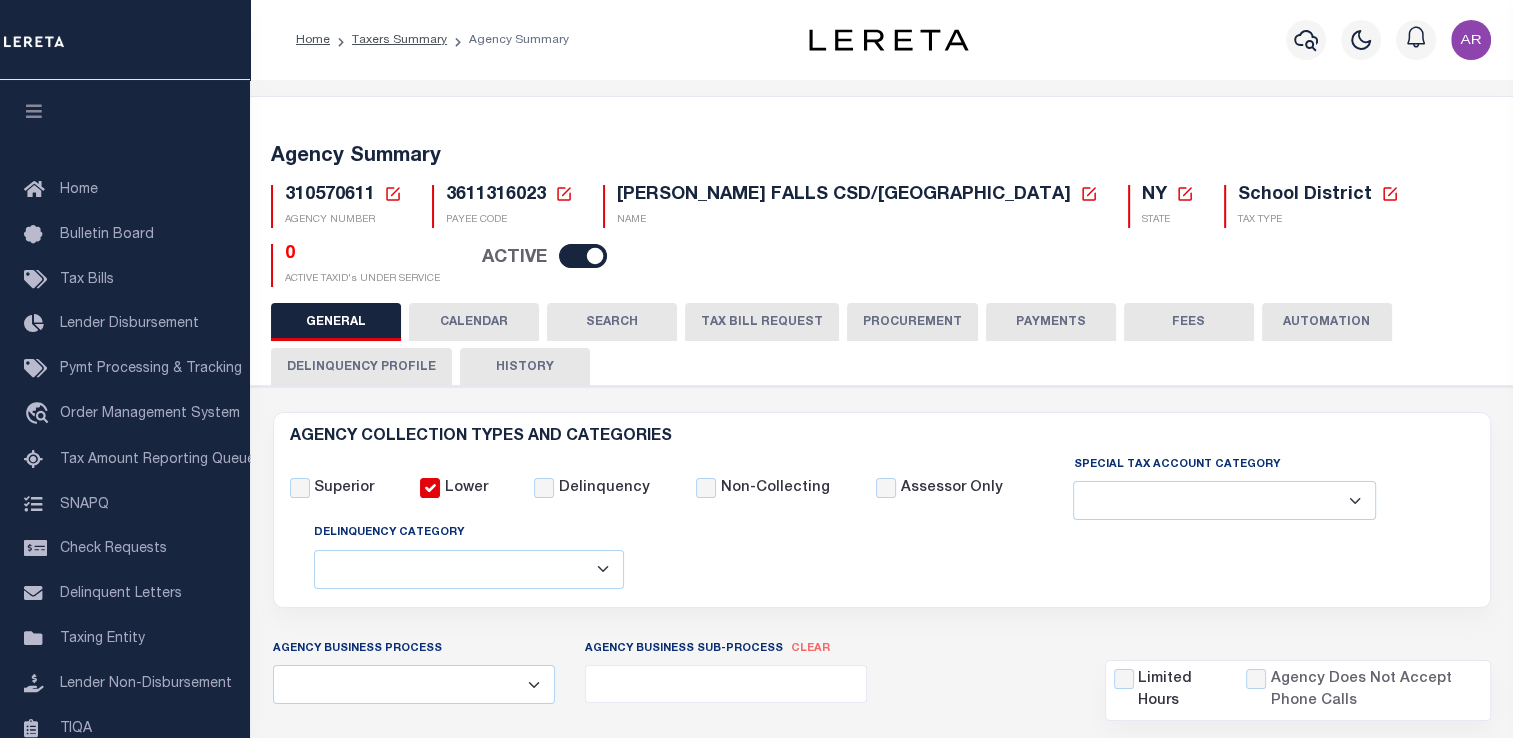 click on "FEES" at bounding box center (1189, 322) 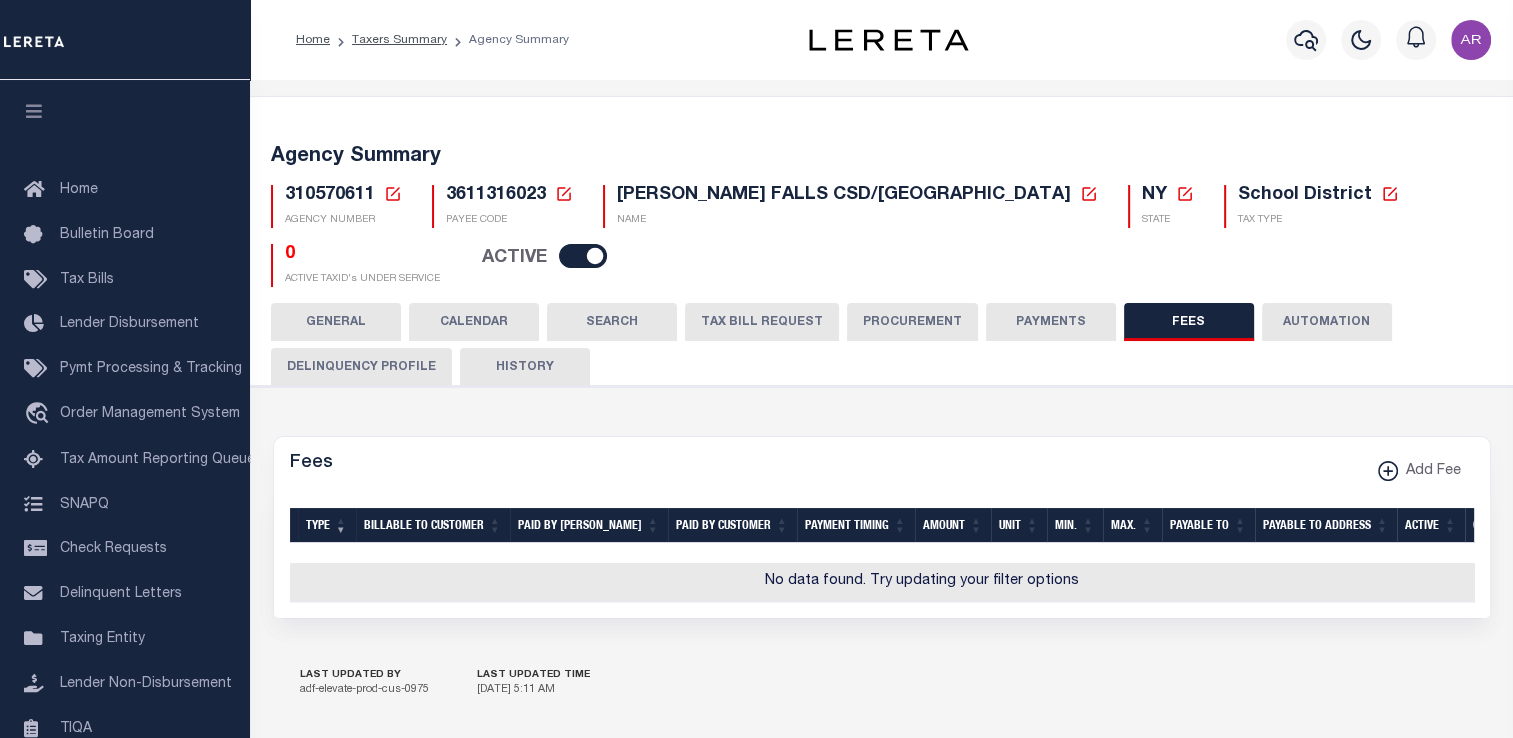 click on "PAYMENTS" at bounding box center (1051, 322) 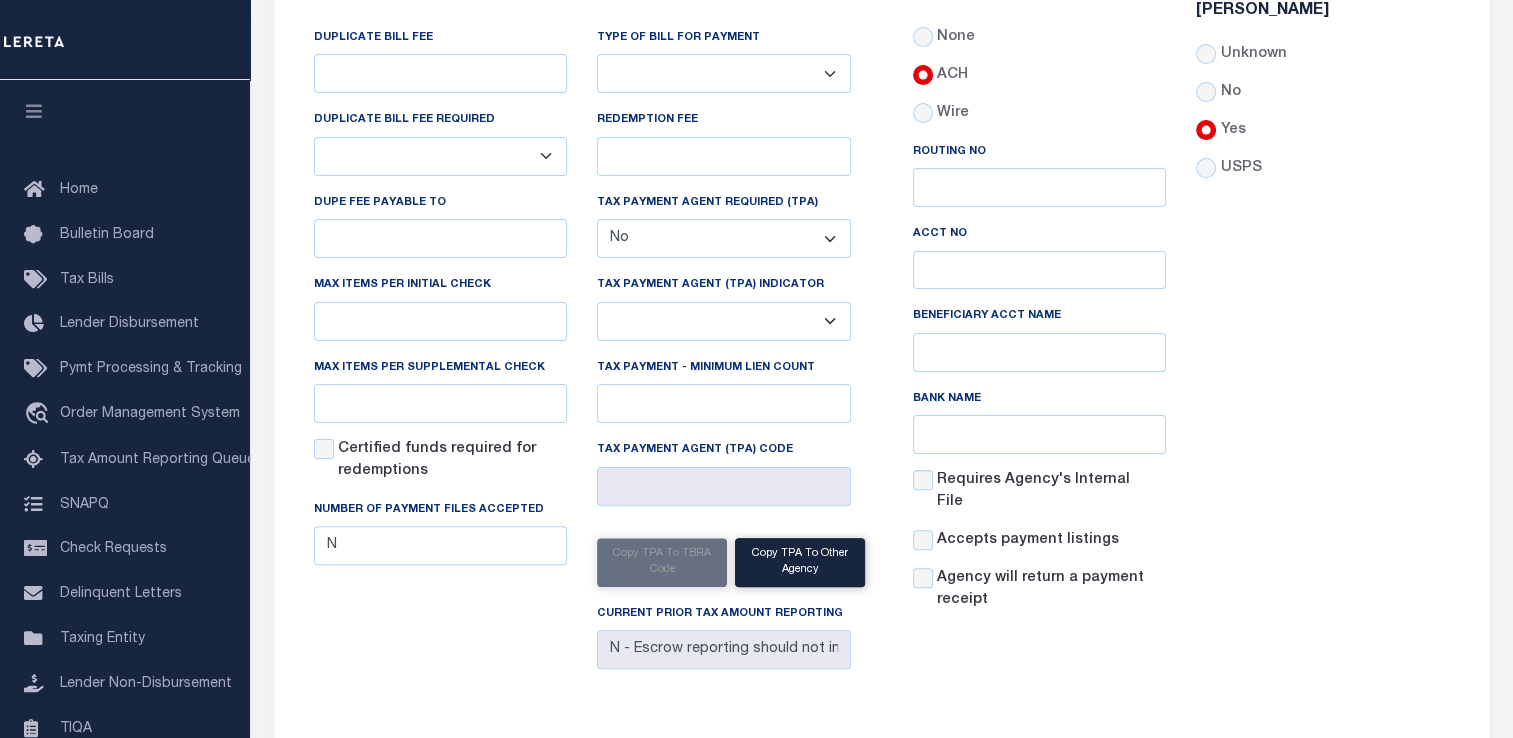 scroll, scrollTop: 0, scrollLeft: 0, axis: both 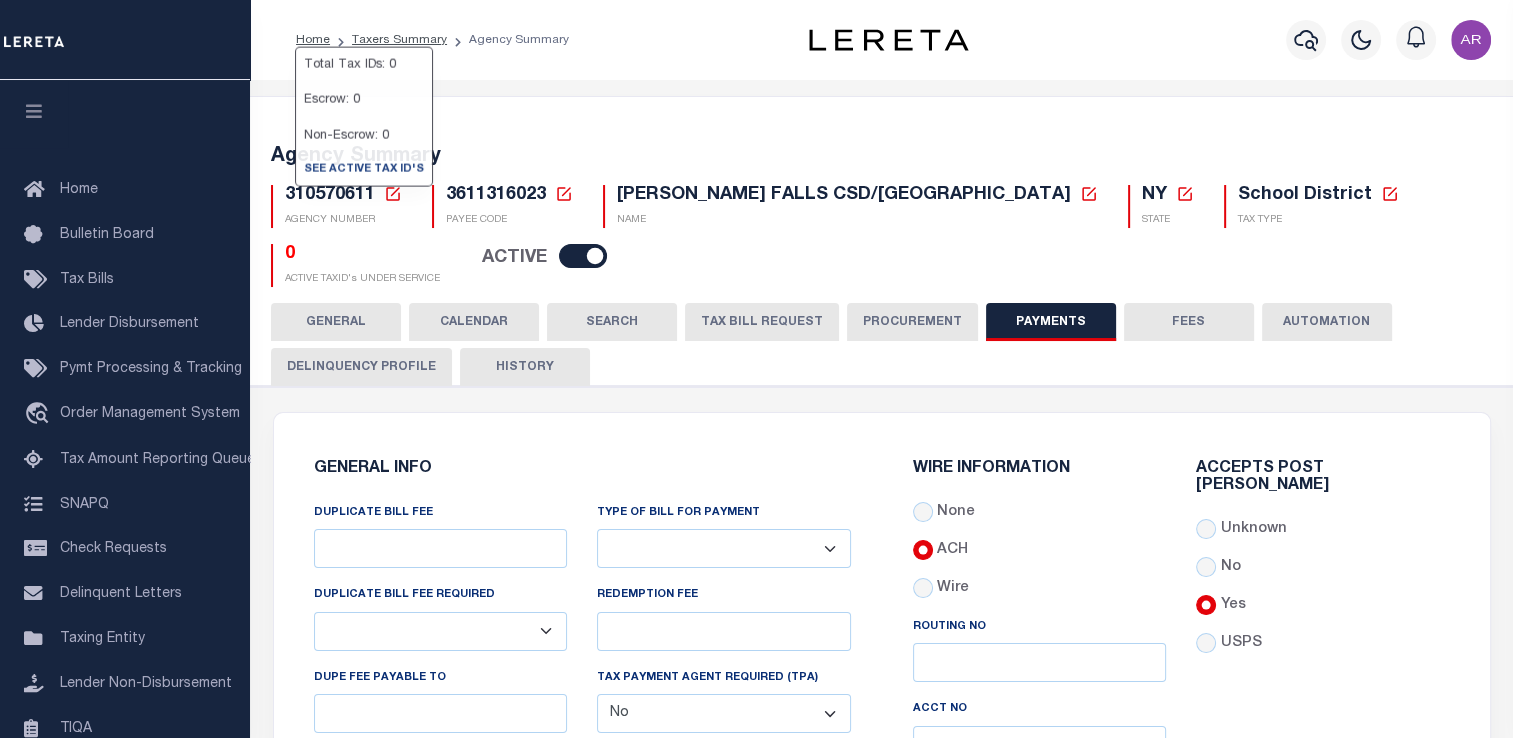 click on "GENERAL" at bounding box center [336, 322] 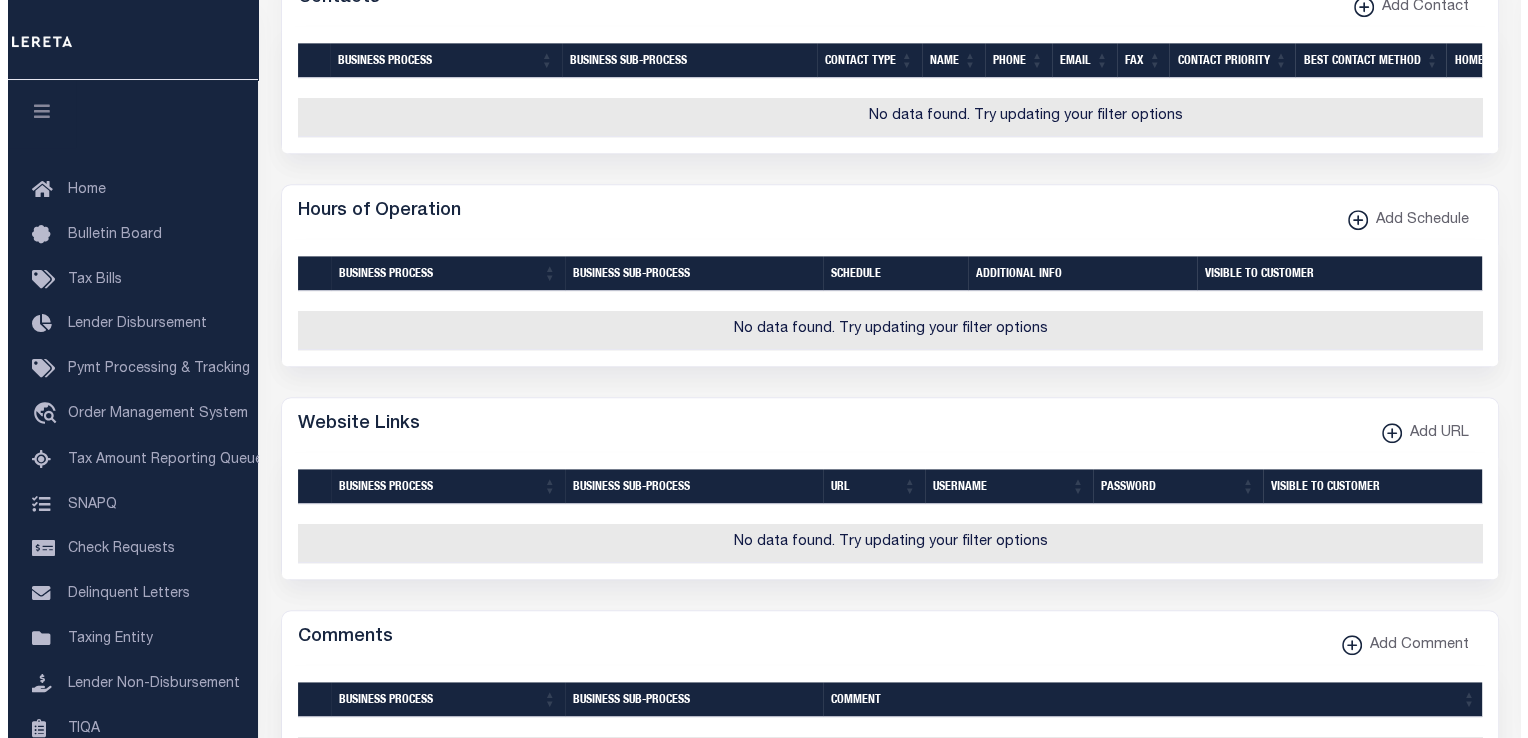 scroll, scrollTop: 1164, scrollLeft: 0, axis: vertical 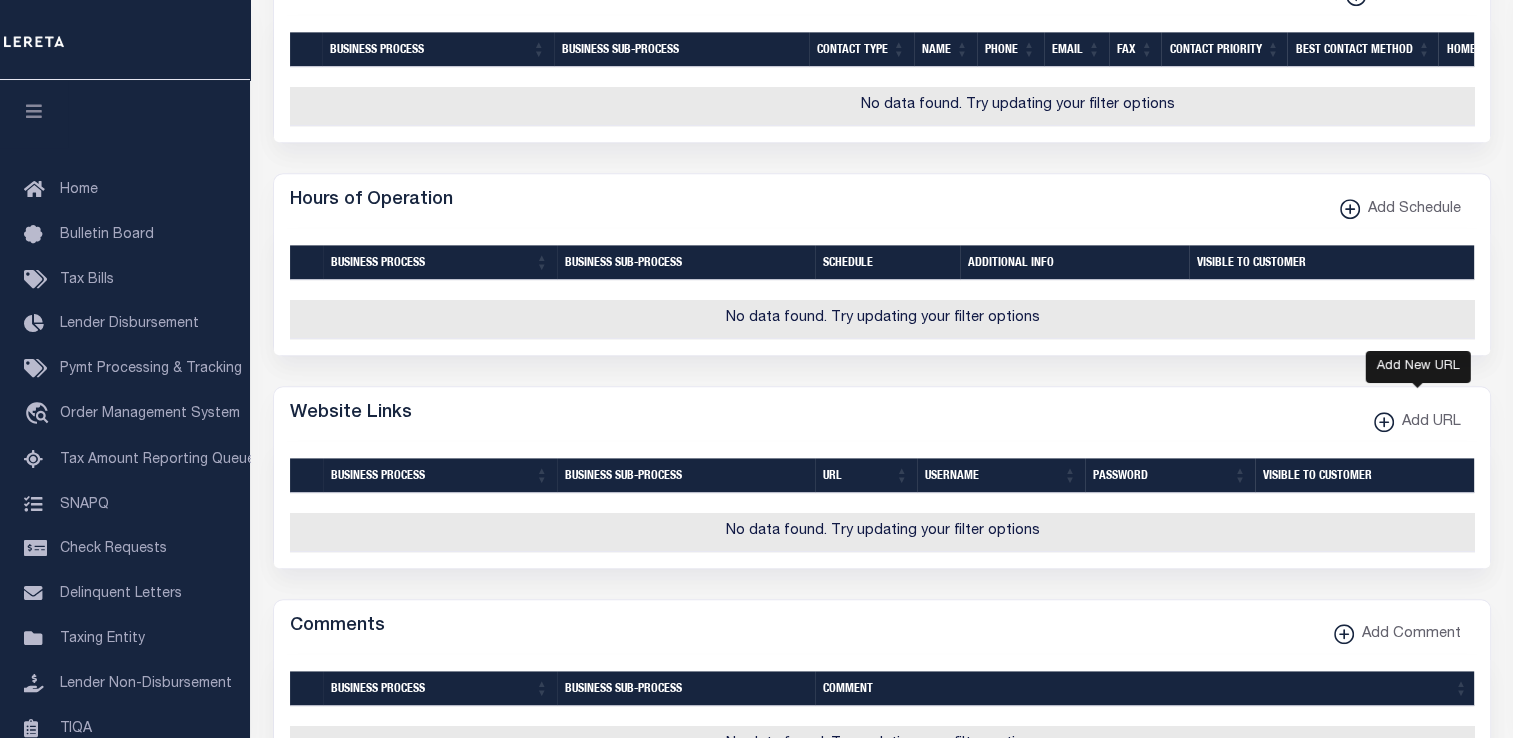 click 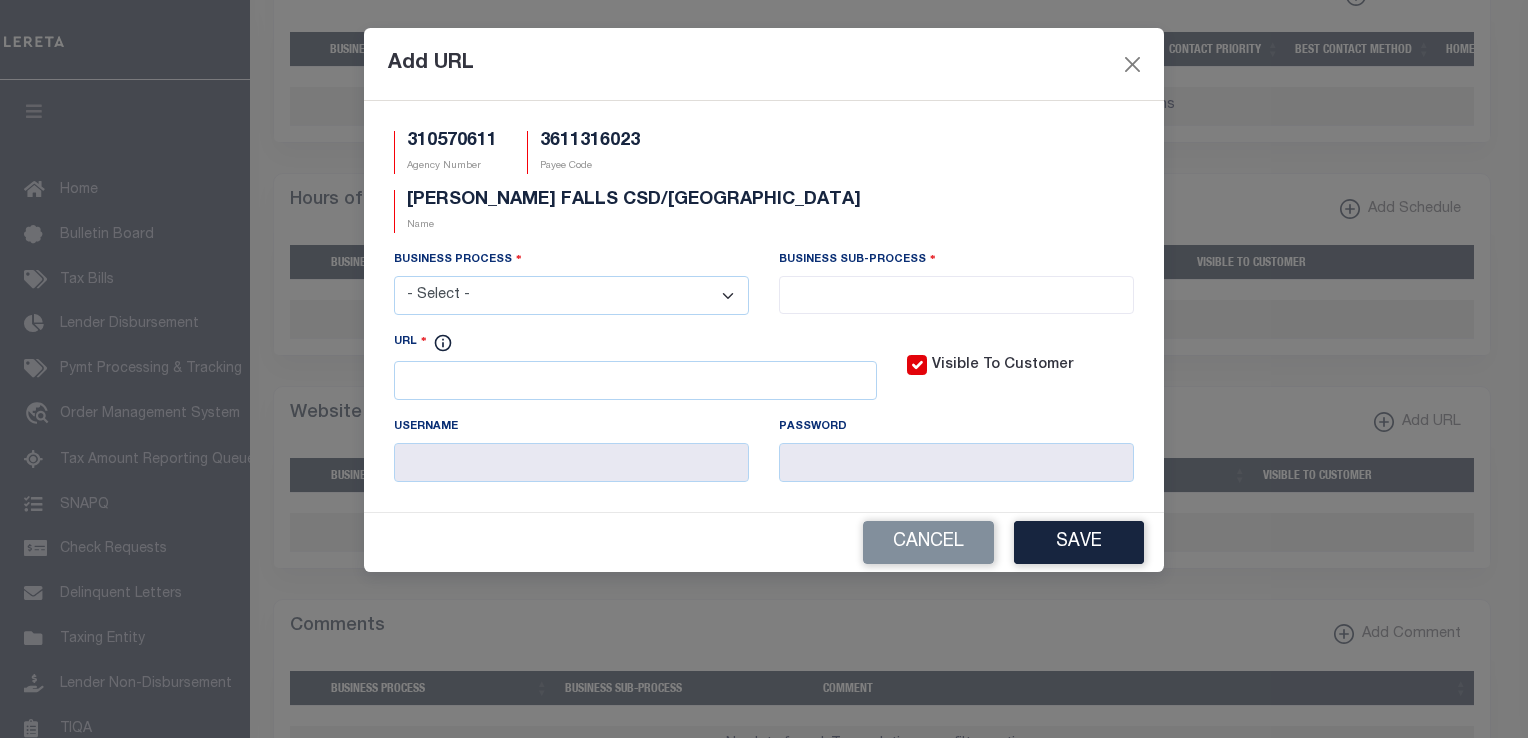 drag, startPoint x: 727, startPoint y: 242, endPoint x: 716, endPoint y: 246, distance: 11.7046995 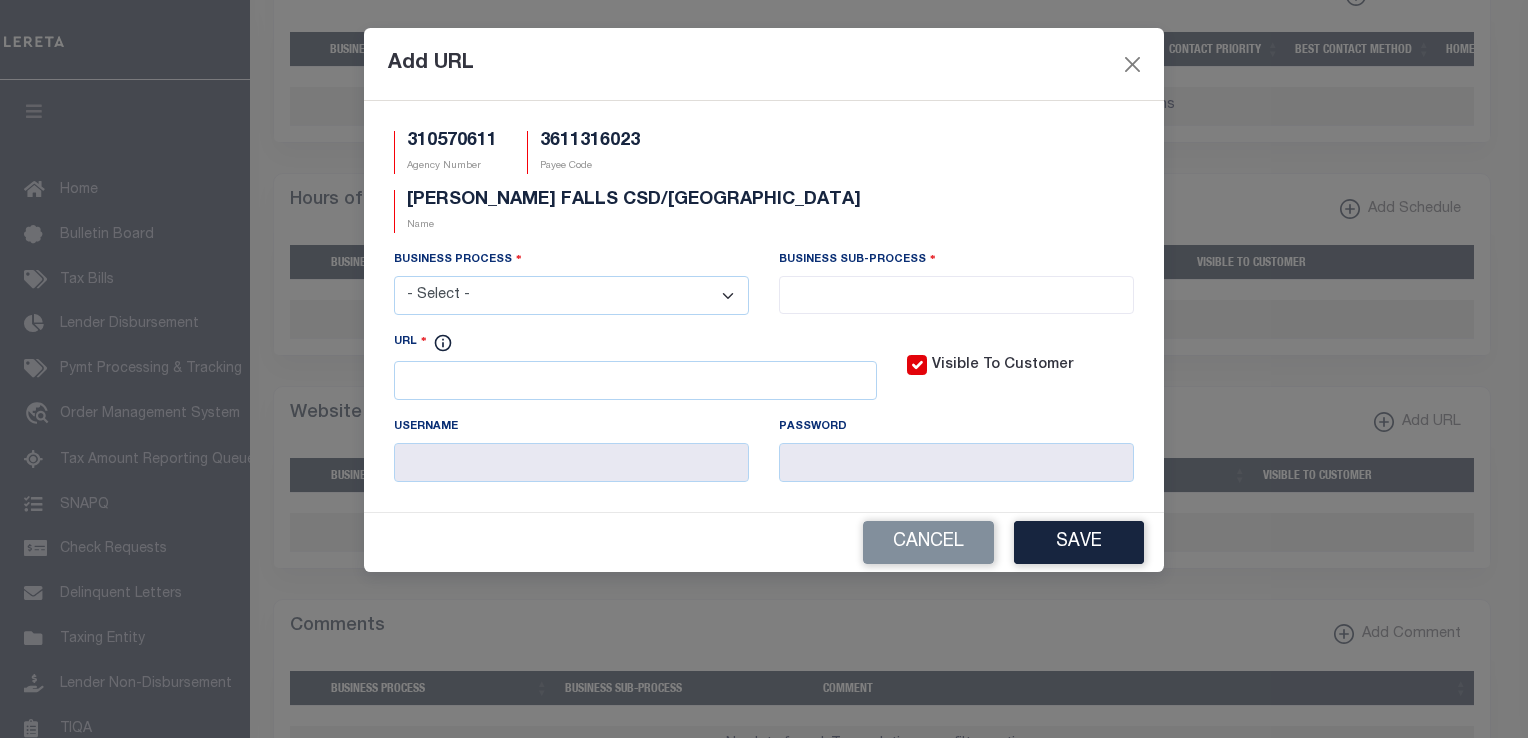 select on "6" 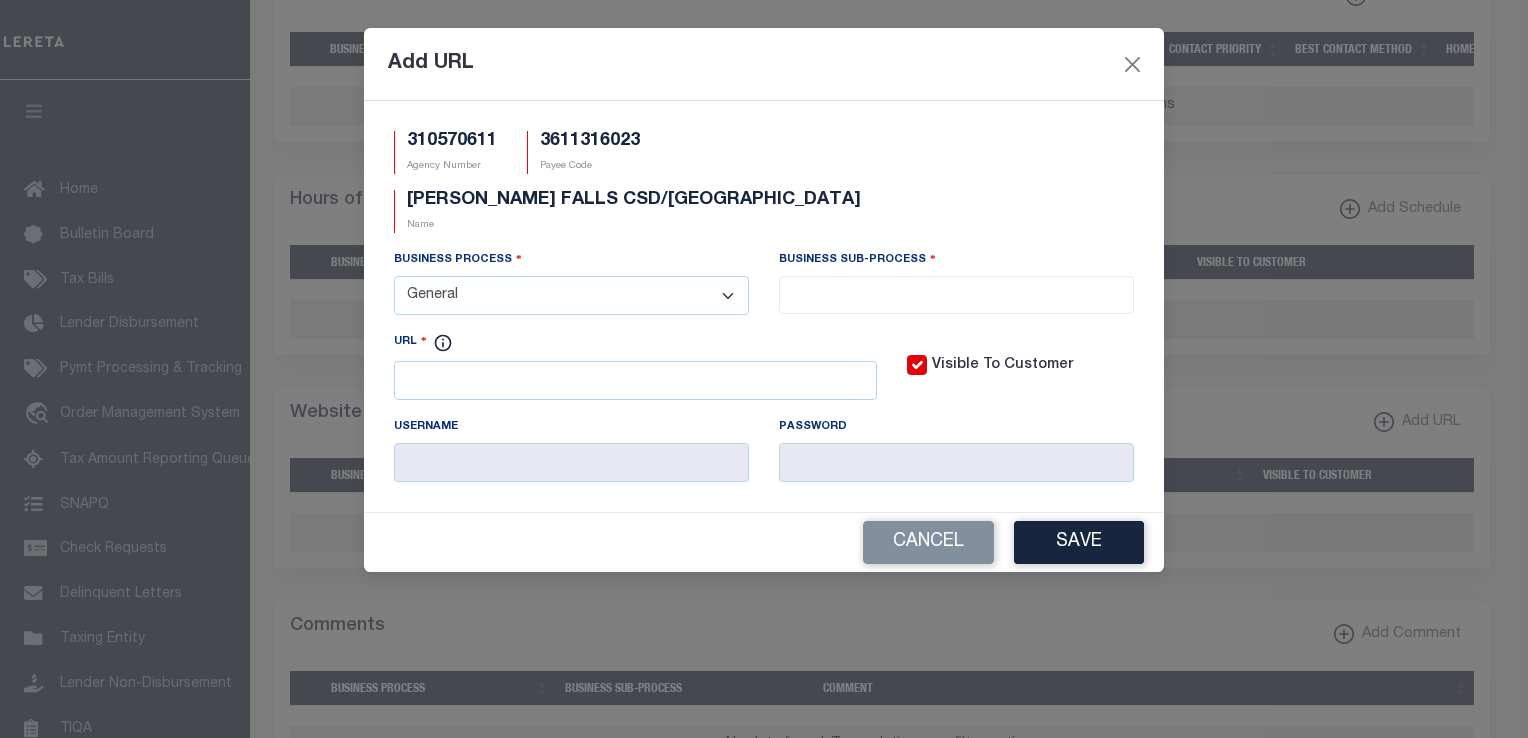 click on "- Select - All
Automation
Bill Request
Delinquency Payment
Delinquency Procurement
Escrow Payment
Escrow Procurement
General" at bounding box center [571, 295] 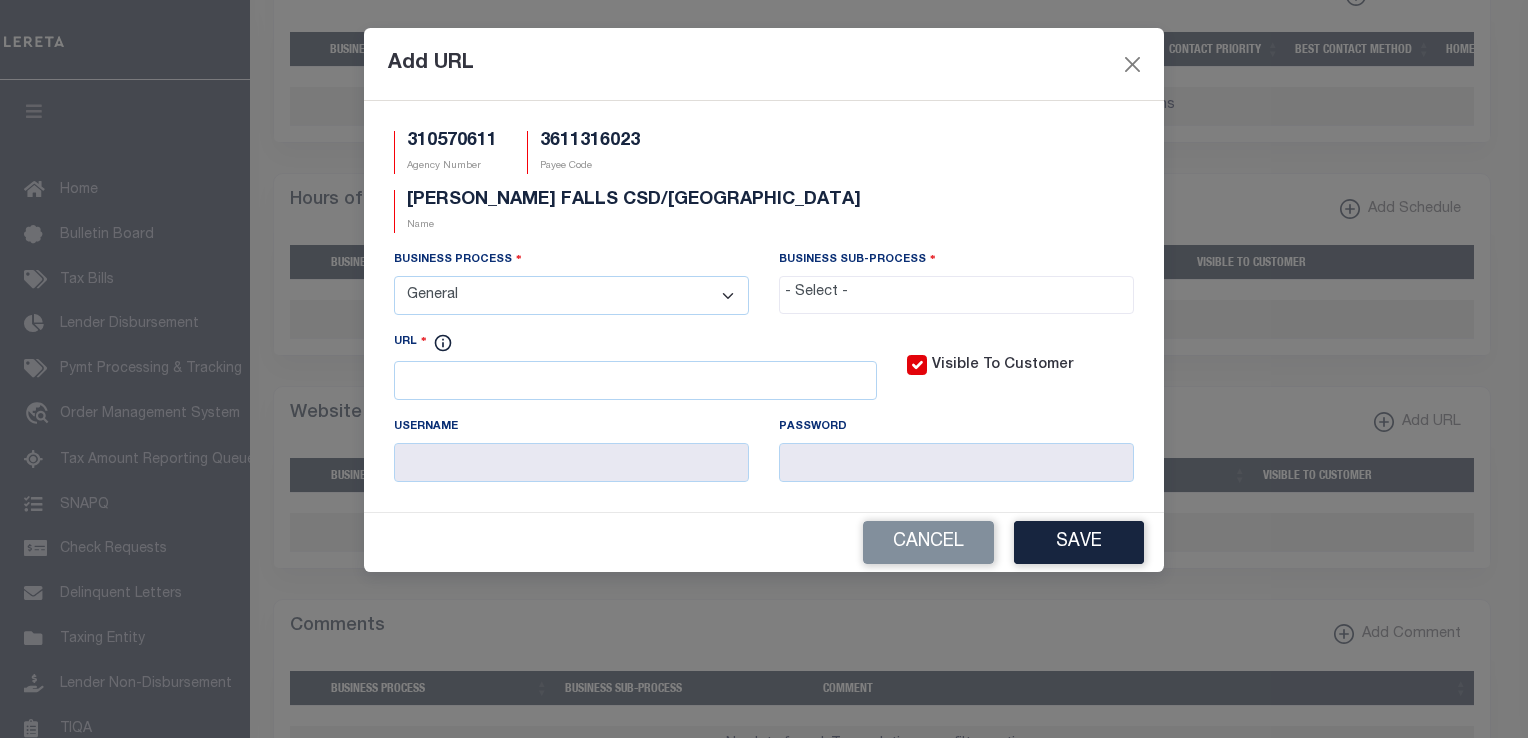 click at bounding box center [956, 293] 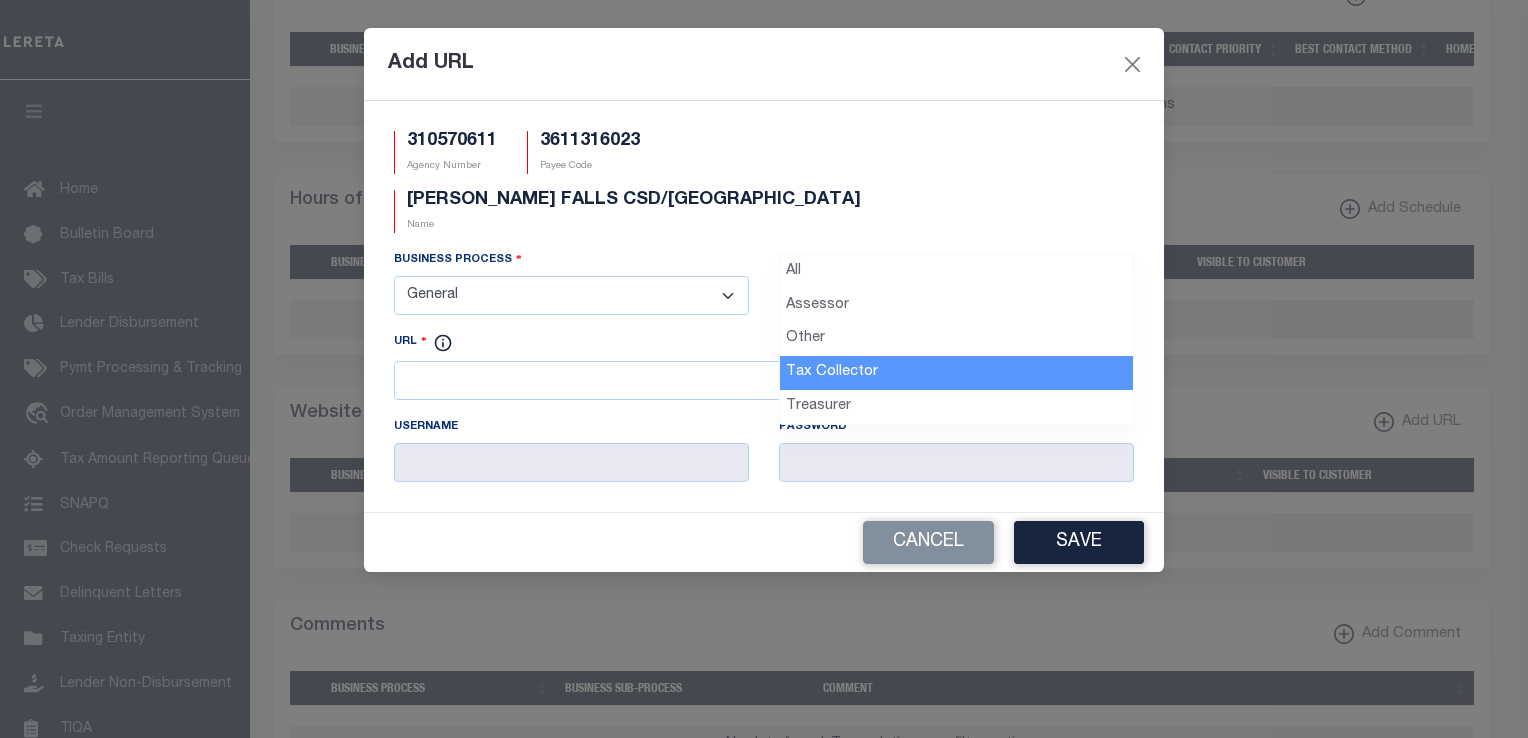drag, startPoint x: 835, startPoint y: 371, endPoint x: 767, endPoint y: 358, distance: 69.2315 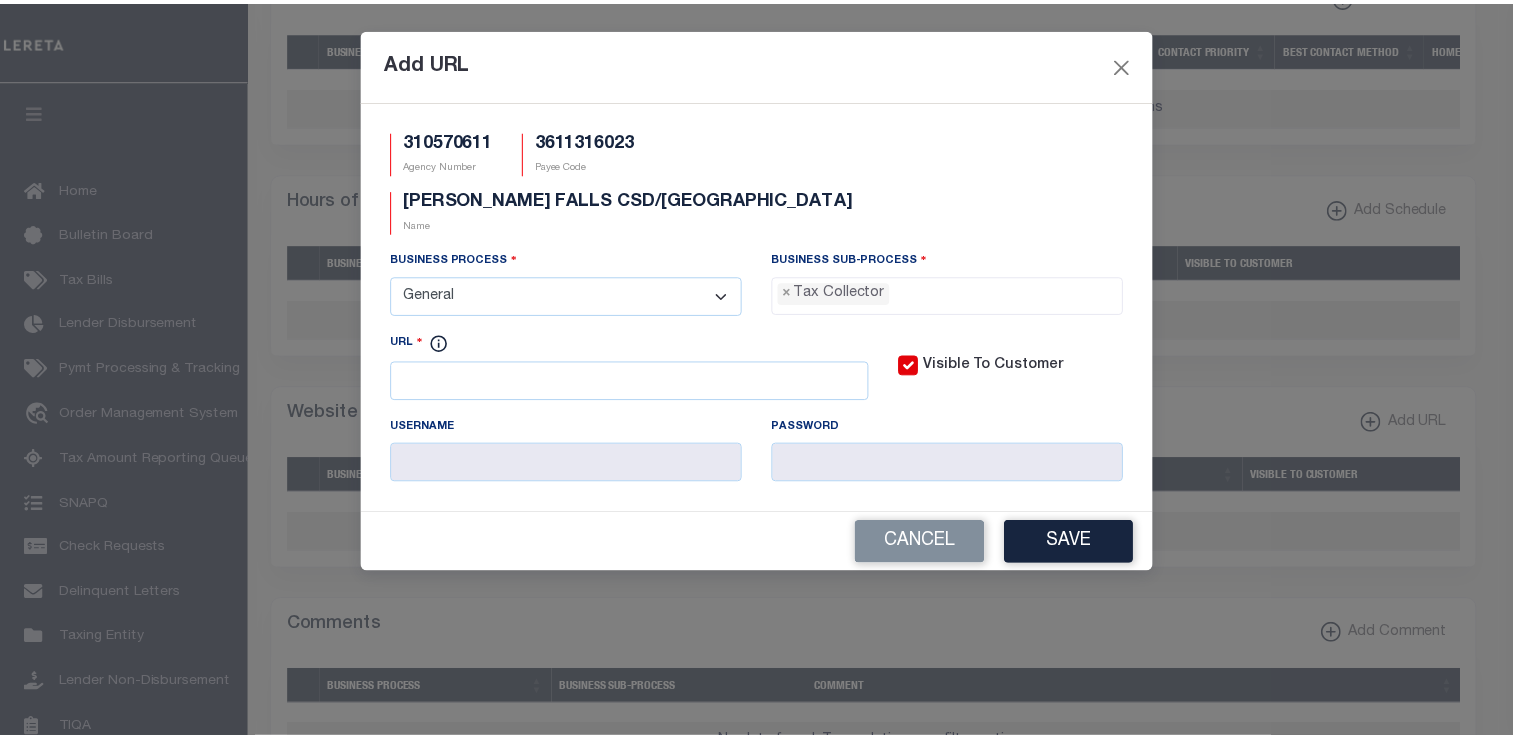 scroll, scrollTop: 56, scrollLeft: 0, axis: vertical 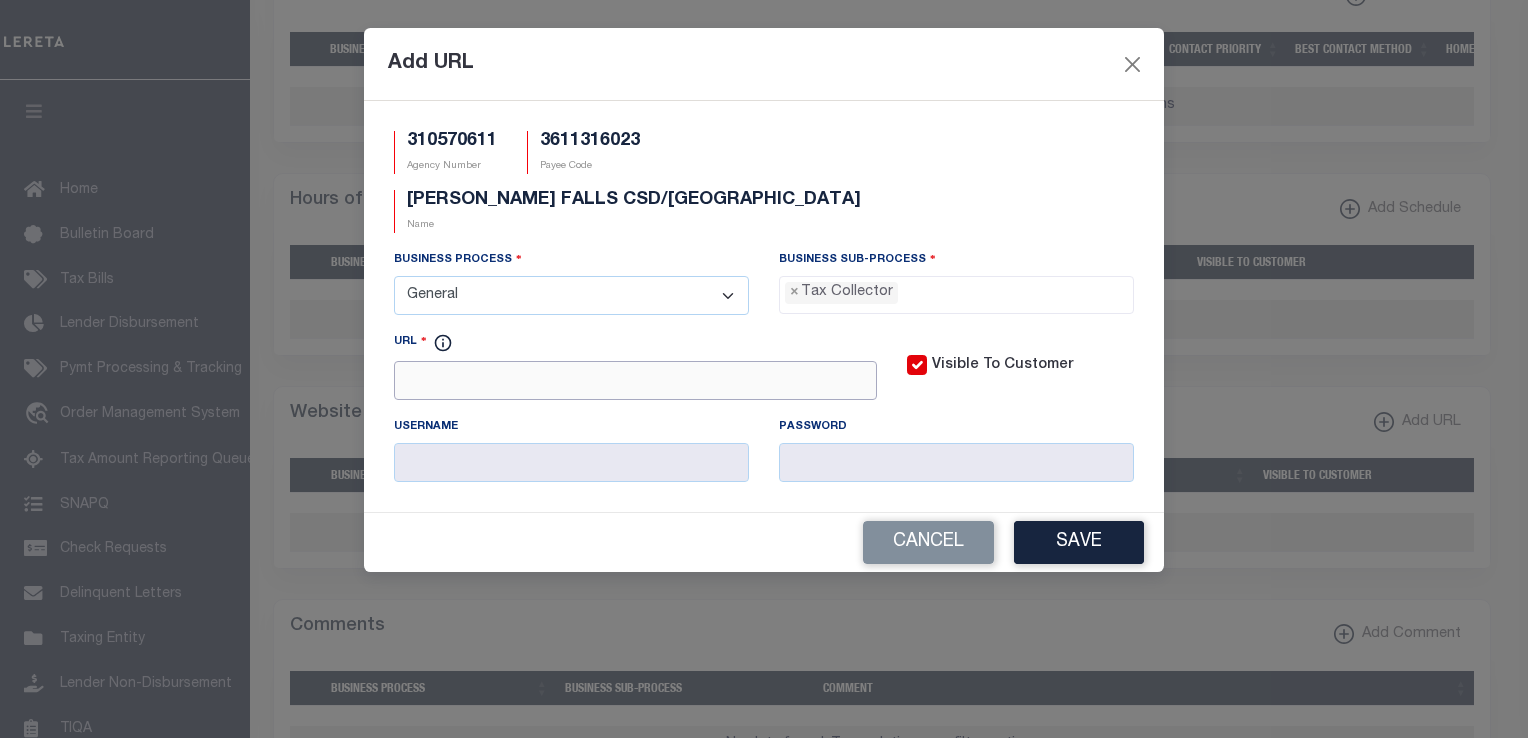 click on "URL" at bounding box center [635, 380] 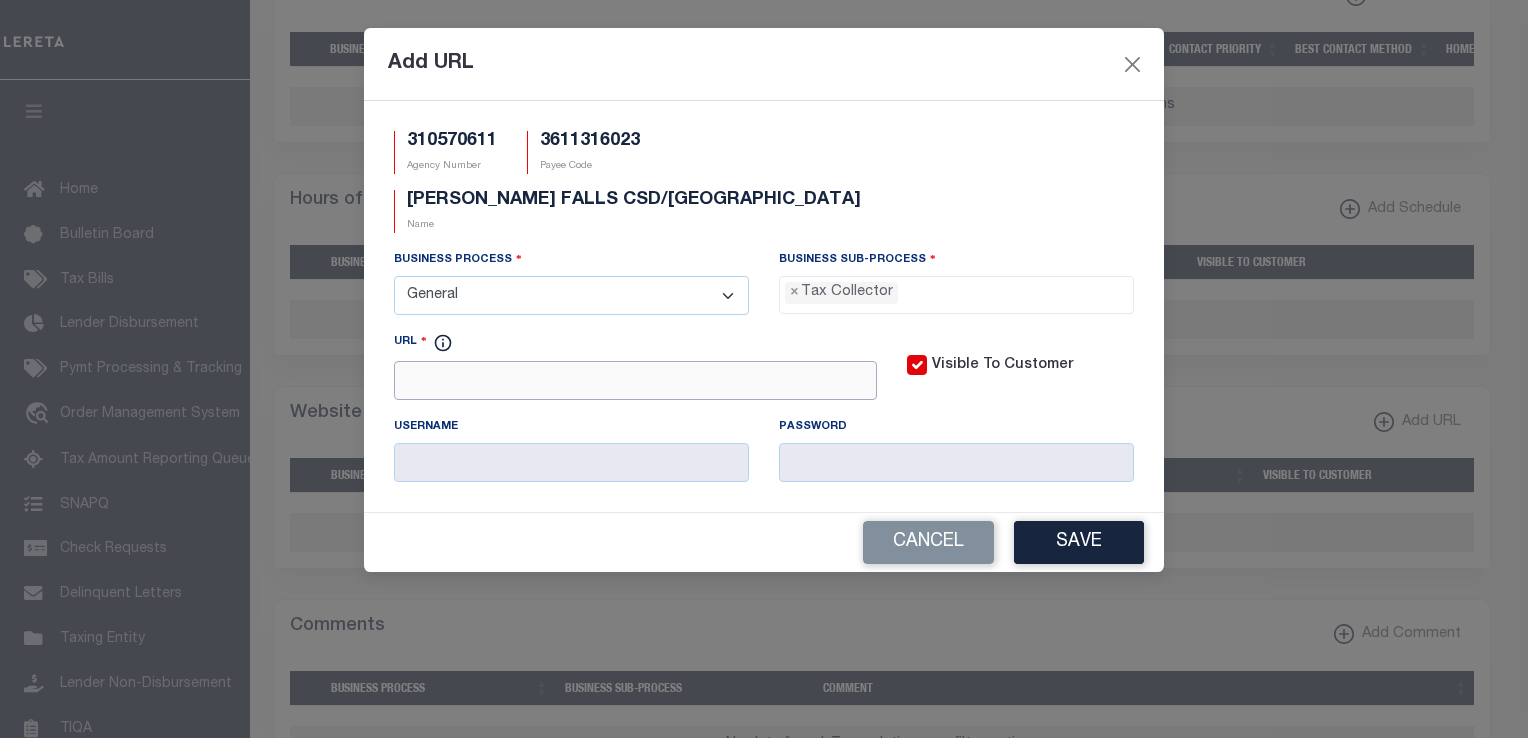 paste on "[URL][DOMAIN_NAME]" 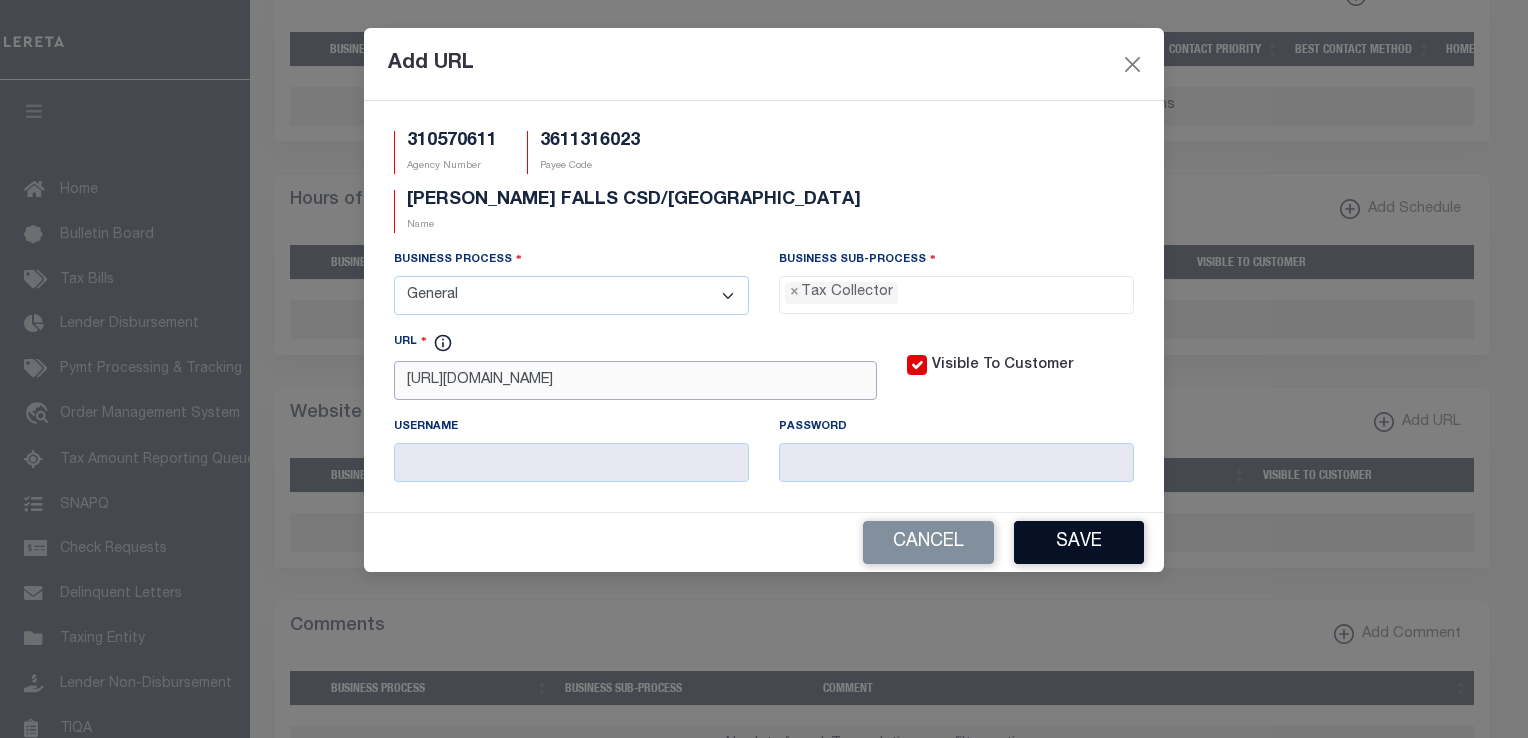 type on "[URL][DOMAIN_NAME]" 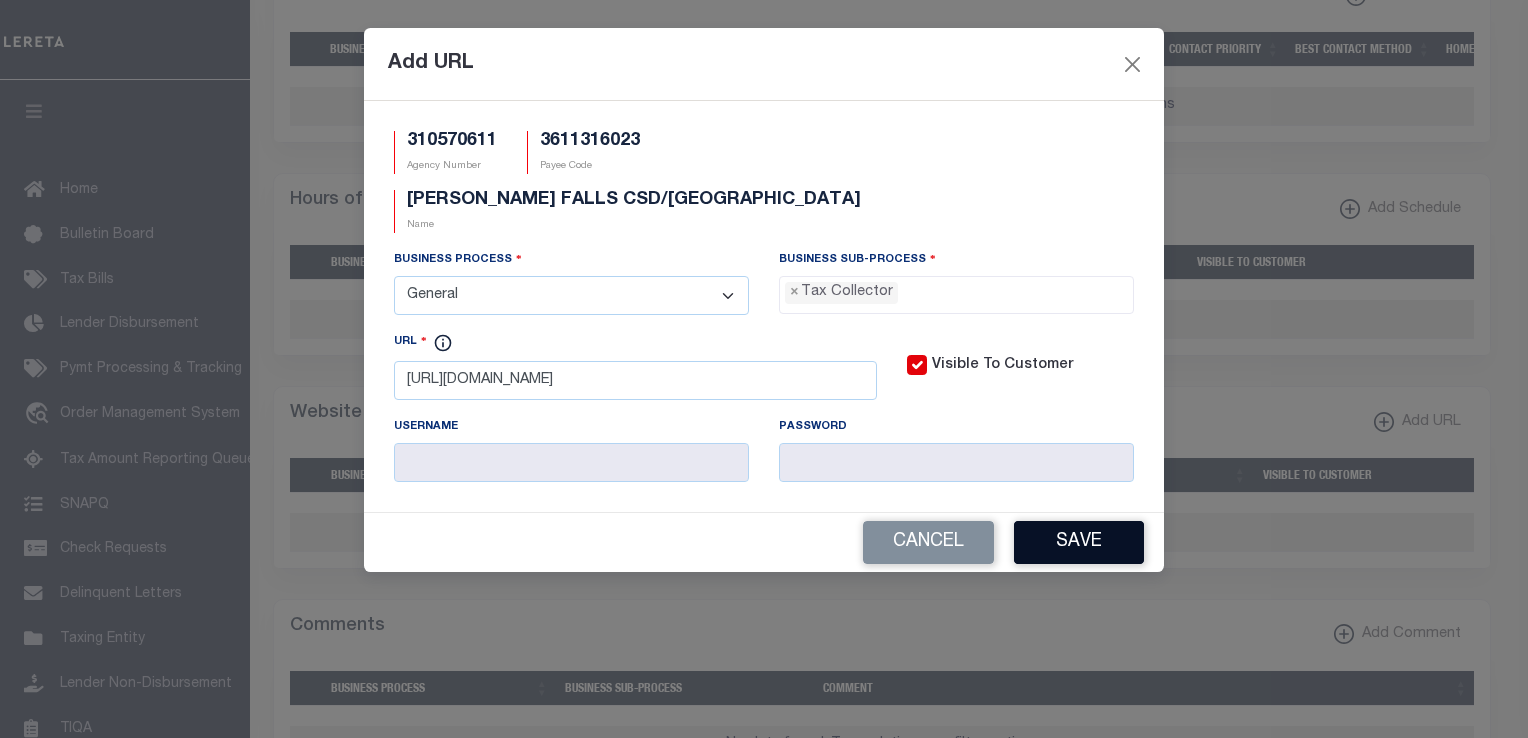 click on "Save" at bounding box center [1079, 542] 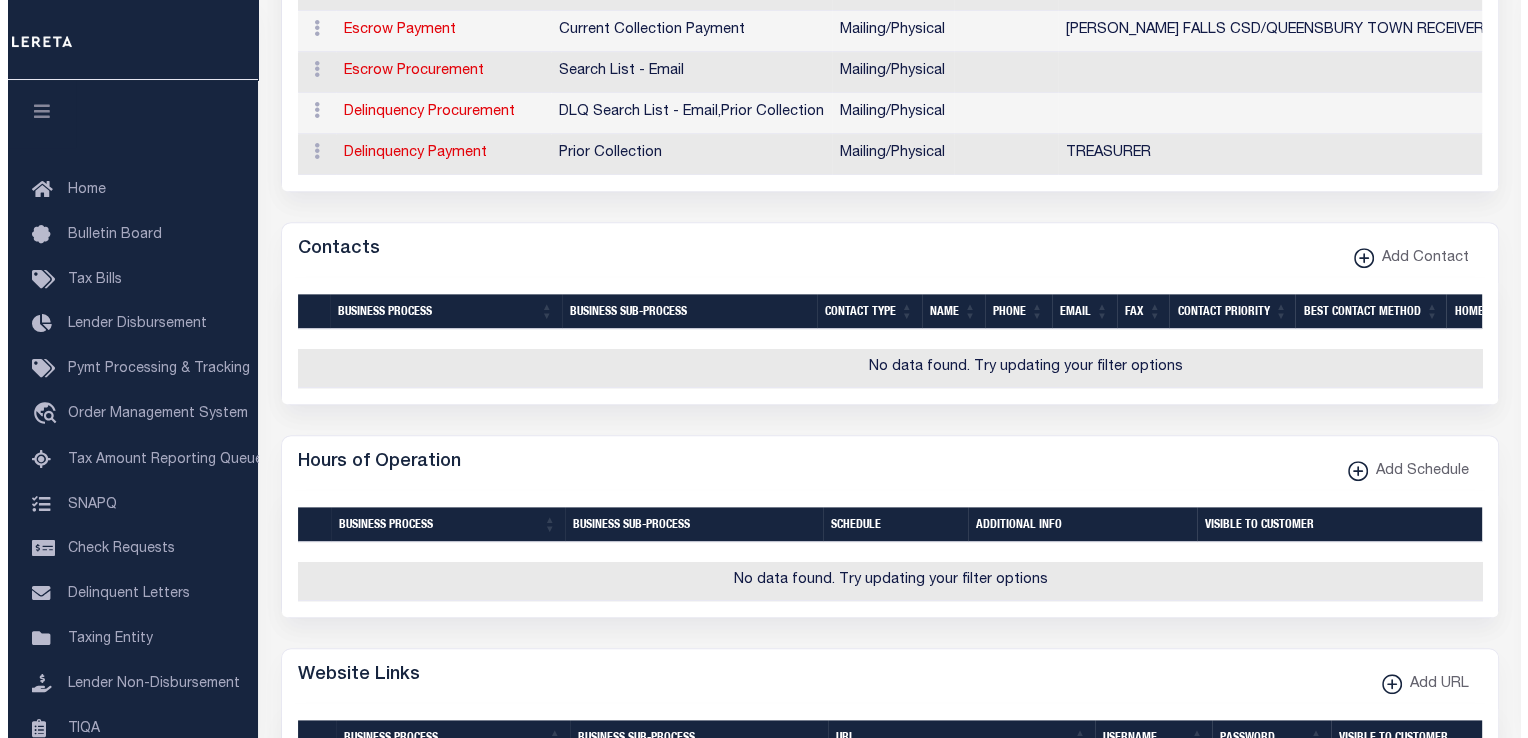 scroll, scrollTop: 672, scrollLeft: 0, axis: vertical 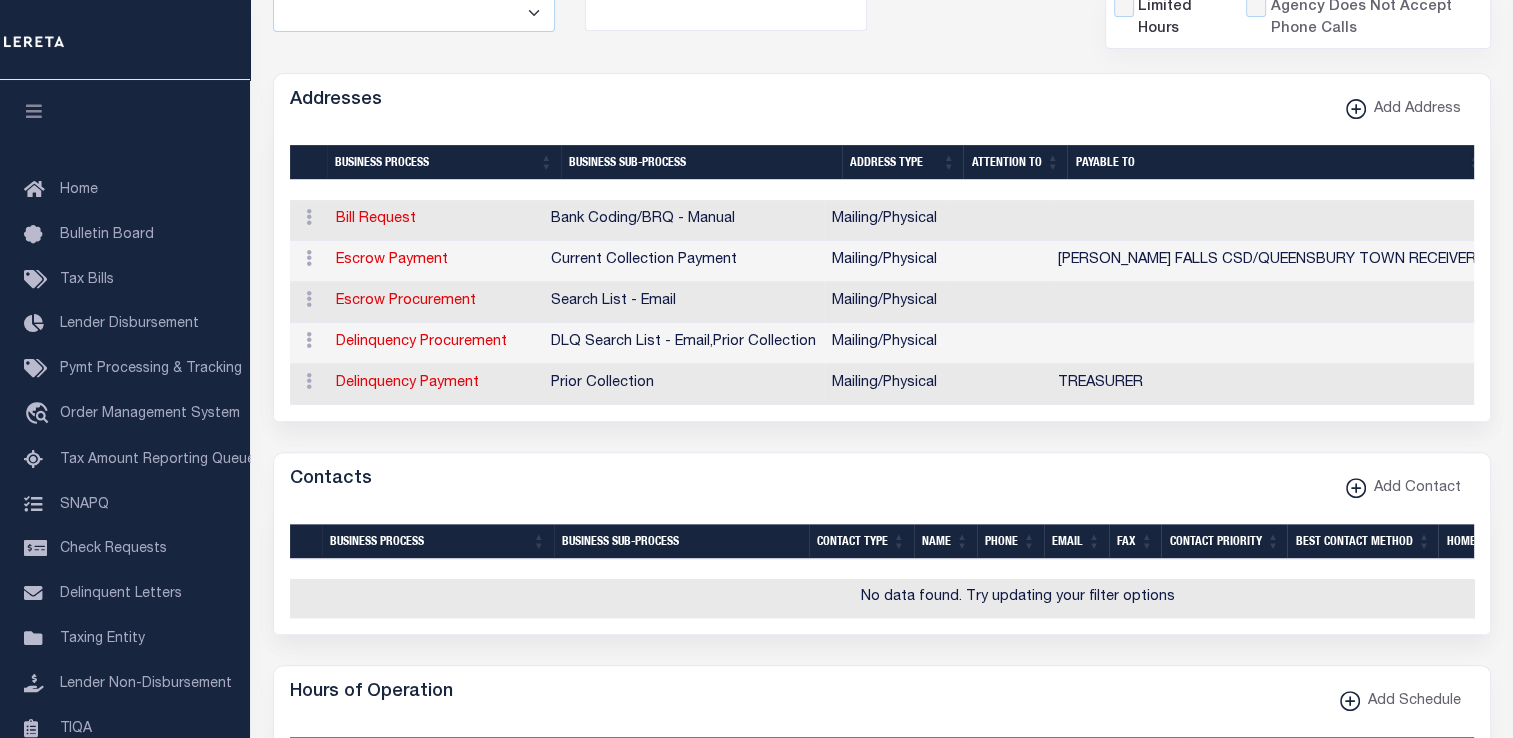 drag, startPoint x: 984, startPoint y: 102, endPoint x: 891, endPoint y: 128, distance: 96.56604 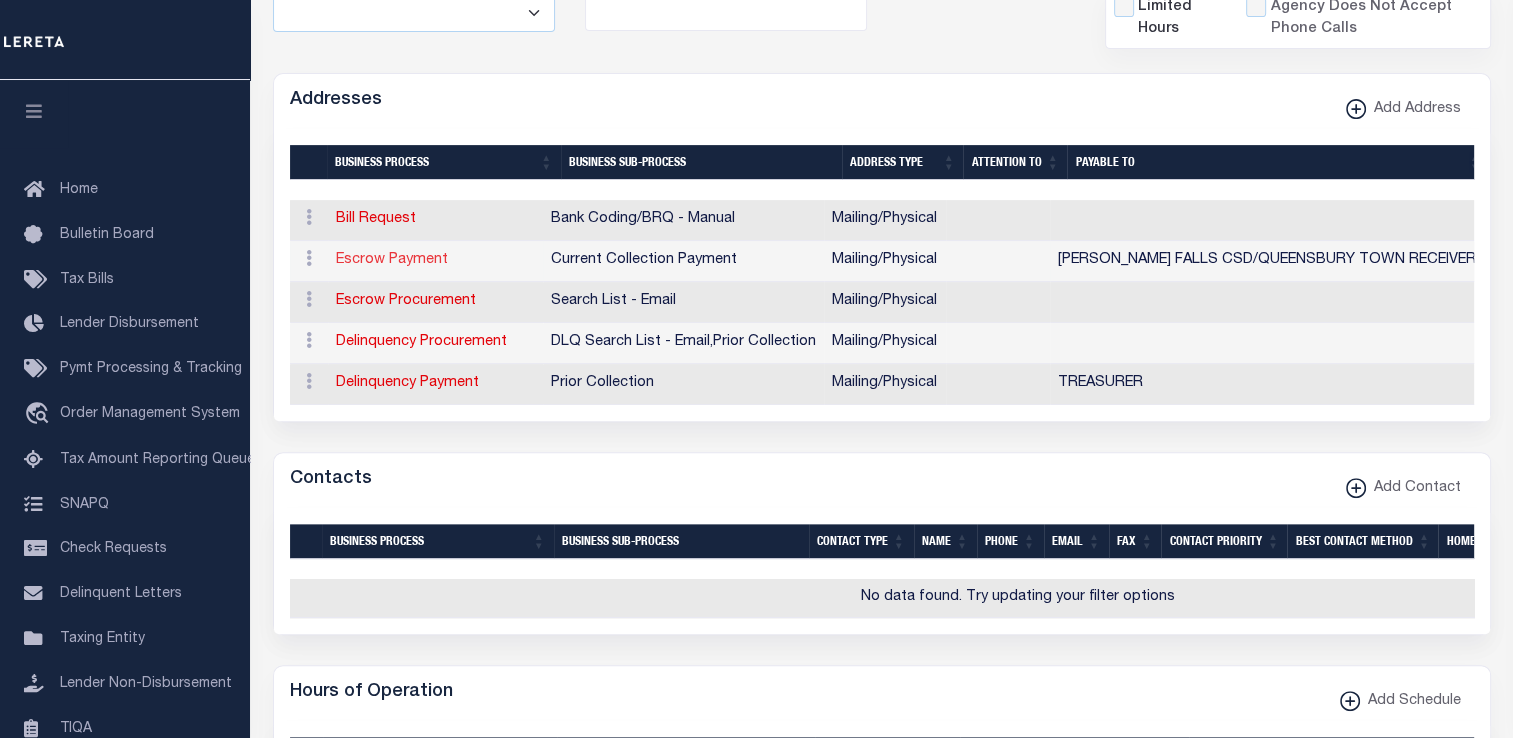 click on "Escrow Payment" at bounding box center [392, 260] 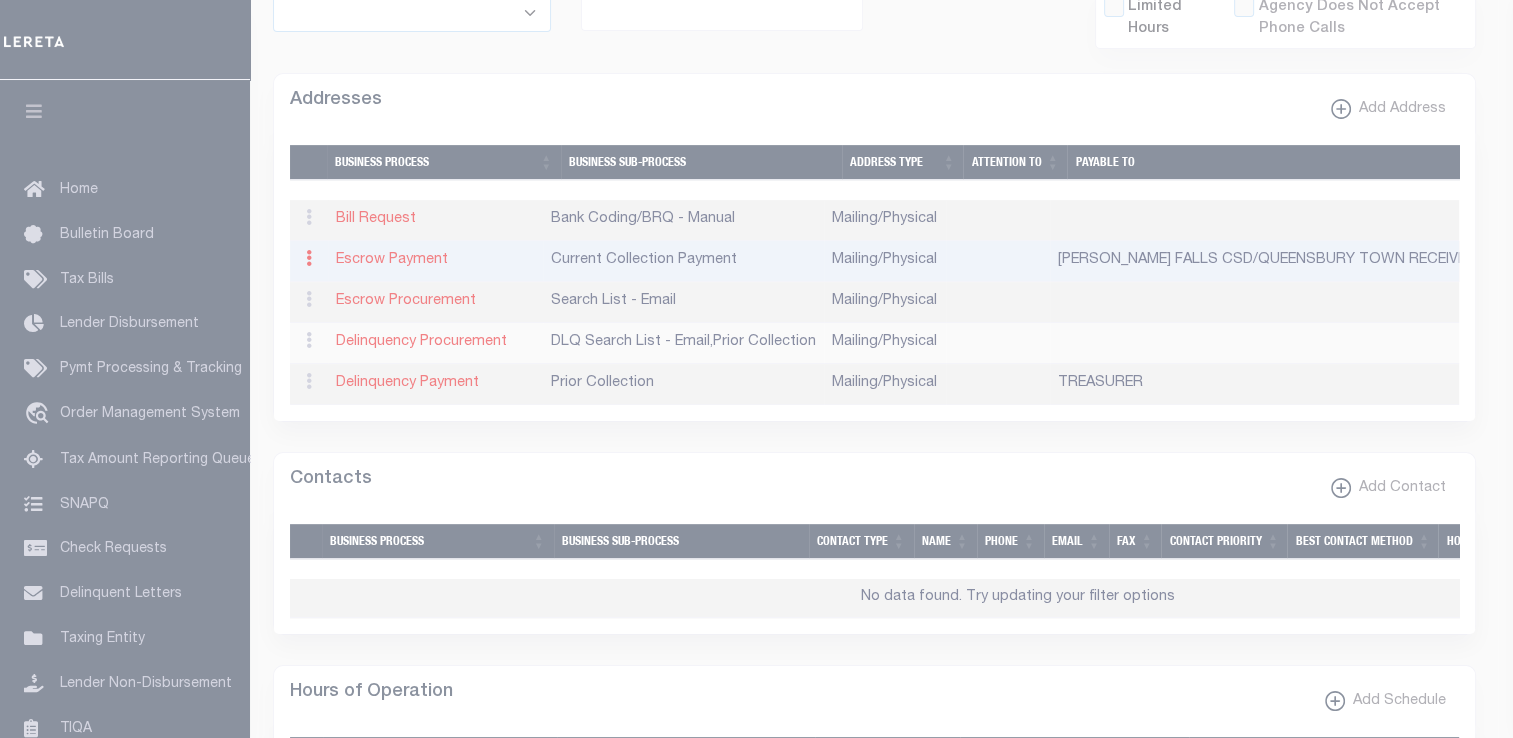 type on "[STREET_ADDRESS]" 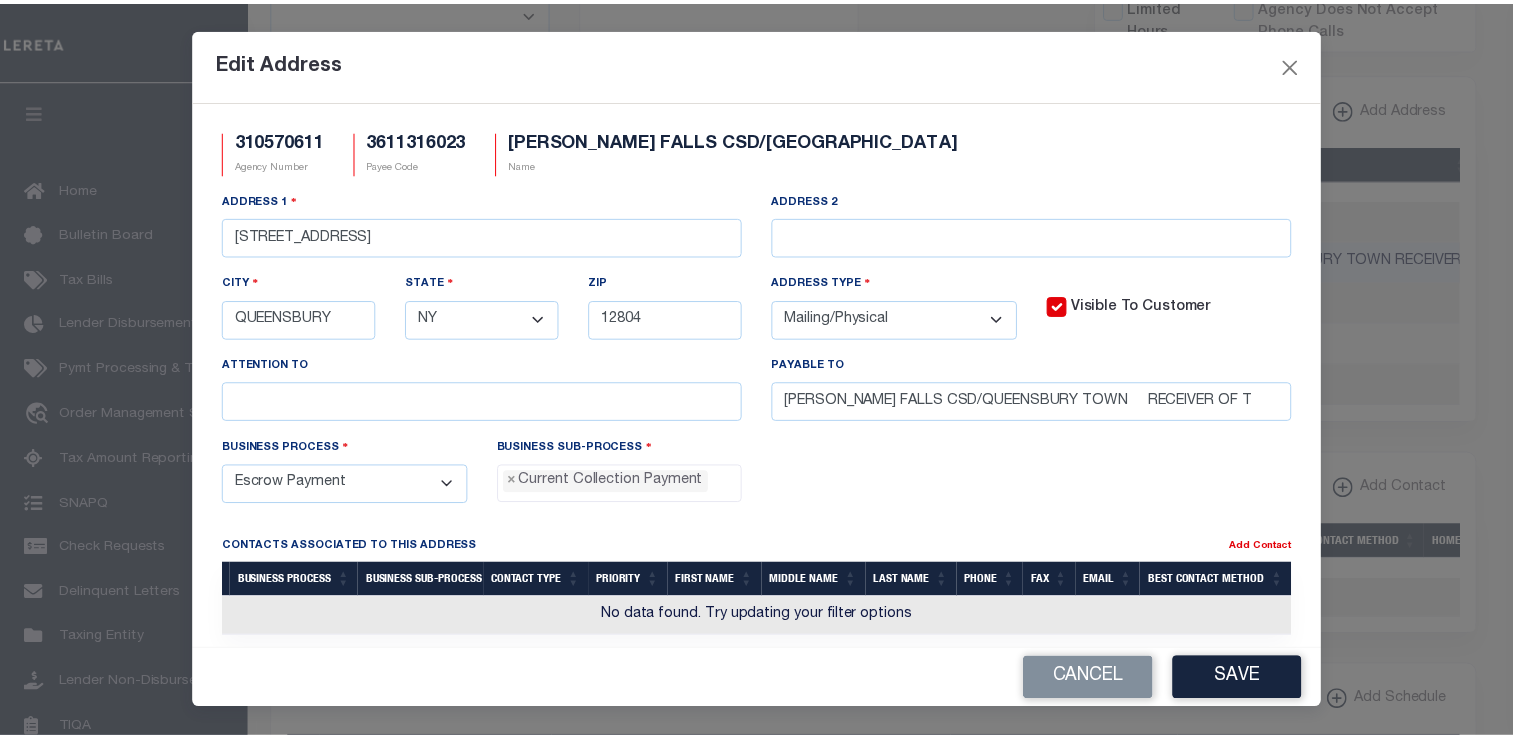 scroll, scrollTop: 18, scrollLeft: 0, axis: vertical 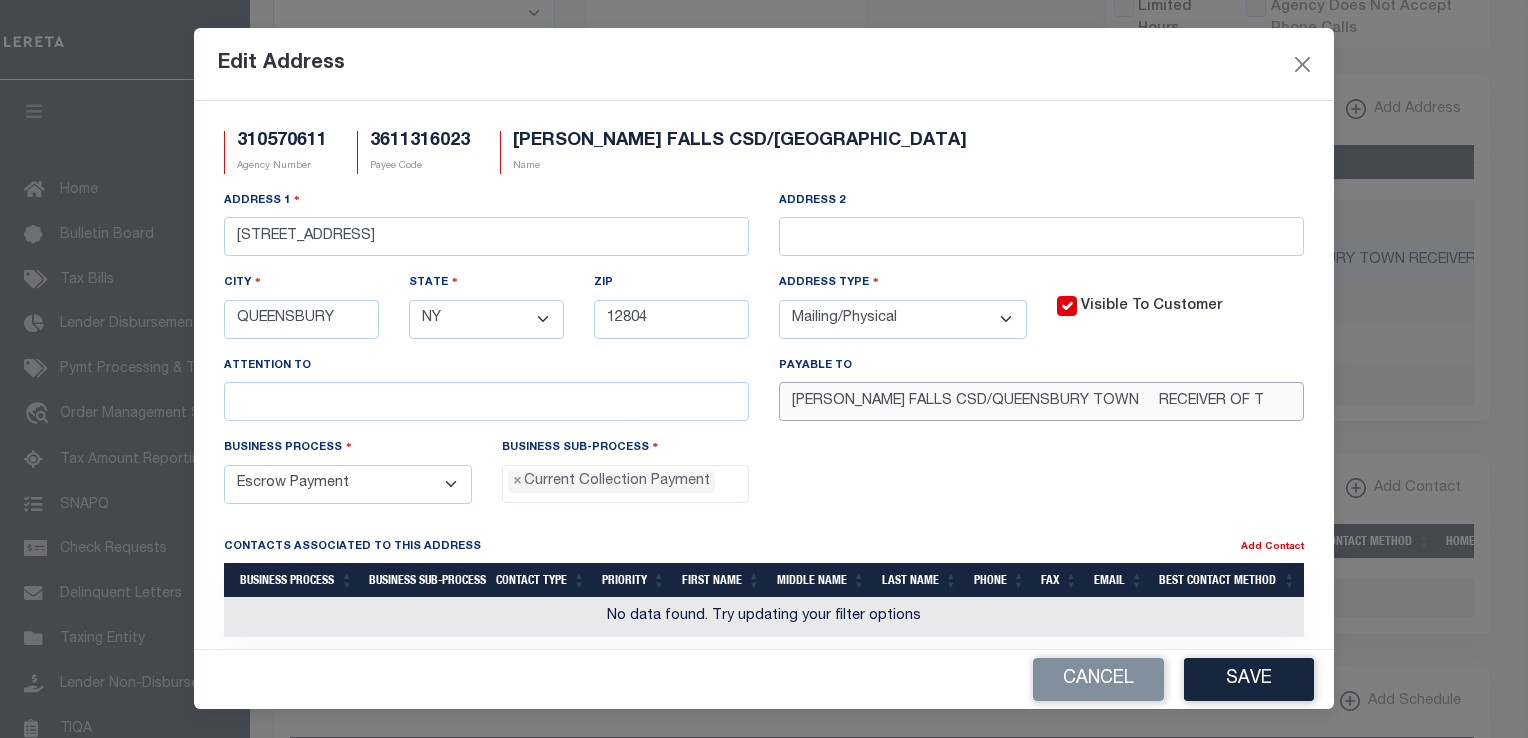 drag, startPoint x: 1242, startPoint y: 402, endPoint x: 686, endPoint y: 417, distance: 556.20233 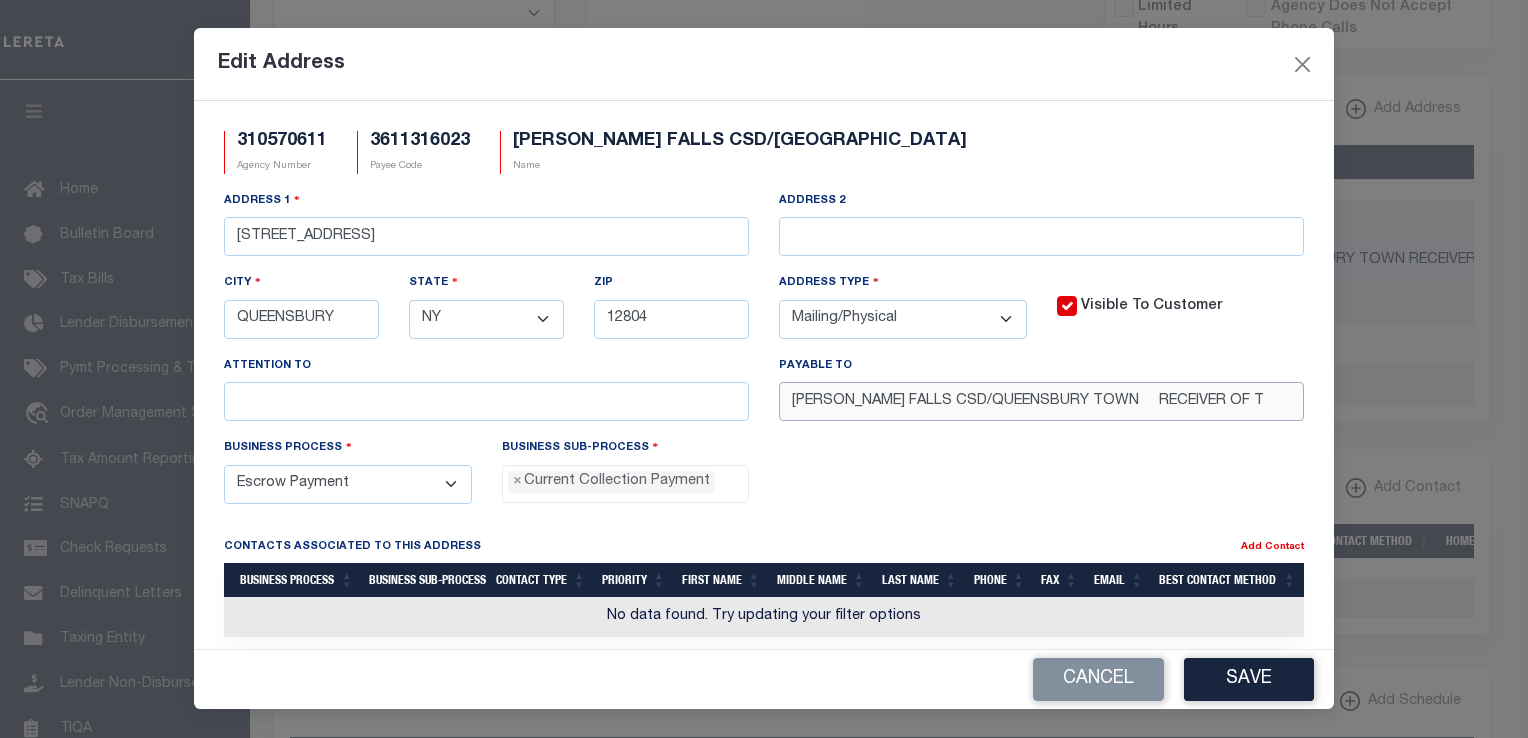 click on "Address [STREET_ADDRESS]
Address 2
City
[GEOGRAPHIC_DATA]
State
- Select -
AK
AL
AR
AZ
CA
CO
CT
DC
DE
[GEOGRAPHIC_DATA]
[GEOGRAPHIC_DATA]
GU
HI
IA
ID
[GEOGRAPHIC_DATA]
IN
KS
[GEOGRAPHIC_DATA]
LA
MA
MD
[GEOGRAPHIC_DATA]
[GEOGRAPHIC_DATA]
[GEOGRAPHIC_DATA]
[GEOGRAPHIC_DATA]
[GEOGRAPHIC_DATA]
MT
[GEOGRAPHIC_DATA]
[GEOGRAPHIC_DATA]
[GEOGRAPHIC_DATA]
NH
[GEOGRAPHIC_DATA]
[GEOGRAPHIC_DATA]
[GEOGRAPHIC_DATA]
[GEOGRAPHIC_DATA]
[GEOGRAPHIC_DATA]
[GEOGRAPHIC_DATA]
[GEOGRAPHIC_DATA]
[GEOGRAPHIC_DATA]
PR
RI
SC
SD
[GEOGRAPHIC_DATA]
[GEOGRAPHIC_DATA]
[GEOGRAPHIC_DATA]
[GEOGRAPHIC_DATA]
VI
[GEOGRAPHIC_DATA]
[GEOGRAPHIC_DATA]
[GEOGRAPHIC_DATA]
WV
WY
Zip 12804 Address Type" at bounding box center [764, 313] 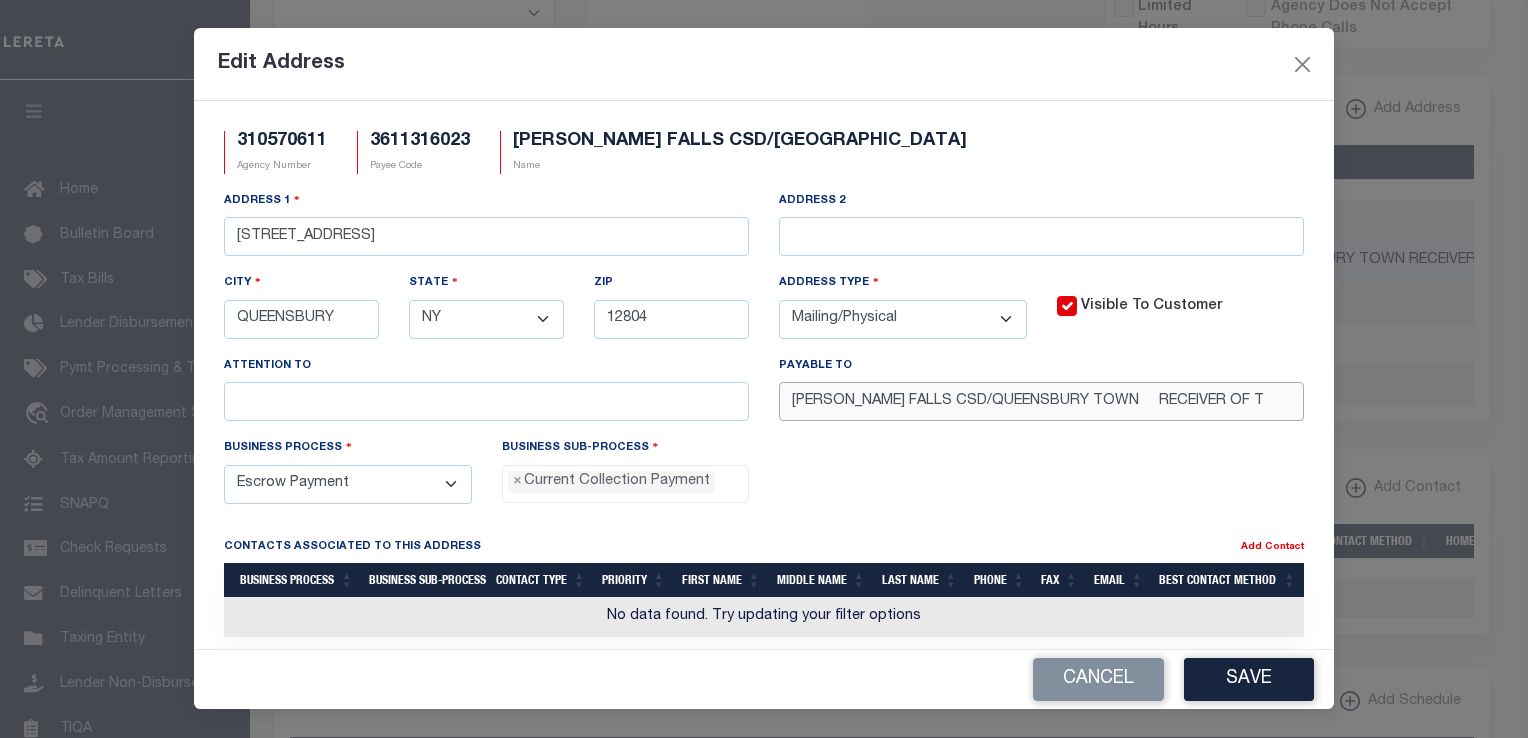 paste on "RECEIVER OF TAXES" 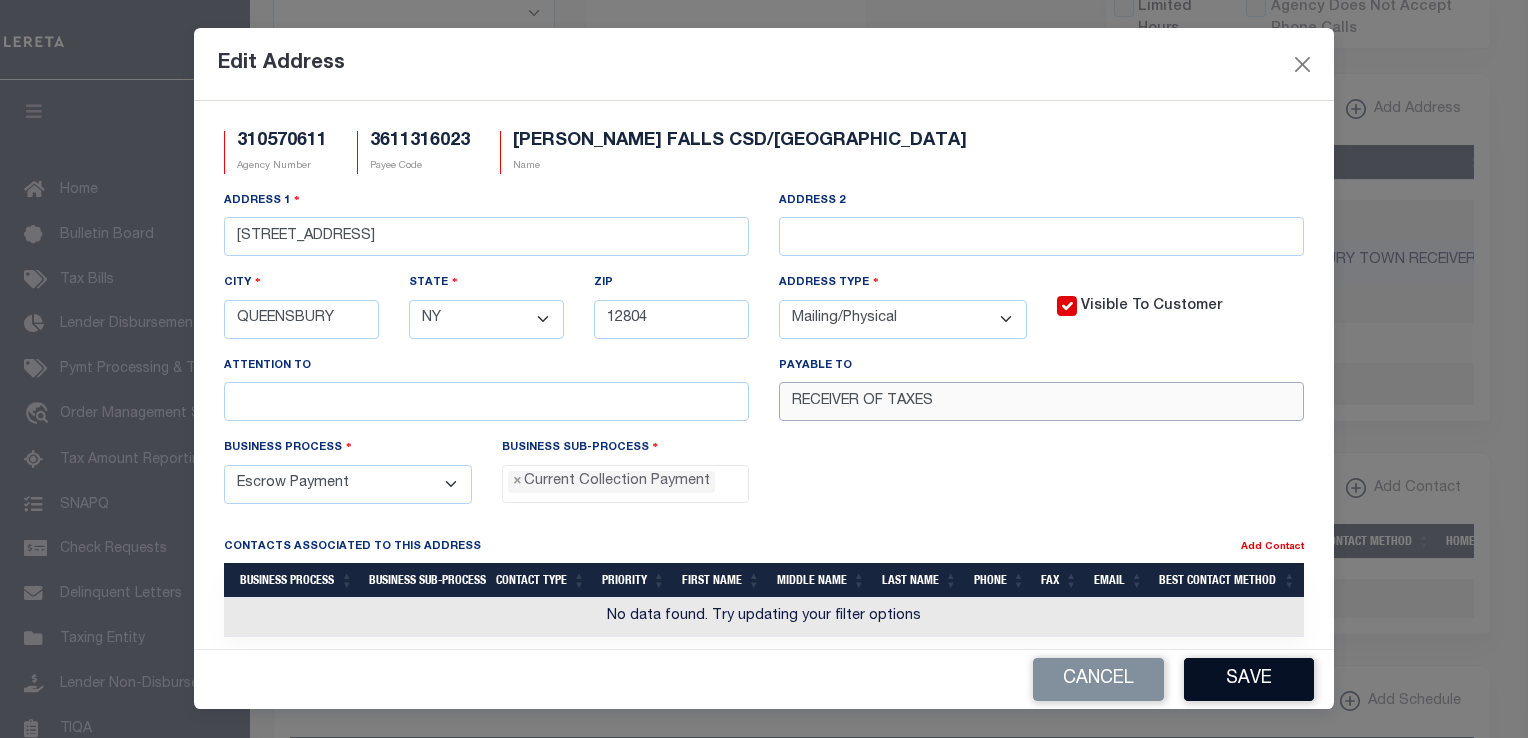 type on "RECEIVER OF TAXES" 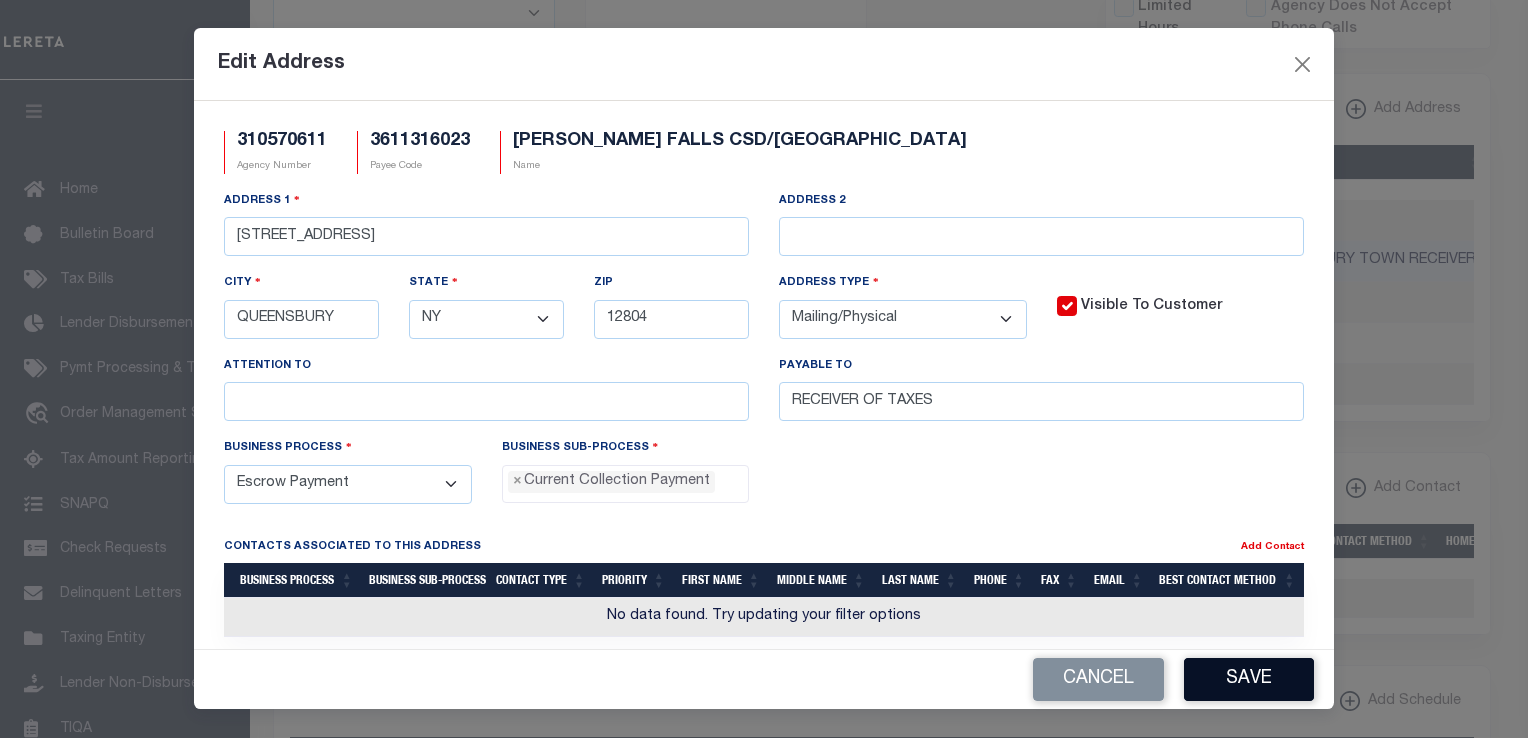 click on "Save" at bounding box center (1249, 679) 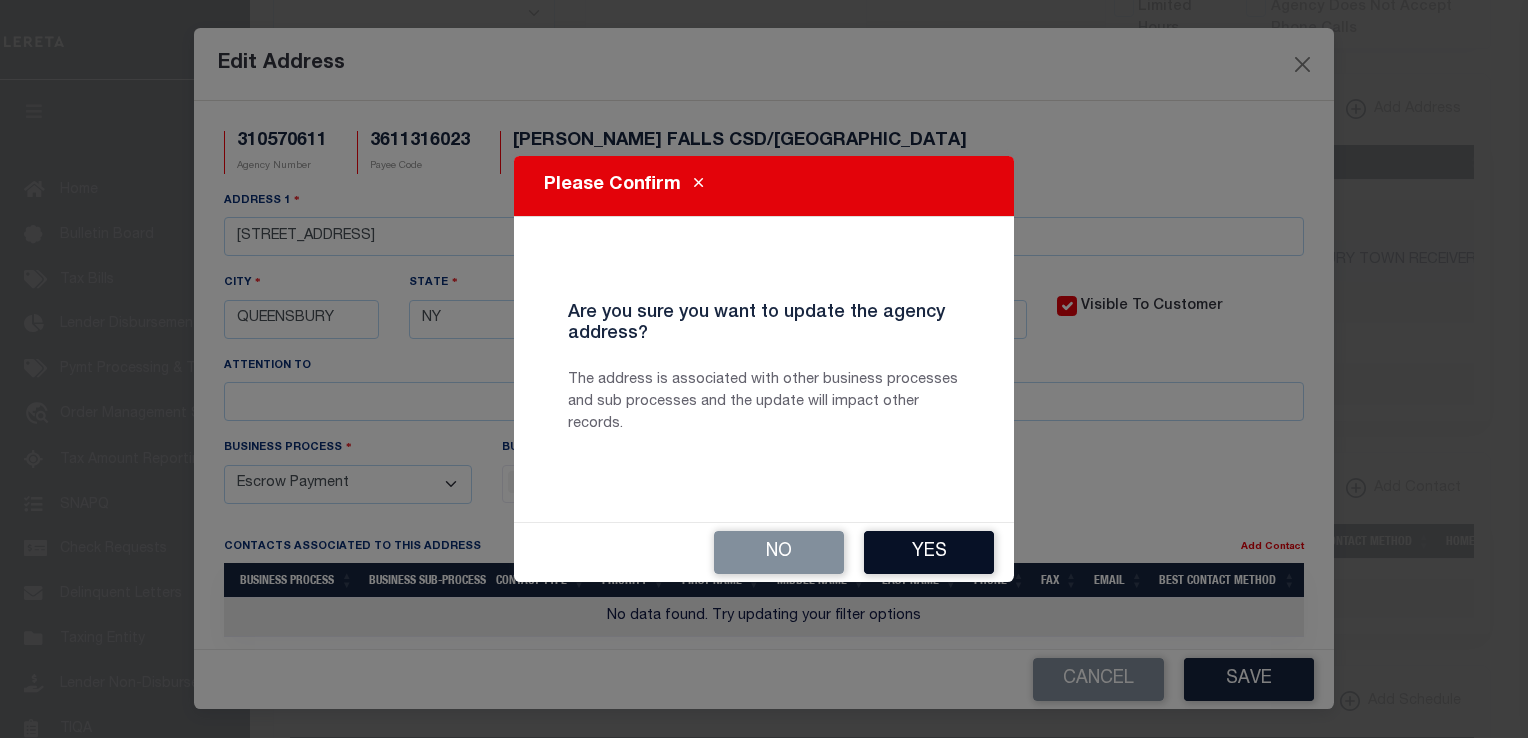 click on "Yes" at bounding box center (929, 552) 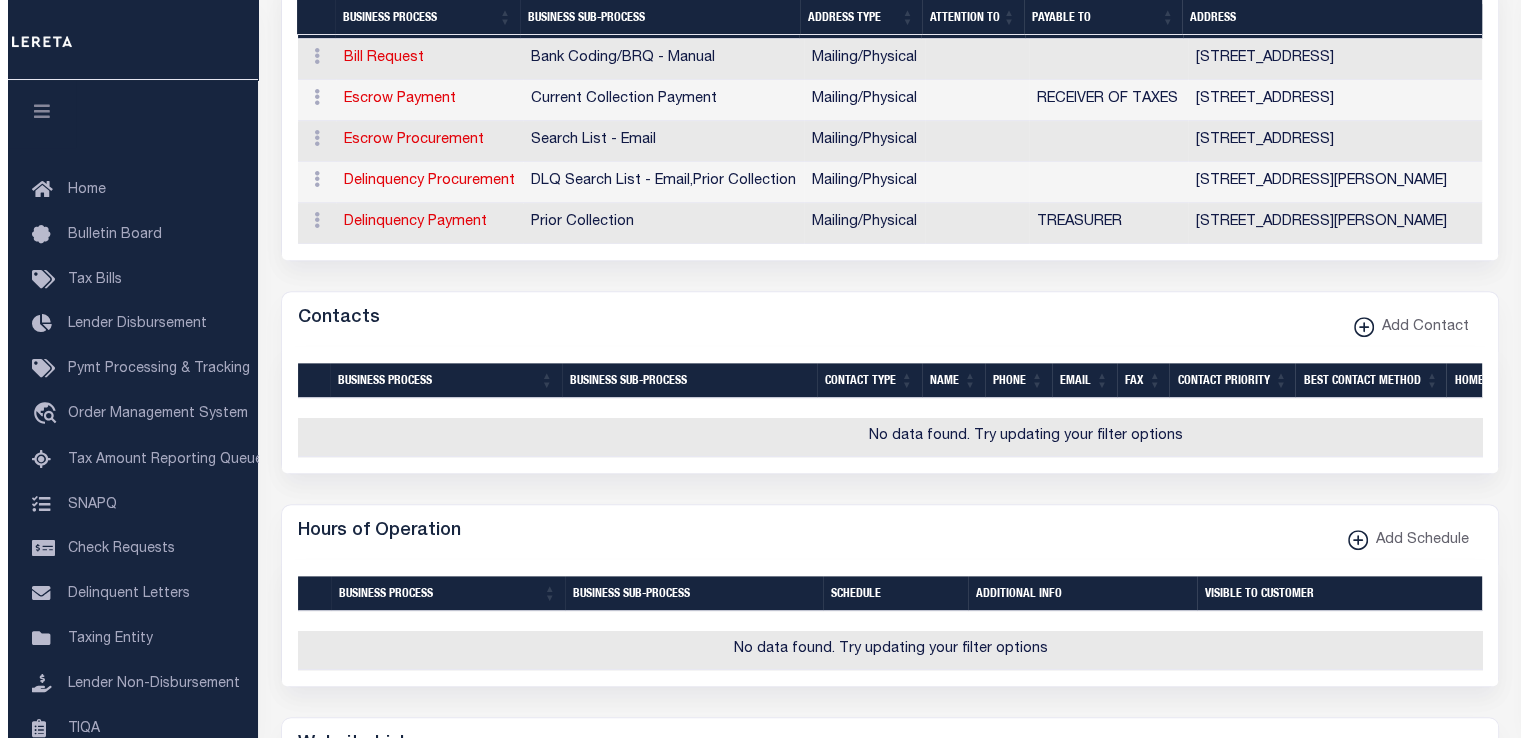 scroll, scrollTop: 898, scrollLeft: 0, axis: vertical 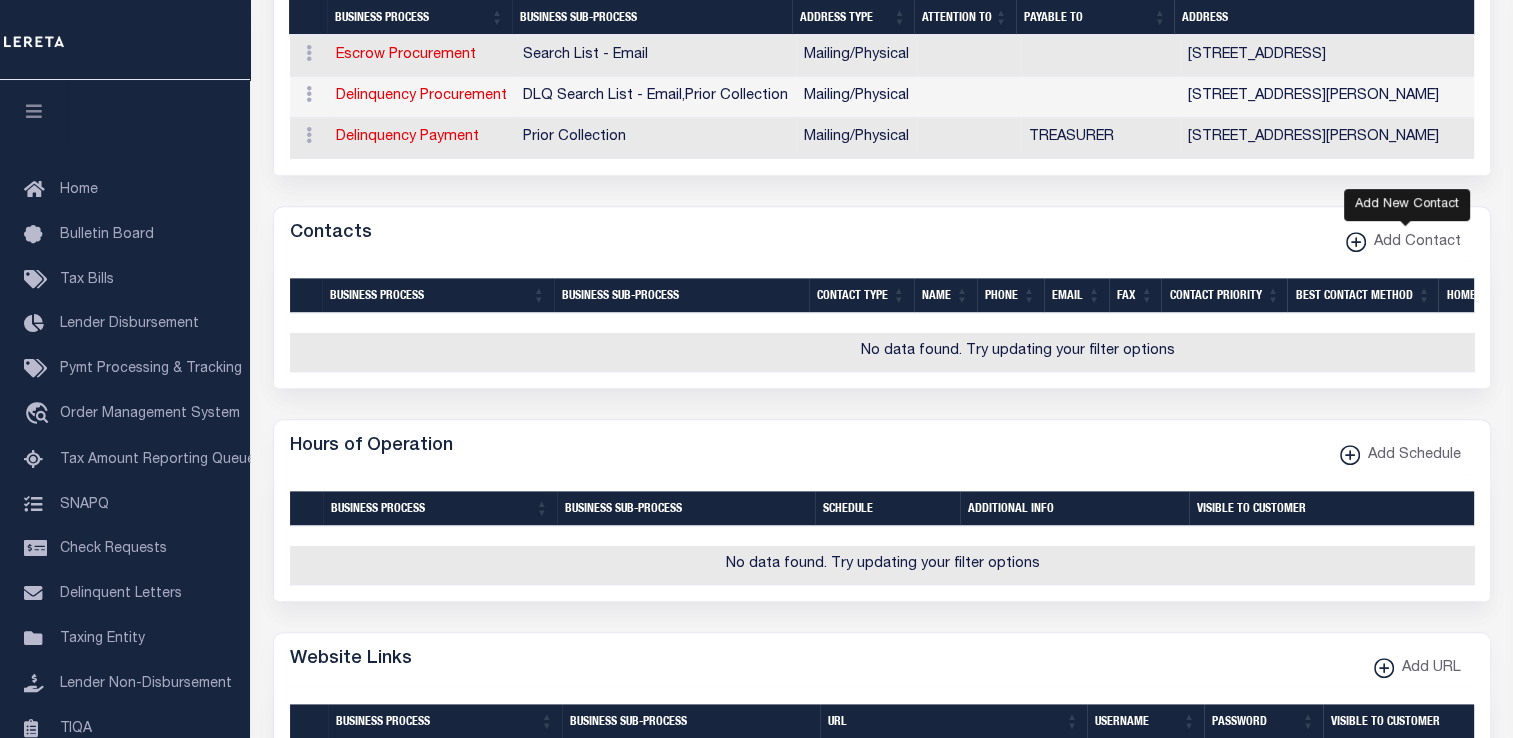click 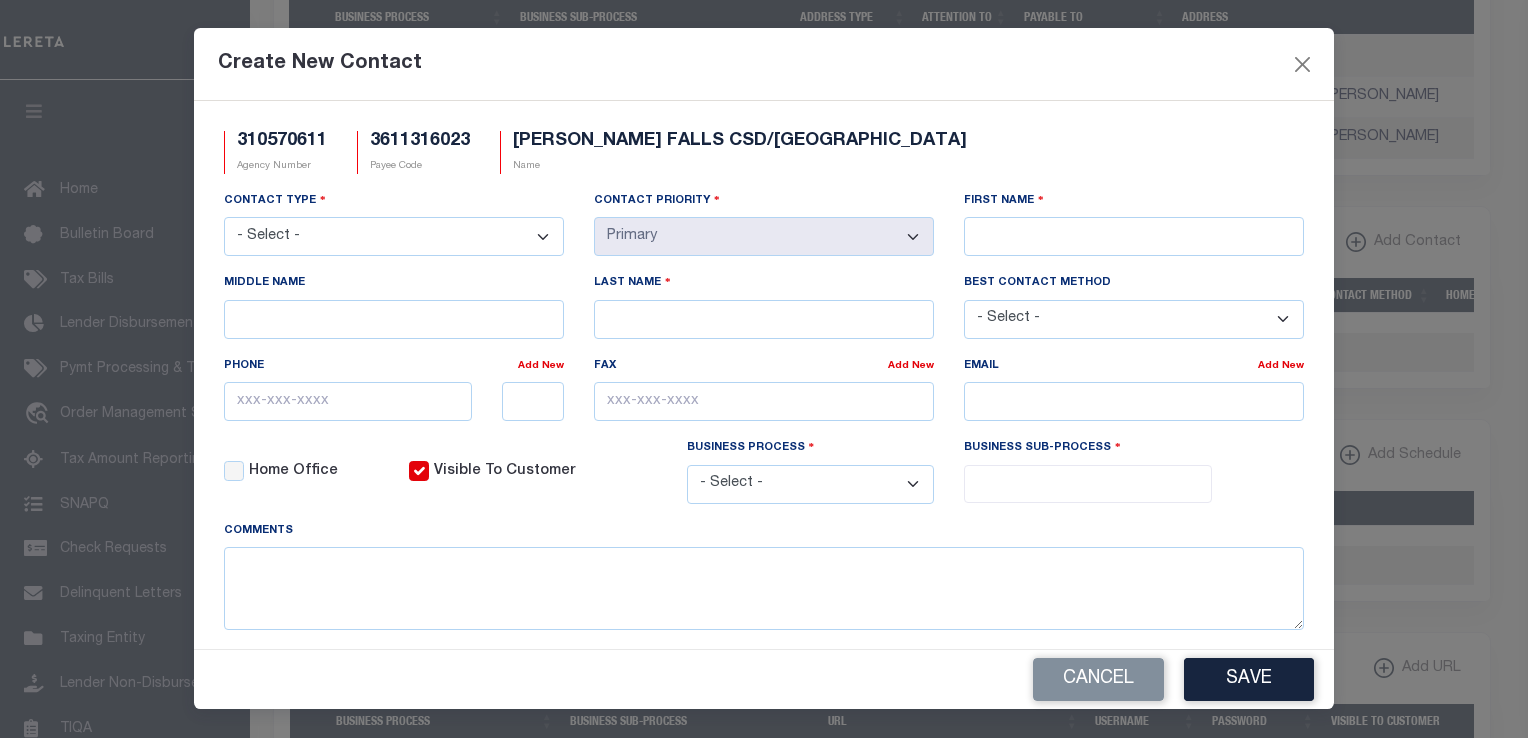 click on "- Select -
Assessor
Clerk
Internal Contacts 1
Internal Contacts 2
Internal Contacts 3
Internal Contacts 4
Internal Contacts 5
Tax Collector
Treasurer" at bounding box center [394, 236] 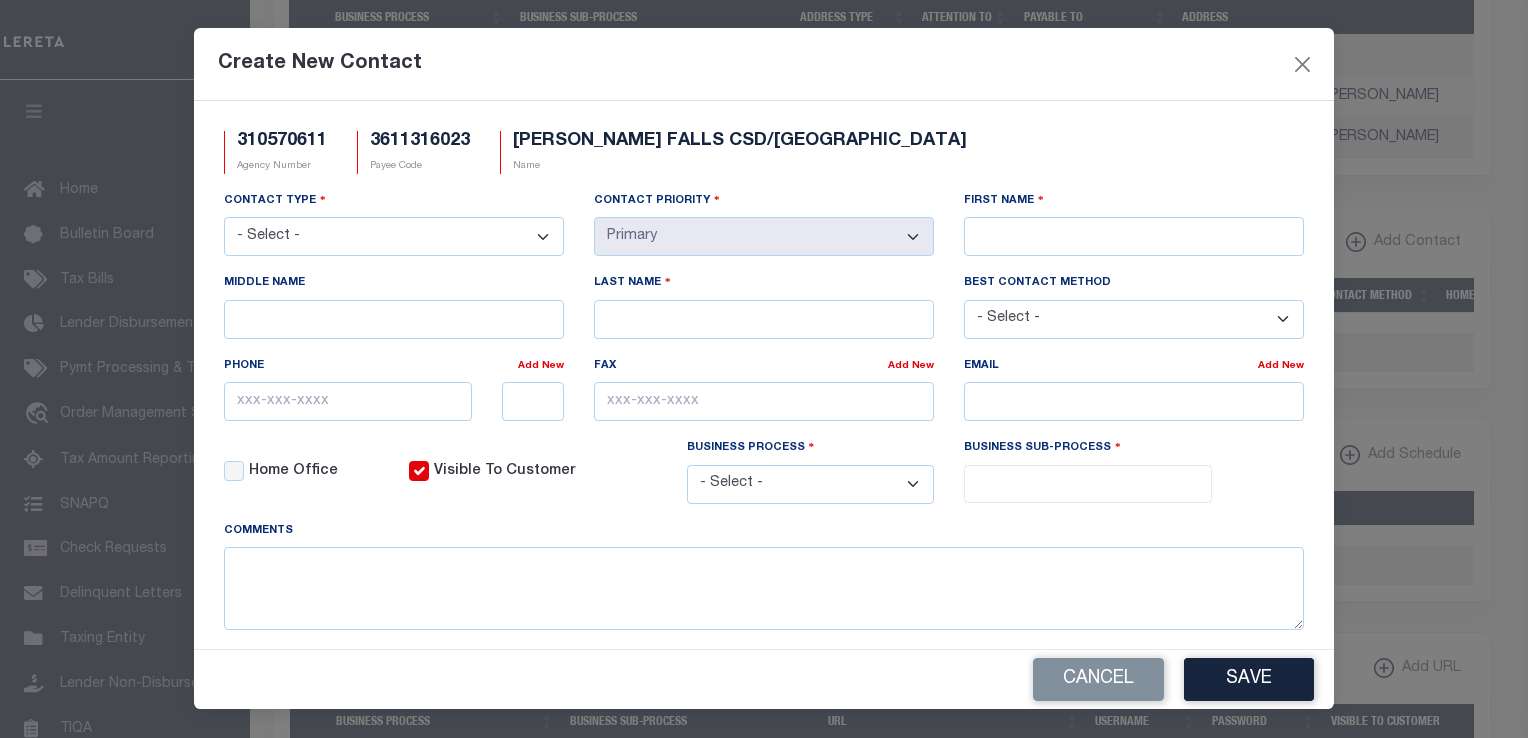 select on "2" 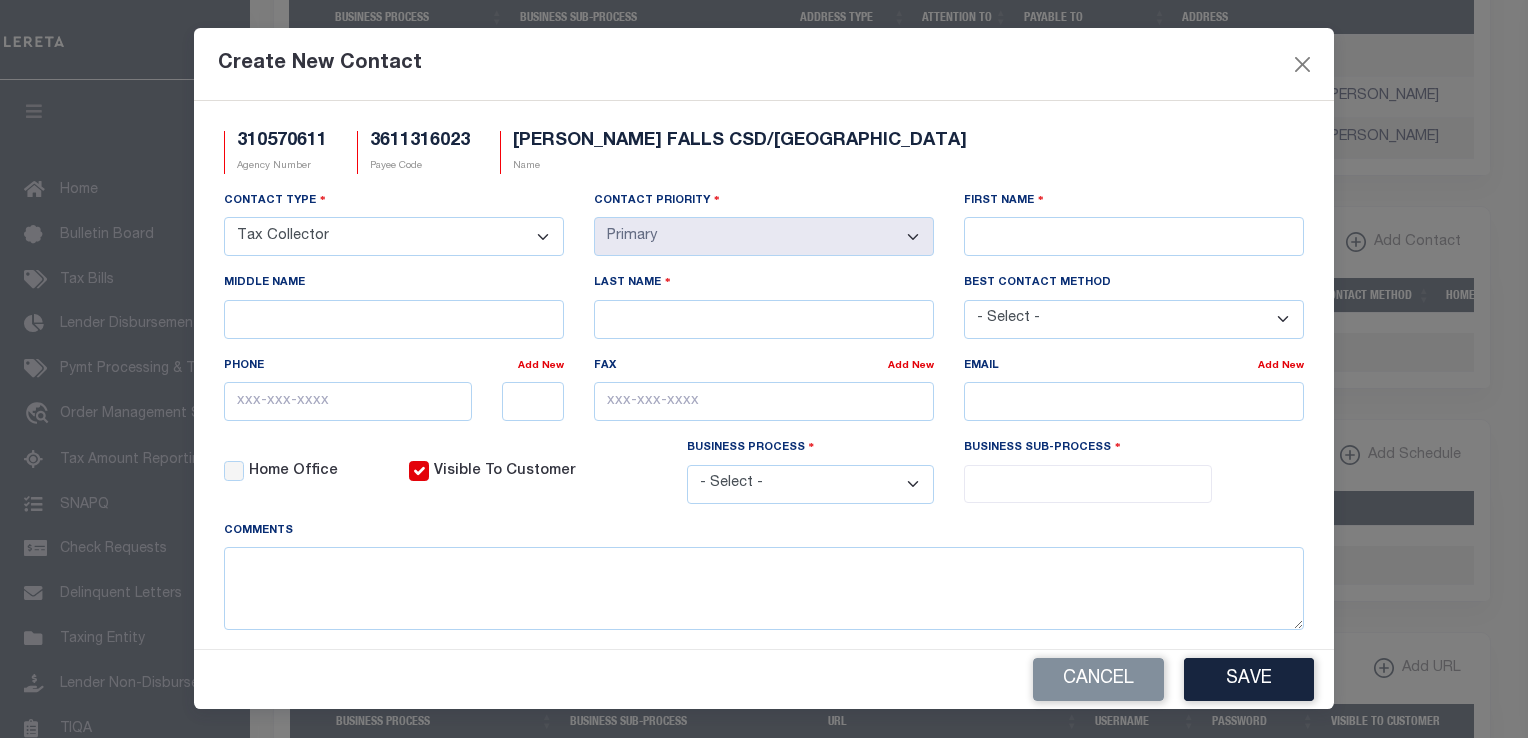 click on "- Select -
Assessor
Clerk
Internal Contacts 1
Internal Contacts 2
Internal Contacts 3
Internal Contacts 4
Internal Contacts 5
Tax Collector
Treasurer" at bounding box center (394, 236) 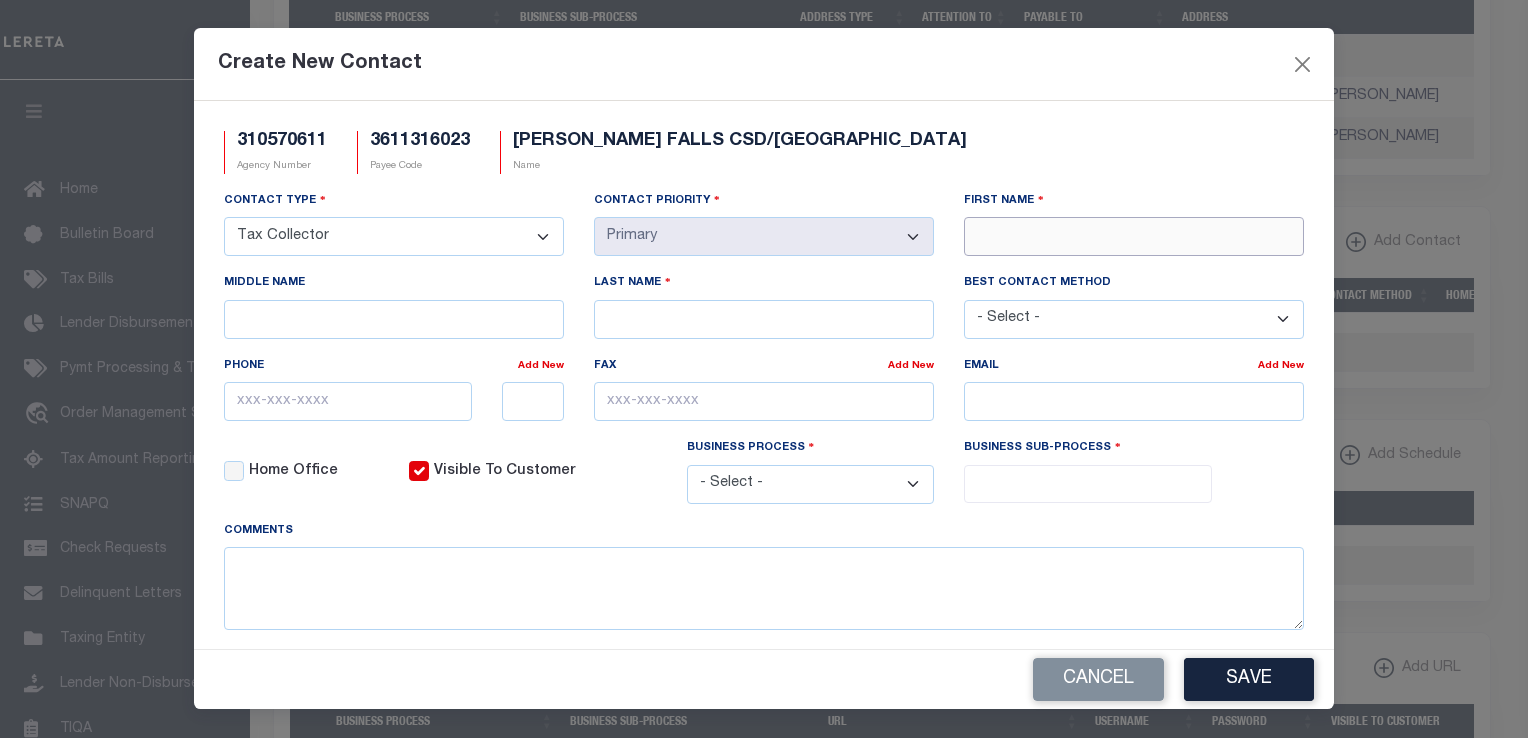 click on "First Name" at bounding box center (1134, 236) 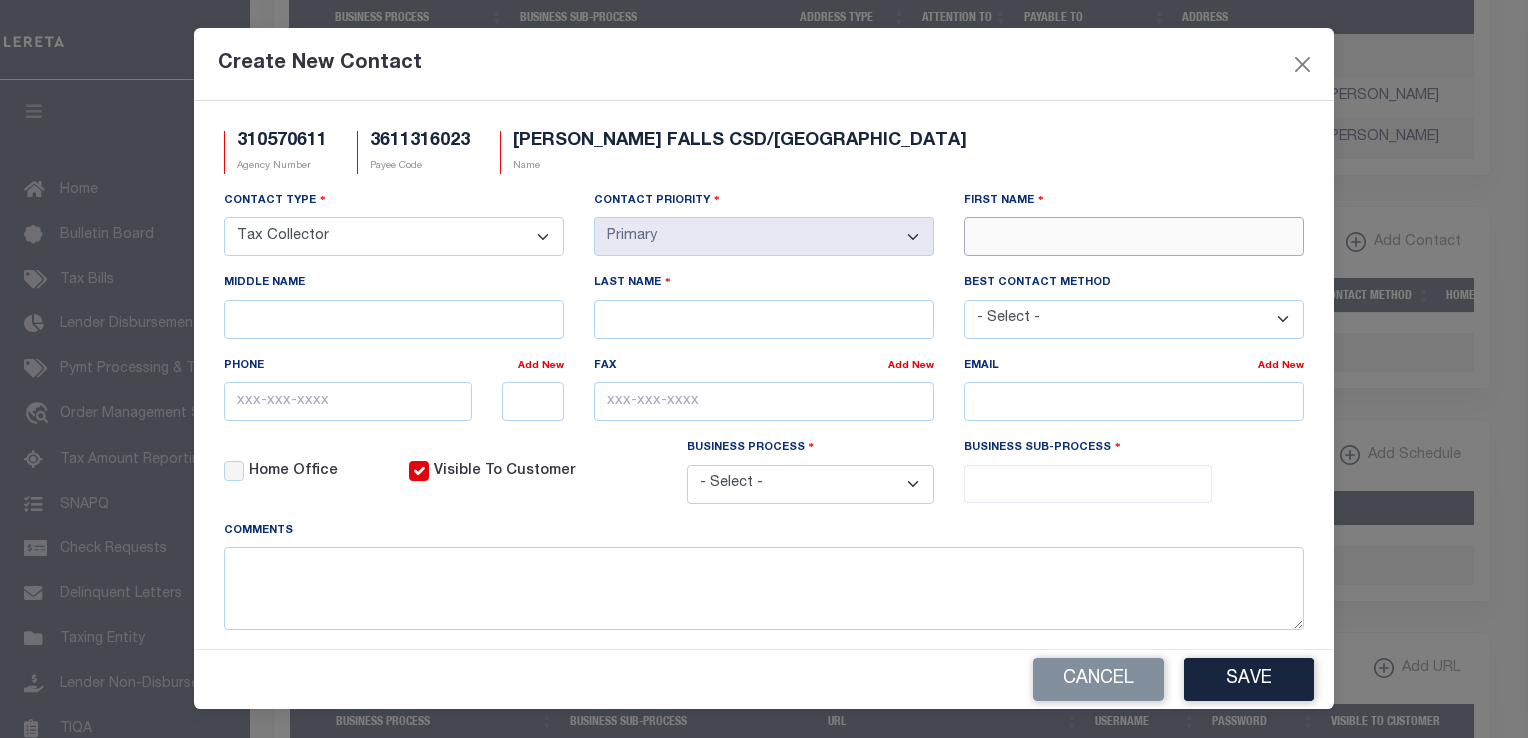 paste on "CAROLINE" 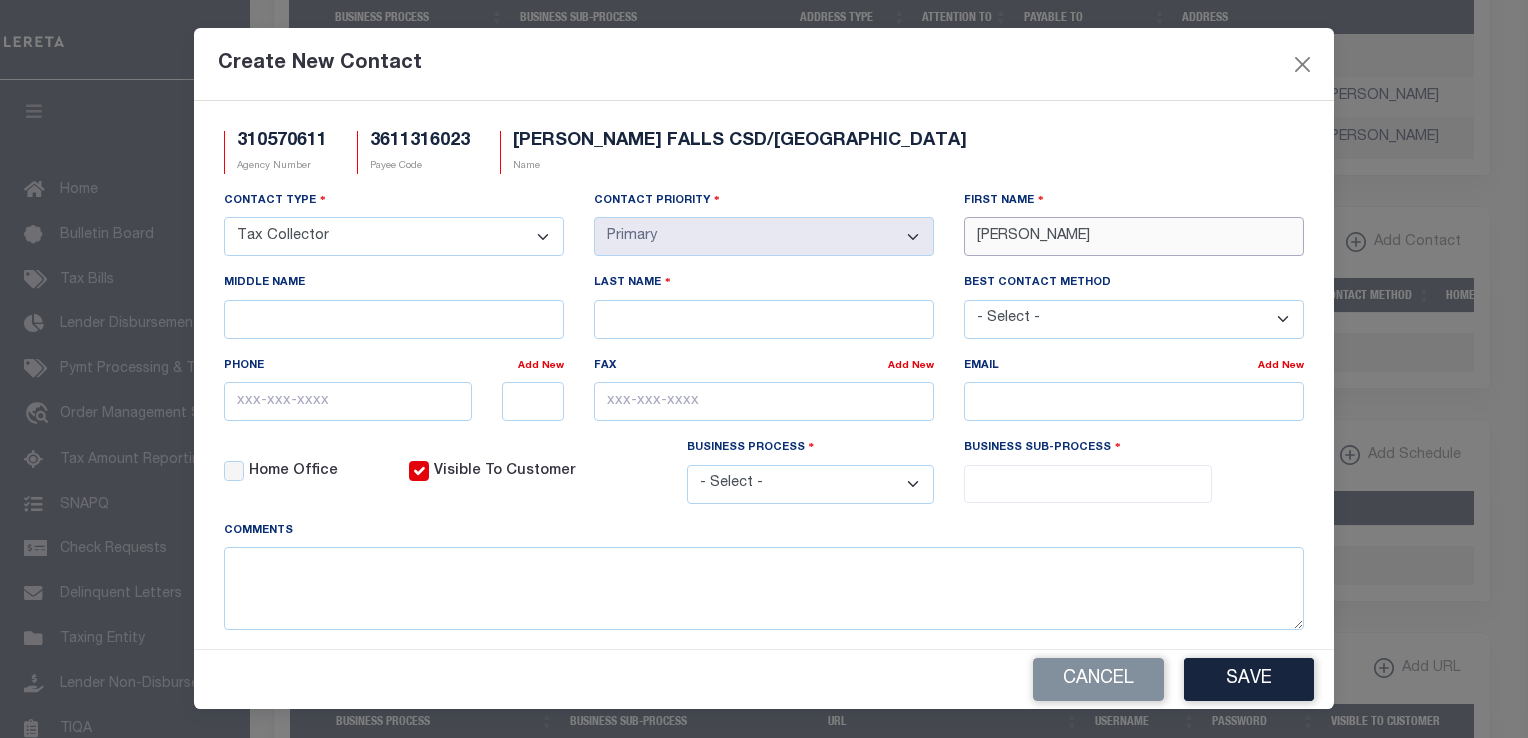 type on "CAROLINE" 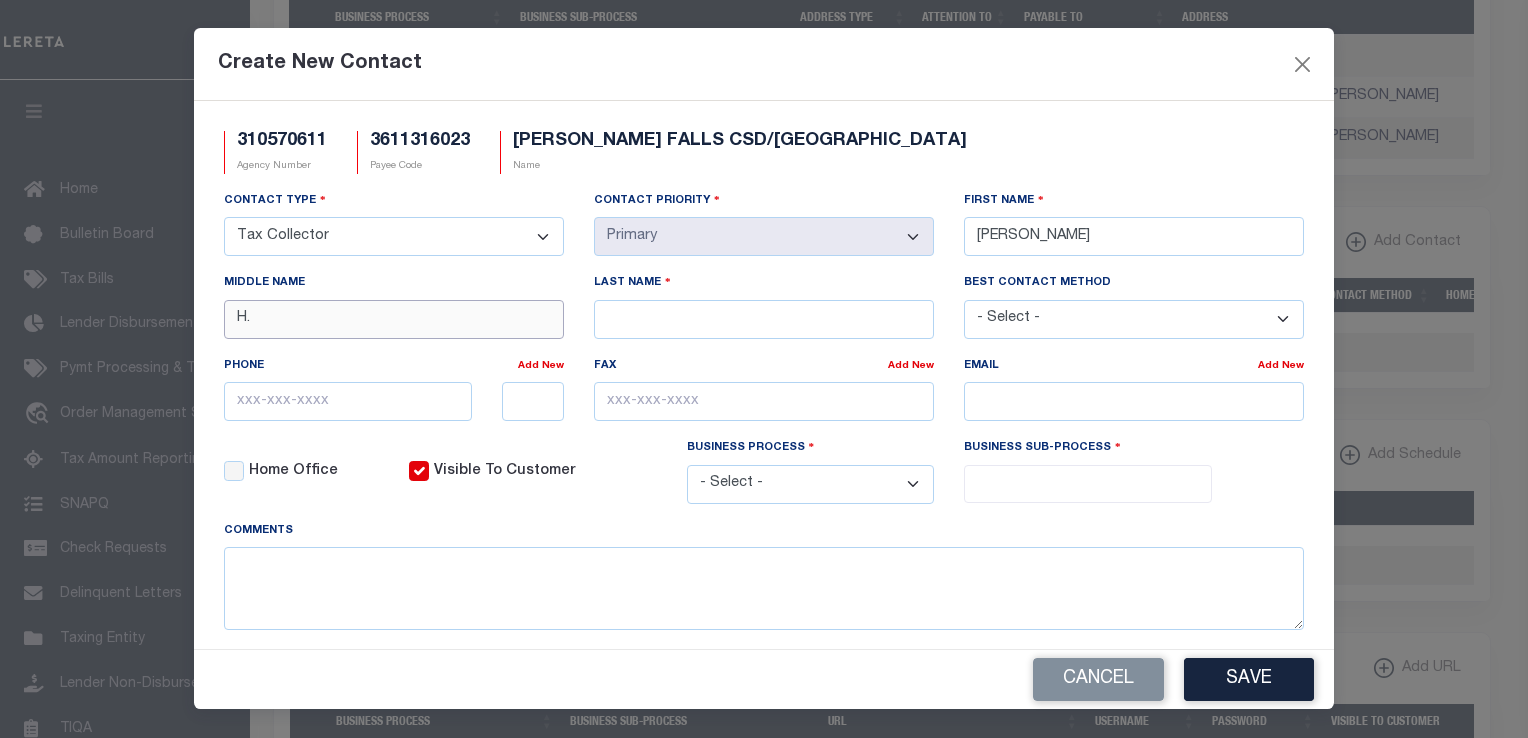 type on "H." 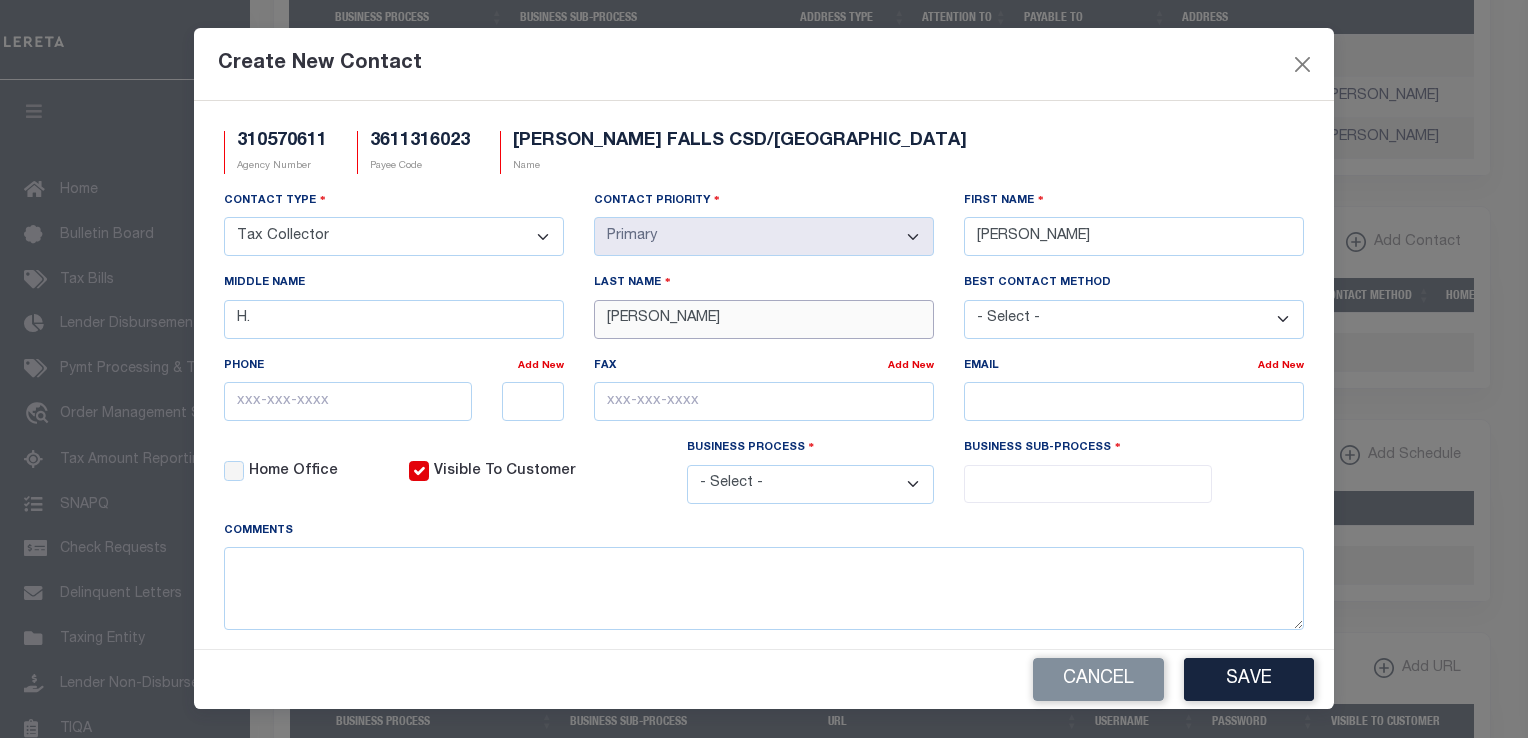 type on "BARBER" 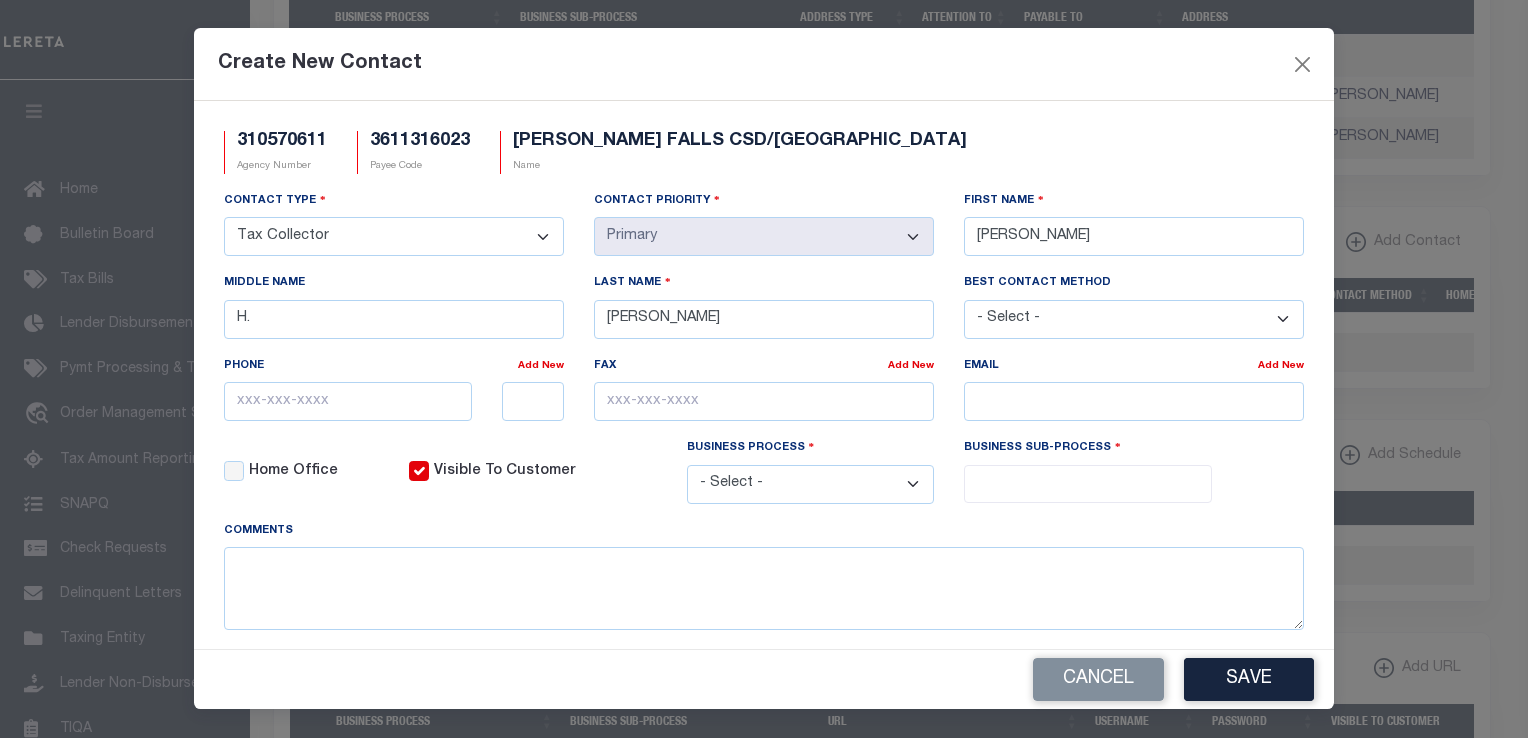 click on "Create New Contact" at bounding box center [764, 64] 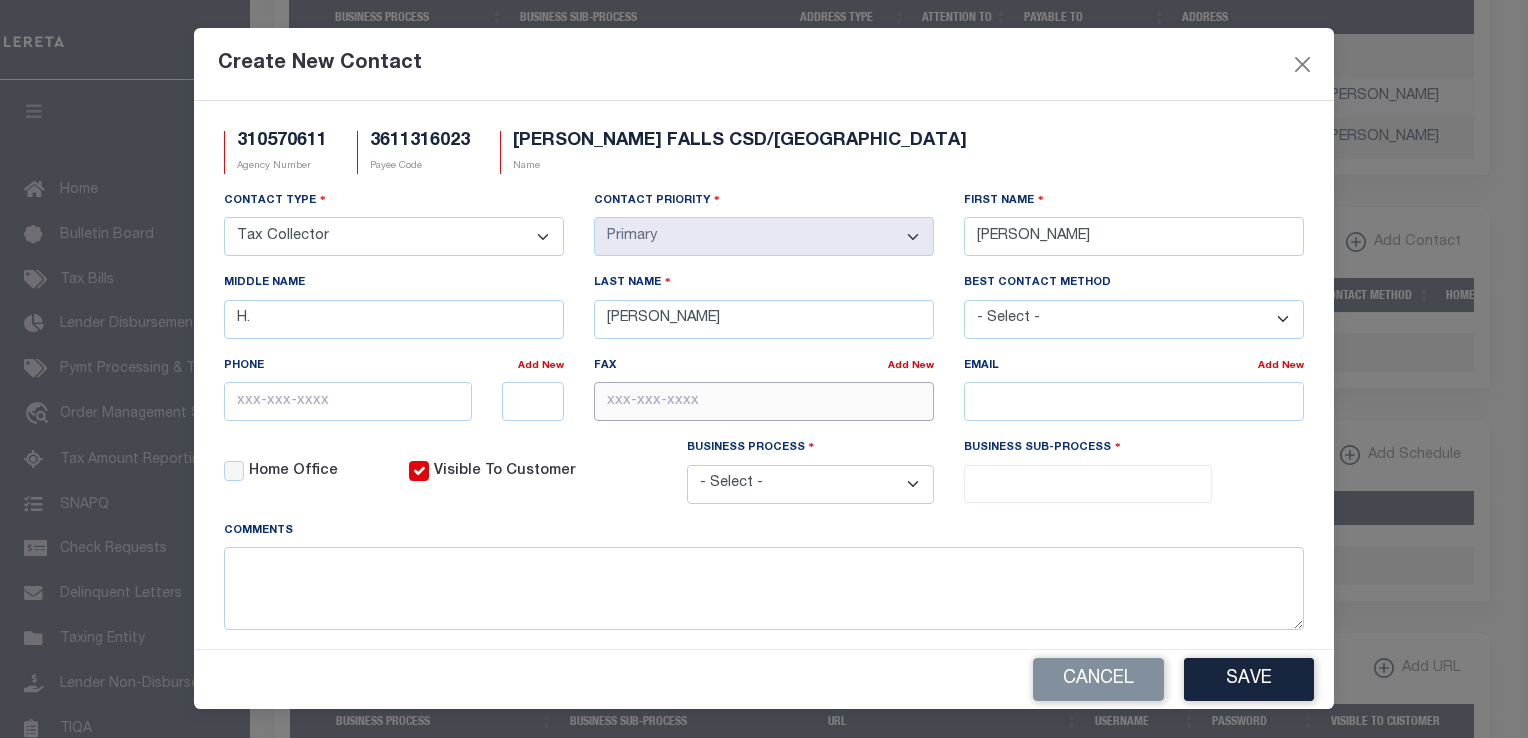 click at bounding box center (764, 401) 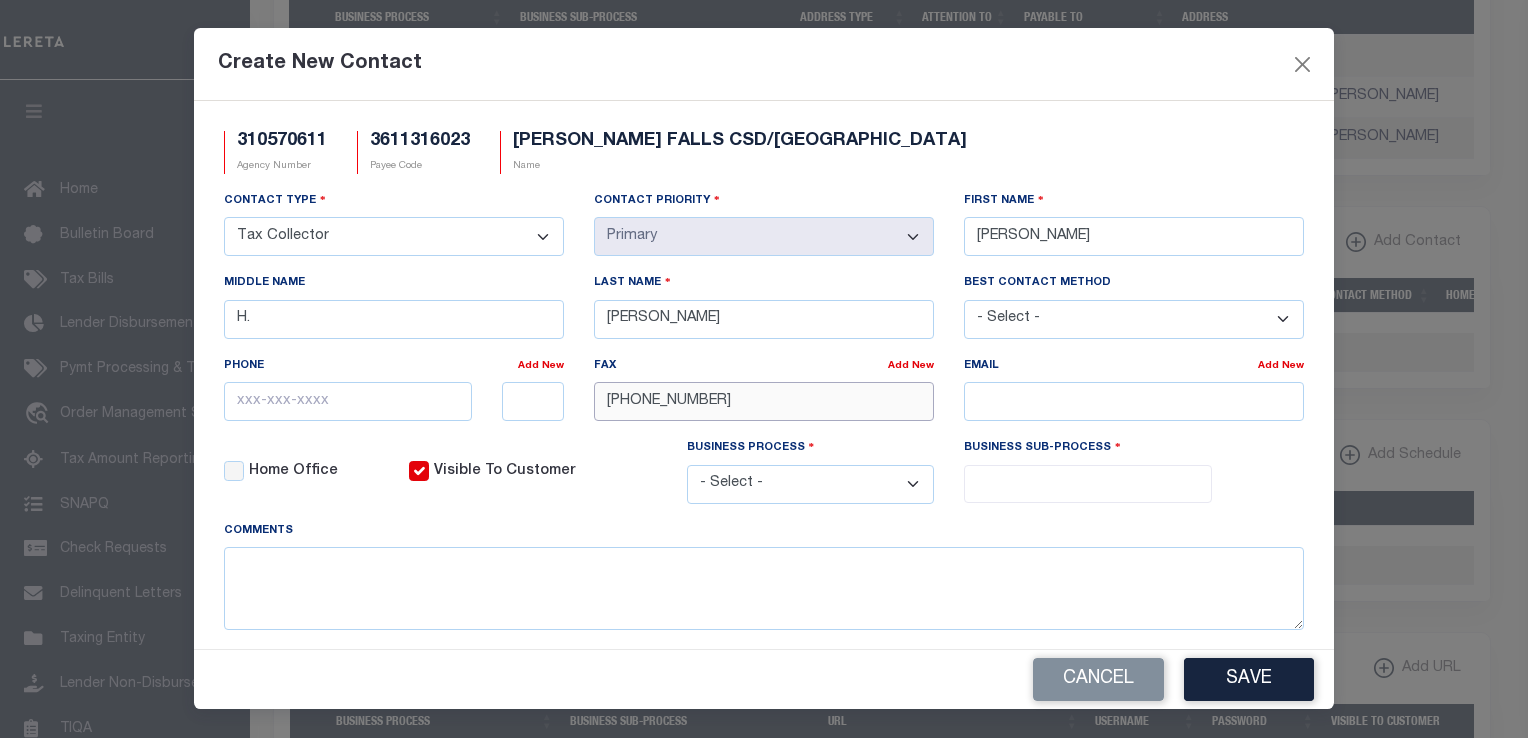 type on "518-745-4474" 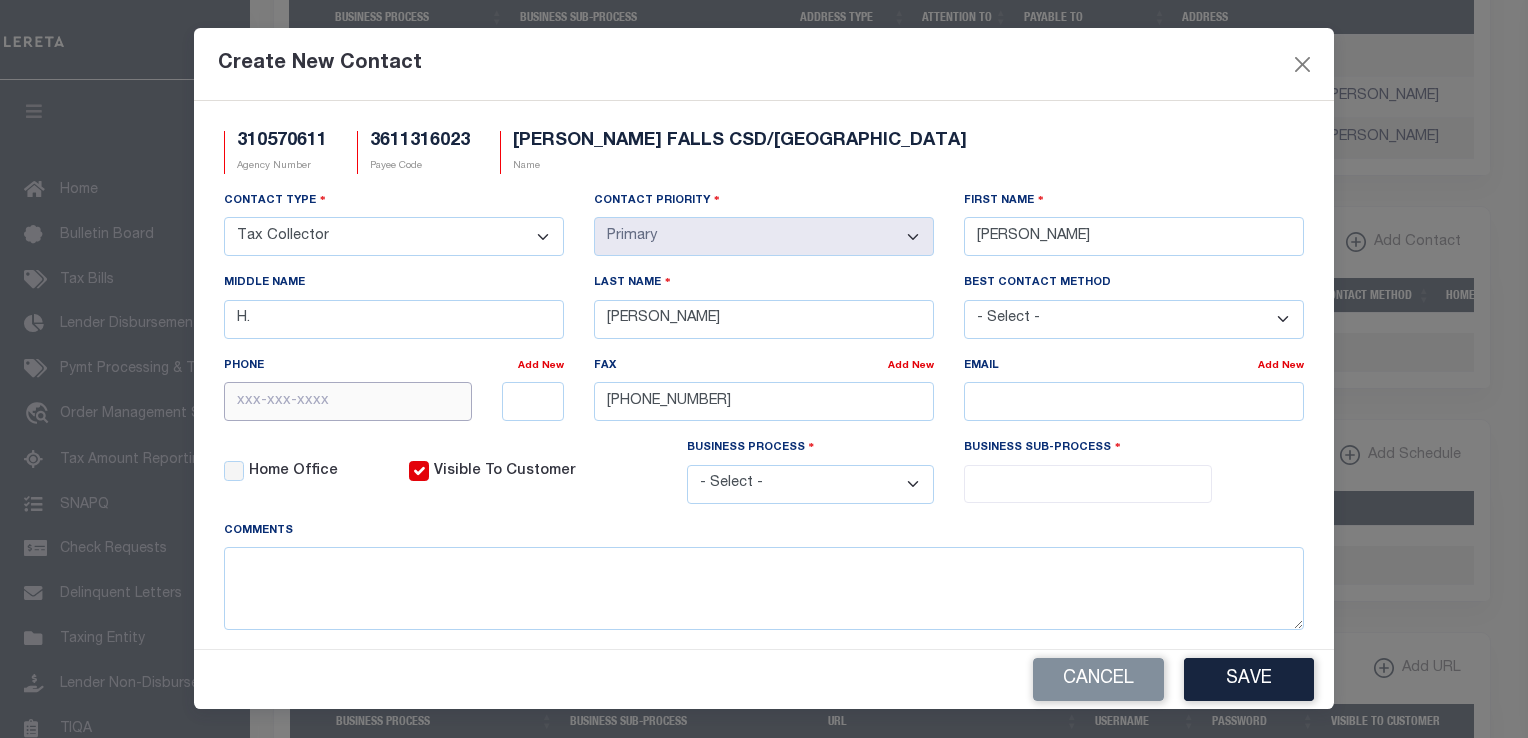 click at bounding box center [348, 401] 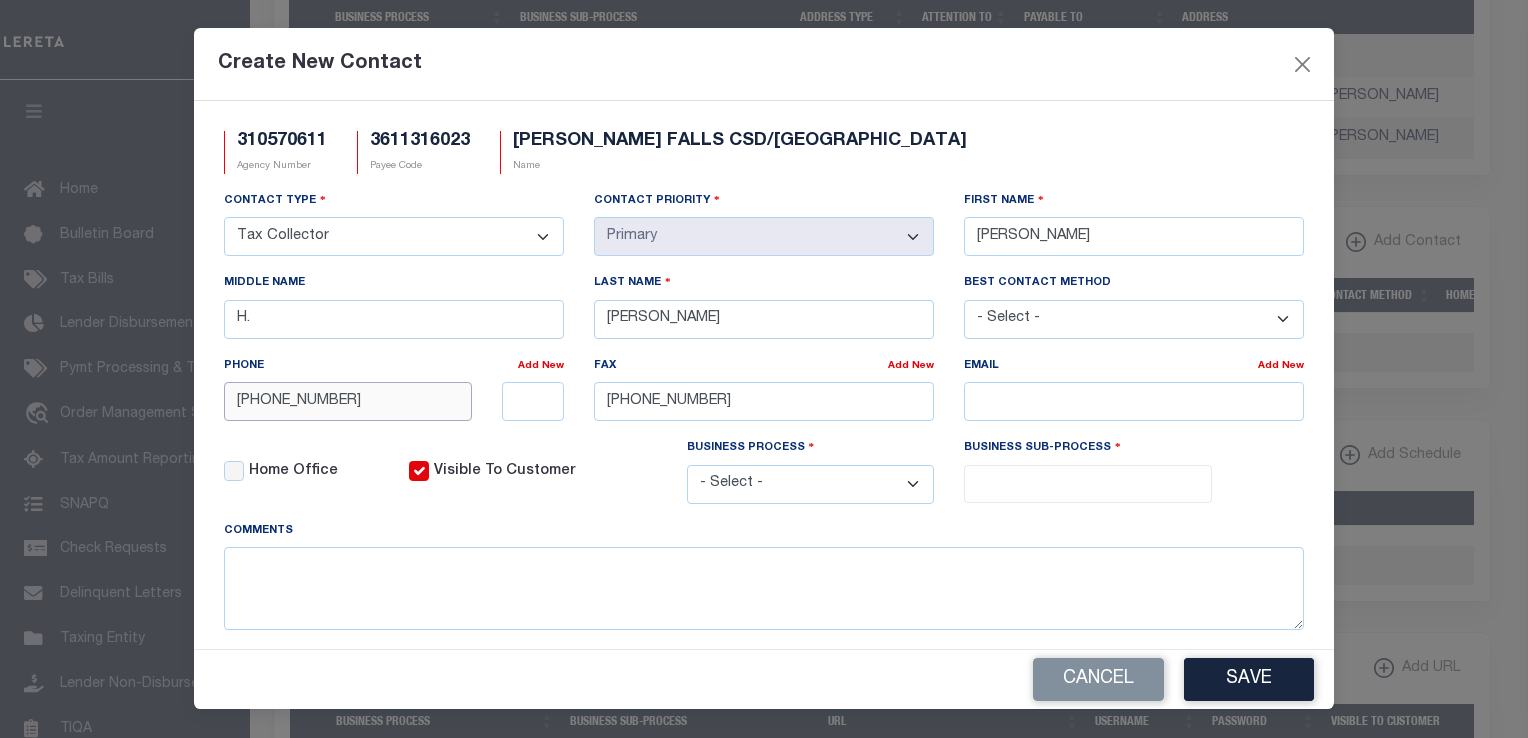 type on "518-761-8234" 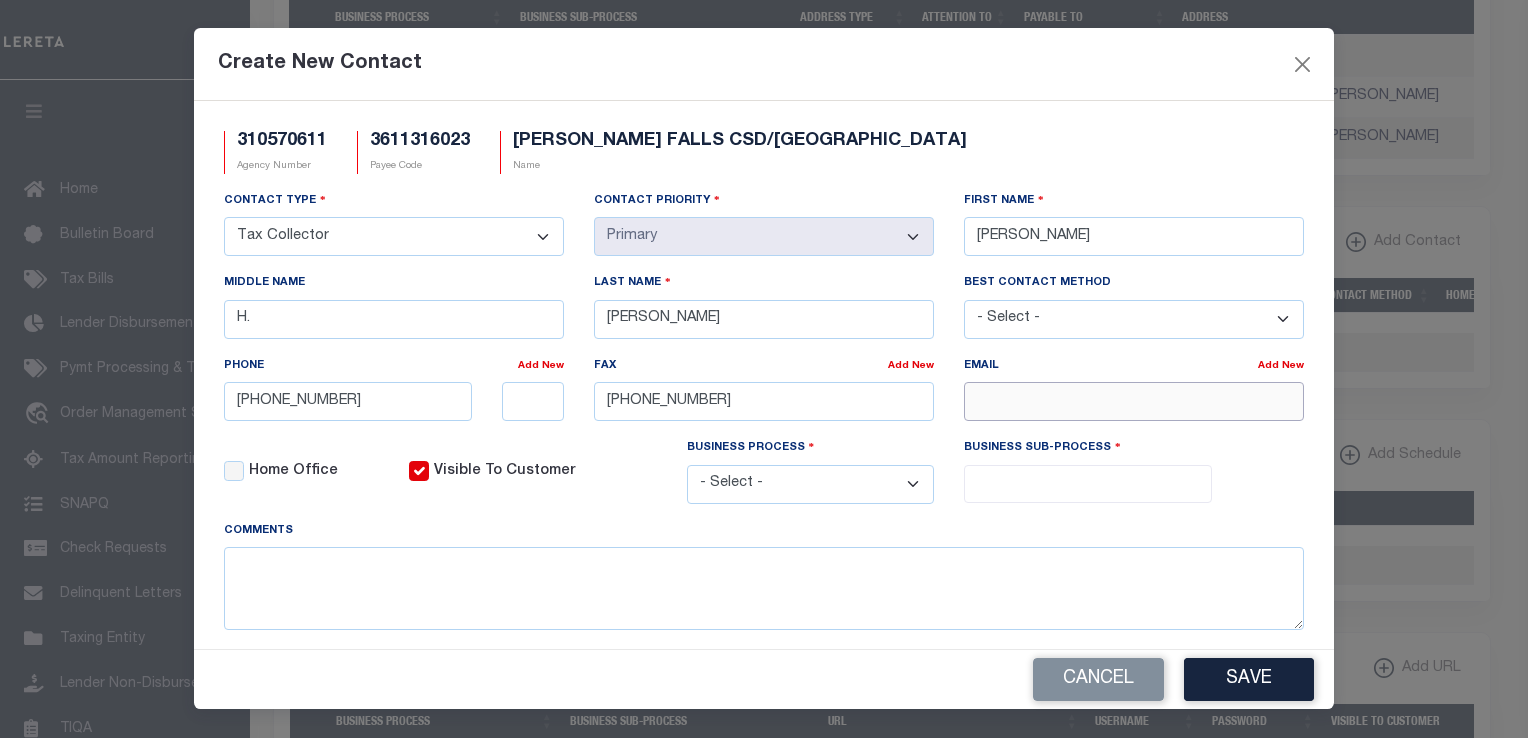 click at bounding box center (1134, 401) 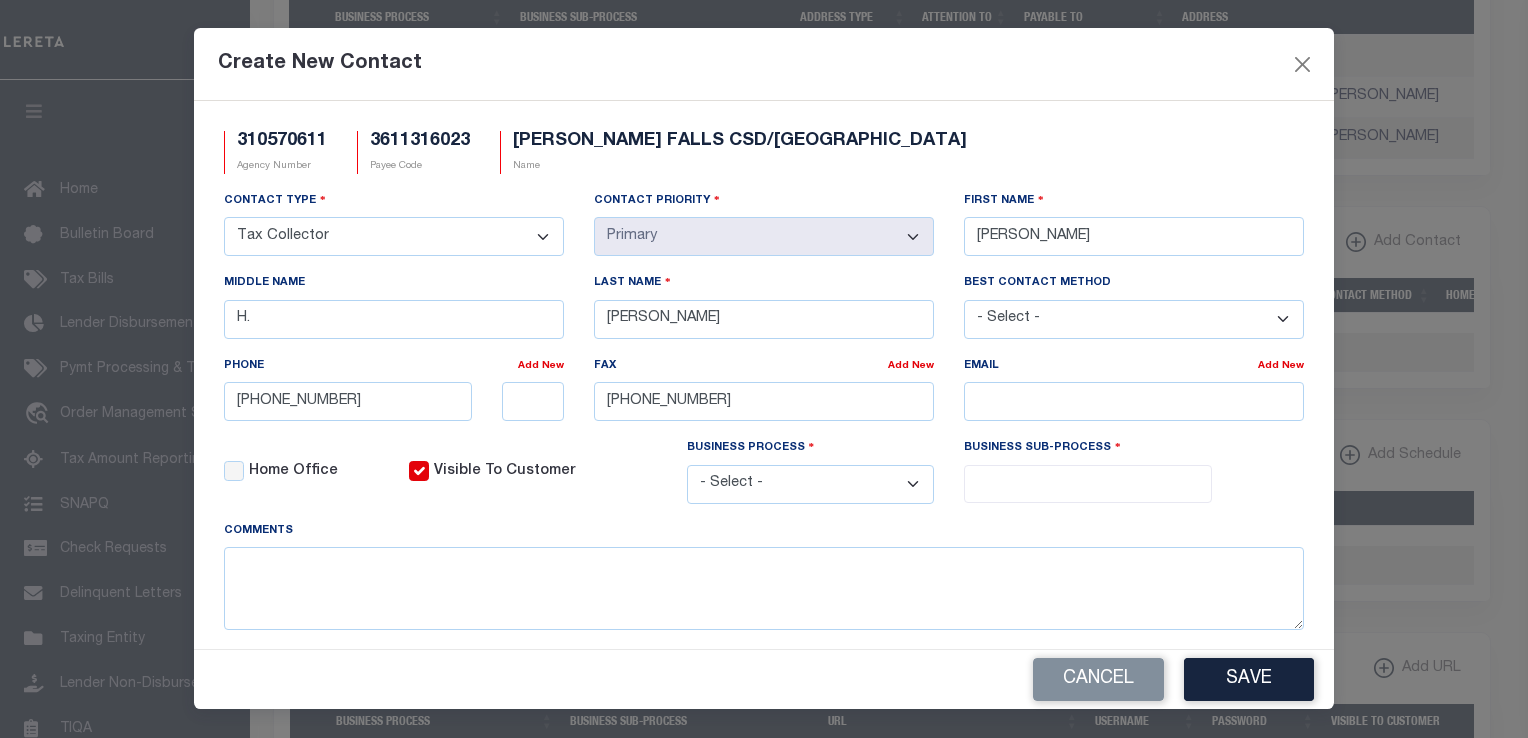 click on "310570611
Agency Number
3611316023
Payee Code
HUDSON FALLS CSD/QUEENSBURY TOWN
Name" at bounding box center [764, 160] 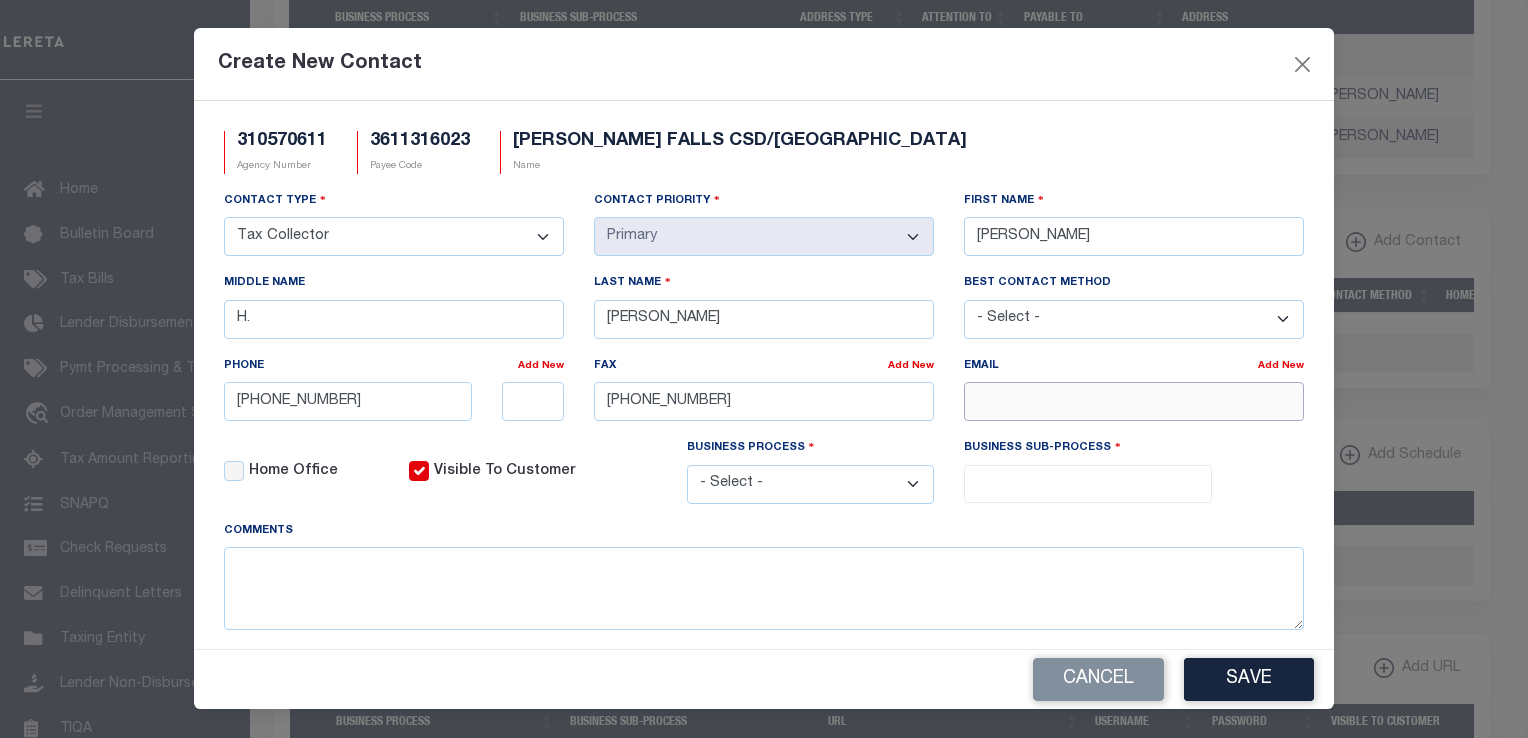 click at bounding box center (1134, 401) 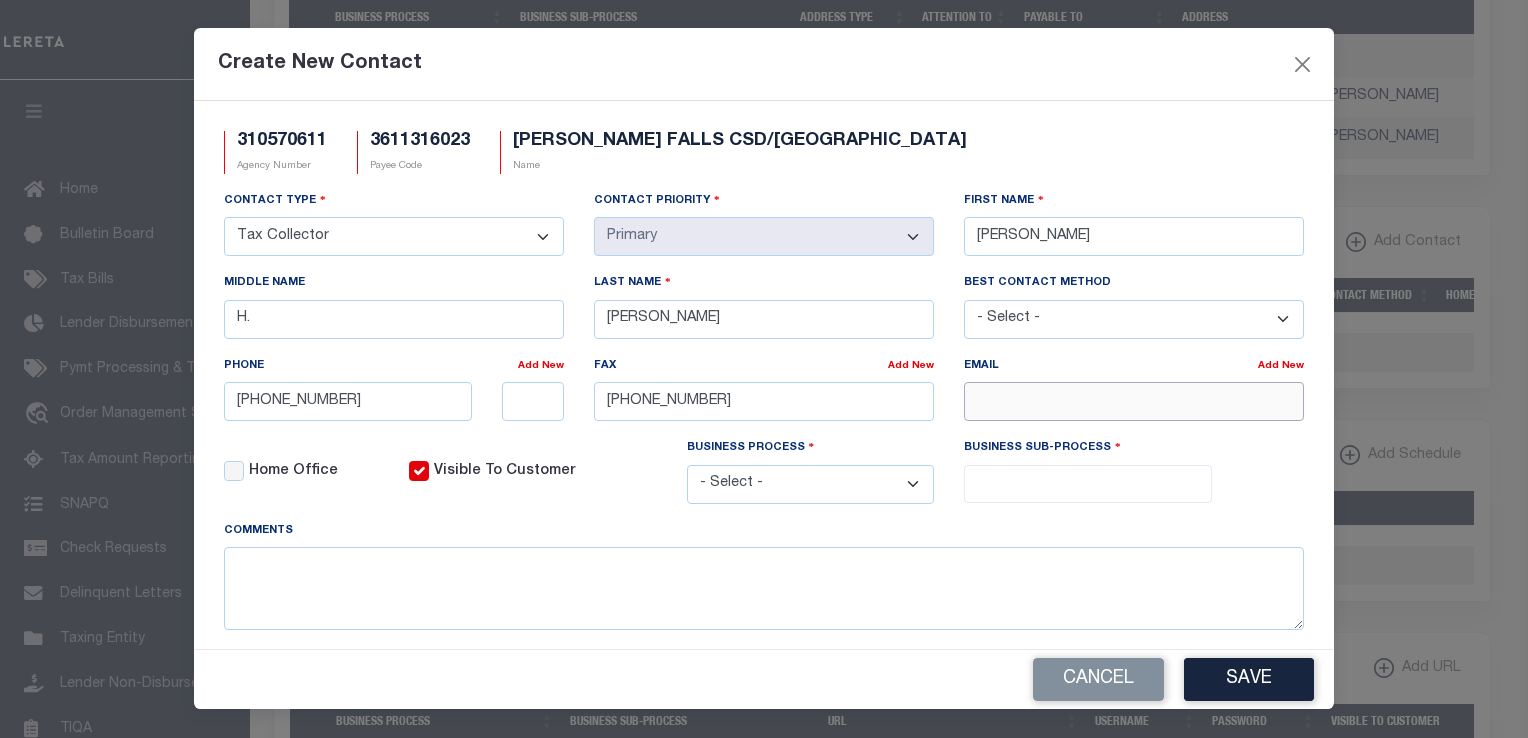 paste on "CAROLINEB@QUEENSBURY.NET" 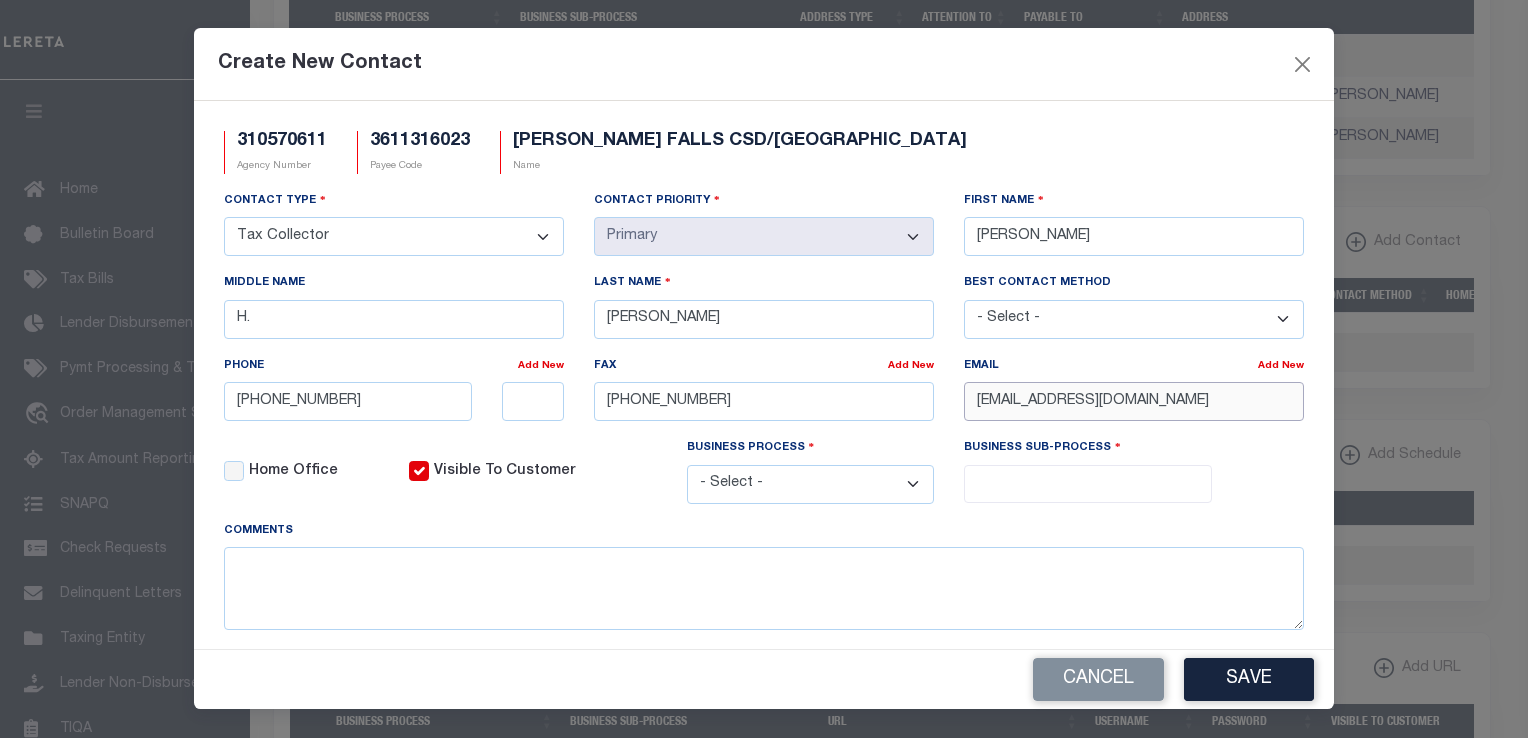 type on "CAROLINEB@QUEENSBURY.NET" 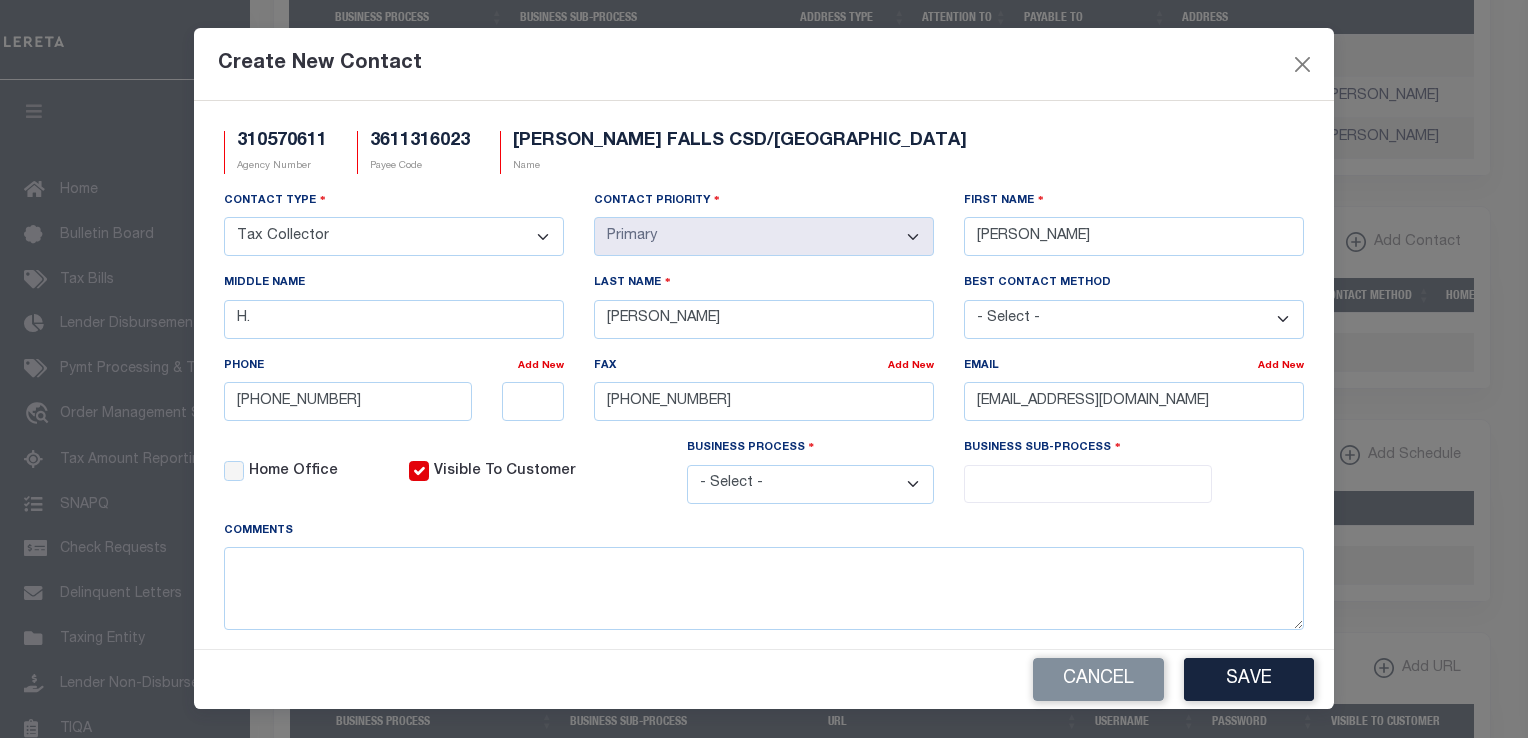 click on "310570611
Agency Number
3611316023
Payee Code
HUDSON FALLS CSD/QUEENSBURY TOWN
Name" at bounding box center (764, 160) 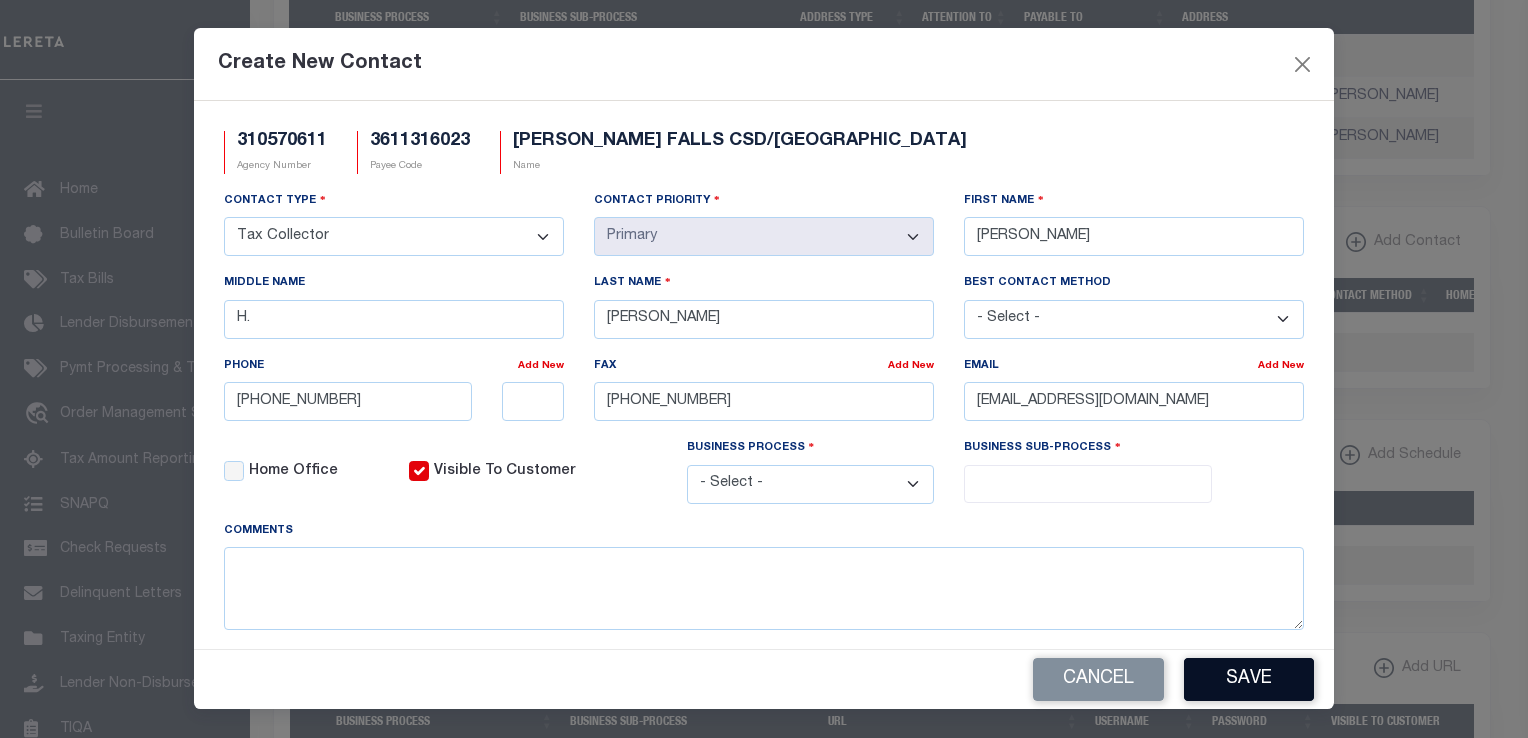 click on "Save" at bounding box center (1249, 679) 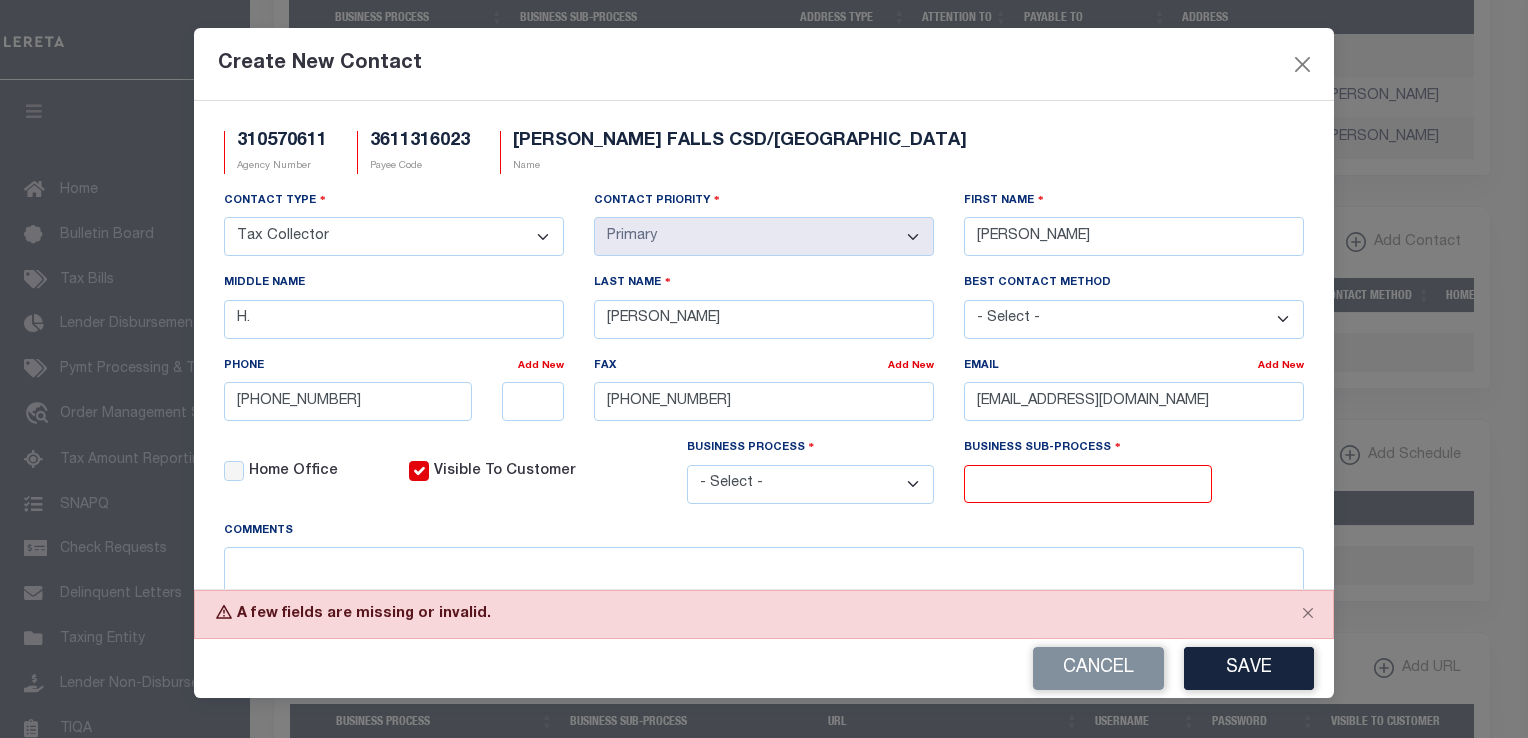 click on "- Select - All
Automation
Bill Request
Delinquency Payment
Delinquency Procurement
Escrow Payment
Escrow Procurement
General" at bounding box center (811, 484) 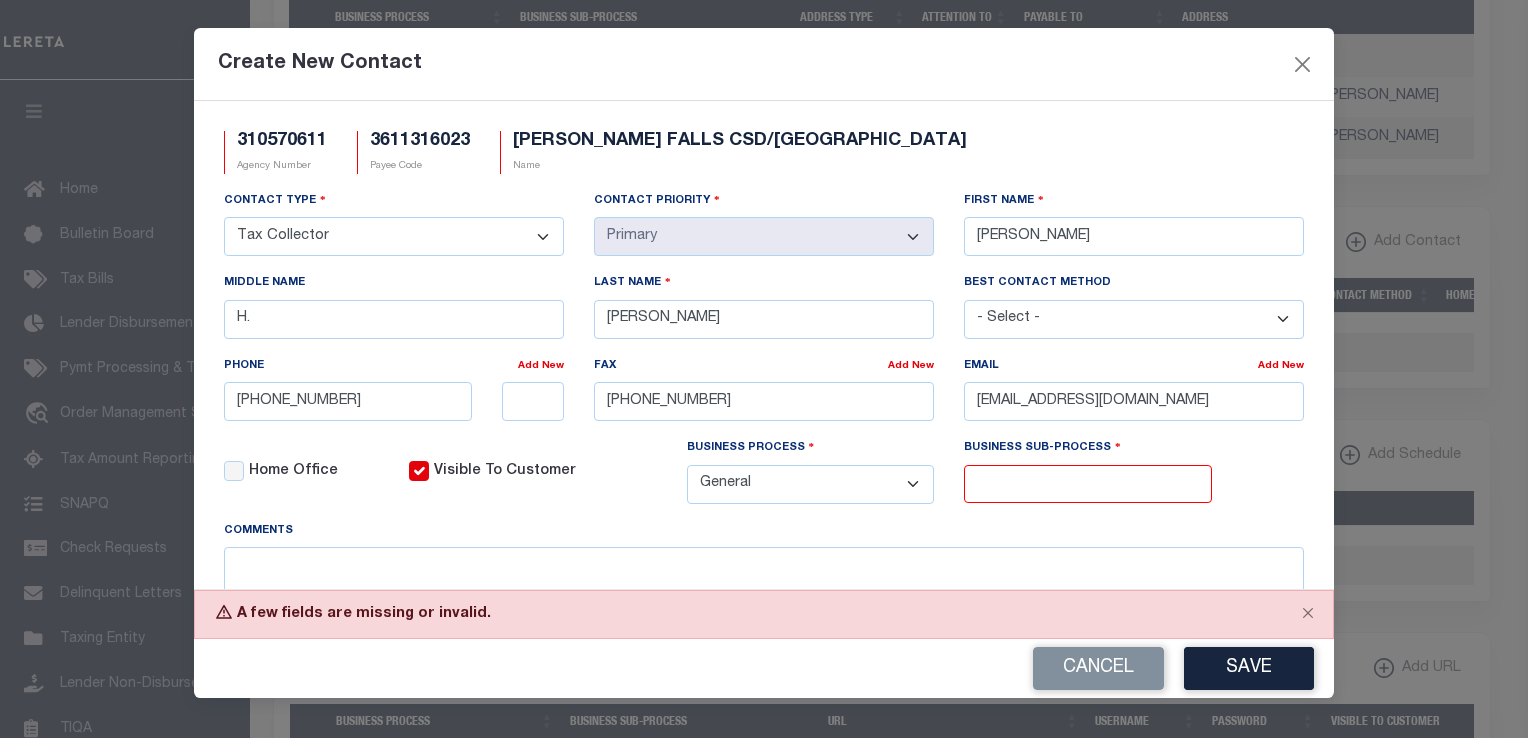 click on "- Select - All
Automation
Bill Request
Delinquency Payment
Delinquency Procurement
Escrow Payment
Escrow Procurement
General" at bounding box center [811, 484] 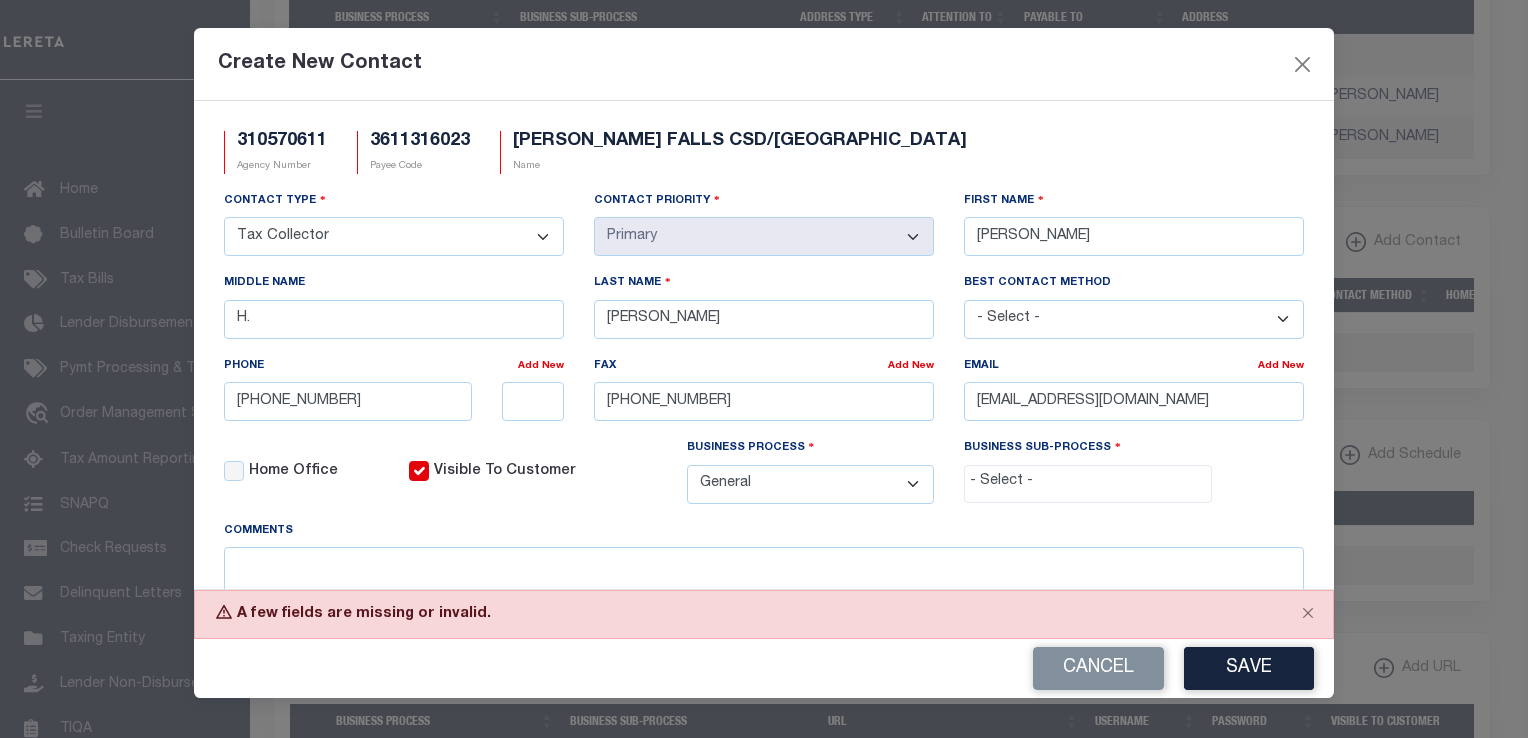 click at bounding box center [1086, 482] 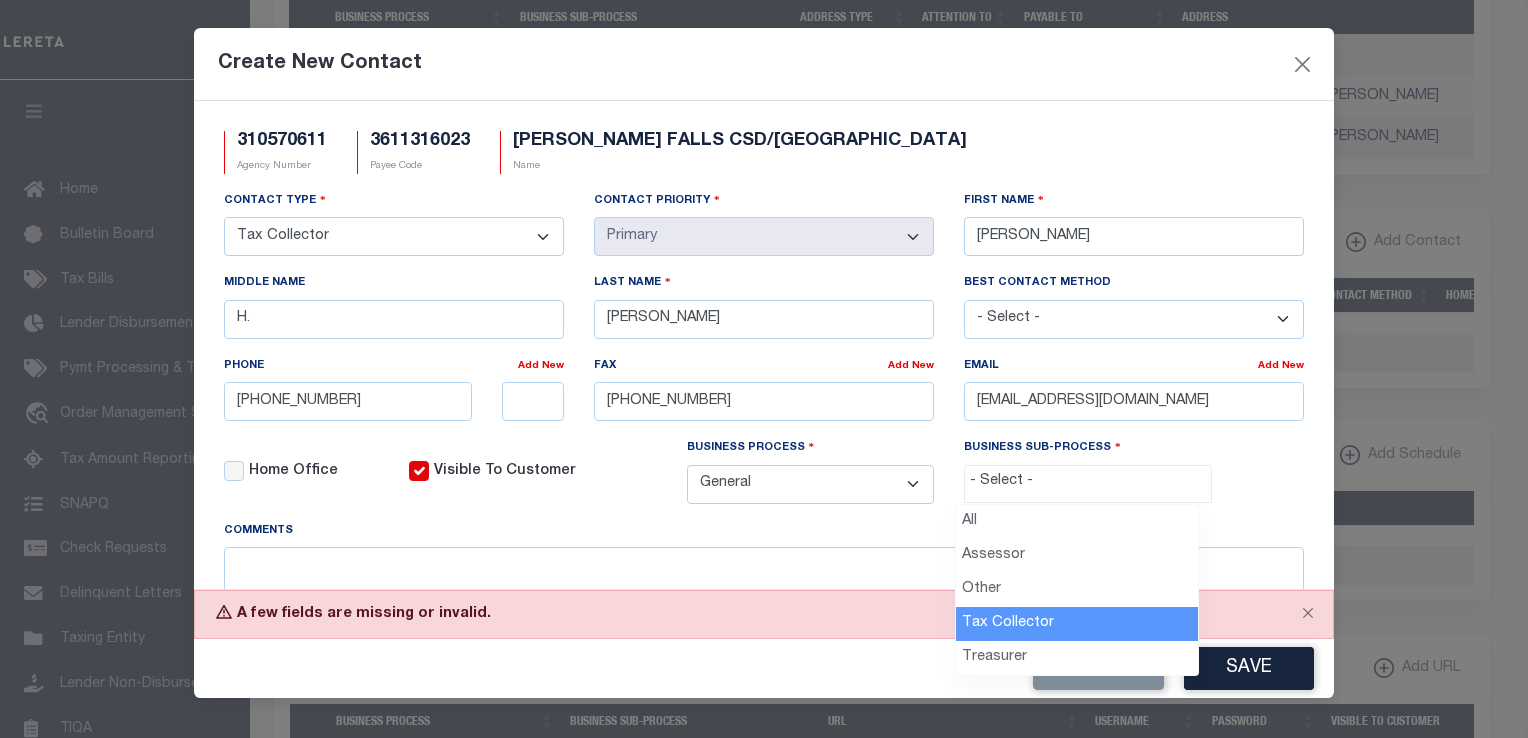 select on "31" 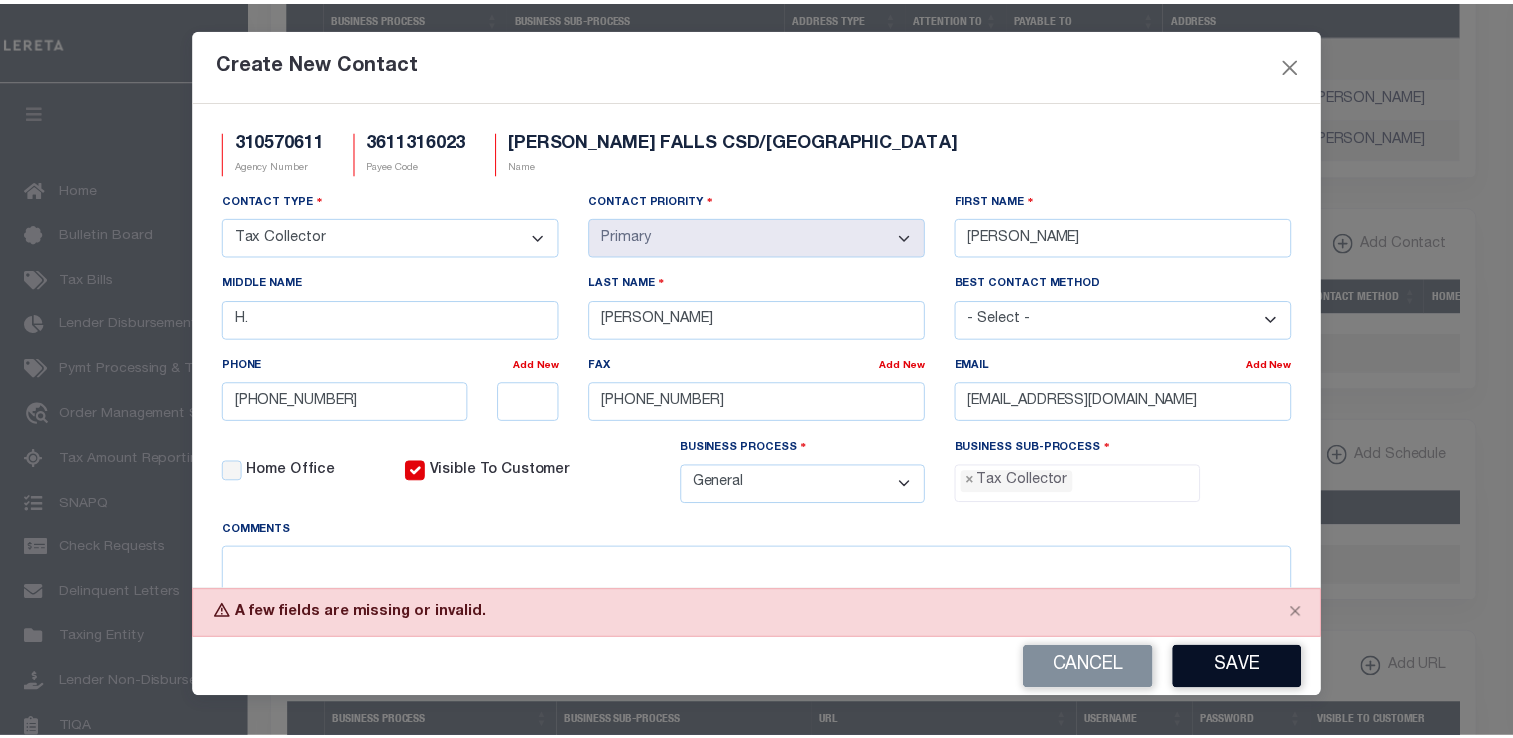 scroll, scrollTop: 56, scrollLeft: 0, axis: vertical 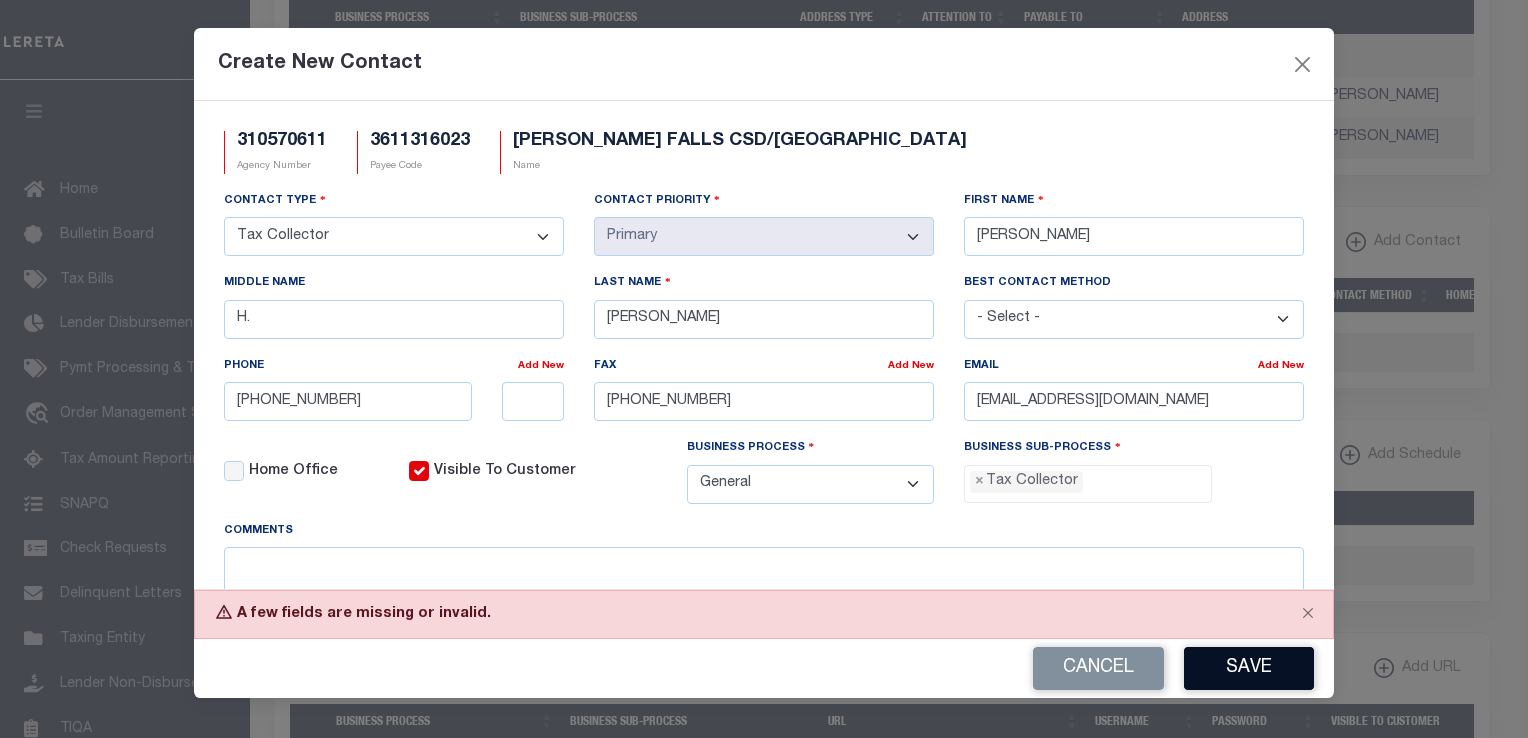 click on "Save" at bounding box center (1249, 668) 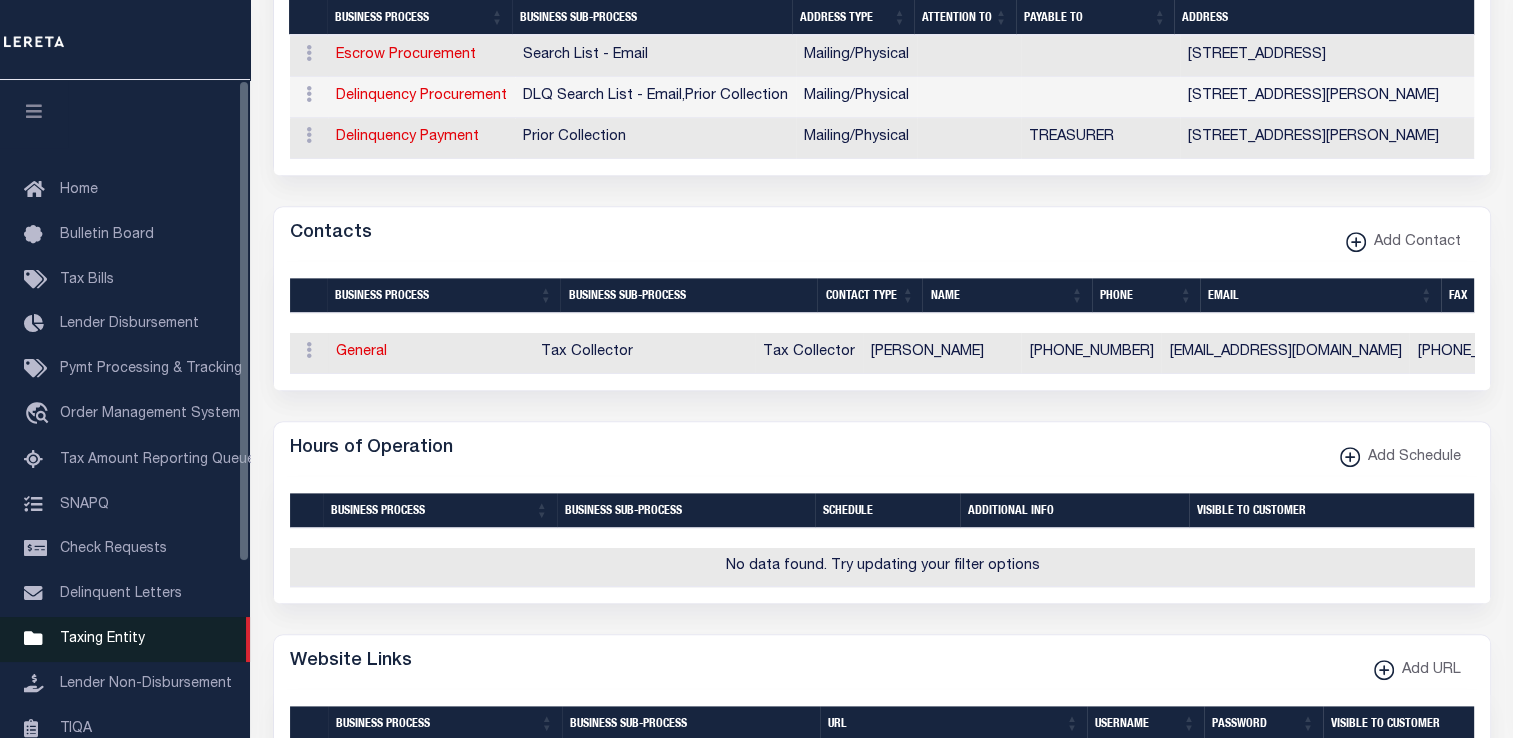 click on "Taxing Entity" at bounding box center [102, 639] 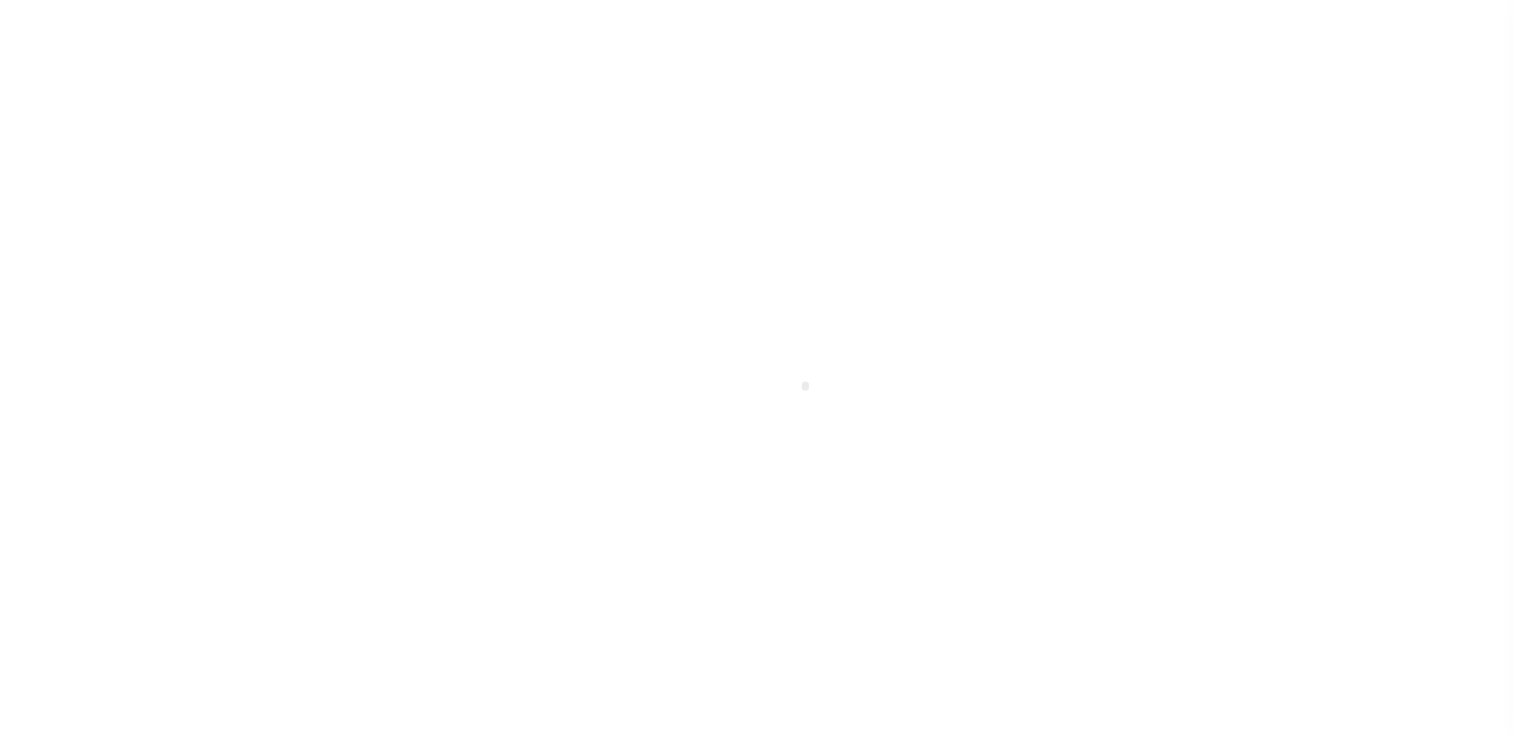 select 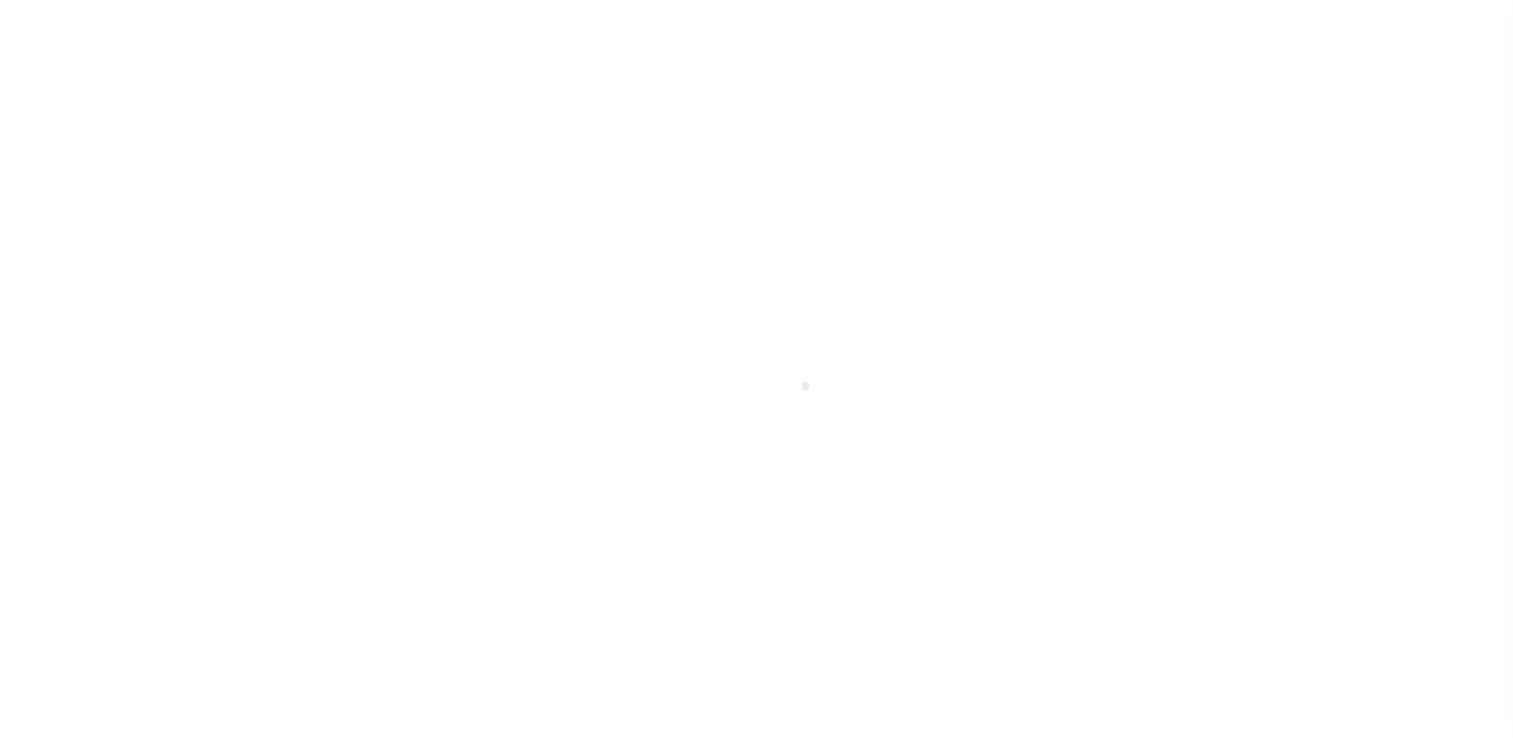 scroll, scrollTop: 239, scrollLeft: 0, axis: vertical 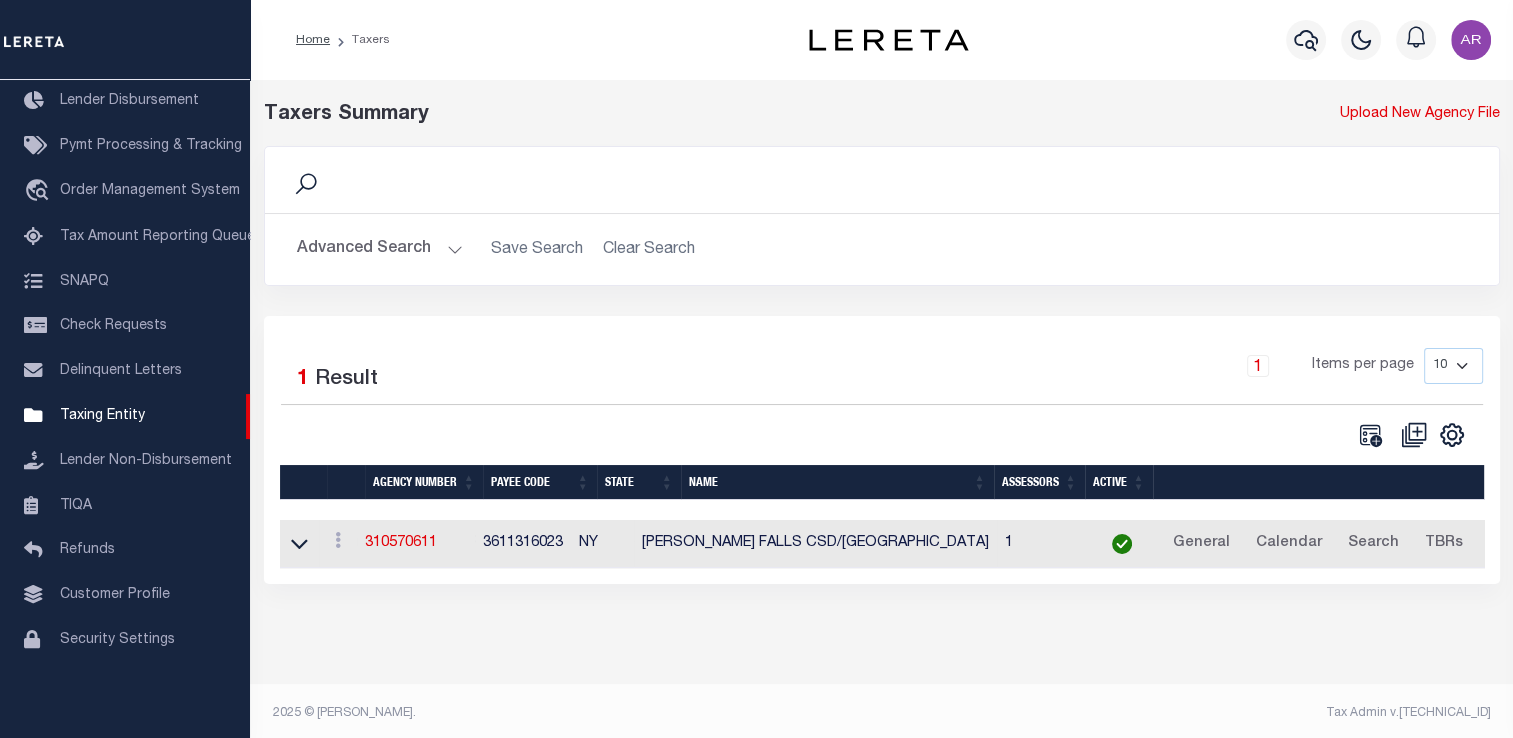 click on "Advanced Search" at bounding box center [380, 249] 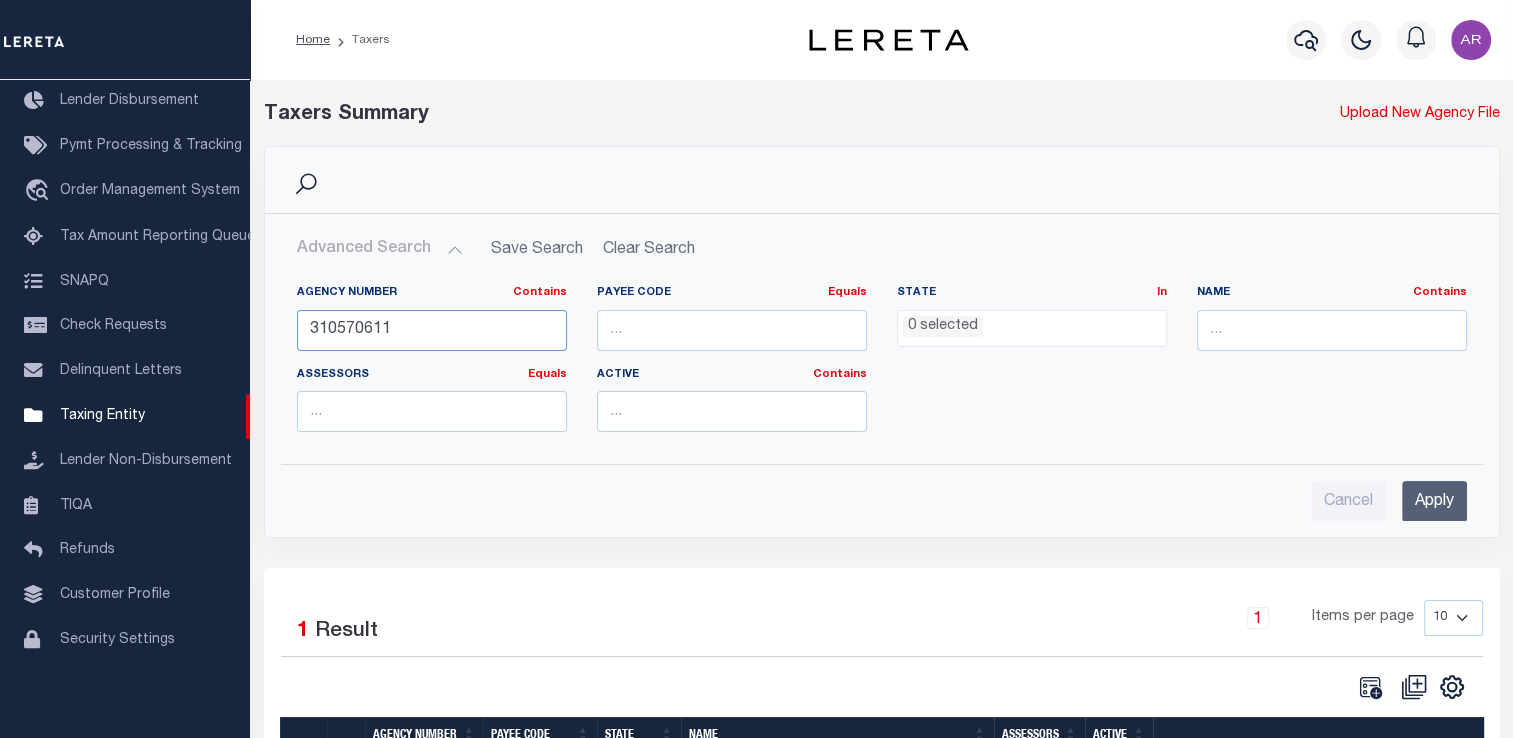 click on "310570611" at bounding box center [432, 330] 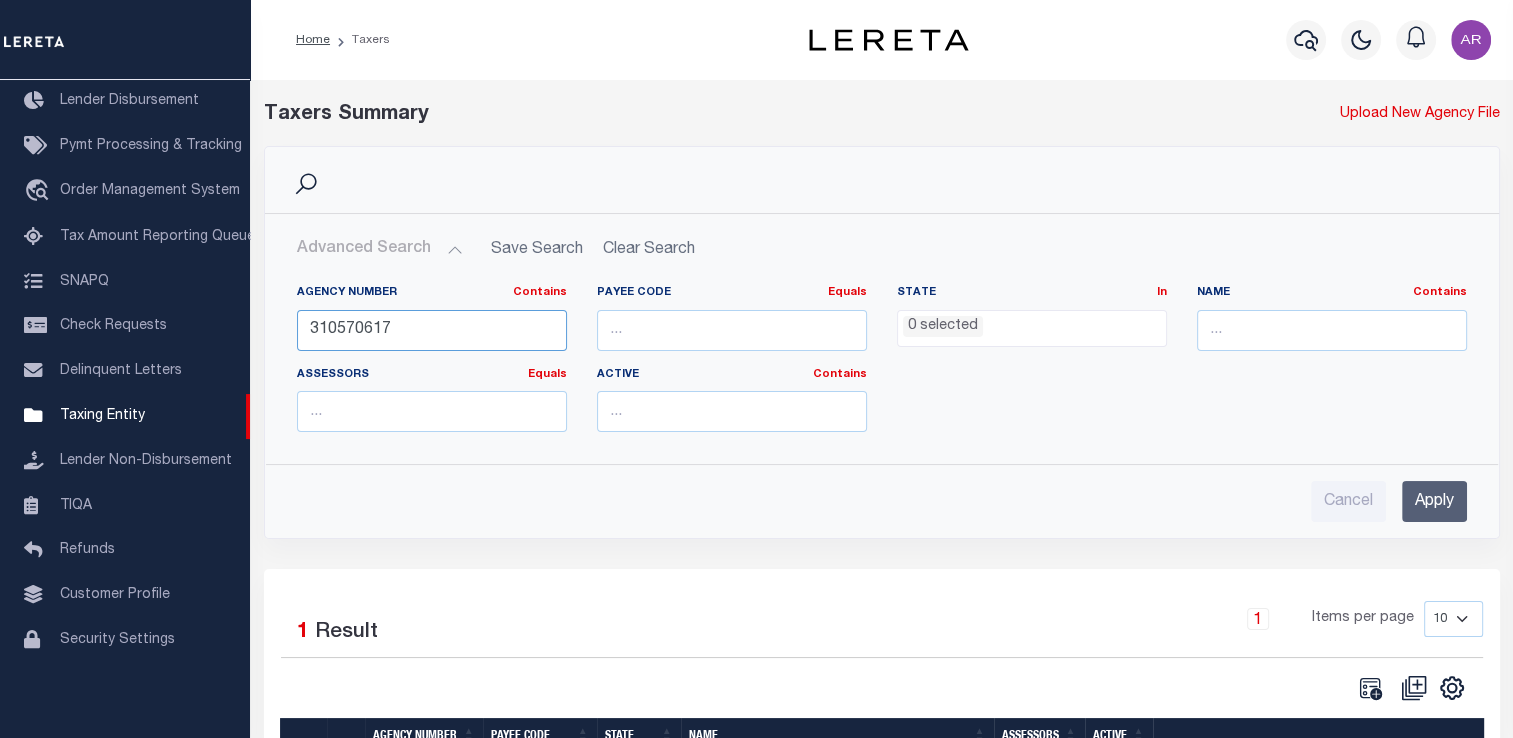 type on "310570617" 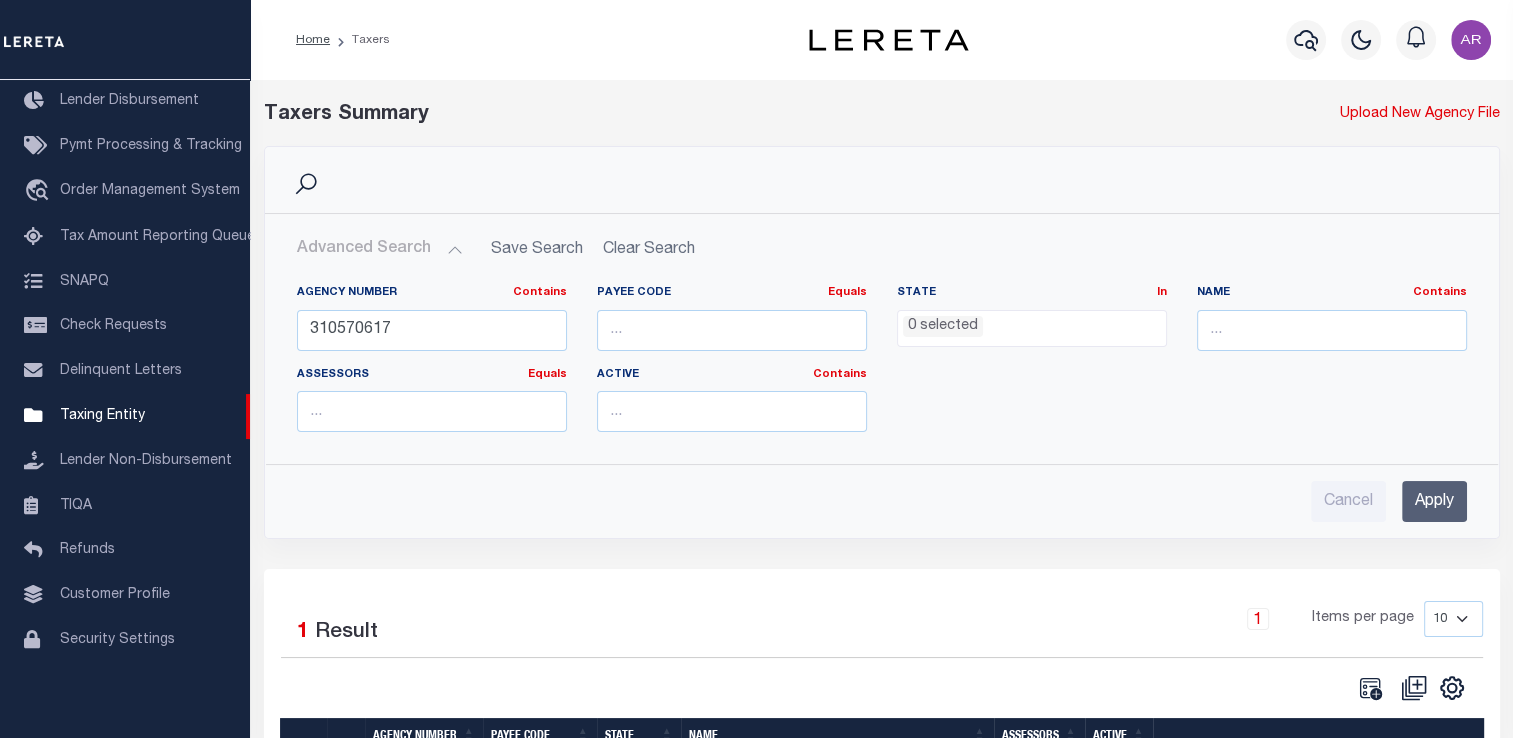 click on "Apply" at bounding box center (1434, 501) 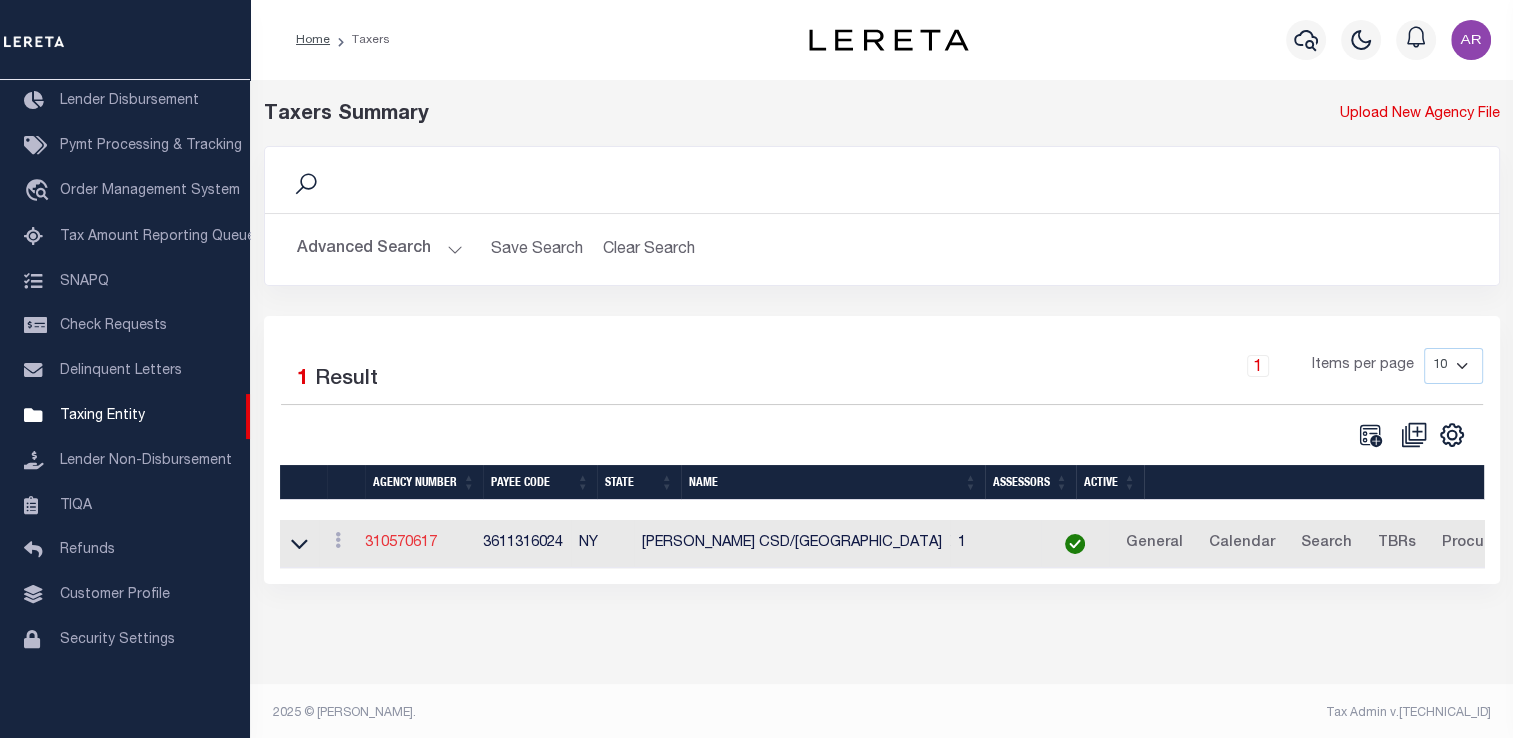 click on "310570617" at bounding box center [401, 543] 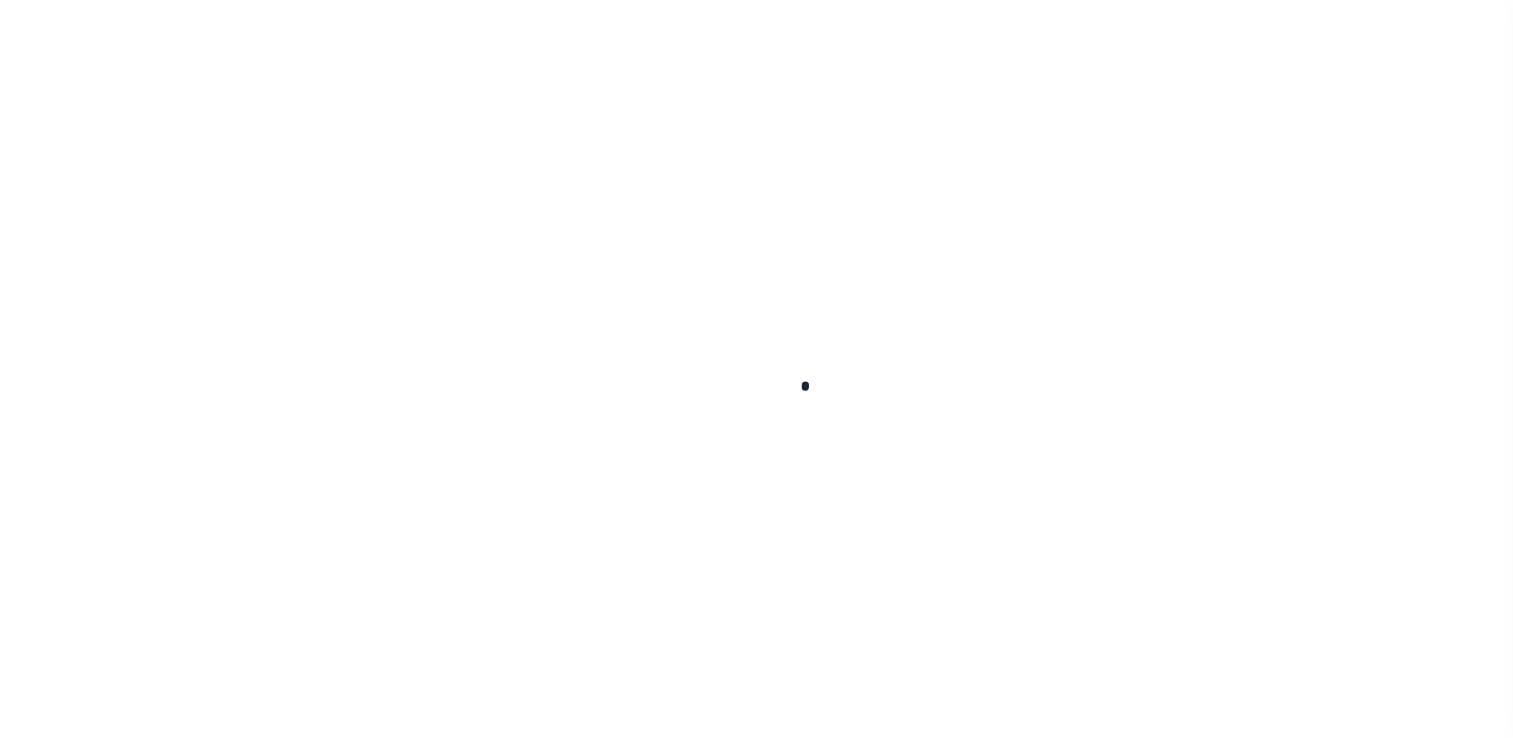 select 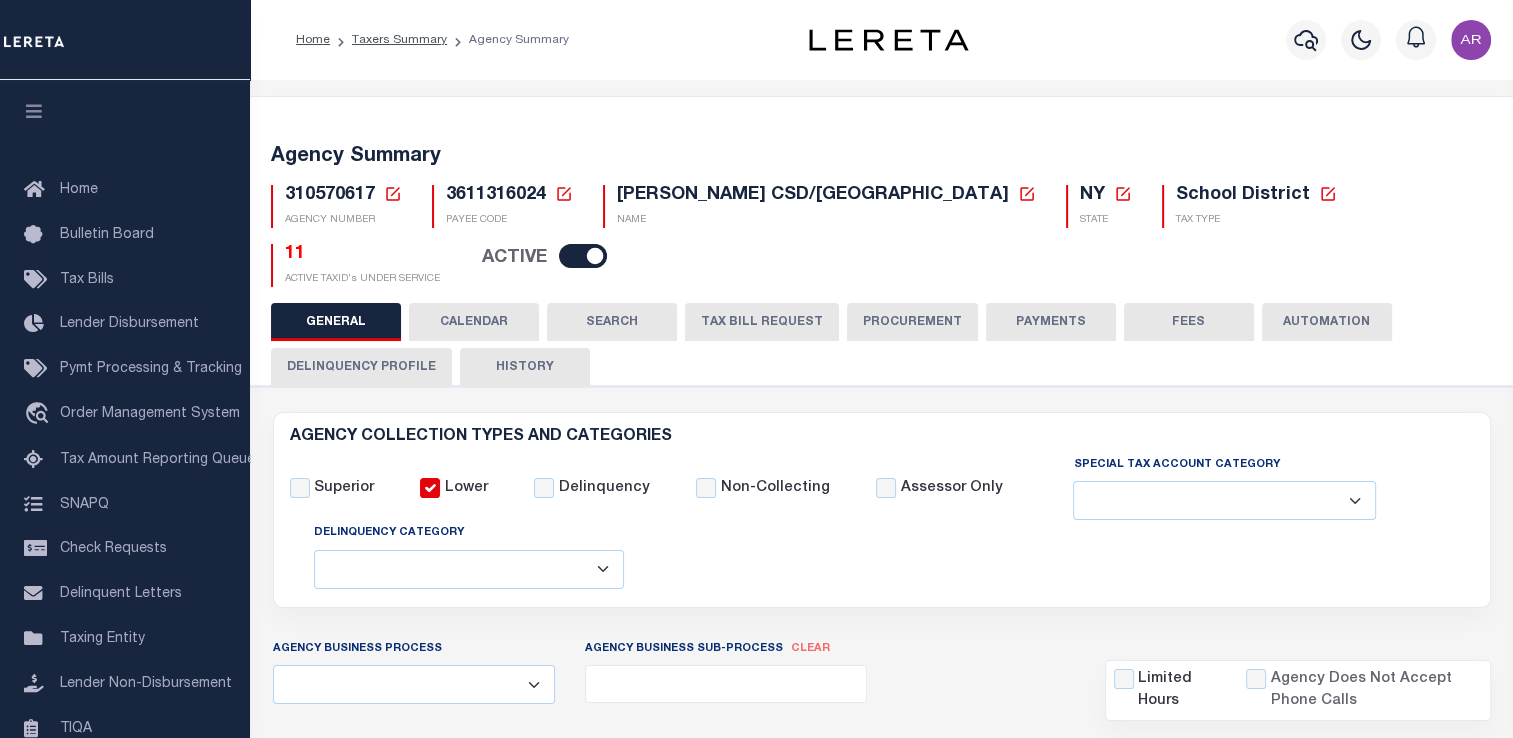 click on "FEES" at bounding box center [1189, 322] 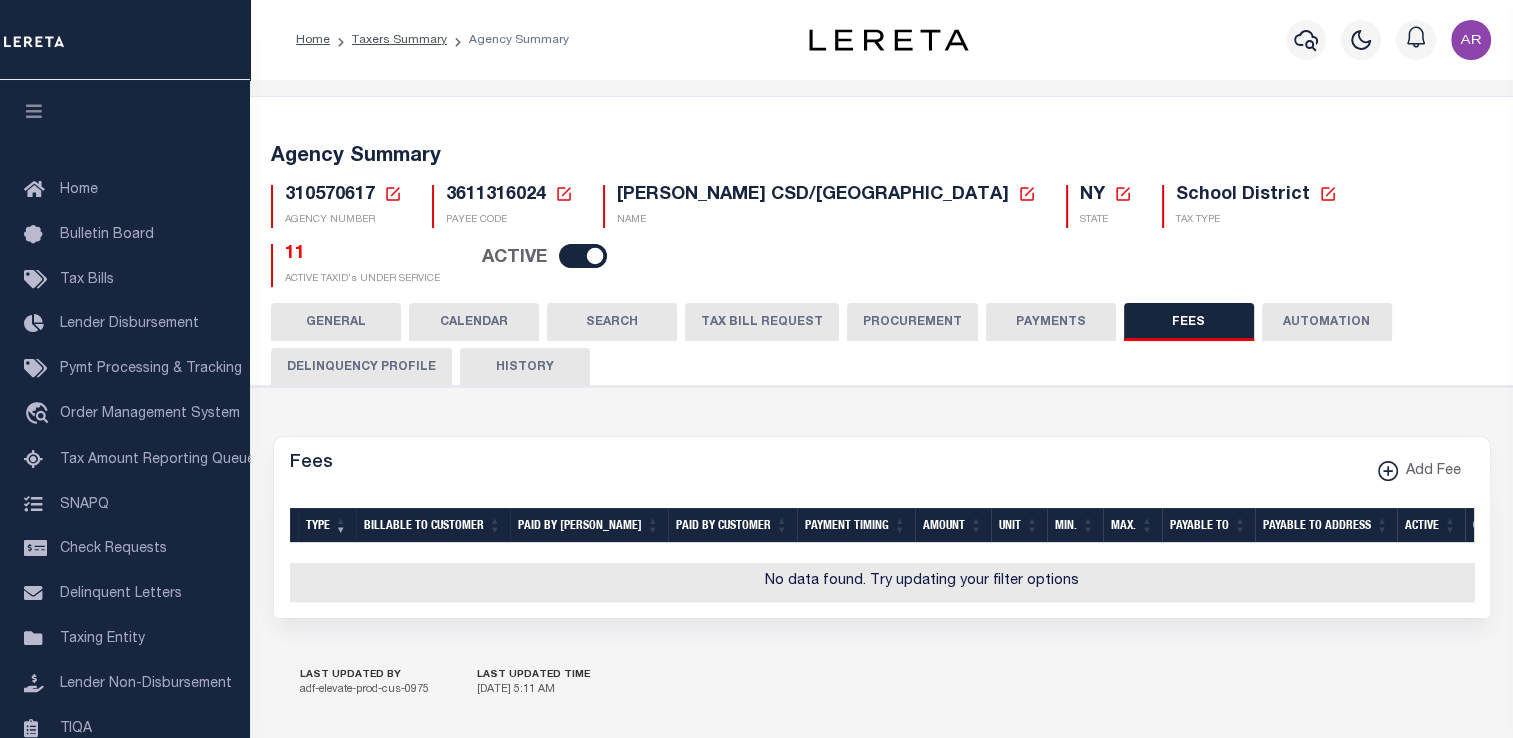 click on "PAYMENTS" at bounding box center [1051, 322] 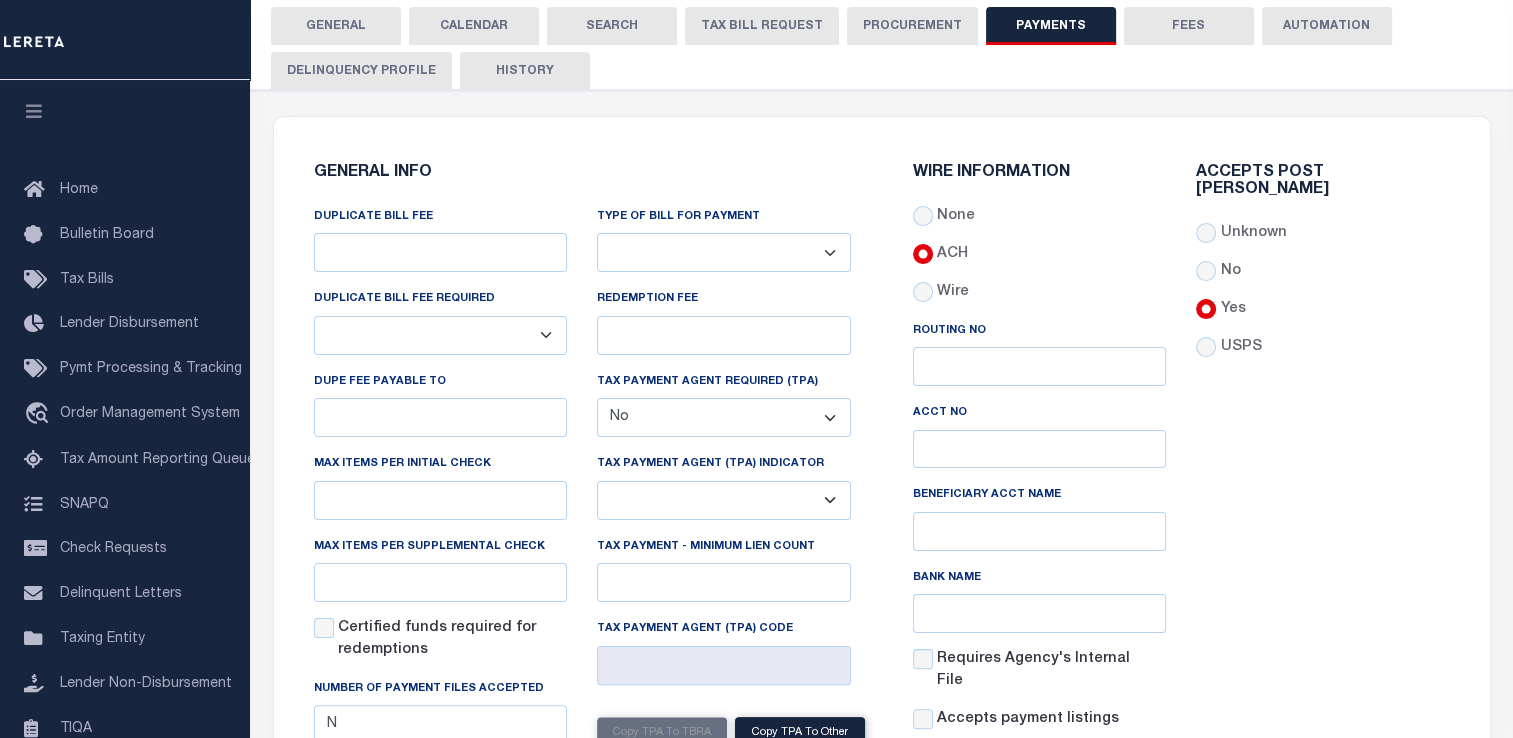 scroll, scrollTop: 0, scrollLeft: 0, axis: both 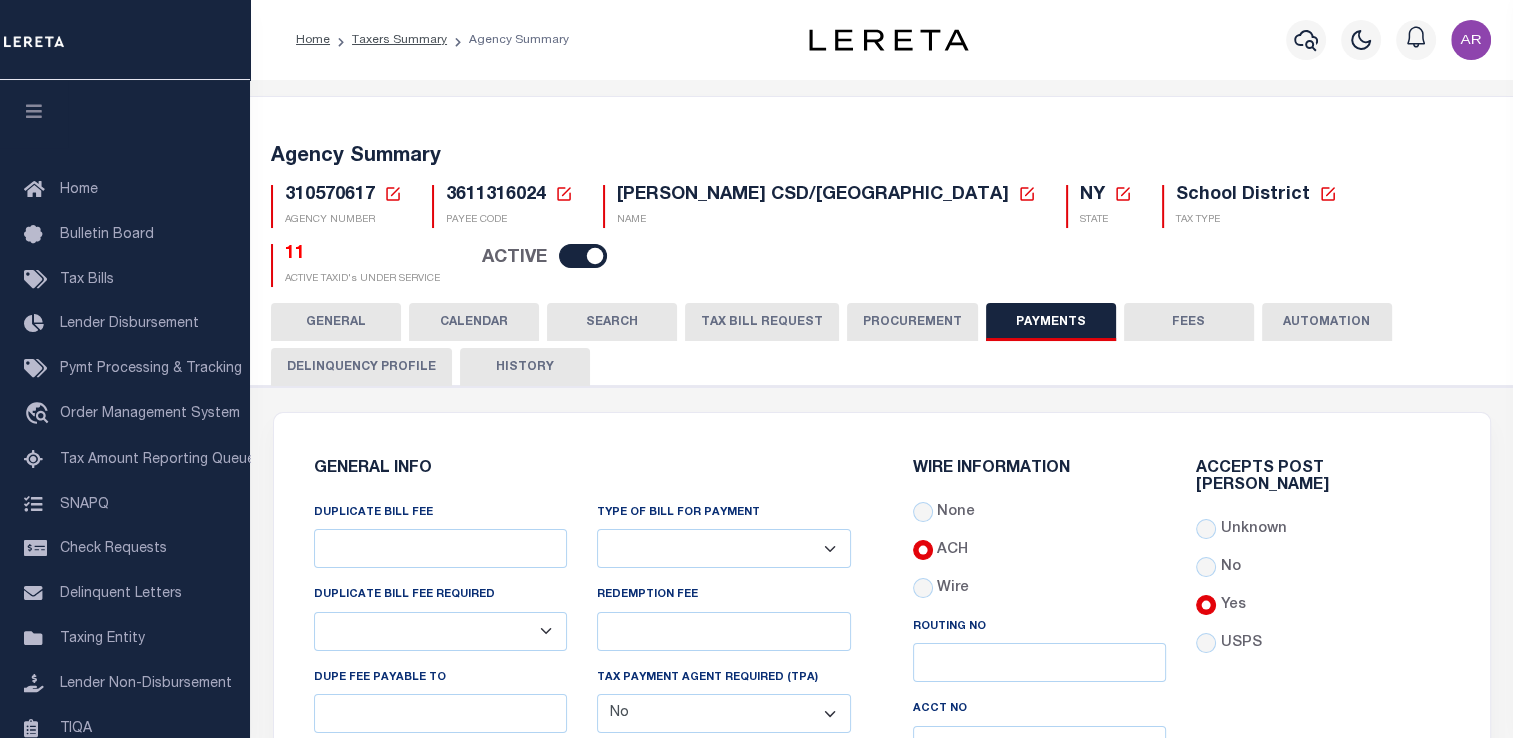 click on "GENERAL" at bounding box center [336, 322] 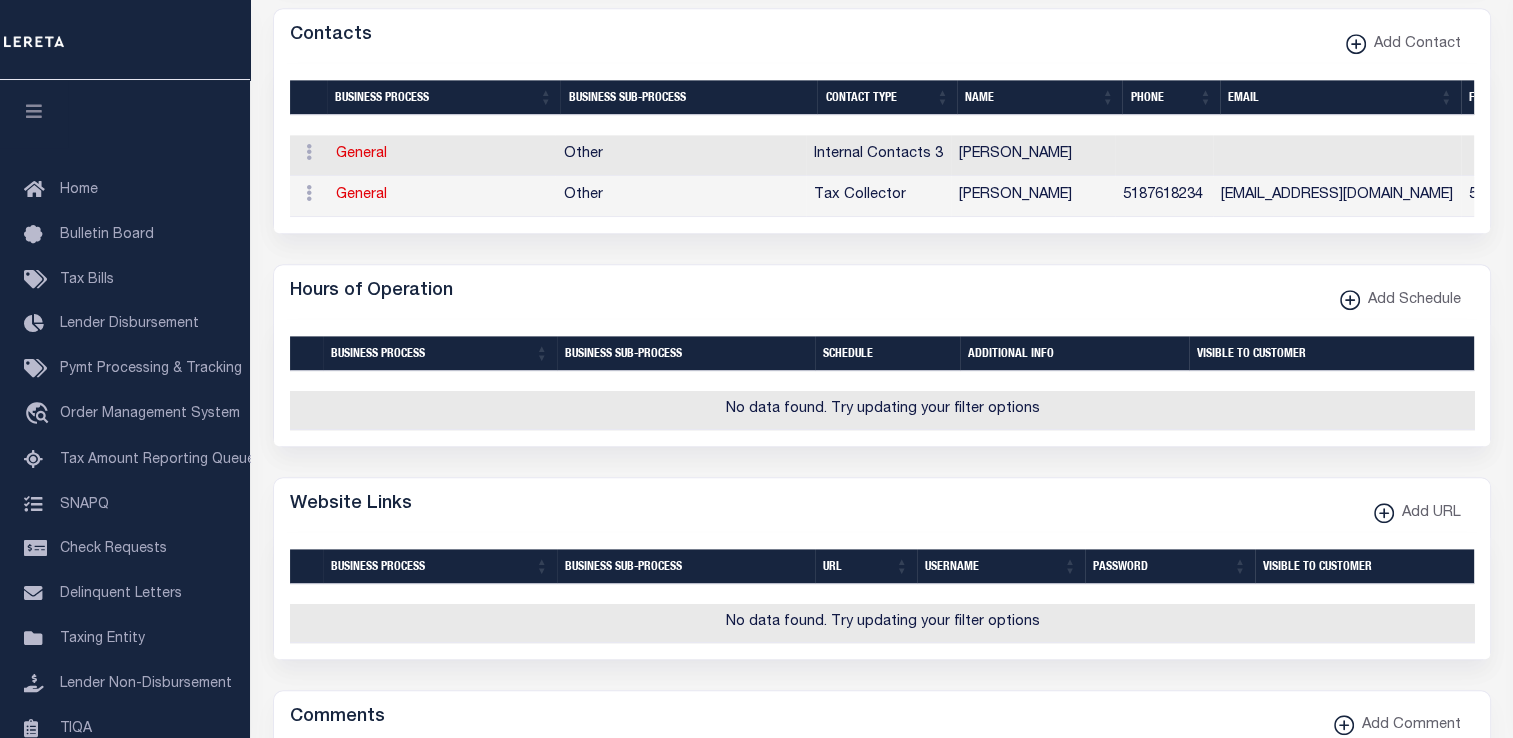 scroll, scrollTop: 1145, scrollLeft: 0, axis: vertical 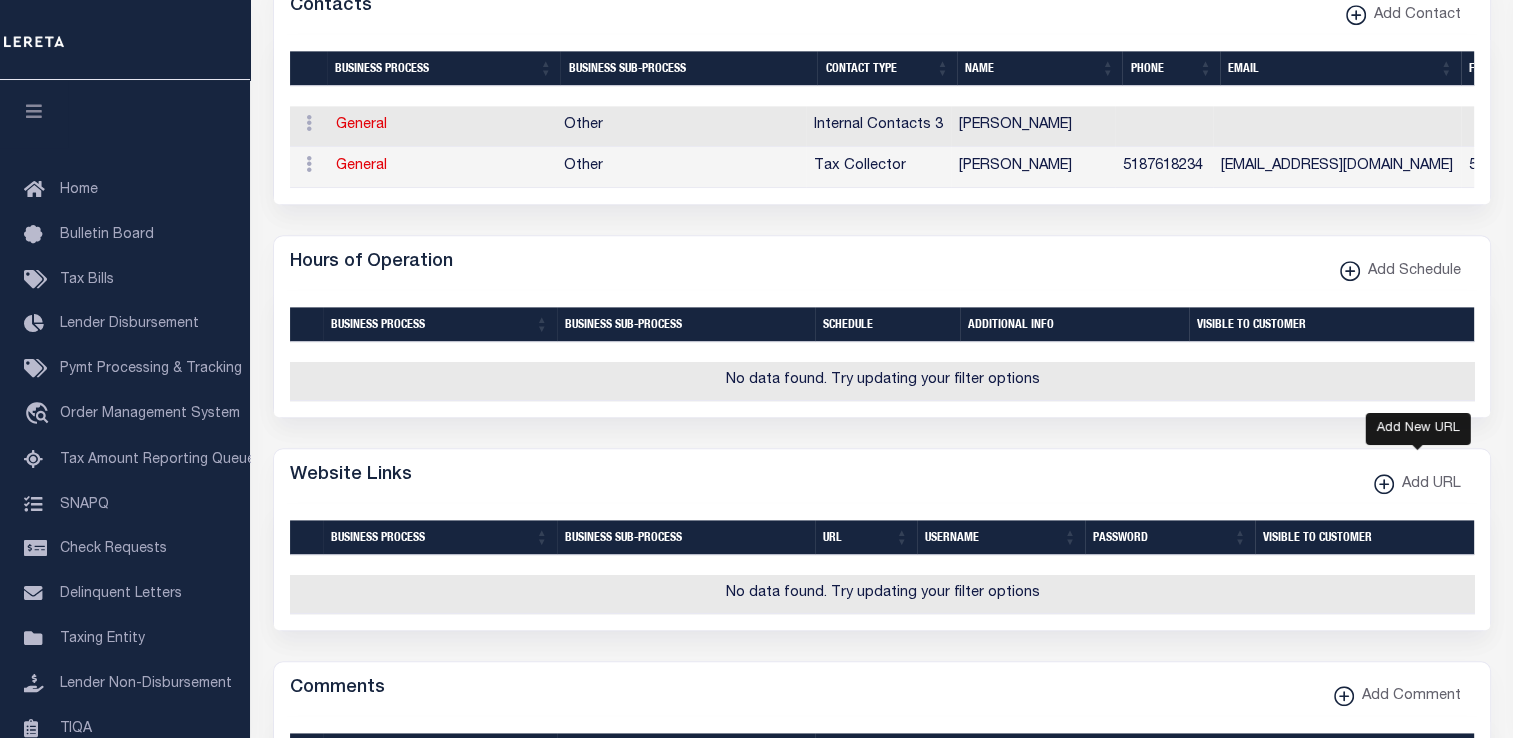 click 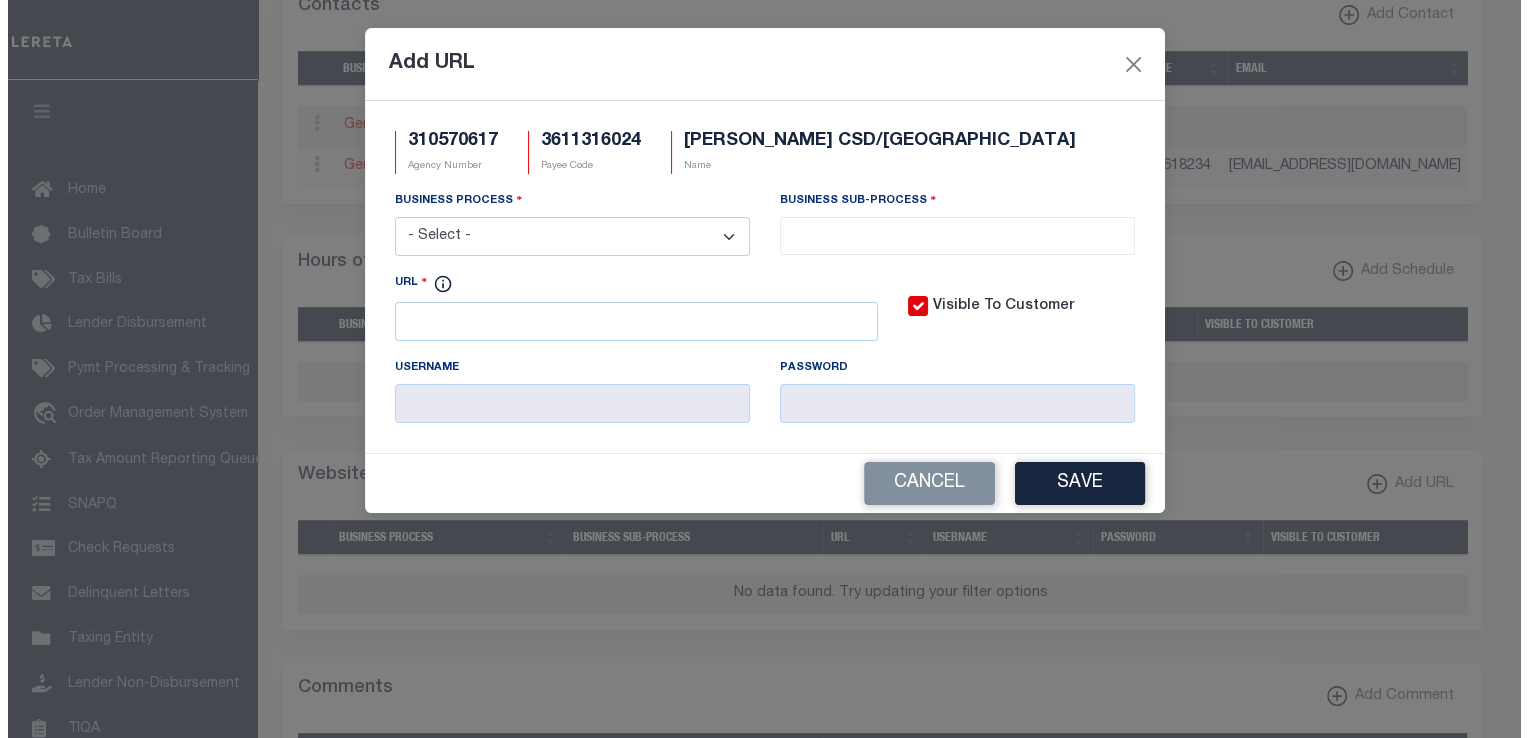 scroll, scrollTop: 1133, scrollLeft: 0, axis: vertical 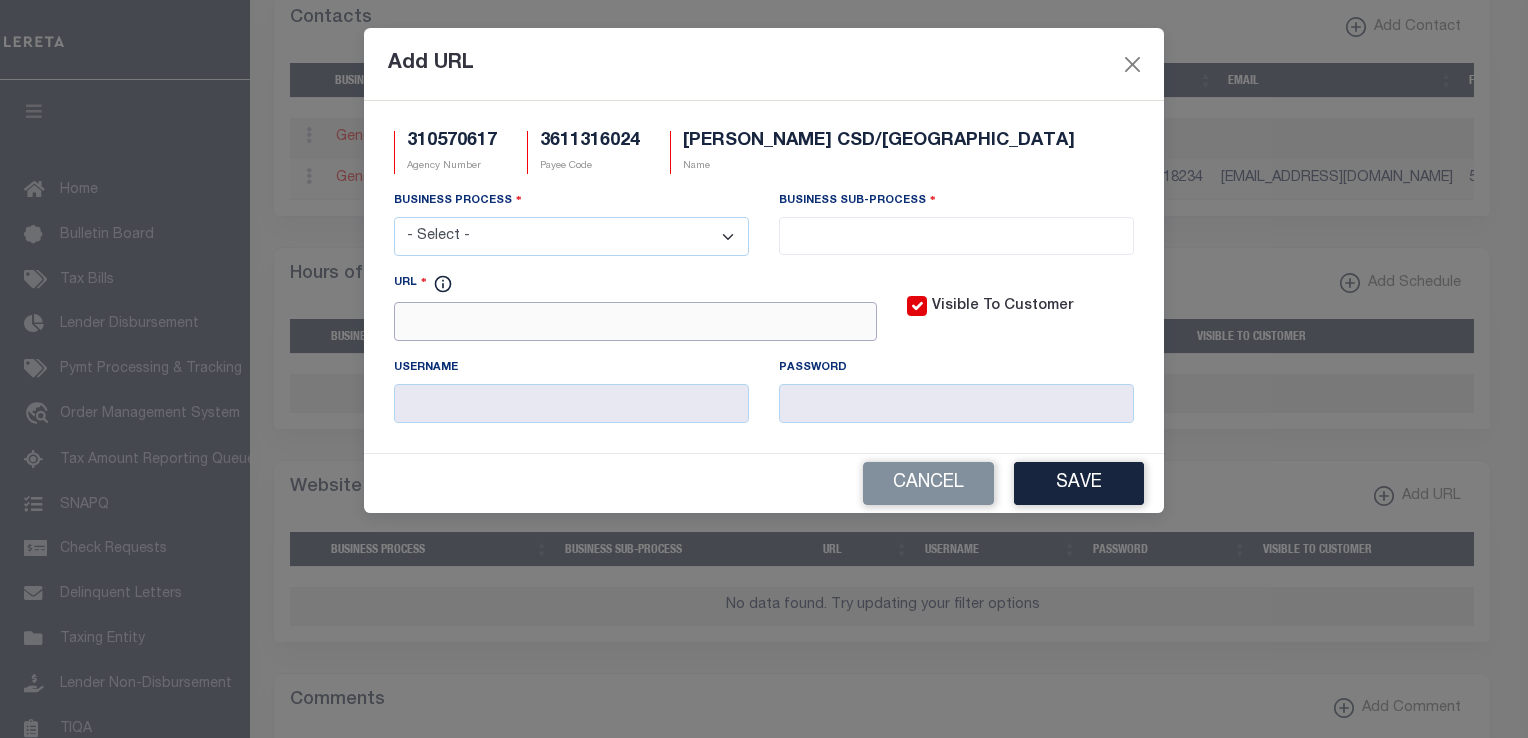 click on "URL" at bounding box center (635, 321) 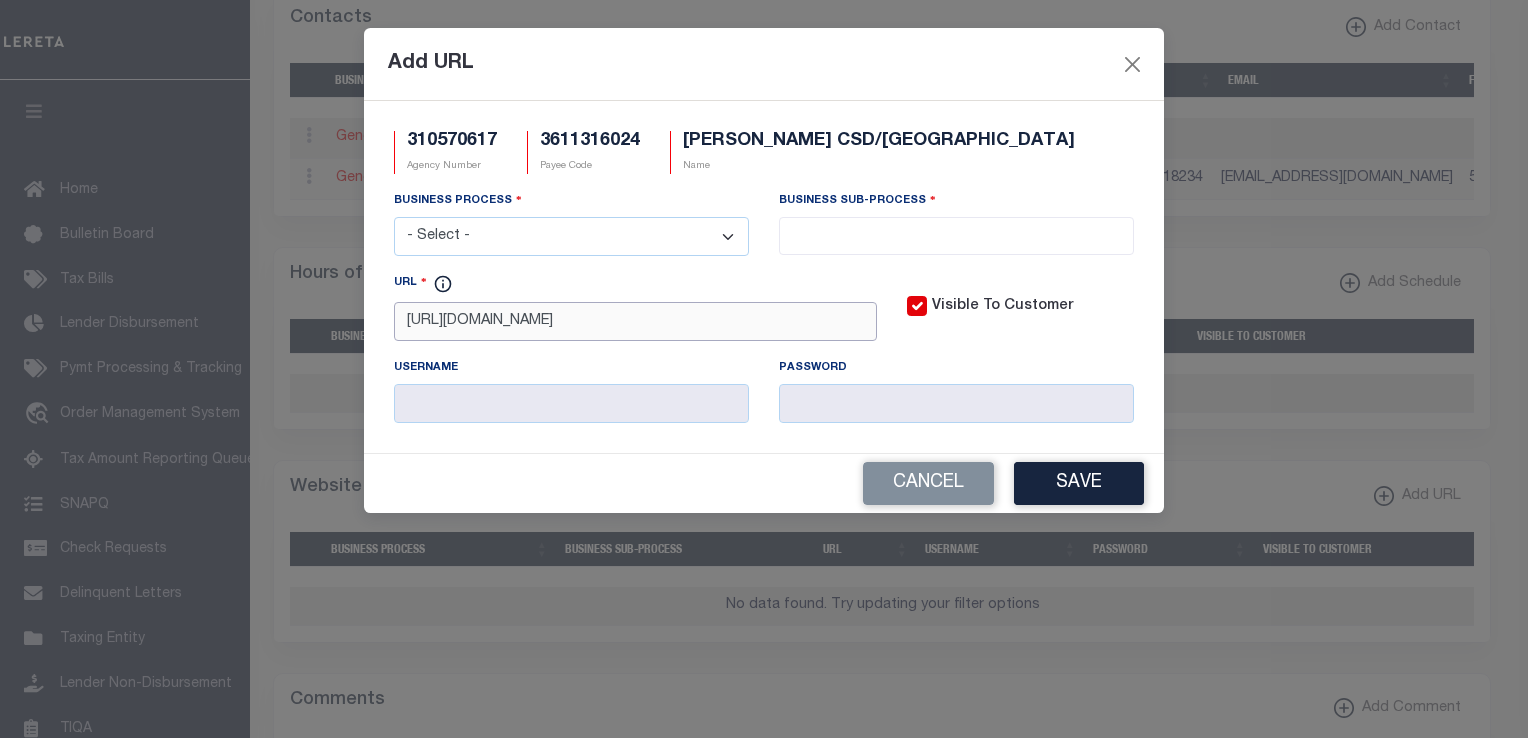 type on "[URL][DOMAIN_NAME]" 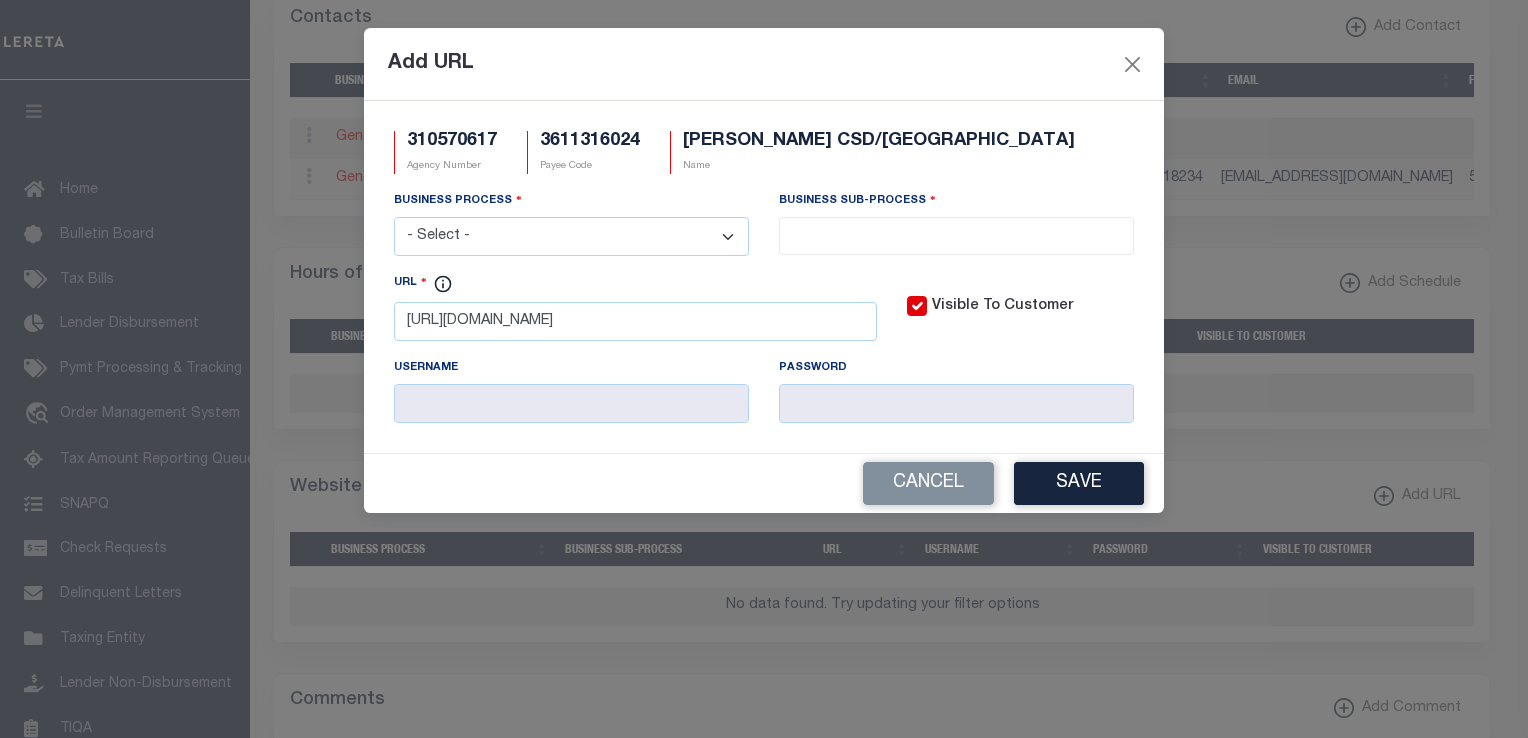 click on "- Select - All
Automation
Bill Request
Delinquency Payment
Delinquency Procurement
Escrow Payment
Escrow Procurement
General" at bounding box center [571, 236] 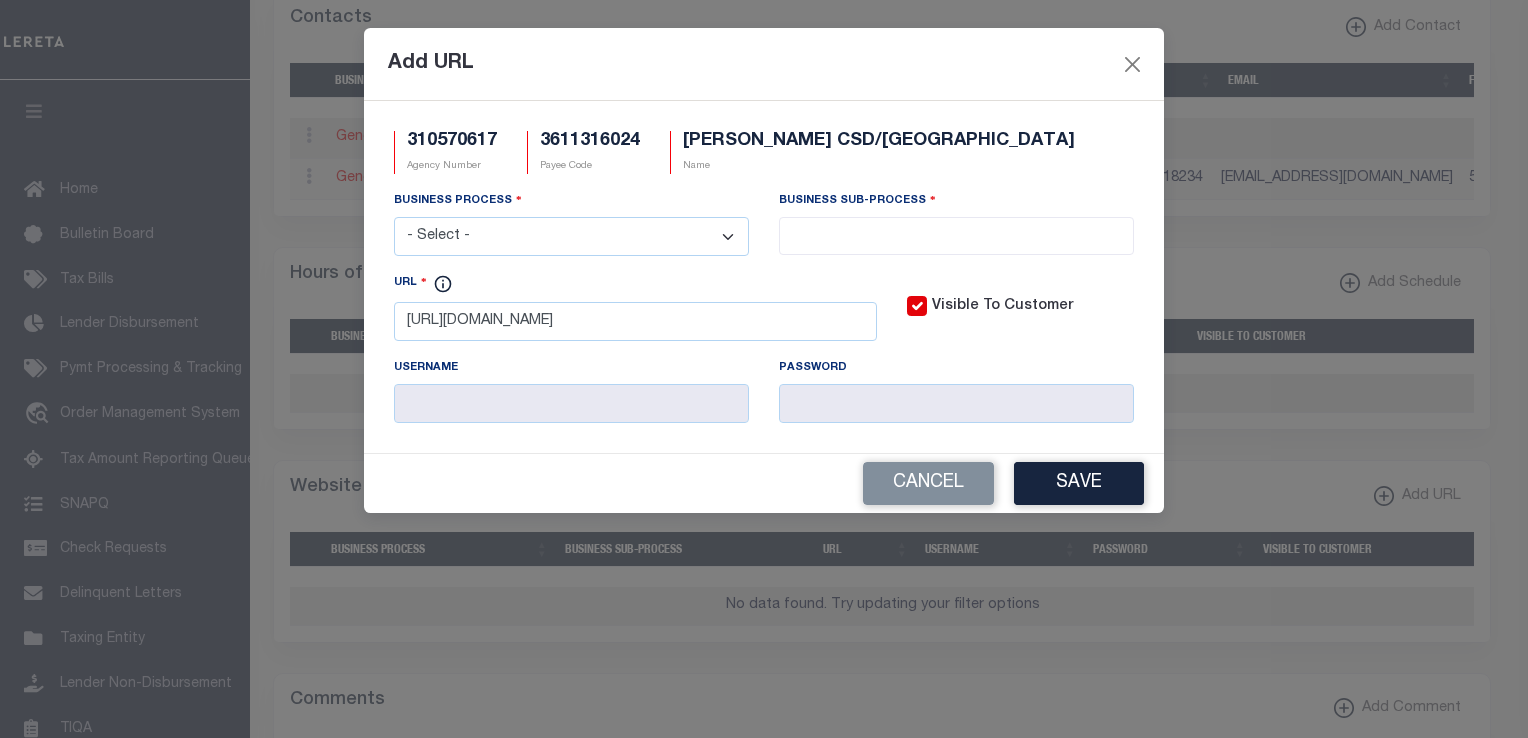 select on "6" 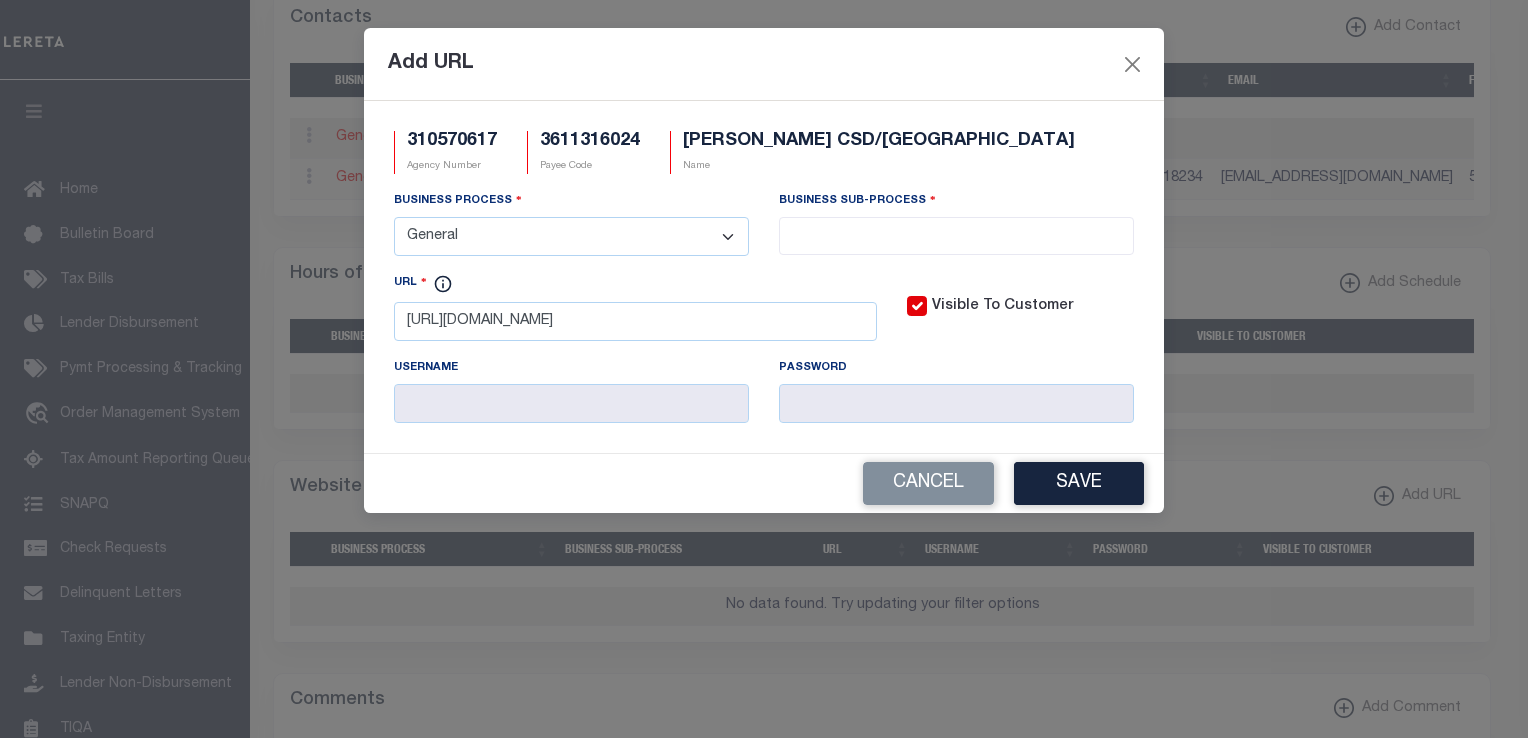 click on "- Select - All
Automation
Bill Request
Delinquency Payment
Delinquency Procurement
Escrow Payment
Escrow Procurement
General" at bounding box center (571, 236) 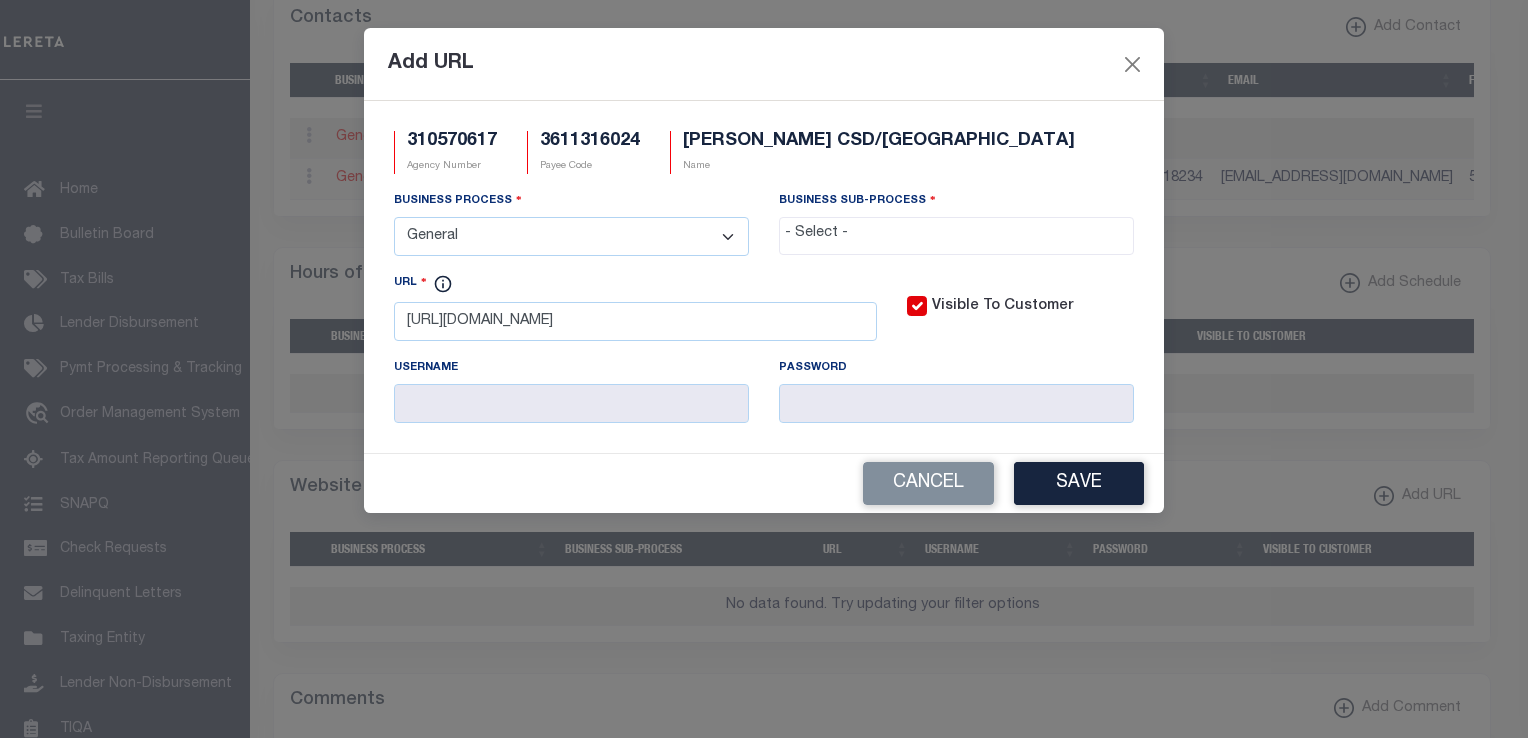 click at bounding box center [956, 234] 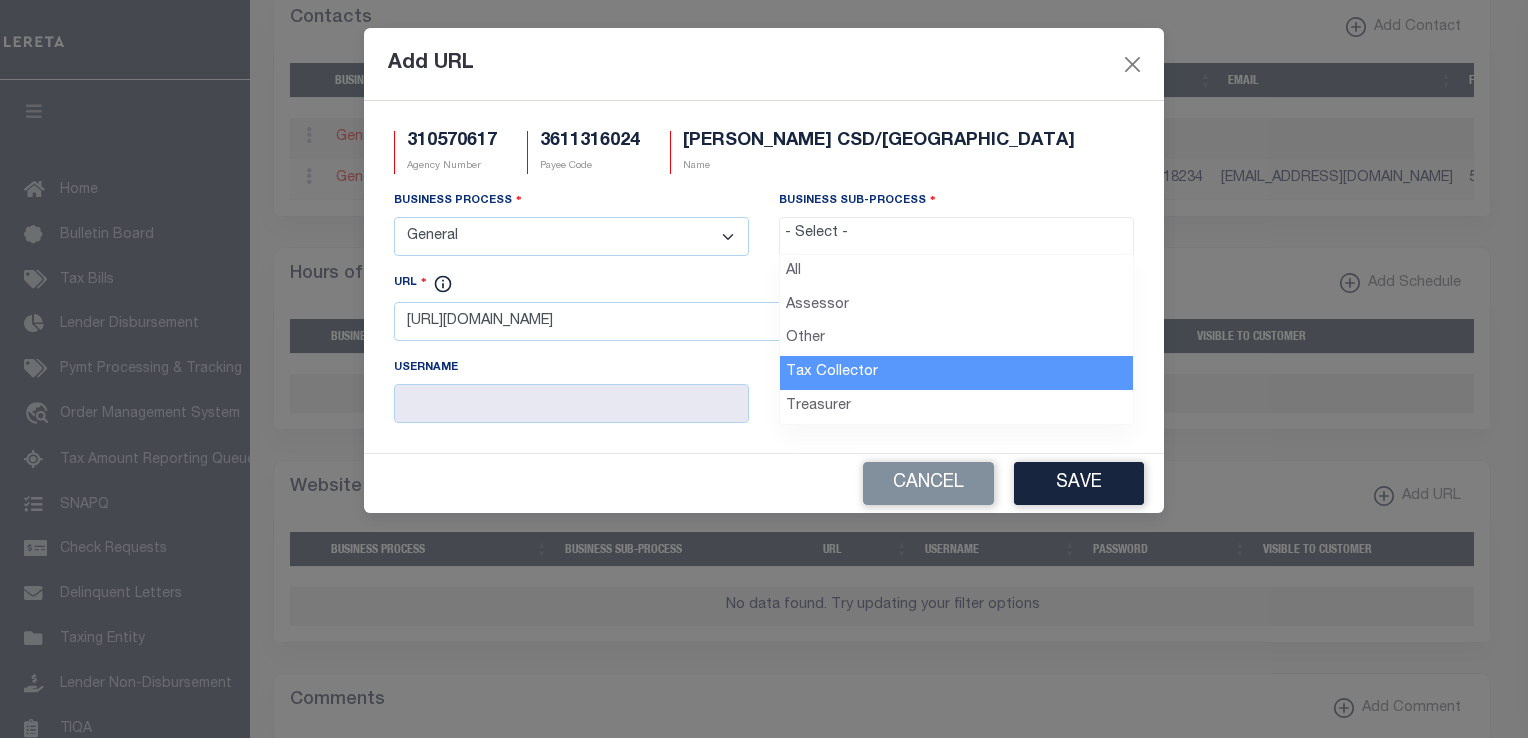 select on "31" 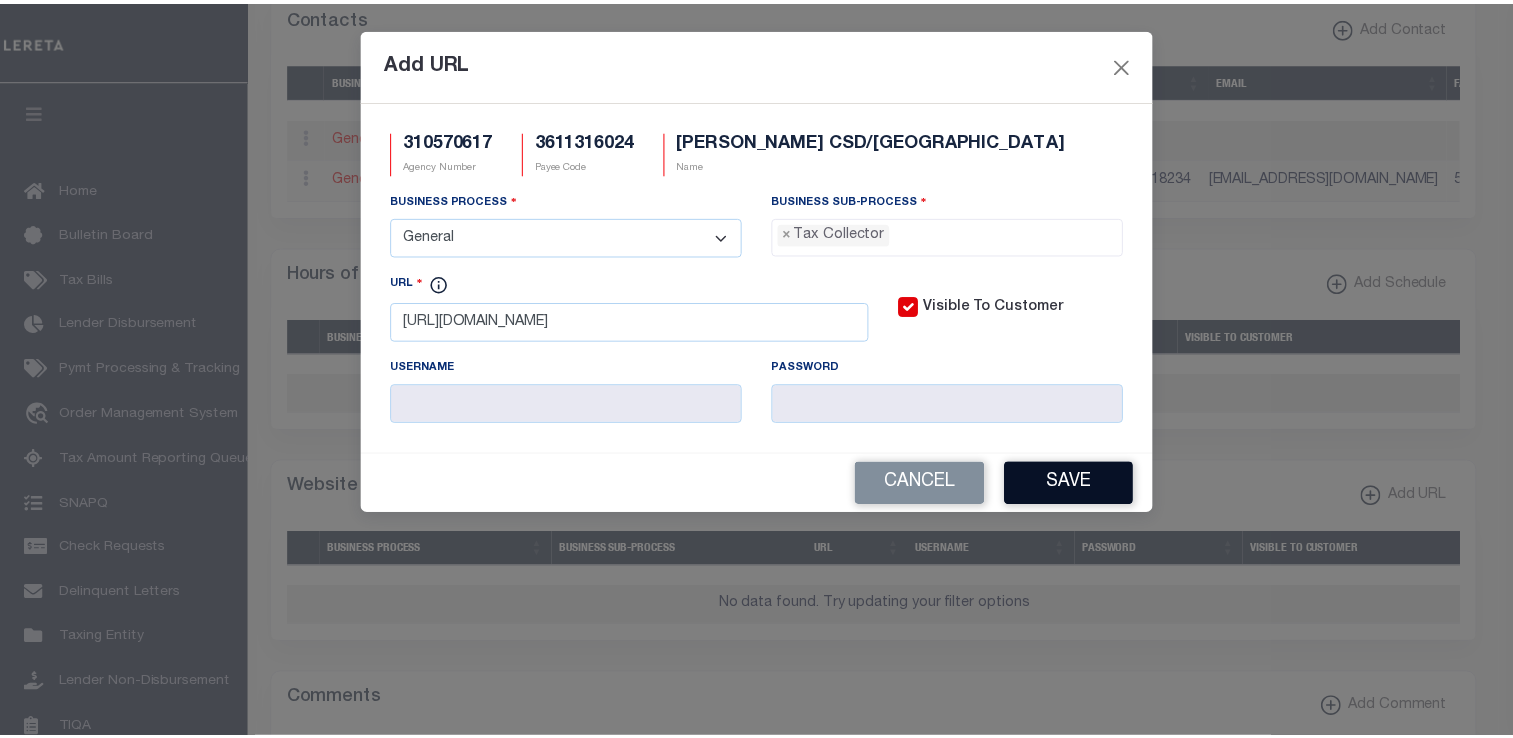 scroll, scrollTop: 56, scrollLeft: 0, axis: vertical 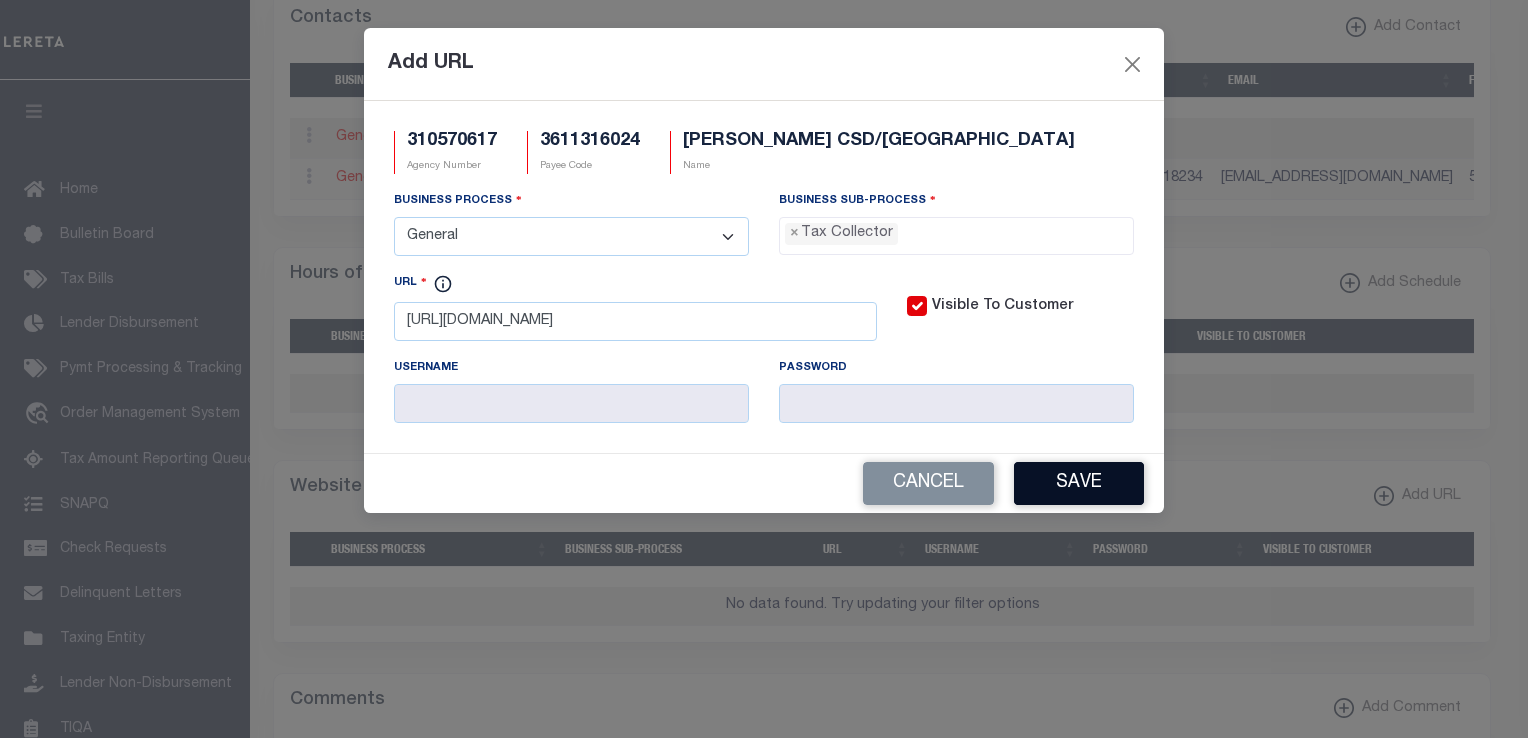 click on "Save" at bounding box center (1079, 483) 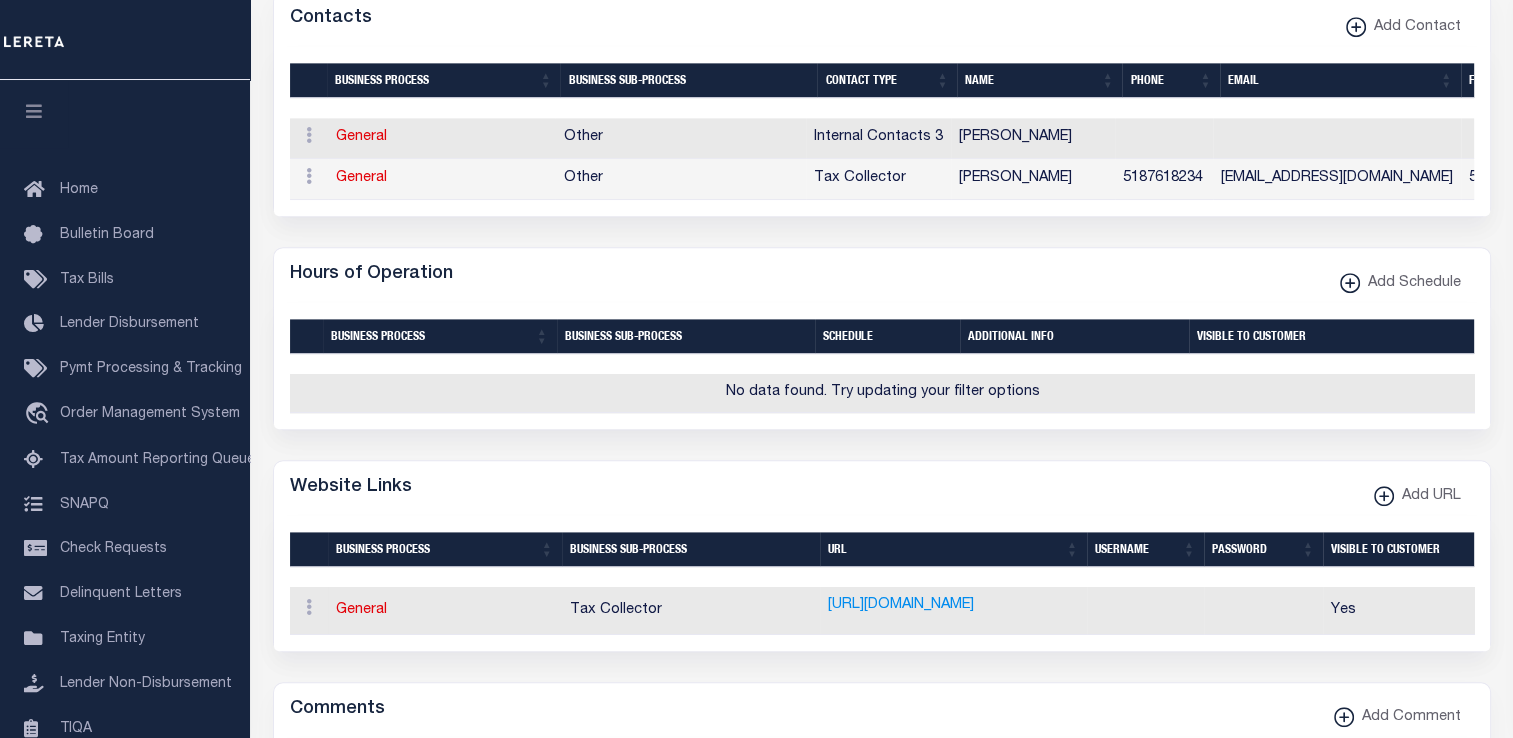 scroll, scrollTop: 488, scrollLeft: 0, axis: vertical 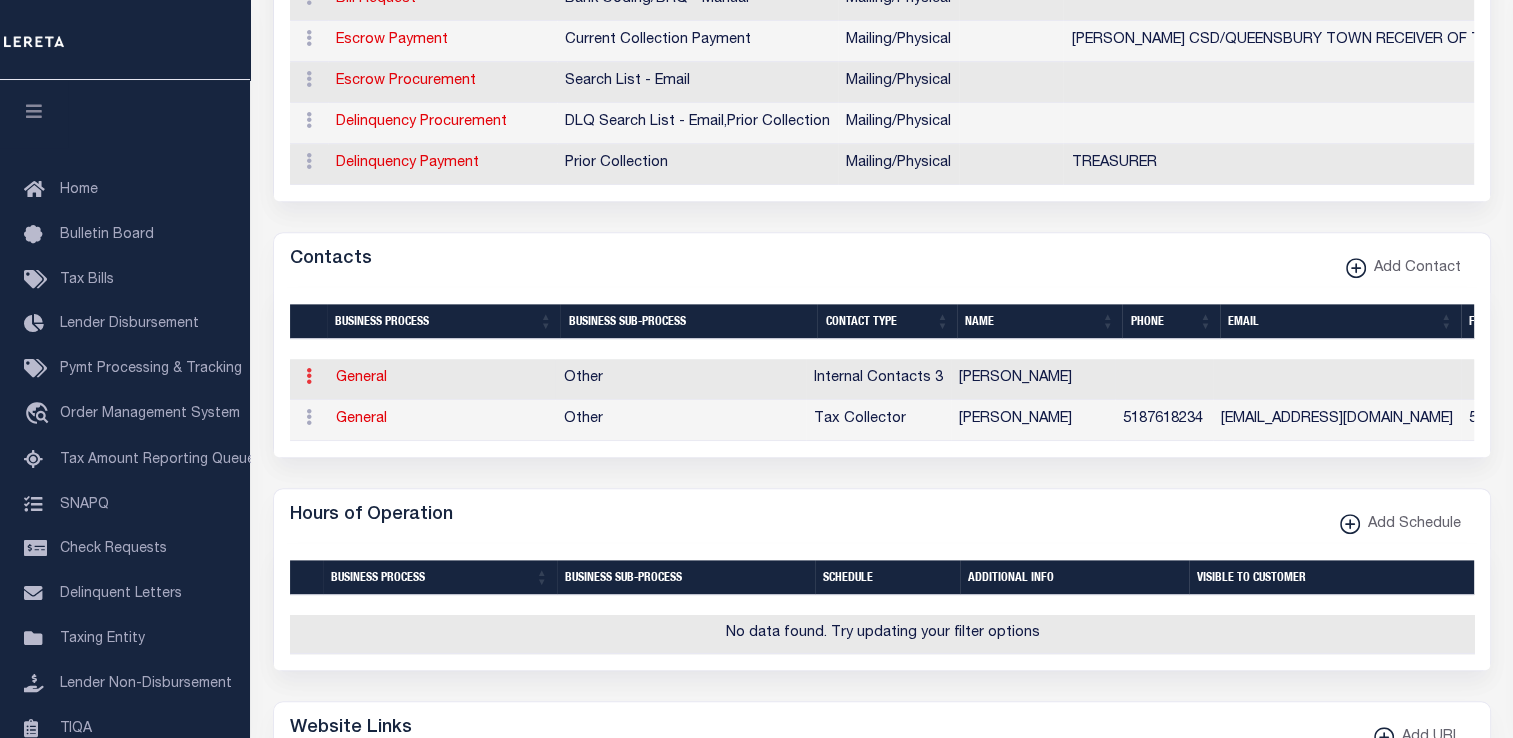 click at bounding box center (309, 376) 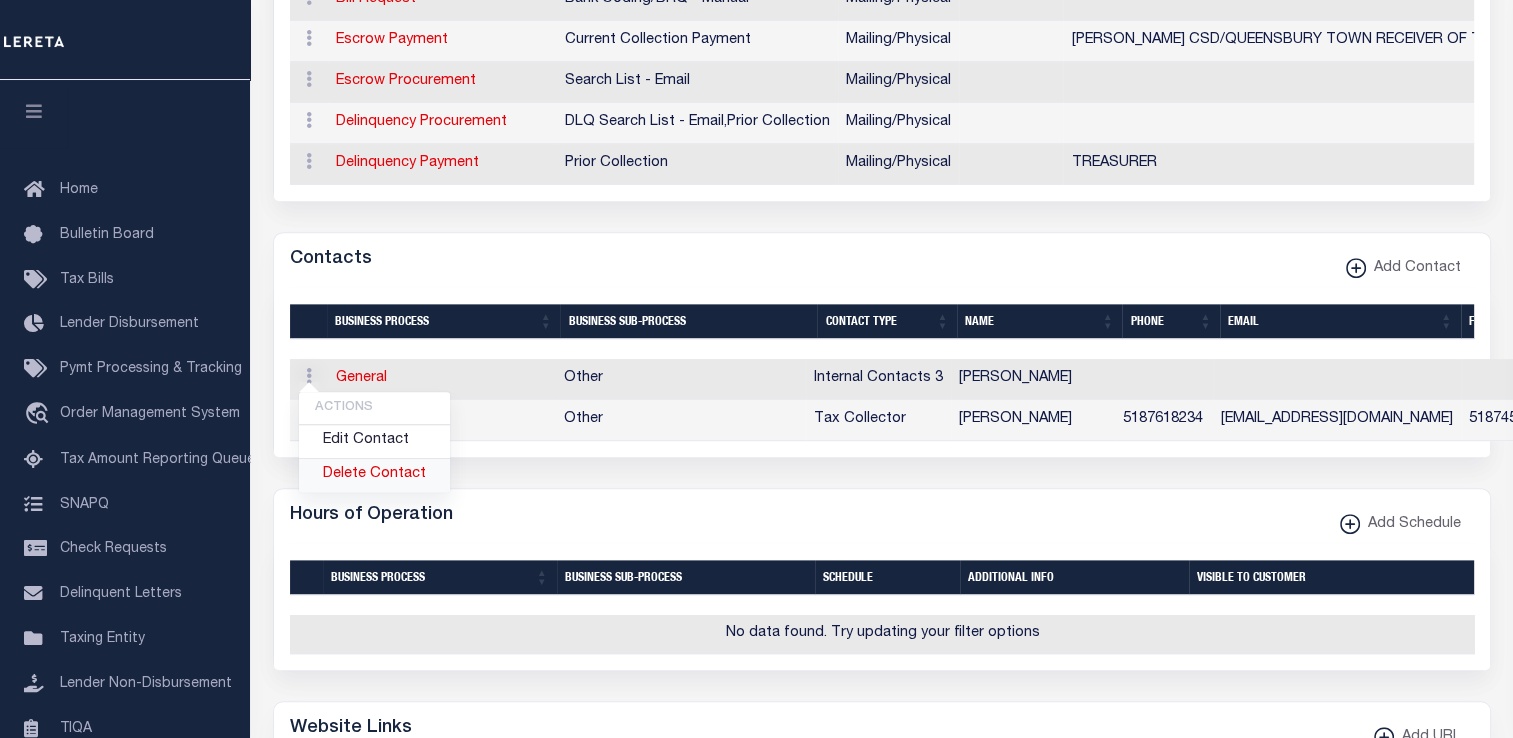 click on "Delete Contact" at bounding box center [374, 475] 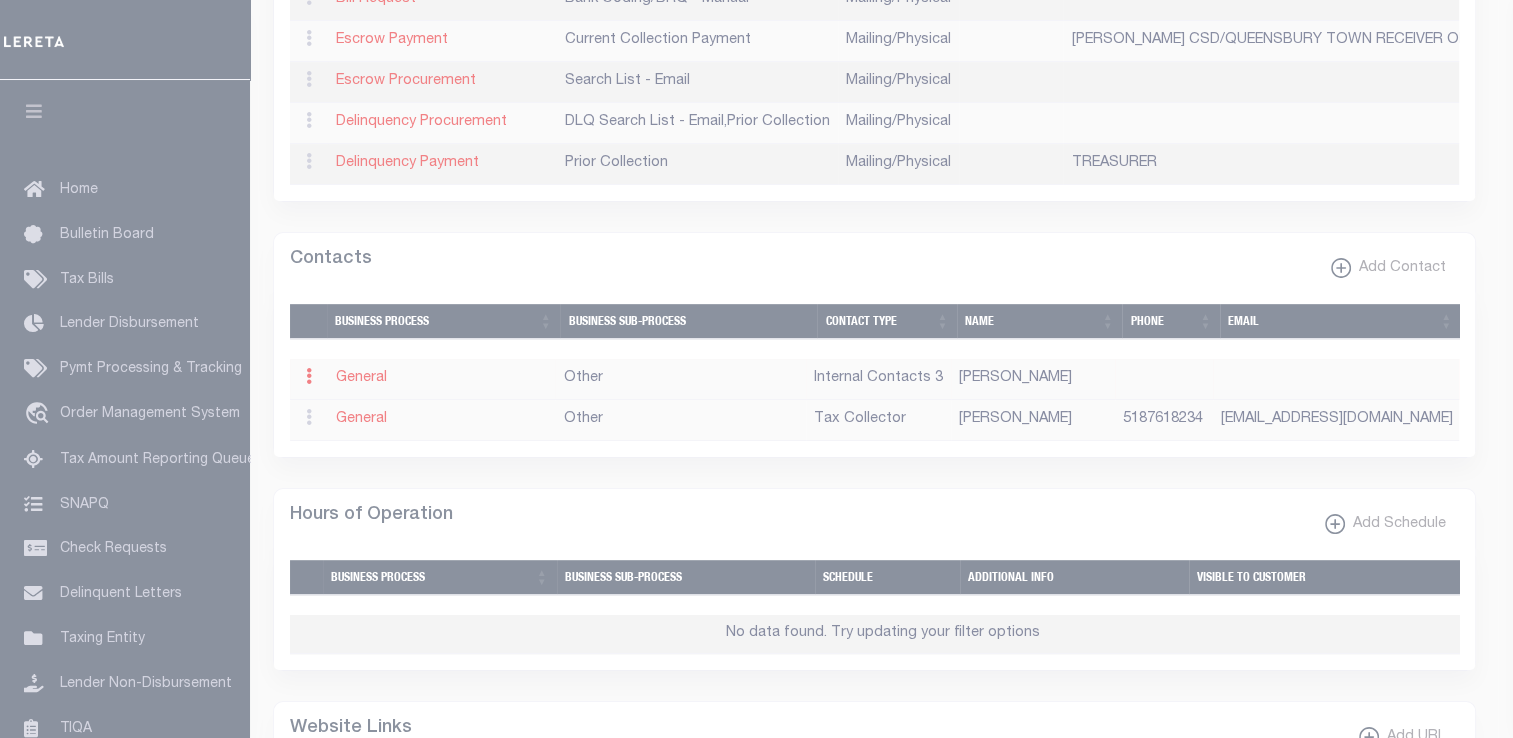 scroll, scrollTop: 880, scrollLeft: 0, axis: vertical 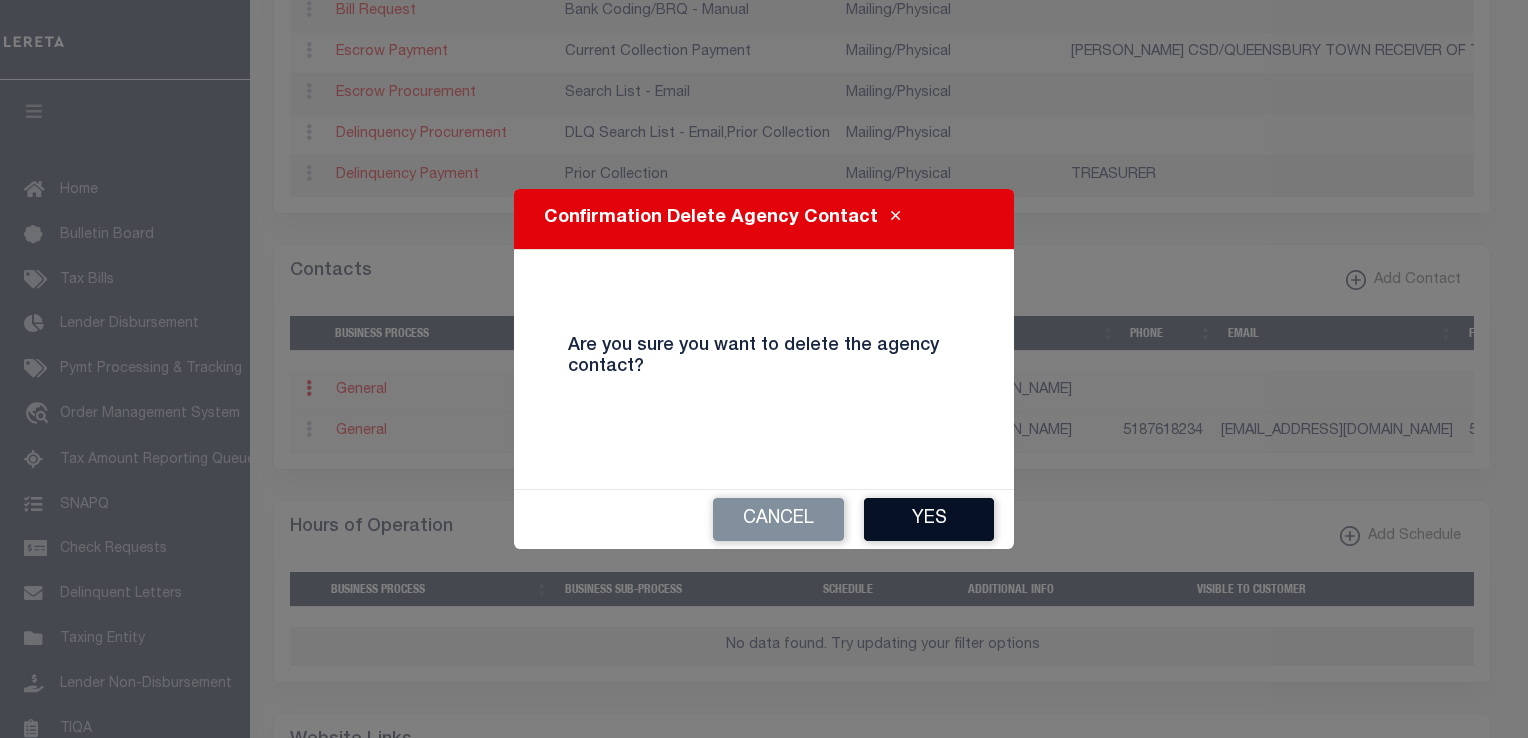 click on "Yes" at bounding box center [929, 519] 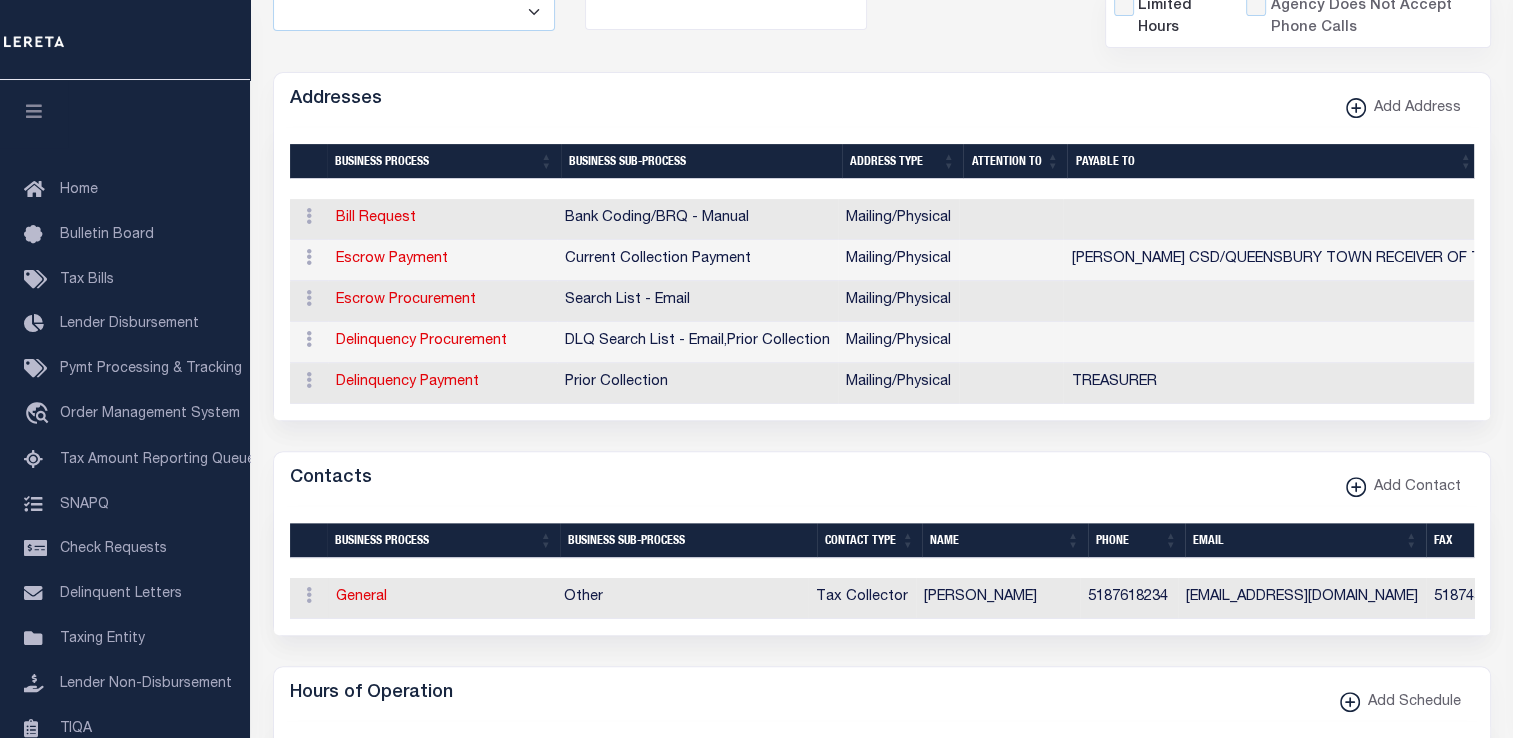 scroll, scrollTop: 656, scrollLeft: 0, axis: vertical 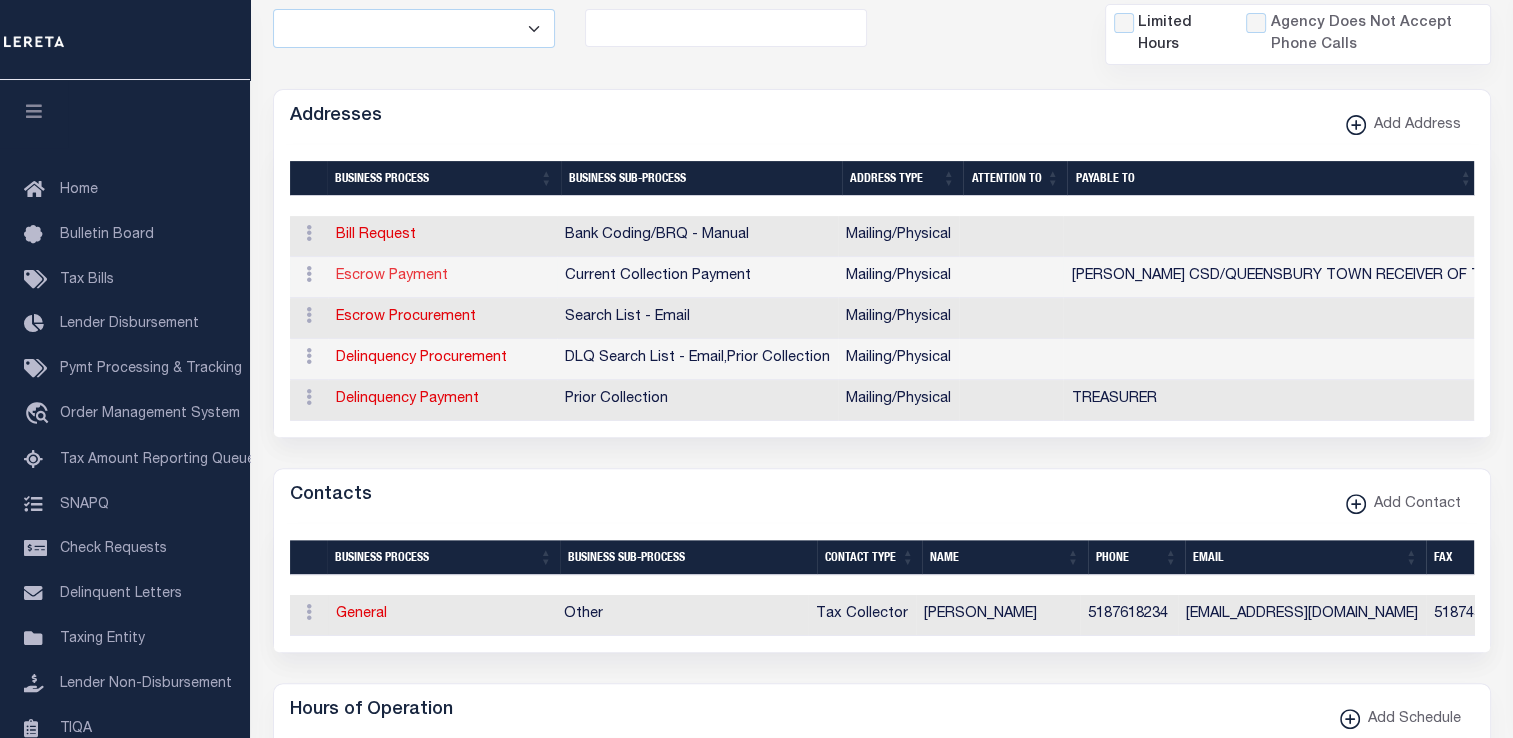click on "Escrow Payment" at bounding box center [392, 276] 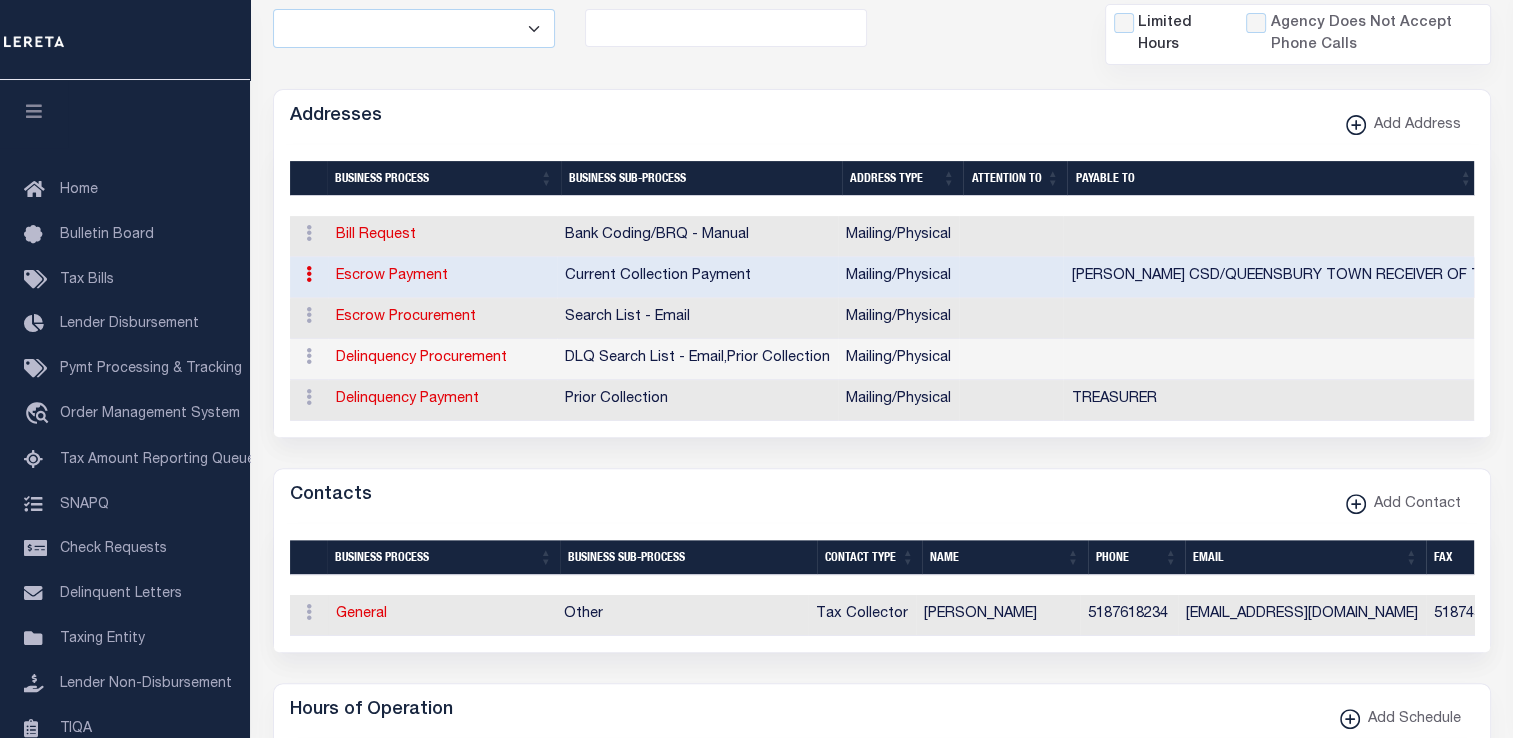 type on "742 BAY RD" 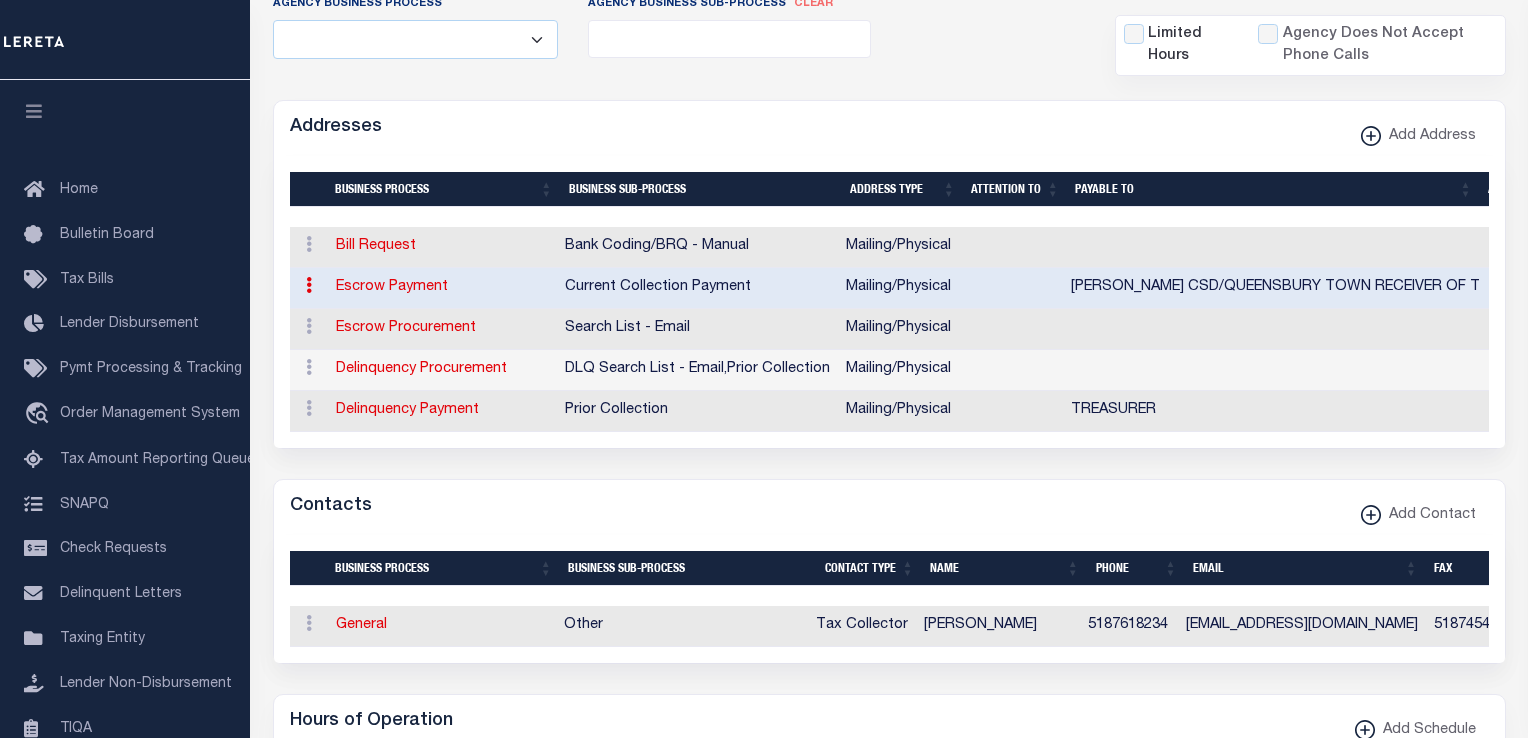 select on "11" 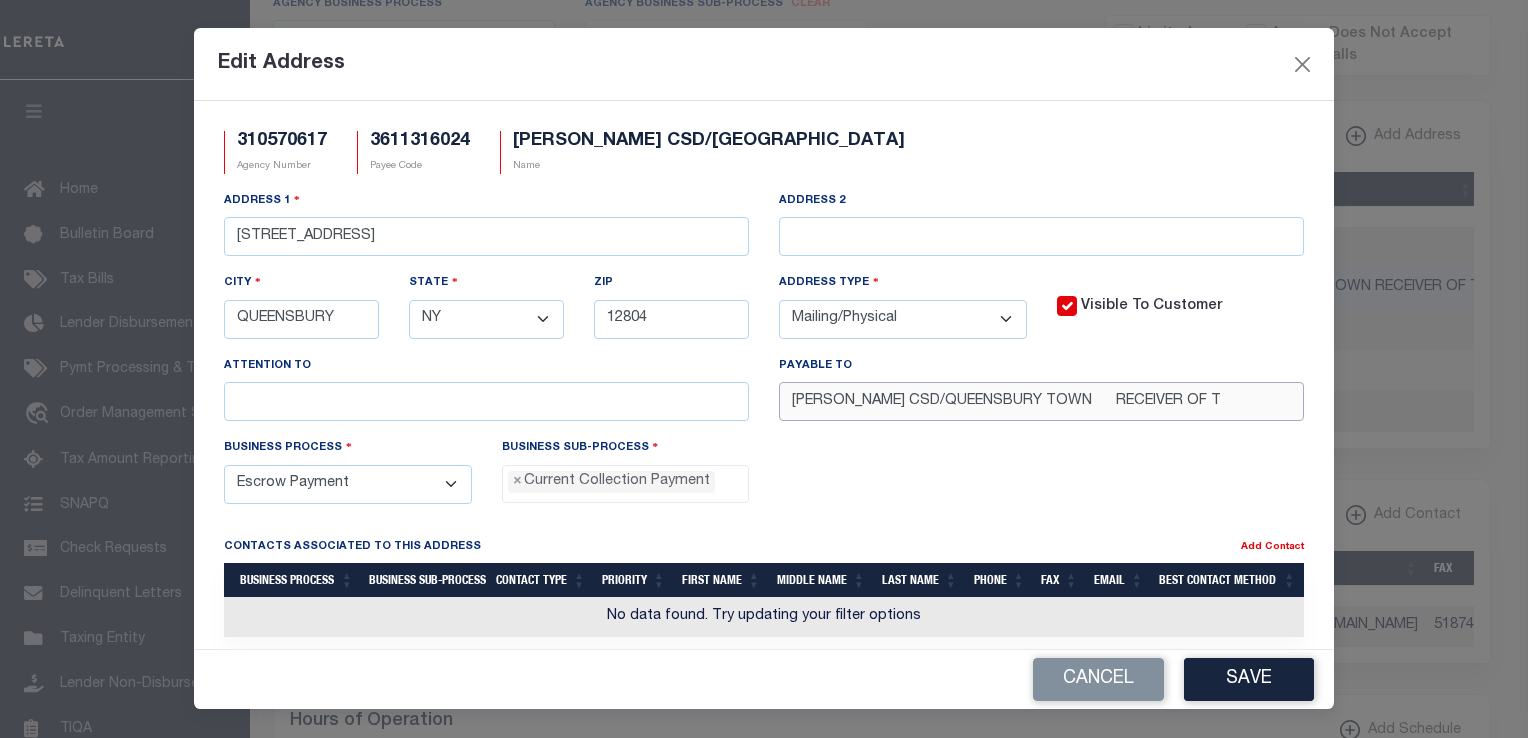 drag, startPoint x: 1243, startPoint y: 398, endPoint x: 680, endPoint y: 398, distance: 563 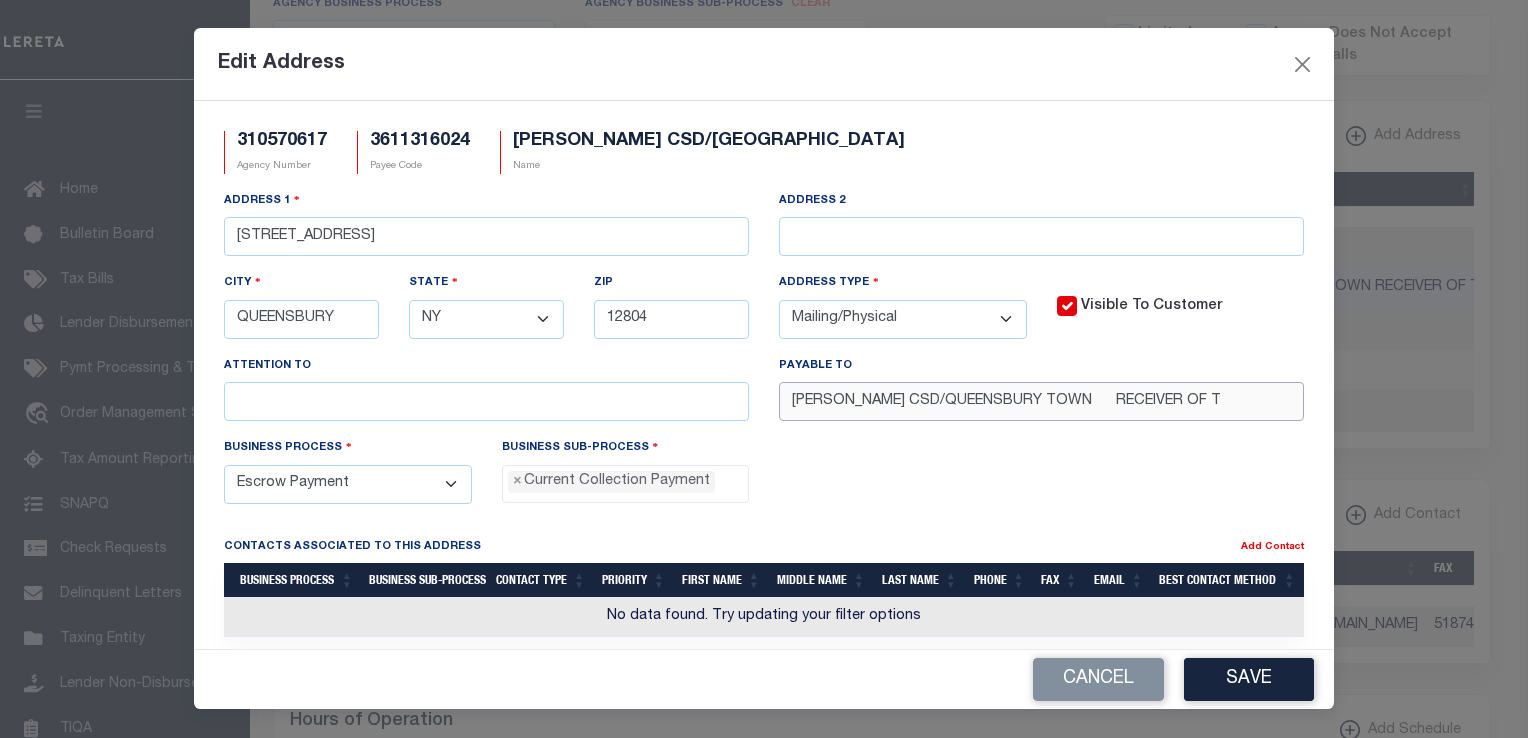 click on "Address 1
742 BAY RD
Address 2
City
QUEENSBURY
State
- Select -
AK
AL
AR
AZ
CA
CO
CT
DC
DE
FL
GA
GU
HI
IA
ID
IL
IN
KS
KY
LA
MA
MD
ME
MI
MN
MO
MS
MT
NC
ND
NE
NH
NJ
NM
NV
NY
OH
OK
OR
PA
PR
RI
SC
SD
TN
TX
UT
VA
VI
VT
WA
WI
WV
WY
Zip 12804 Address Type" at bounding box center [764, 313] 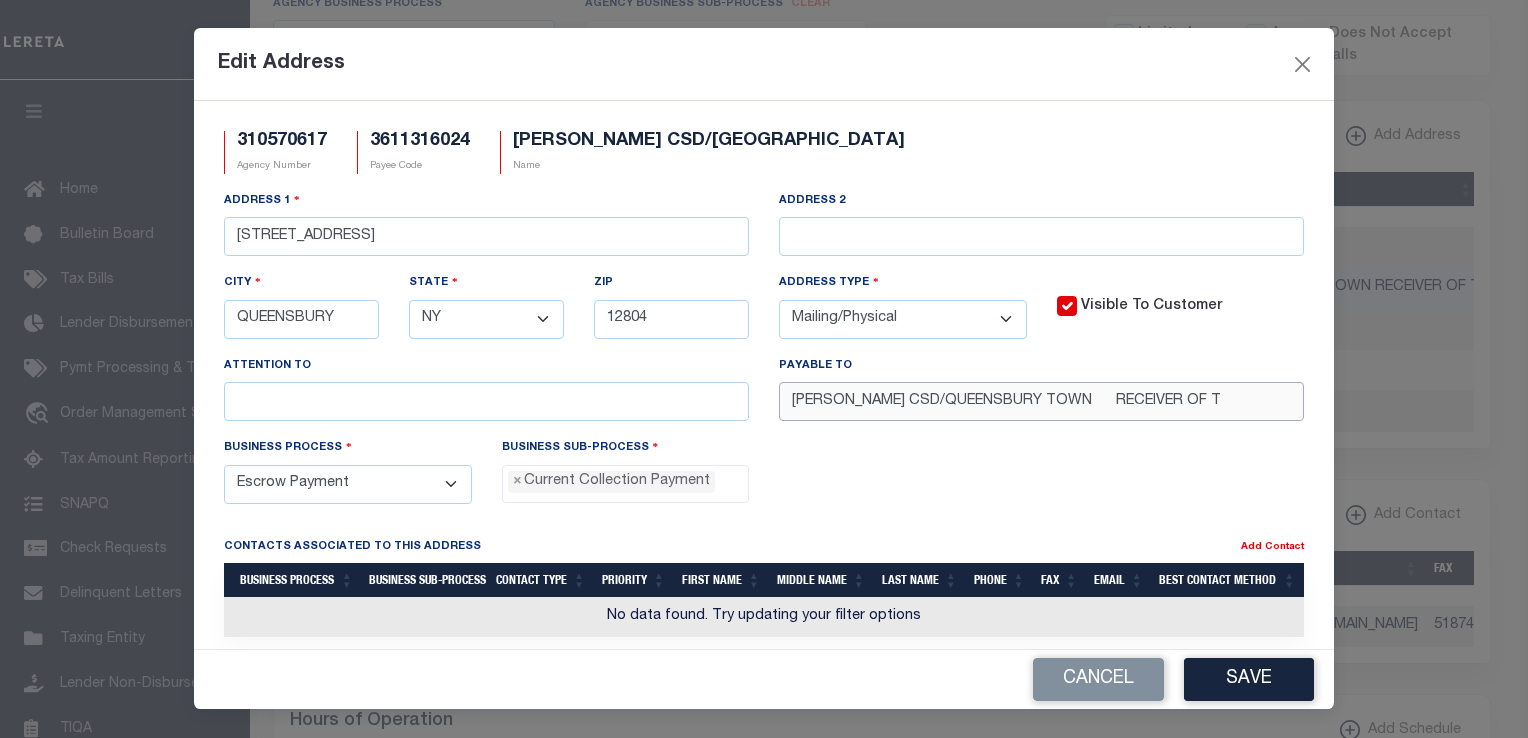 paste on "RECEIVER OF TAXES" 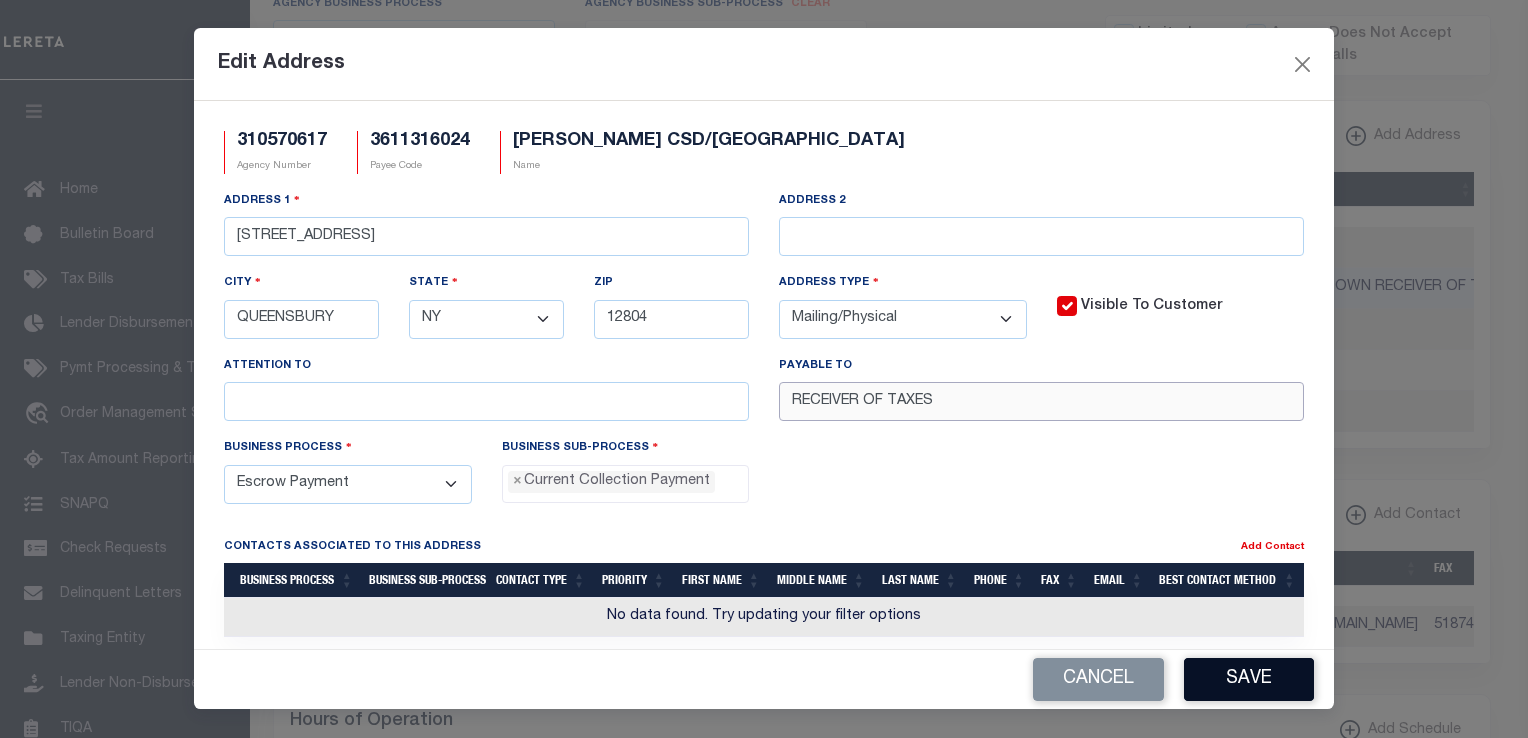 type on "RECEIVER OF TAXES" 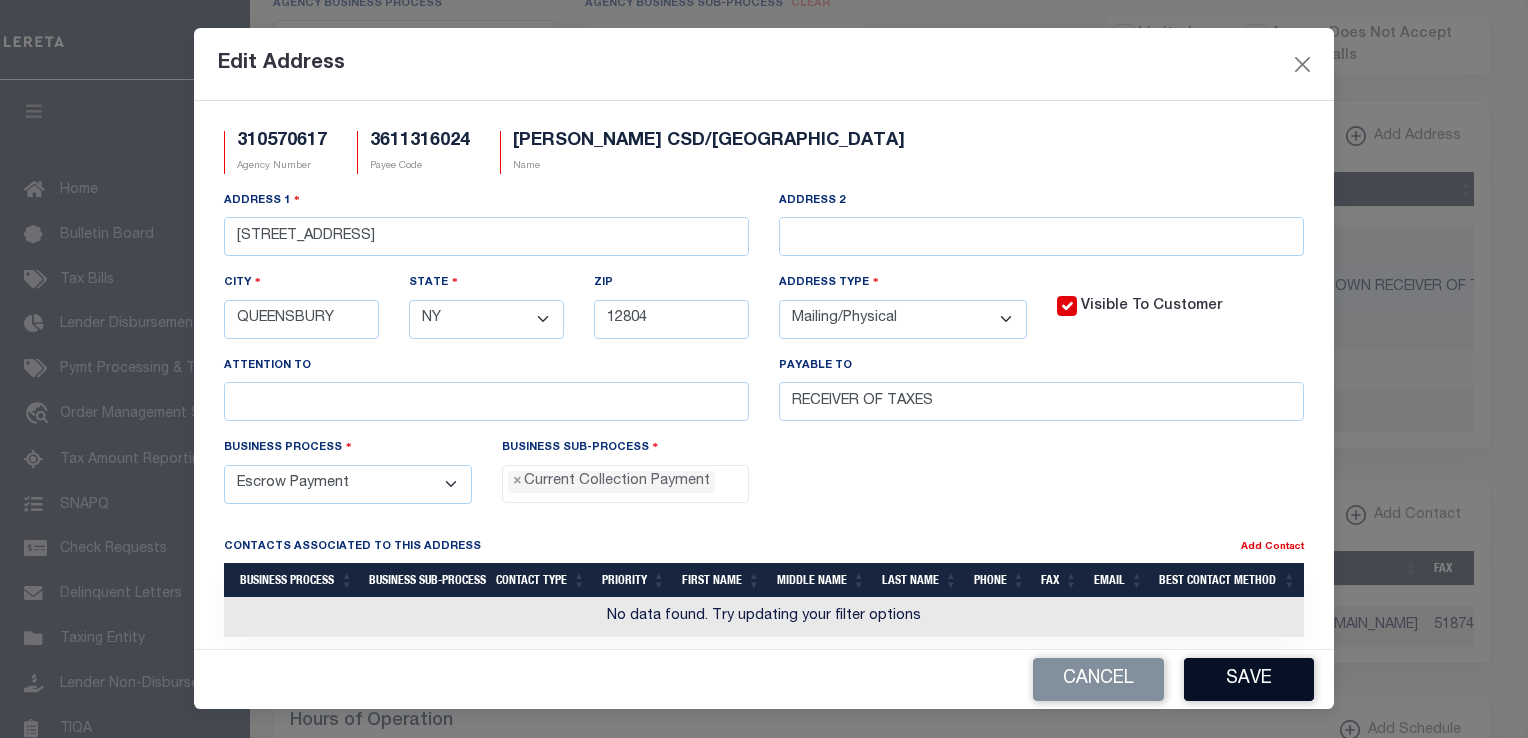 click on "Save" at bounding box center (1249, 679) 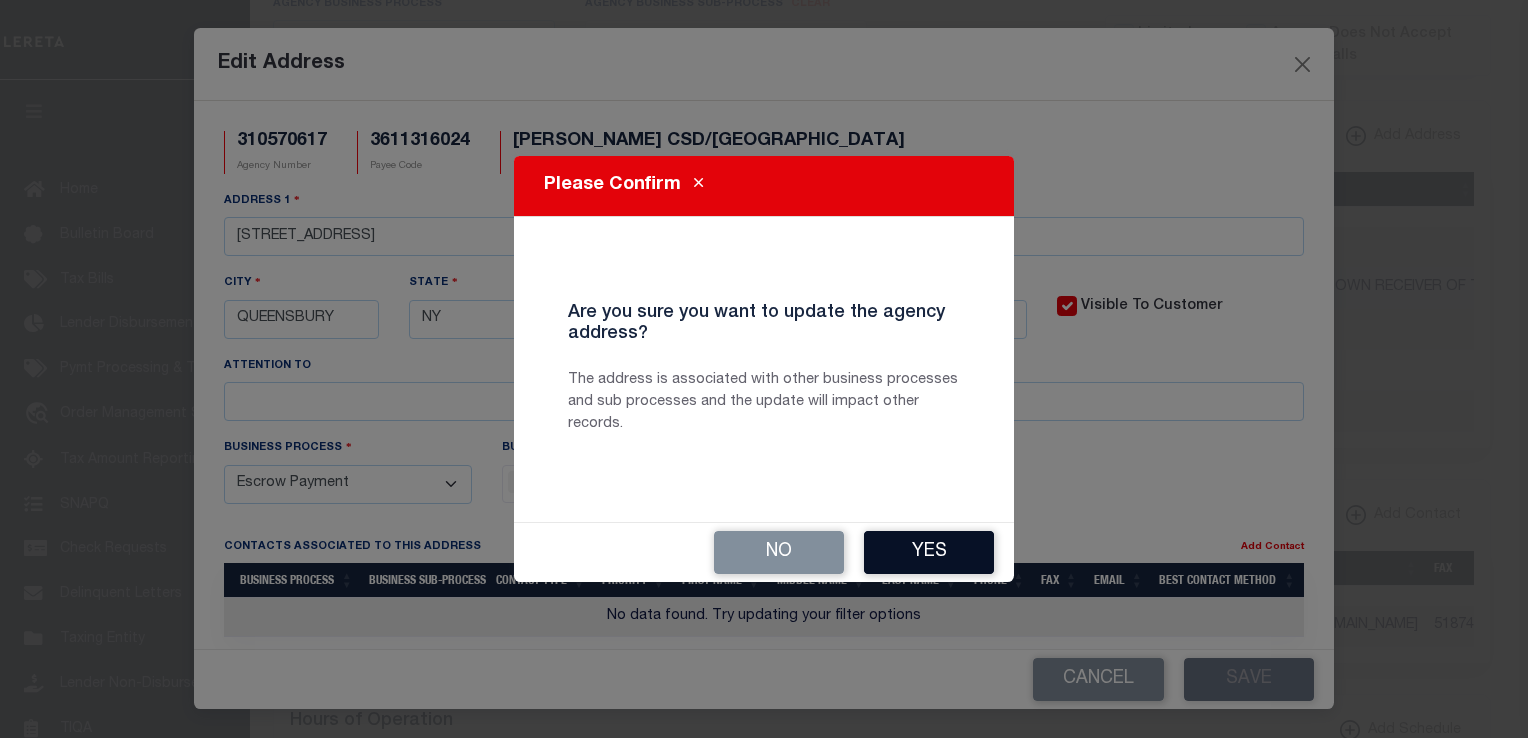 click on "Yes" at bounding box center (929, 552) 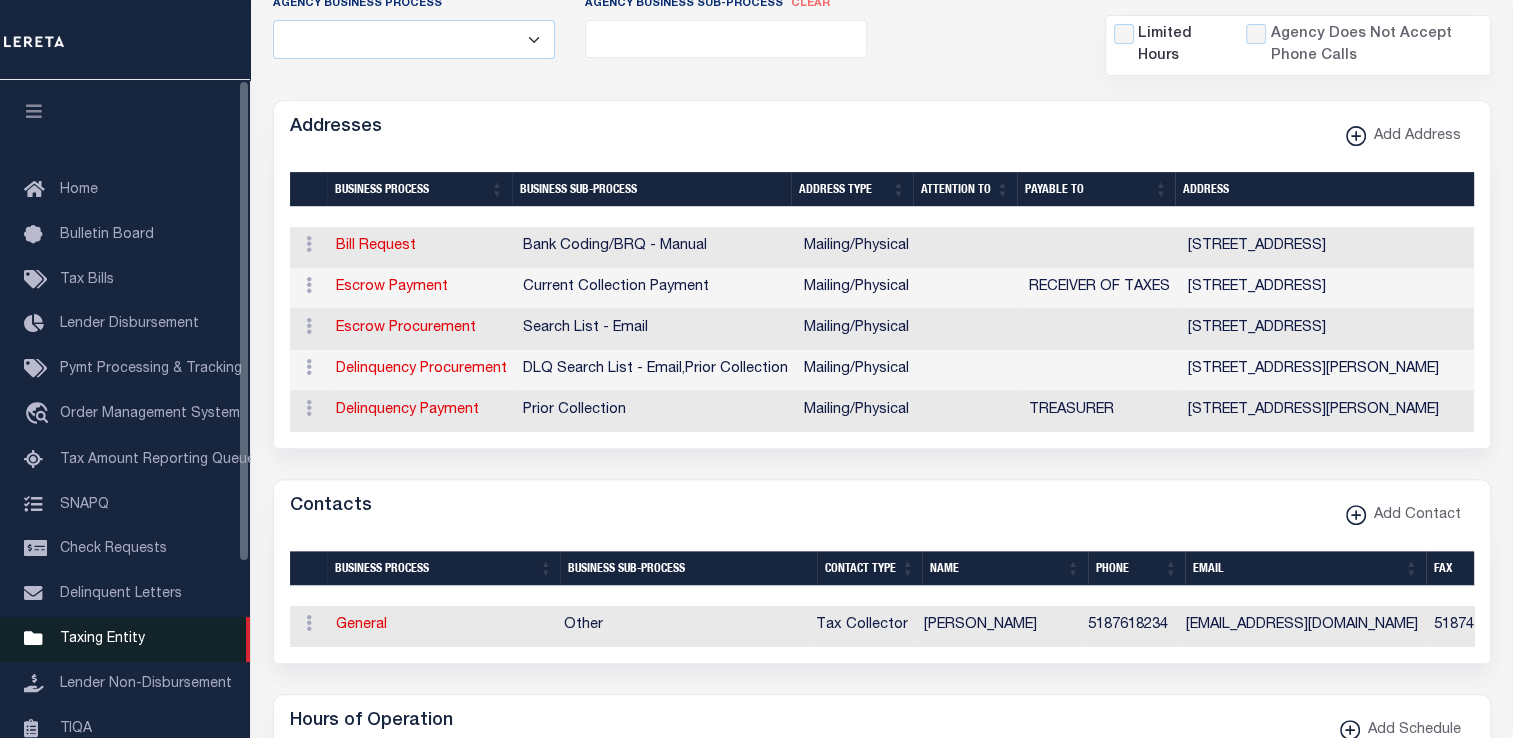 click on "Taxing Entity" at bounding box center [102, 639] 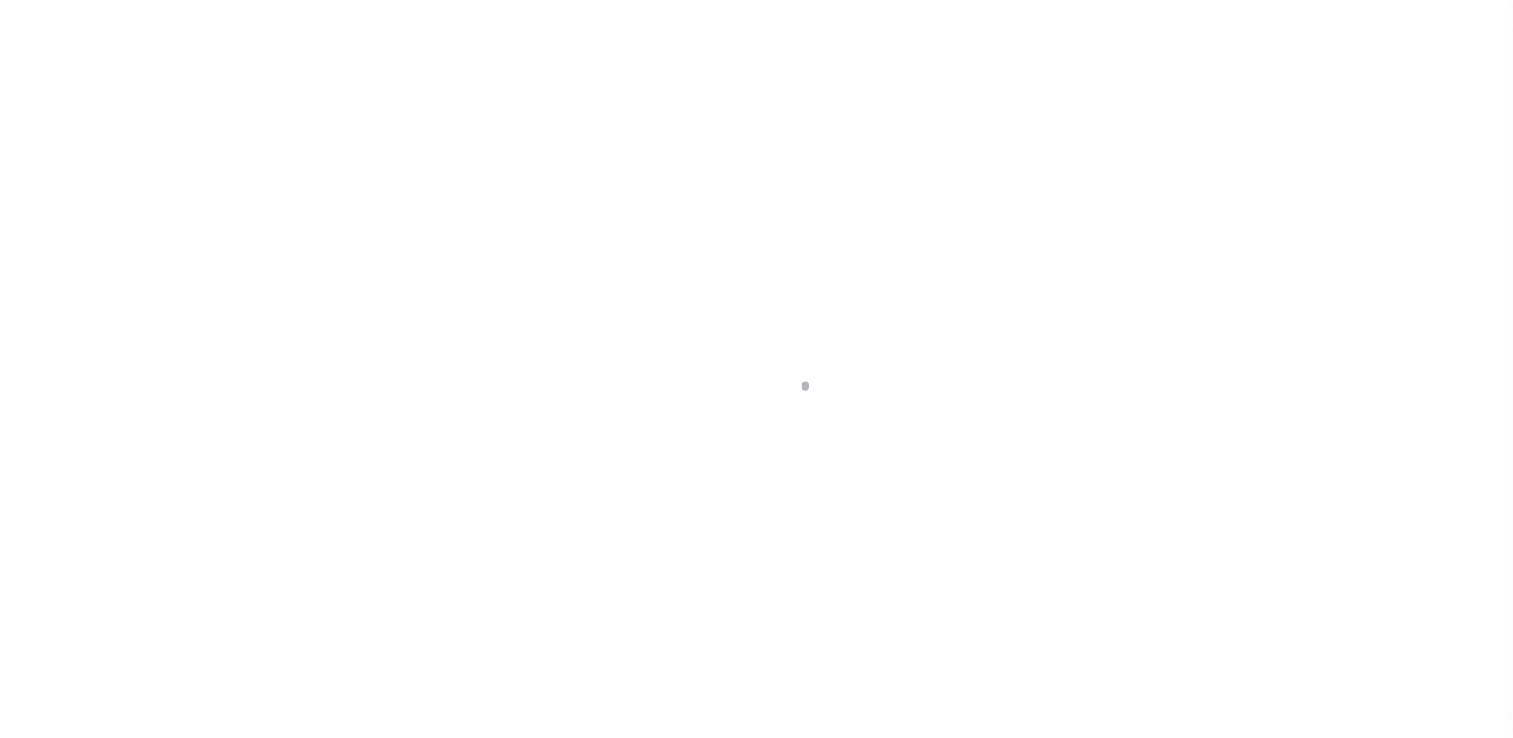 scroll, scrollTop: 0, scrollLeft: 0, axis: both 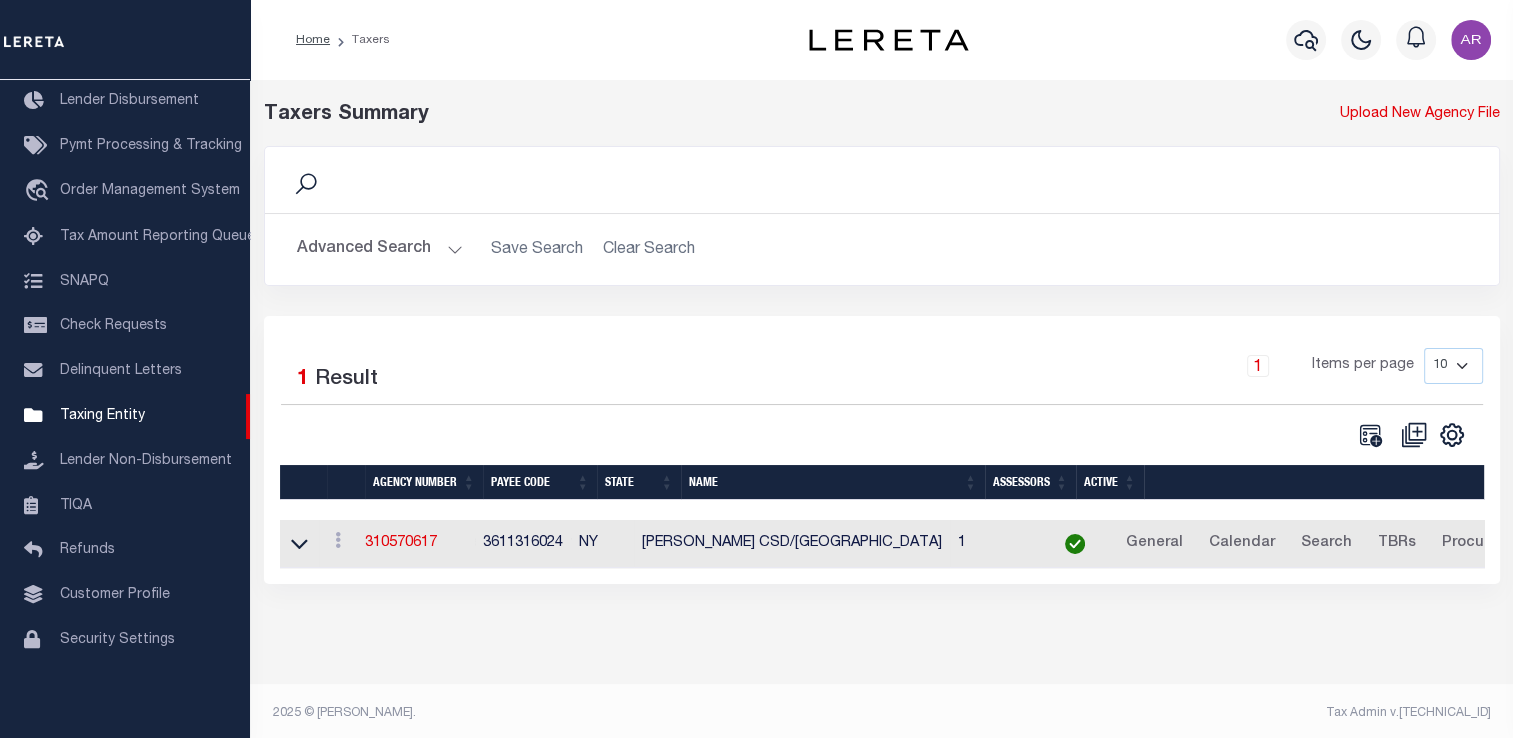 click on "Taxers Summary
Upload New Agency File
Search
Advanced Search
Save Search Clear Search
Contains Contains Is Equals" at bounding box center [881, 362] 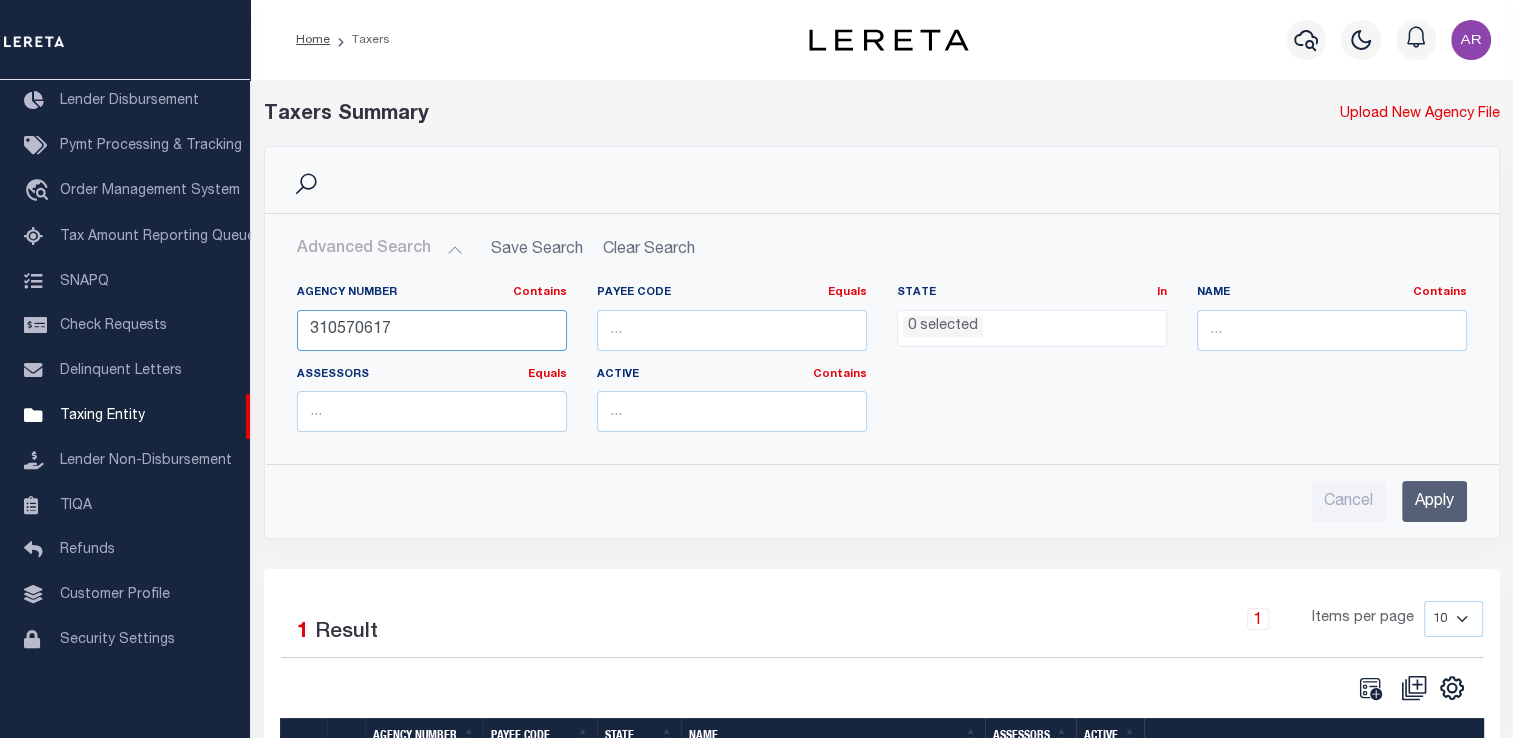 click on "310570617" at bounding box center [432, 330] 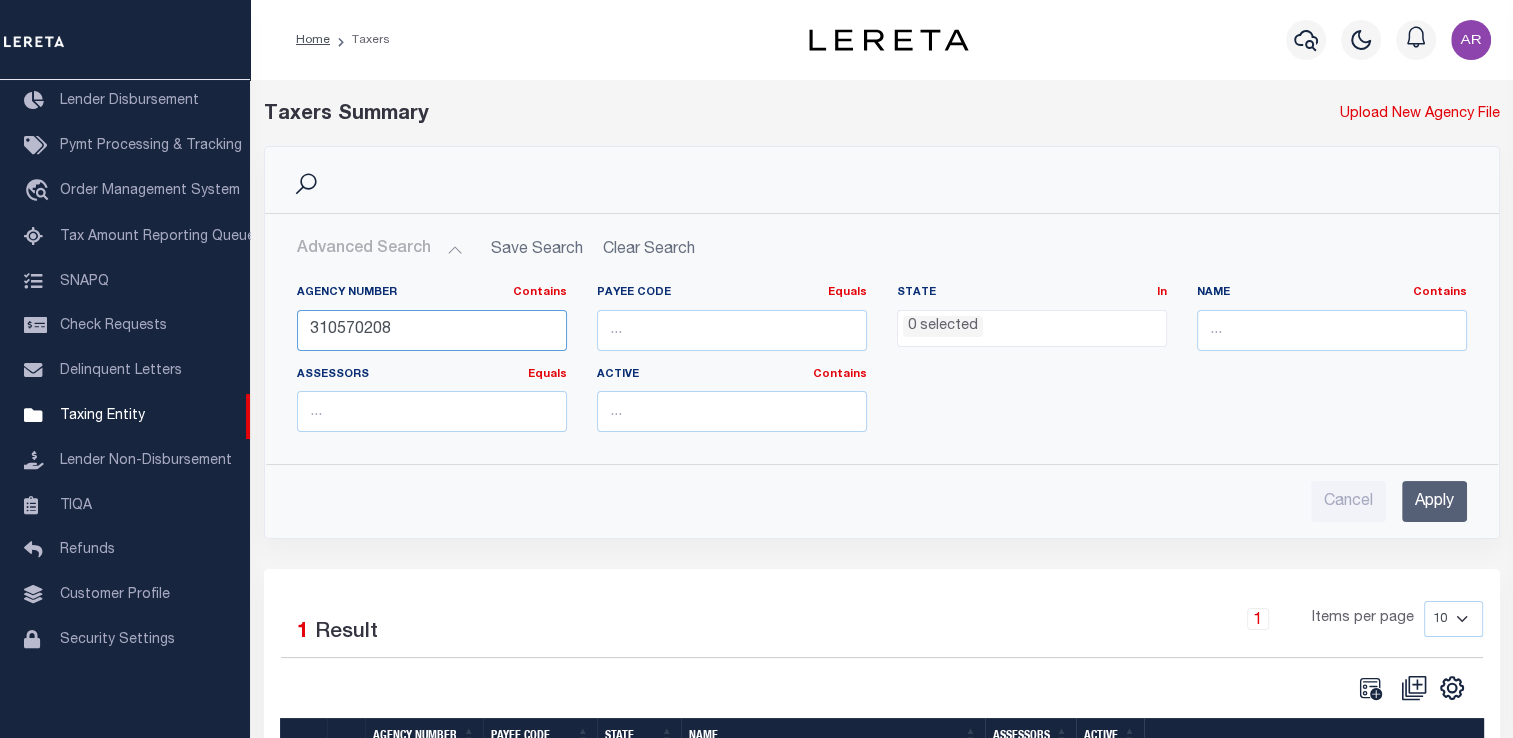 type on "310570208" 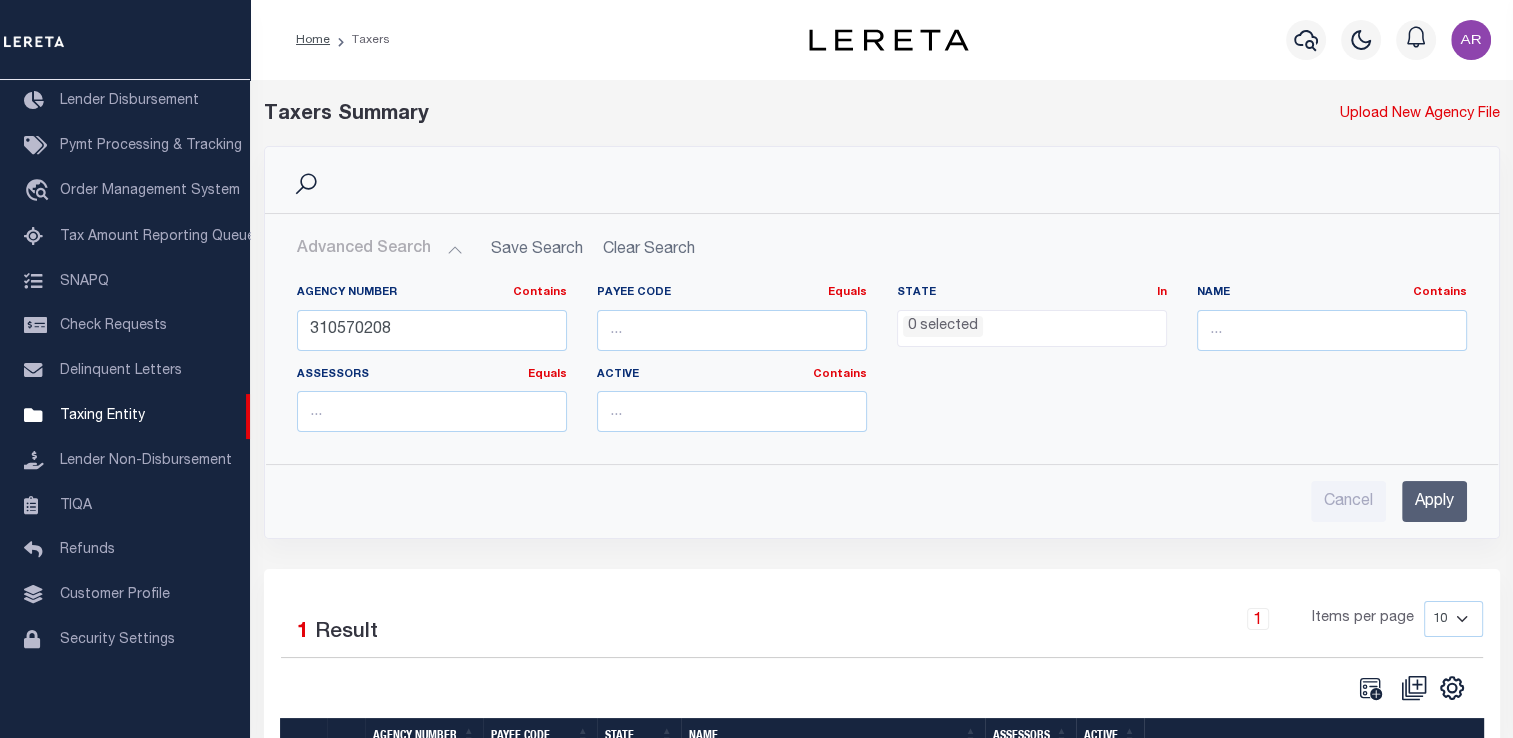 click on "Apply" at bounding box center (1434, 501) 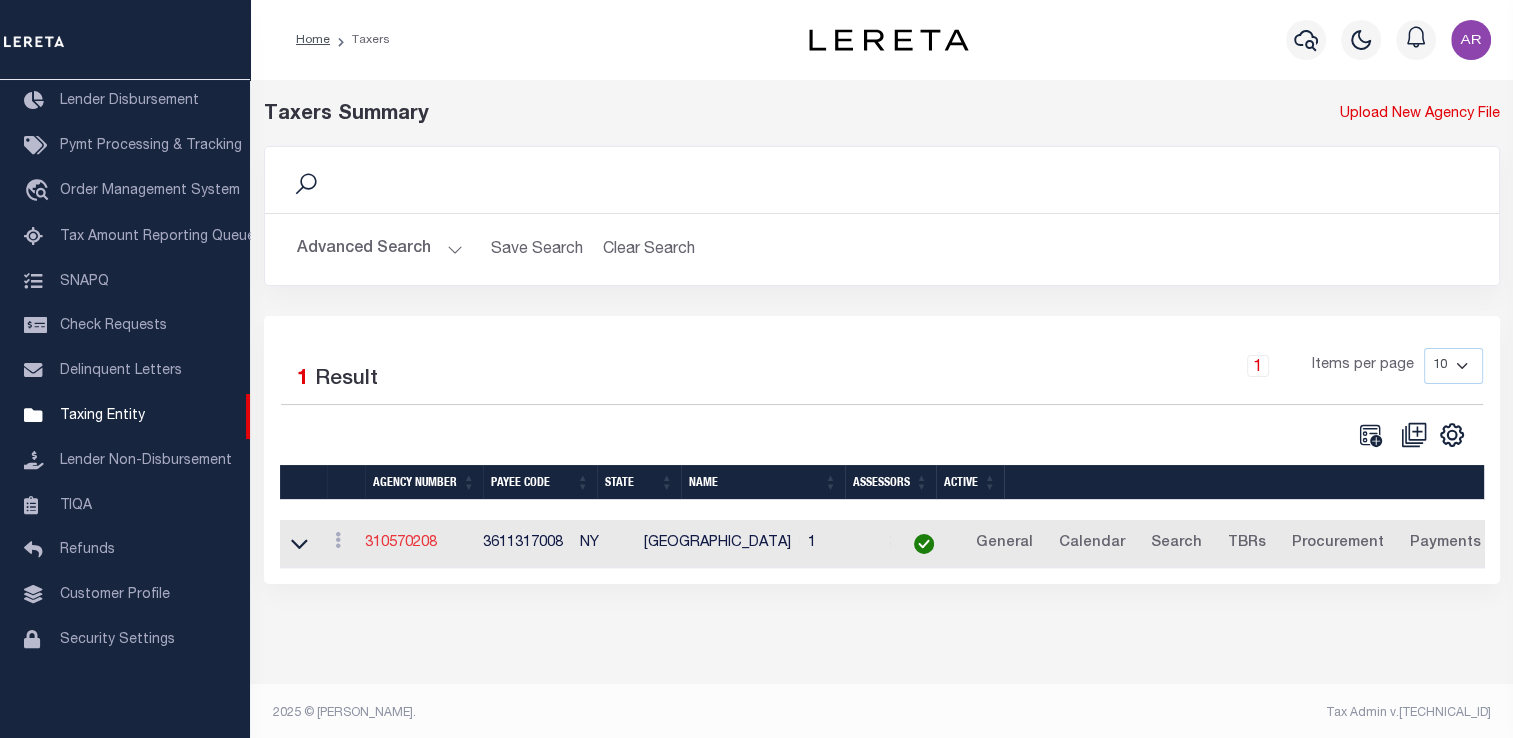 click on "310570208" at bounding box center (401, 543) 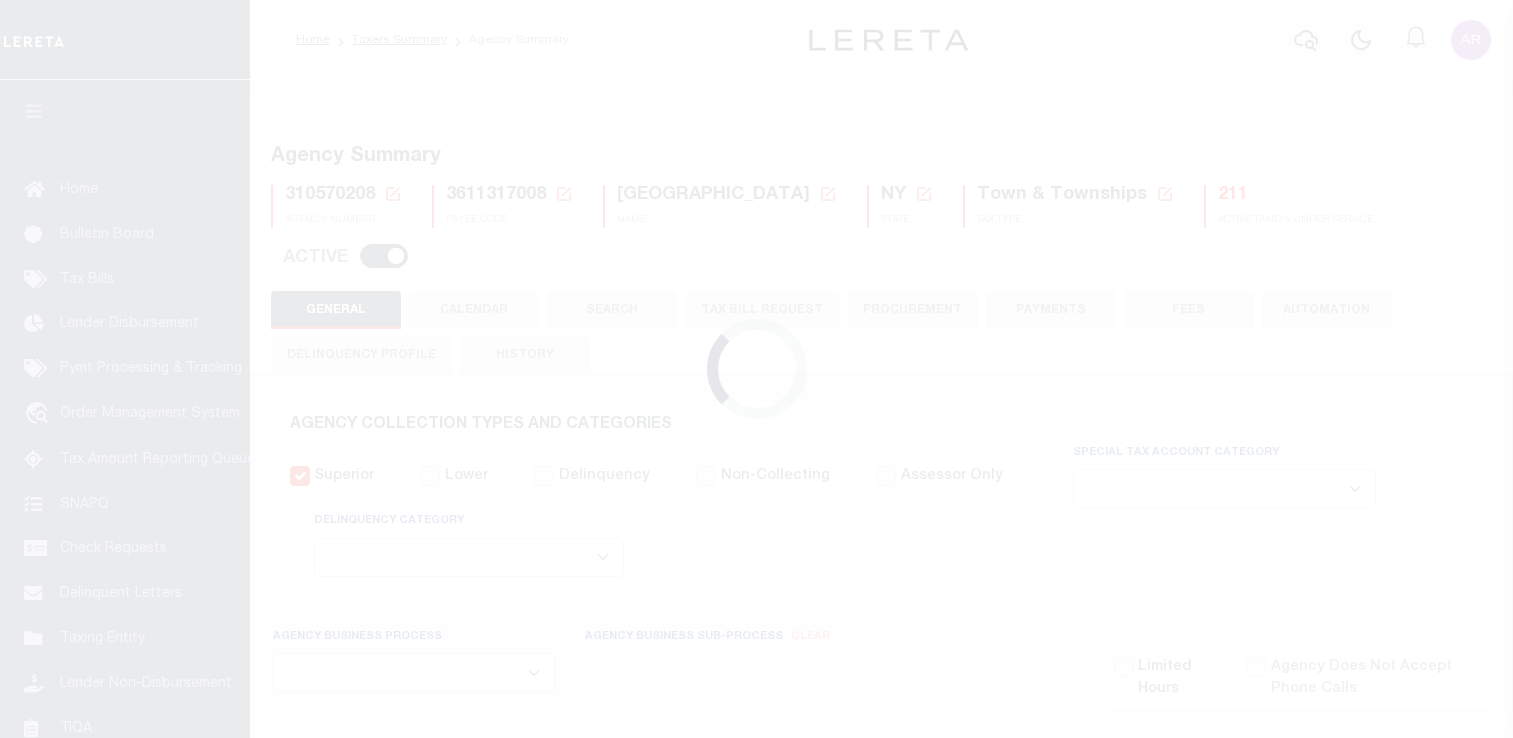 select 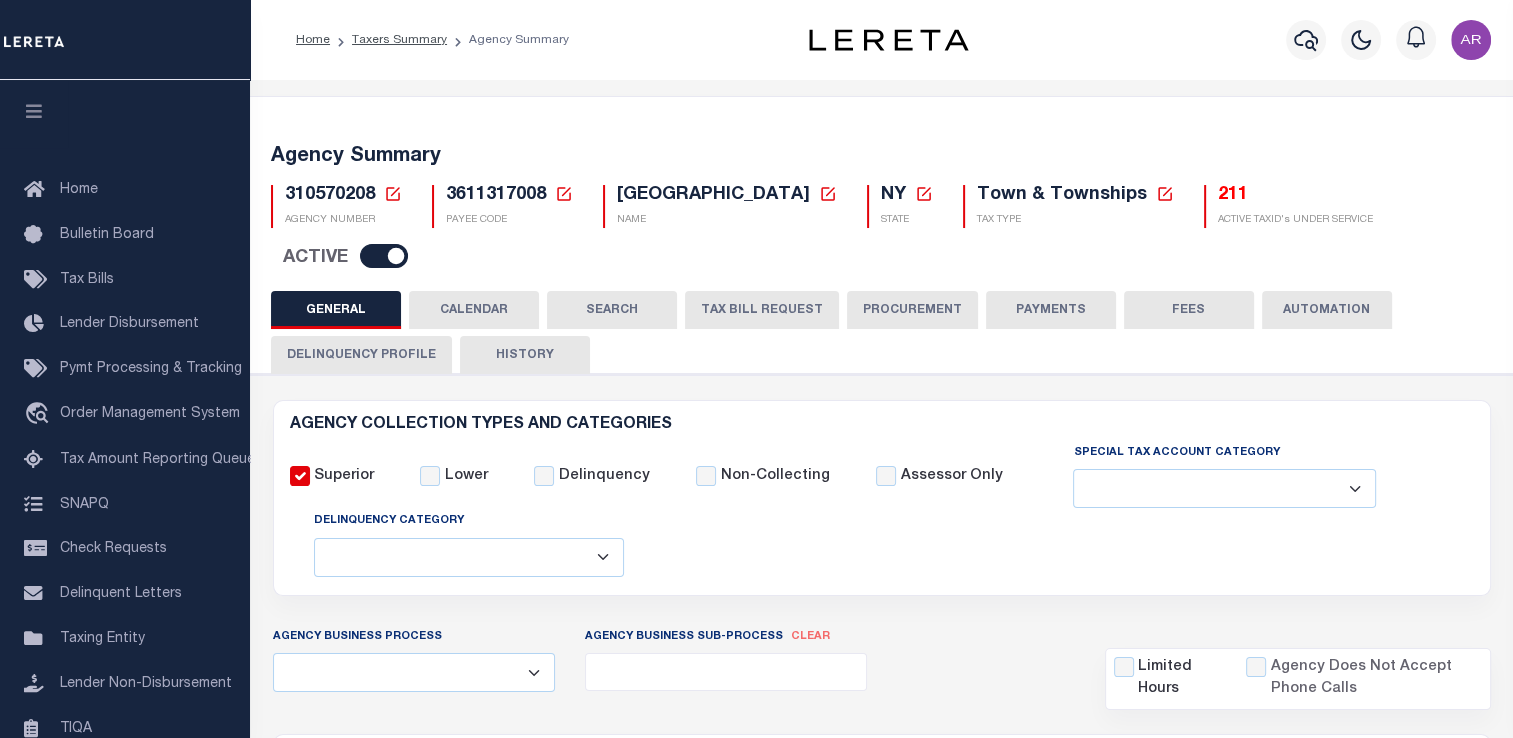 click on "FEES" at bounding box center (1189, 310) 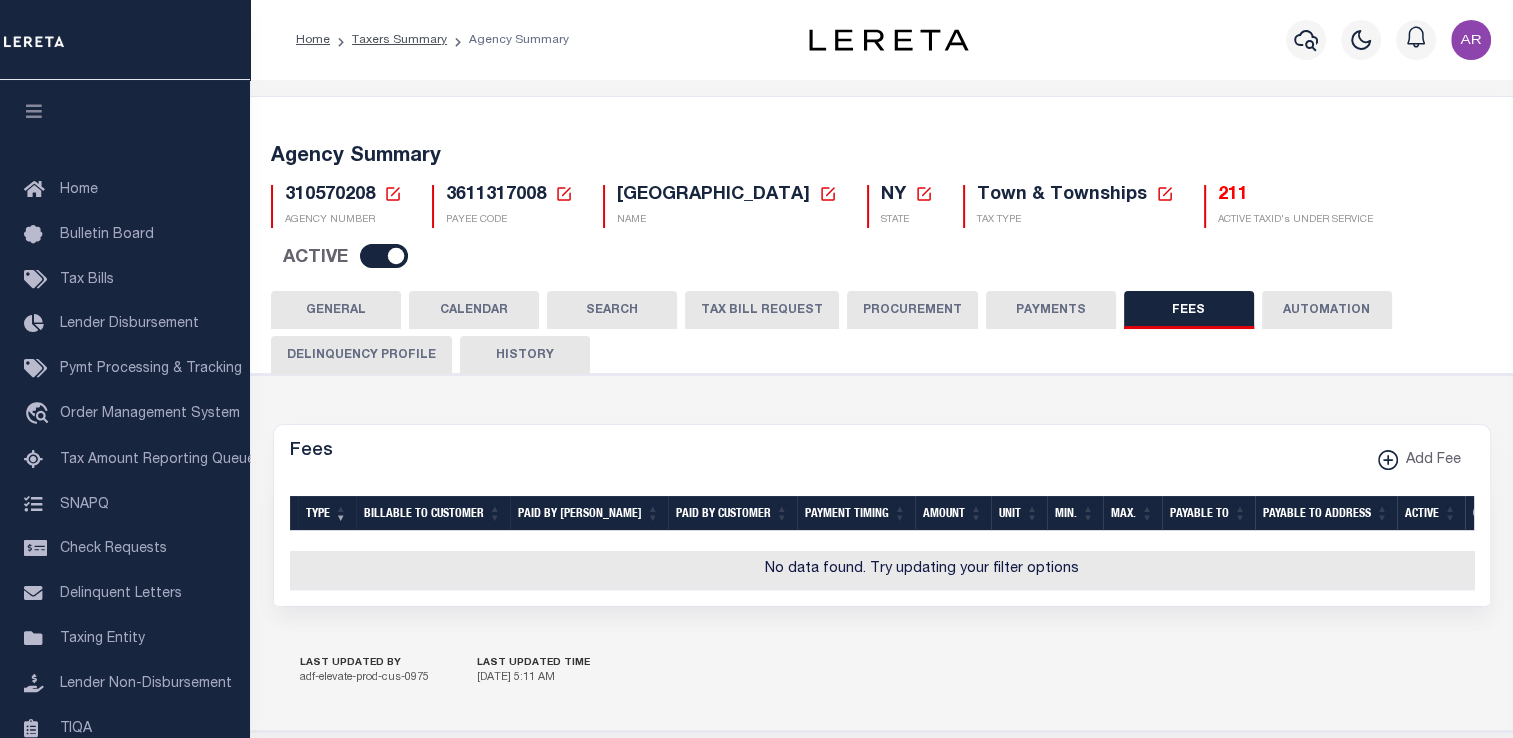 click on "PAYMENTS" at bounding box center (1051, 310) 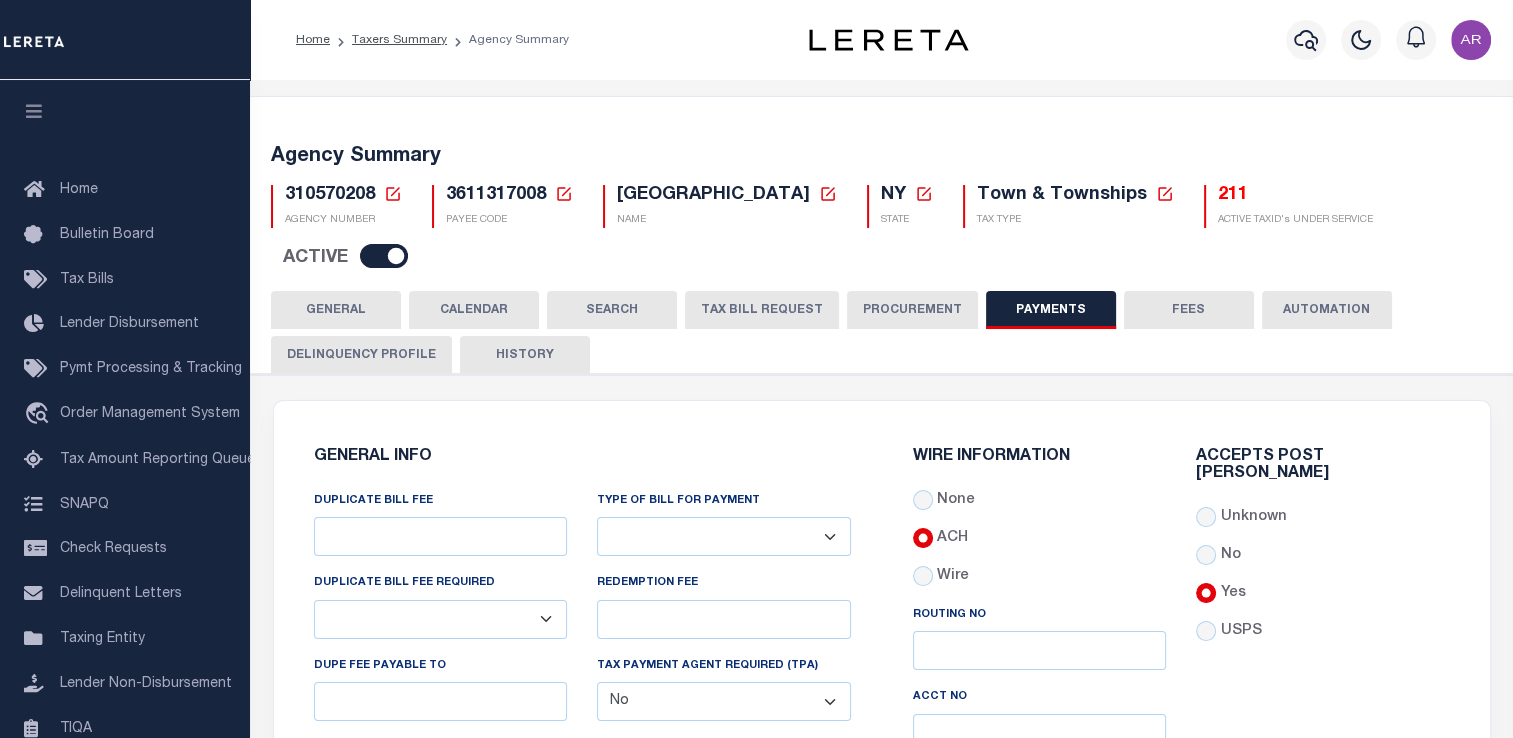 scroll, scrollTop: 626, scrollLeft: 0, axis: vertical 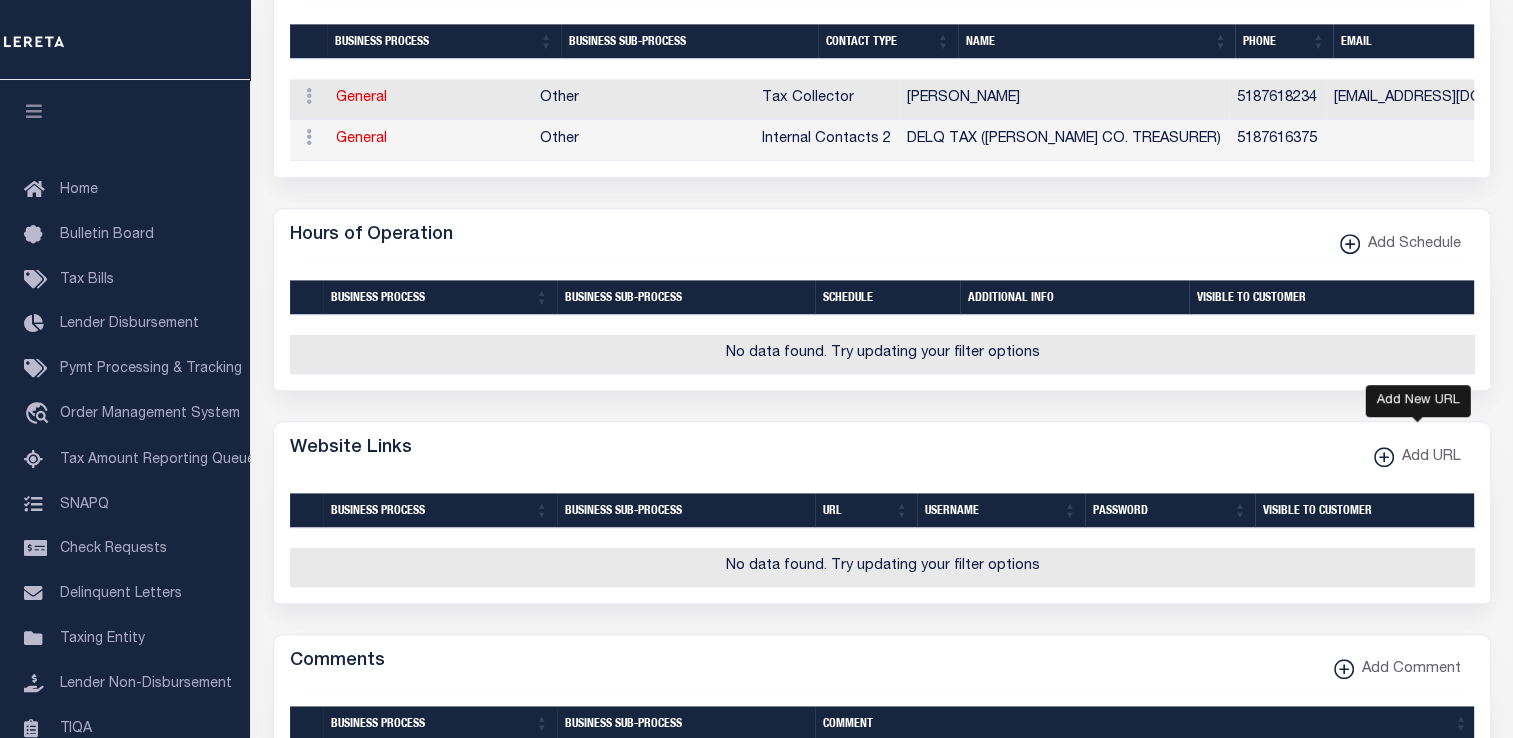 click 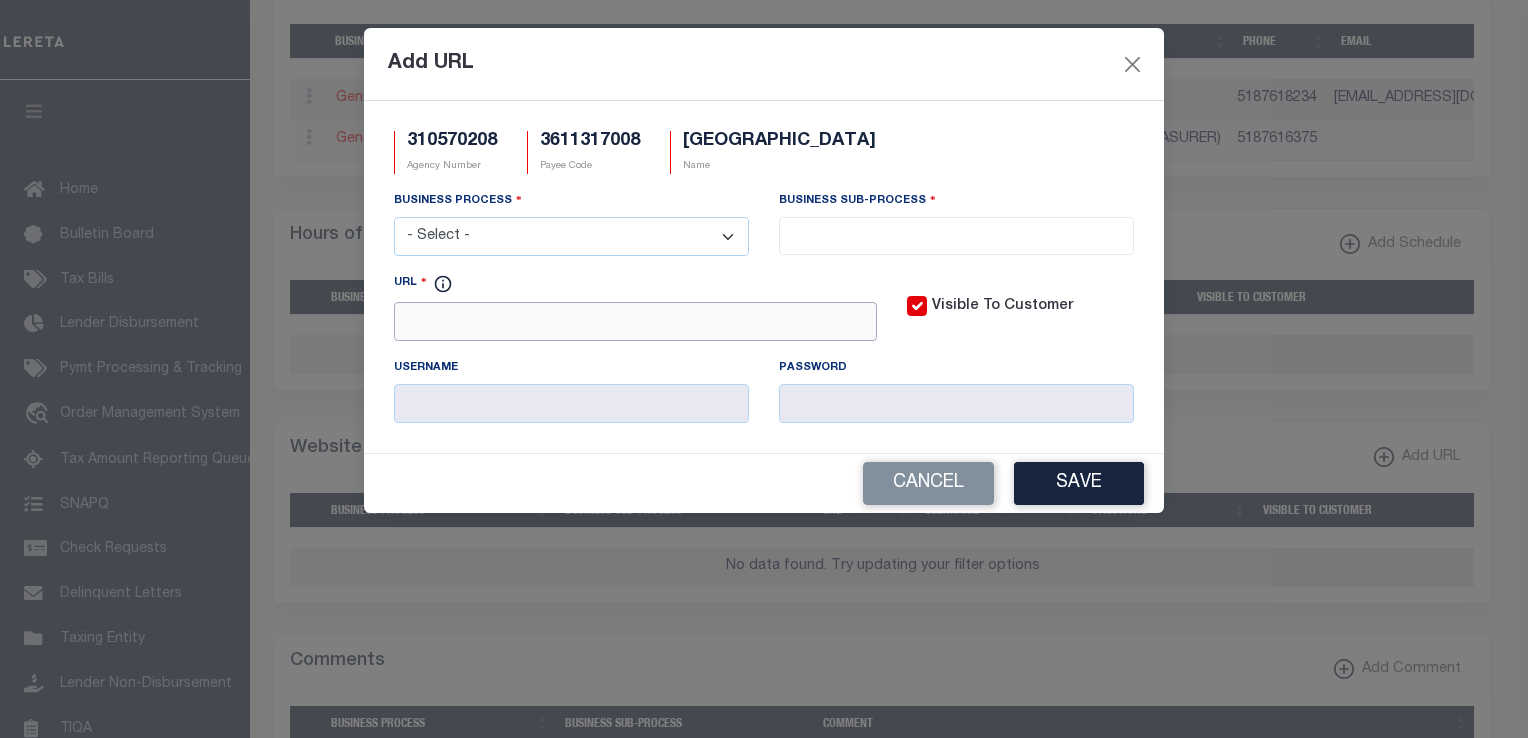 click on "URL" at bounding box center (635, 321) 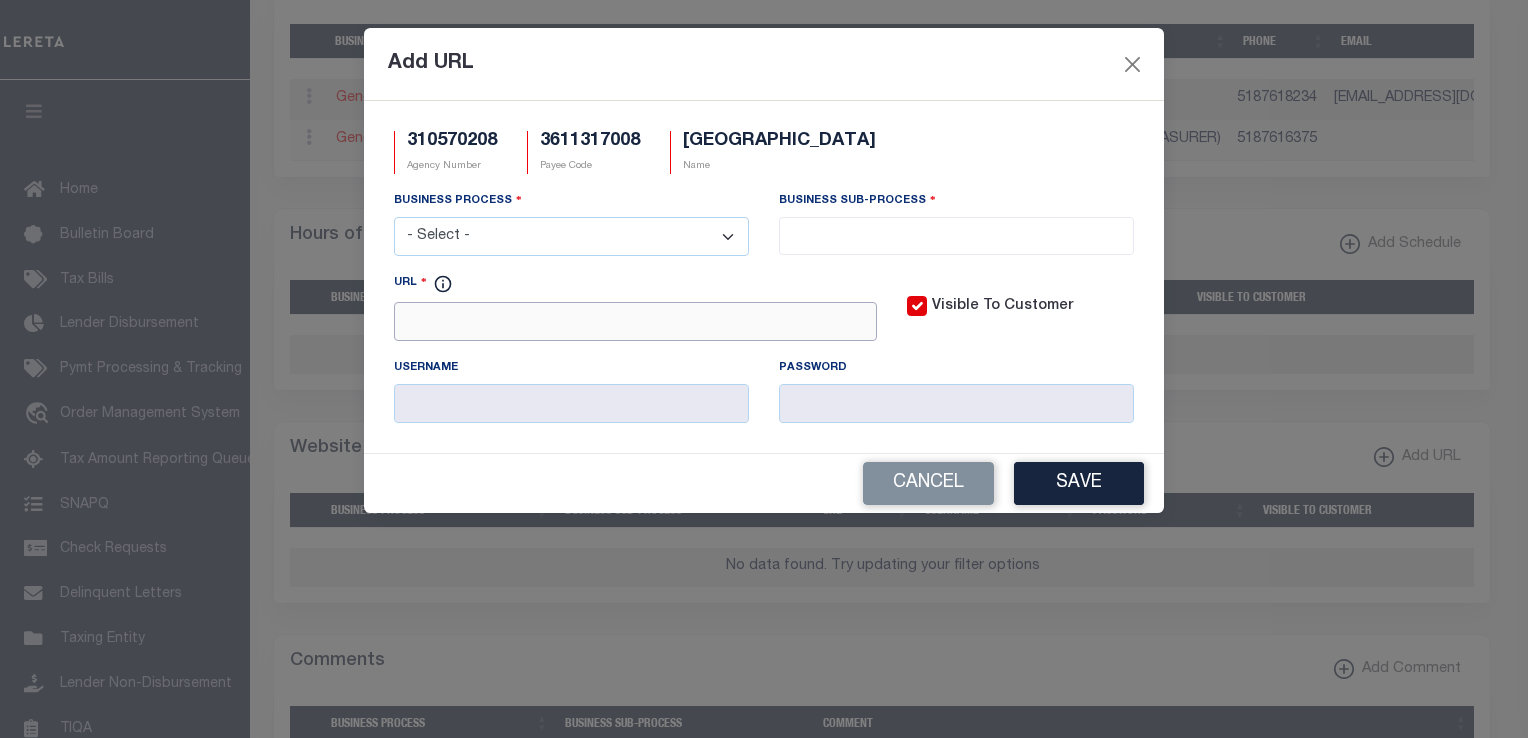 paste on "http://www.queensbury.net/" 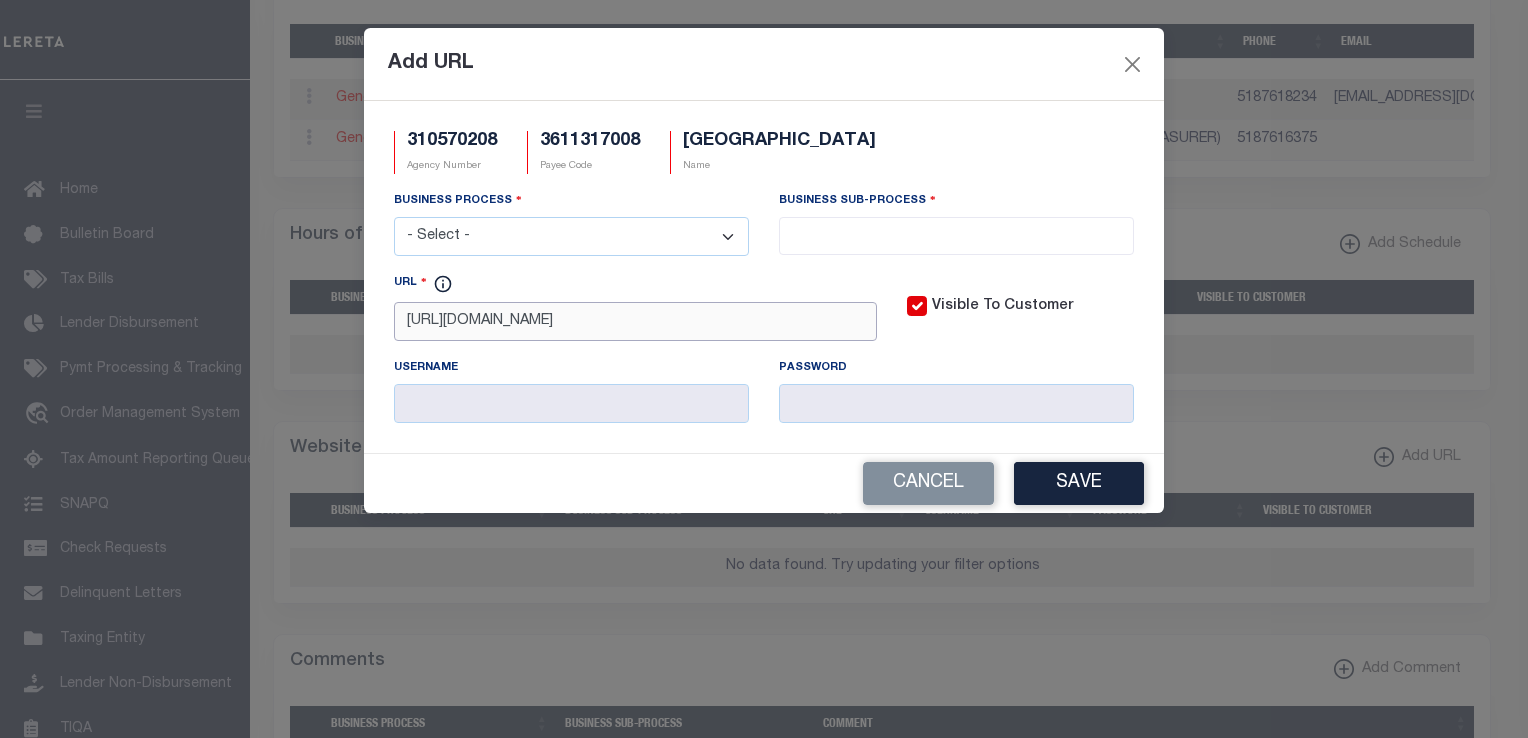 type on "http://www.queensbury.net/" 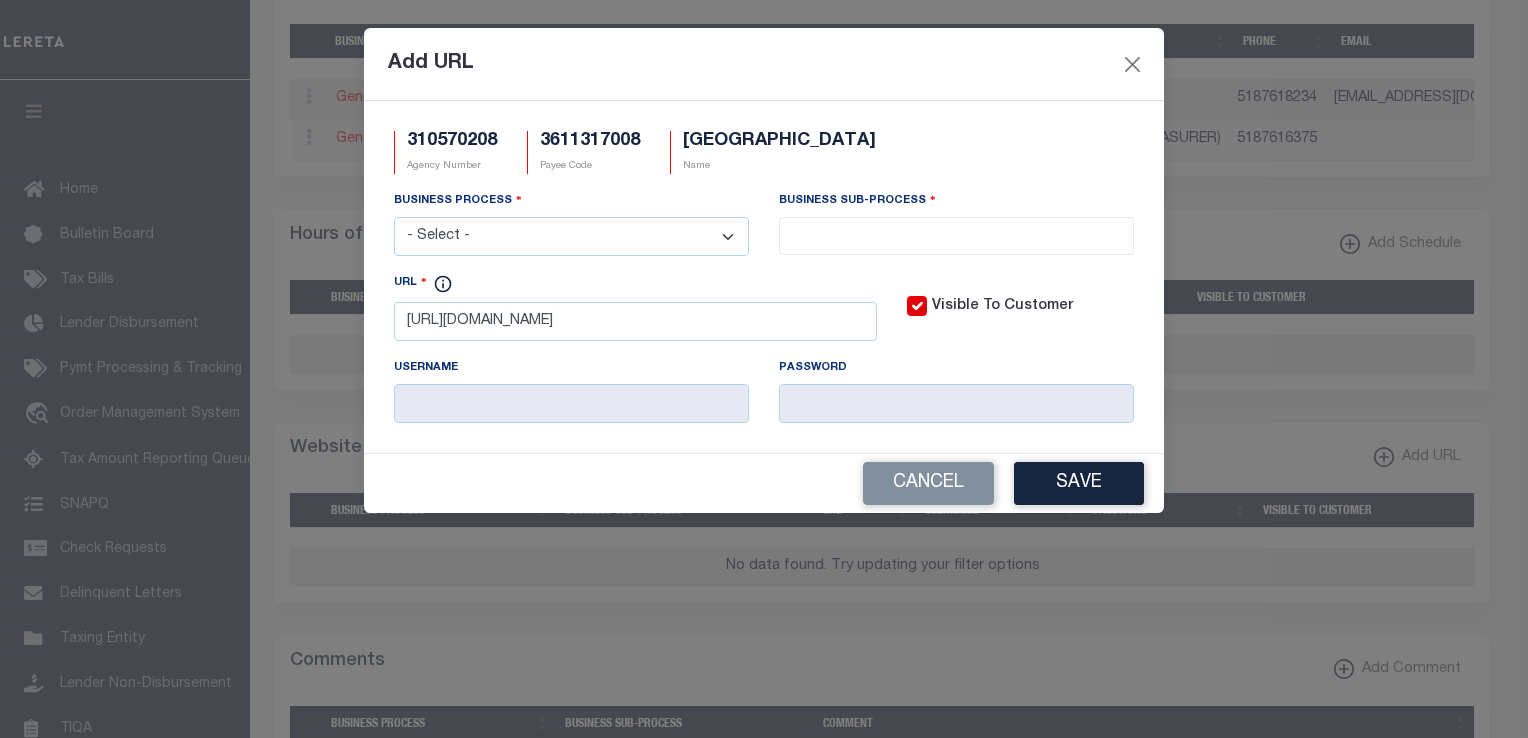 click on "- Select - All
Automation
Bill Request
Delinquency Payment
Delinquency Procurement
Escrow Payment
Escrow Procurement
General" at bounding box center (571, 236) 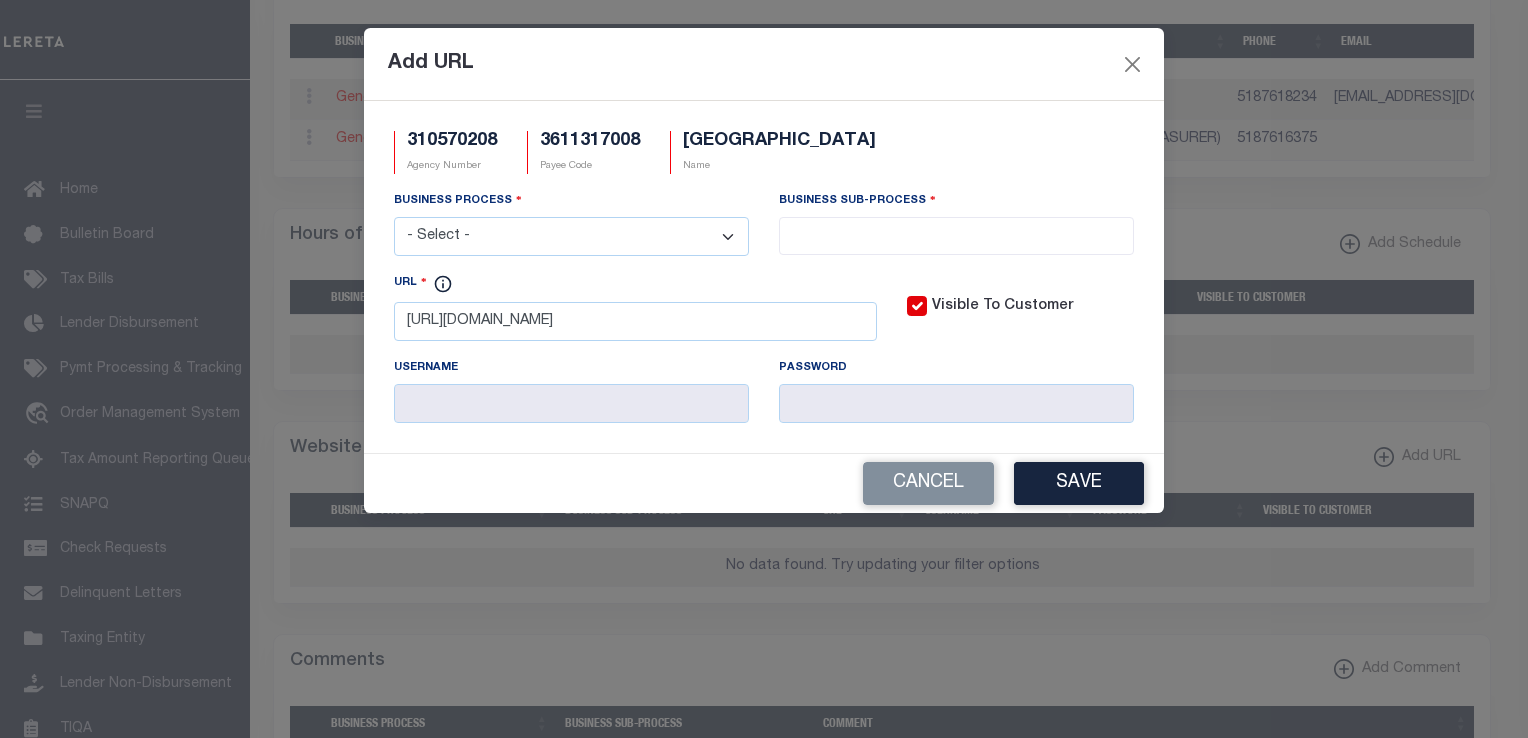 select on "6" 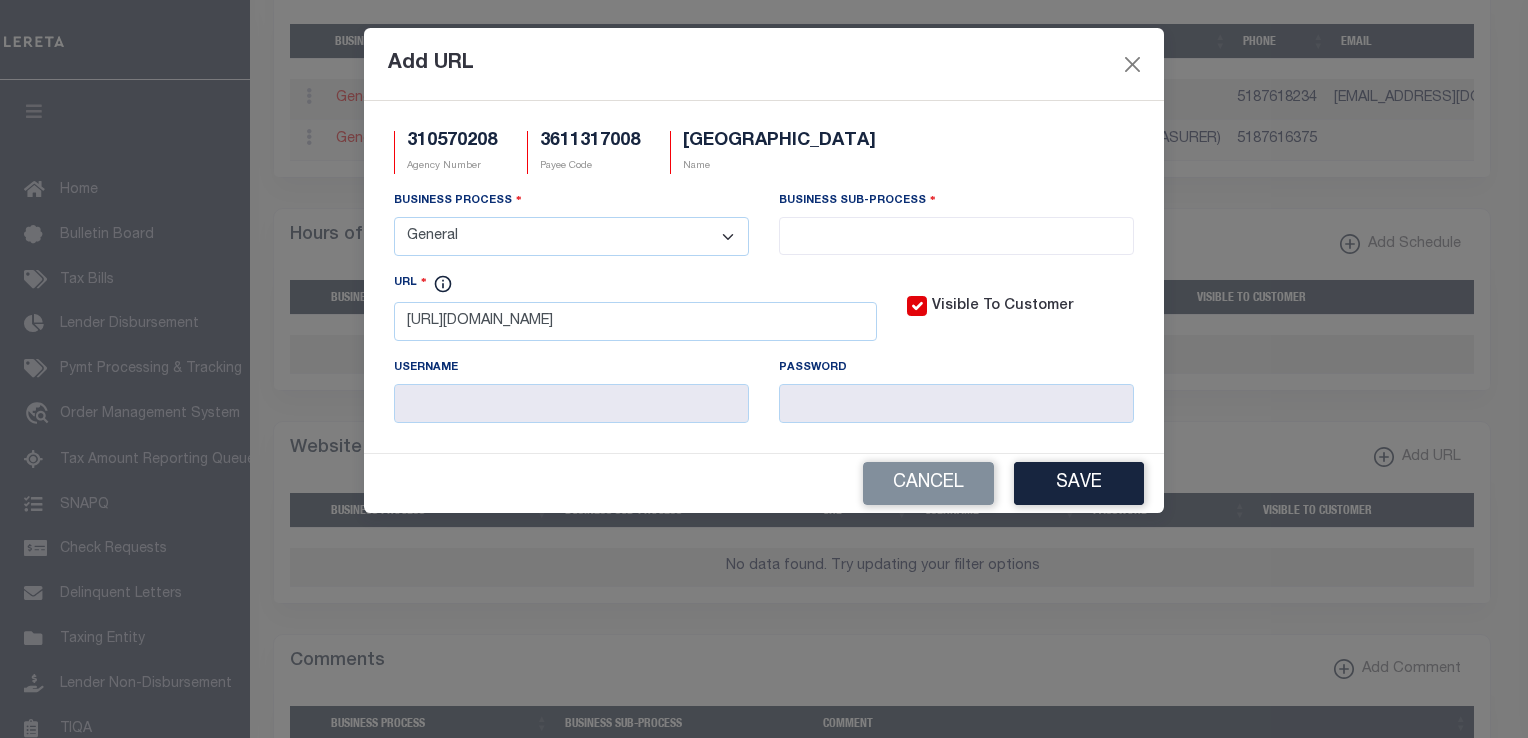 click on "- Select - All
Automation
Bill Request
Delinquency Payment
Delinquency Procurement
Escrow Payment
Escrow Procurement
General" at bounding box center [571, 236] 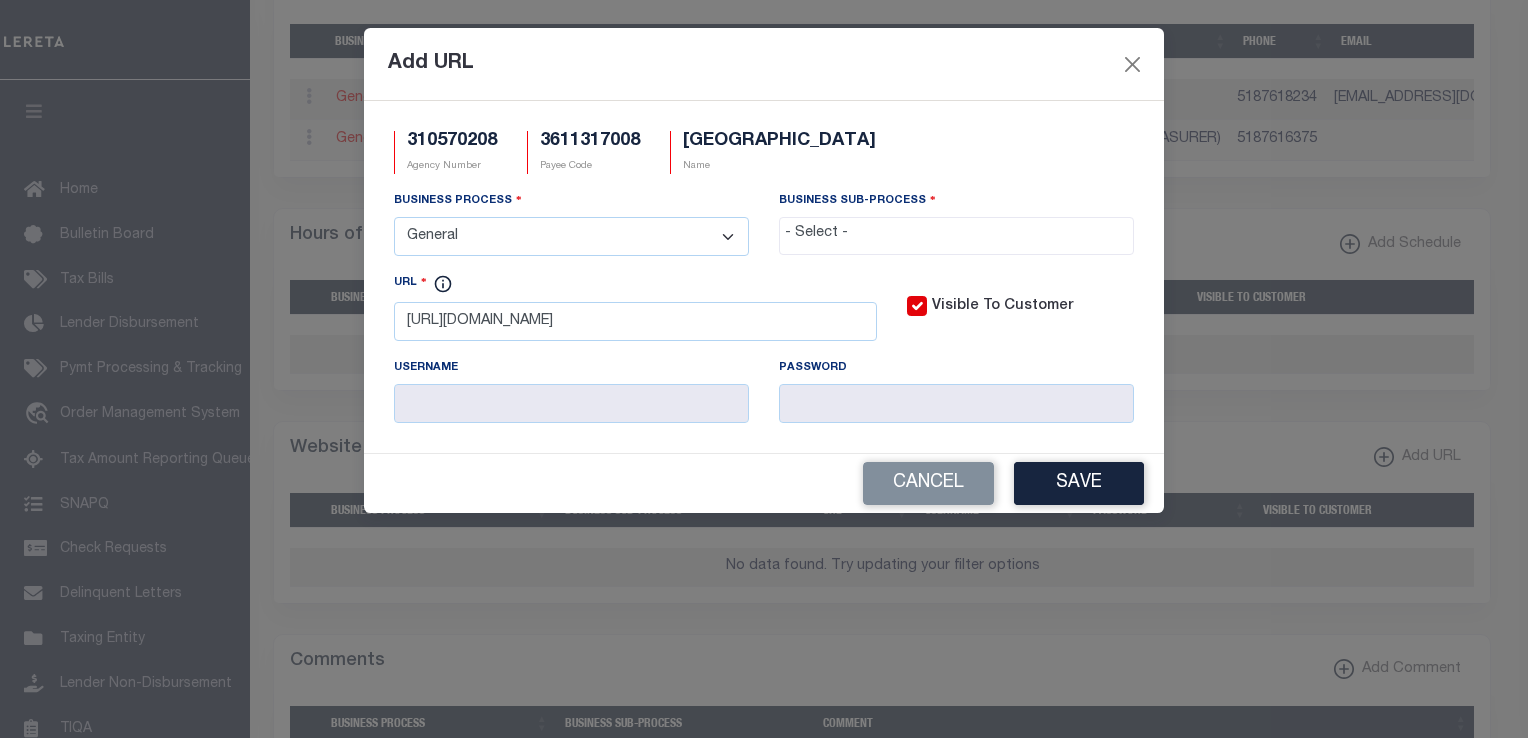 click at bounding box center [956, 234] 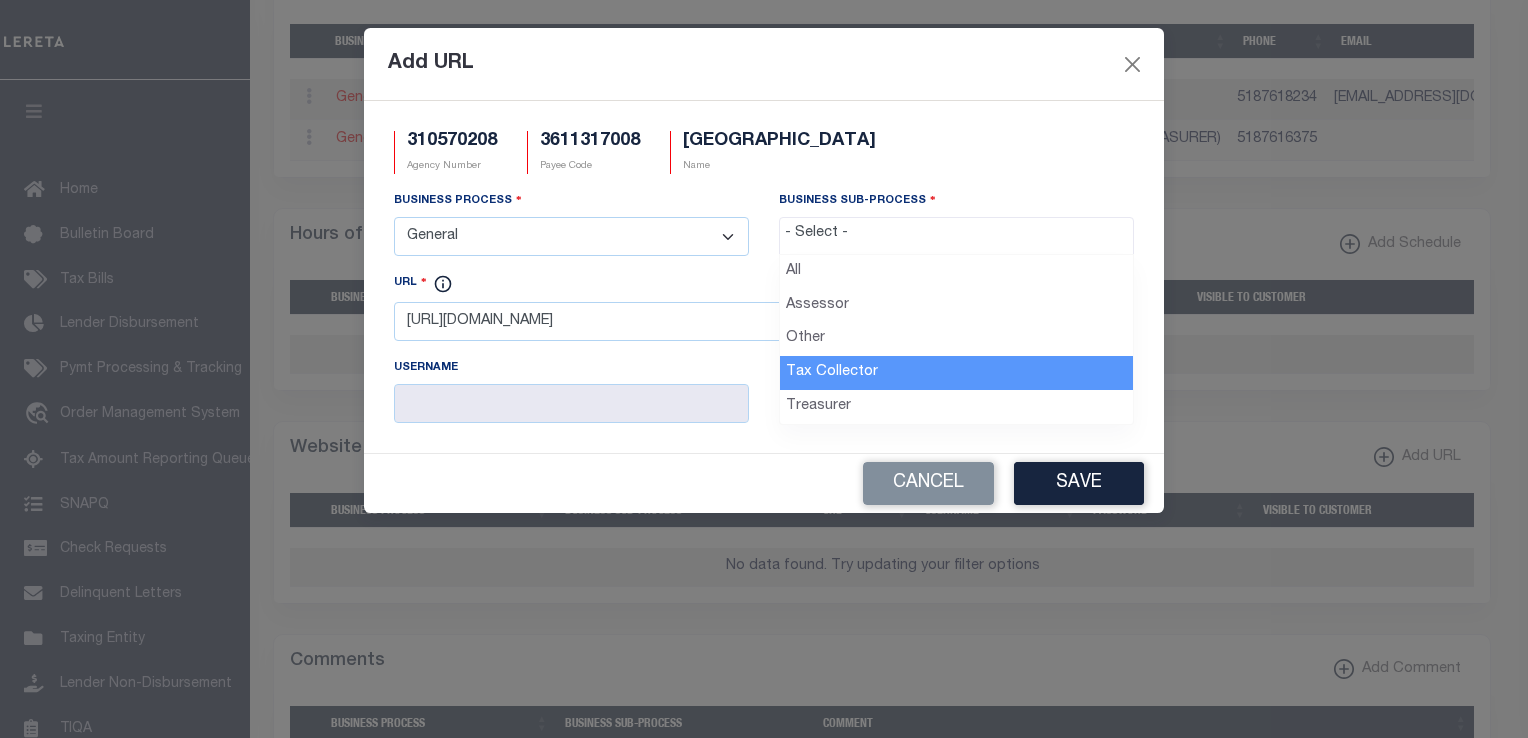 select on "31" 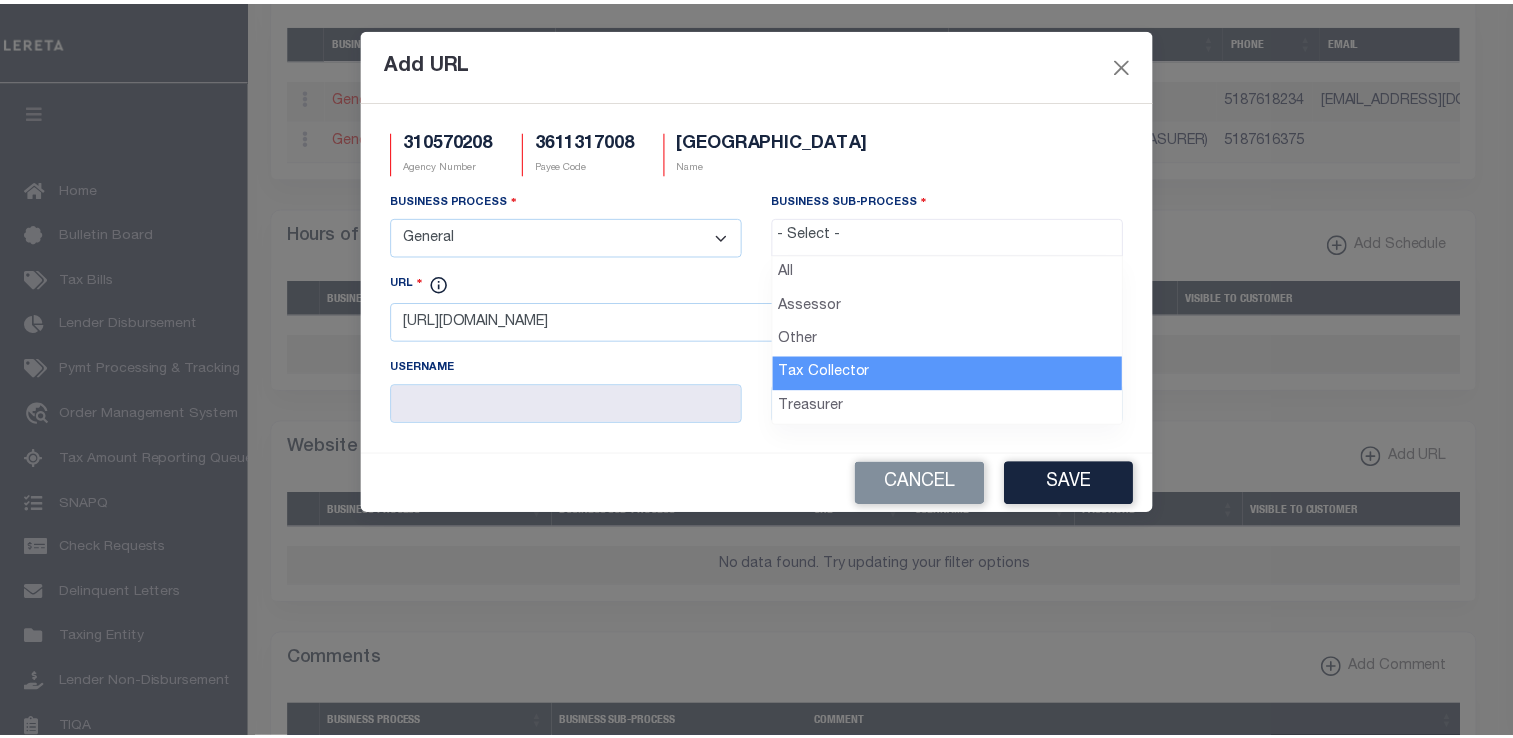 scroll, scrollTop: 56, scrollLeft: 0, axis: vertical 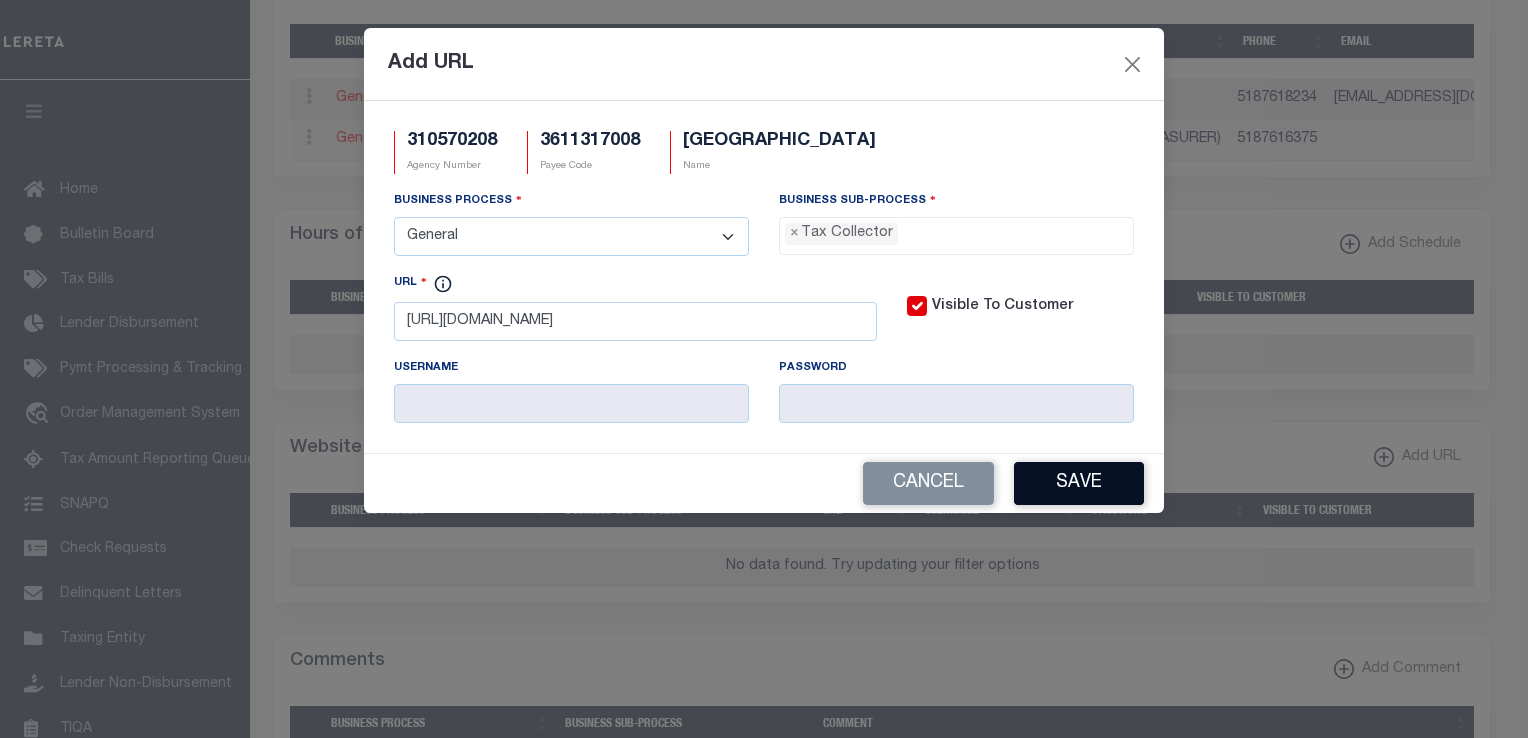 click on "Save" at bounding box center [1079, 483] 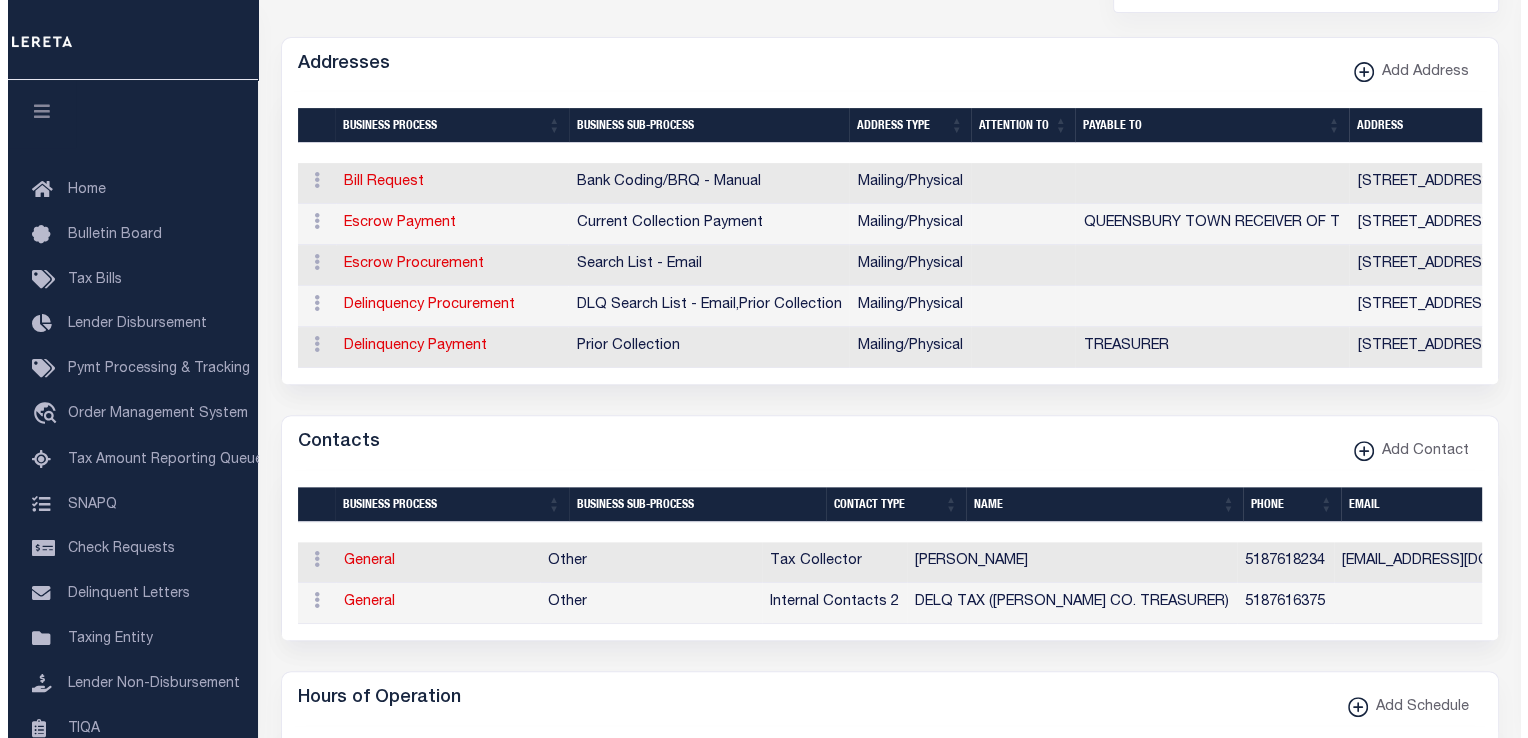 scroll, scrollTop: 660, scrollLeft: 0, axis: vertical 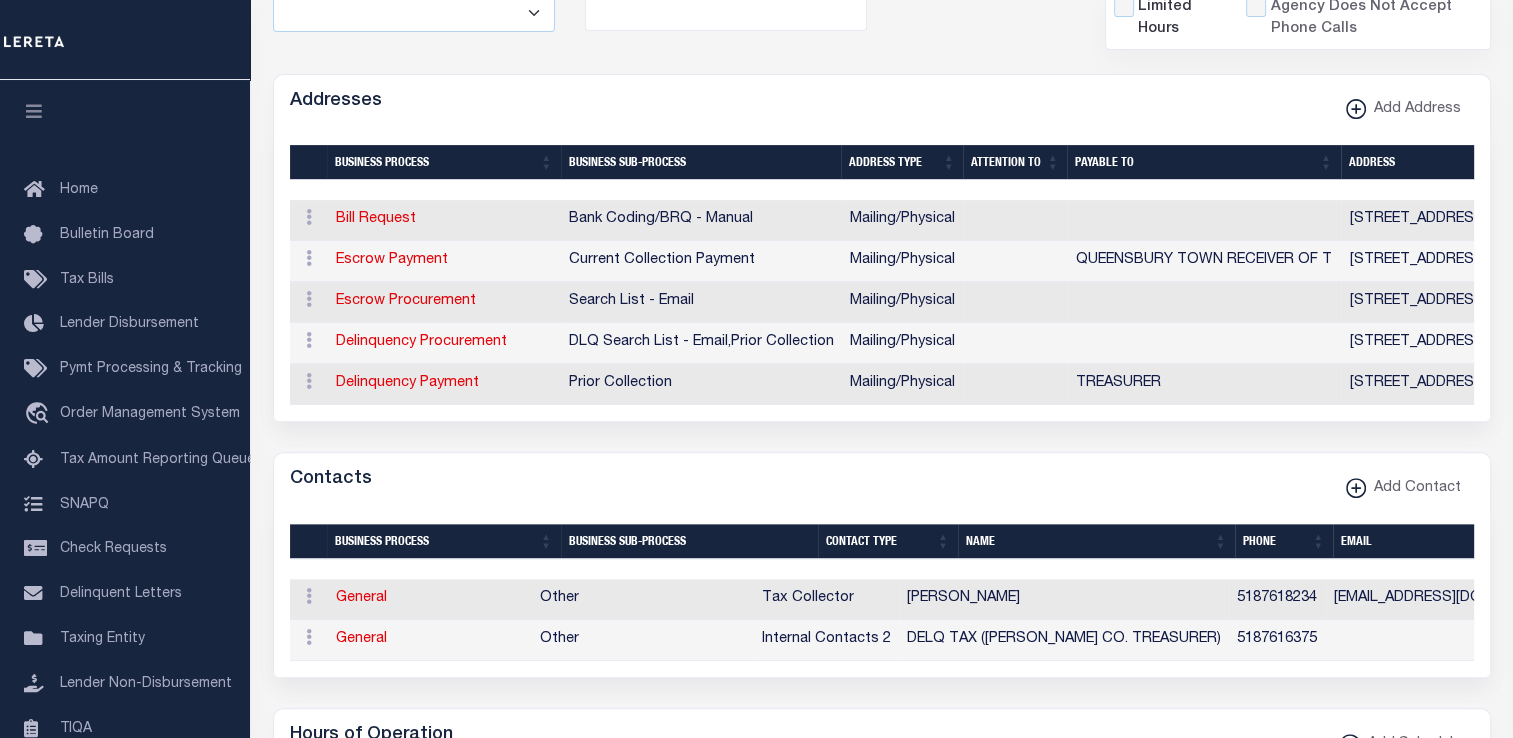 drag, startPoint x: 417, startPoint y: 257, endPoint x: 595, endPoint y: 424, distance: 244.0758 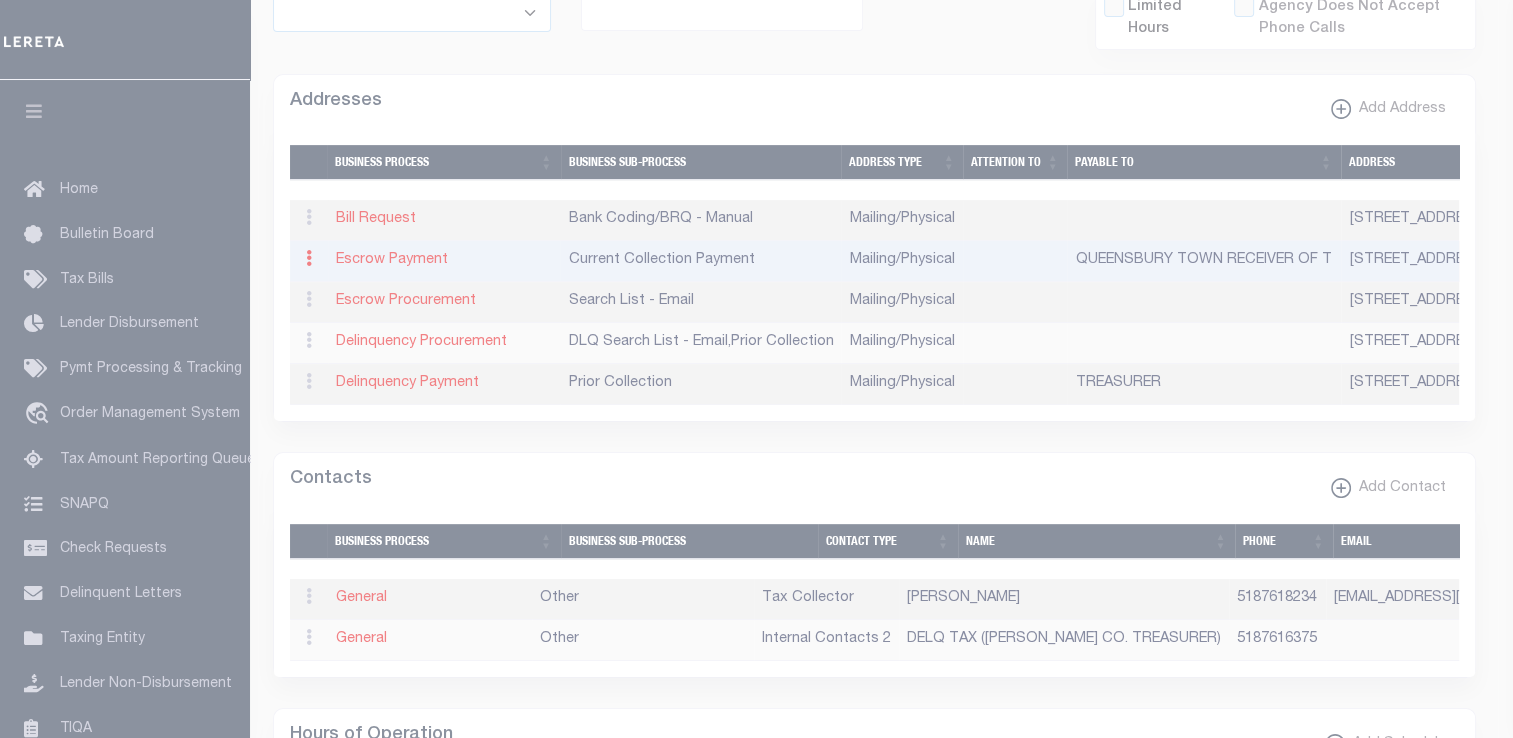type on "742 BAY RD" 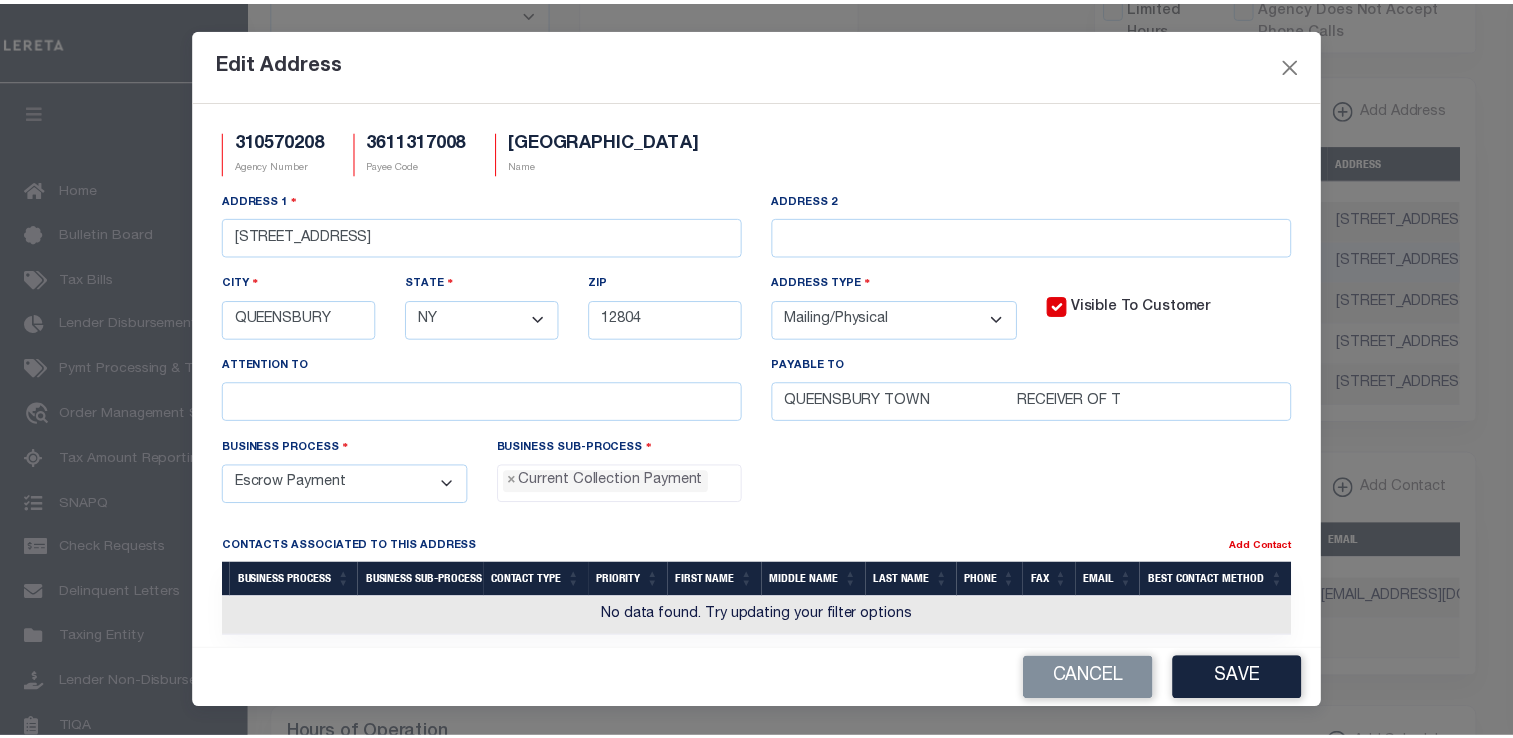scroll, scrollTop: 18, scrollLeft: 0, axis: vertical 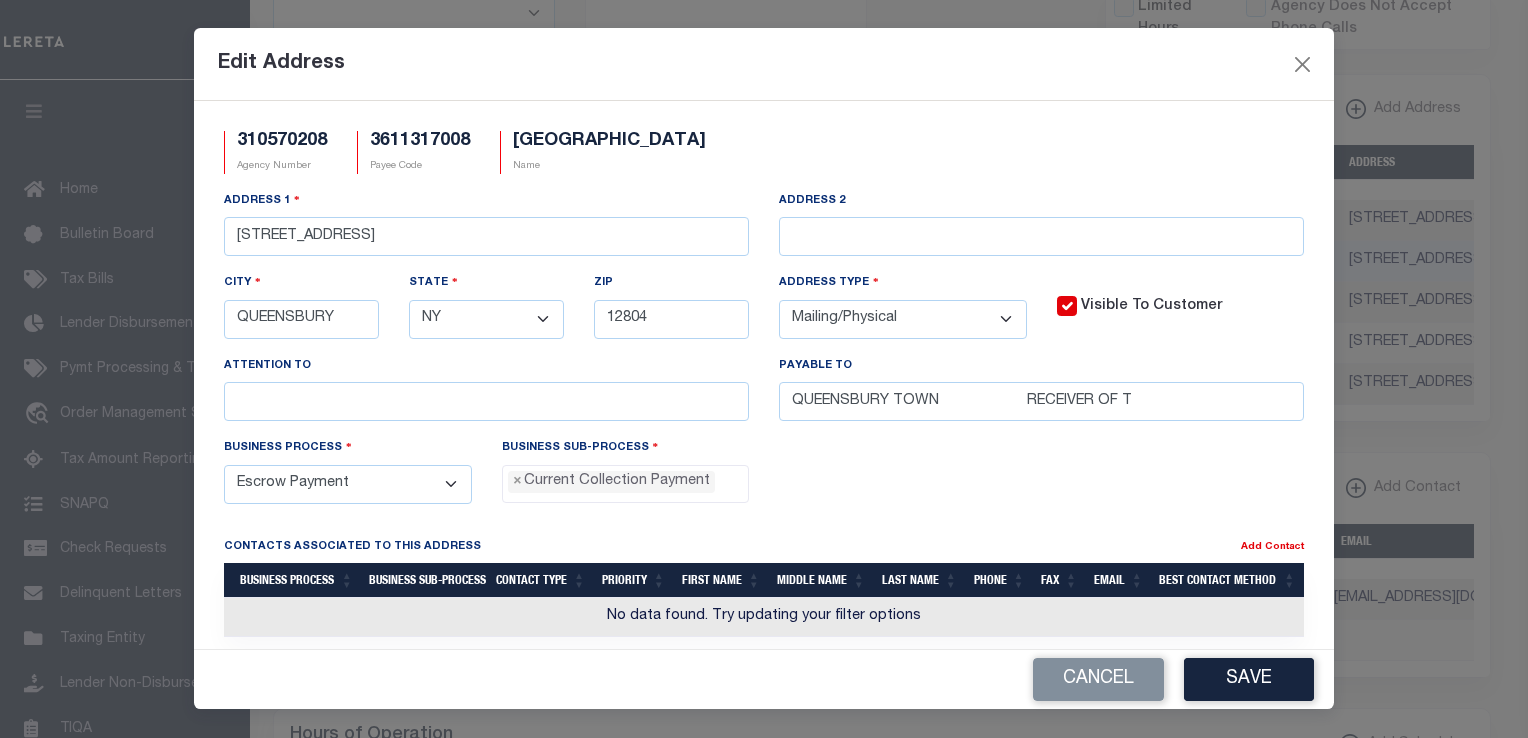 click on "310570208
Agency Number
3611317008
Payee Code
QUEENSBURY TOWN
Name
Address 1
742 BAY RD
Address 2 City State" at bounding box center [764, 375] 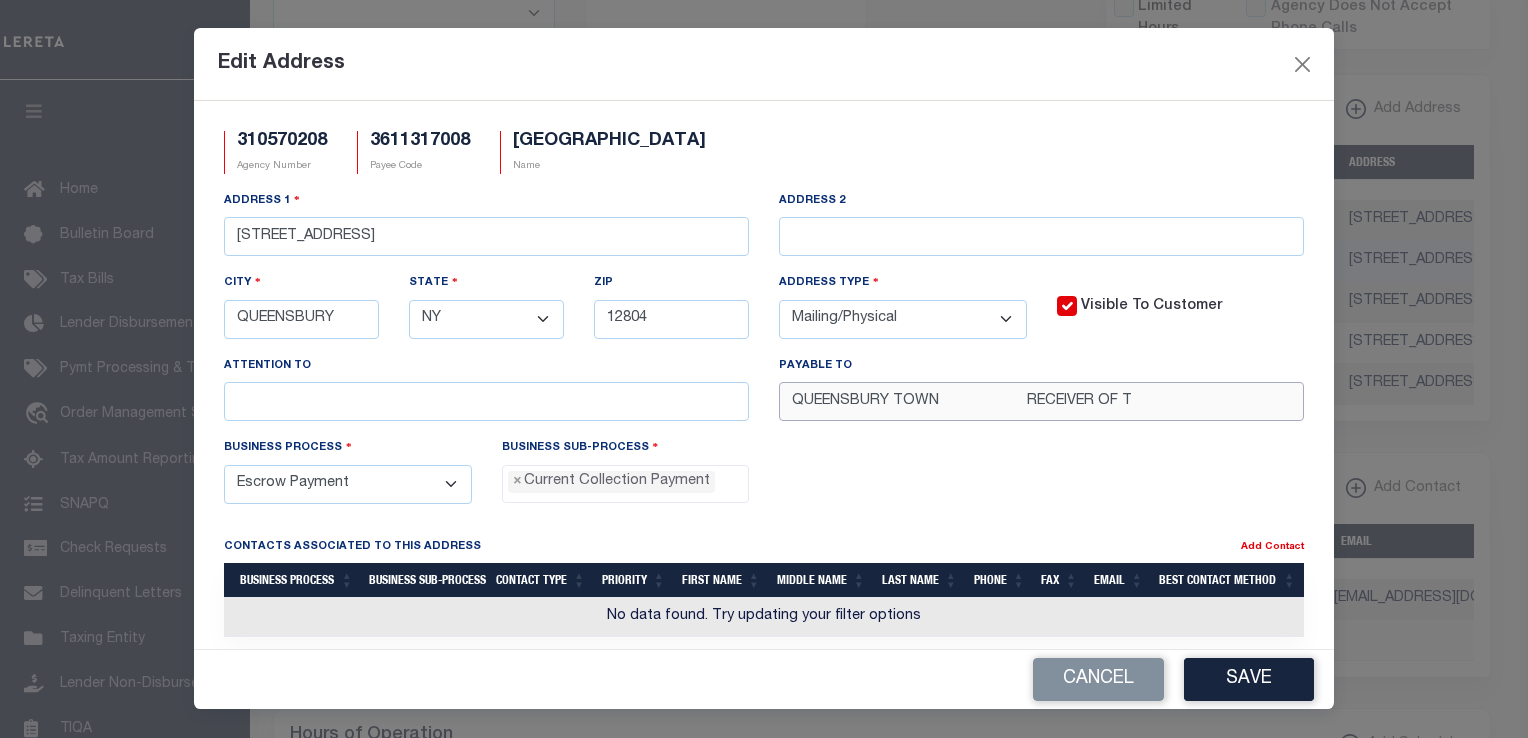 drag, startPoint x: 1175, startPoint y: 407, endPoint x: 739, endPoint y: 393, distance: 436.2247 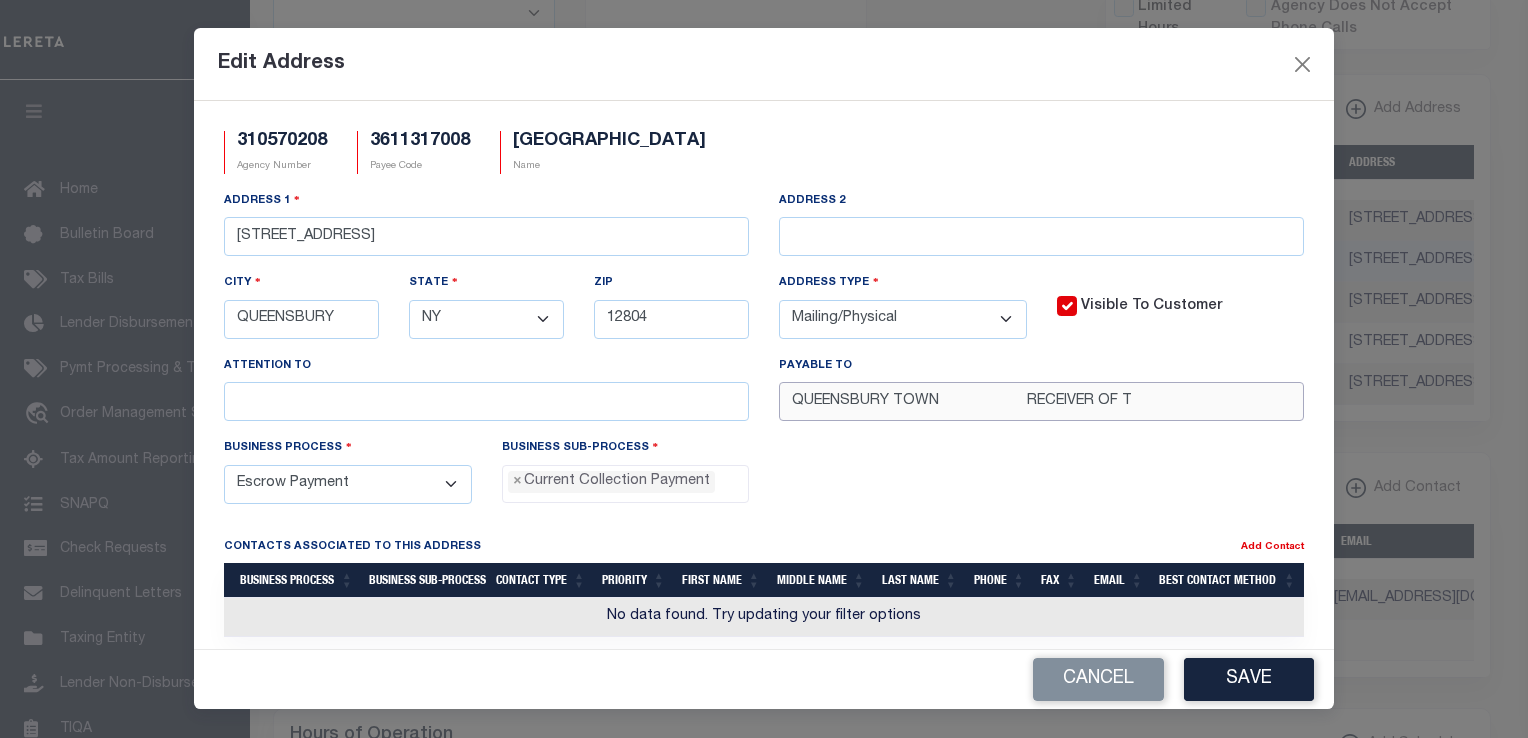click on "Address 1
742 BAY RD
Address 2
City
QUEENSBURY
State
- Select -
AK
AL
AR
AZ
CA
CO
CT
DC
DE
FL
GA
GU
HI
IA
ID
IL
IN
KS
KY
LA
MA
MD
ME
MI
MN
MO
MS
MT
NC
ND
NE
NH
NJ
NM
NV
NY
OH
OK
OR
PA
PR
RI
SC
SD
TN
TX
UT
VA
VI
VT
WA
WI
WV
WY
Zip 12804 Address Type" at bounding box center [764, 313] 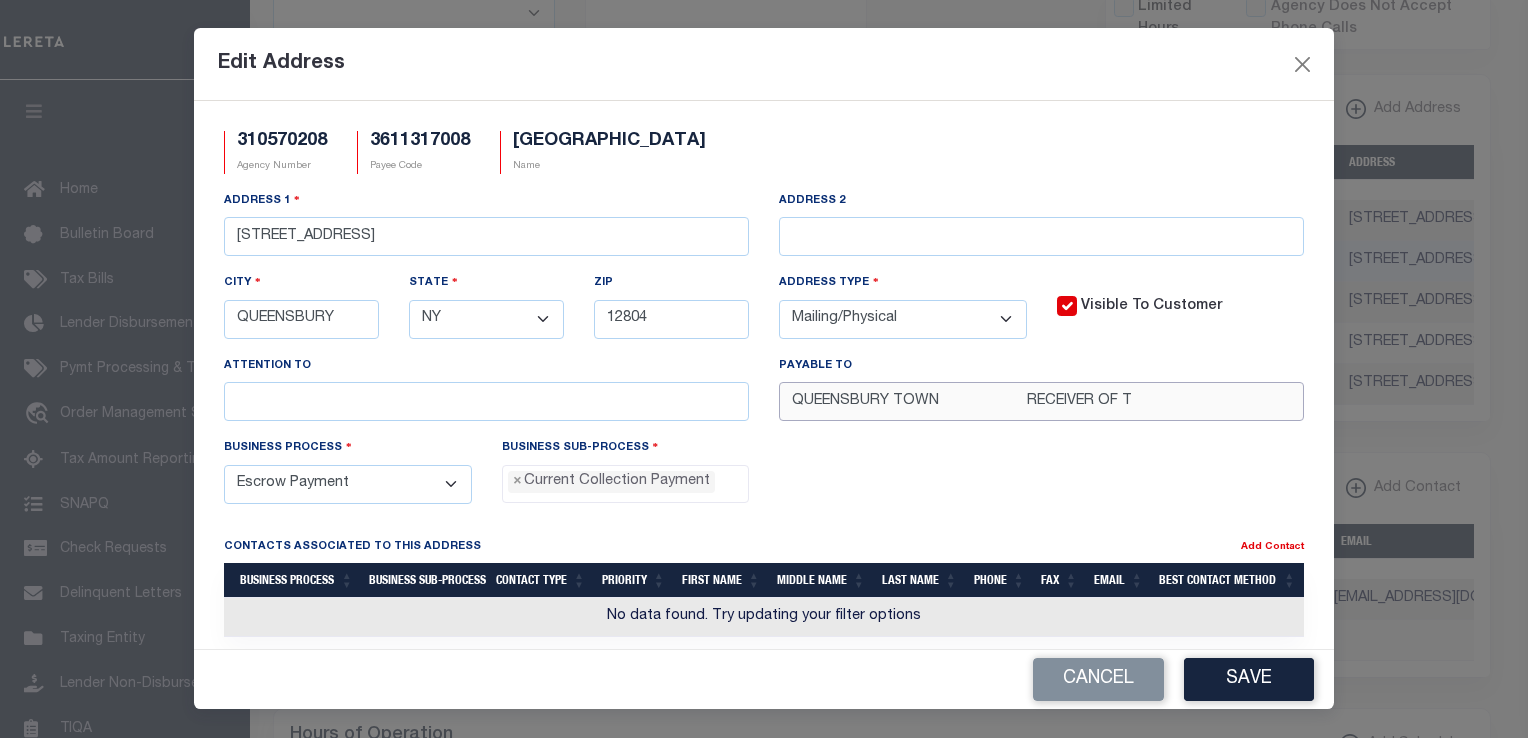 paste on "RECEIVER OF TAXES" 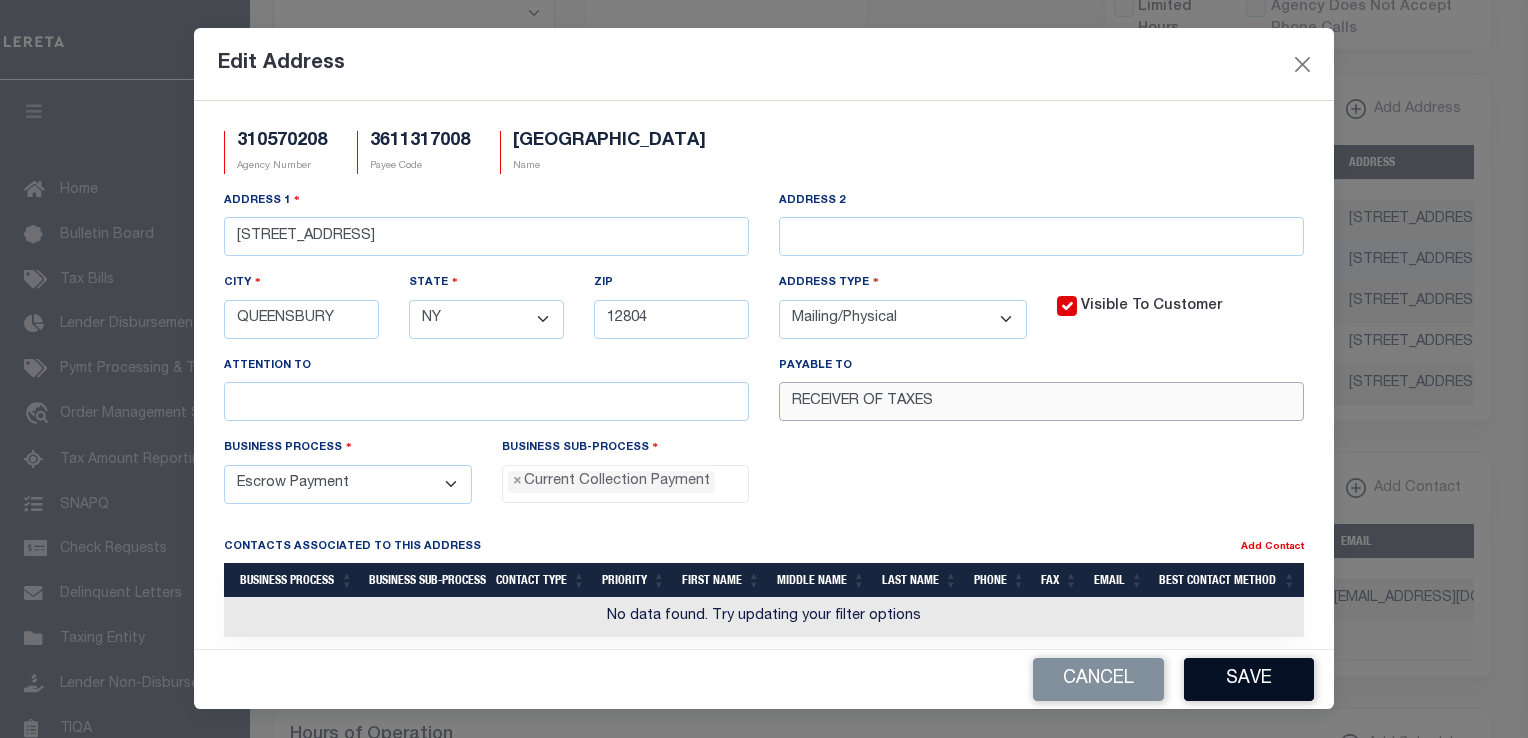 type on "RECEIVER OF TAXES" 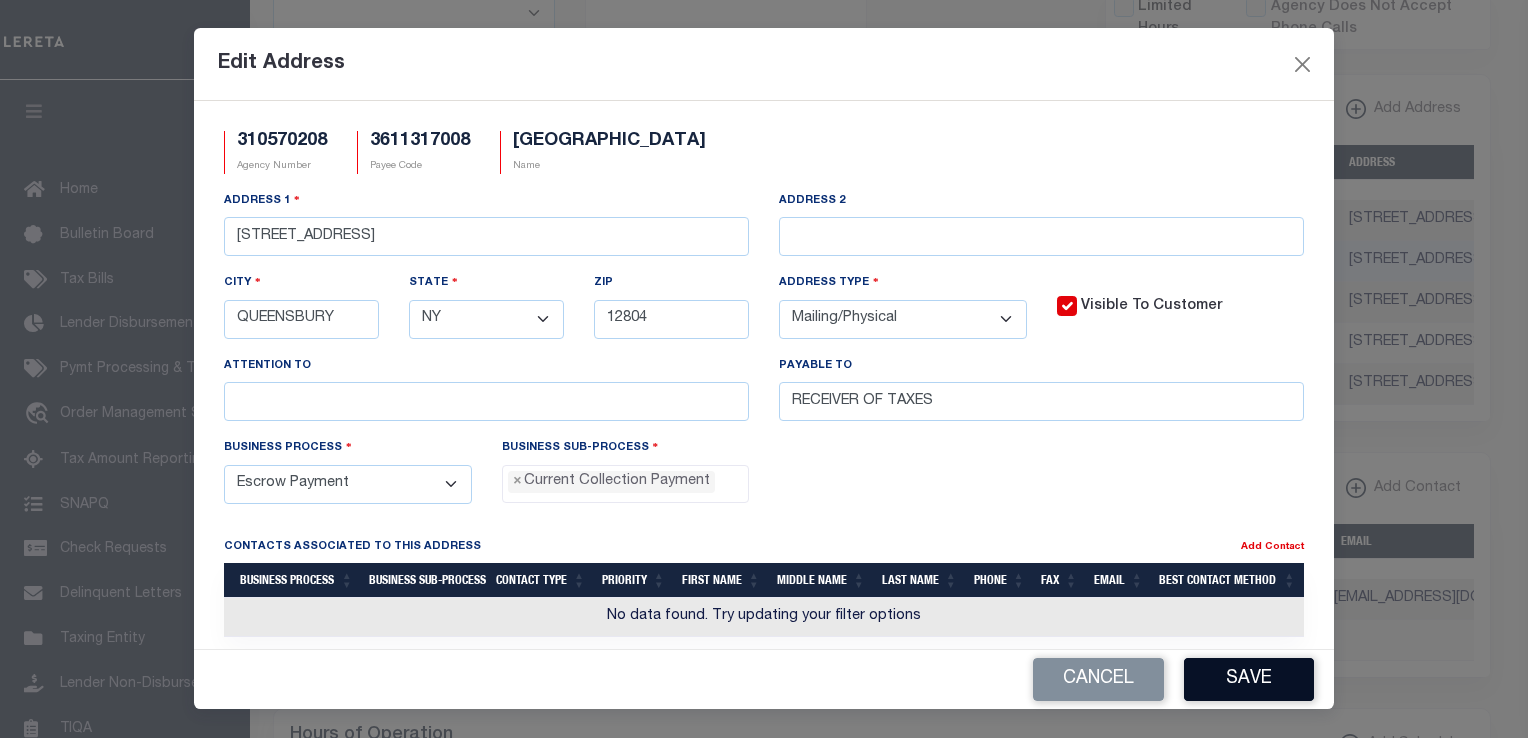click on "Save" at bounding box center (1249, 679) 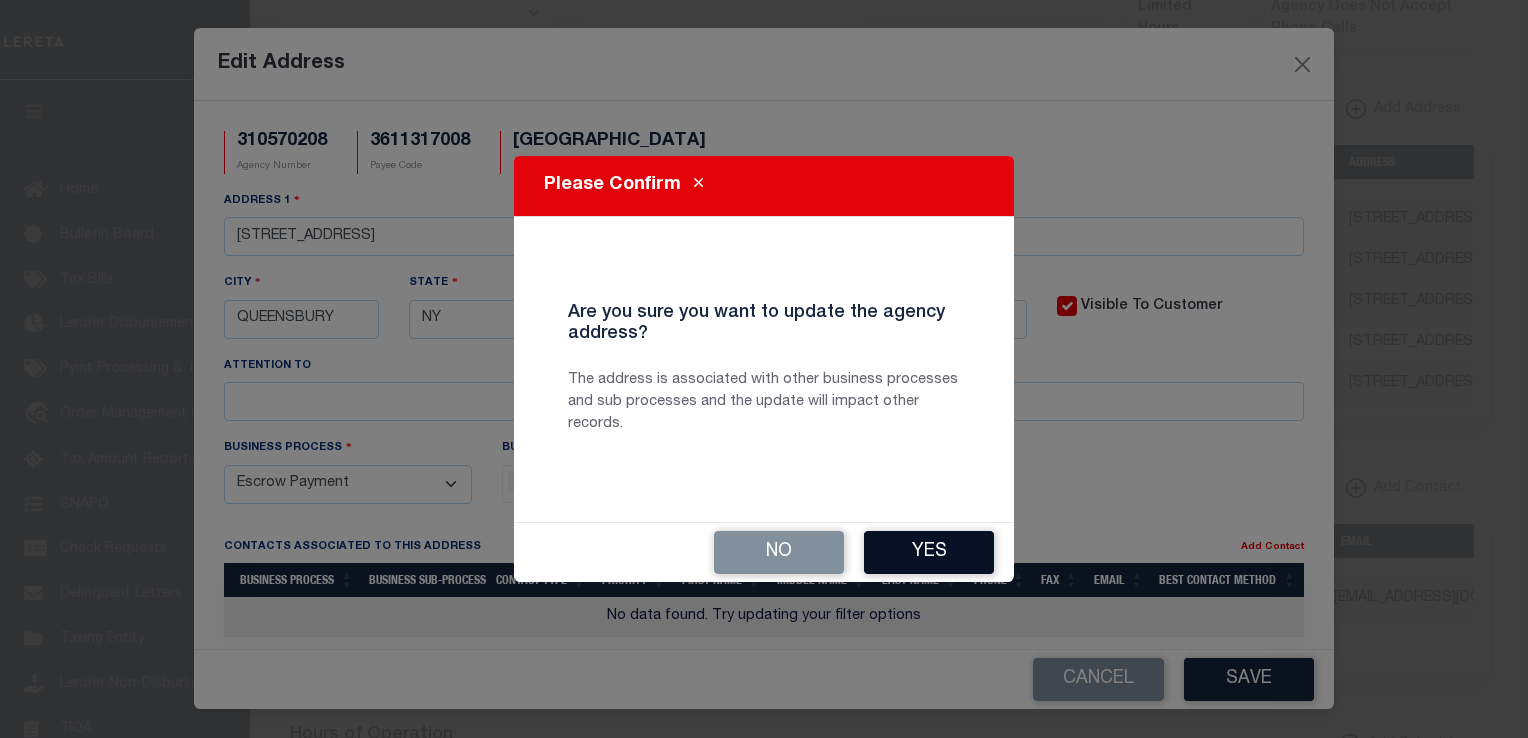 click on "Yes" at bounding box center (929, 552) 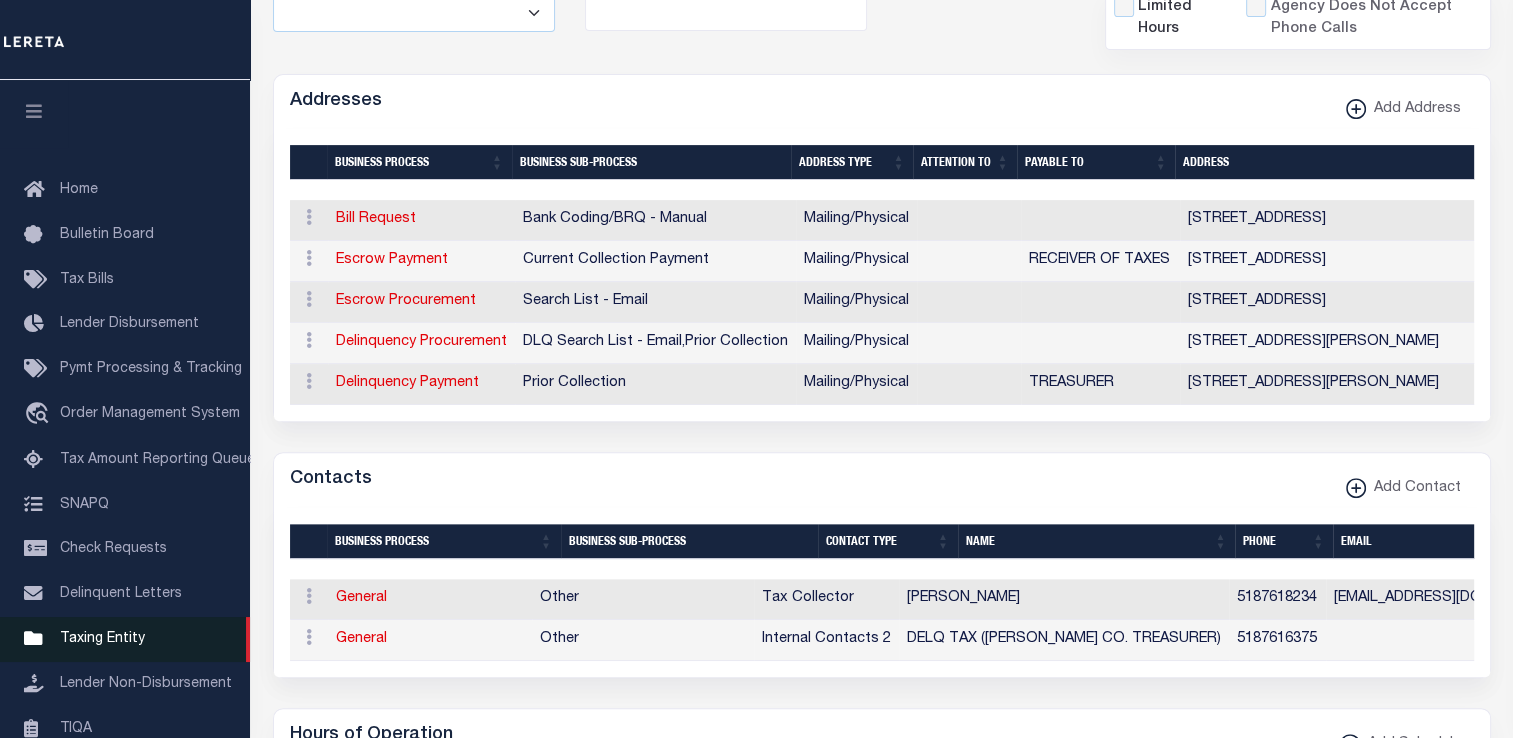 click on "Taxing Entity" at bounding box center (102, 639) 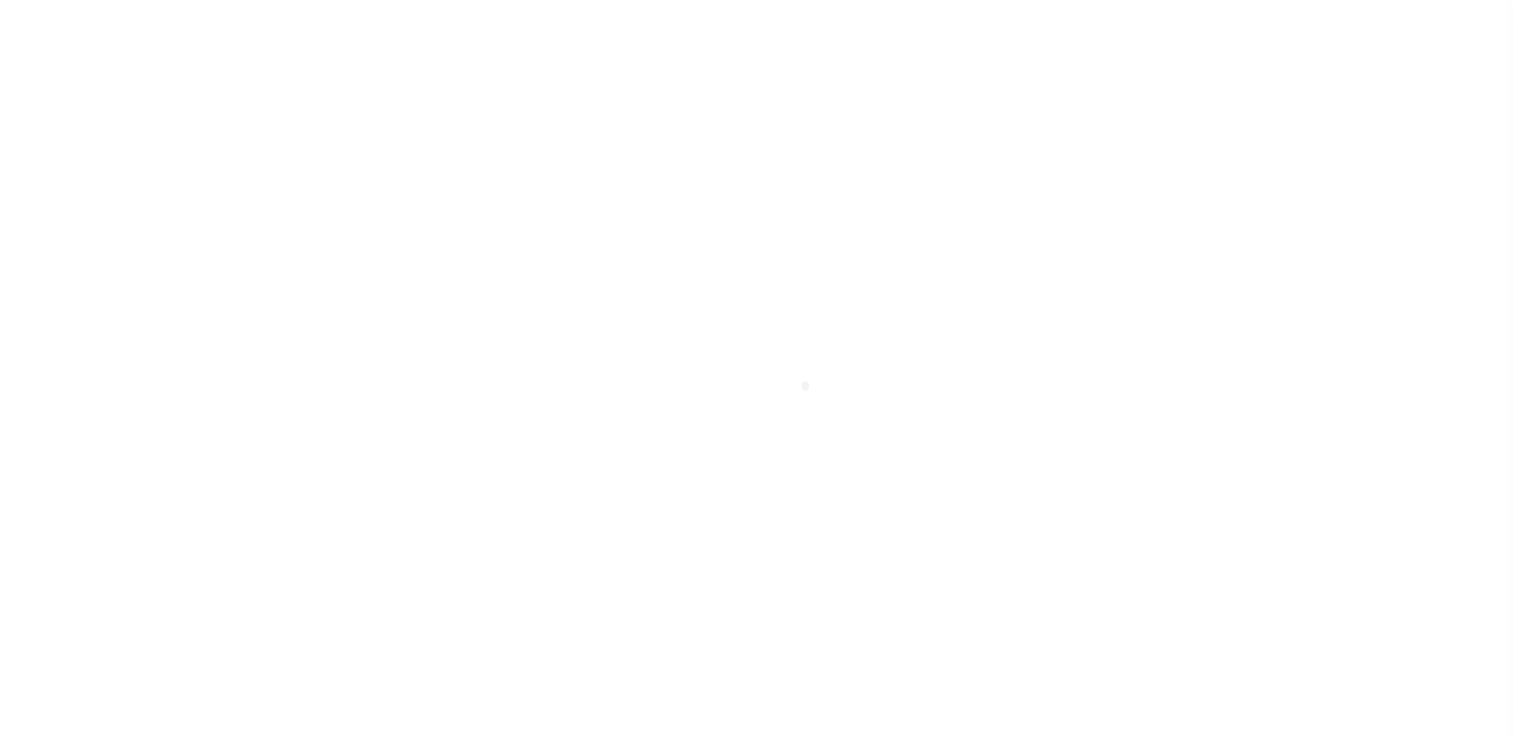 select 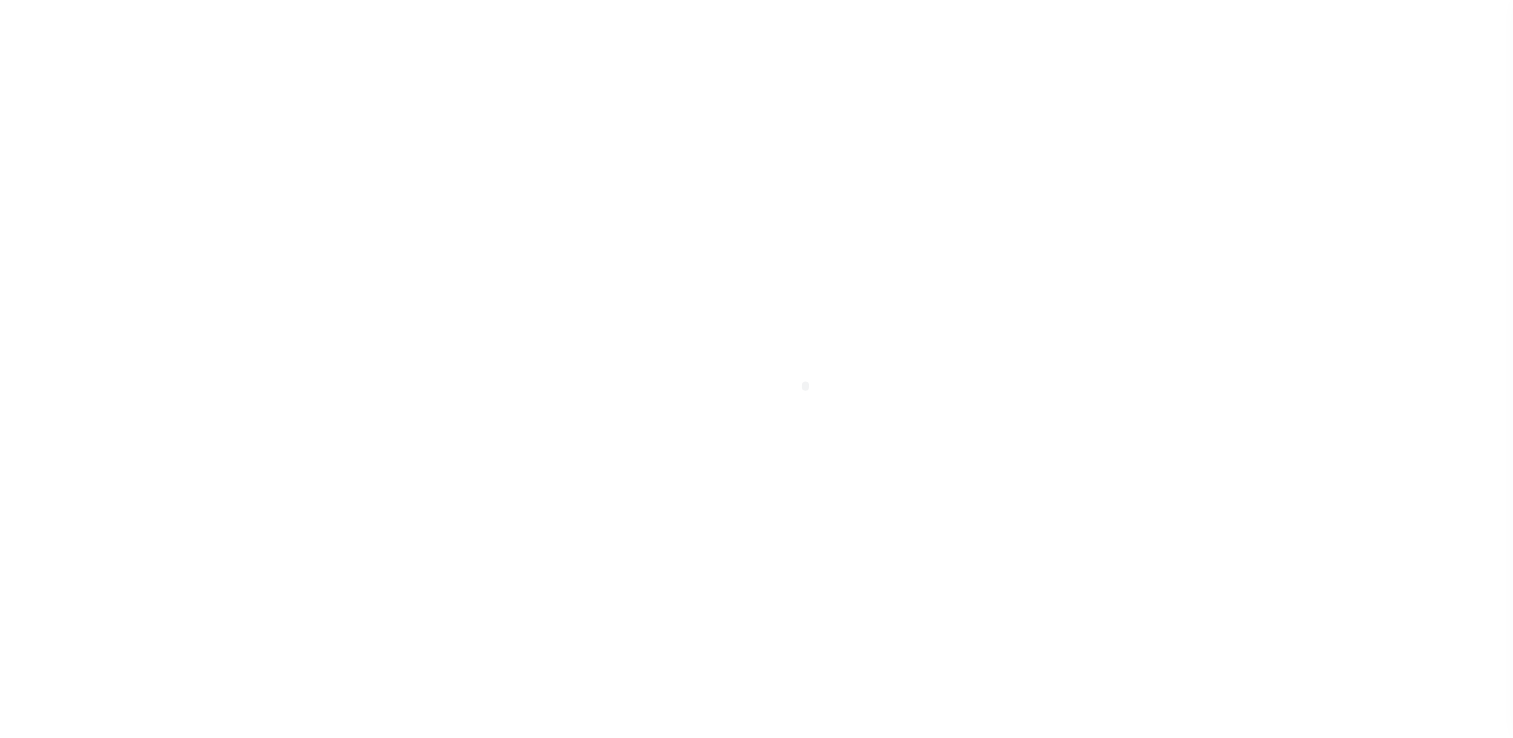 scroll, scrollTop: 239, scrollLeft: 0, axis: vertical 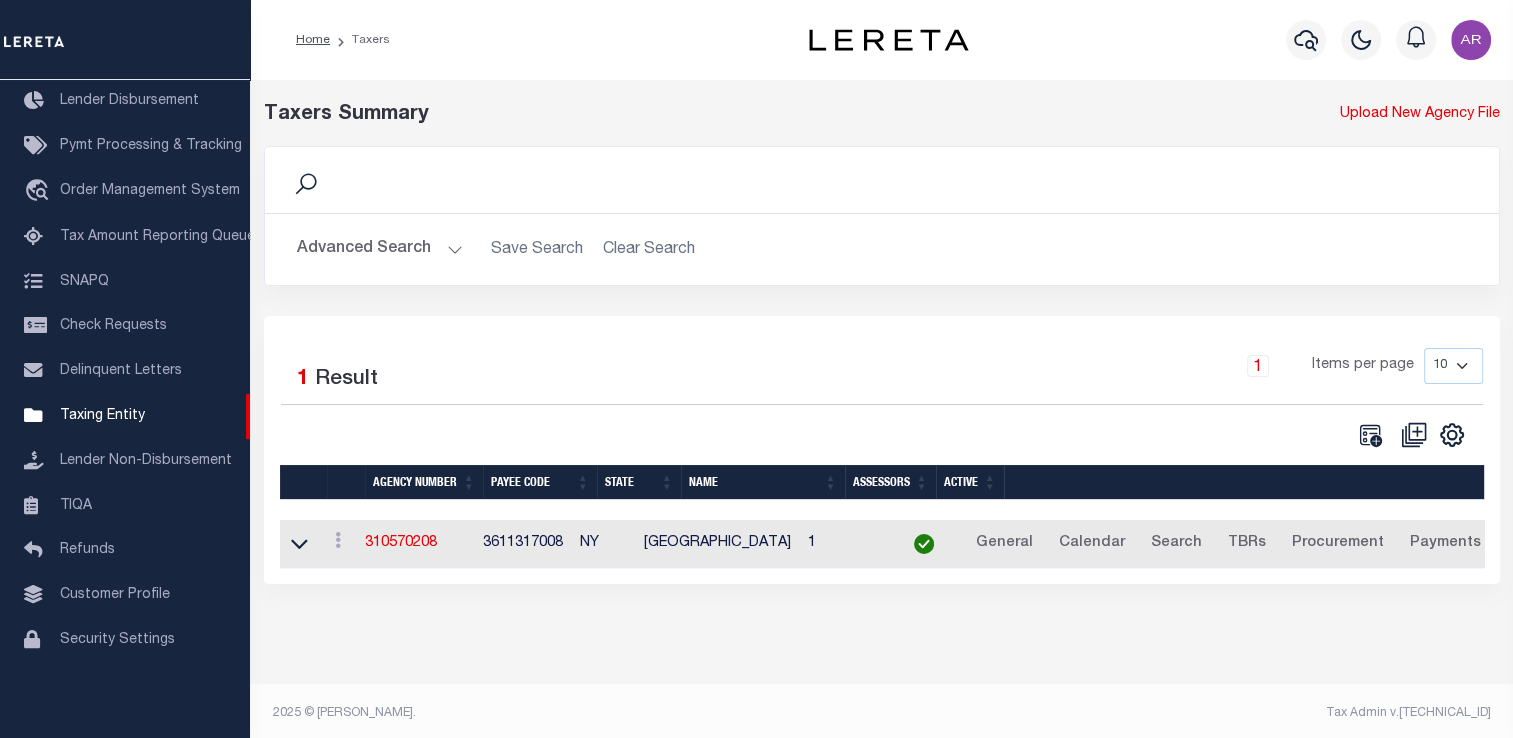 click on "Advanced Search" at bounding box center [380, 249] 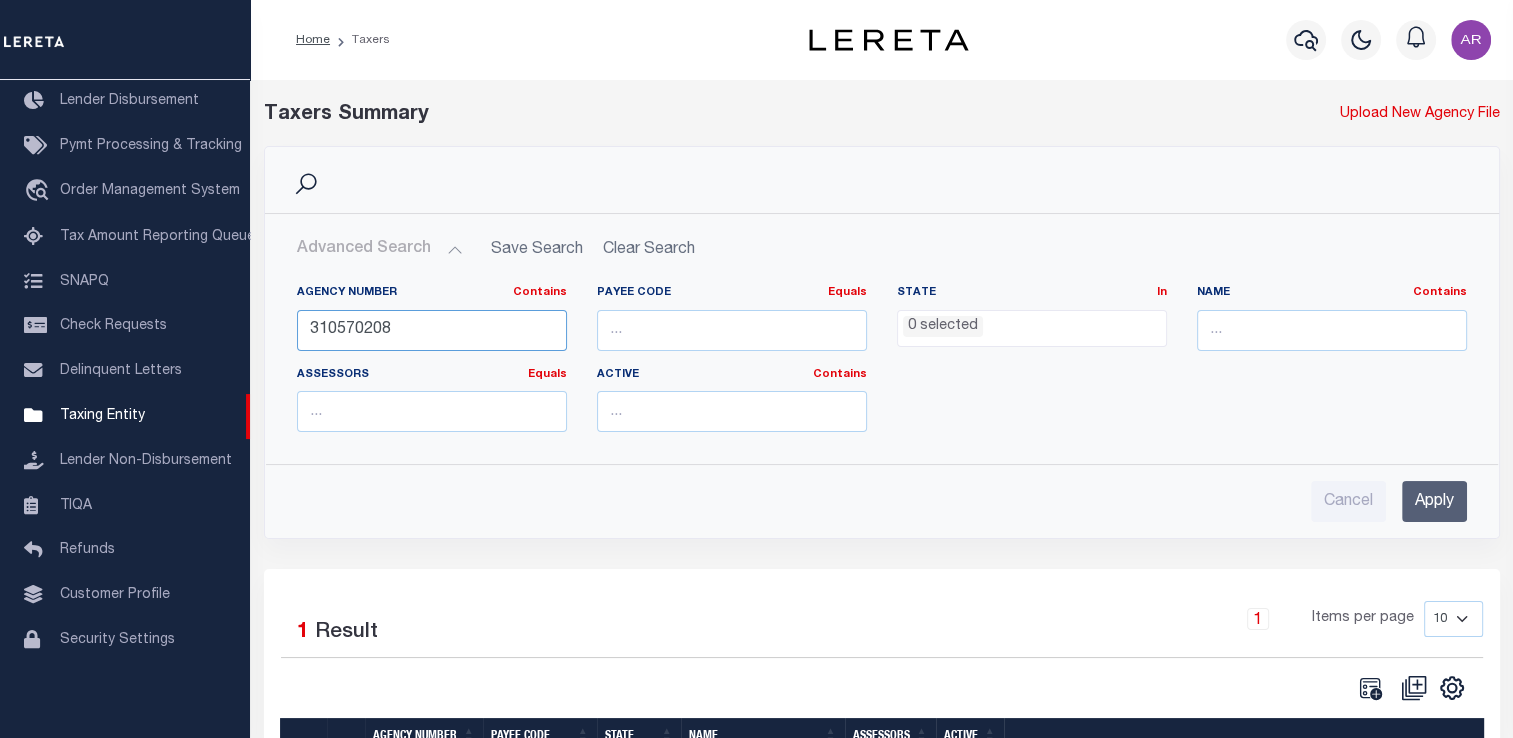 drag, startPoint x: 424, startPoint y: 331, endPoint x: 272, endPoint y: 329, distance: 152.01315 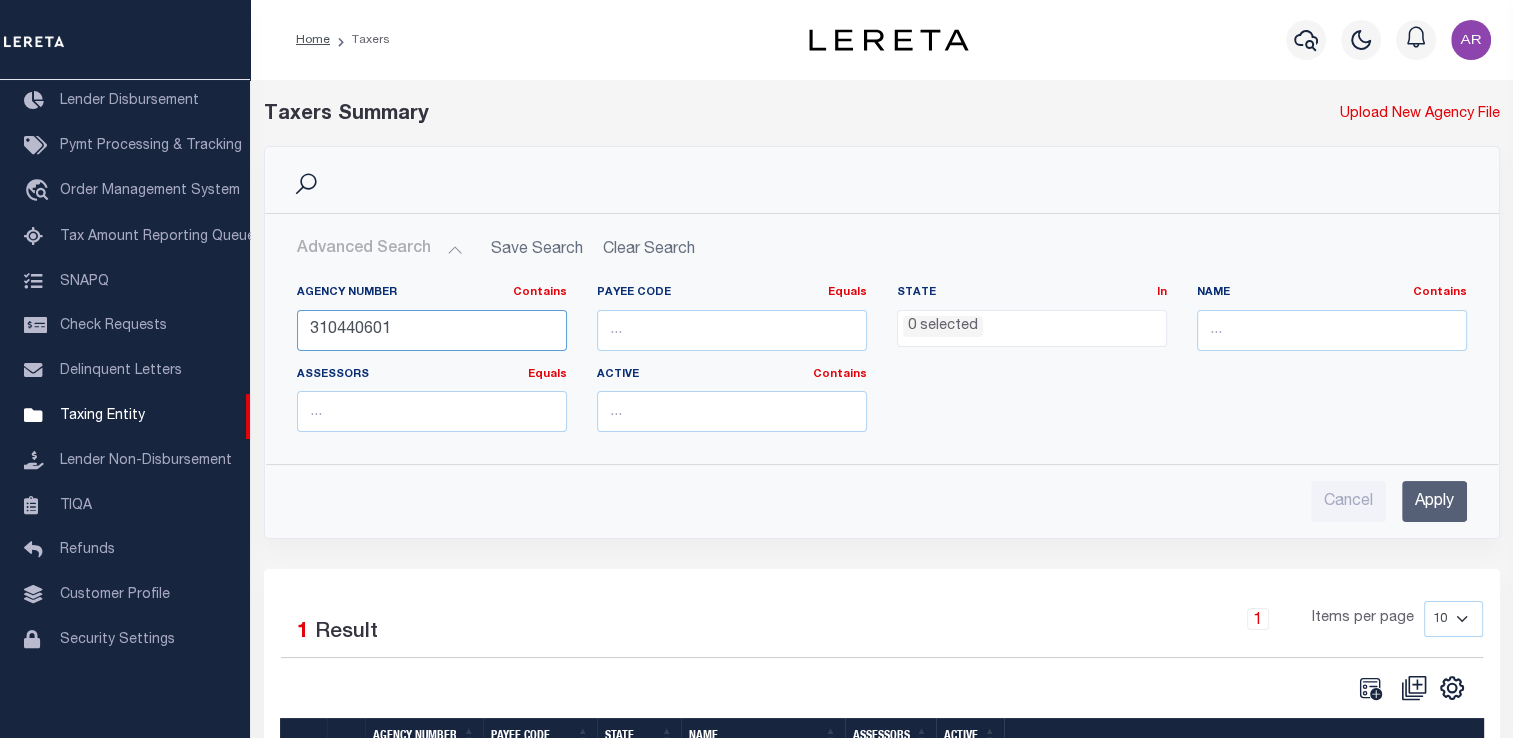 type on "310440601" 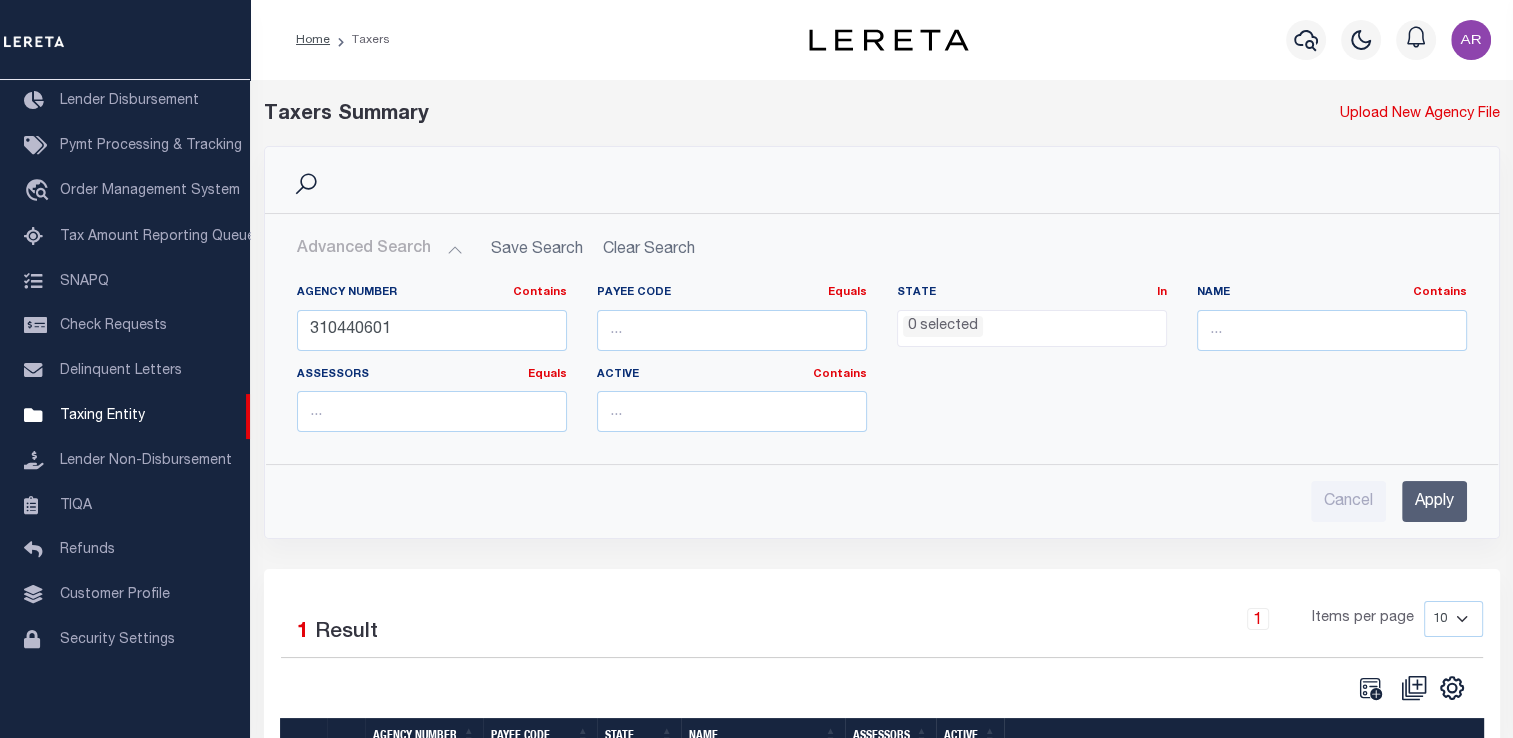 click on "Apply" at bounding box center [1434, 501] 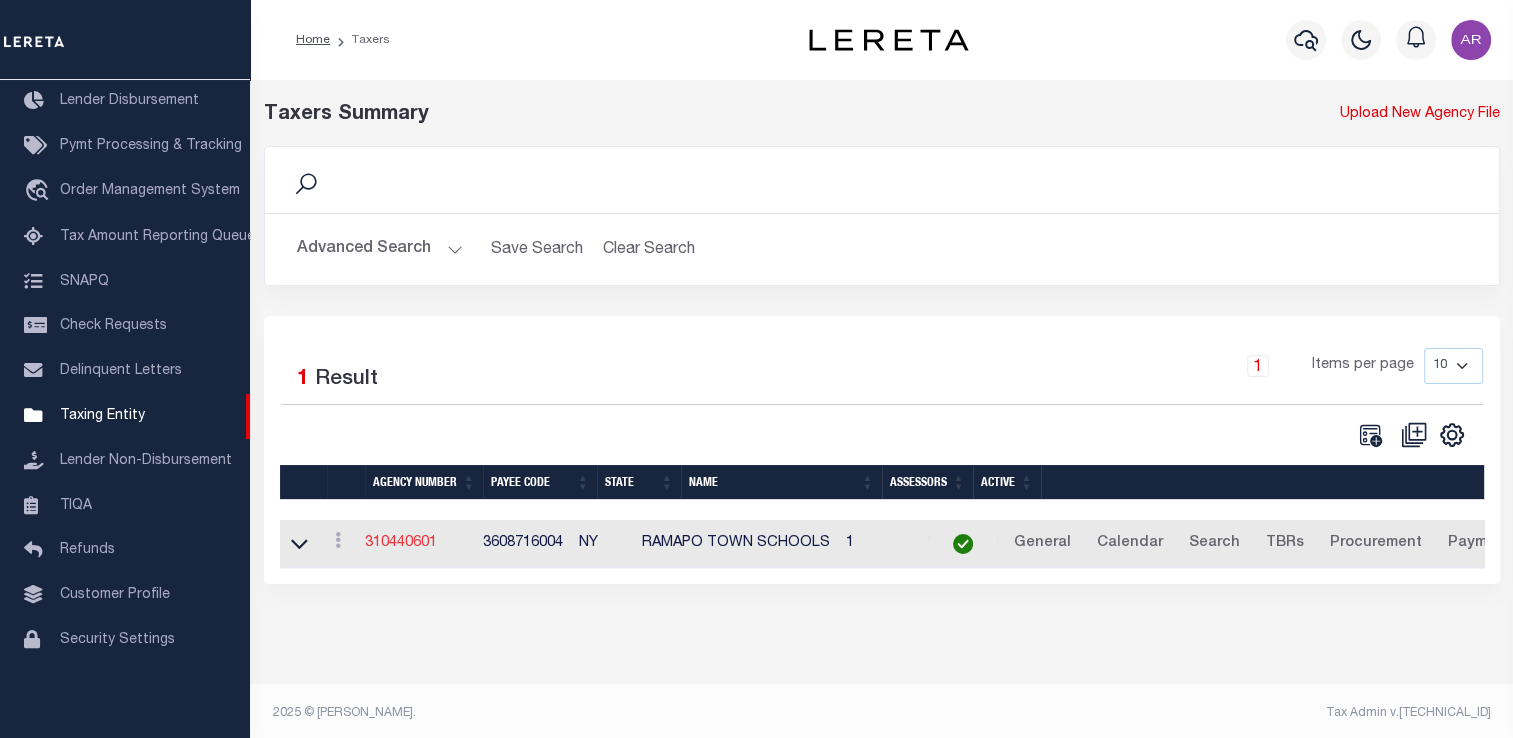 click on "310440601" at bounding box center [401, 543] 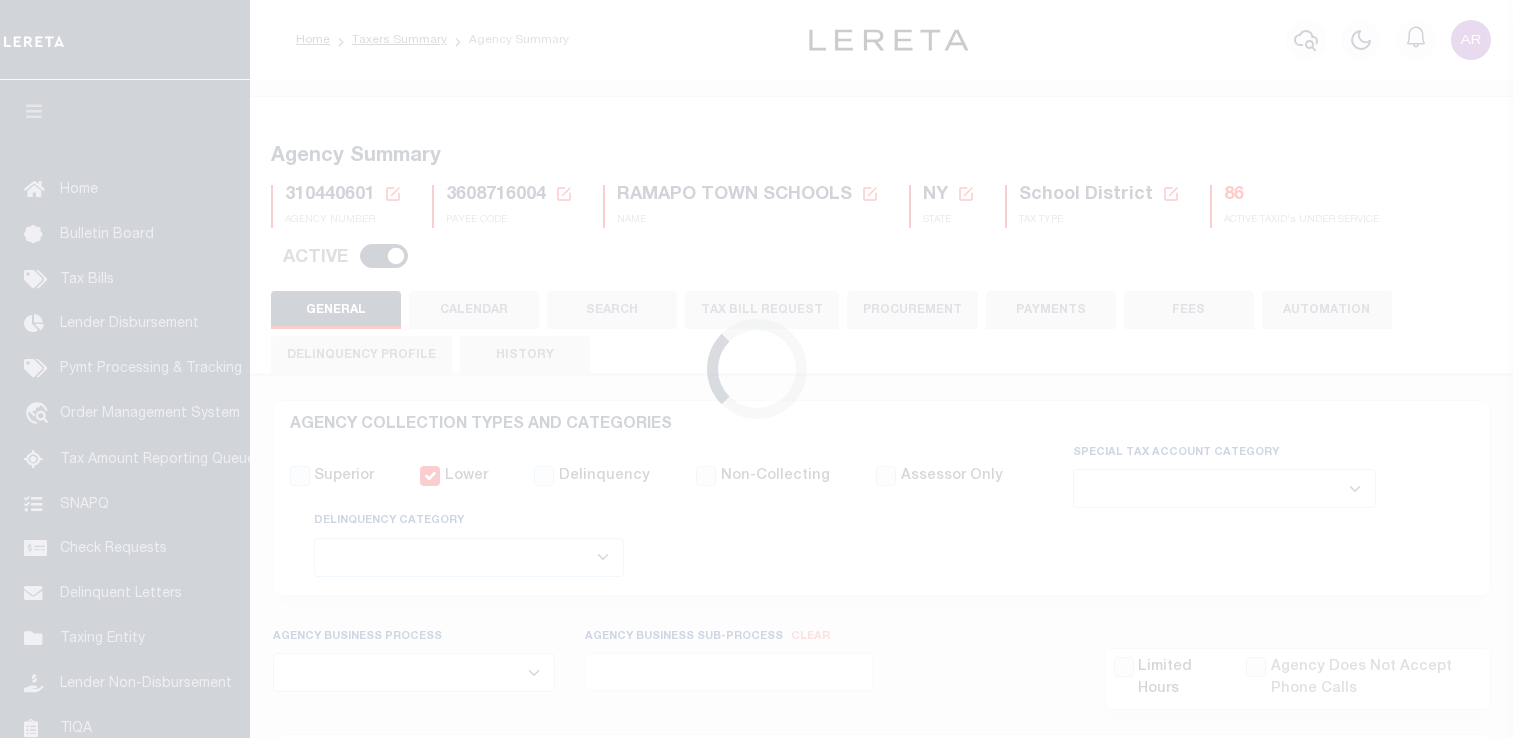 select 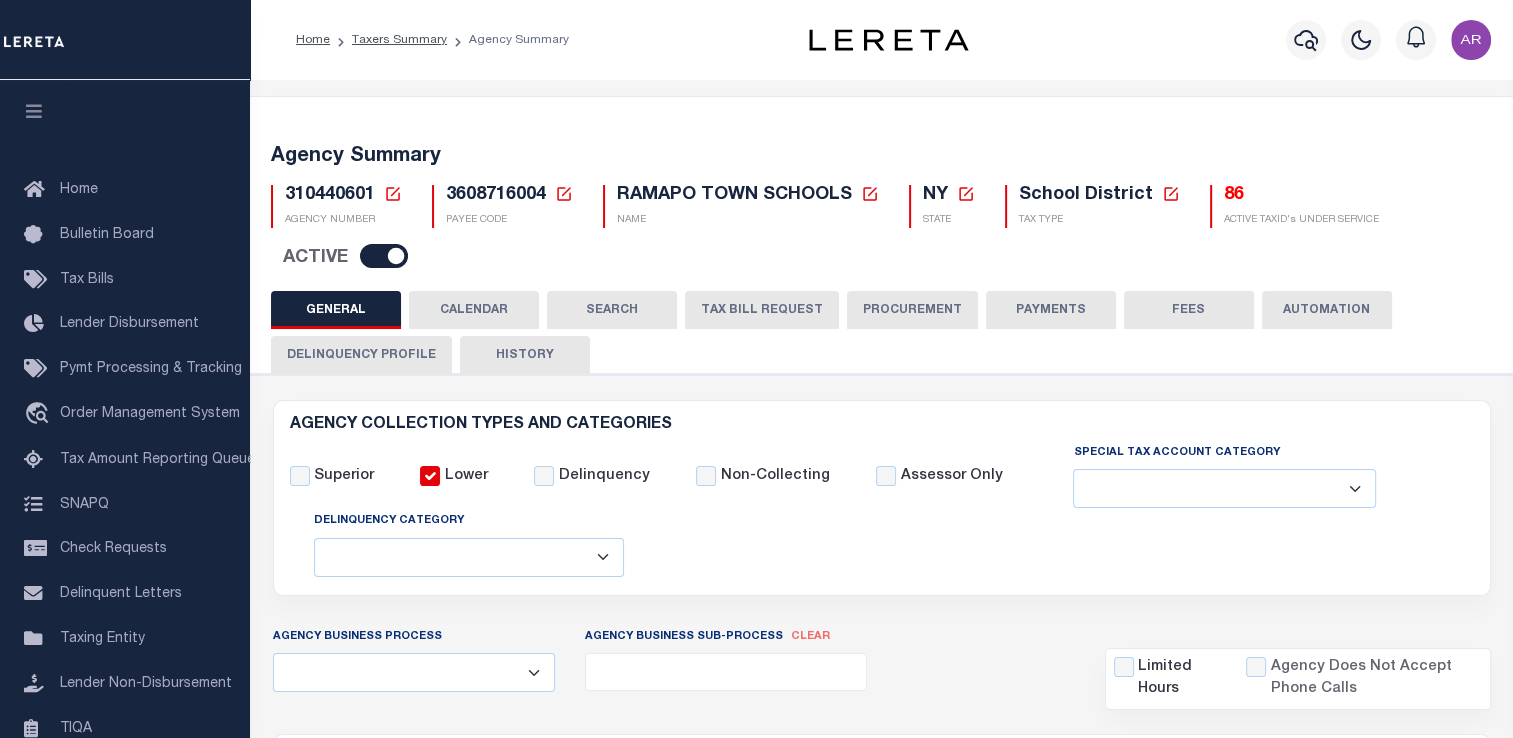 click on "FEES" at bounding box center (1189, 310) 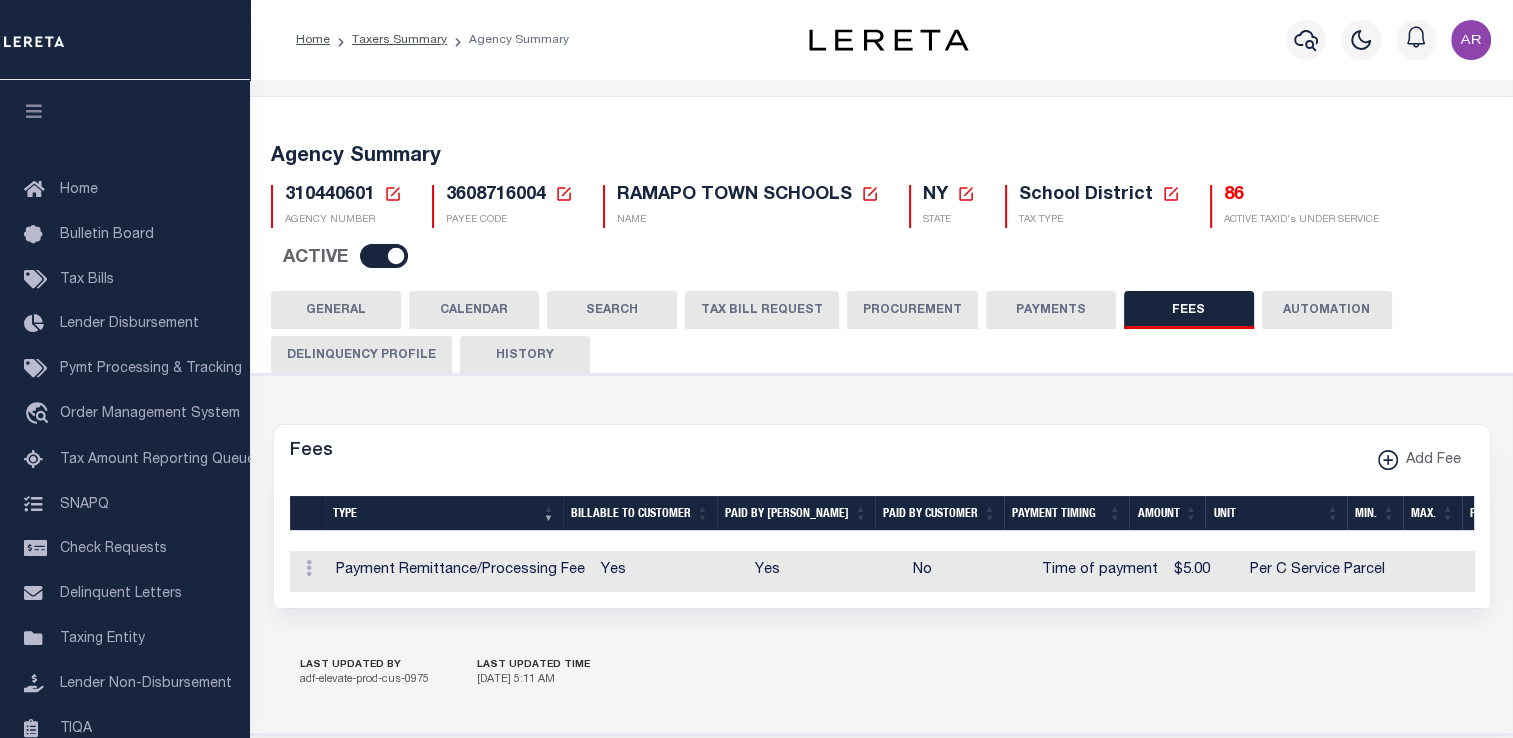 click on "PAYMENTS" at bounding box center (1051, 310) 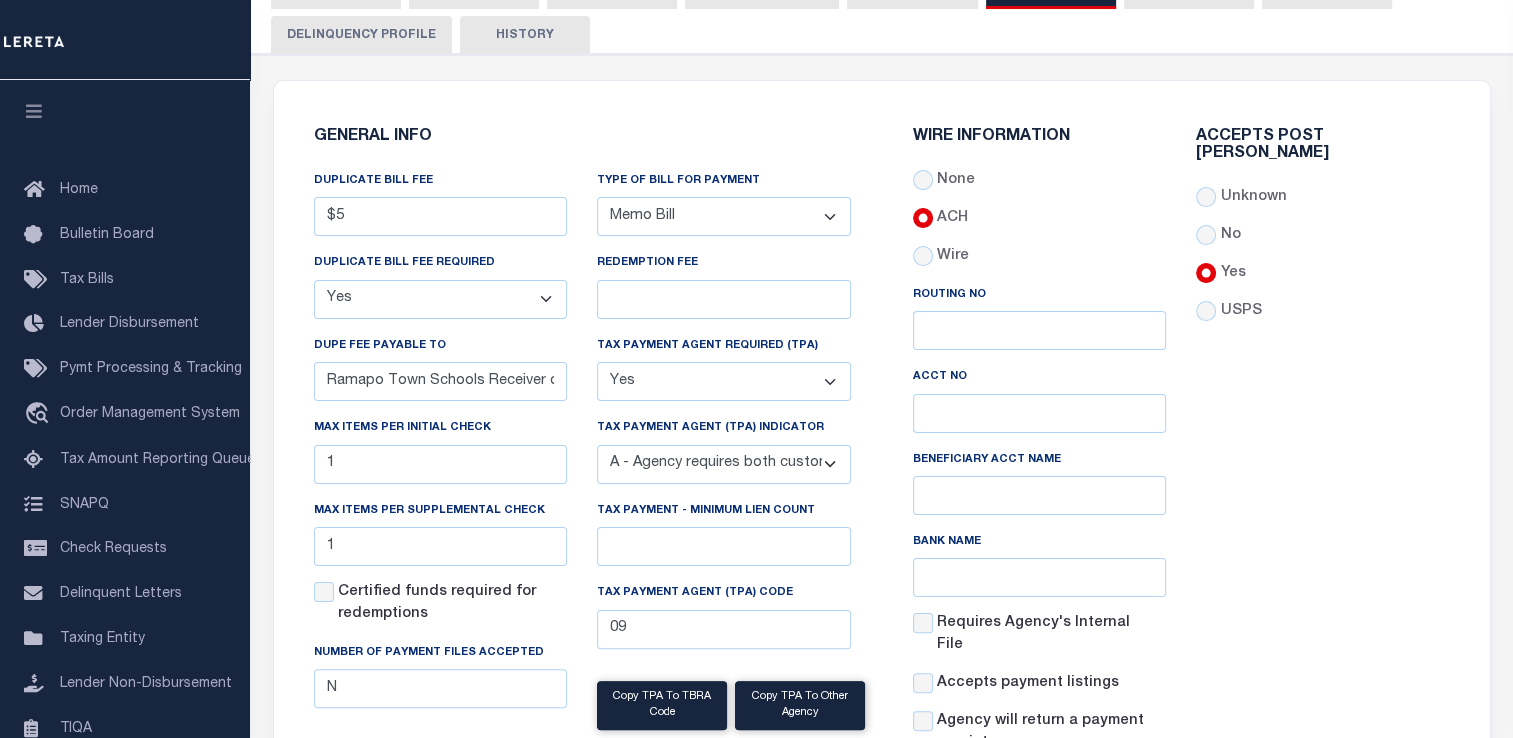 scroll, scrollTop: 0, scrollLeft: 0, axis: both 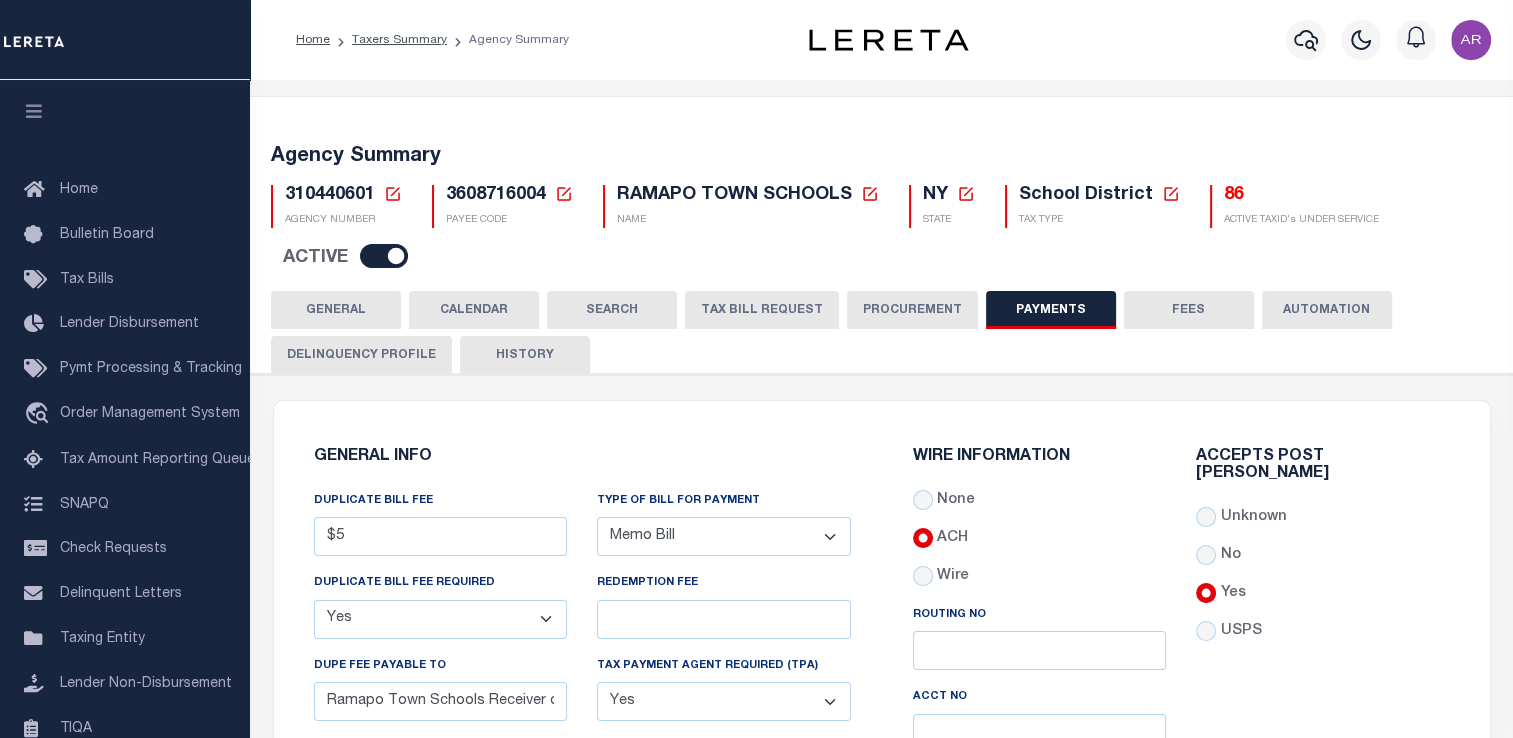click on "GENERAL" at bounding box center [336, 310] 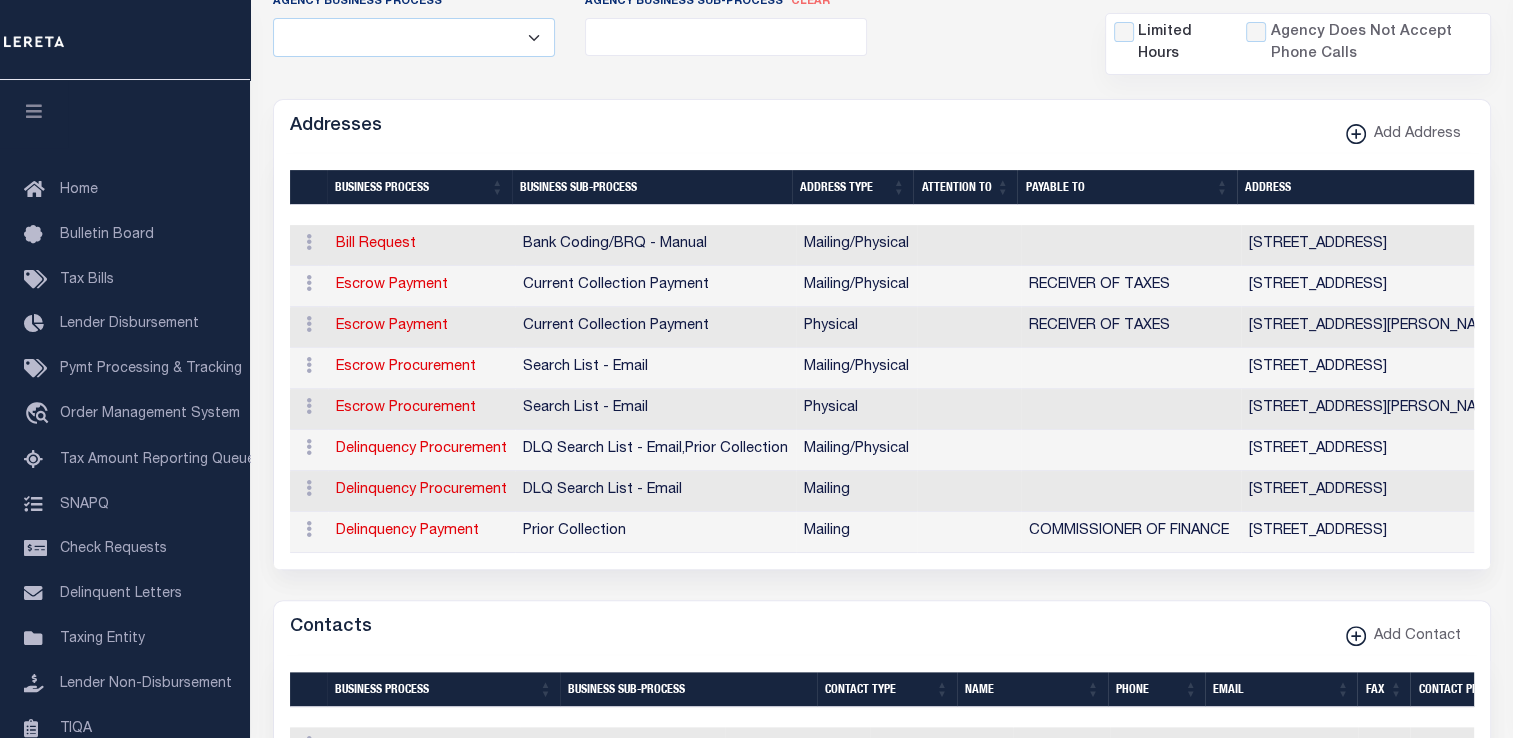 scroll, scrollTop: 684, scrollLeft: 0, axis: vertical 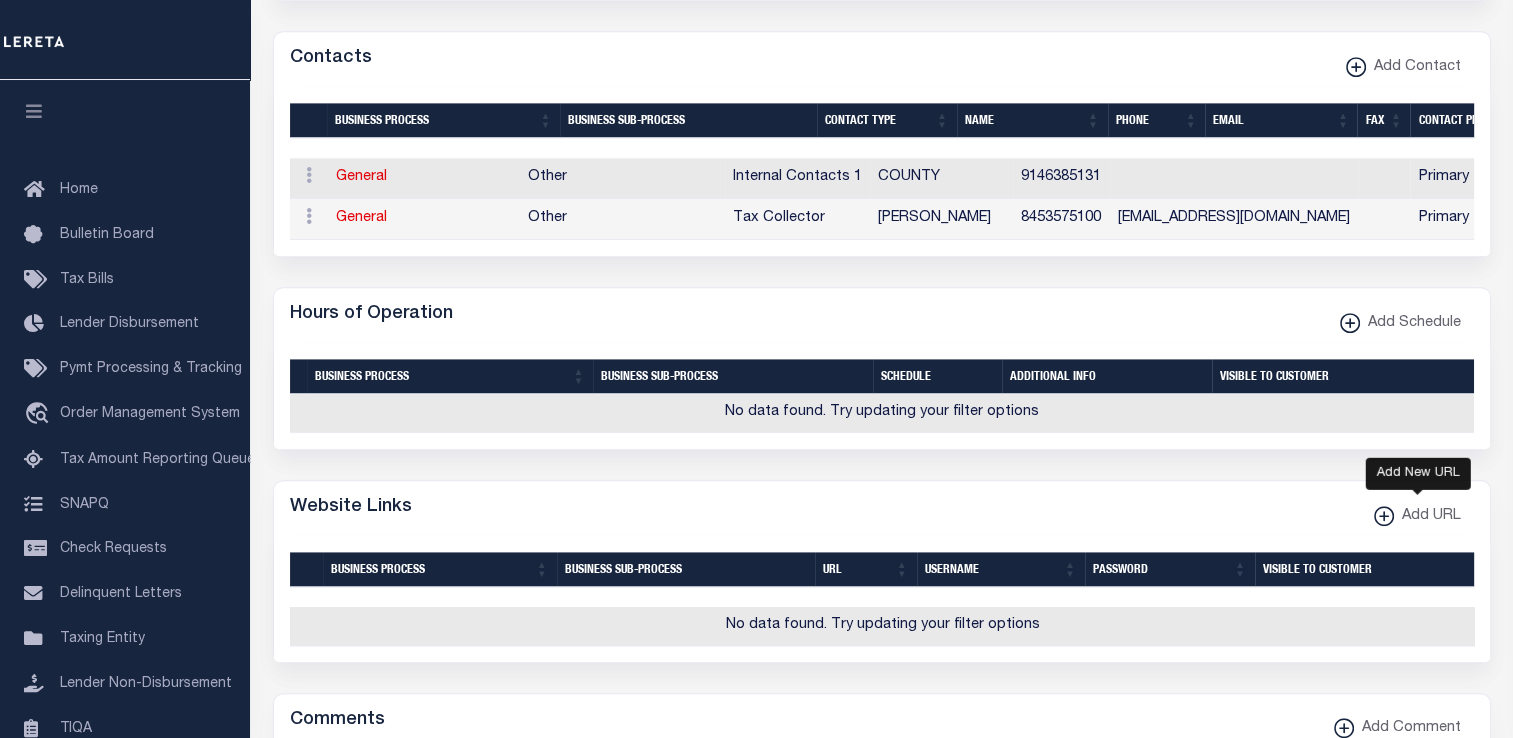 click 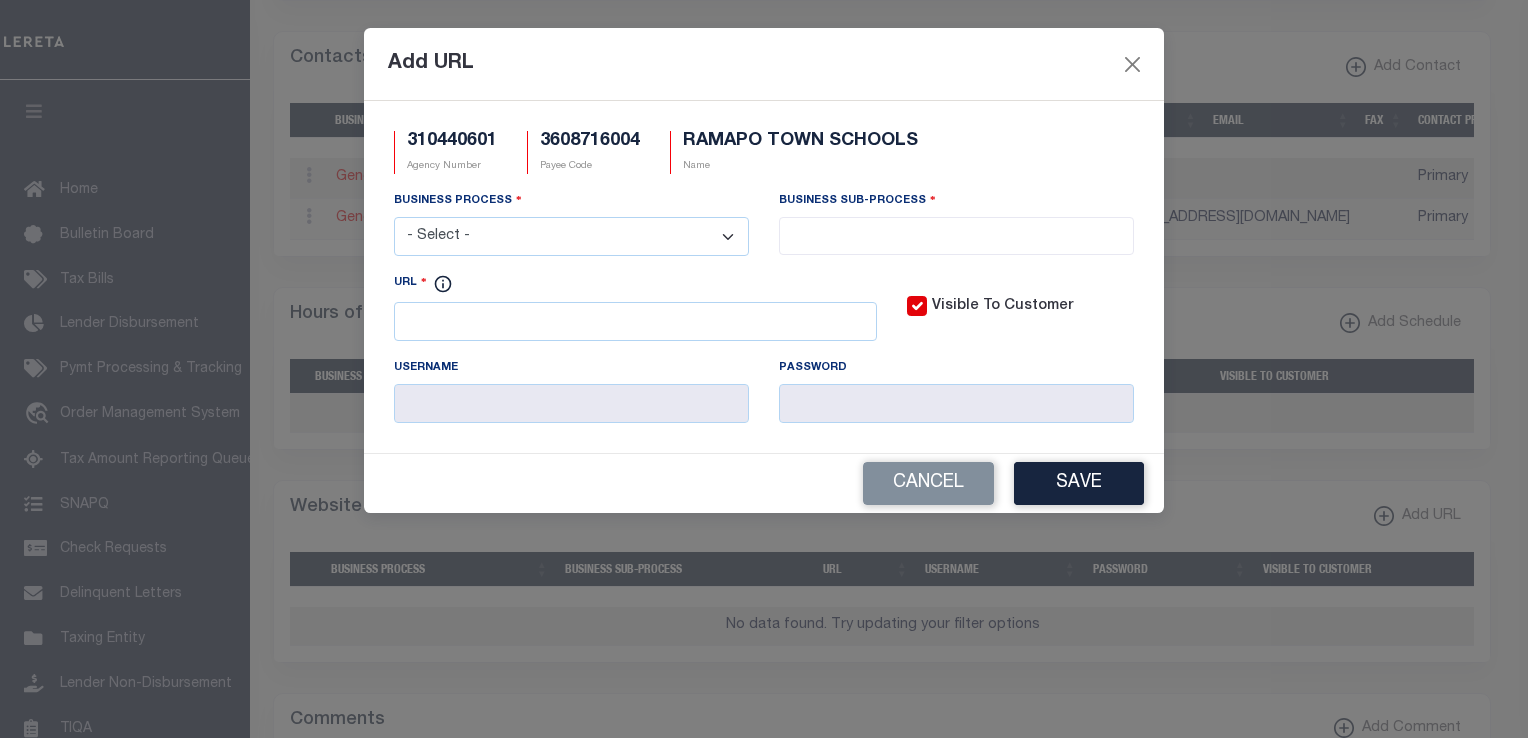 drag, startPoint x: 728, startPoint y: 236, endPoint x: 702, endPoint y: 251, distance: 30.016663 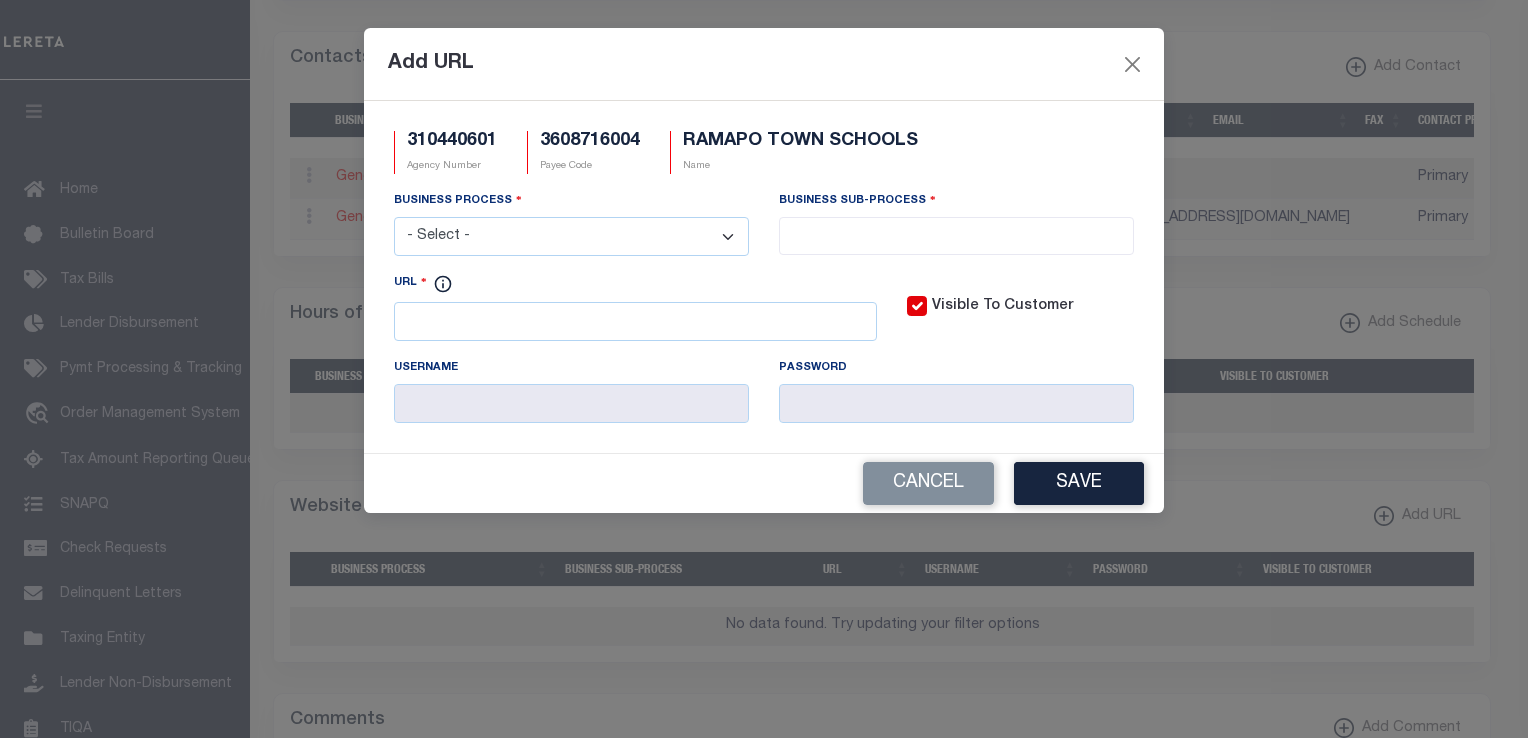 select on "6" 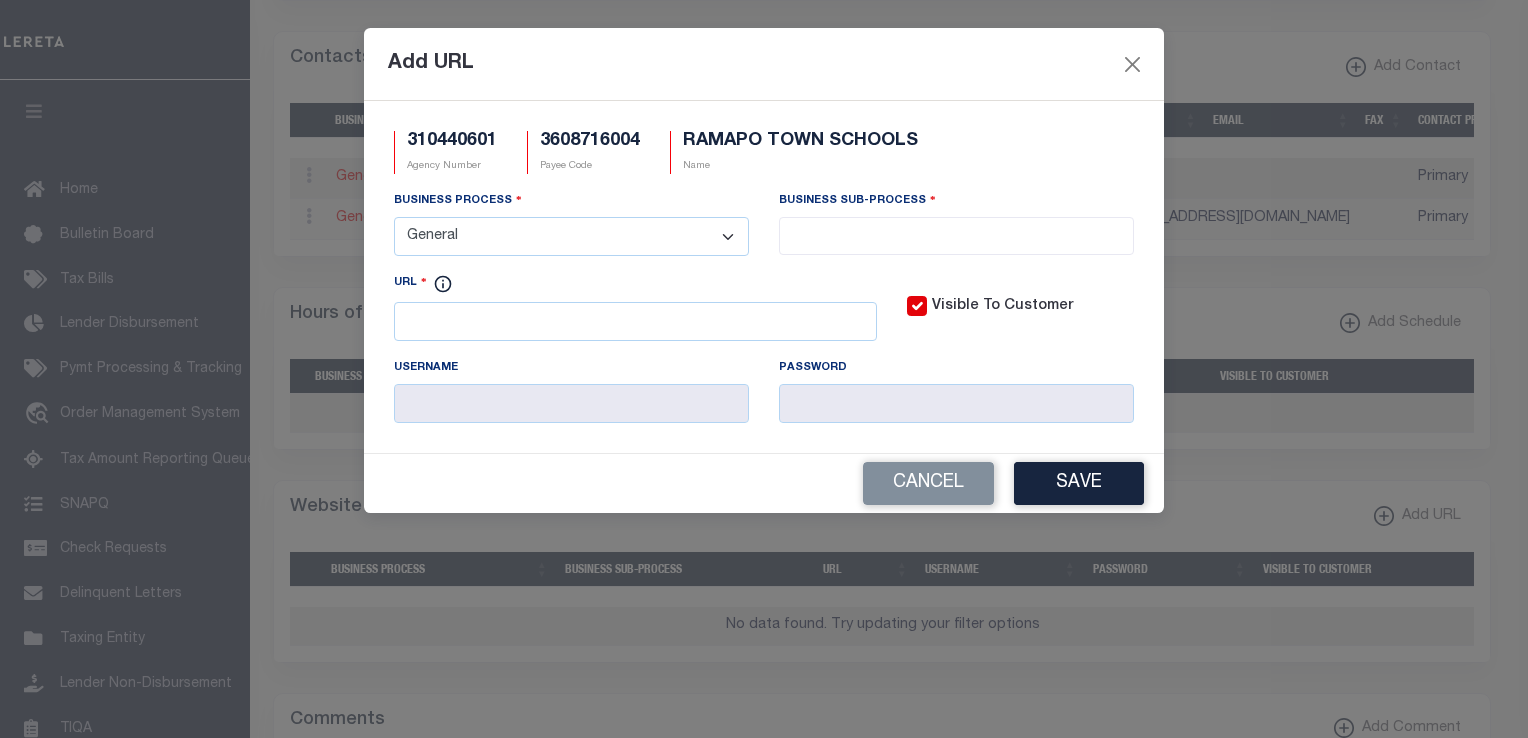 click on "- Select - All
Automation
Bill Request
Delinquency Payment
Delinquency Procurement
Escrow Payment
Escrow Procurement
General" at bounding box center [571, 236] 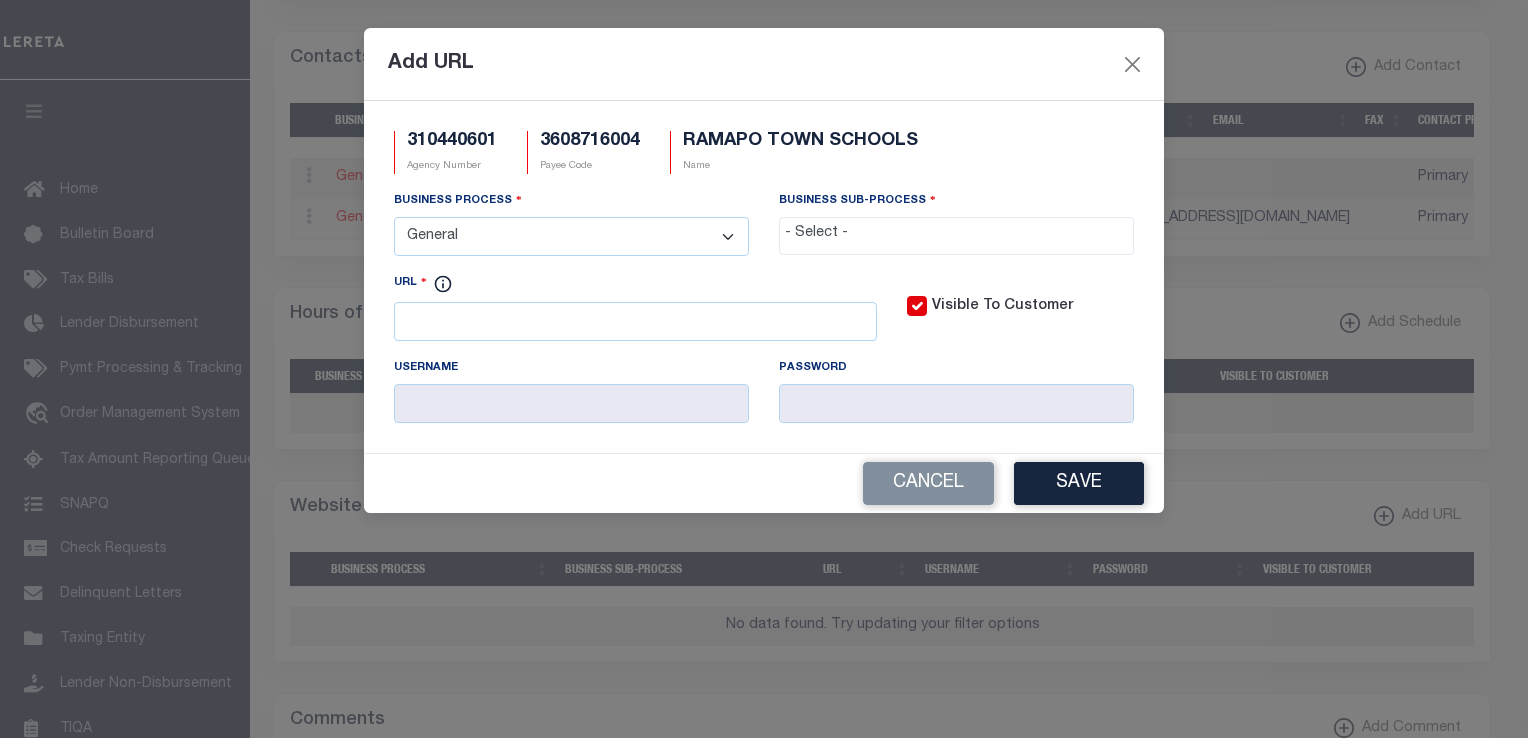 click at bounding box center [956, 234] 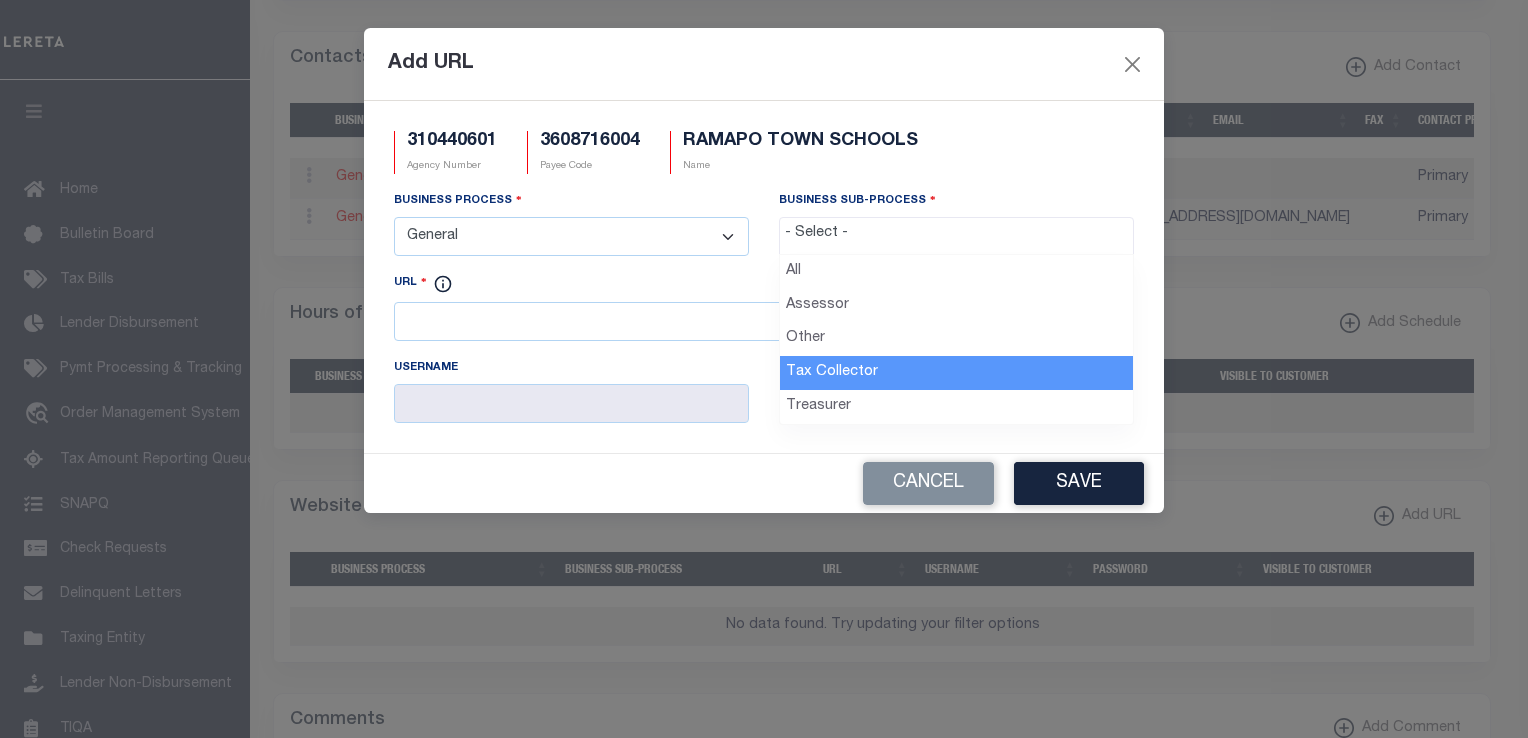 select on "31" 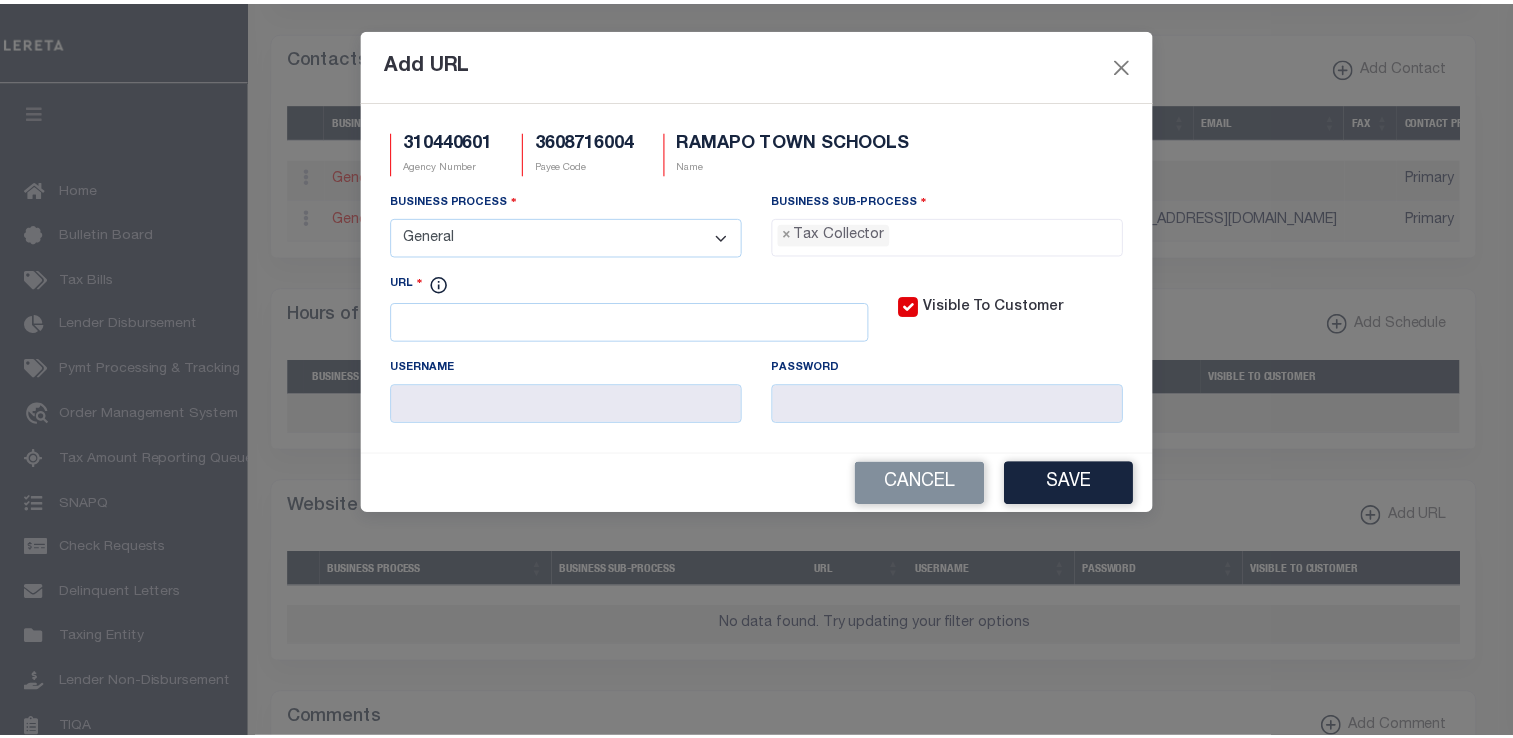 scroll, scrollTop: 56, scrollLeft: 0, axis: vertical 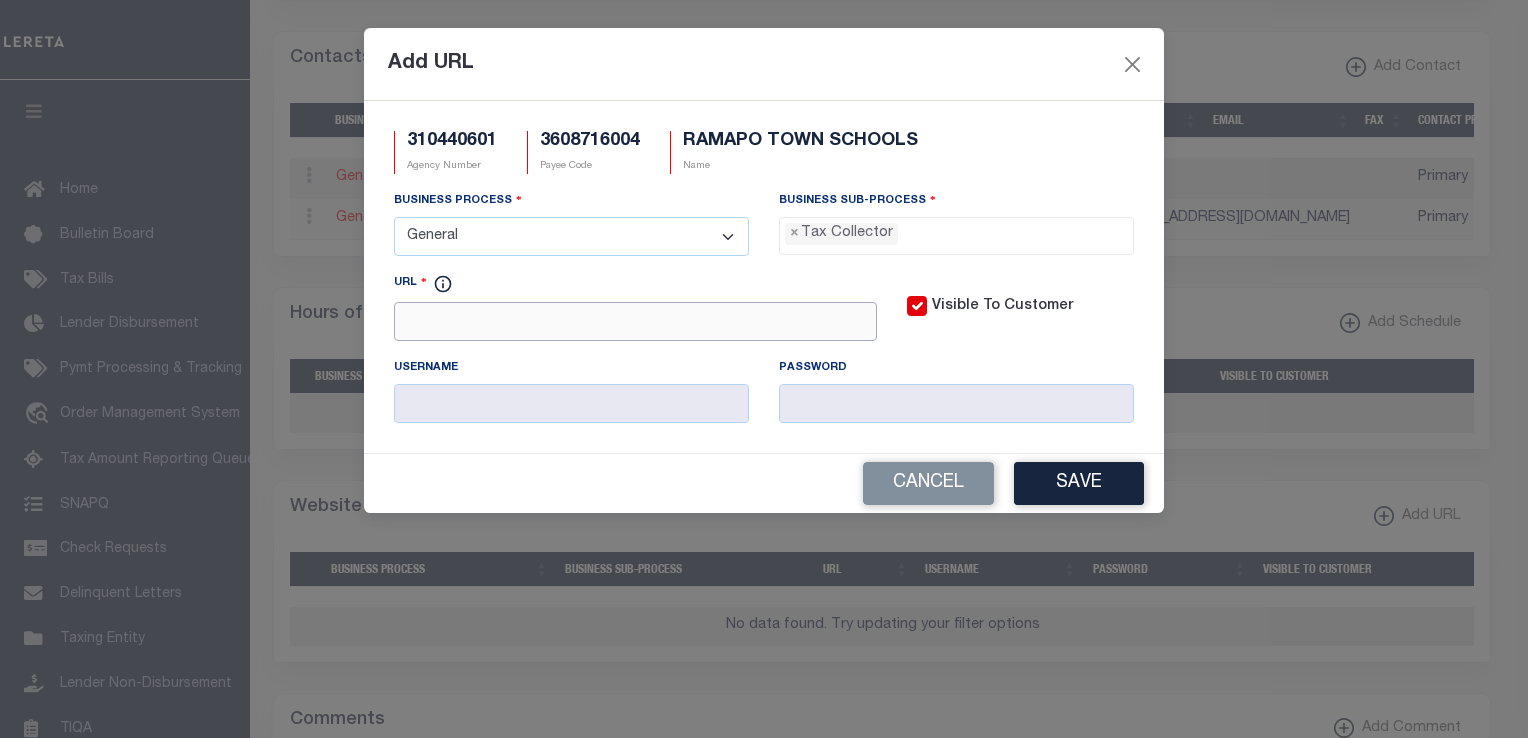 click on "URL" at bounding box center [635, 321] 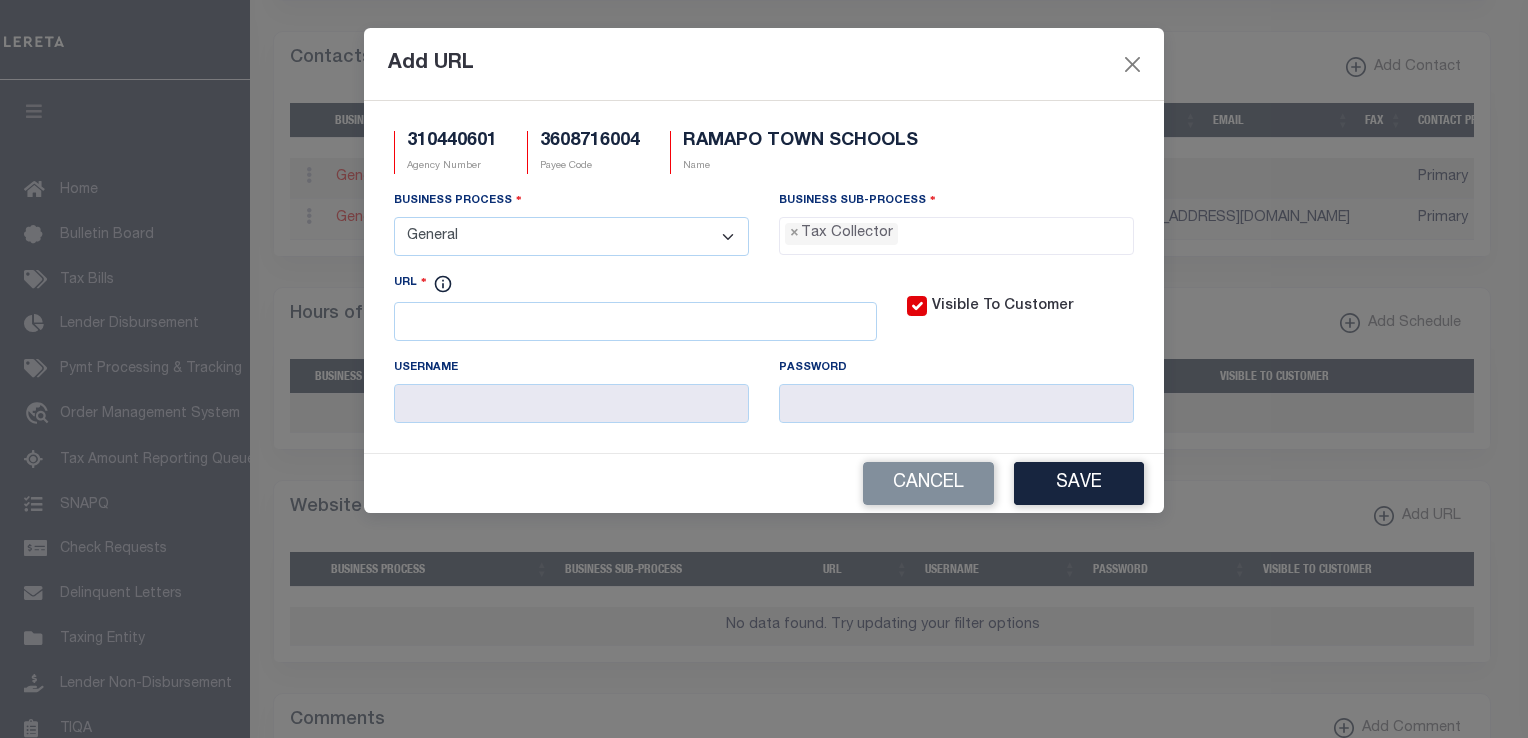 click on "Add URL" at bounding box center (764, 64) 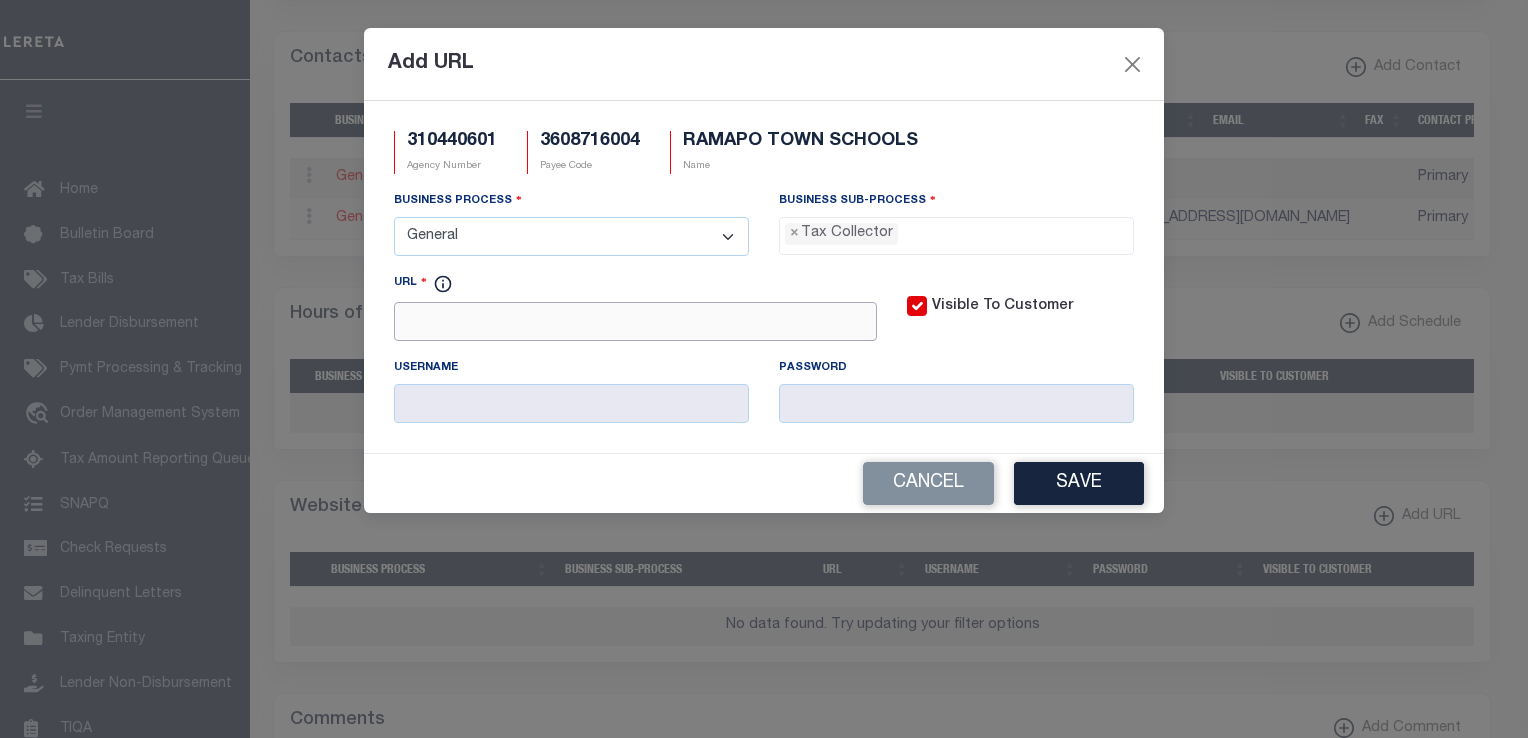 click on "URL" at bounding box center [635, 321] 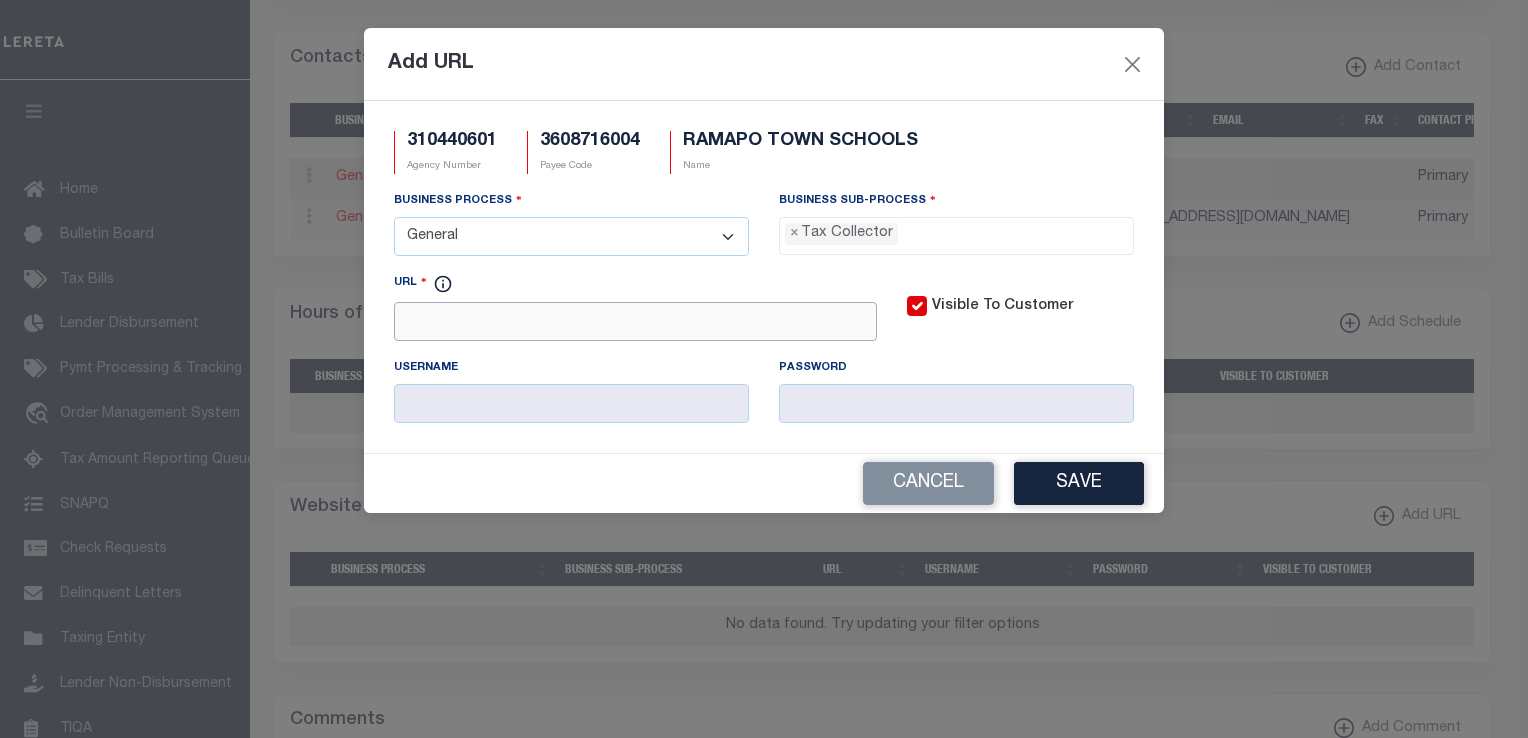 paste on "https://ramapo.municipaltaxpayments.com/" 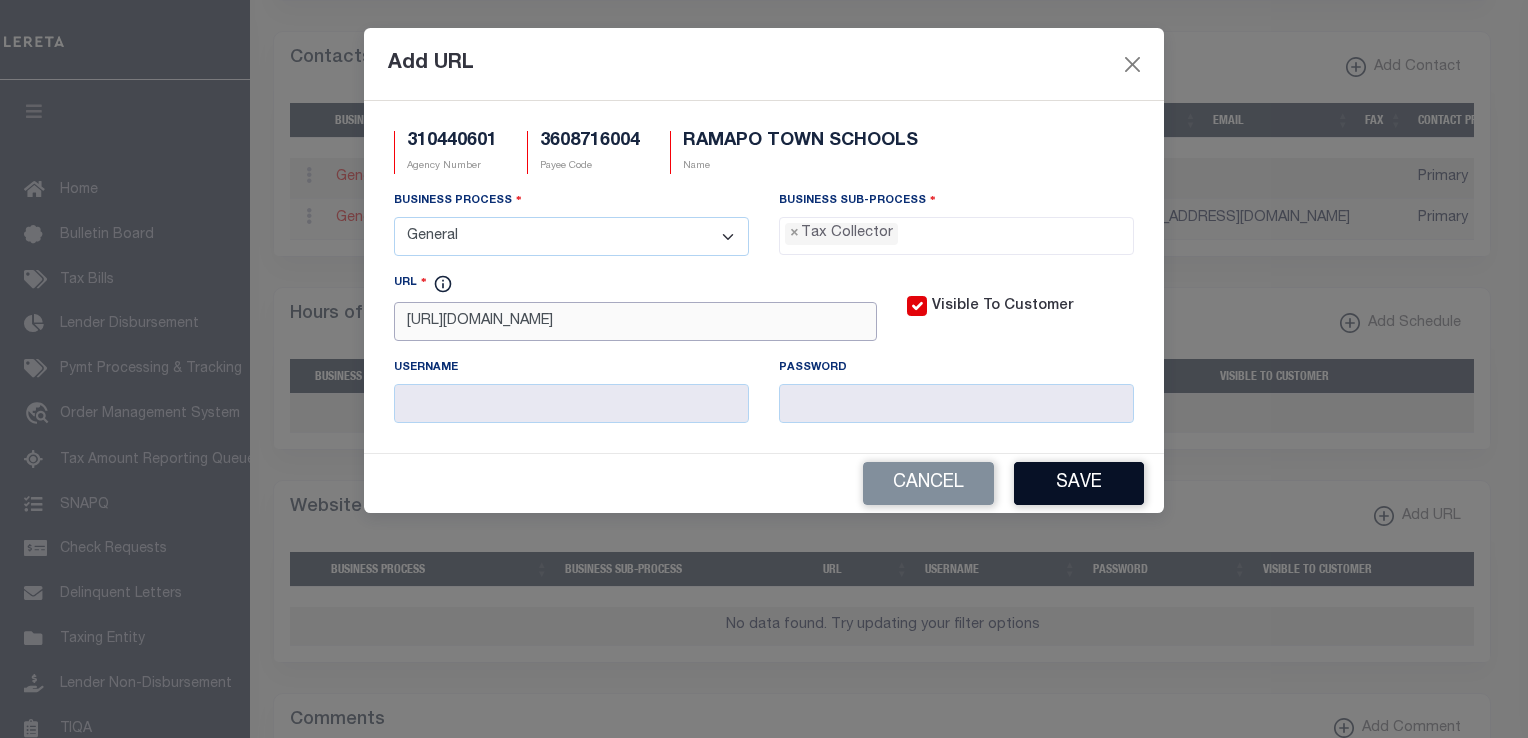 type on "https://ramapo.municipaltaxpayments.com/" 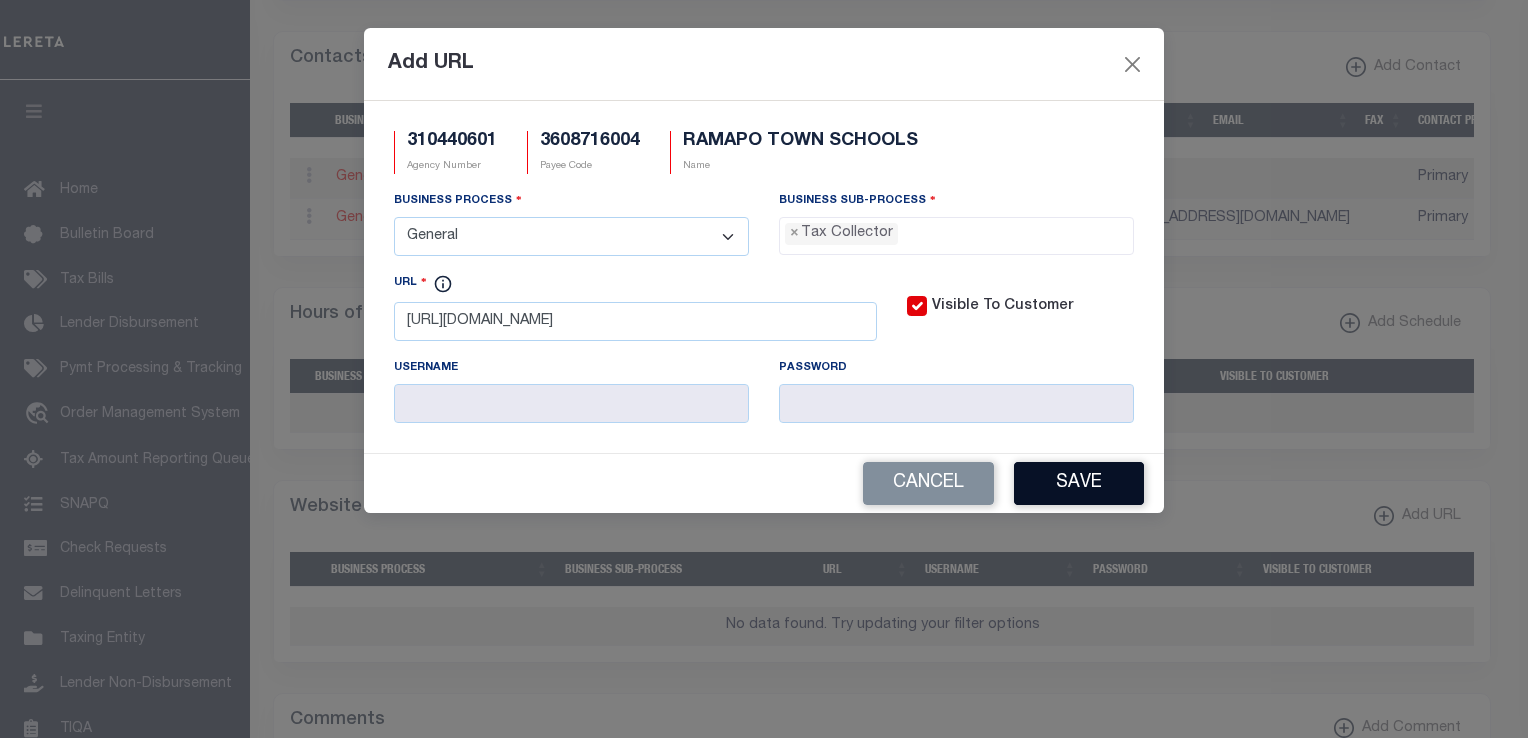 click on "Save" at bounding box center [1079, 483] 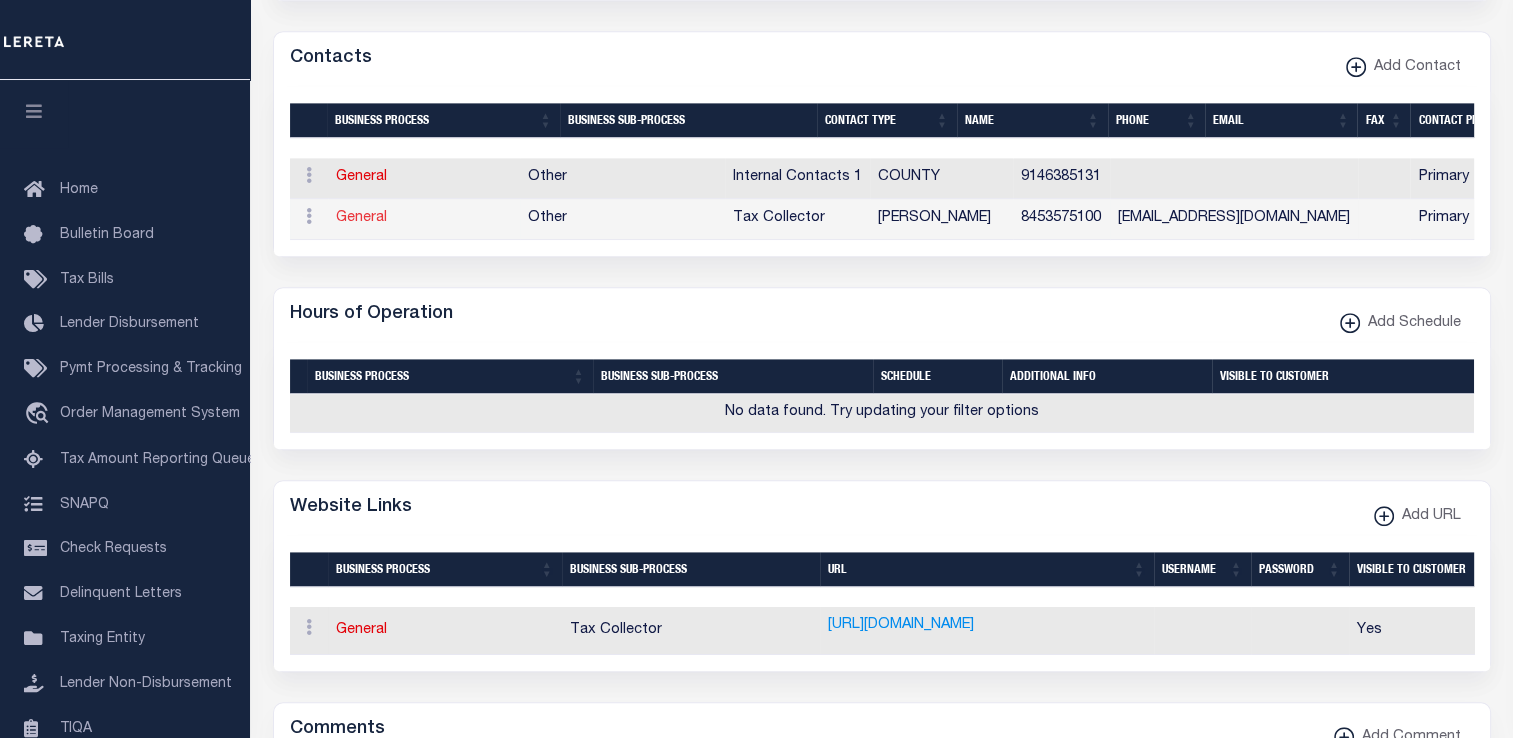 click on "General" at bounding box center (361, 218) 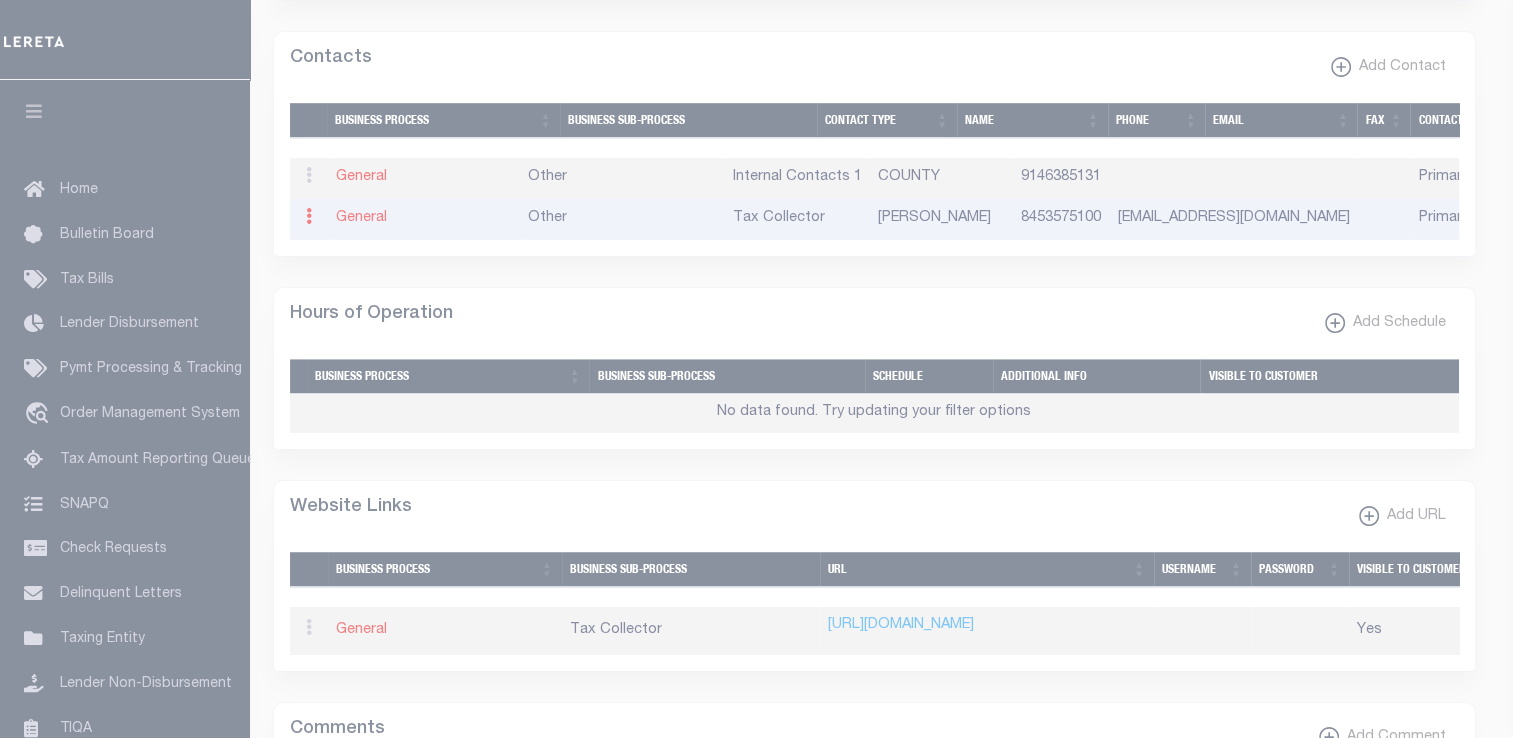 select on "2" 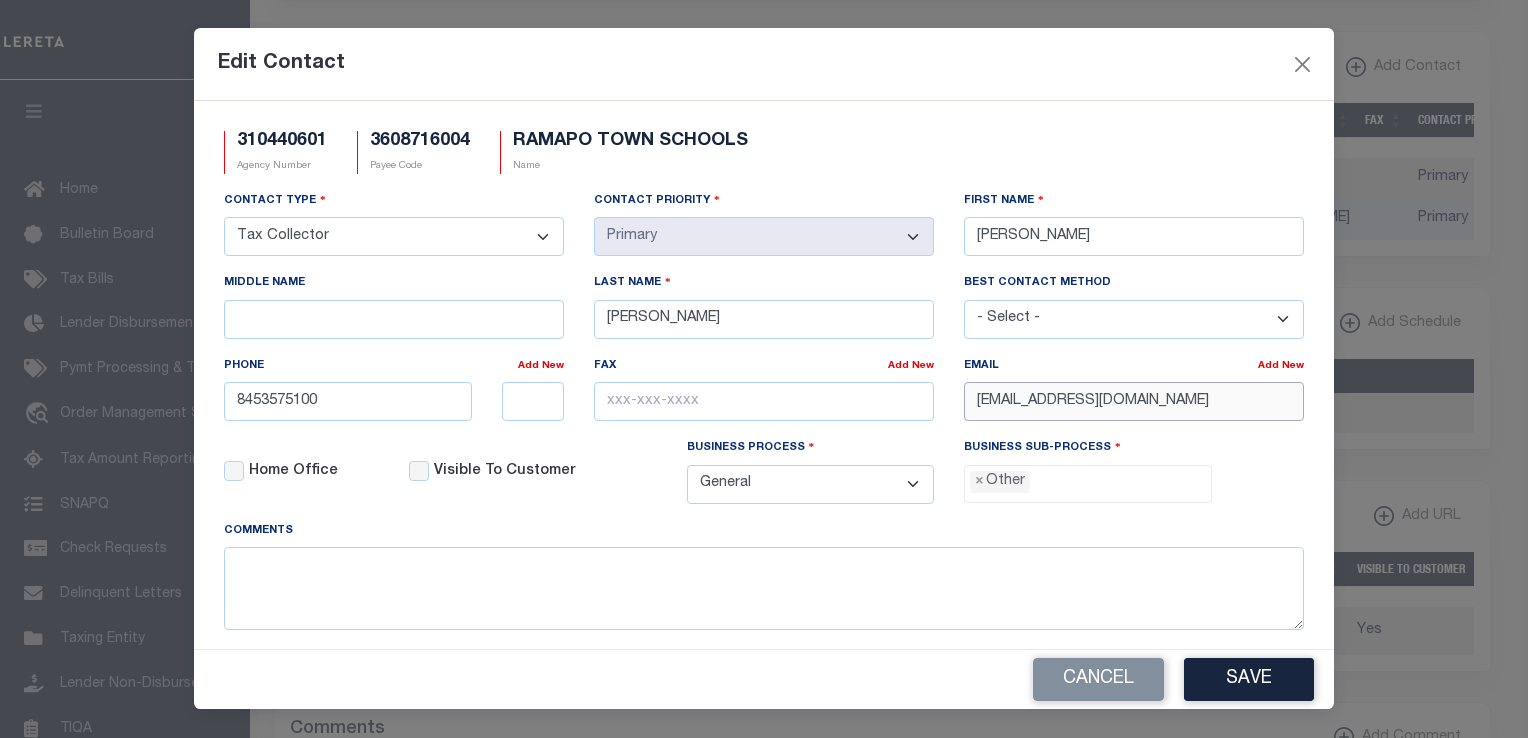 click on "TAX@RAMAPO.ORG" at bounding box center (1134, 401) 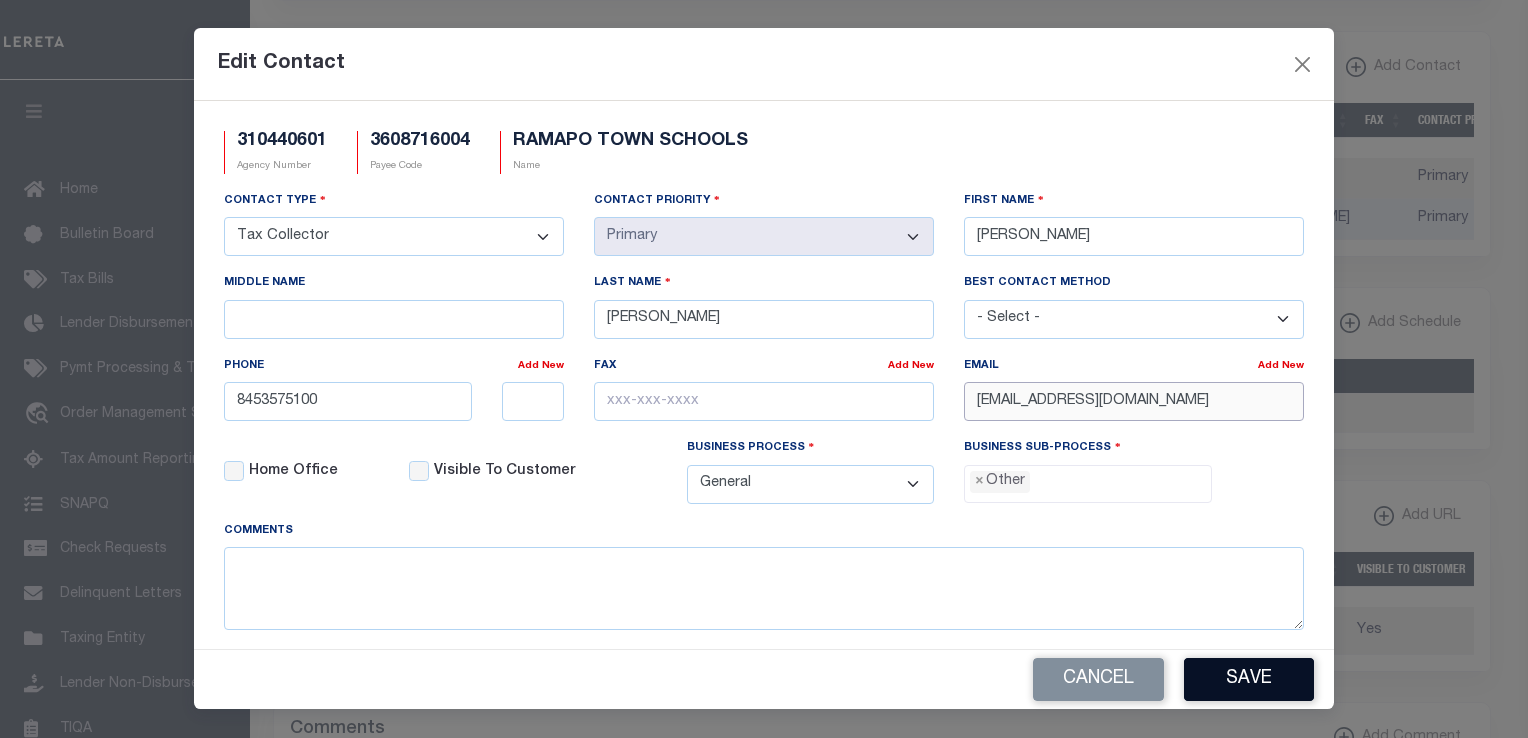 type on "TAX@RAMAPO.GOV" 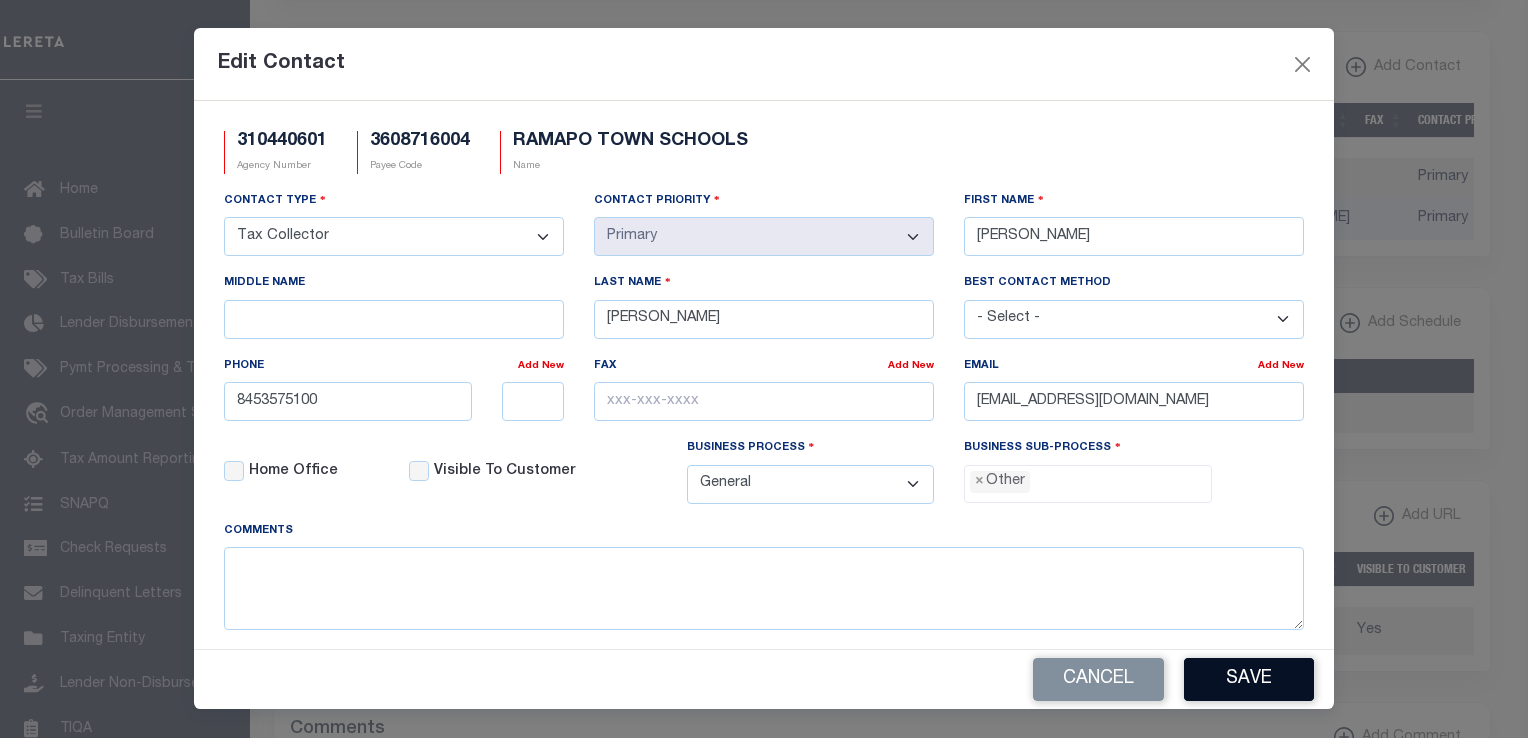 click on "Save" at bounding box center [1249, 679] 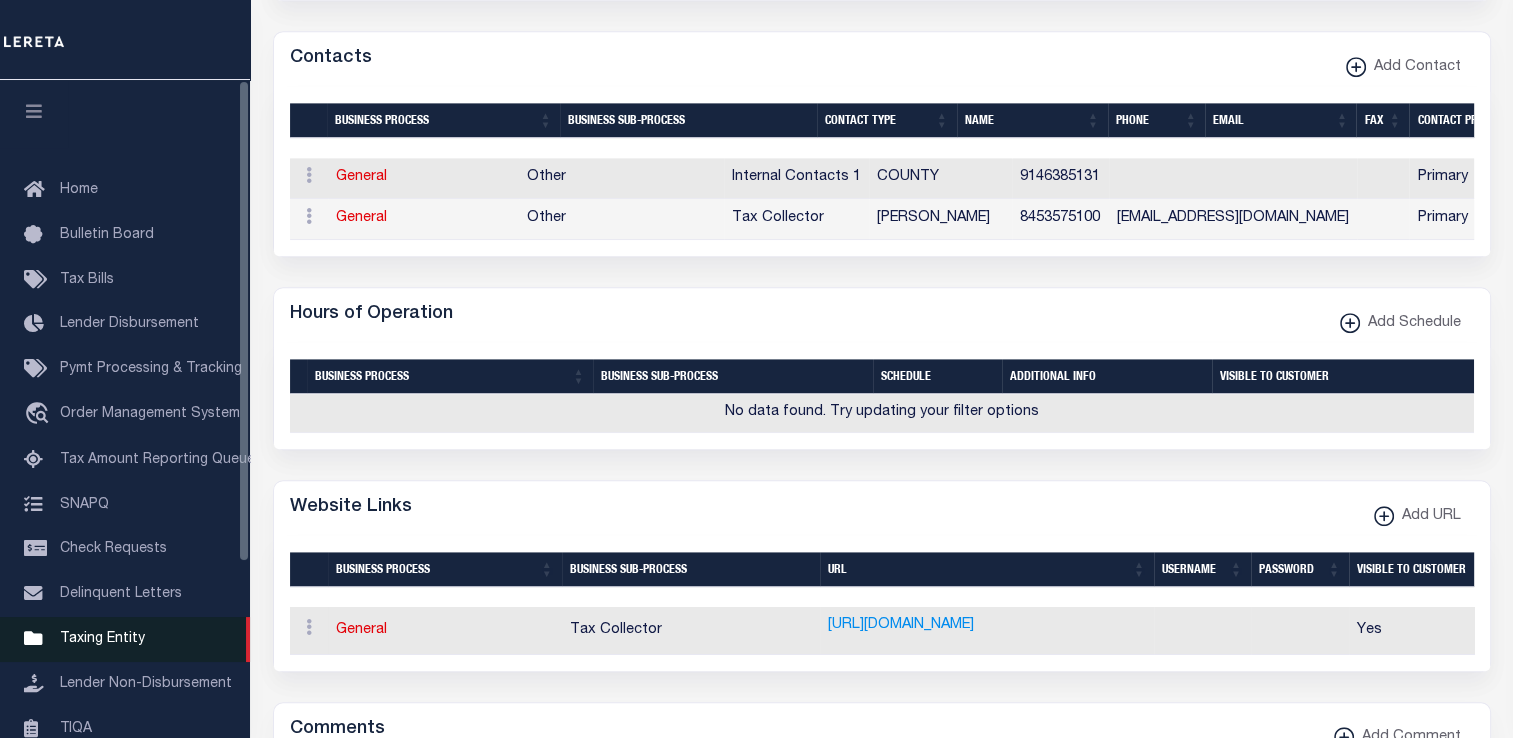 click on "Taxing Entity" at bounding box center [102, 639] 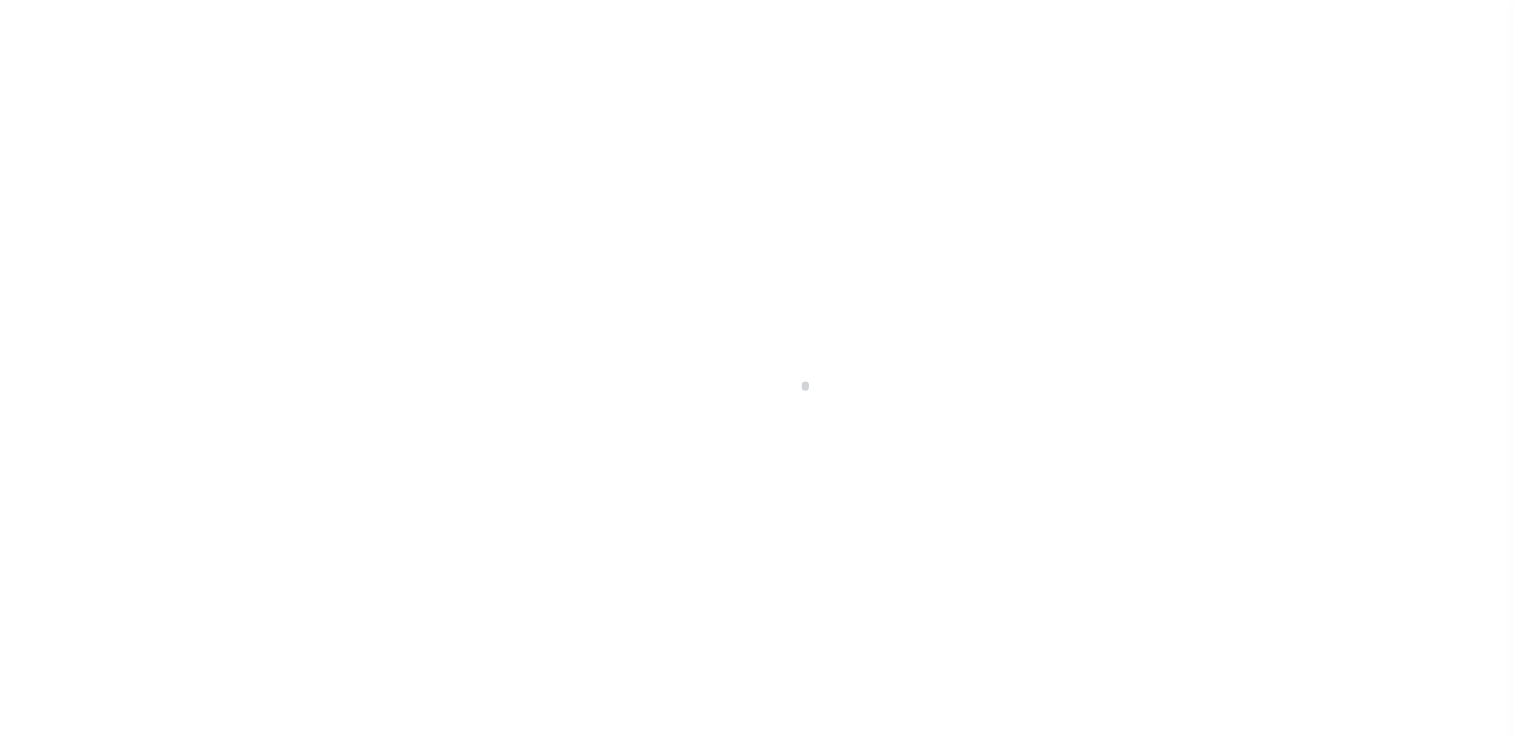 scroll, scrollTop: 0, scrollLeft: 0, axis: both 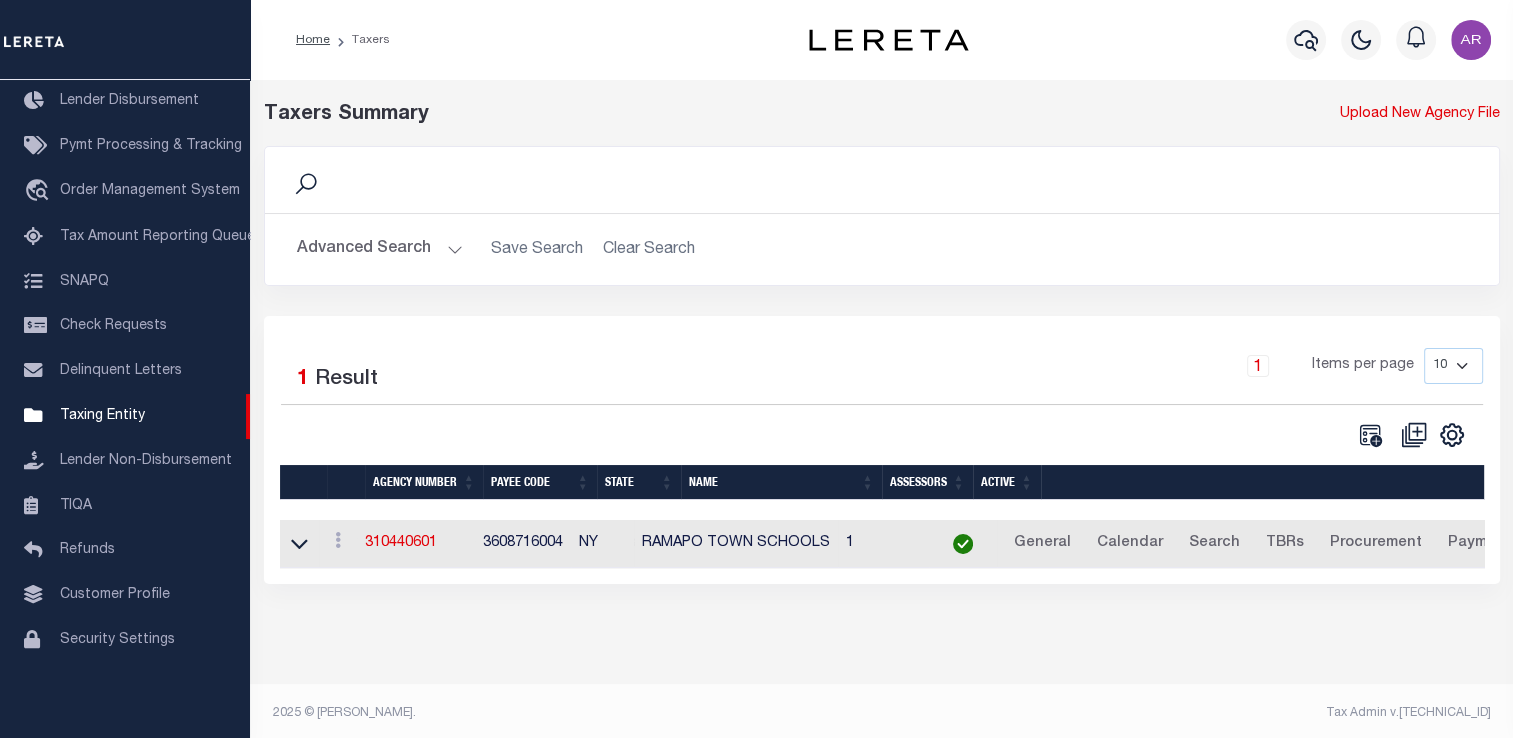 click on "Taxers Summary
Upload New Agency File
Search
Advanced Search
Save Search Clear Search
Contains Contains Is Equals" at bounding box center (881, 362) 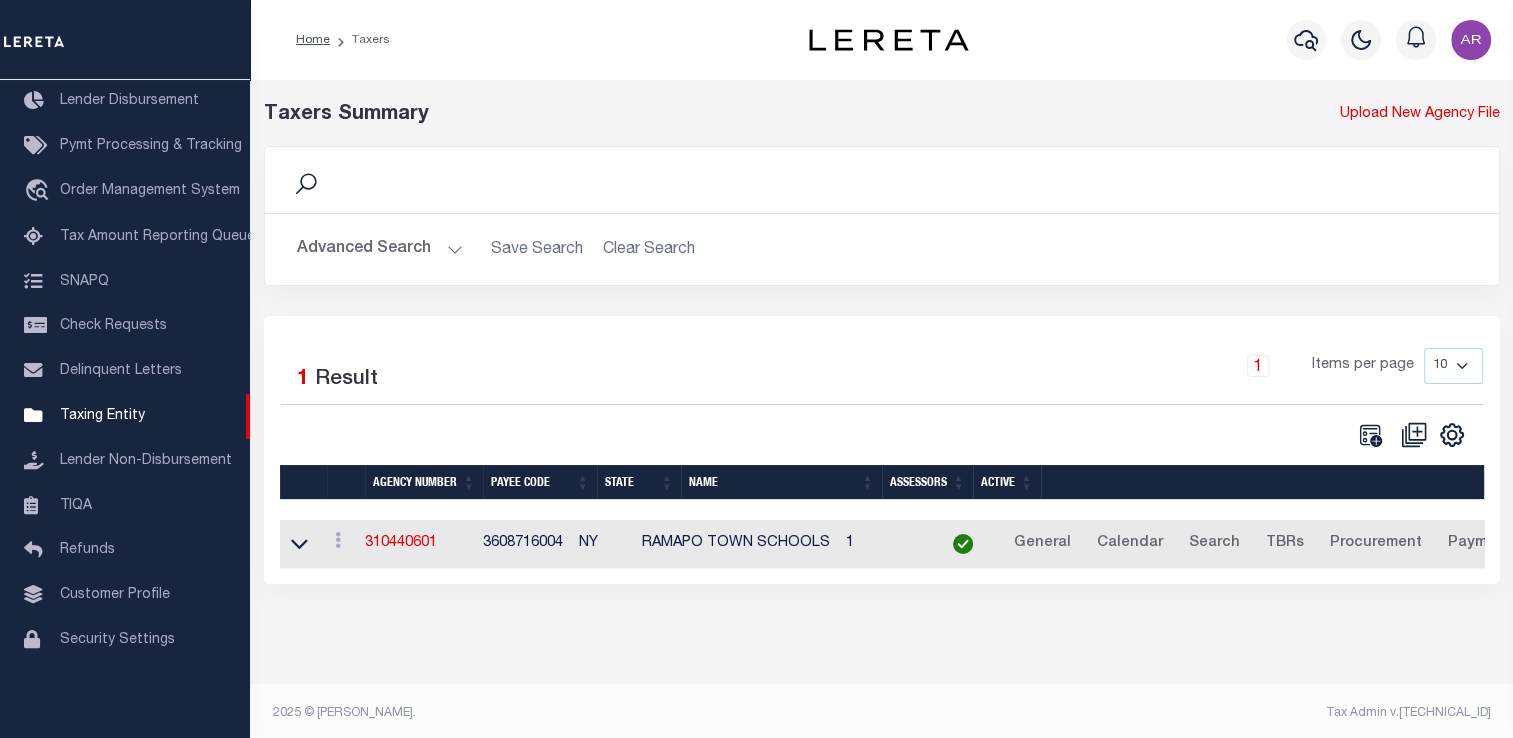 click on "Advanced Search" at bounding box center (380, 249) 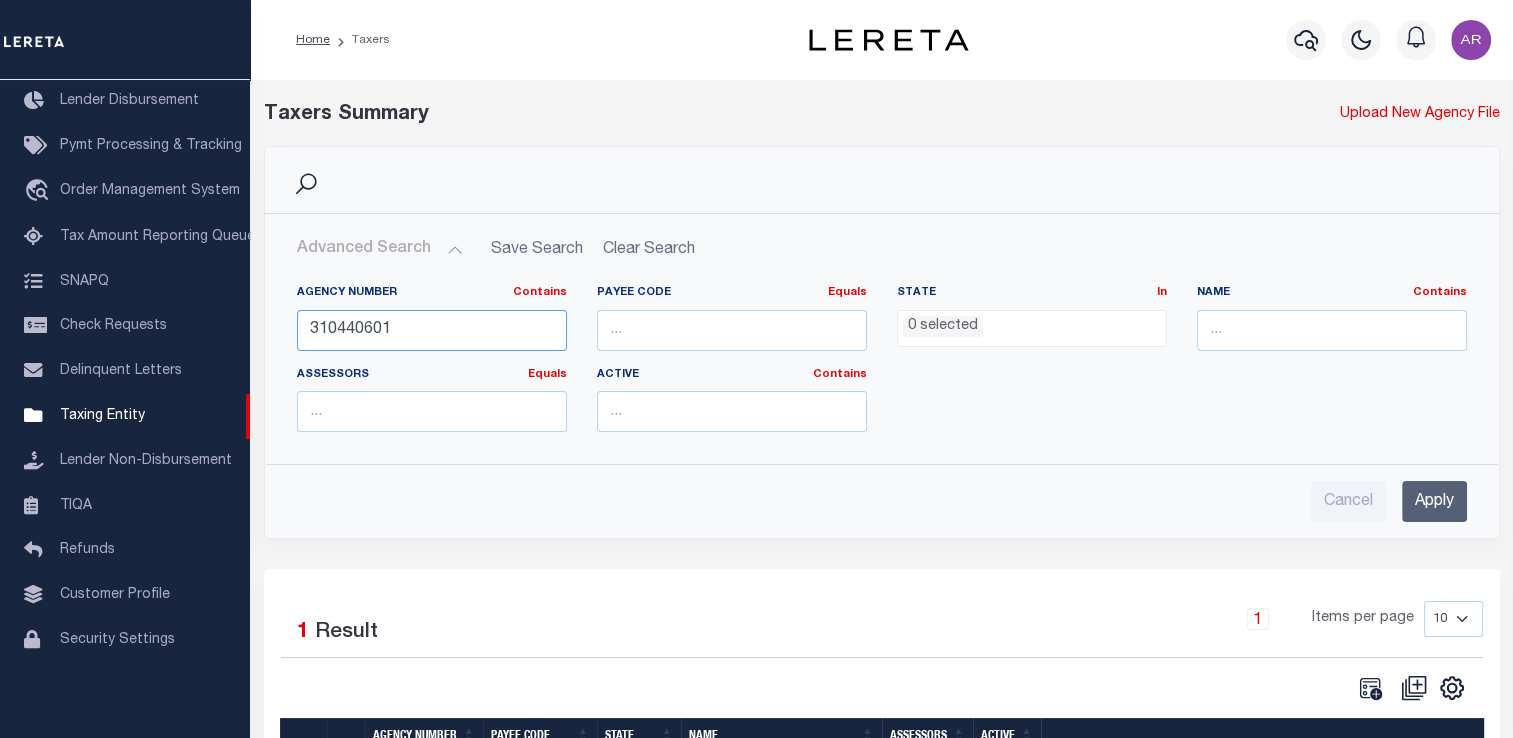 click on "310440601" at bounding box center (432, 330) 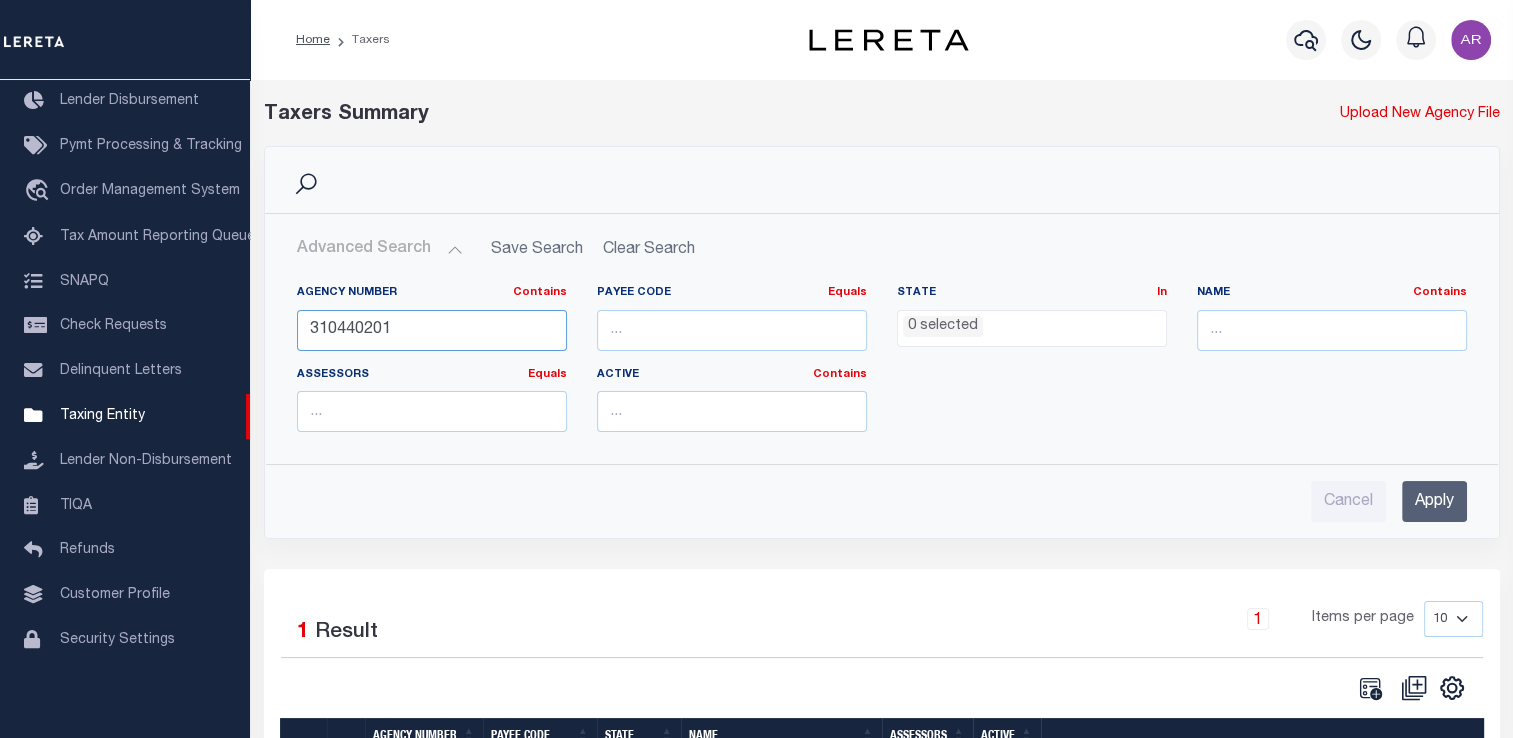 type on "310440201" 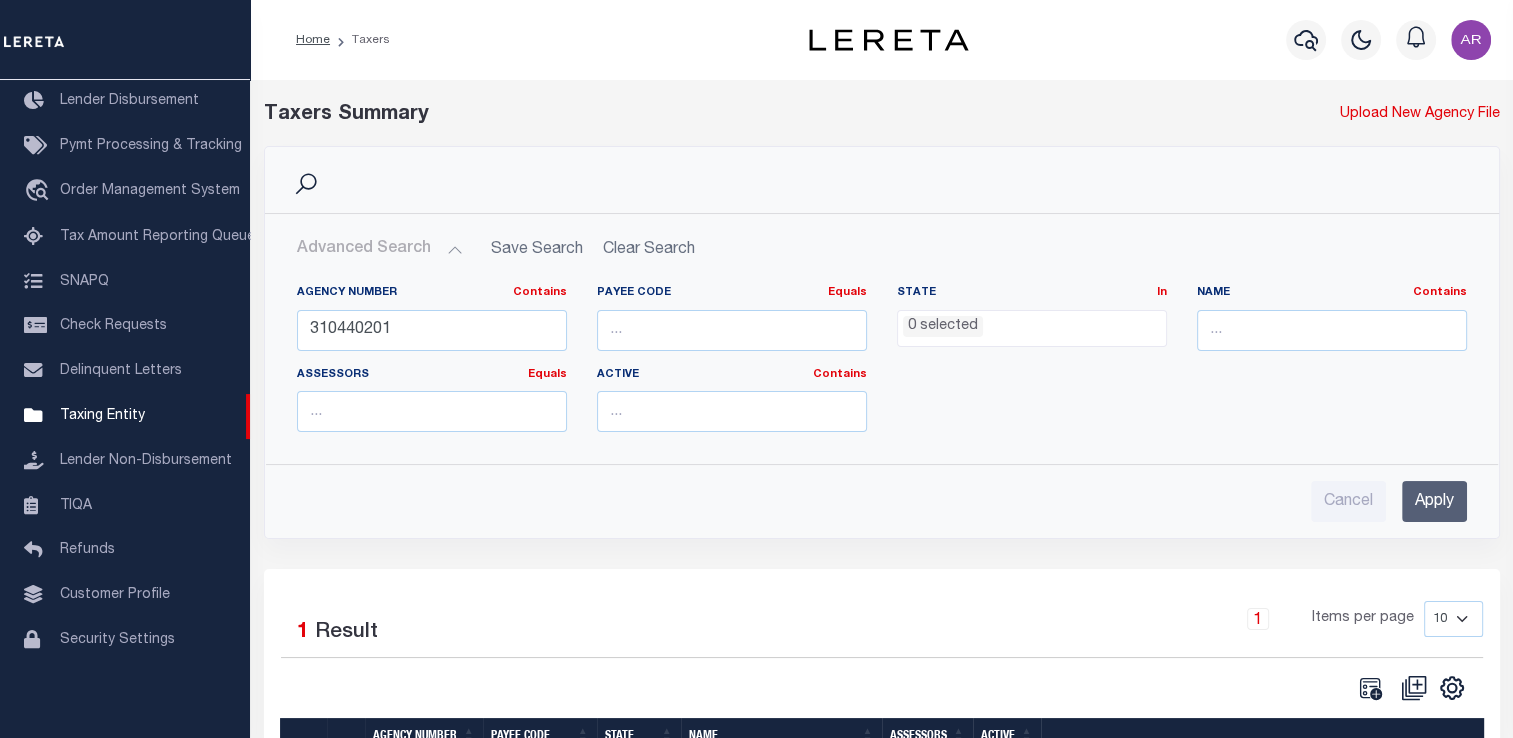 click on "Apply" at bounding box center [1434, 501] 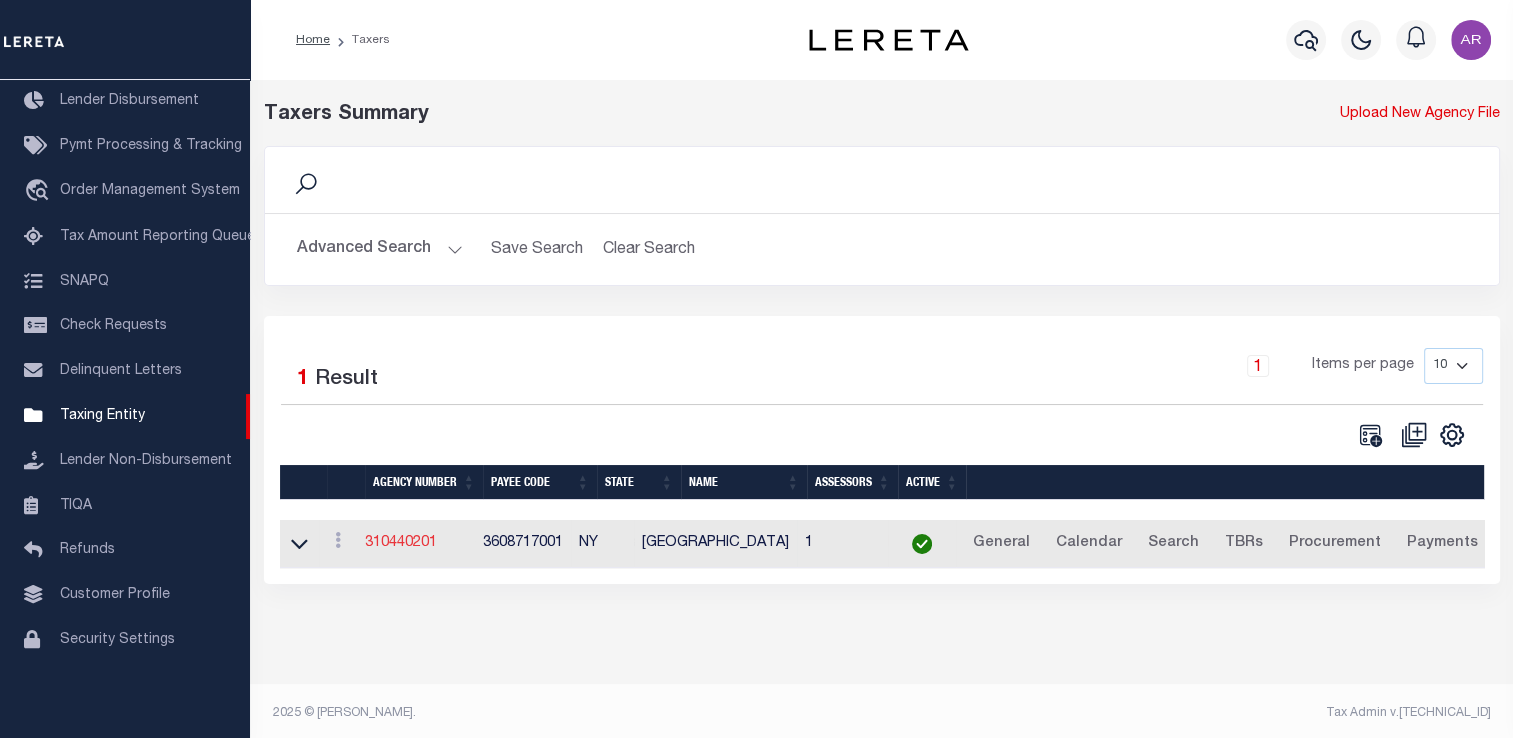 click on "310440201" at bounding box center [401, 543] 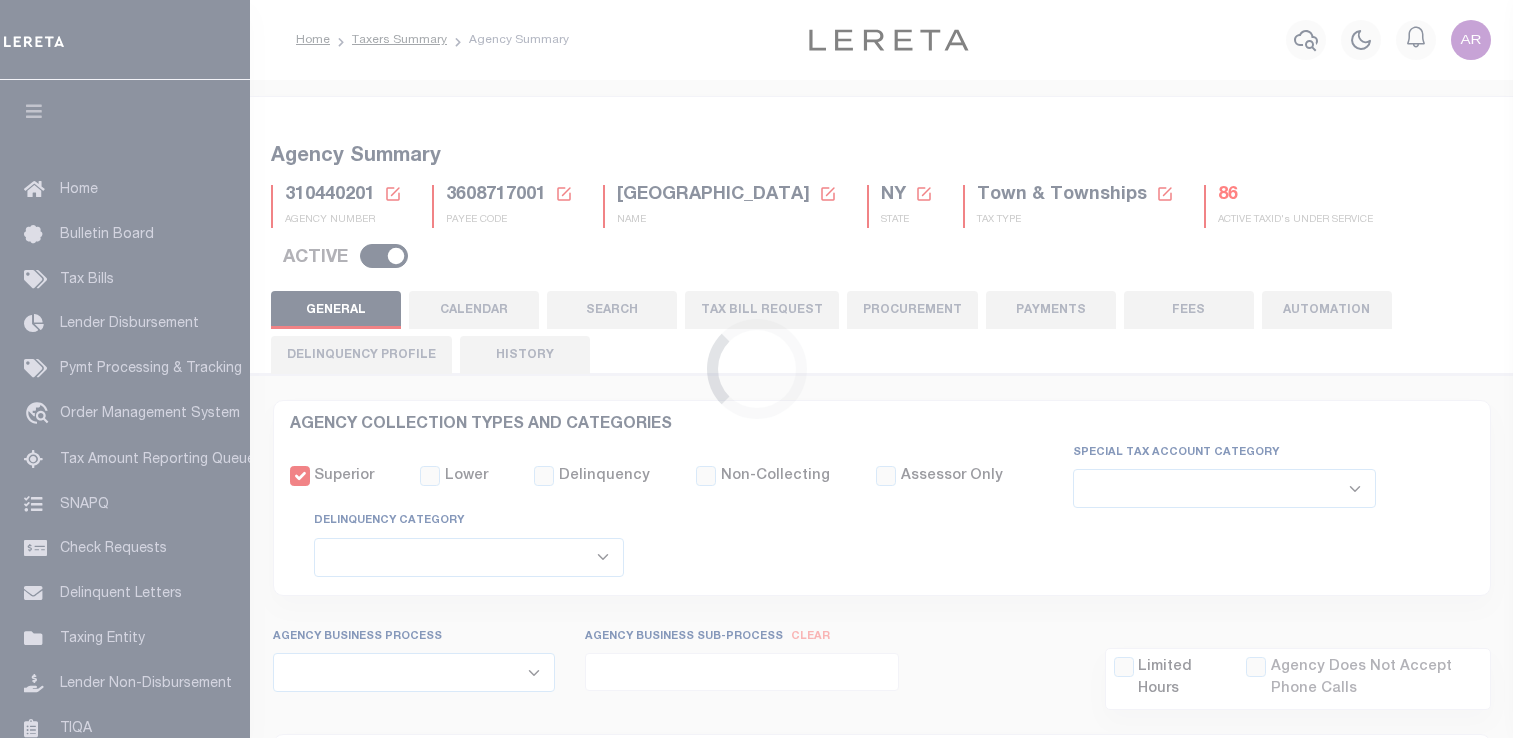 select 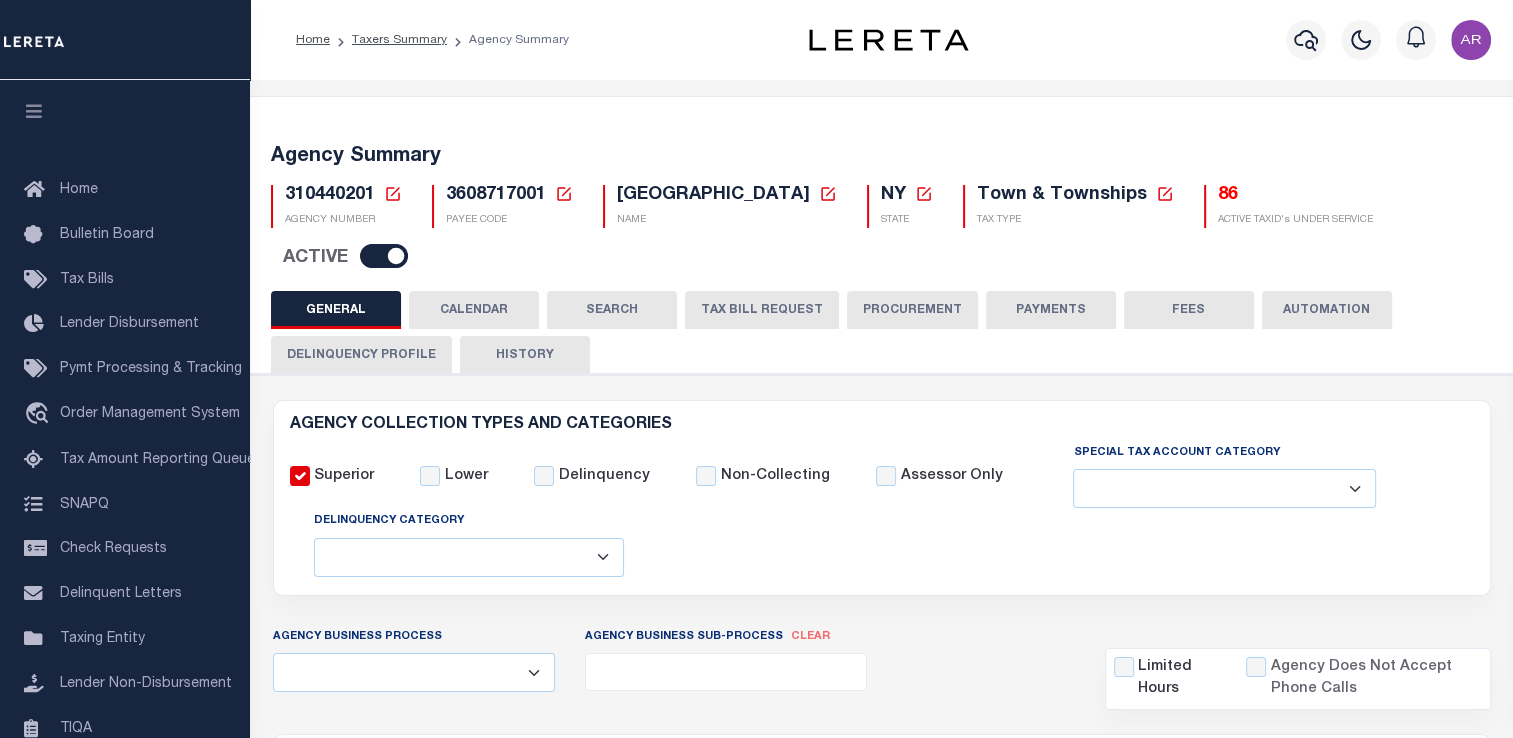 click on "FEES" at bounding box center (1189, 310) 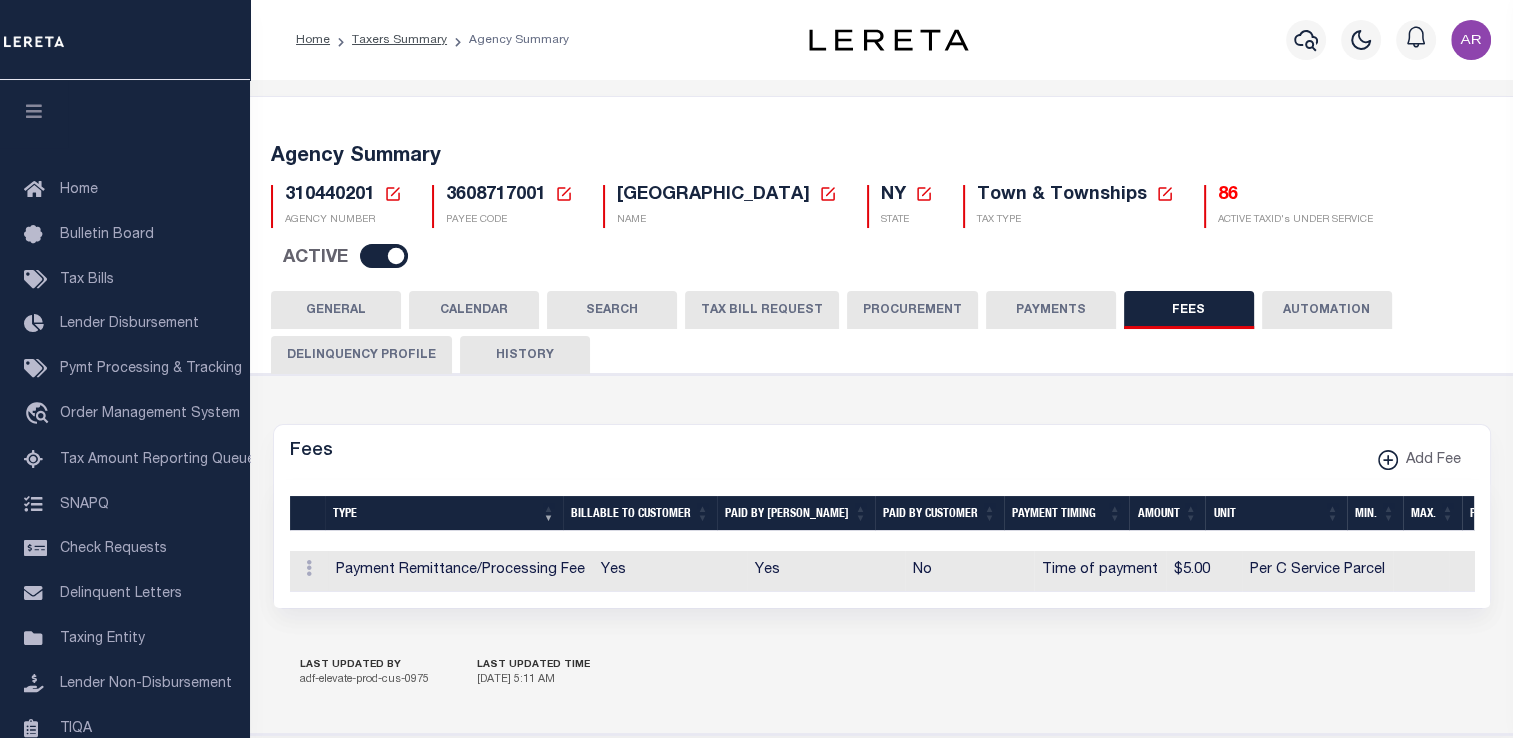 click on "PAYMENTS" at bounding box center [1051, 310] 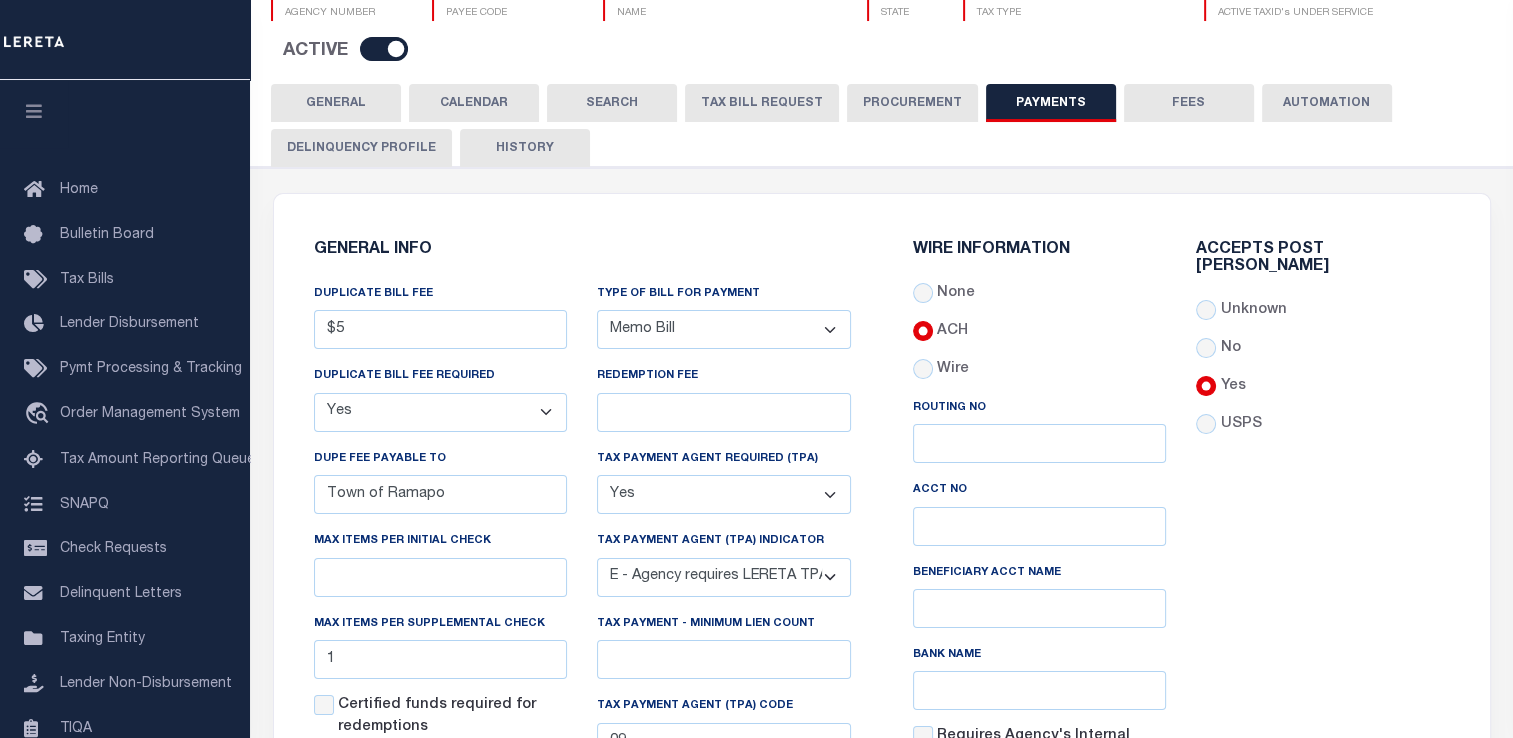 scroll, scrollTop: 315, scrollLeft: 0, axis: vertical 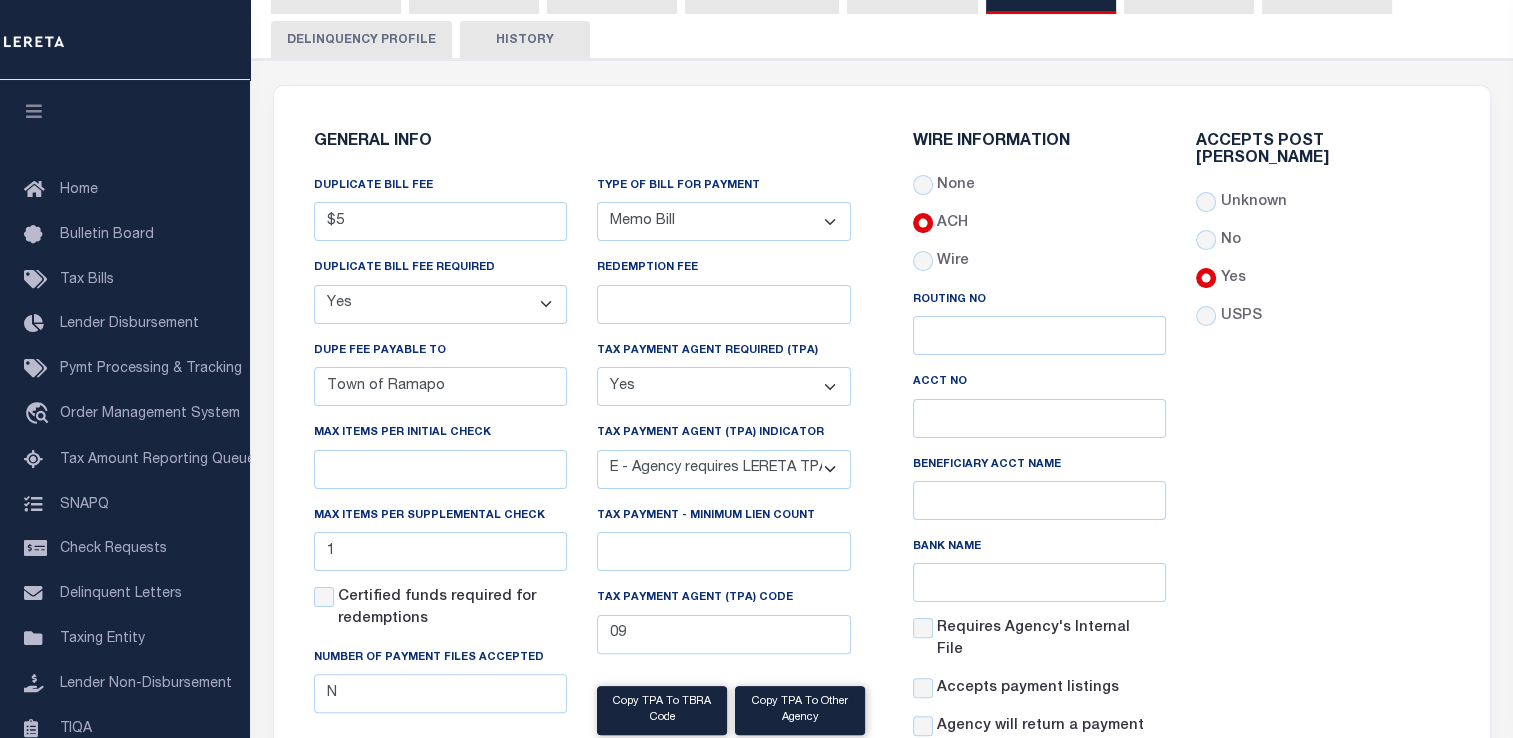 click on "Unknown" at bounding box center [1323, 203] 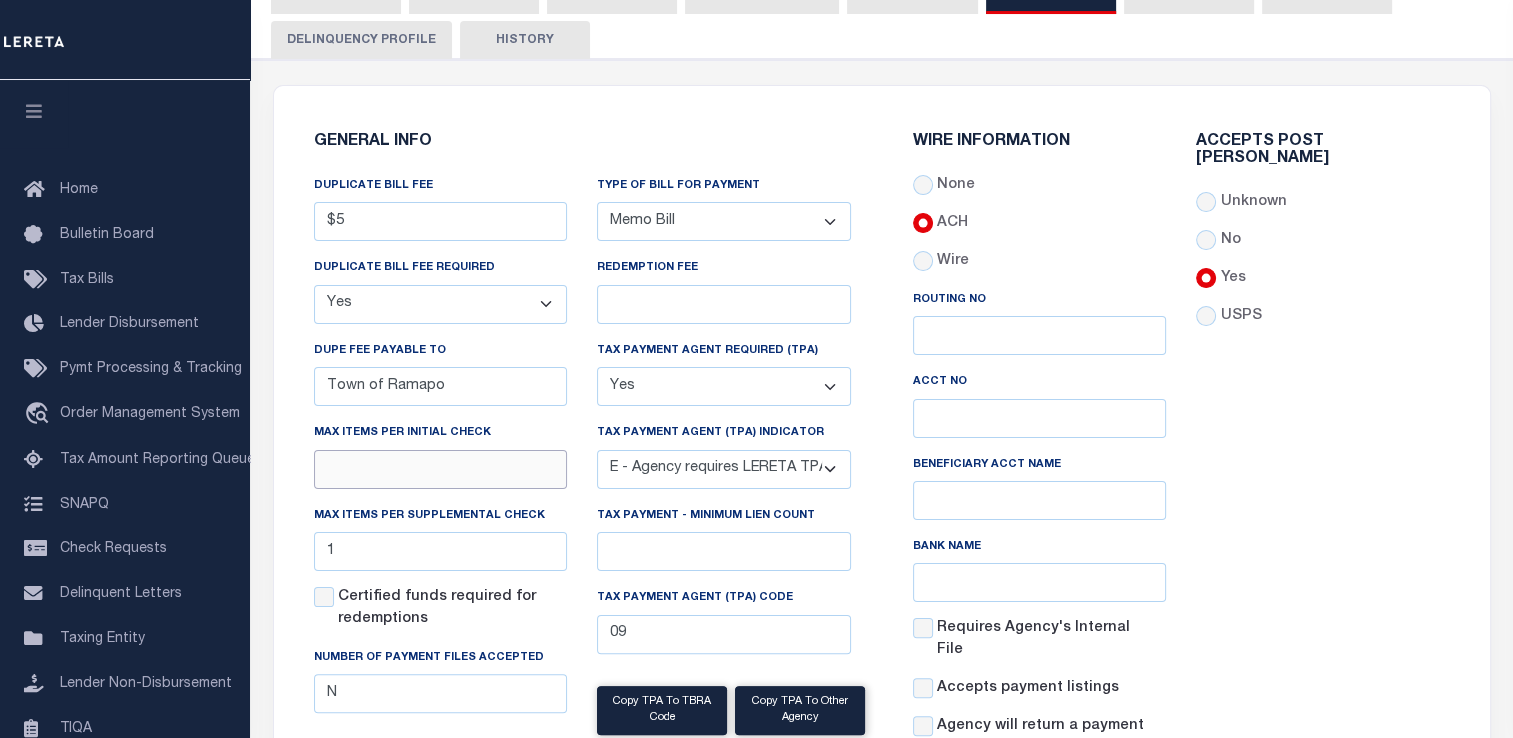 click at bounding box center [441, 469] 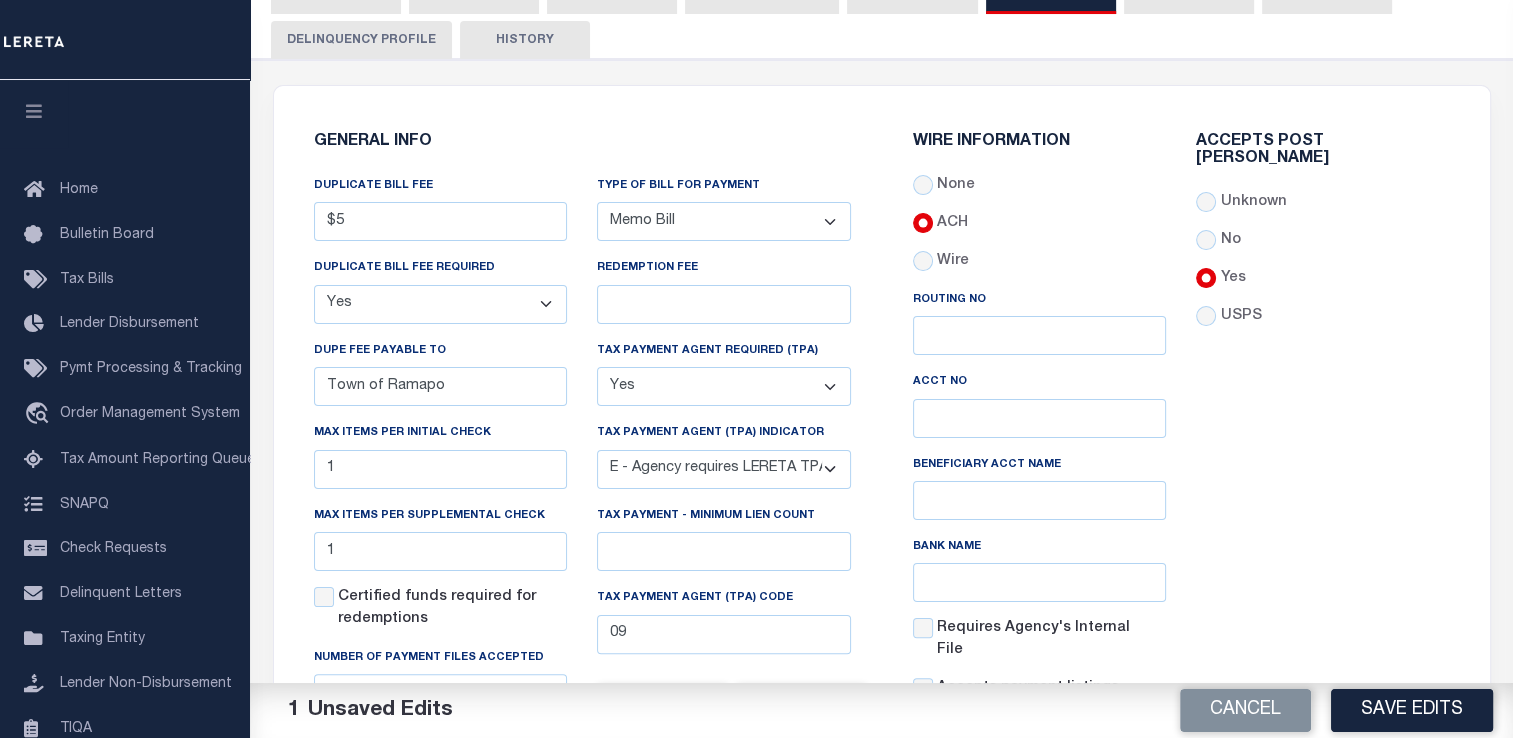 drag, startPoint x: 1337, startPoint y: 378, endPoint x: 1362, endPoint y: 522, distance: 146.15402 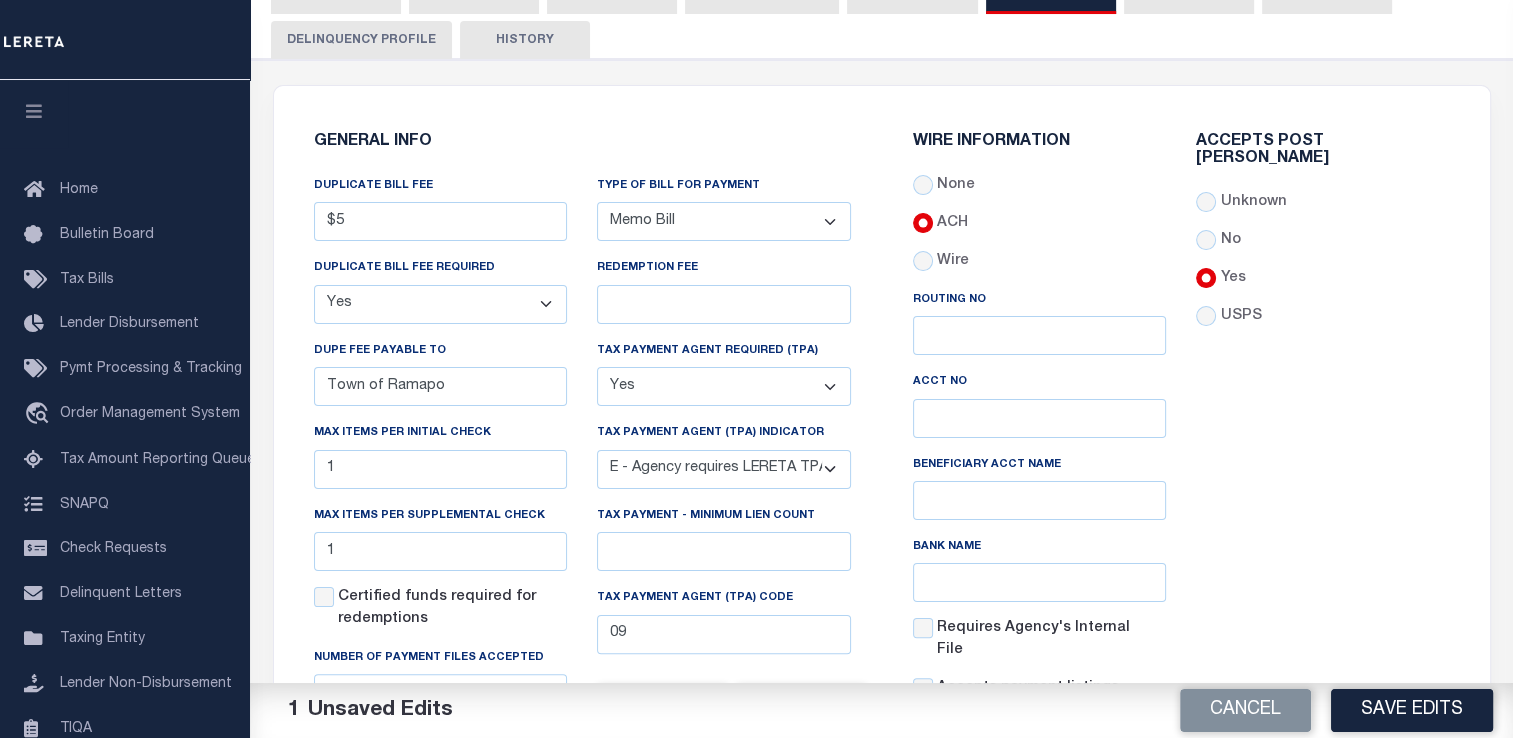 click on "Accepts Post [PERSON_NAME]
Unknown
No
Yes" at bounding box center (1323, 455) 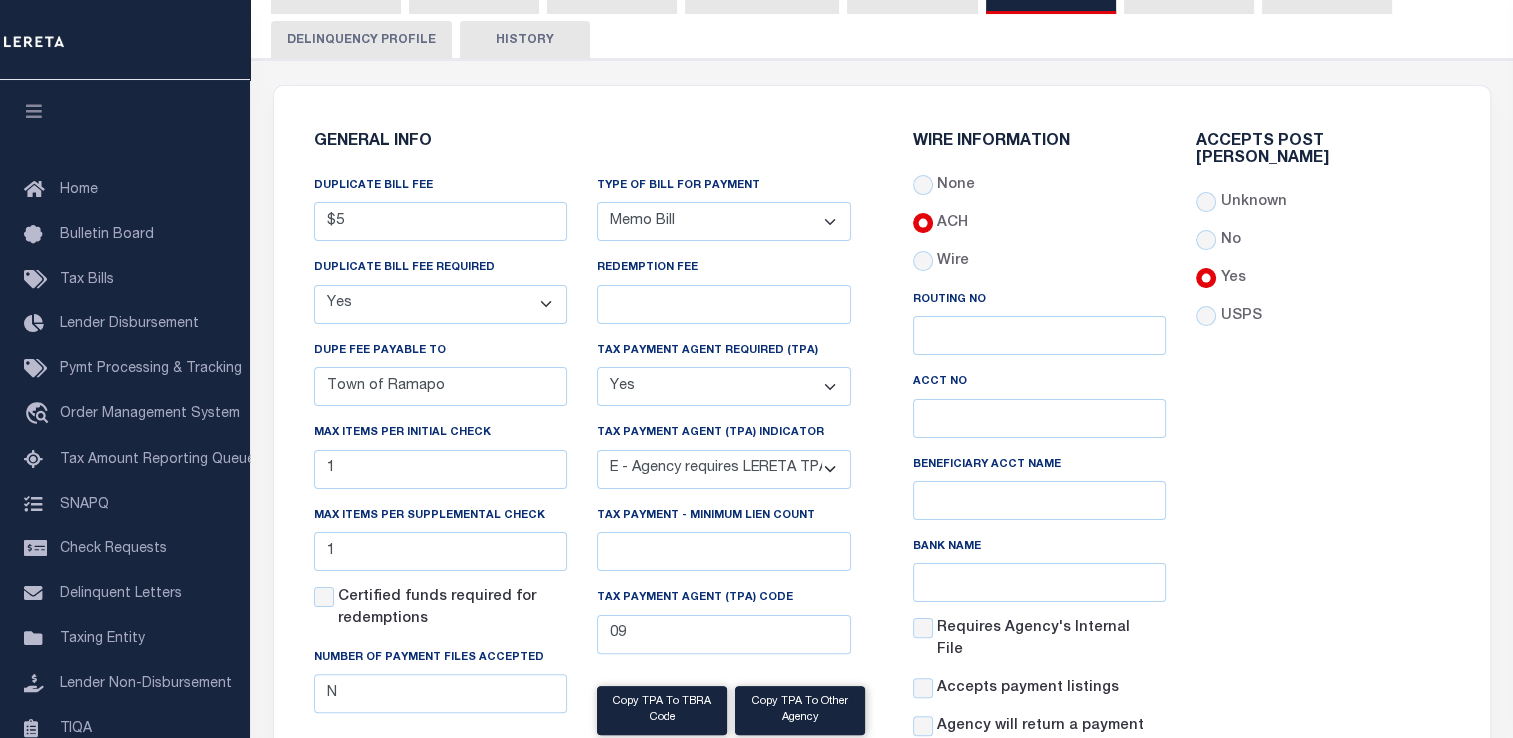 scroll, scrollTop: 0, scrollLeft: 0, axis: both 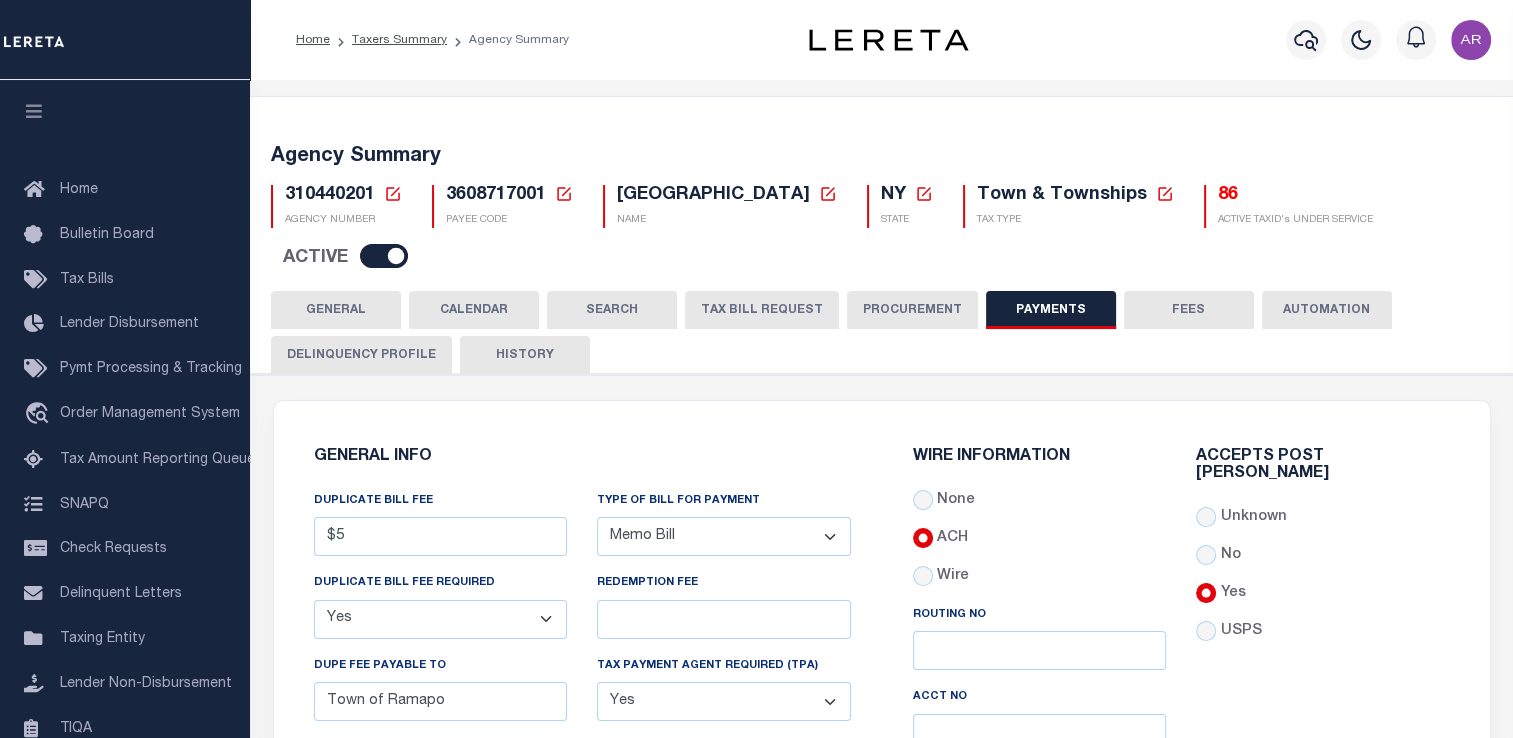 click on "GENERAL" at bounding box center (336, 310) 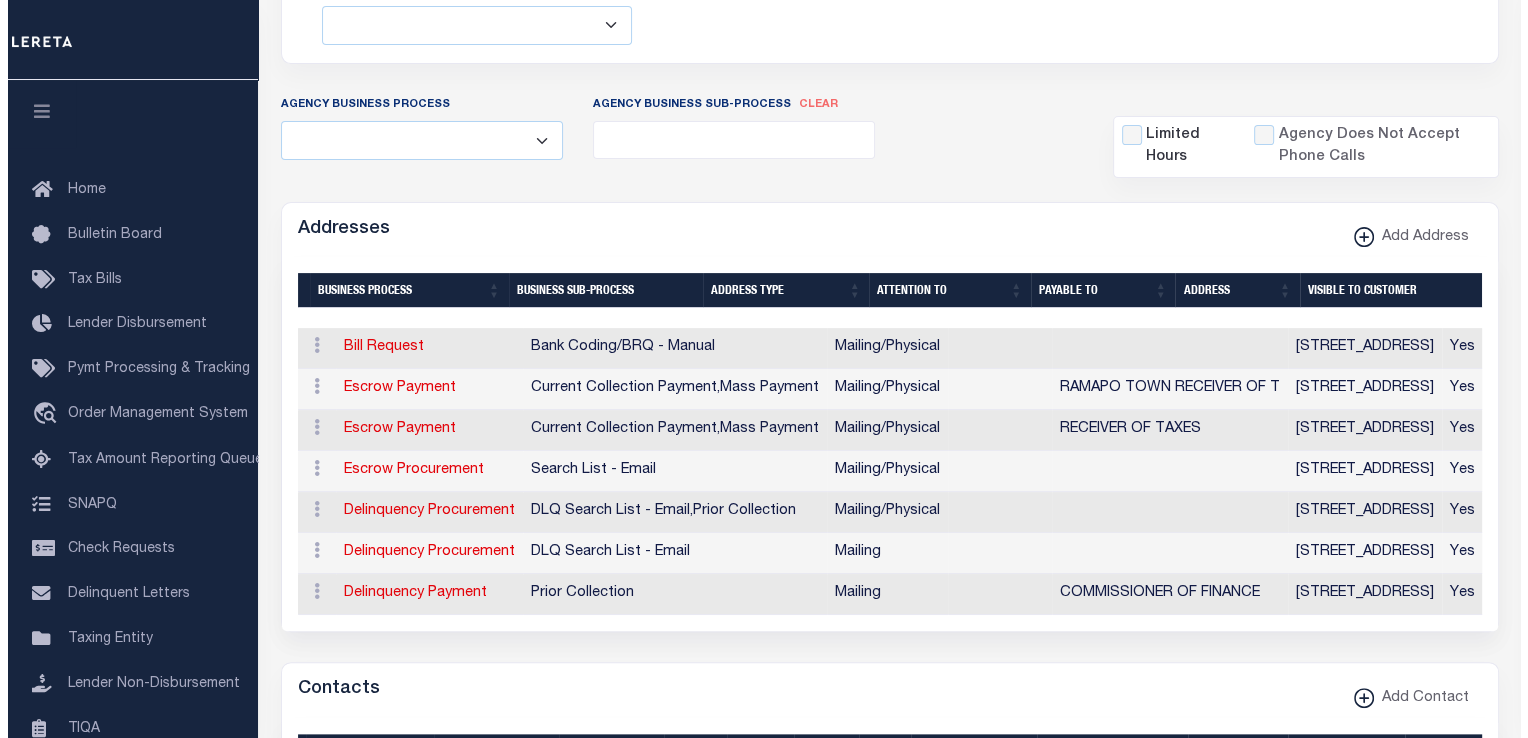 scroll, scrollTop: 592, scrollLeft: 0, axis: vertical 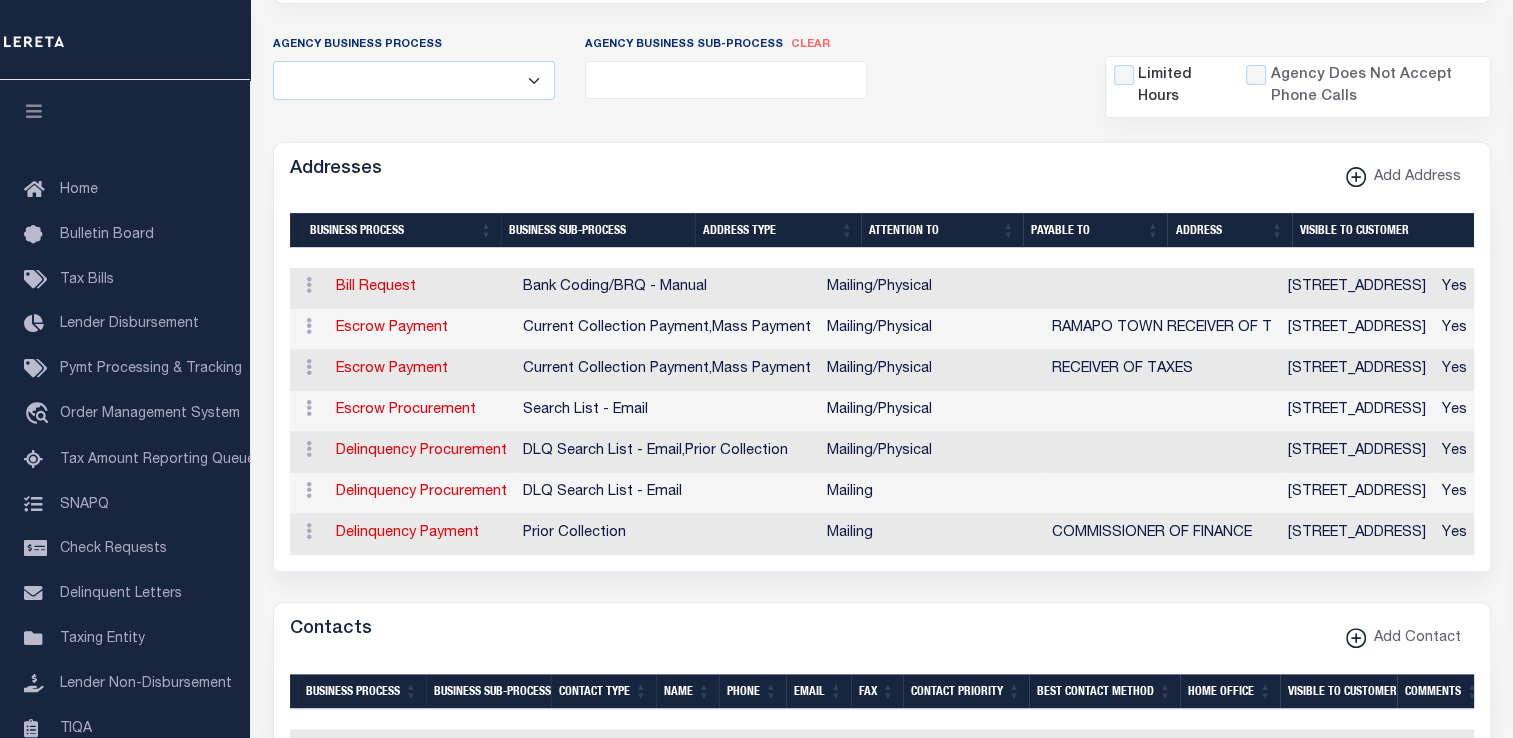 click on "Addresses
Add Address" at bounding box center (882, 170) 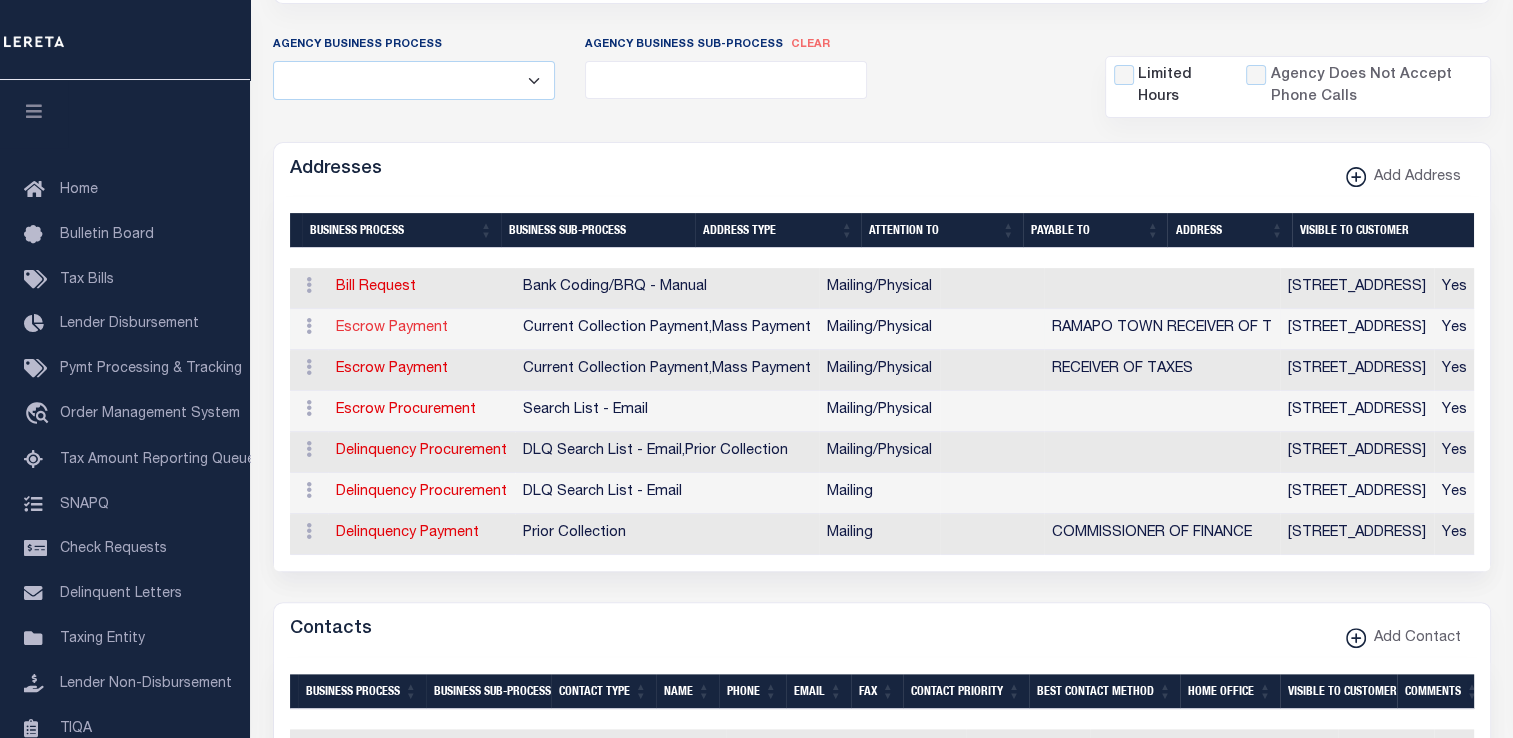 click on "Escrow Payment" at bounding box center [392, 328] 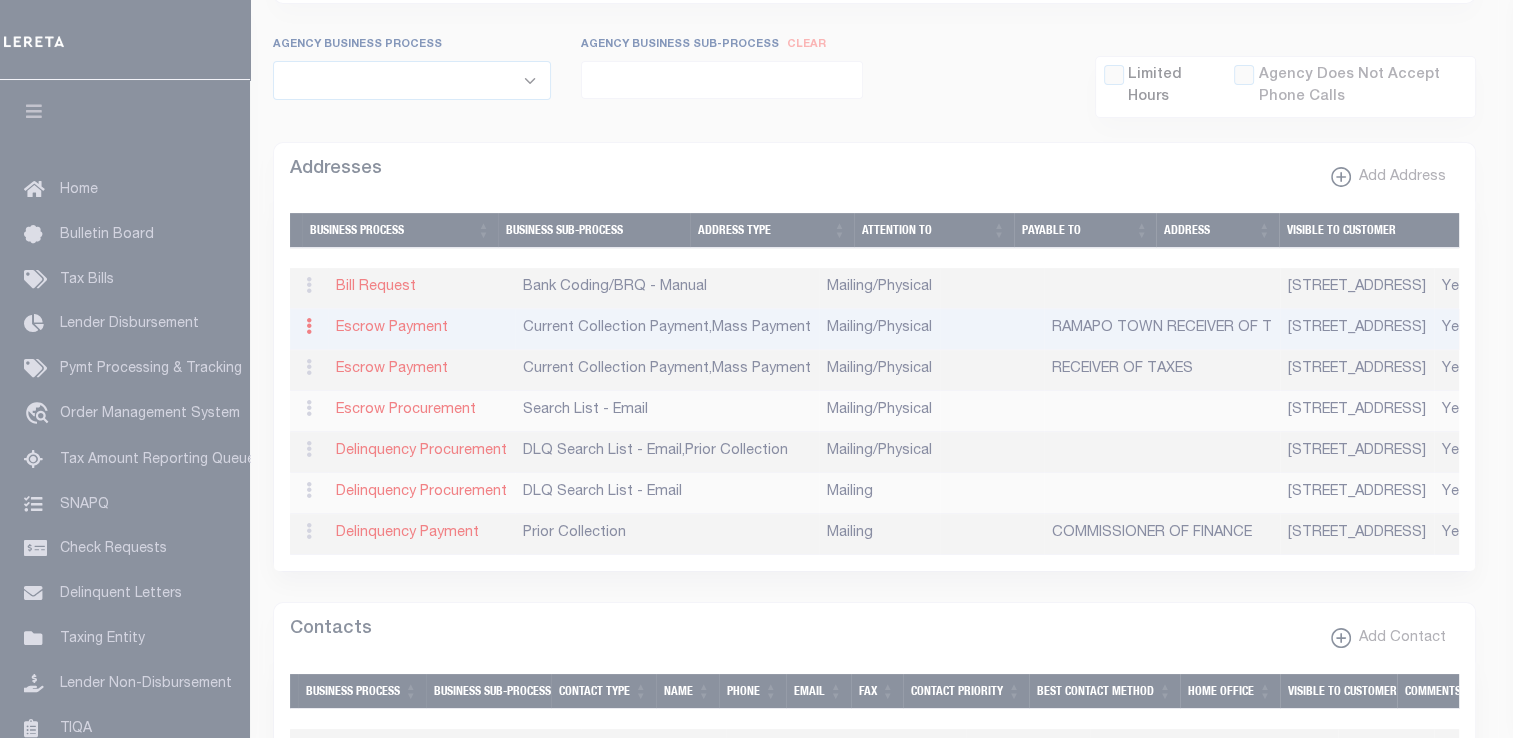 type on "237 ROUTE 59" 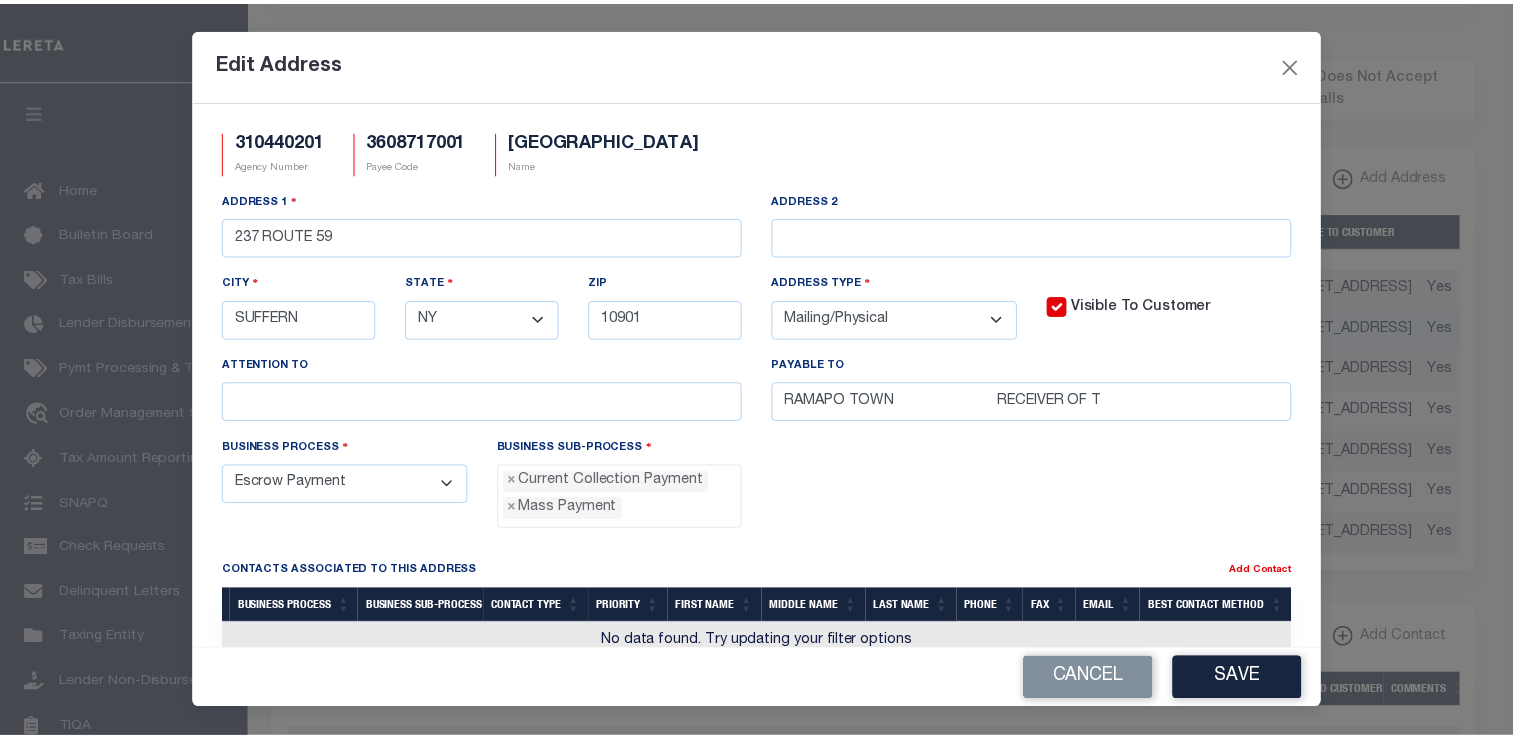 scroll, scrollTop: 56, scrollLeft: 0, axis: vertical 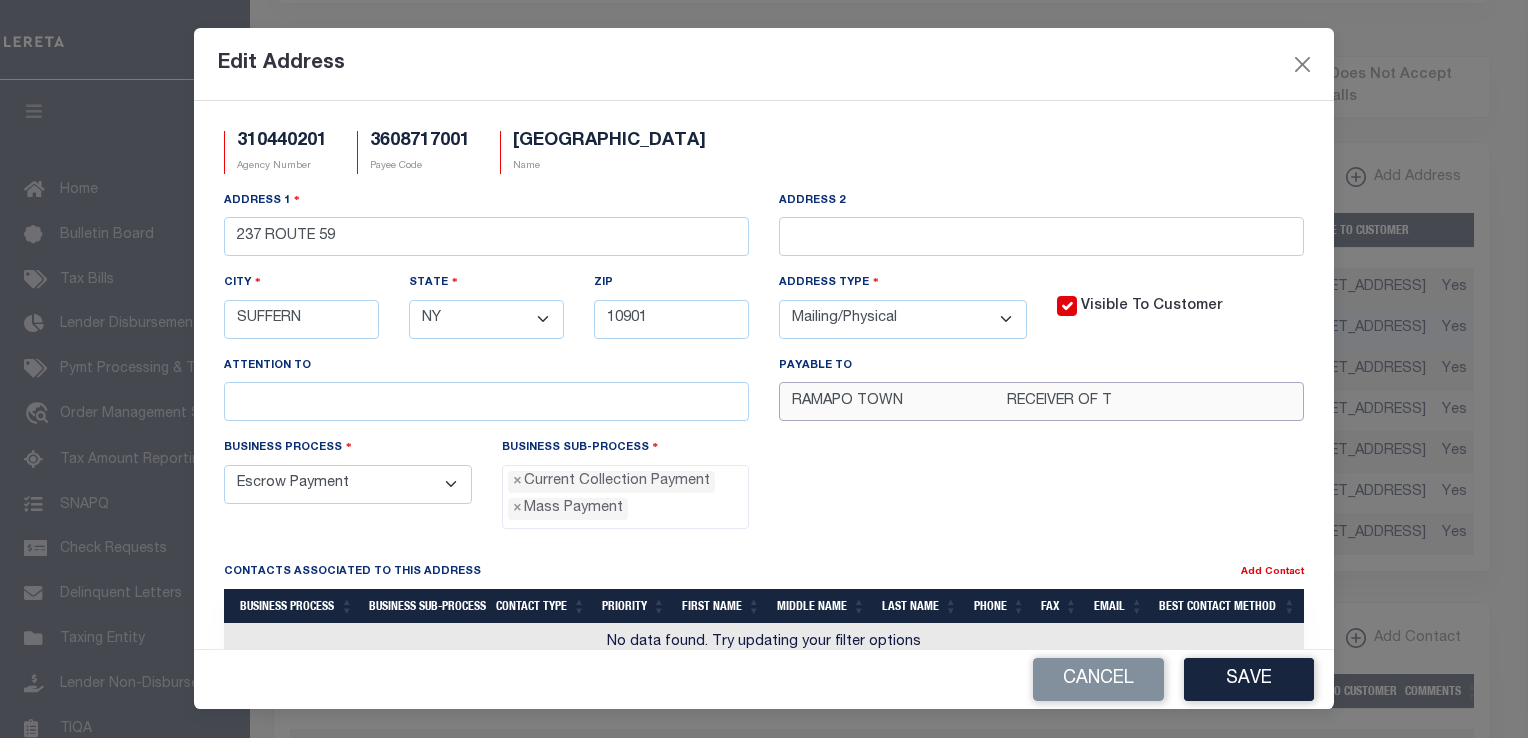 drag, startPoint x: 1160, startPoint y: 402, endPoint x: 740, endPoint y: 362, distance: 421.90045 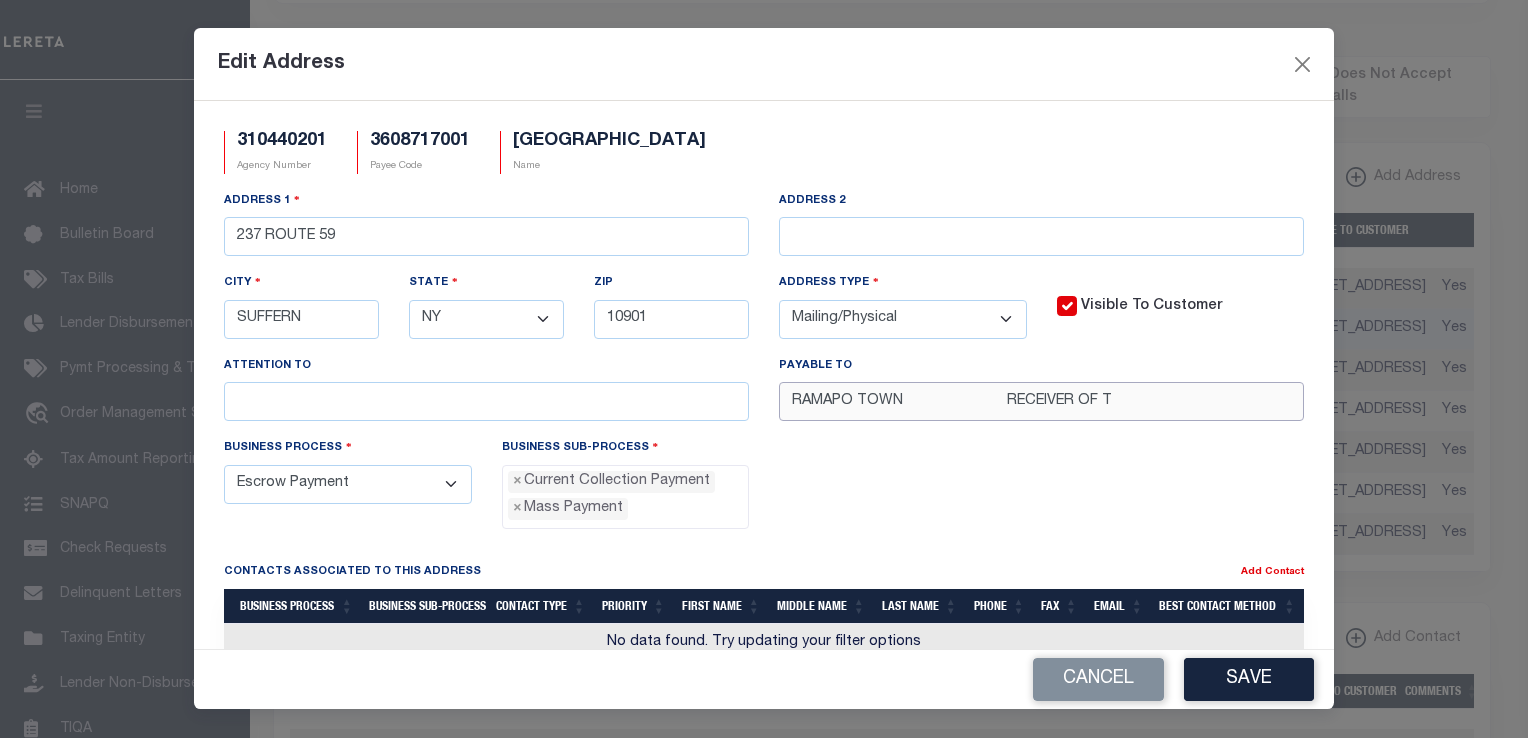 click on "Address 1
237 ROUTE 59
Address 2
City
SUFFERN
State
- Select -
AK
AL
AR
AZ
CA
CO
CT
DC
DE
FL
GA
GU
HI
IA
ID
IL
IN
KS
KY
LA
MA
MD
ME
MI
MN
MO
MS
MT
NC
ND
NE
NH
NJ
NM
NV
NY
OH
OK
OR
PA
PR
RI
SC
SD
TN
TX
UT
VA
VI
VT
WA
WI
WV
WY" at bounding box center (764, 313) 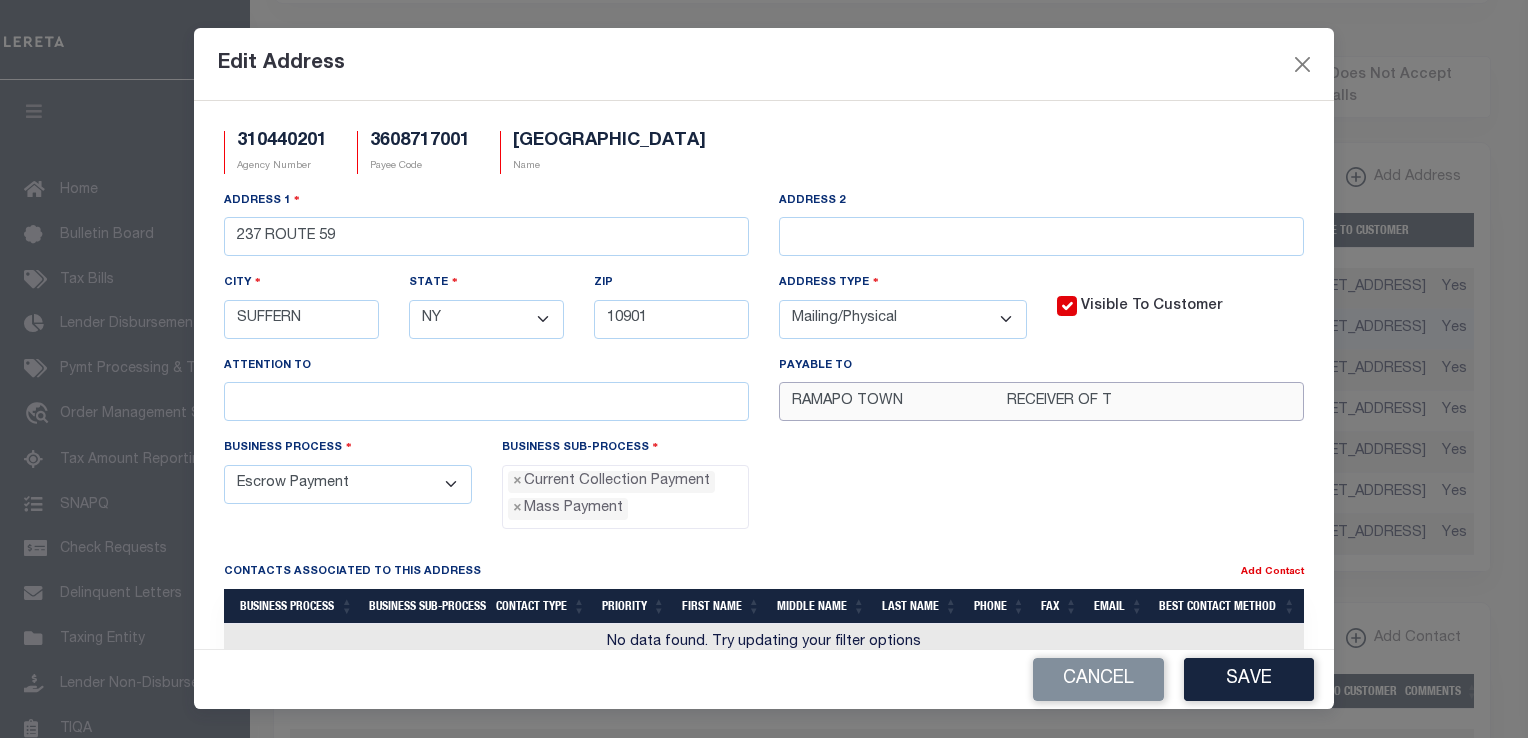 paste on "ECEIVER OF TAXES" 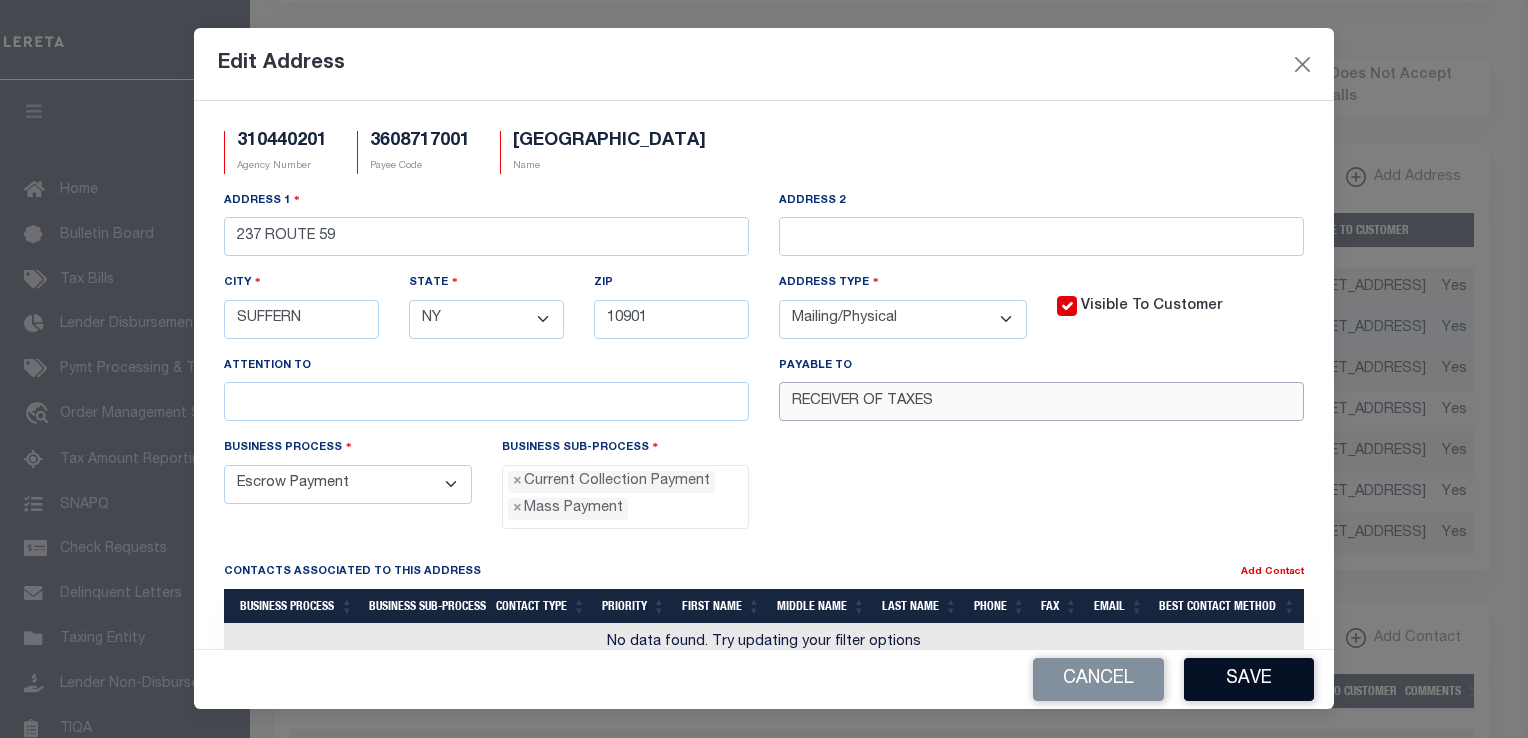 type on "RECEIVER OF TAXES" 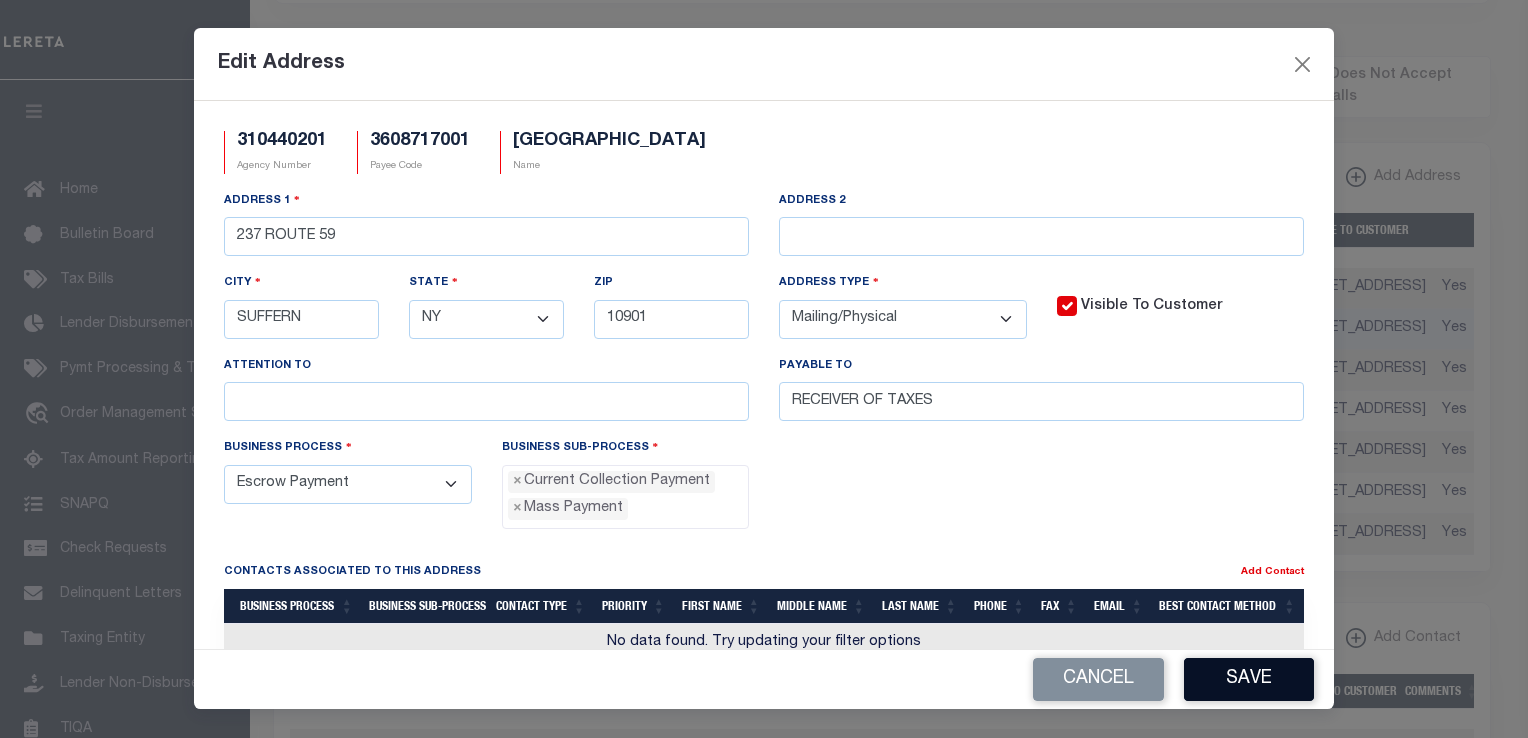 click on "Save" at bounding box center (1249, 679) 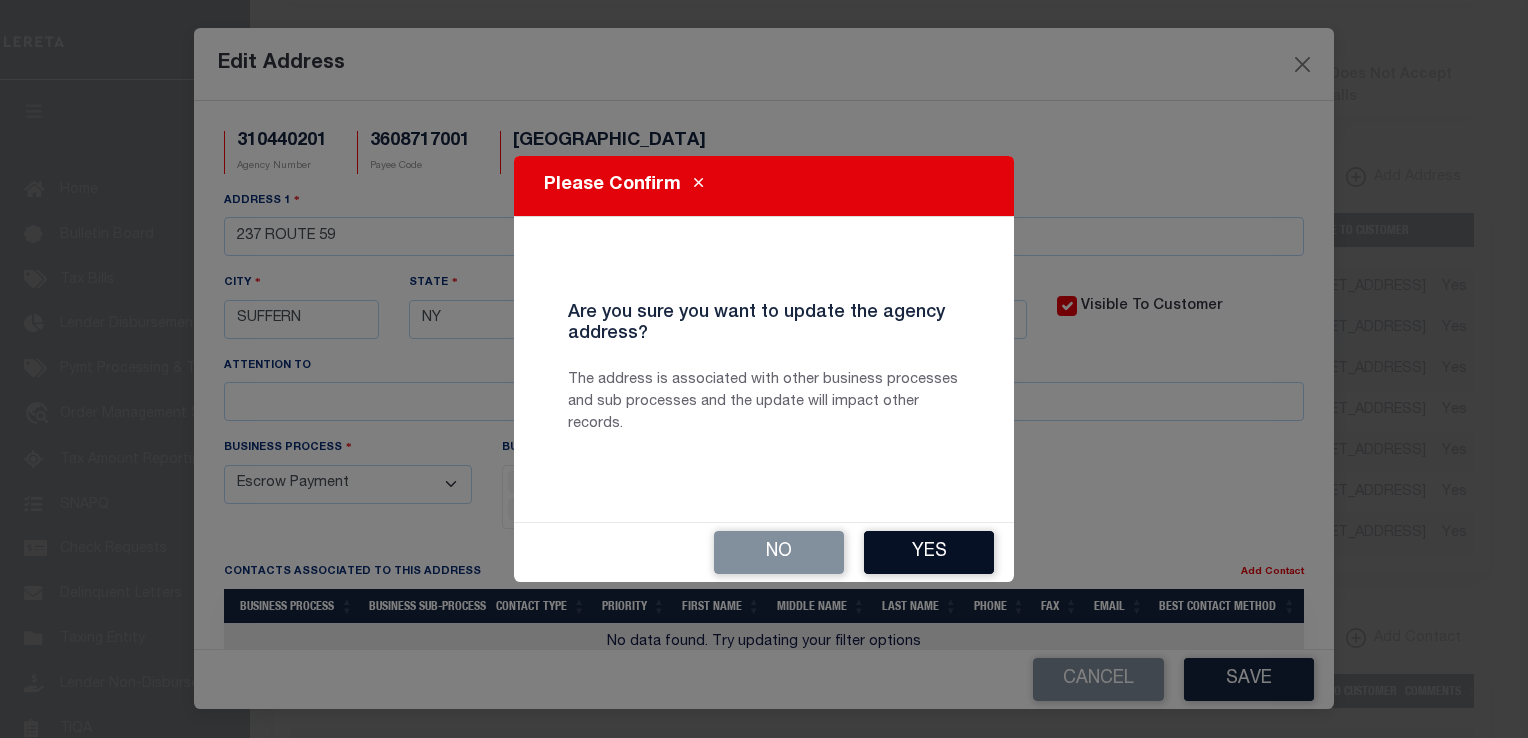 click on "Yes" at bounding box center [929, 552] 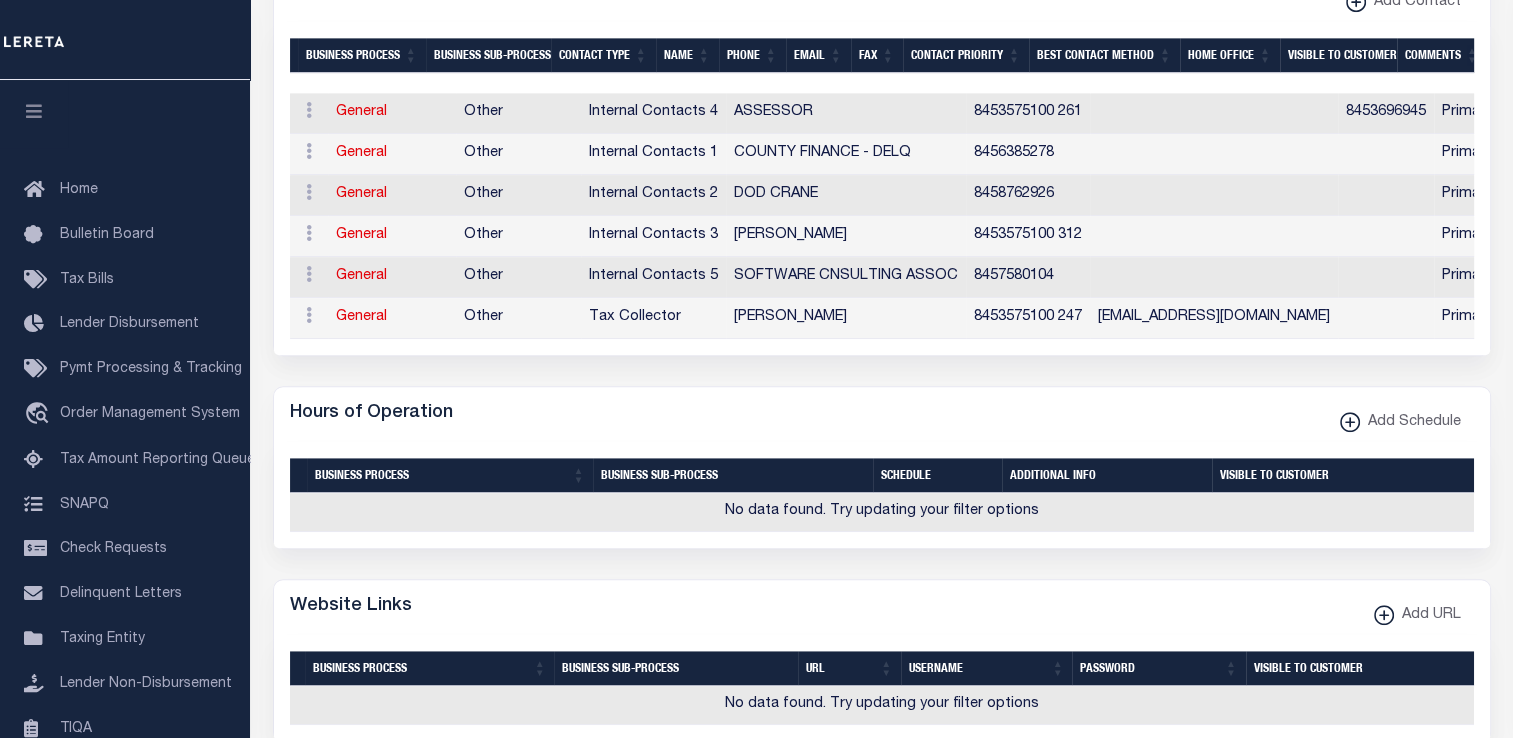 scroll, scrollTop: 1192, scrollLeft: 0, axis: vertical 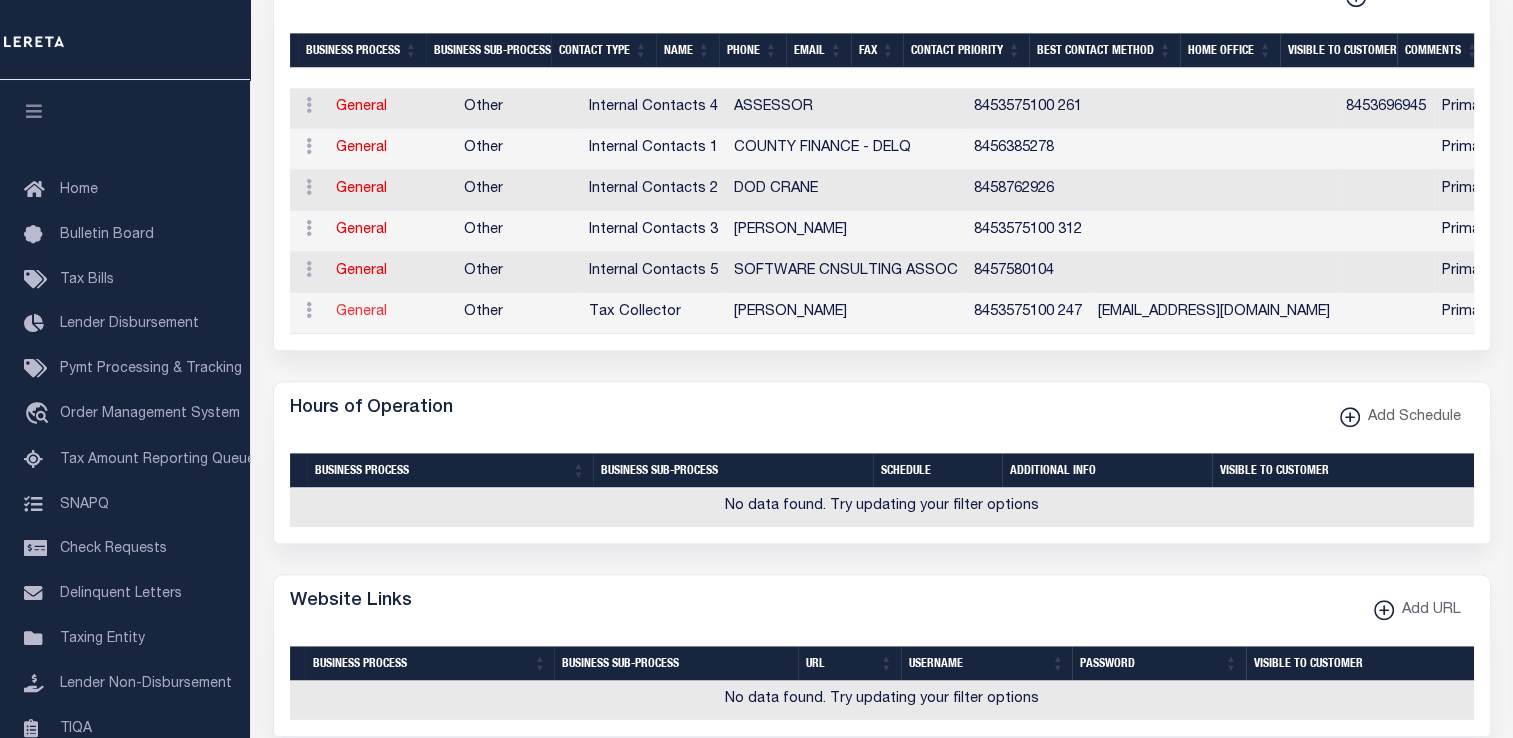 click on "General" at bounding box center (361, 312) 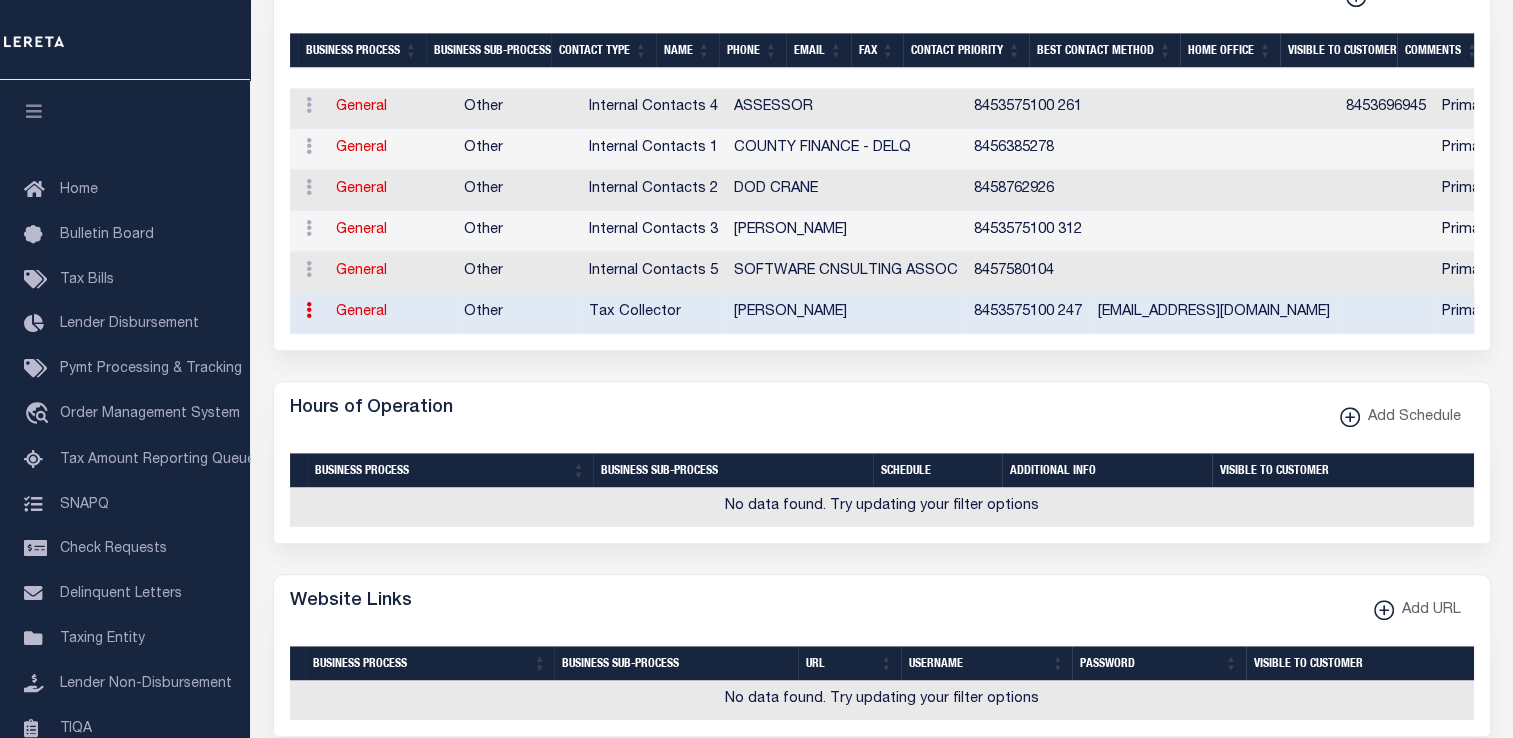 select on "2" 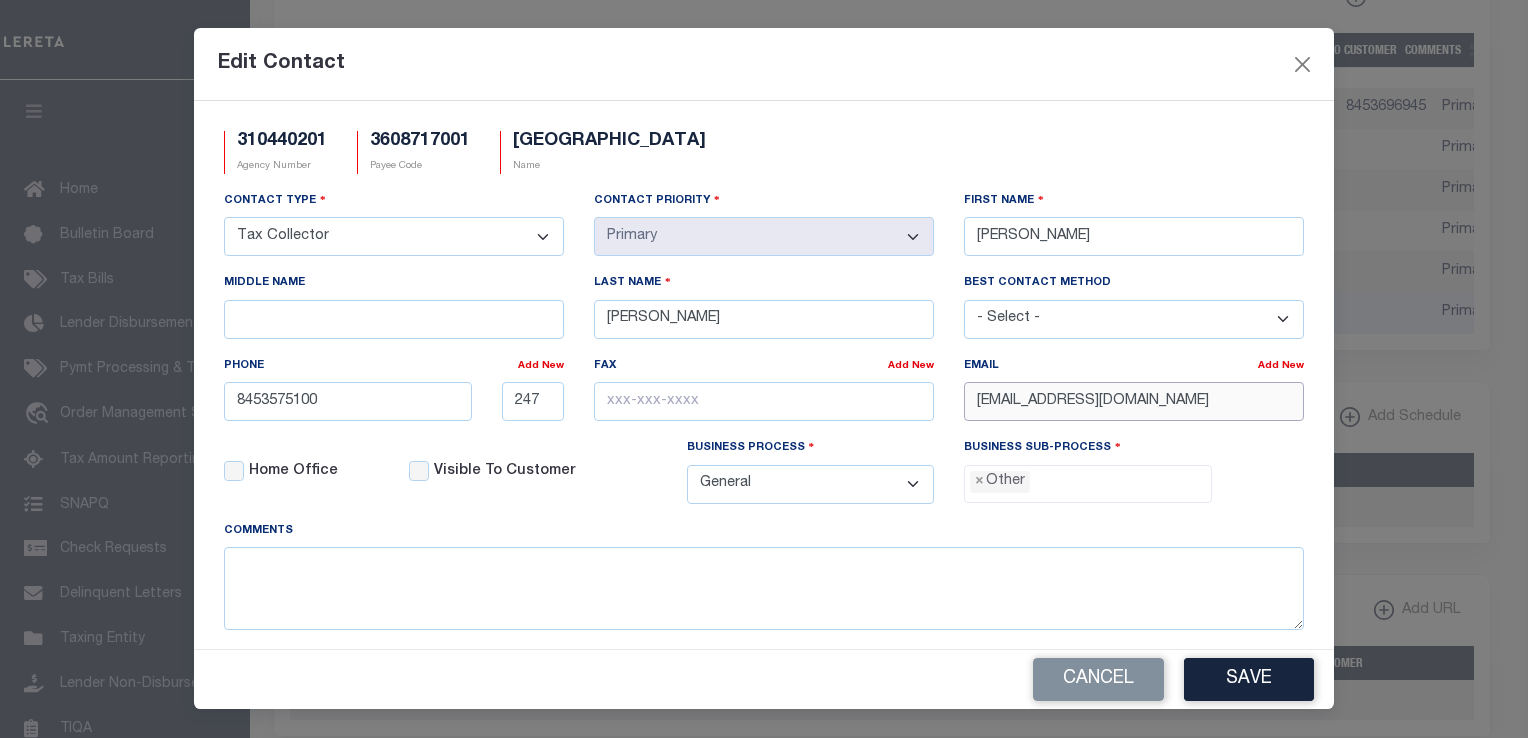 drag, startPoint x: 1220, startPoint y: 403, endPoint x: 902, endPoint y: 382, distance: 318.69263 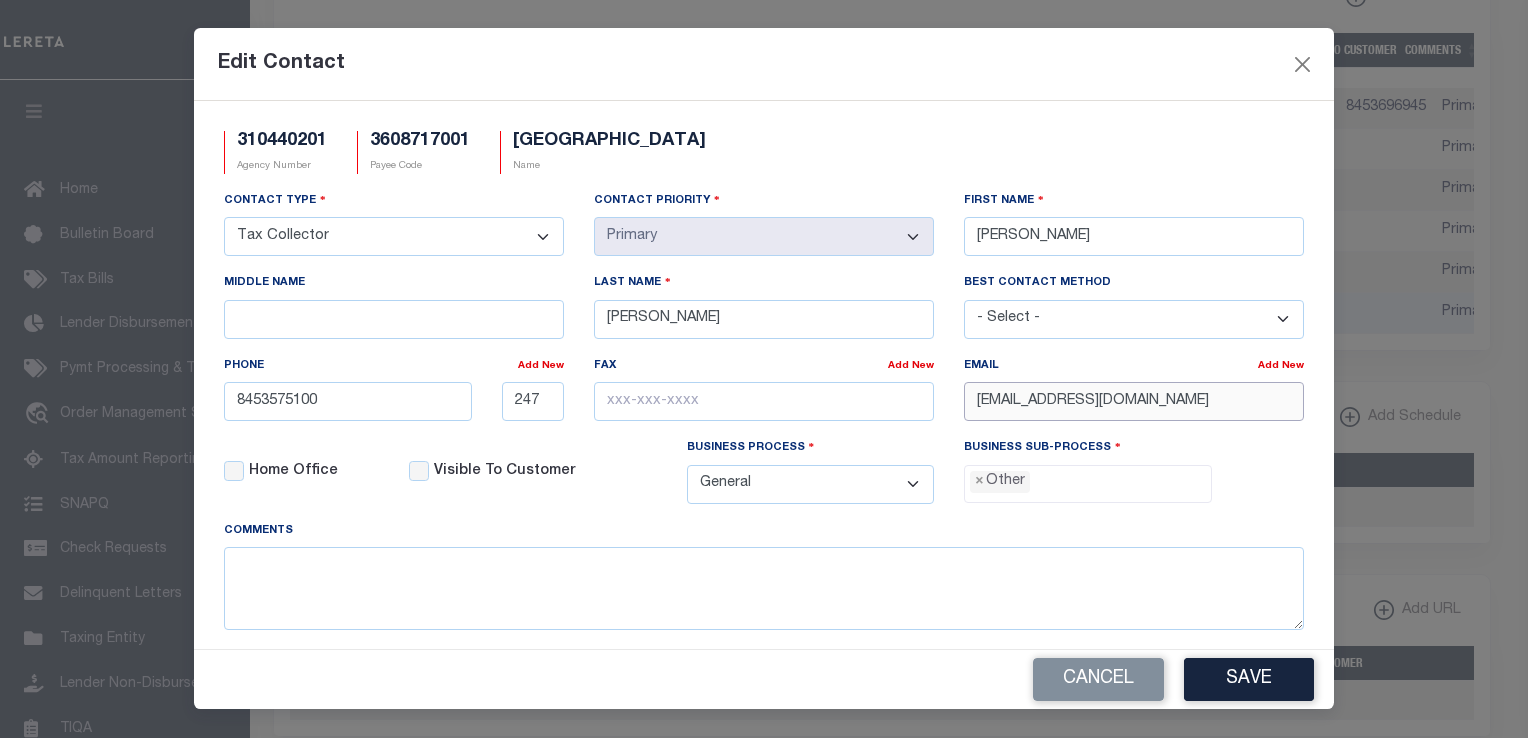 click on "Contact Type
- Select -
Assessor
Clerk
Internal Contacts 1
Internal Contacts 2
Internal Contacts 3
Internal Contacts 4
Internal Contacts 5
Tax Collector
Treasurer
Contact Priority
- Select -
Primary
Secondary
First Name
YITZCHOK
Middle Name Last Name" at bounding box center [764, 355] 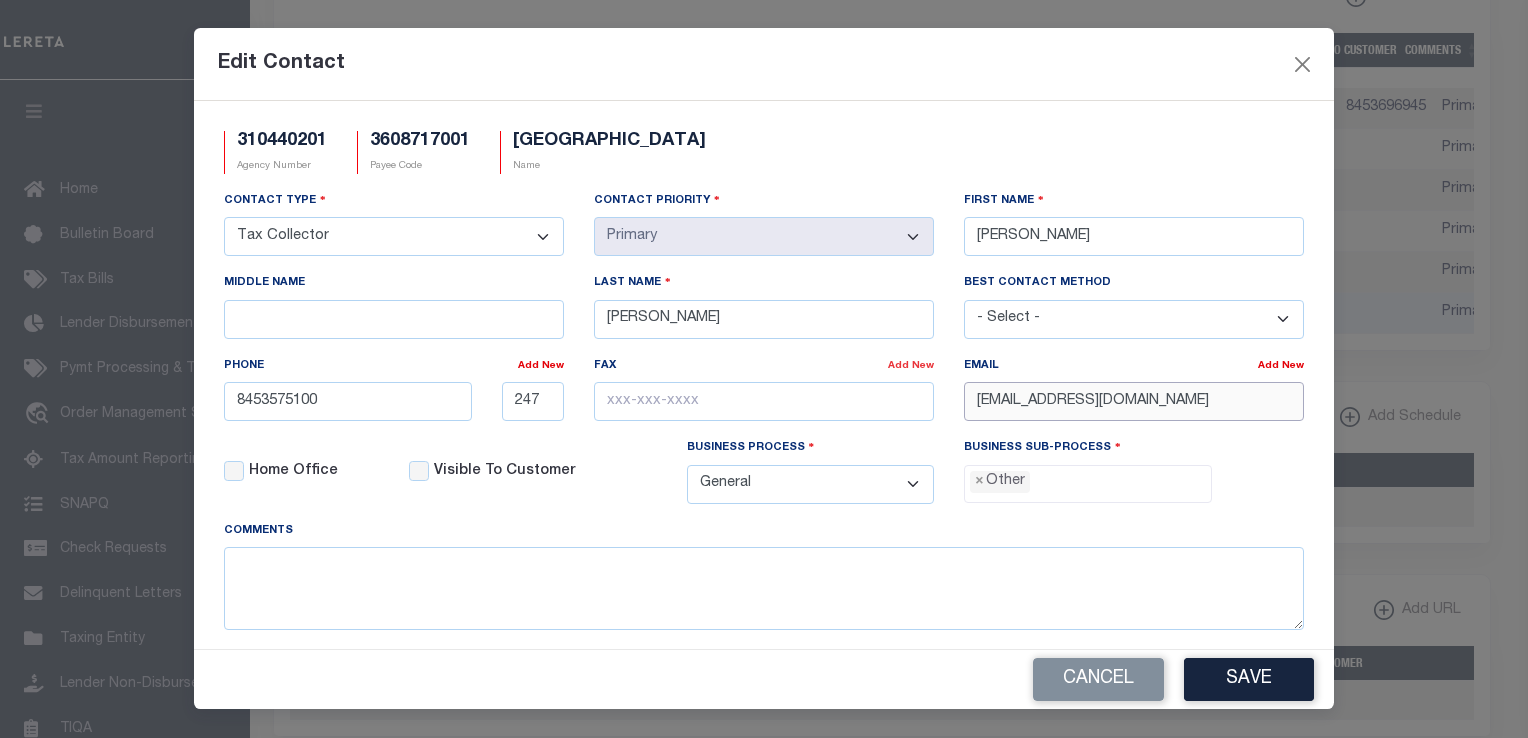 paste on "TAX@RAMAPO" 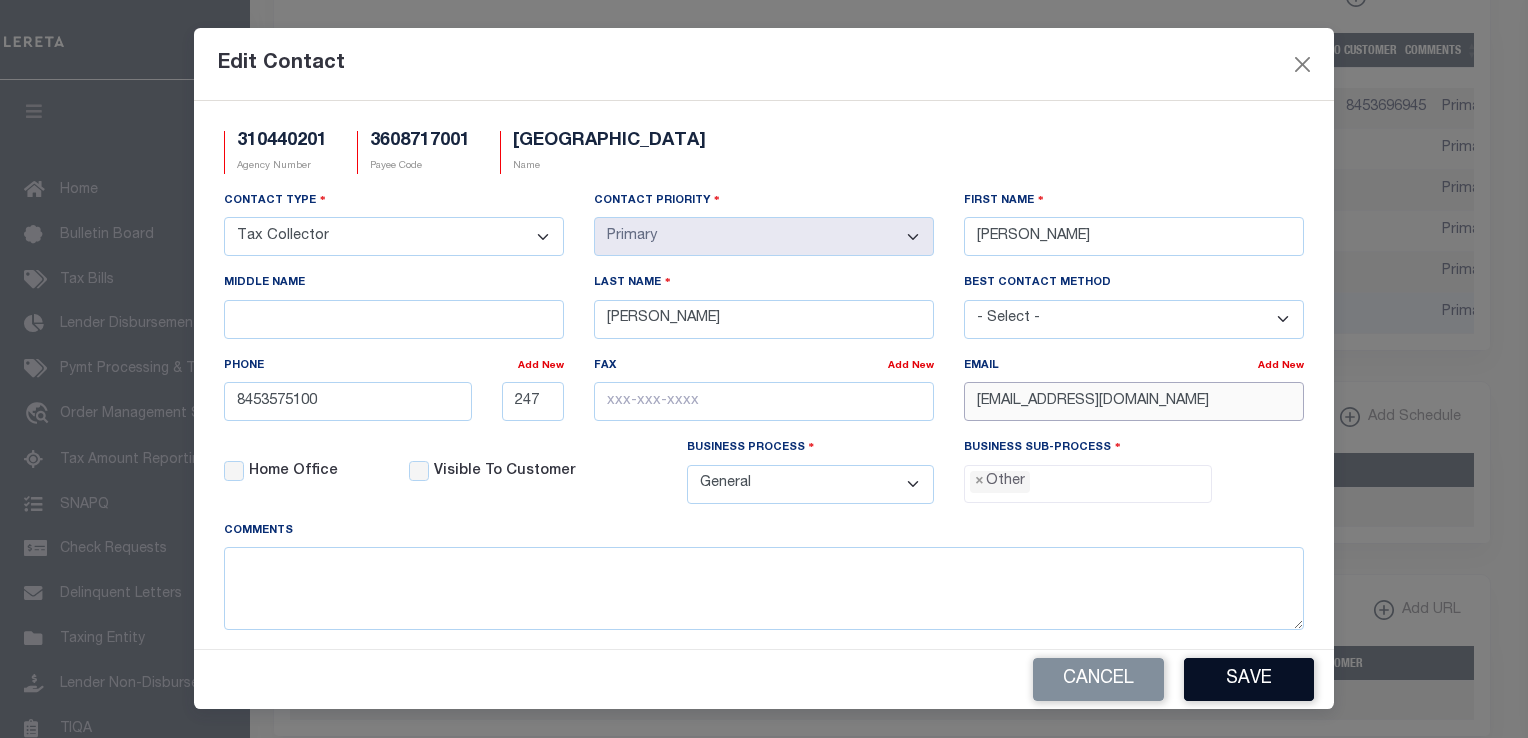 type on "TAX@RAMAPO.GOV" 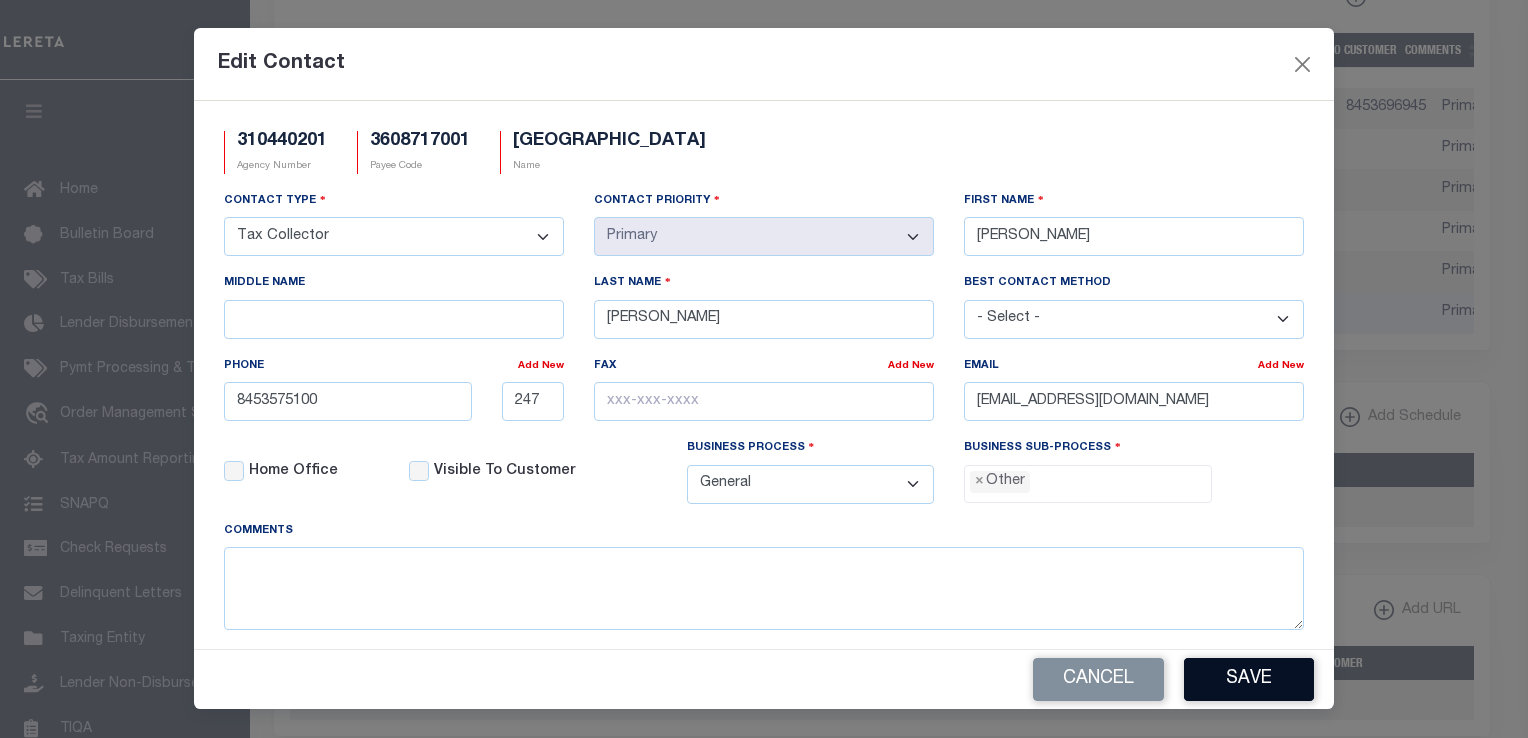 click on "Save" at bounding box center (1249, 679) 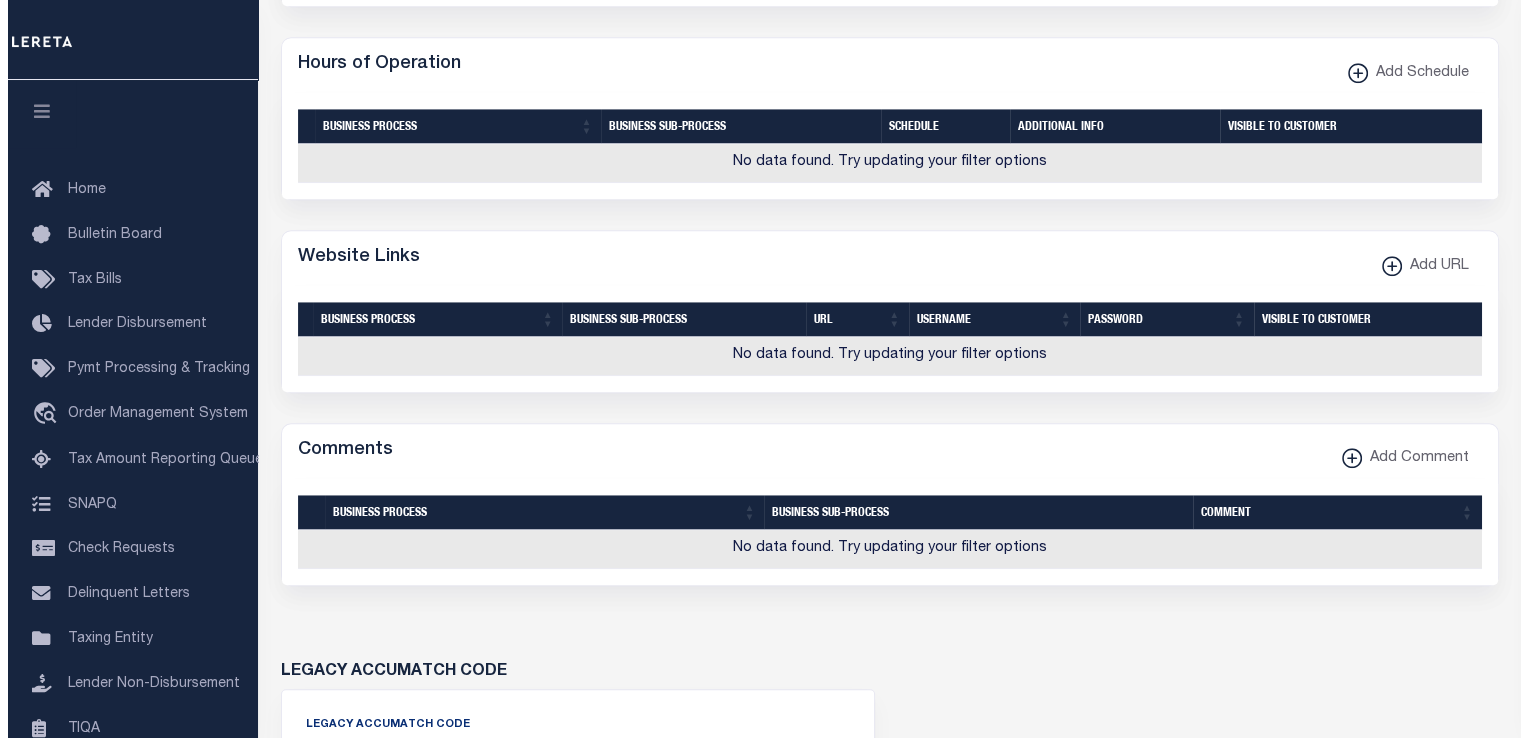scroll, scrollTop: 1560, scrollLeft: 0, axis: vertical 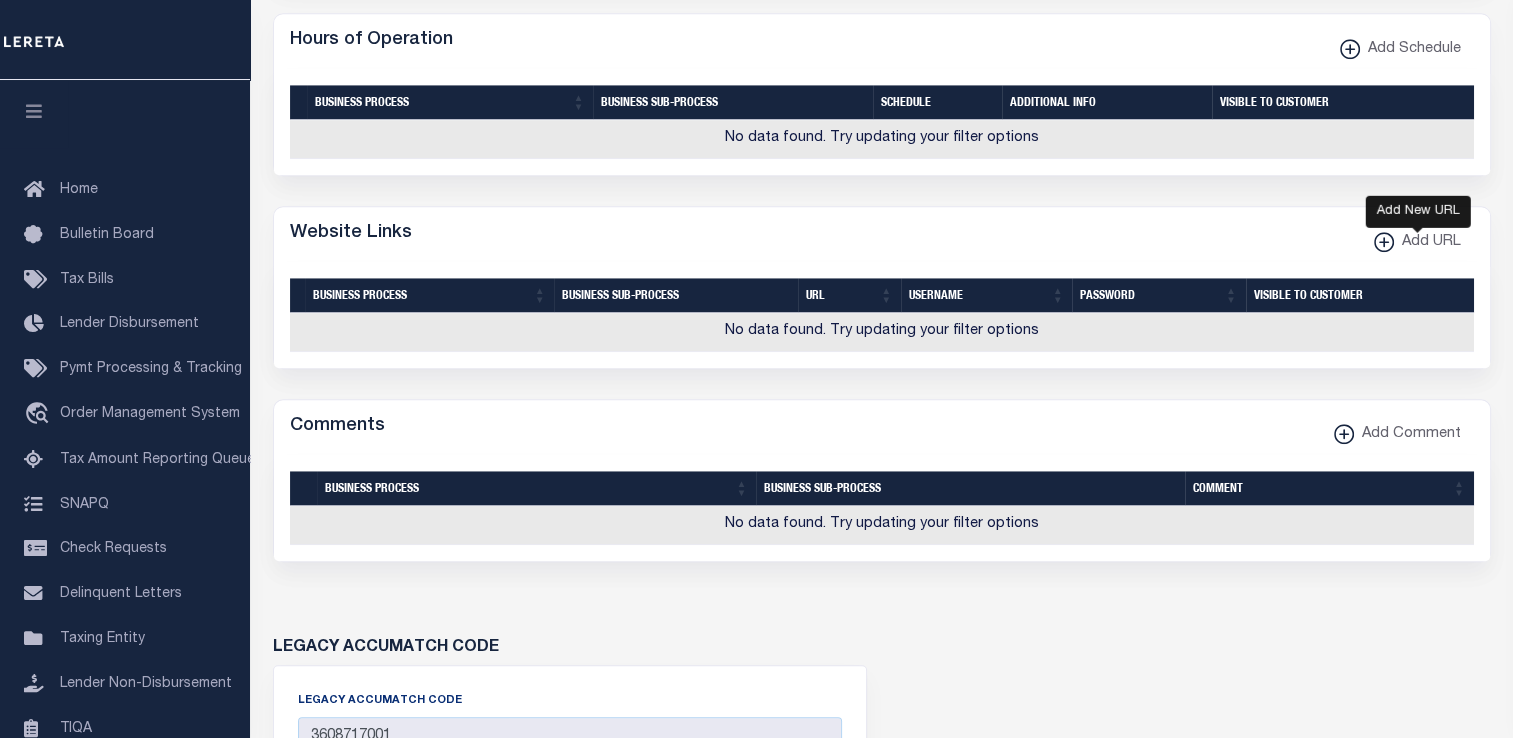click 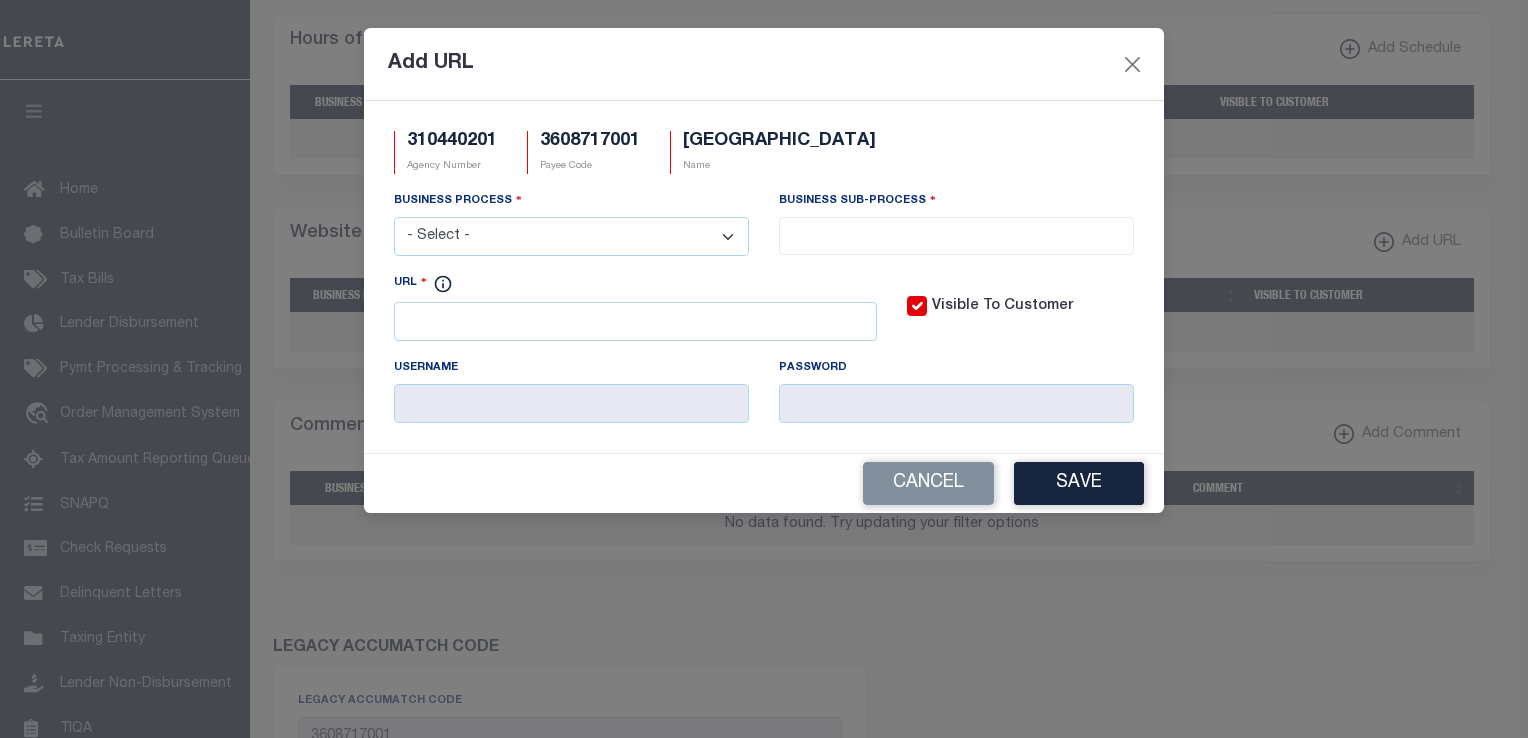click on "- Select - All
Automation
Bill Request
Delinquency Payment
Delinquency Procurement
Escrow Payment
Escrow Procurement
General" at bounding box center (571, 236) 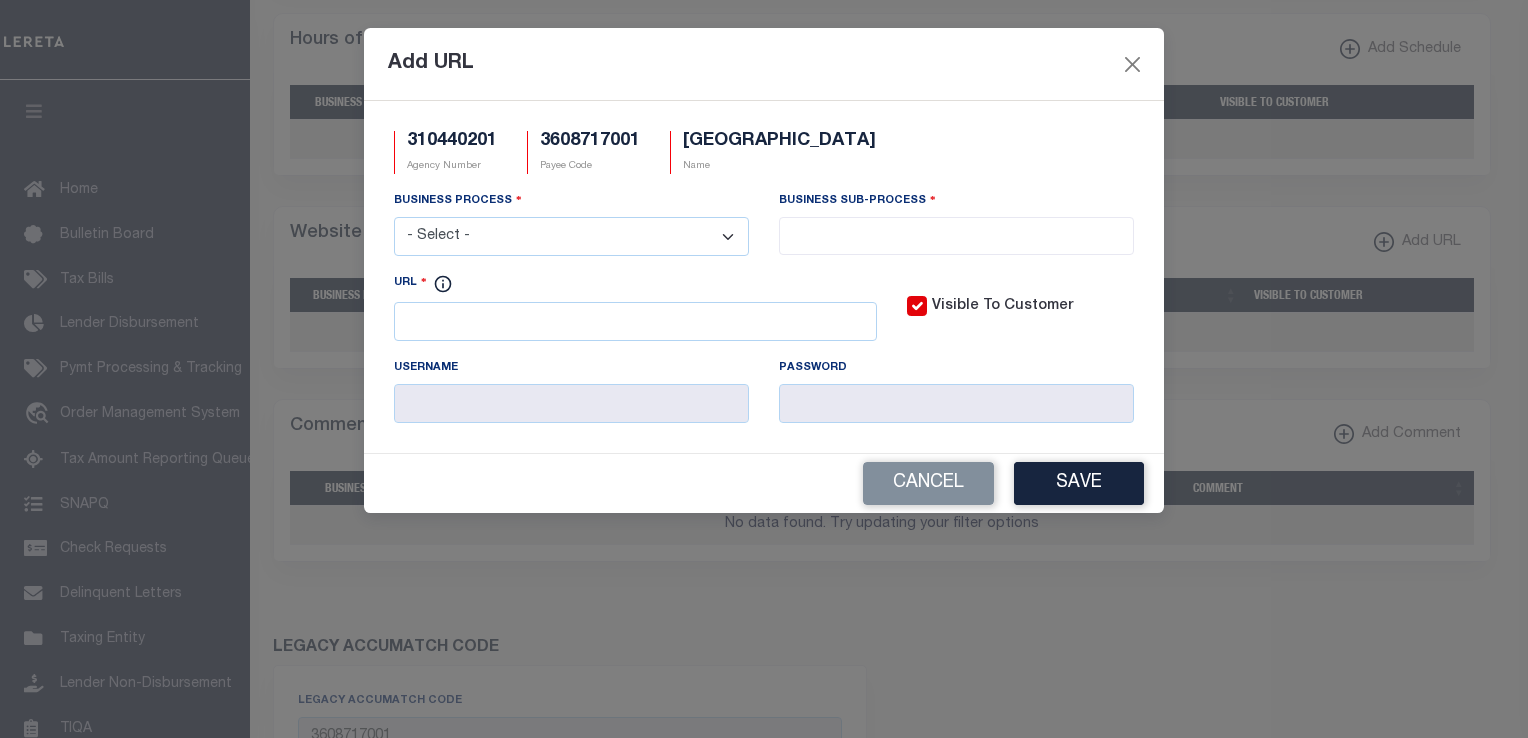 select on "6" 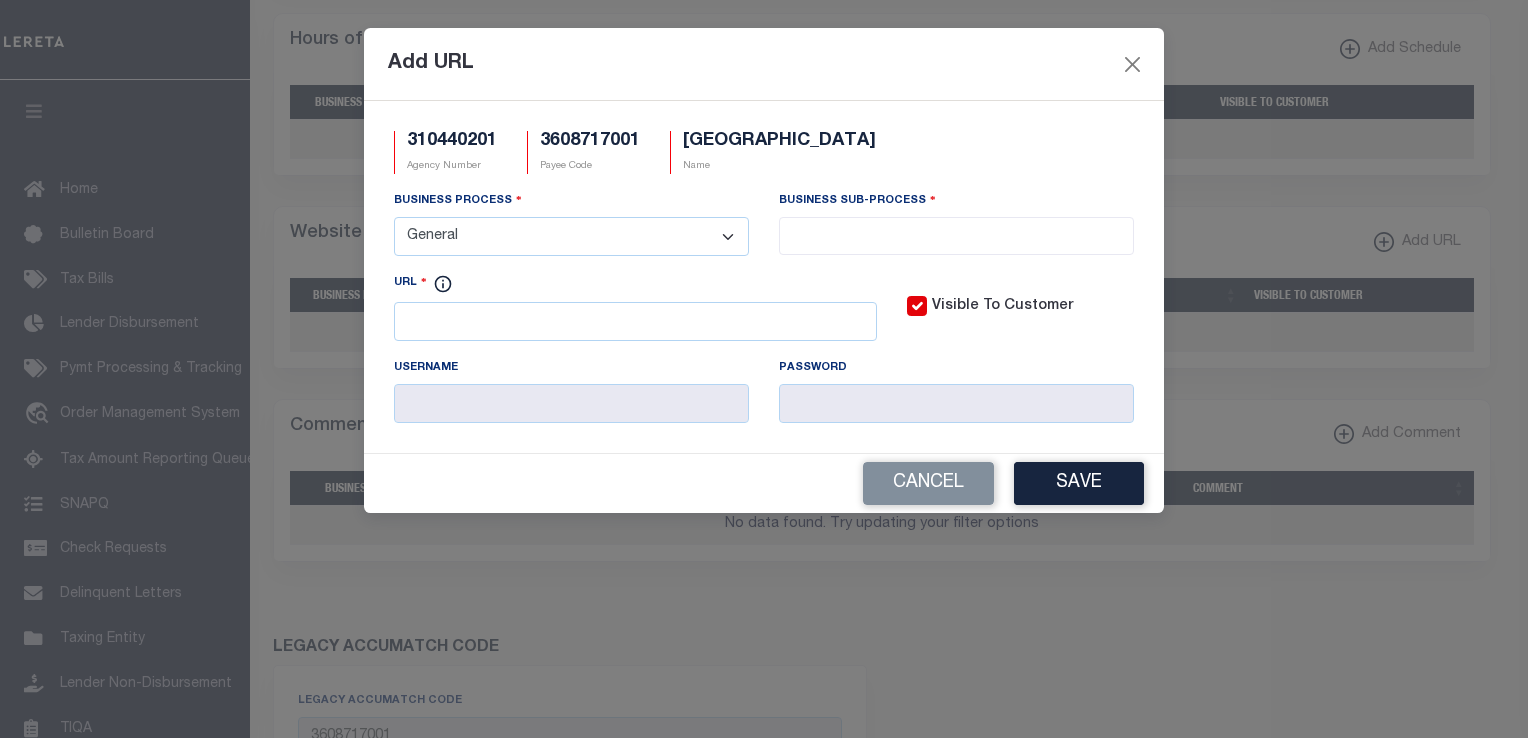click on "- Select - All
Automation
Bill Request
Delinquency Payment
Delinquency Procurement
Escrow Payment
Escrow Procurement
General" at bounding box center (571, 236) 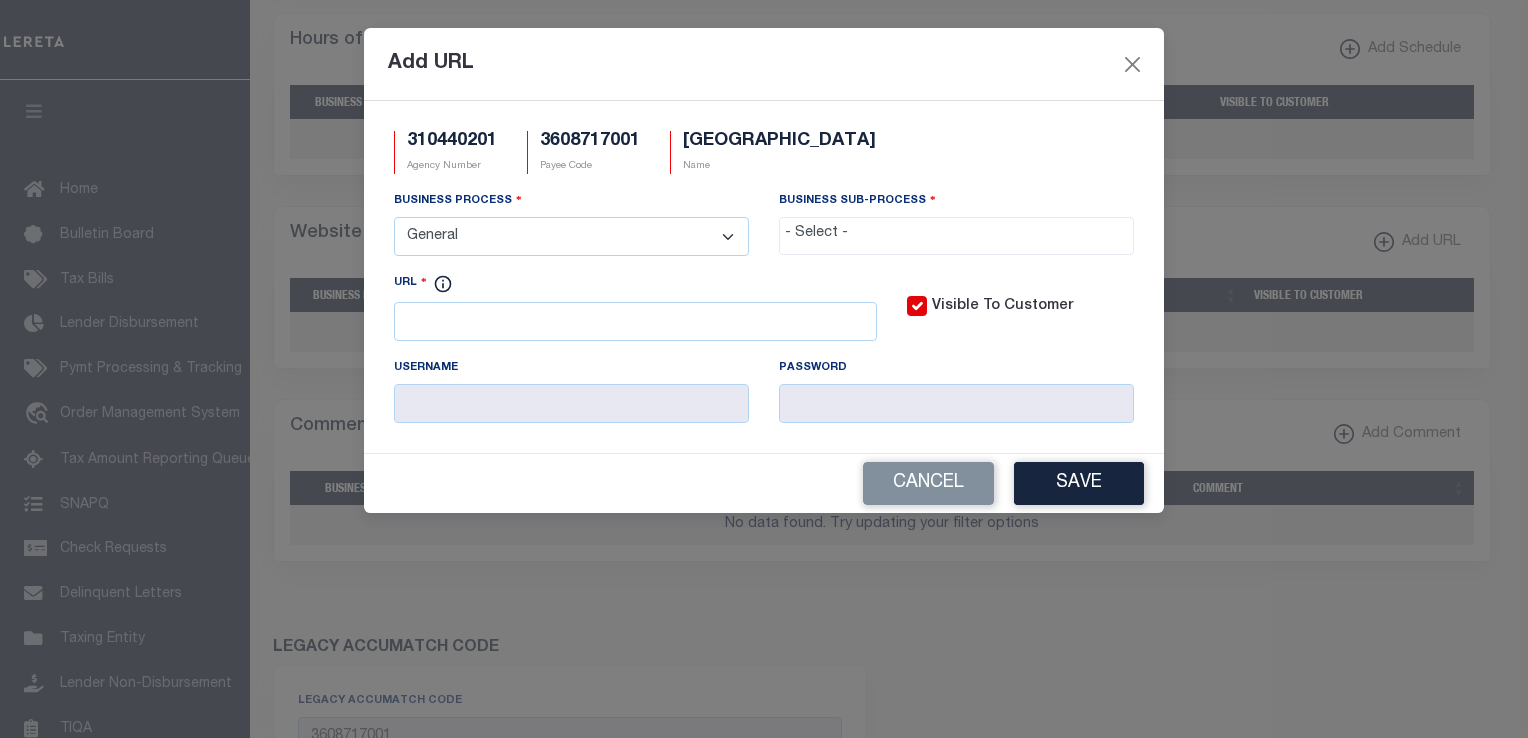 click at bounding box center [956, 234] 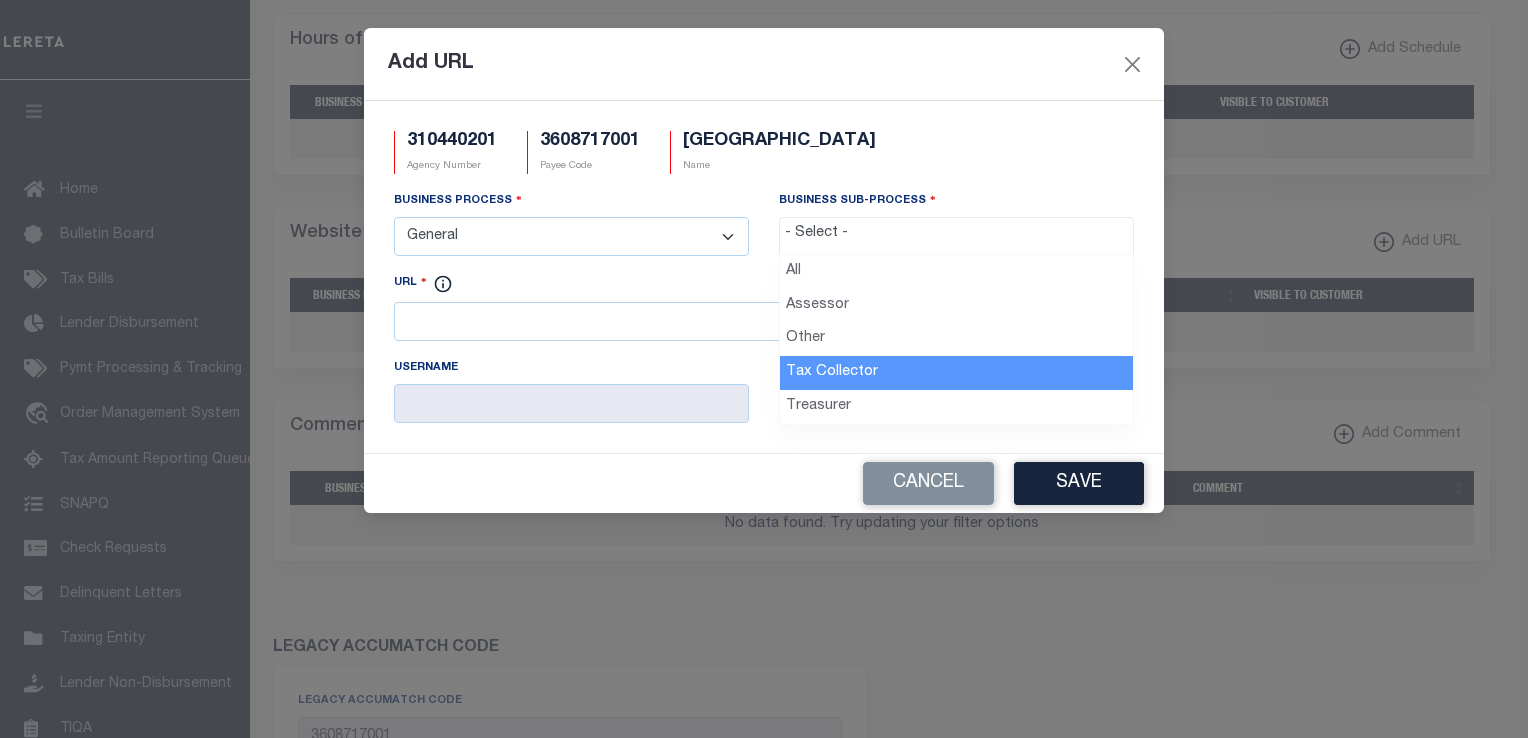 select on "31" 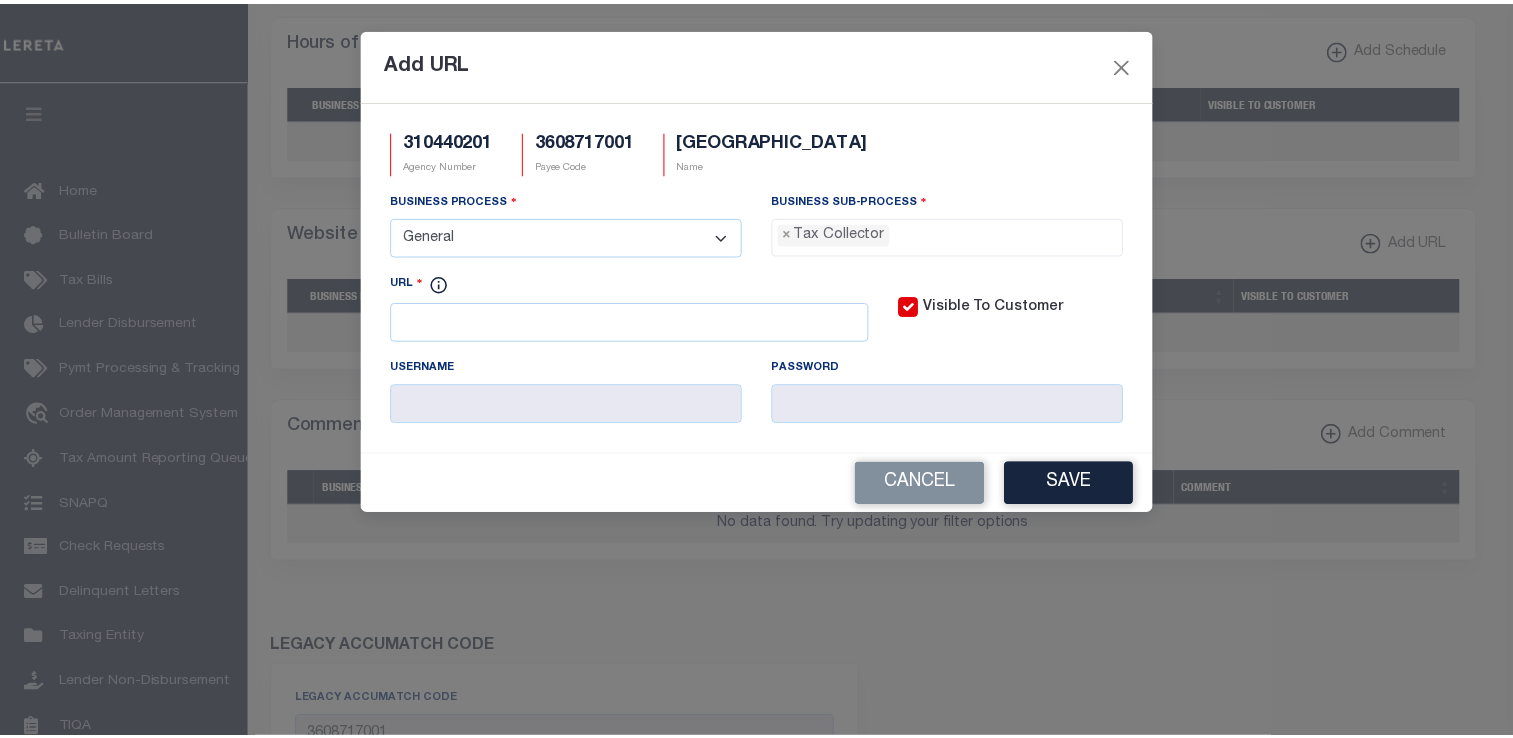 scroll, scrollTop: 56, scrollLeft: 0, axis: vertical 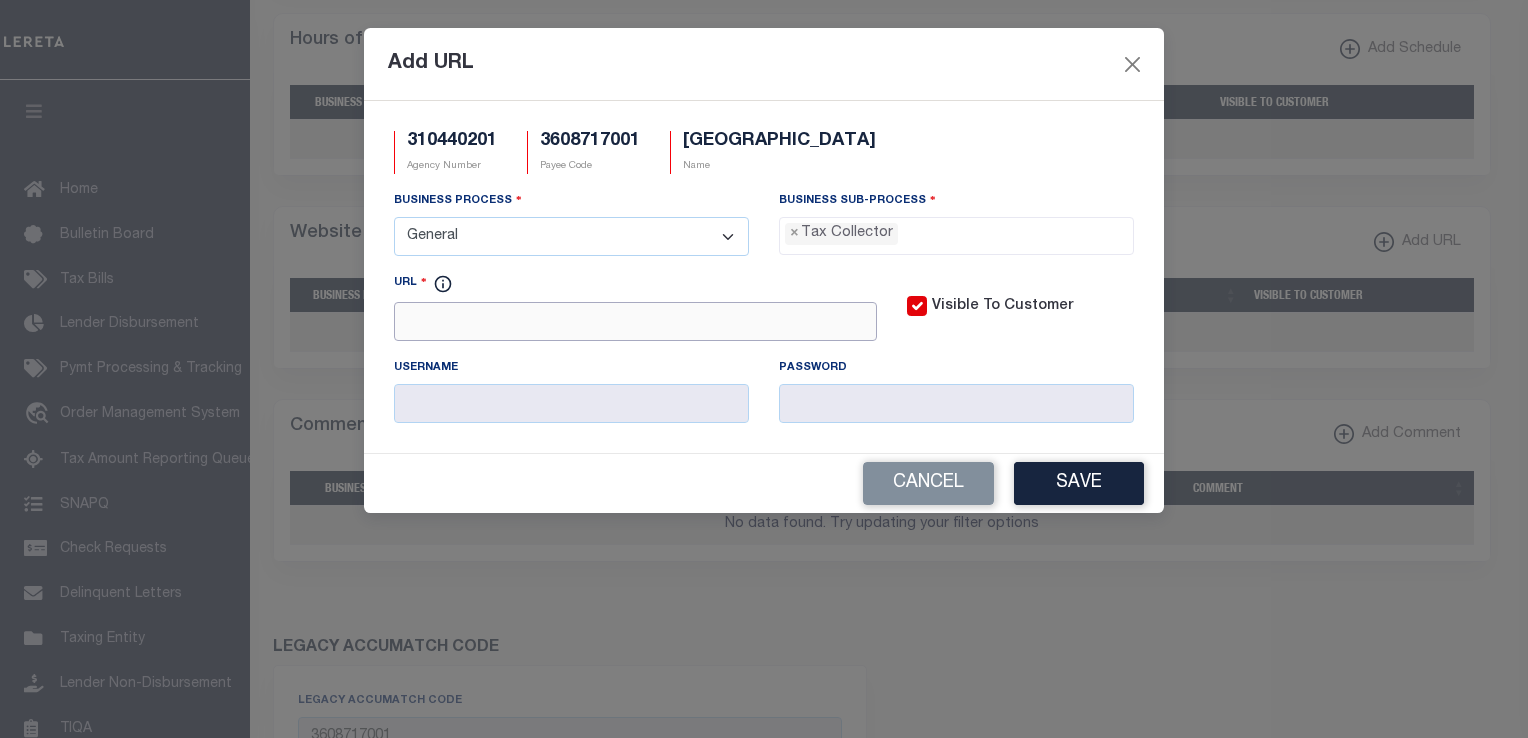 click on "URL" at bounding box center (635, 321) 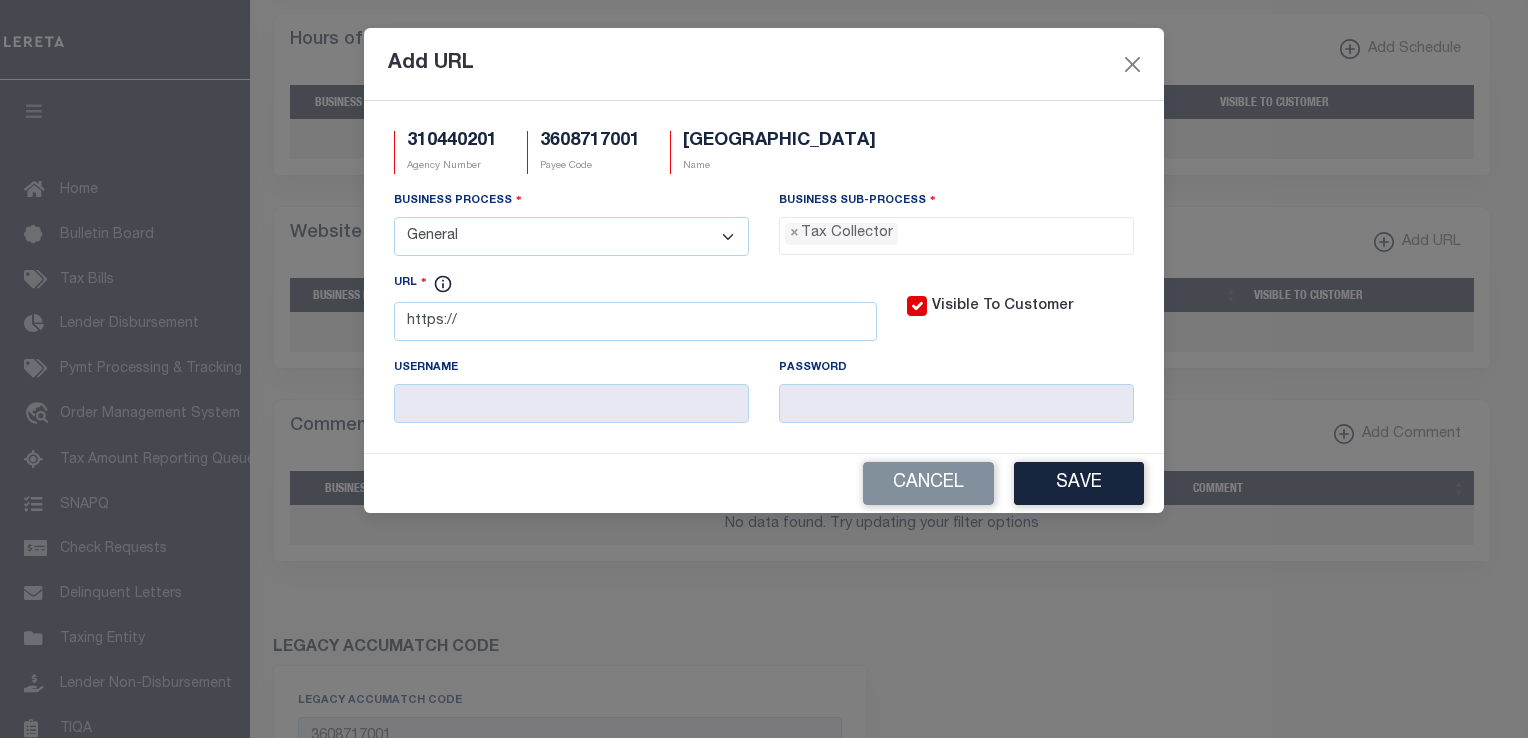 click on "Add URL" at bounding box center [764, 64] 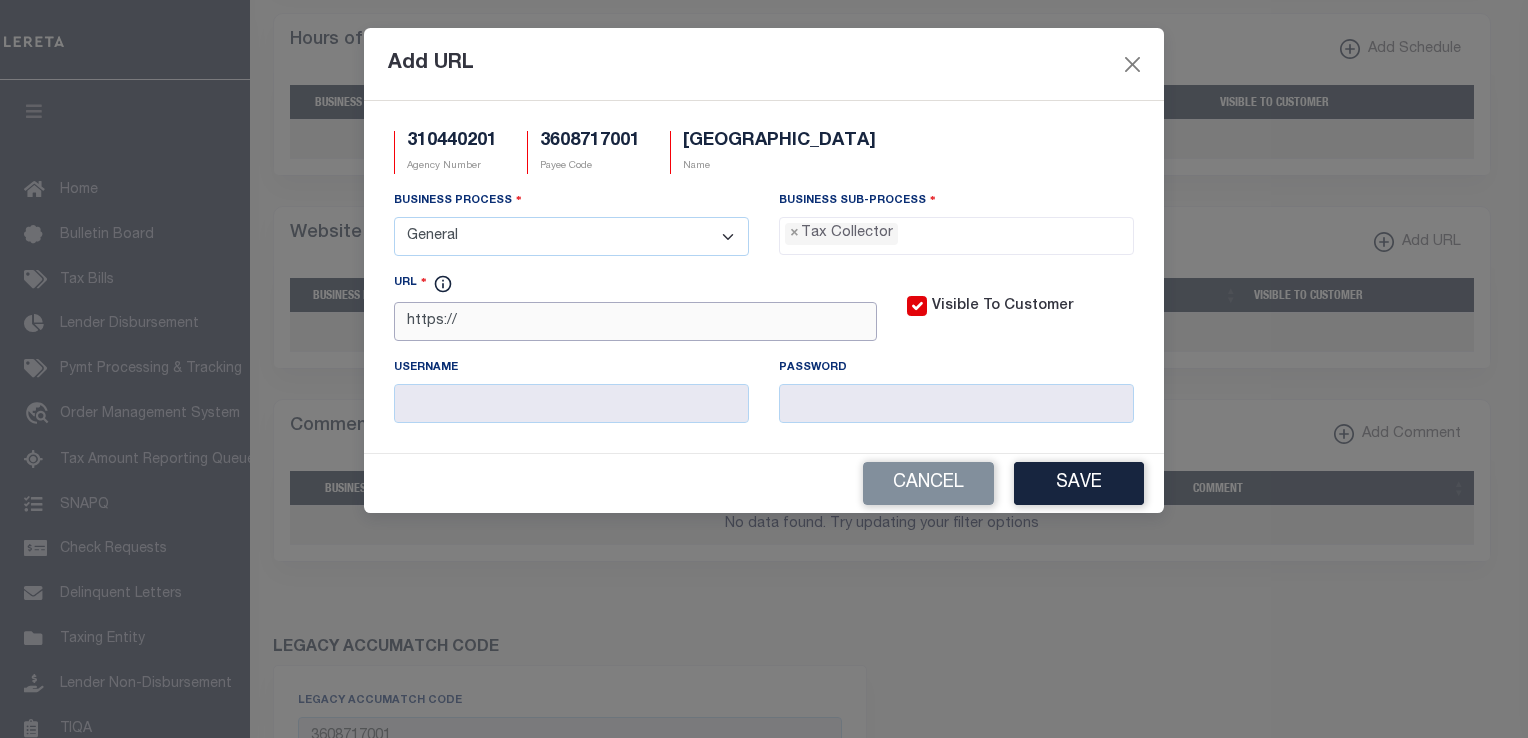 click on "https://" at bounding box center (635, 321) 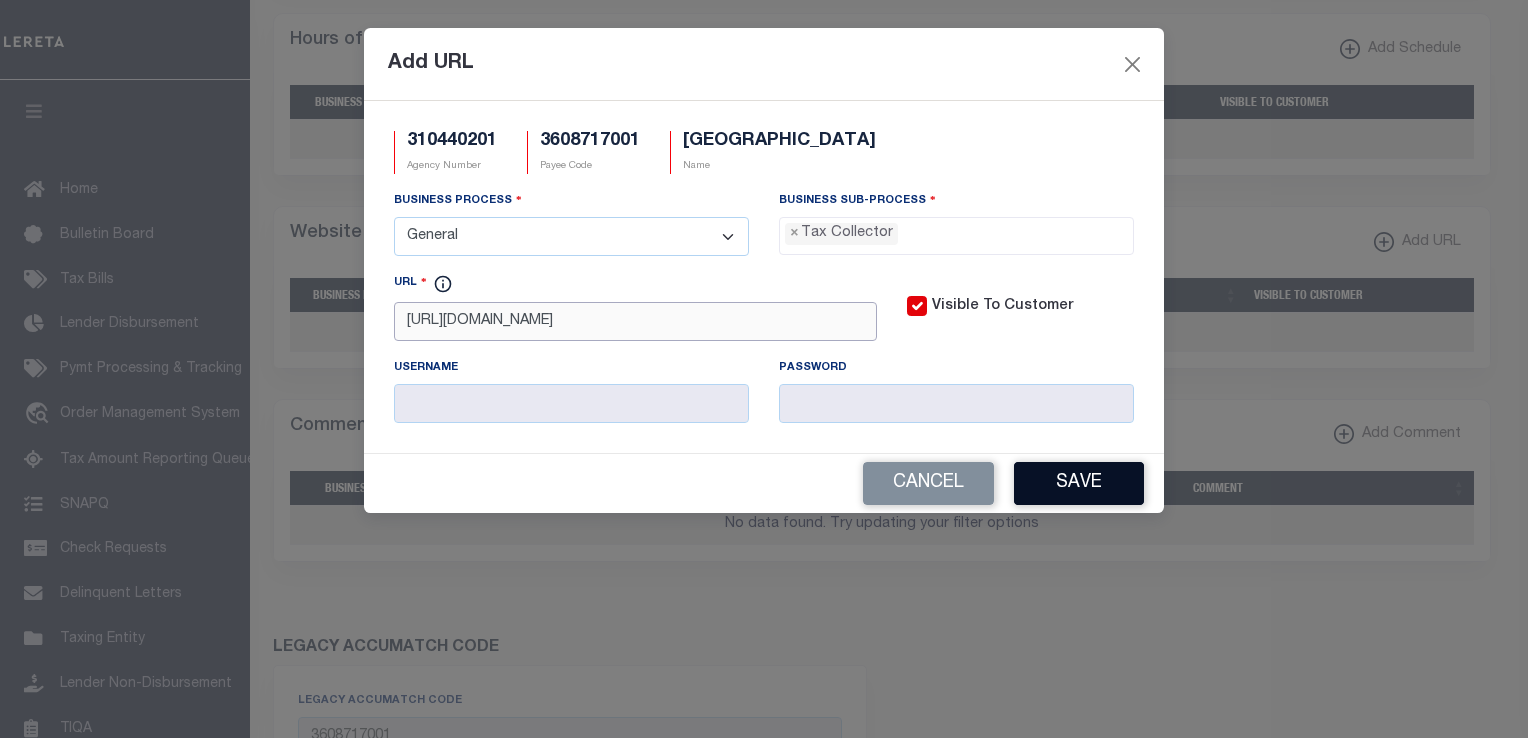 type on "https://www.ramapo.municipaltaxpayments.com" 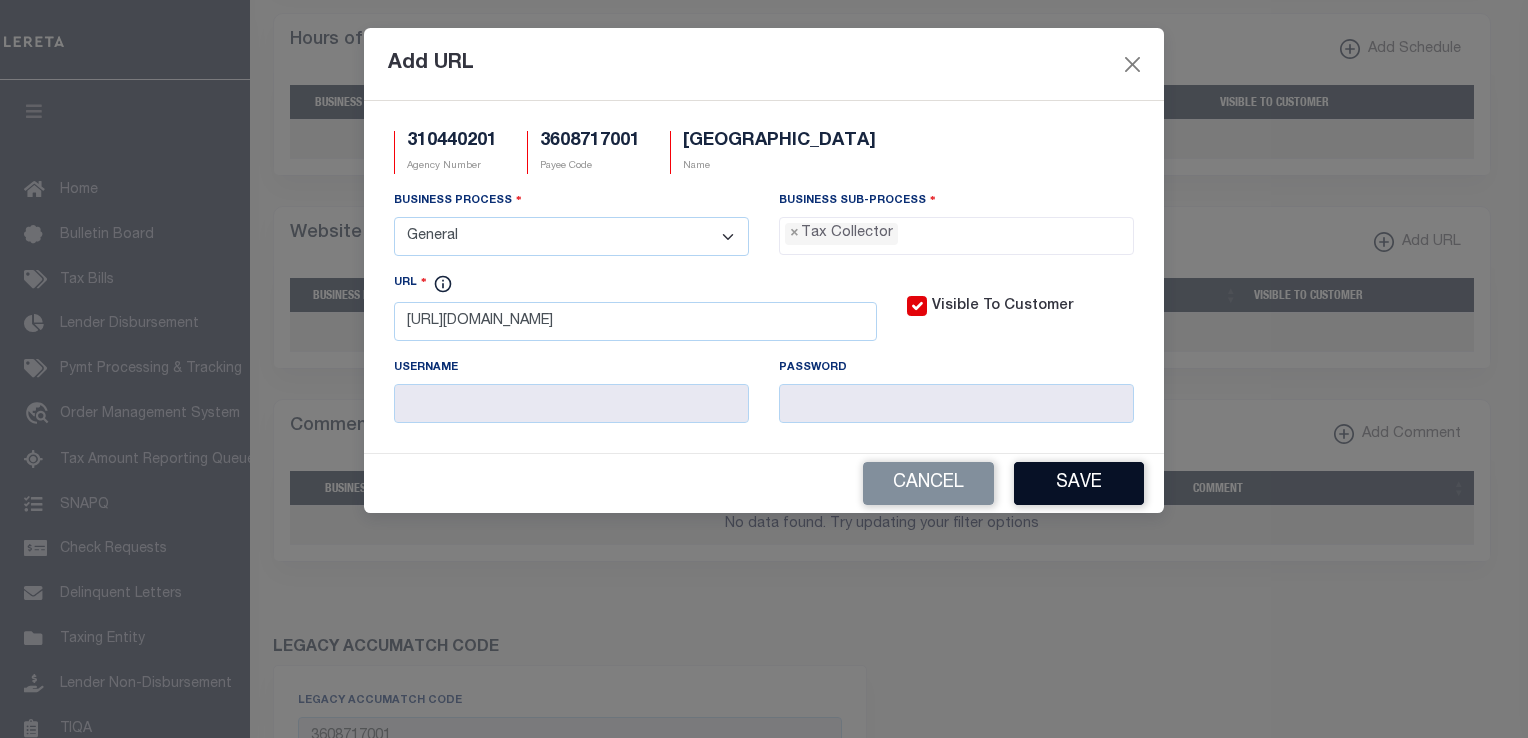 click on "Save" at bounding box center [1079, 483] 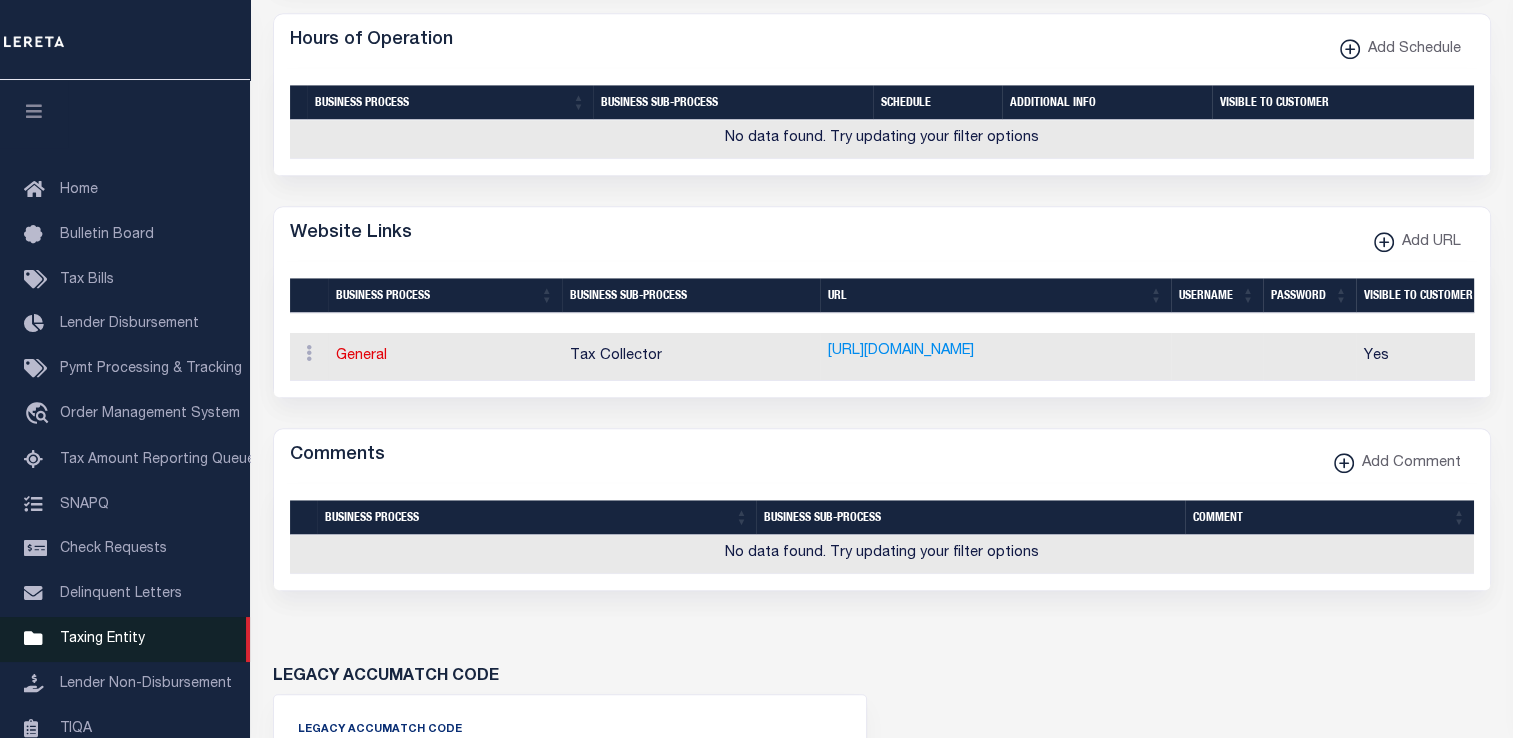 click on "Taxing Entity" at bounding box center (102, 639) 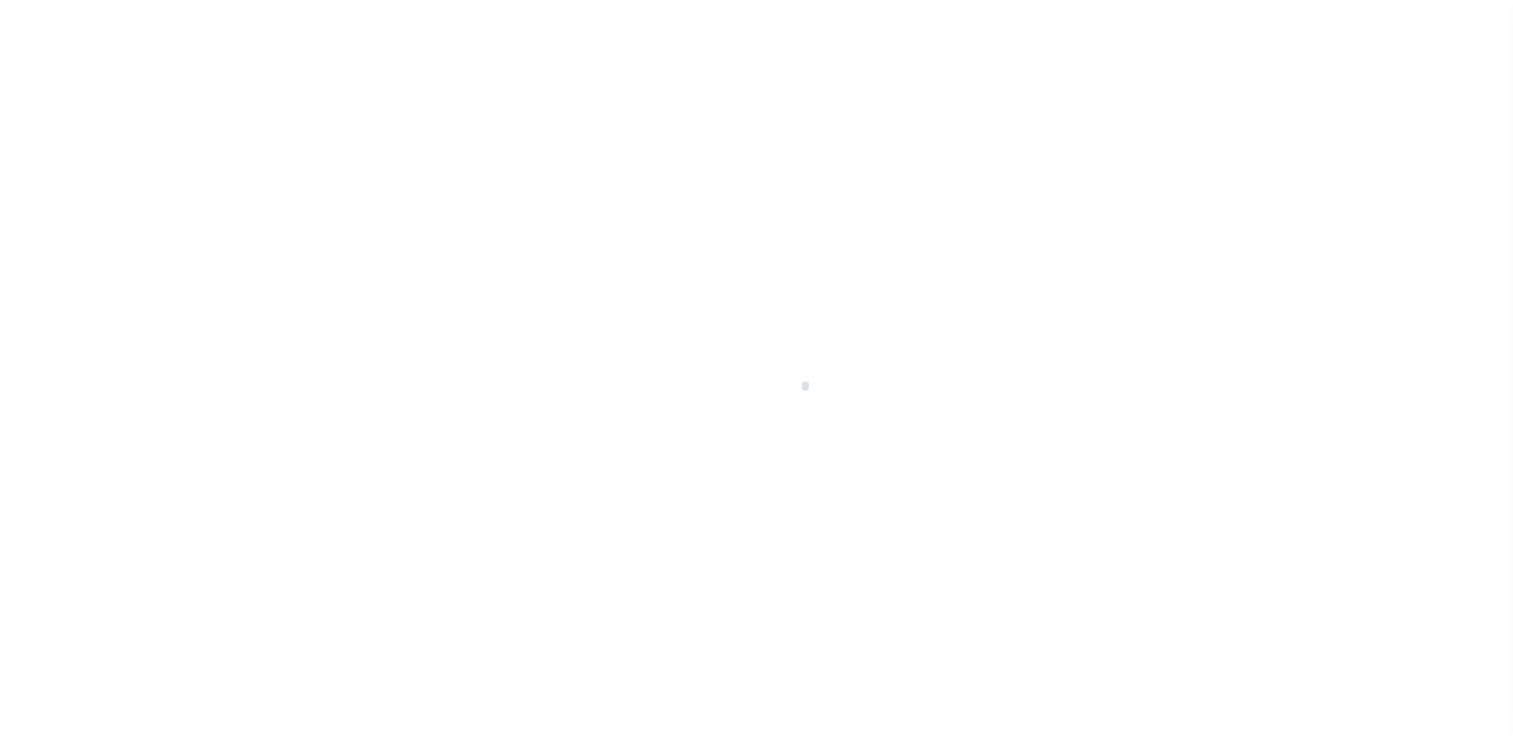 select 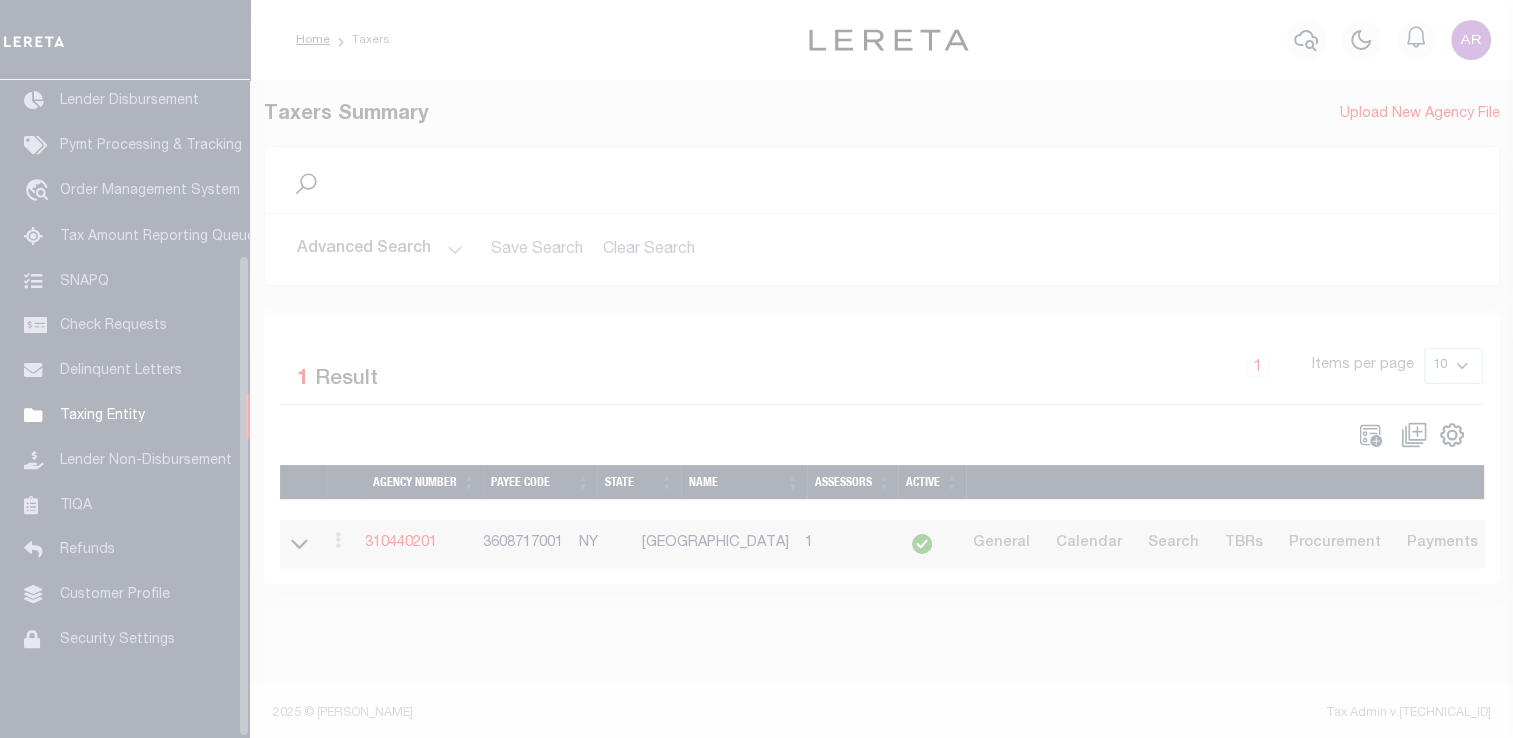 scroll, scrollTop: 239, scrollLeft: 0, axis: vertical 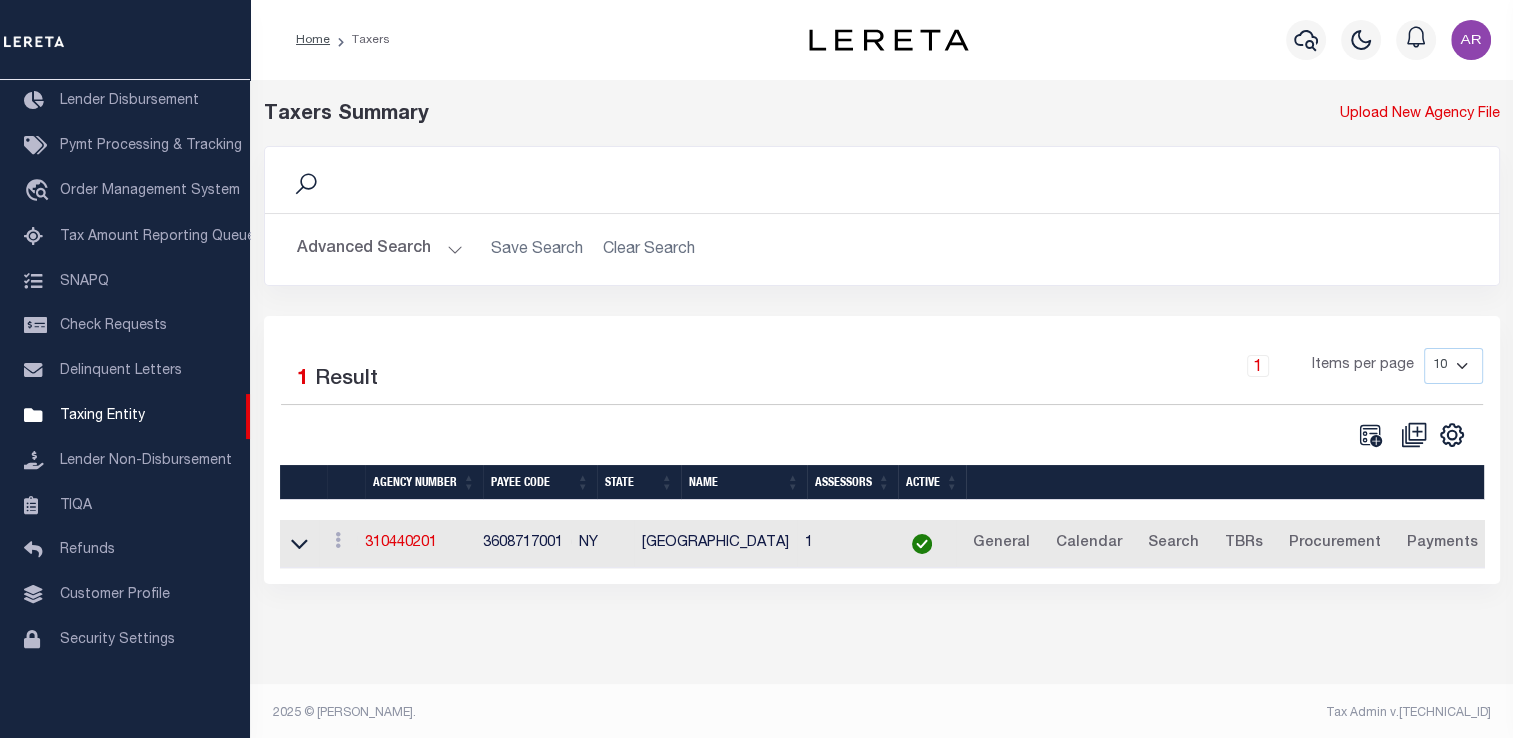 click on "Advanced Search" at bounding box center [380, 249] 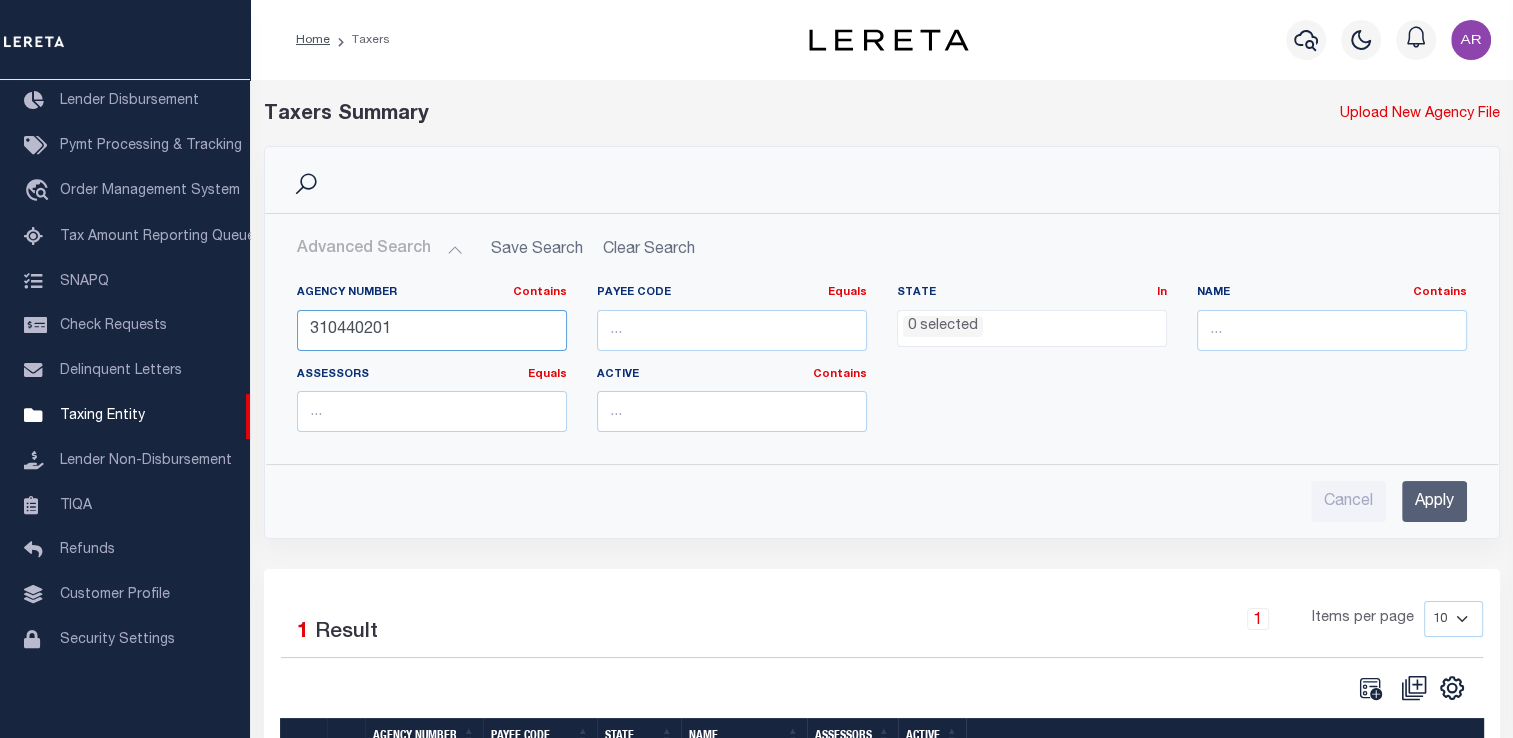 drag, startPoint x: 353, startPoint y: 330, endPoint x: 273, endPoint y: 330, distance: 80 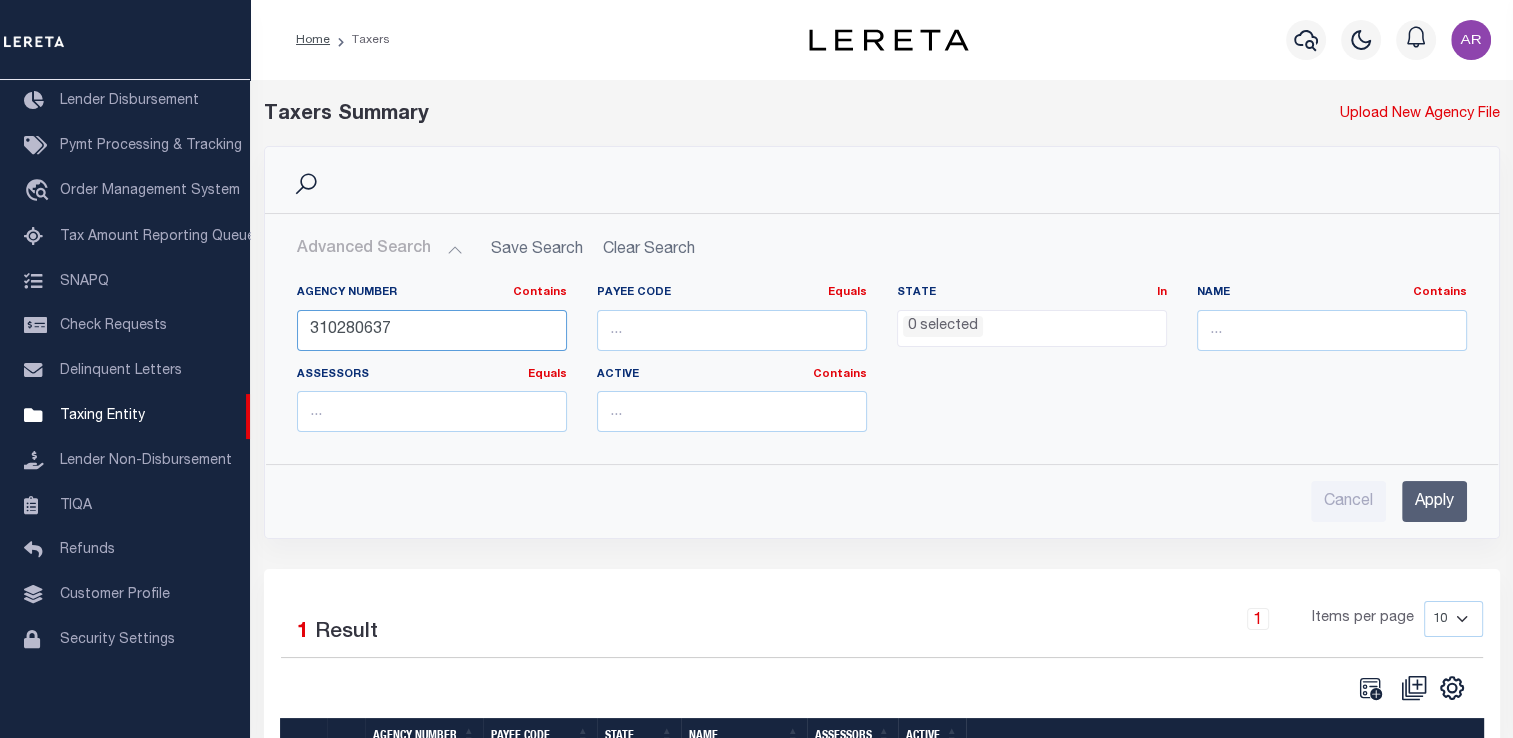 type on "310280637" 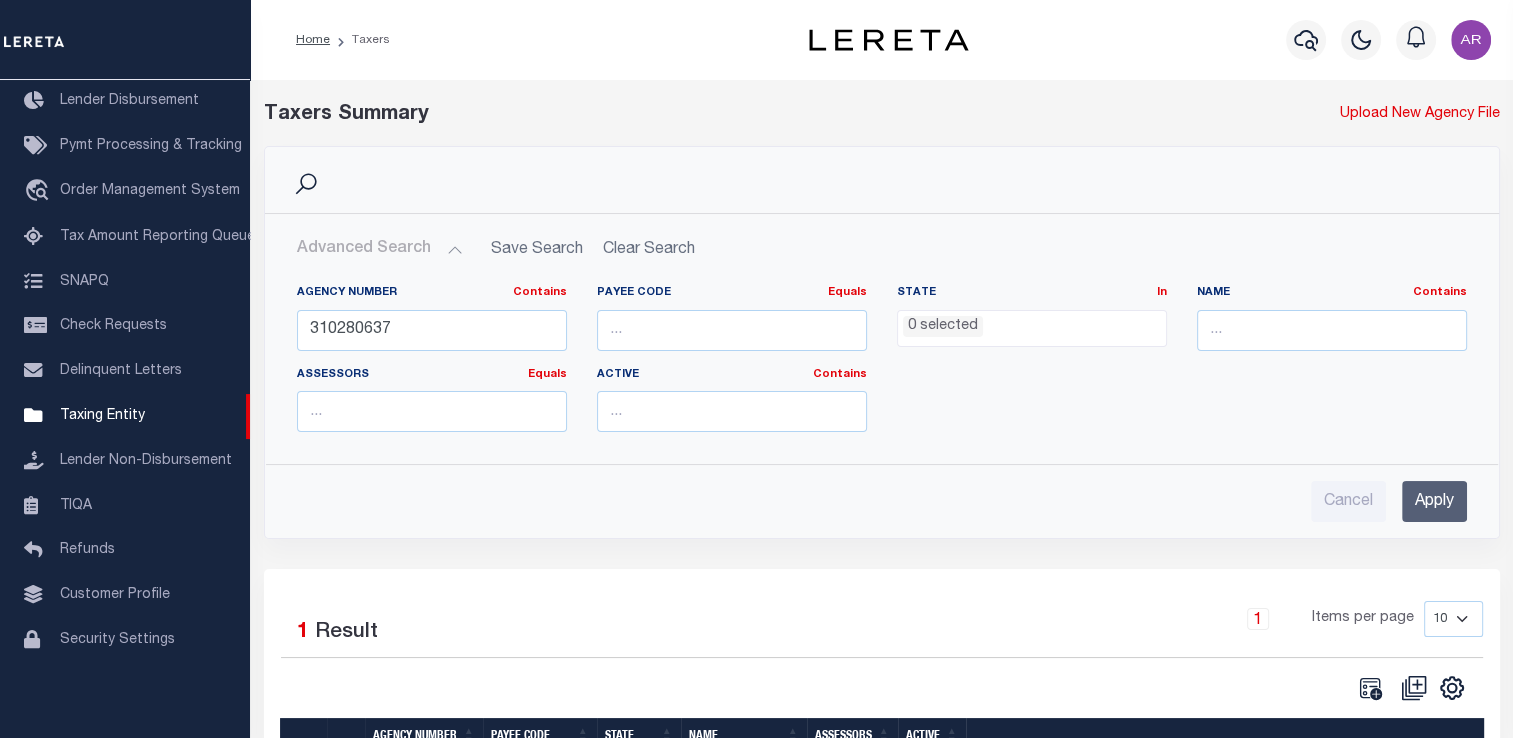click on "Apply" at bounding box center (1434, 501) 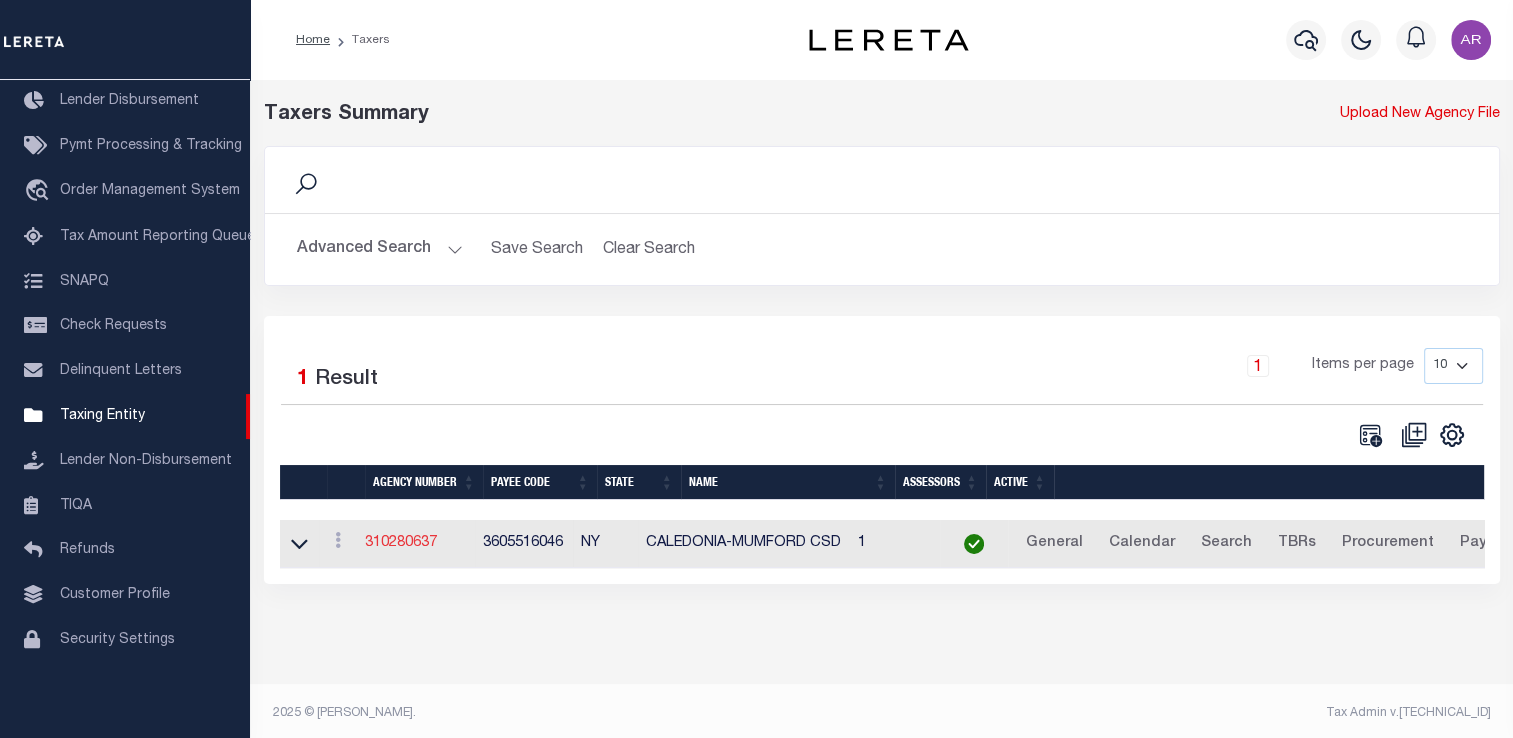 click on "310280637" at bounding box center (401, 543) 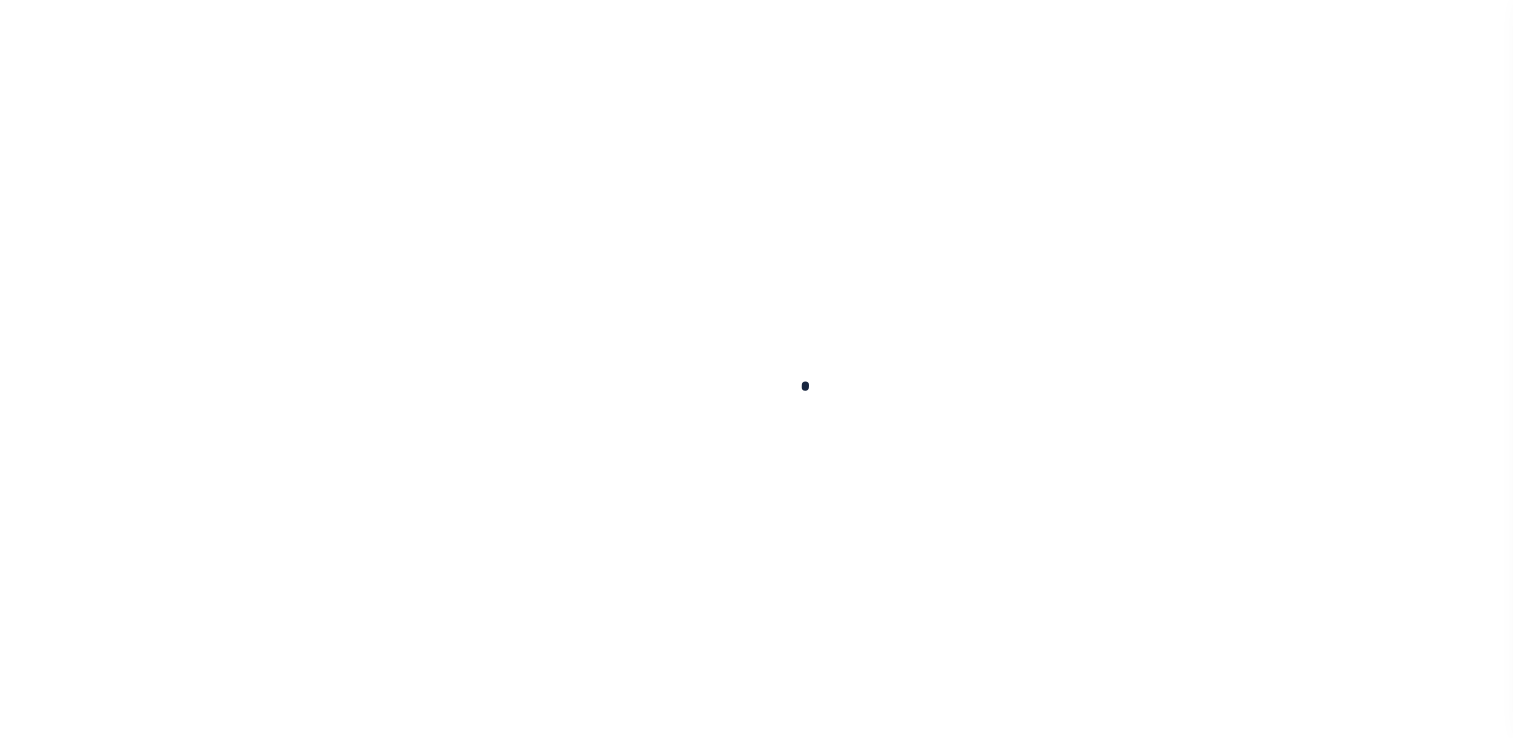 select 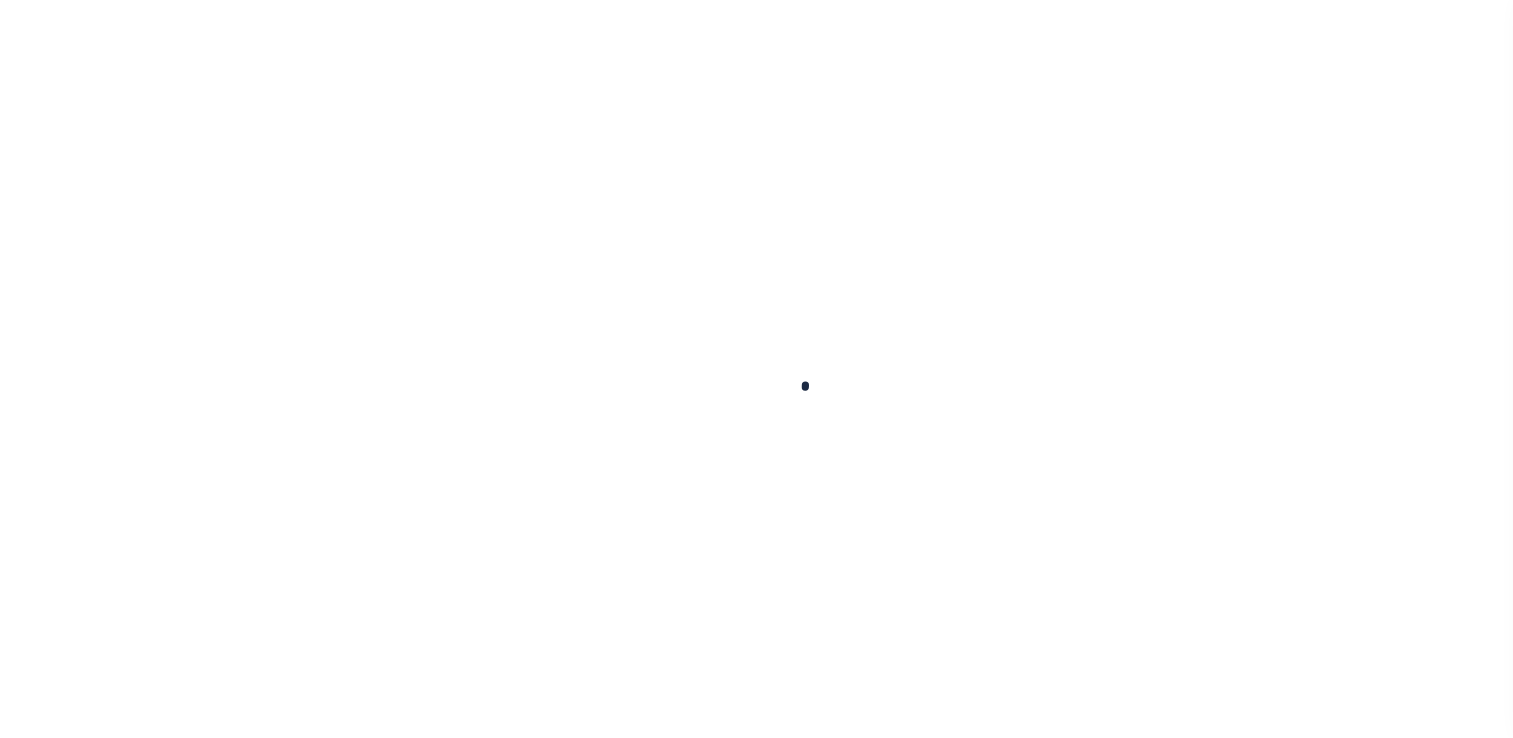 scroll, scrollTop: 0, scrollLeft: 0, axis: both 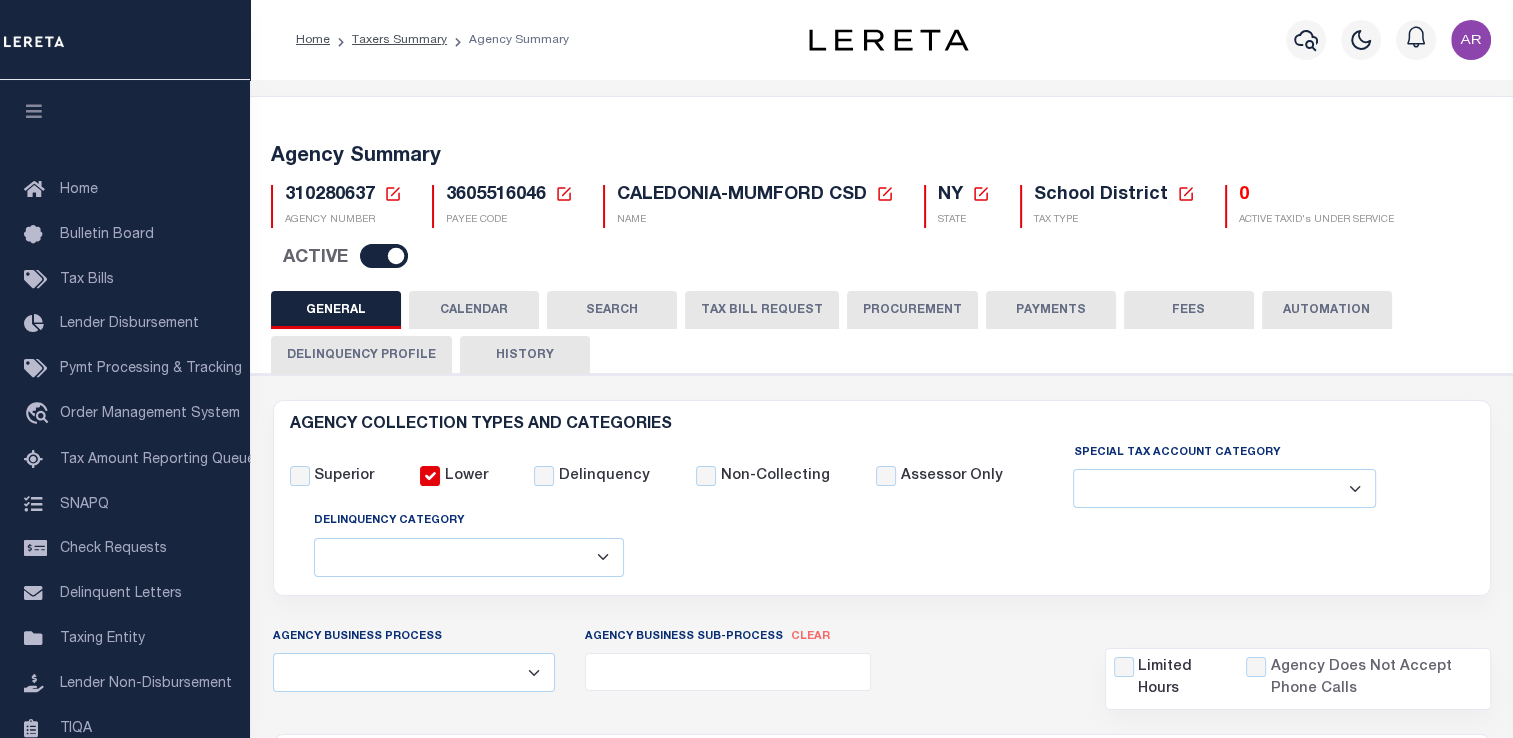 checkbox on "false" 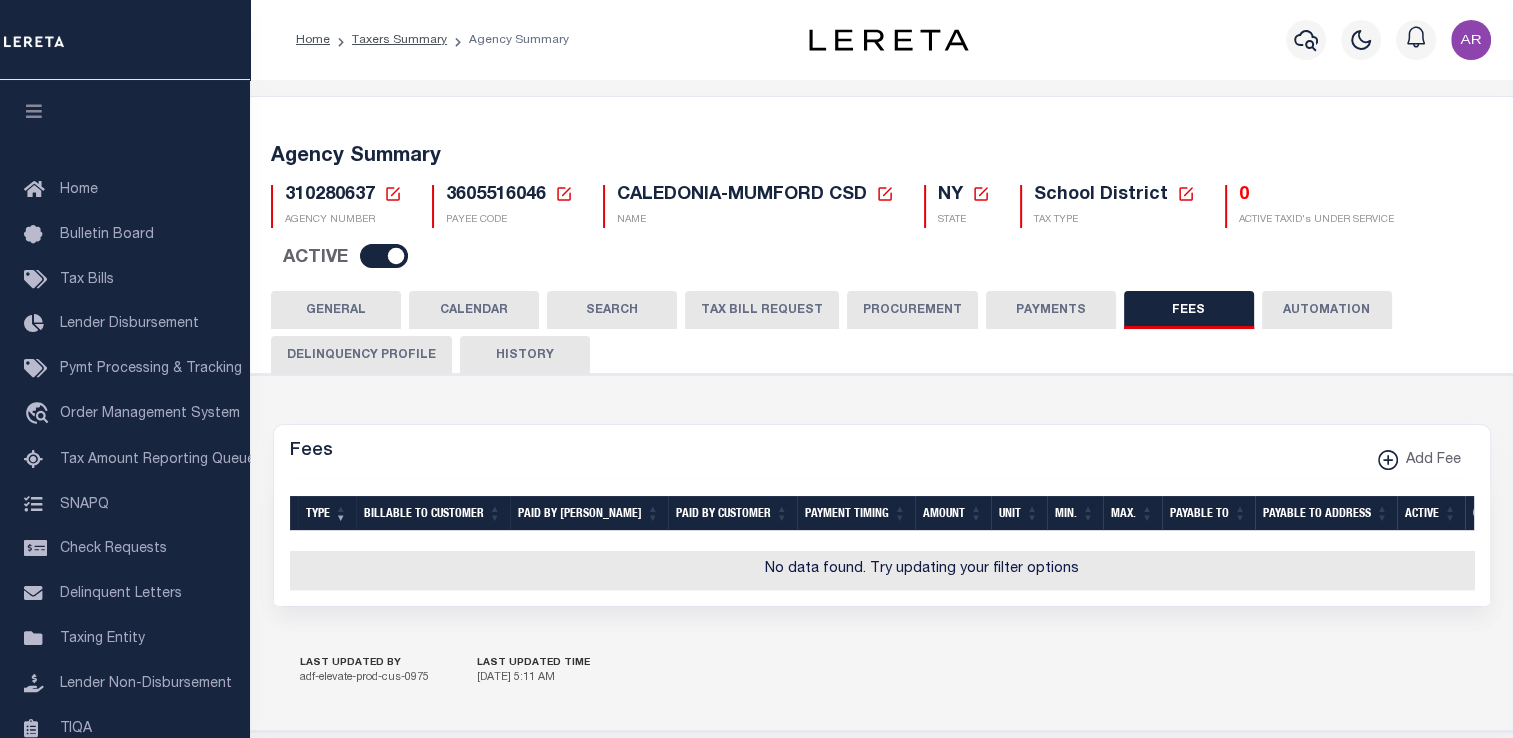 click on "PAYMENTS" at bounding box center [1051, 310] 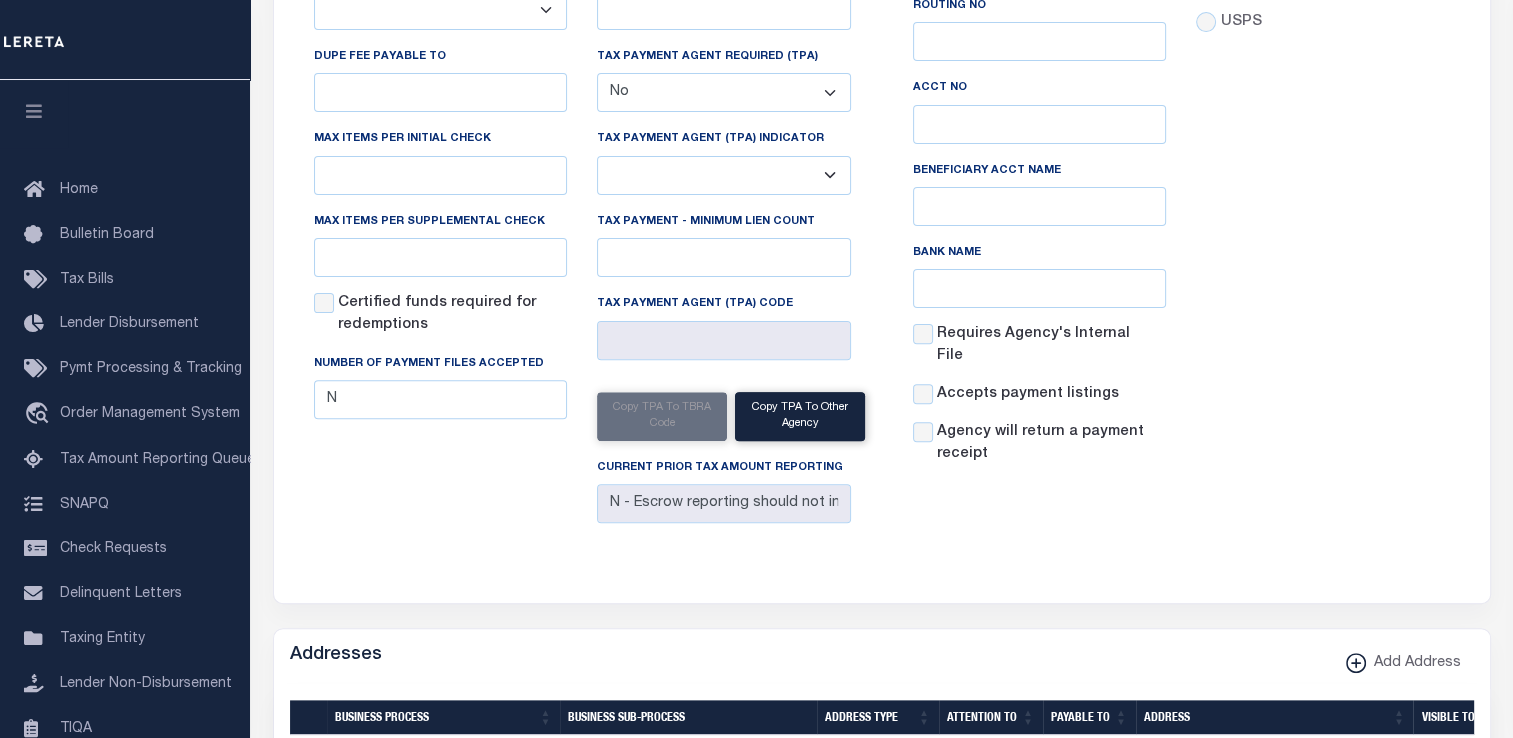 scroll, scrollTop: 0, scrollLeft: 0, axis: both 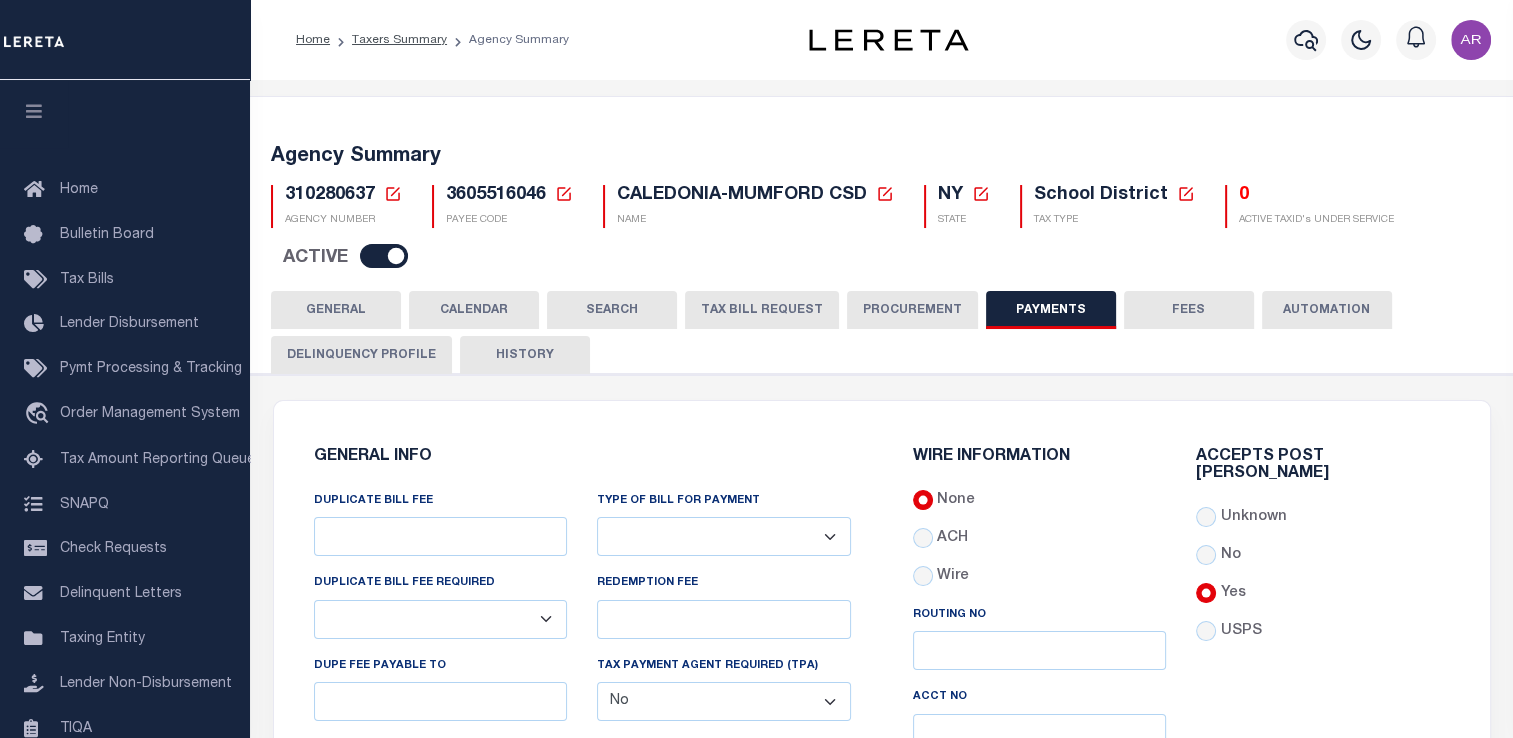 click on "GENERAL" at bounding box center (336, 310) 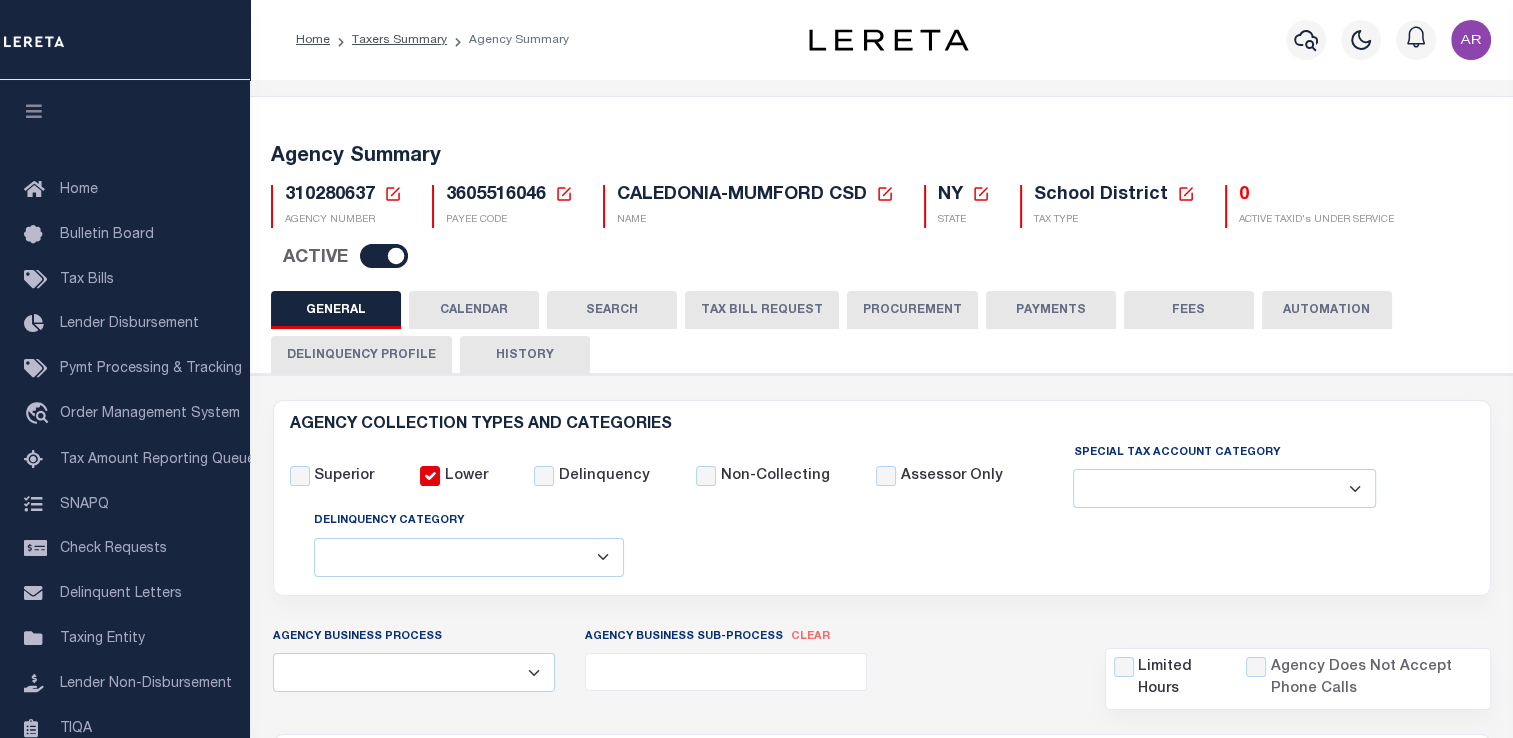 click on "Agency Summary
310280637
Agency Number
Edit Cancel Ok New Agency Number Cancel Ok 3605516046" at bounding box center (882, 206) 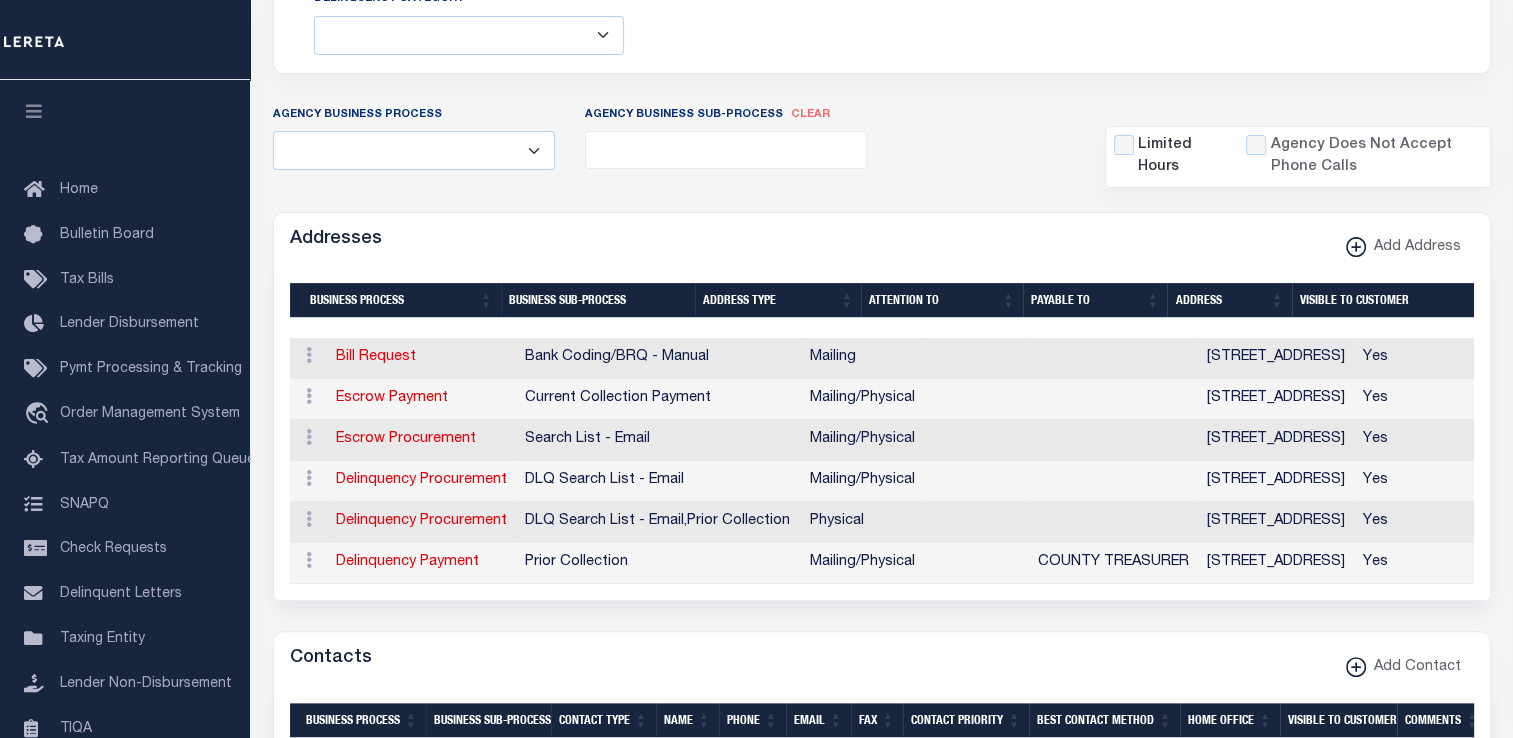 scroll, scrollTop: 596, scrollLeft: 0, axis: vertical 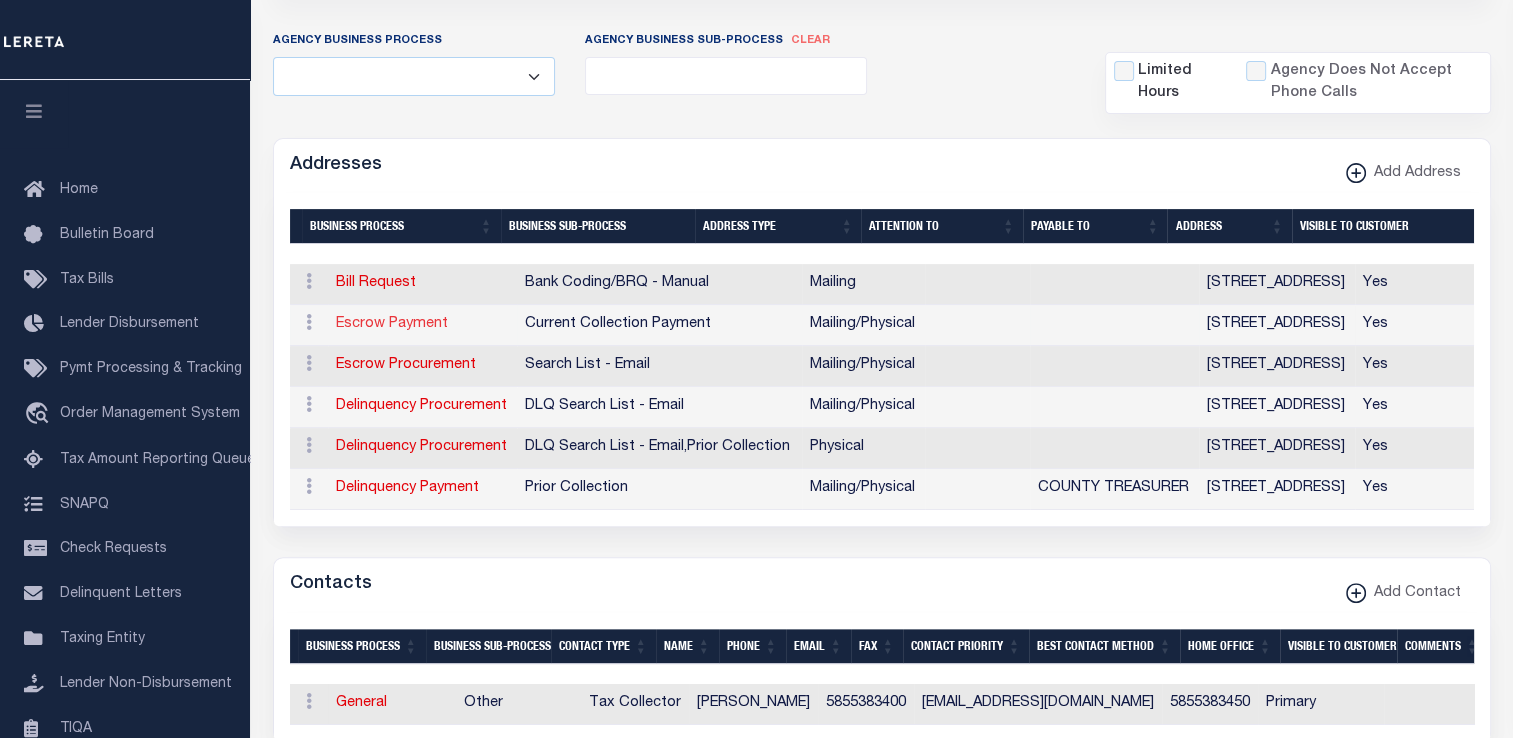 click on "Escrow Payment" at bounding box center (392, 324) 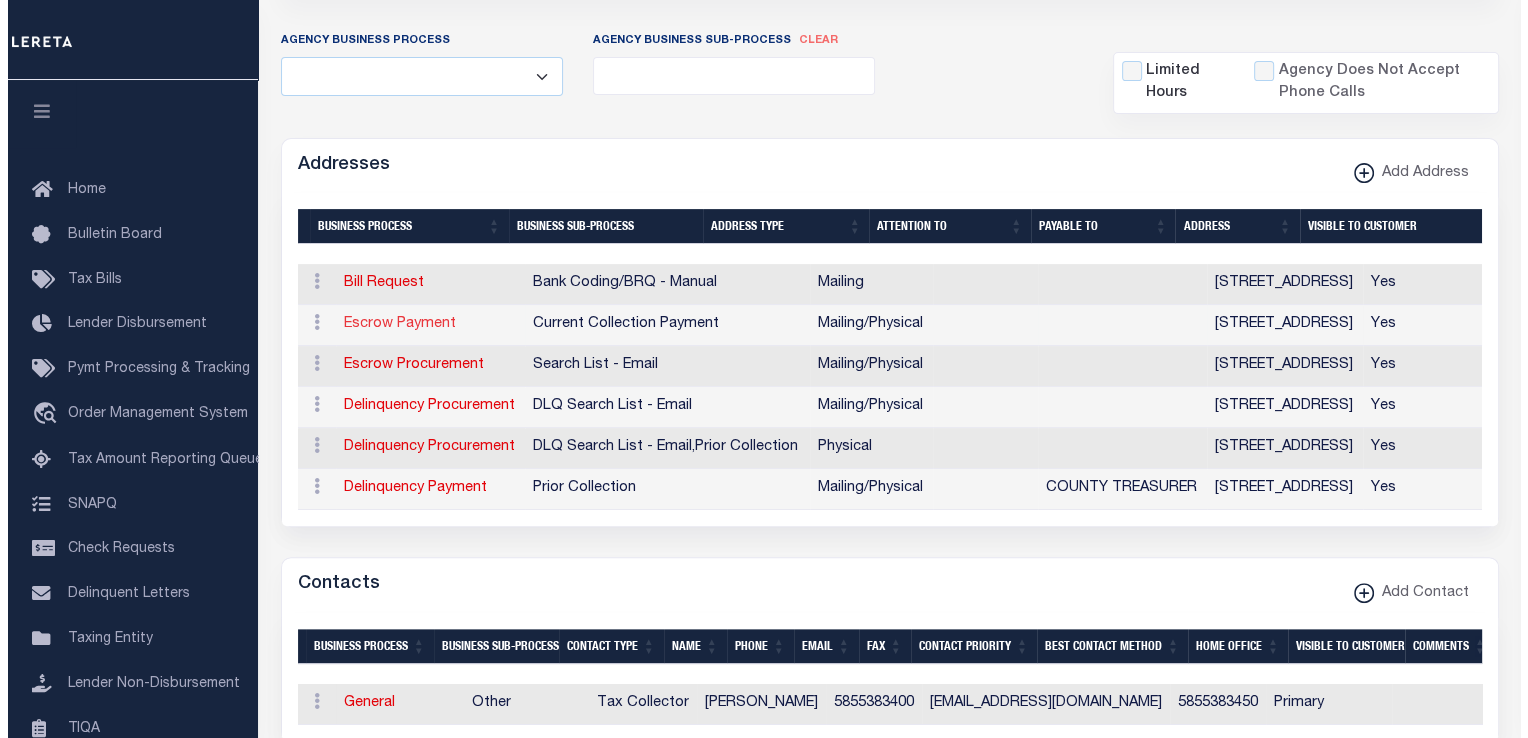 type on "[STREET_ADDRESS]" 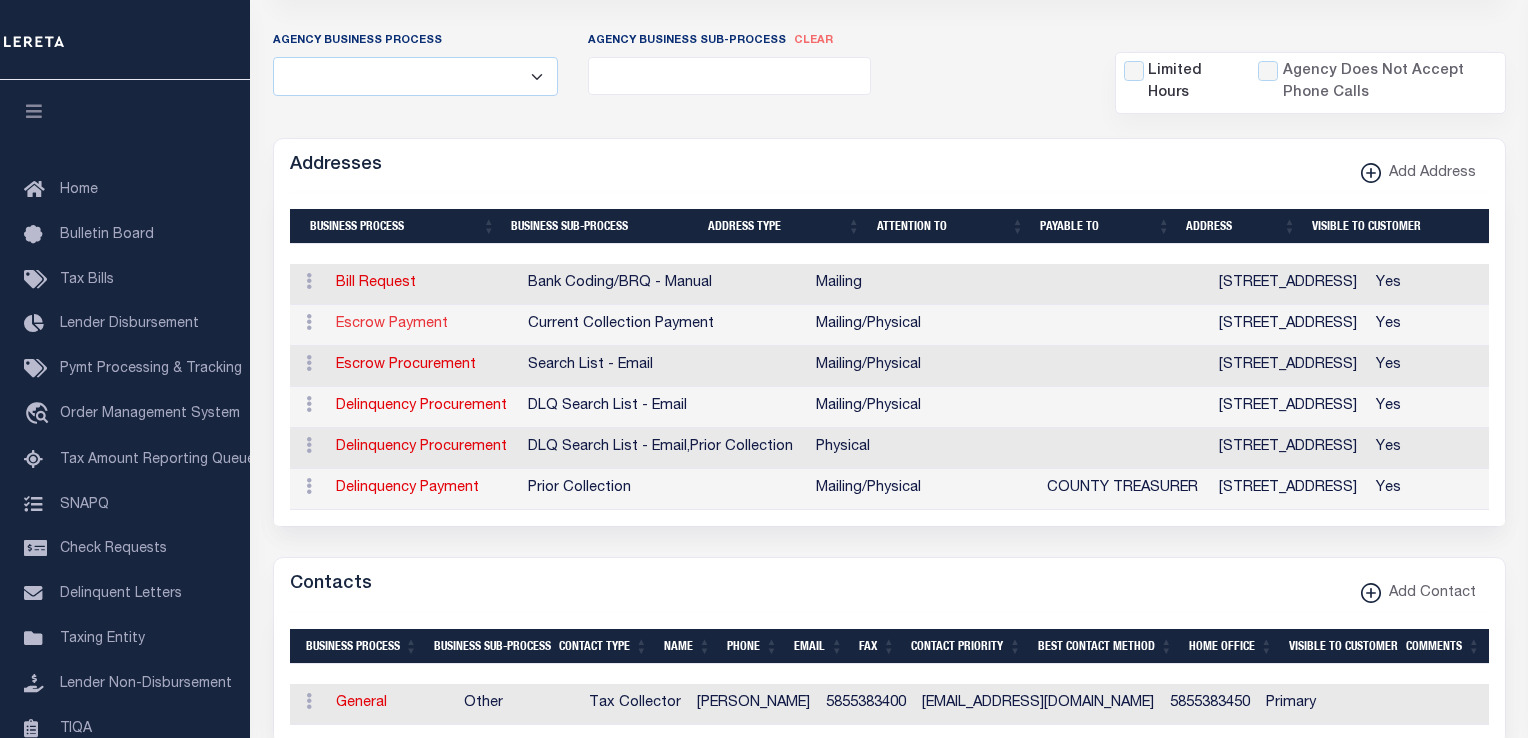 select on "NY" 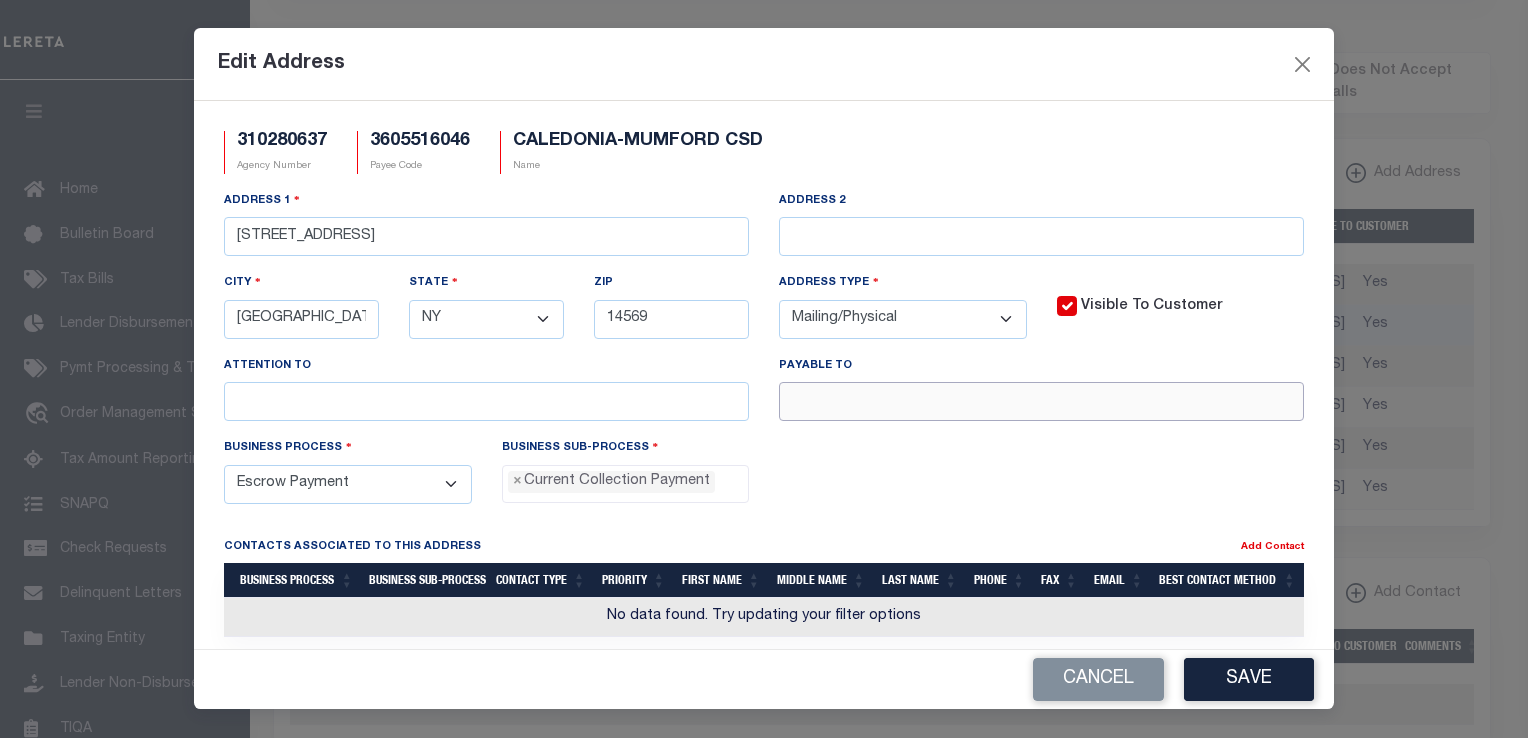 click at bounding box center (1041, 401) 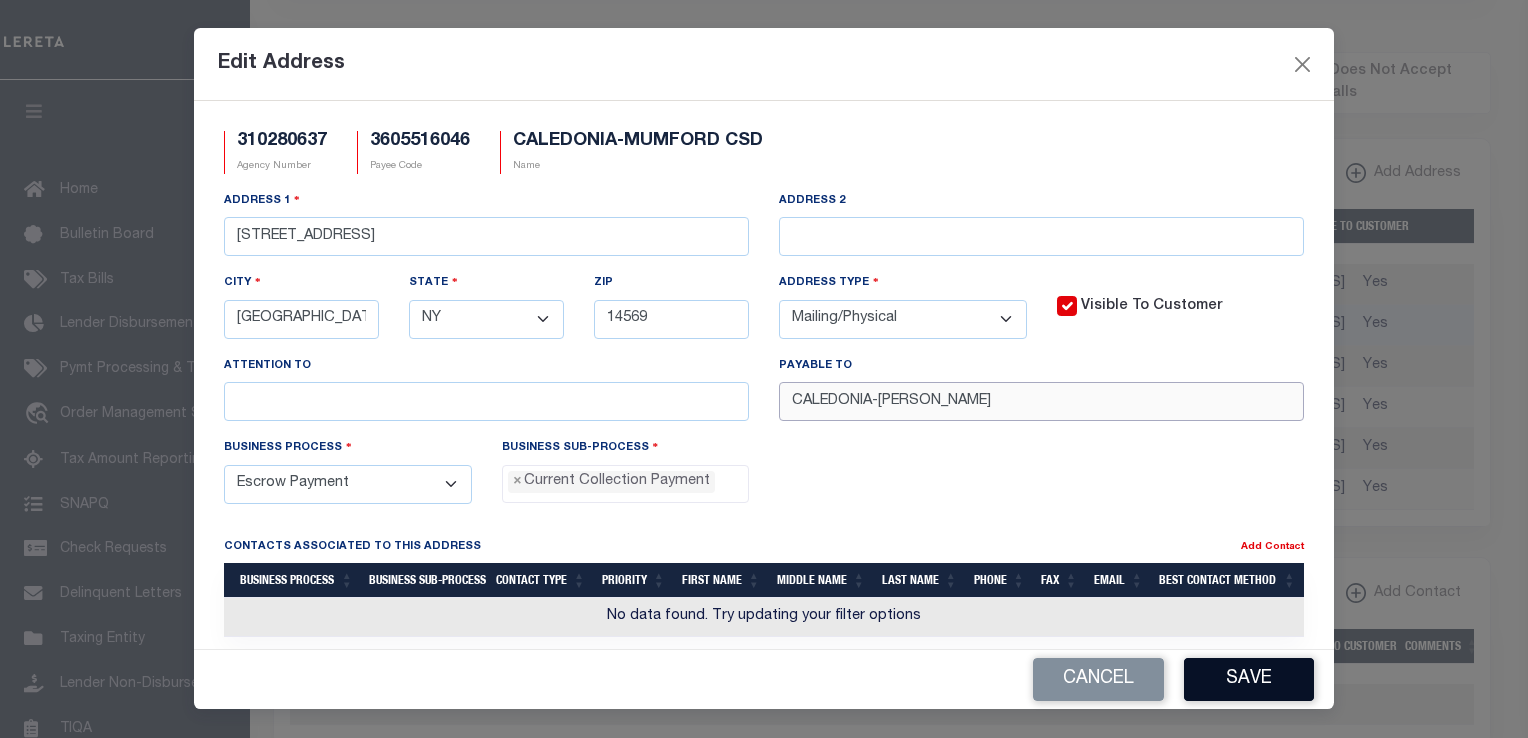 type on "CALEDONIA-[PERSON_NAME]" 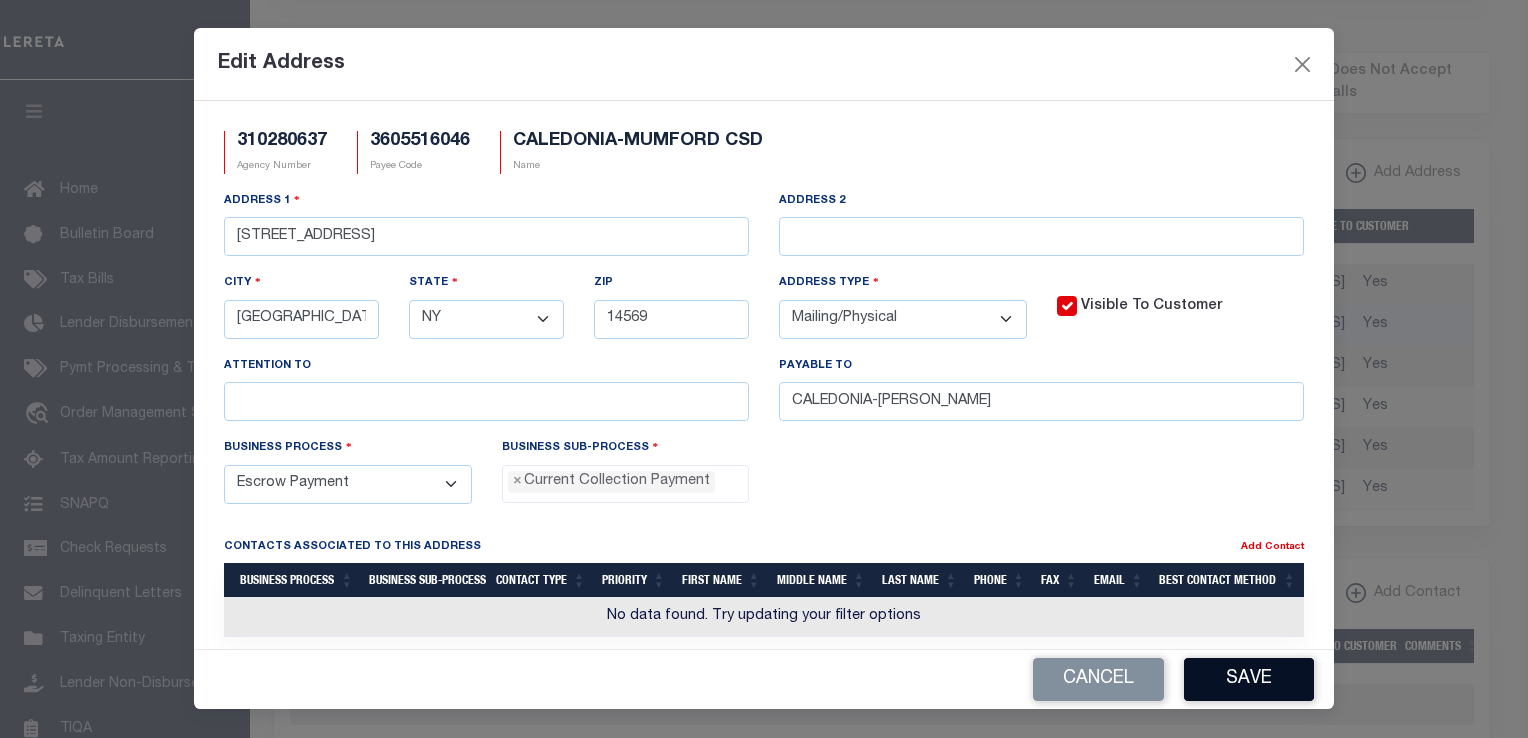 click on "Save" at bounding box center (1249, 679) 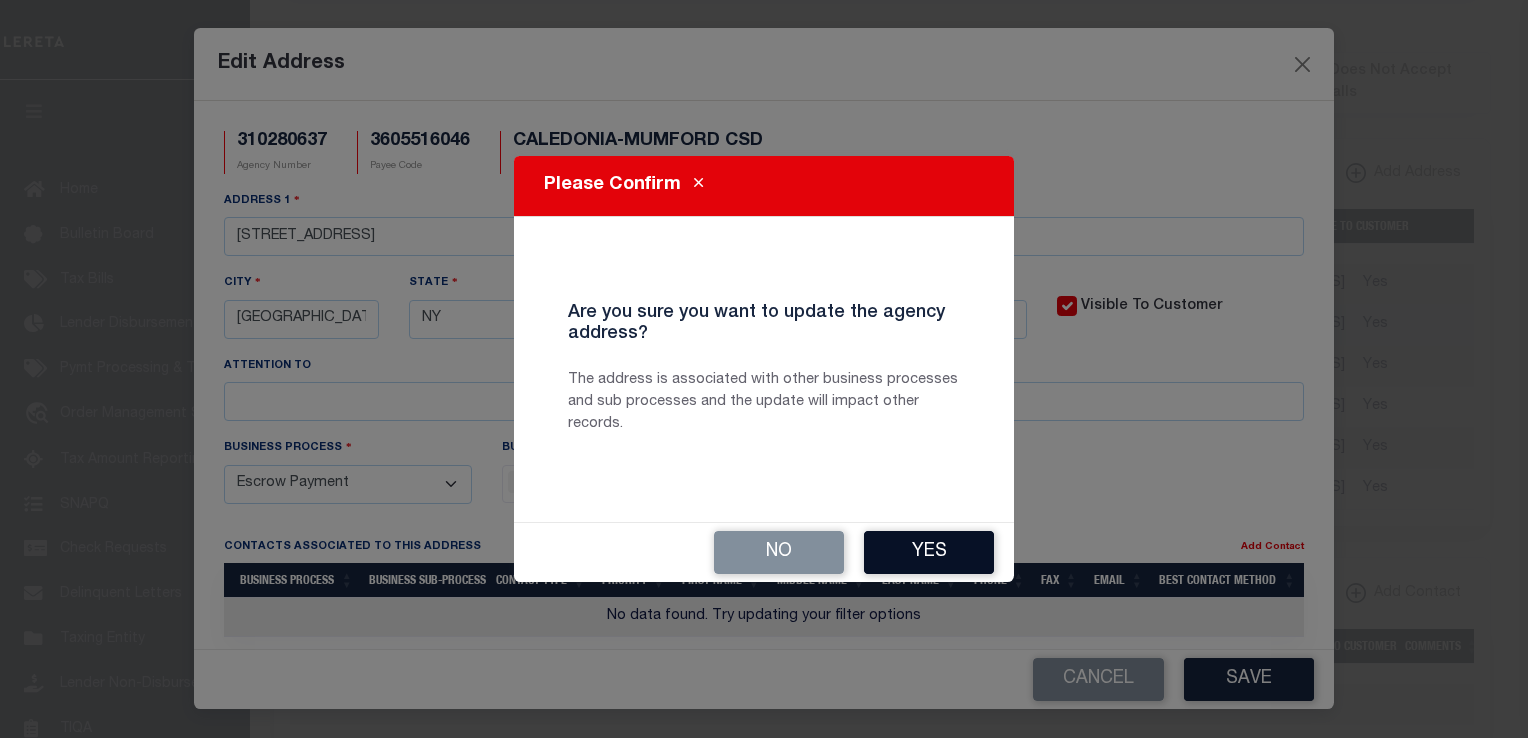 click on "Yes" at bounding box center (929, 552) 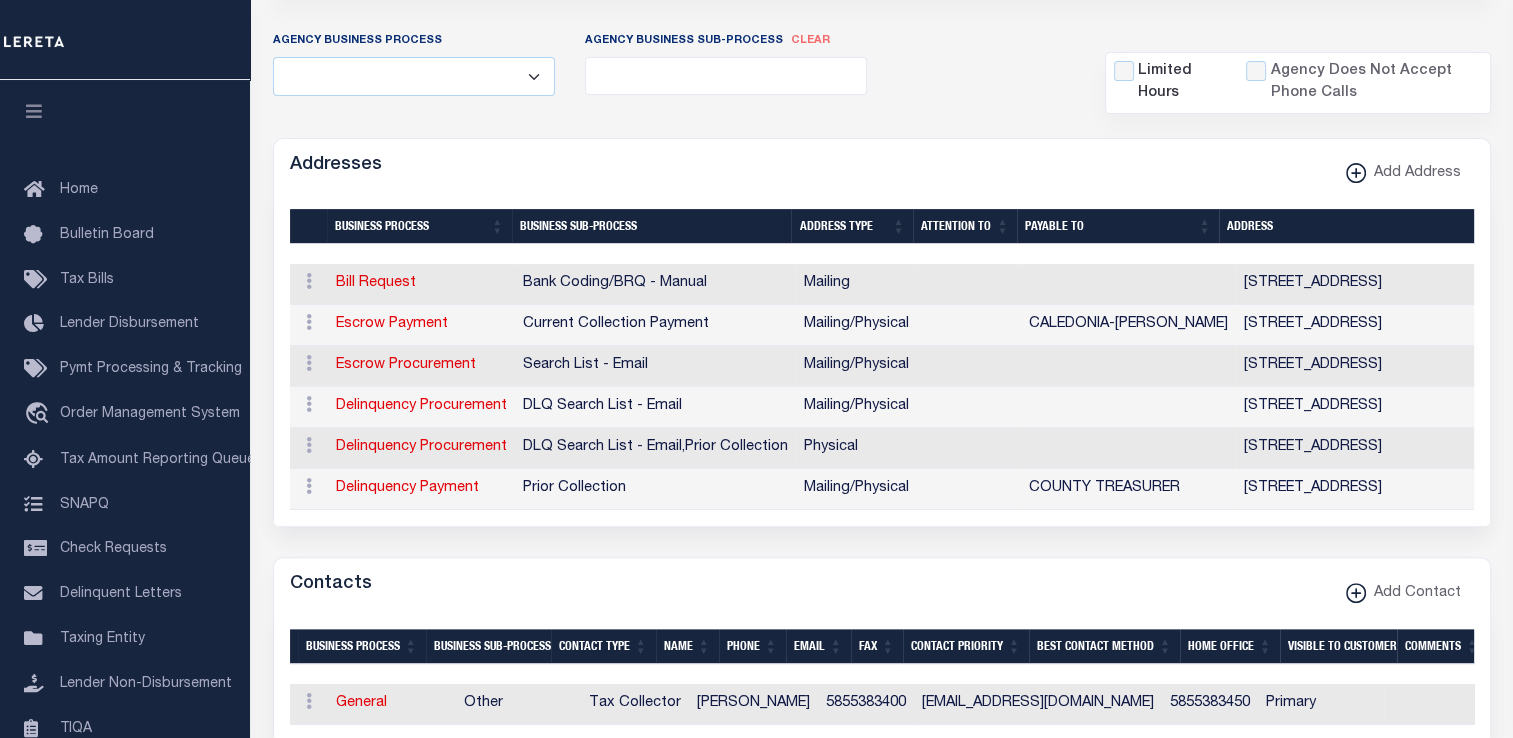 click on "Addresses
Add Address" at bounding box center [882, 166] 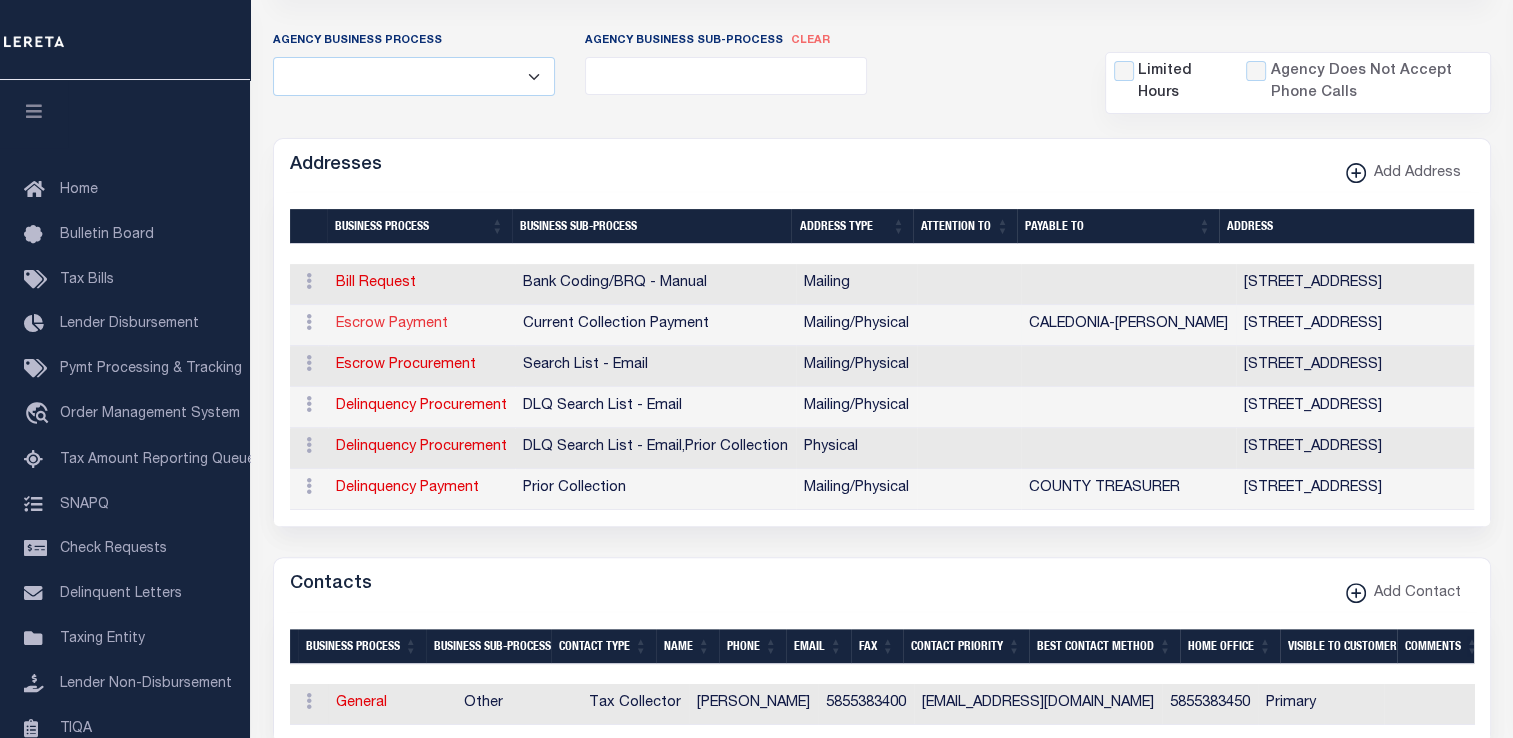 click on "Escrow Payment" at bounding box center (392, 324) 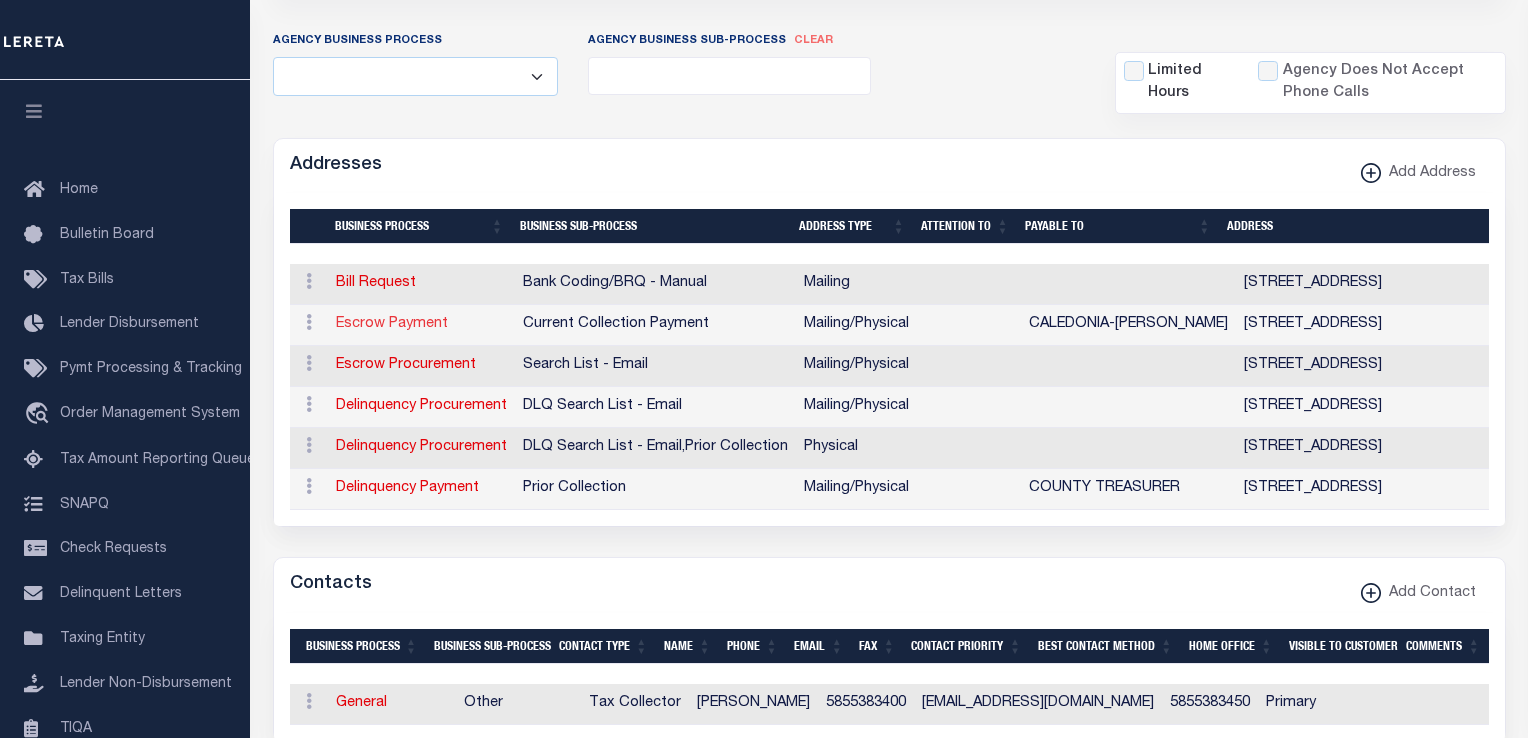 type on "220 LIBERTY ST" 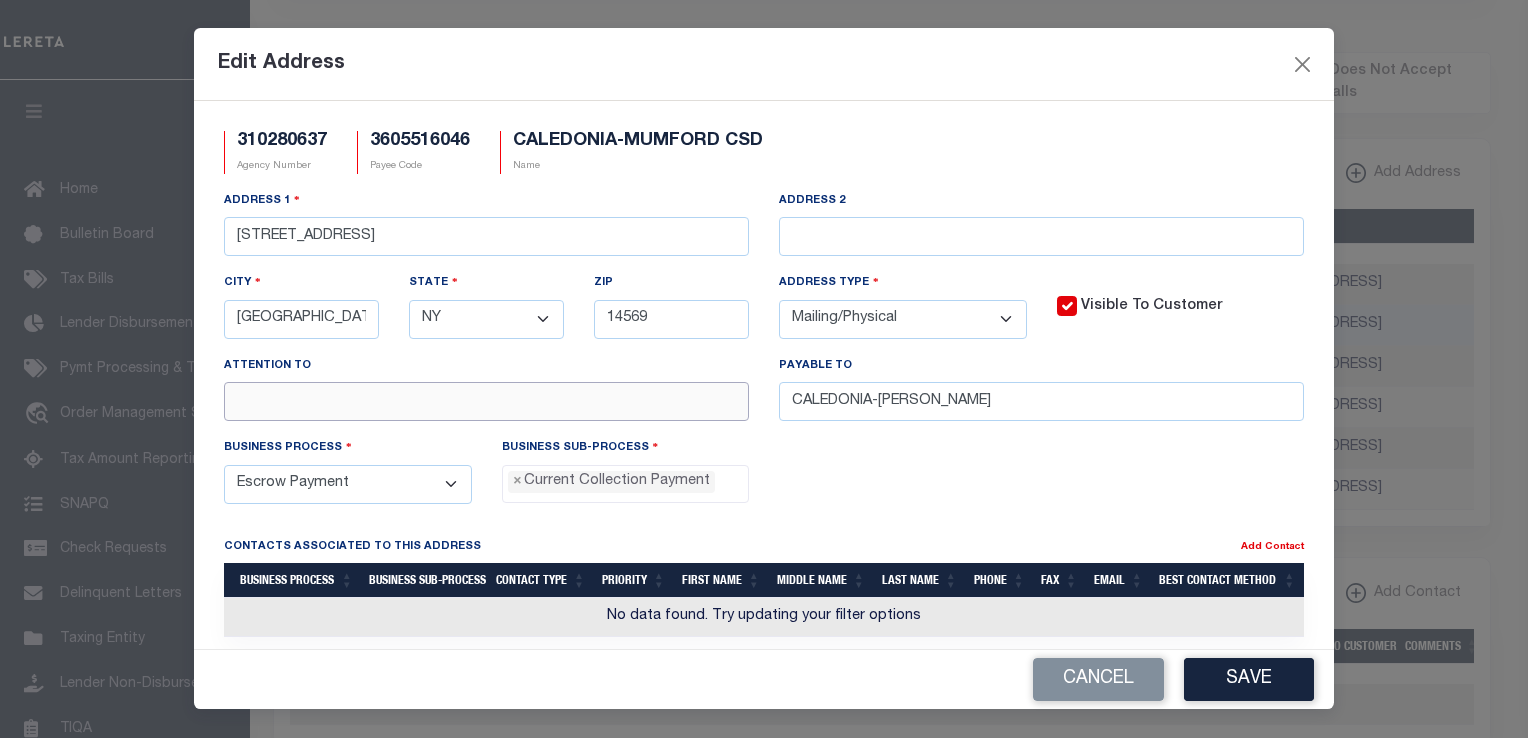 click at bounding box center [486, 401] 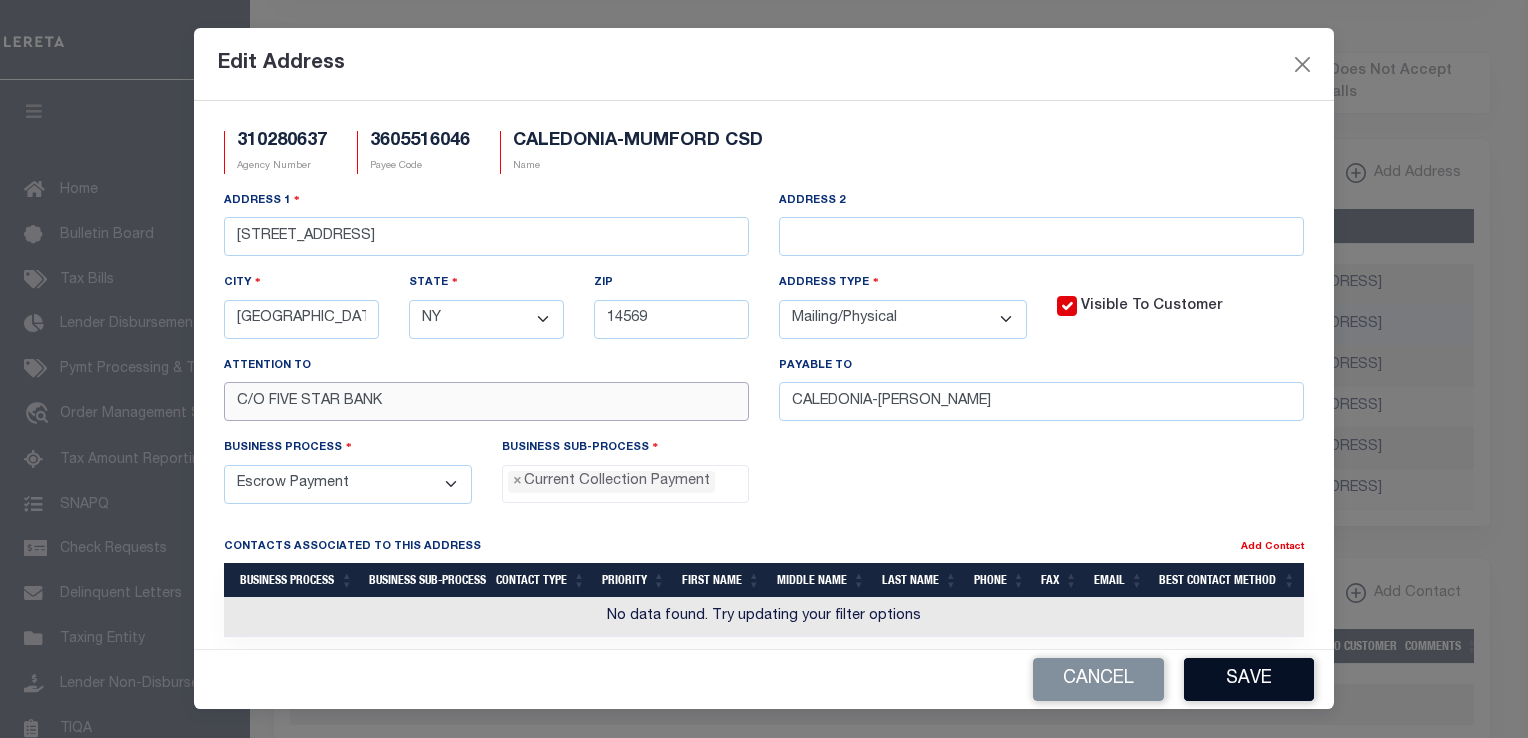 type on "C/O FIVE STAR BANK" 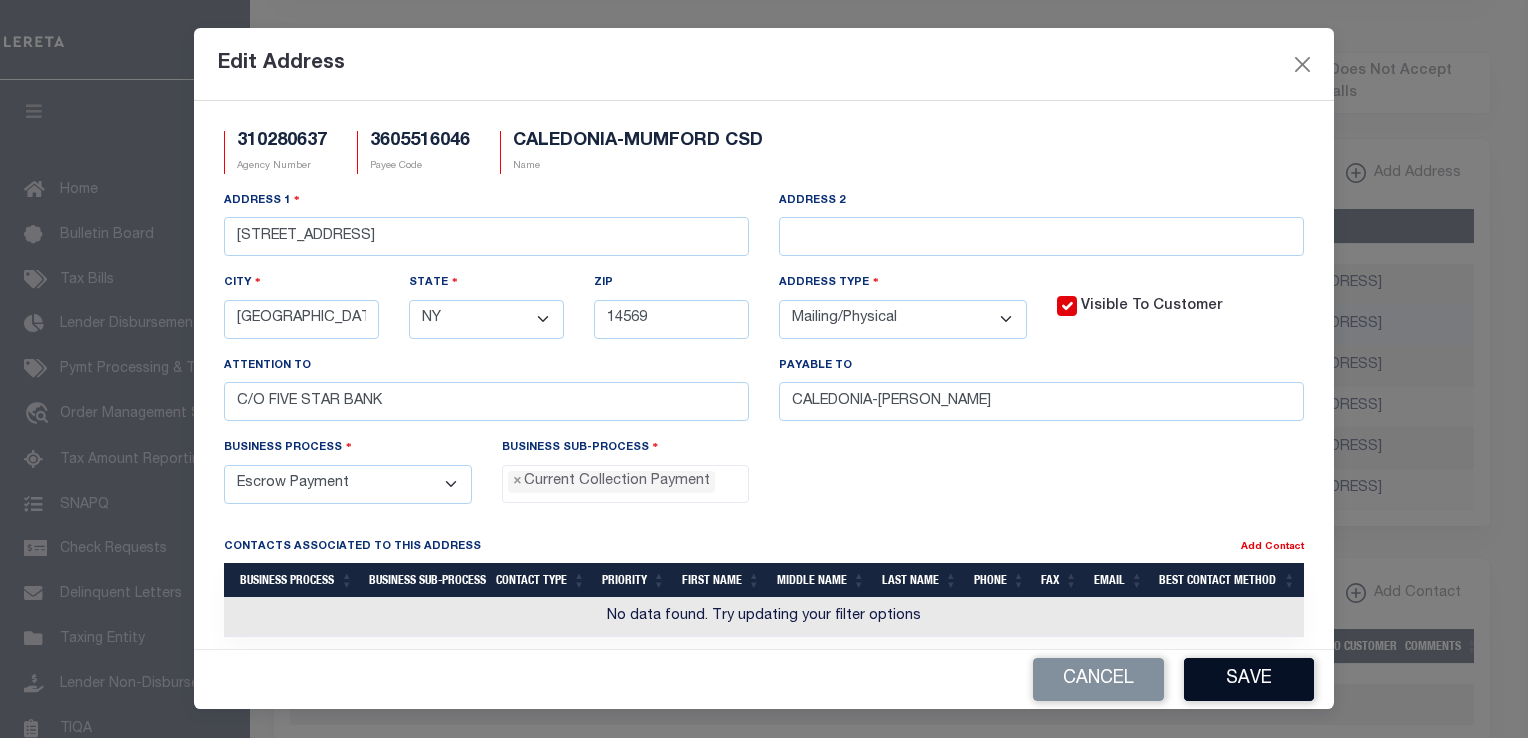 click on "Save" at bounding box center (1249, 679) 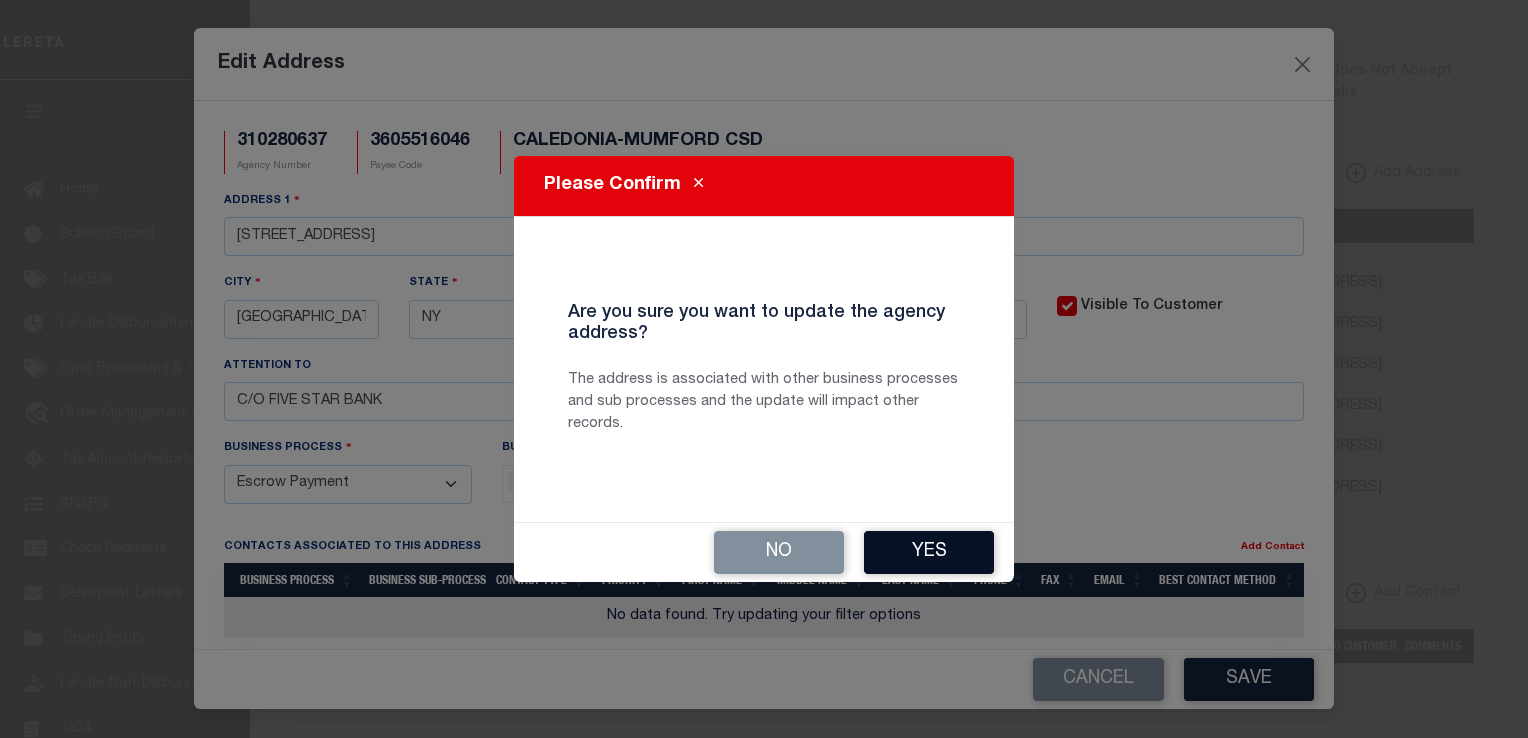 click on "Yes" at bounding box center (929, 552) 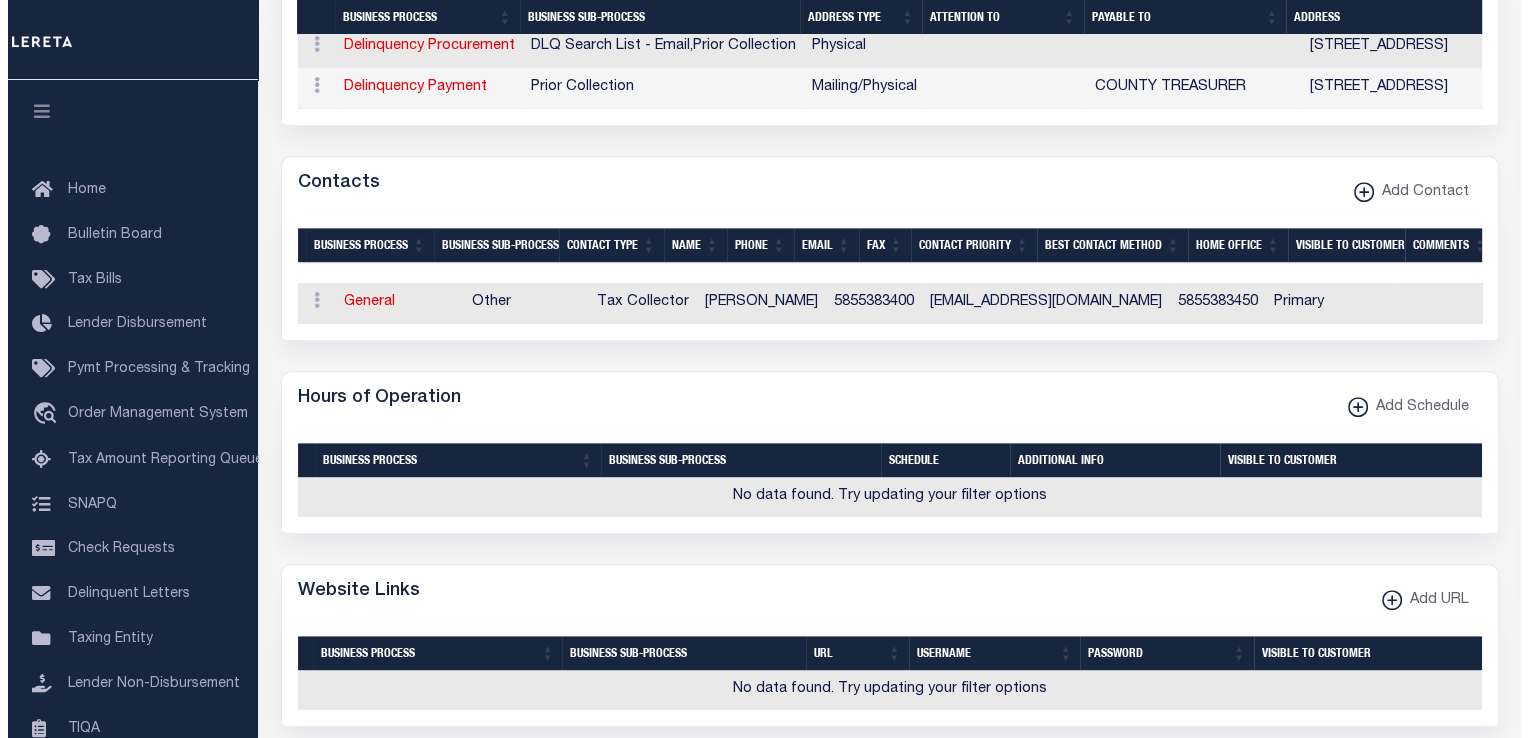 scroll, scrollTop: 1071, scrollLeft: 0, axis: vertical 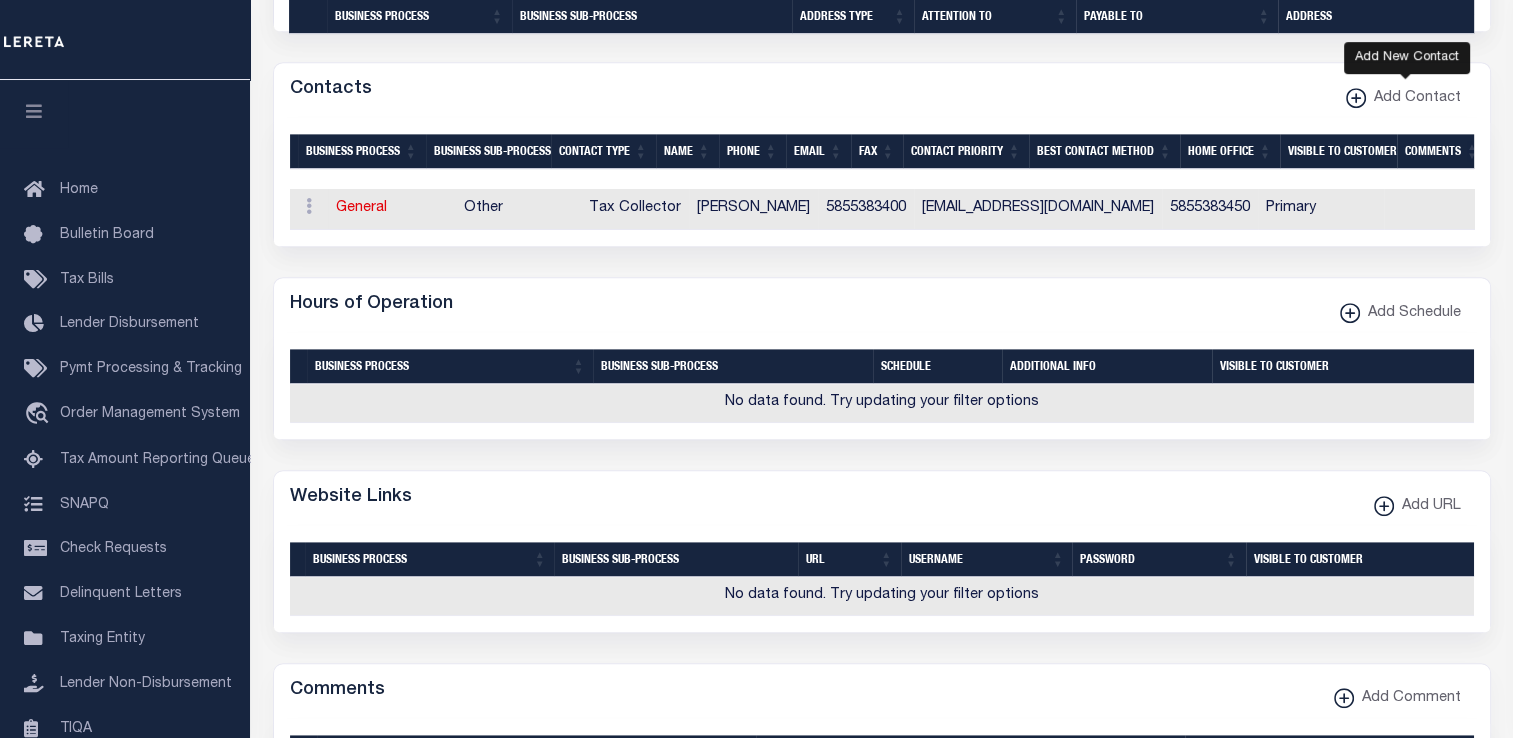 click 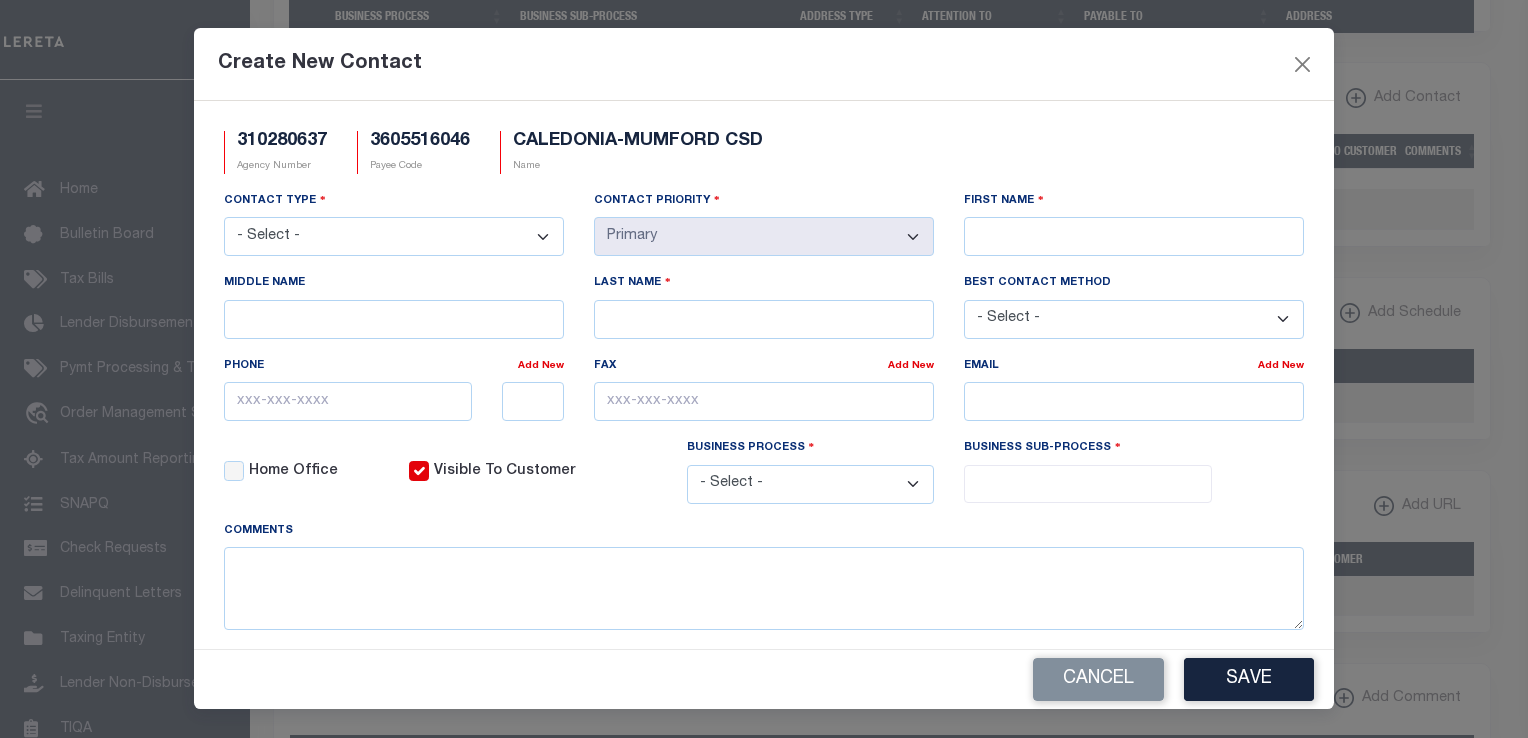 click on "- Select -
Assessor
Clerk
Internal Contacts 1
Internal Contacts 2
Internal Contacts 3
Internal Contacts 4
Internal Contacts 5
Tax Collector
Treasurer" at bounding box center [394, 236] 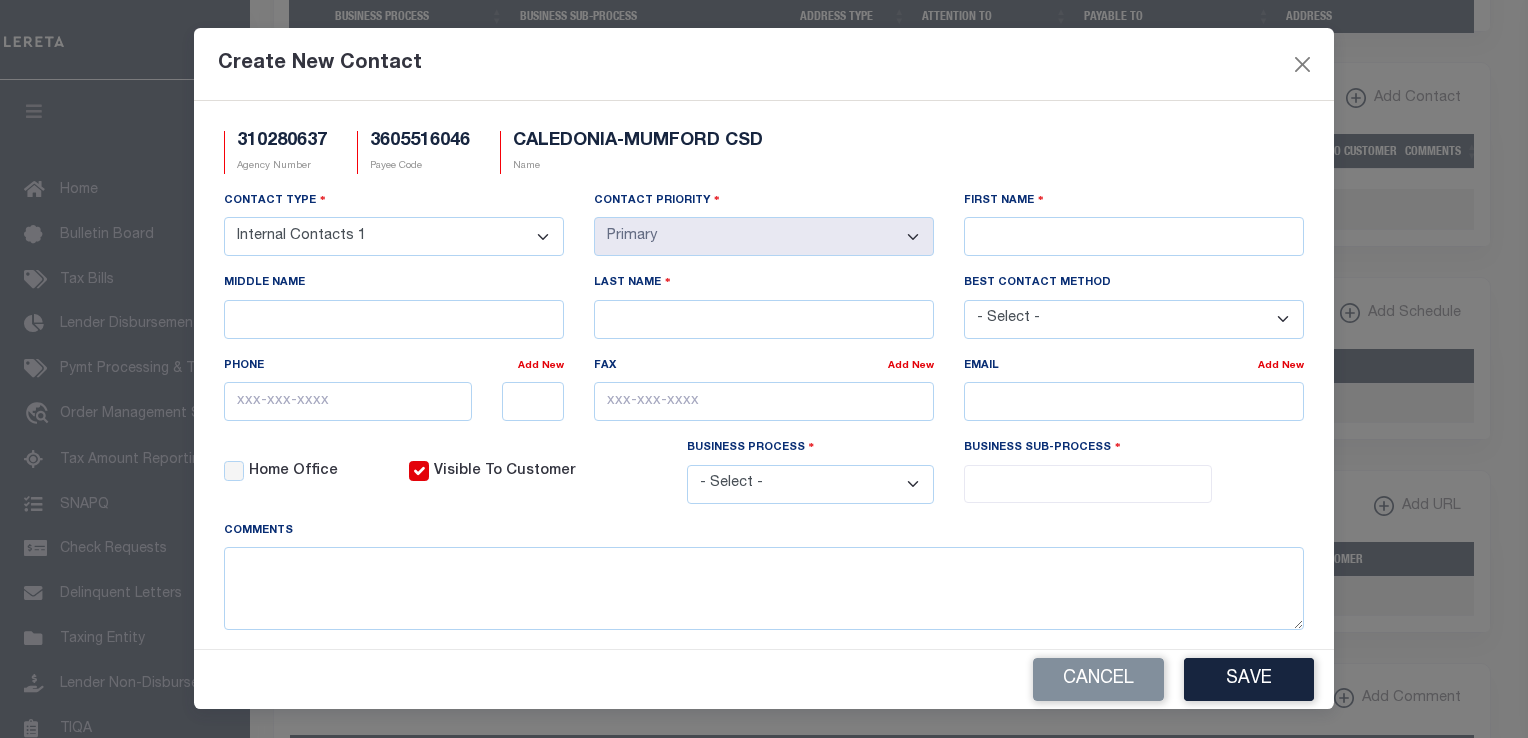 click on "- Select -
Assessor
Clerk
Internal Contacts 1
Internal Contacts 2
Internal Contacts 3
Internal Contacts 4
Internal Contacts 5
Tax Collector
Treasurer" at bounding box center [394, 236] 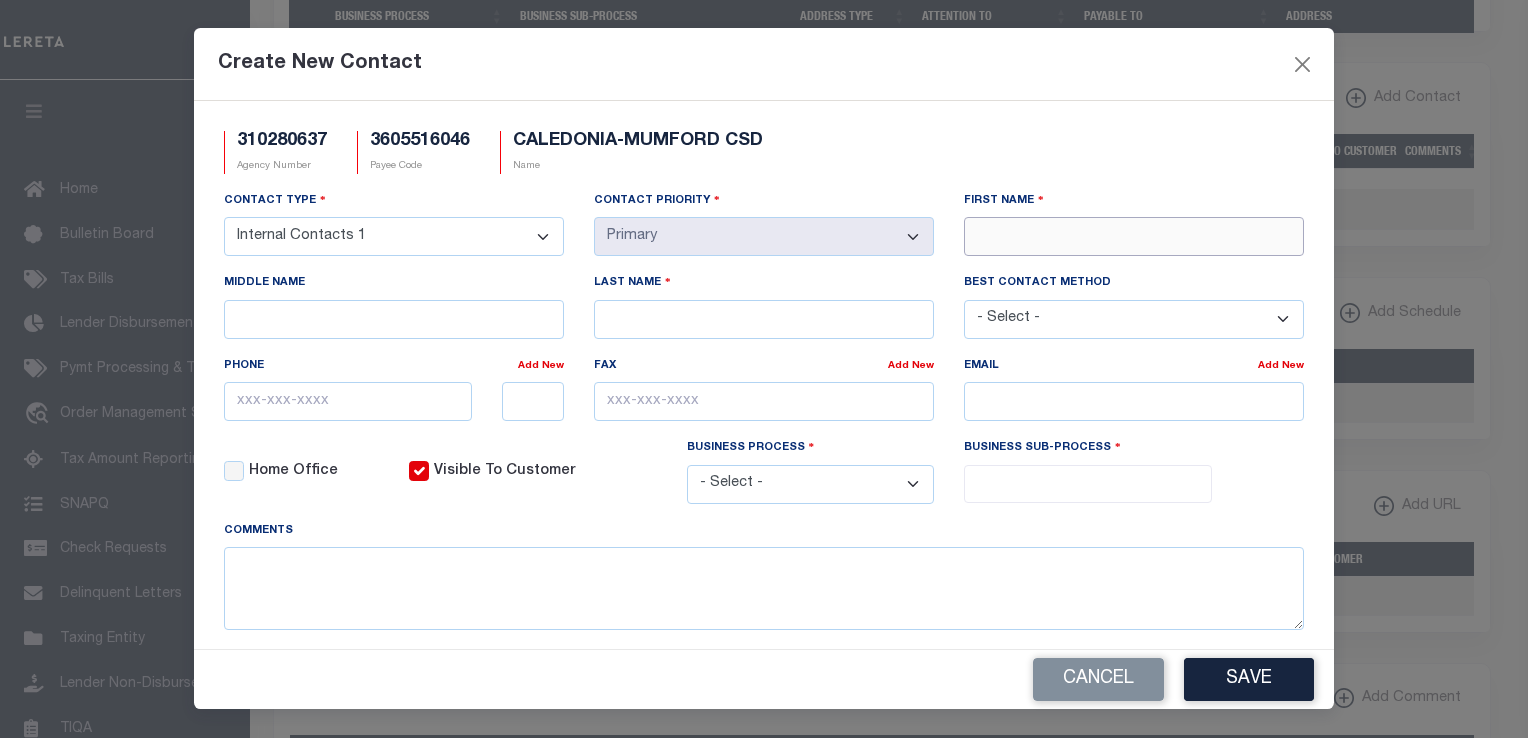 click on "First Name" at bounding box center [1134, 236] 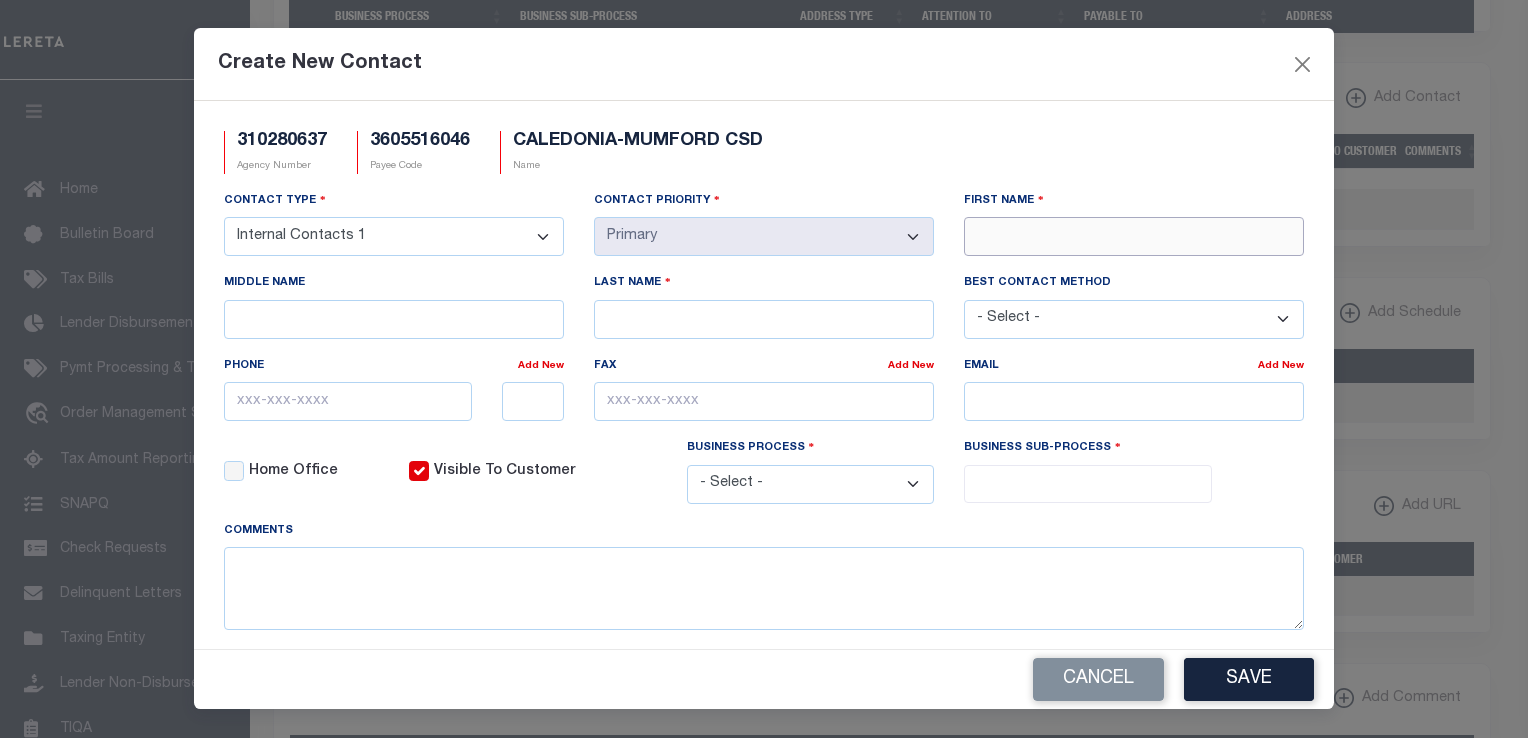 paste on "CHERYL" 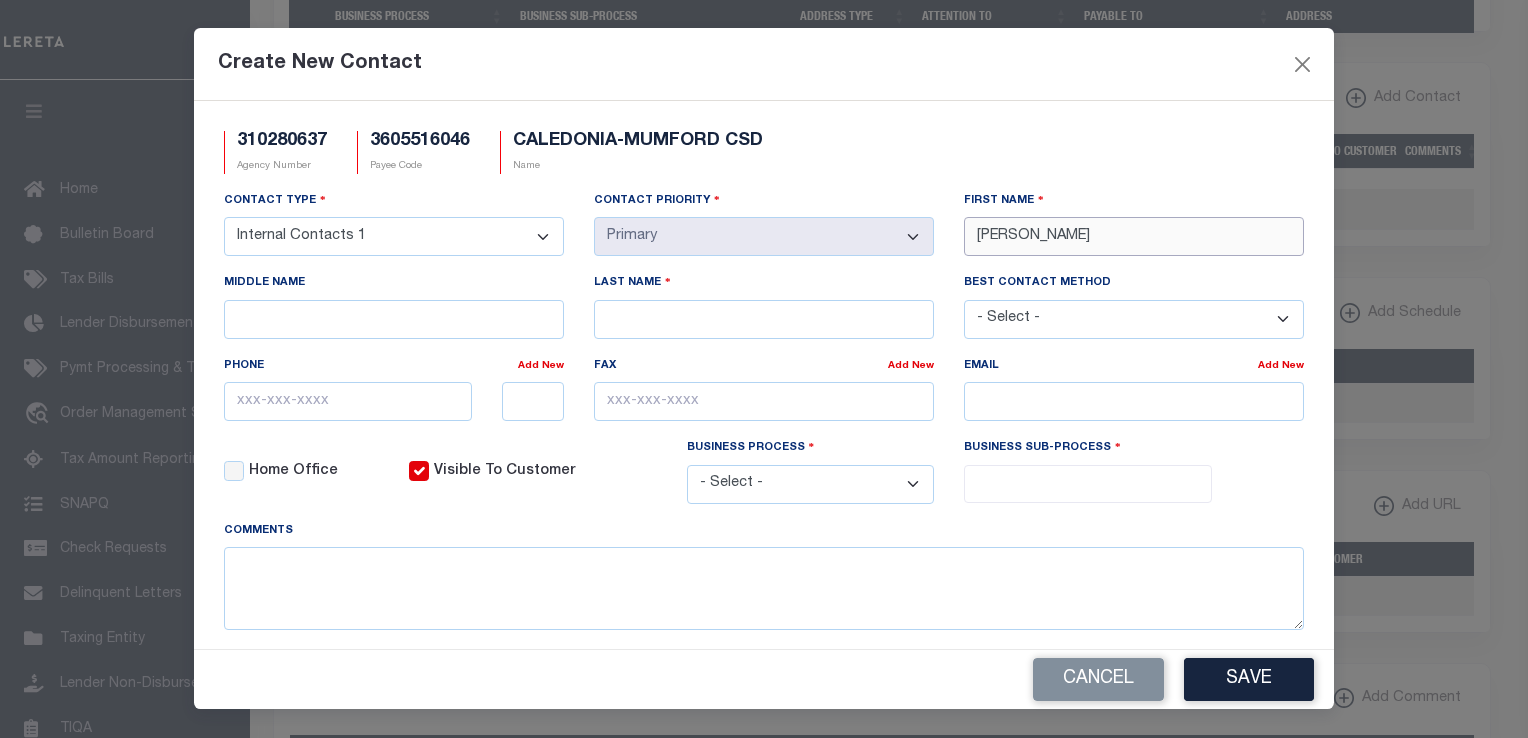 type on "CHERYL" 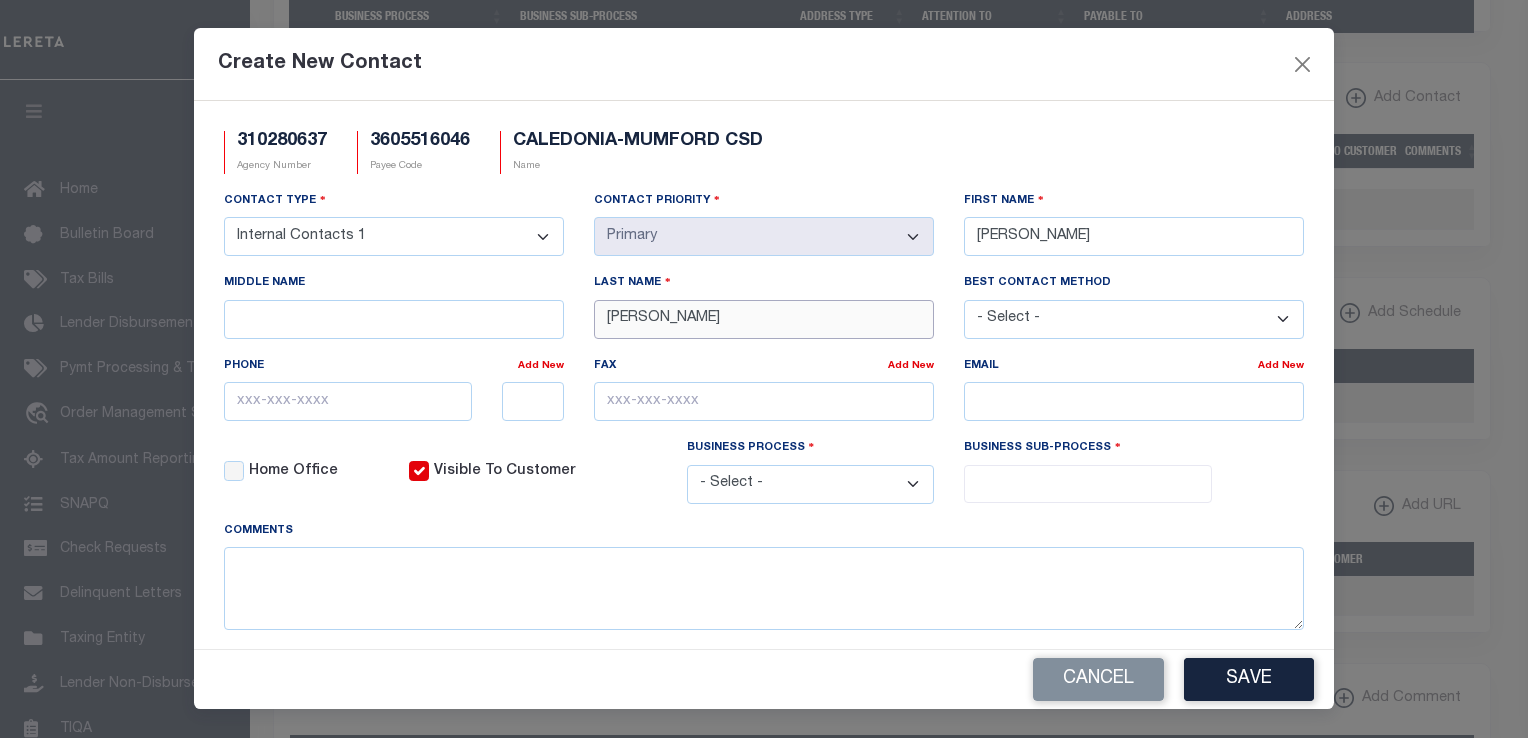 type on "FUGLE" 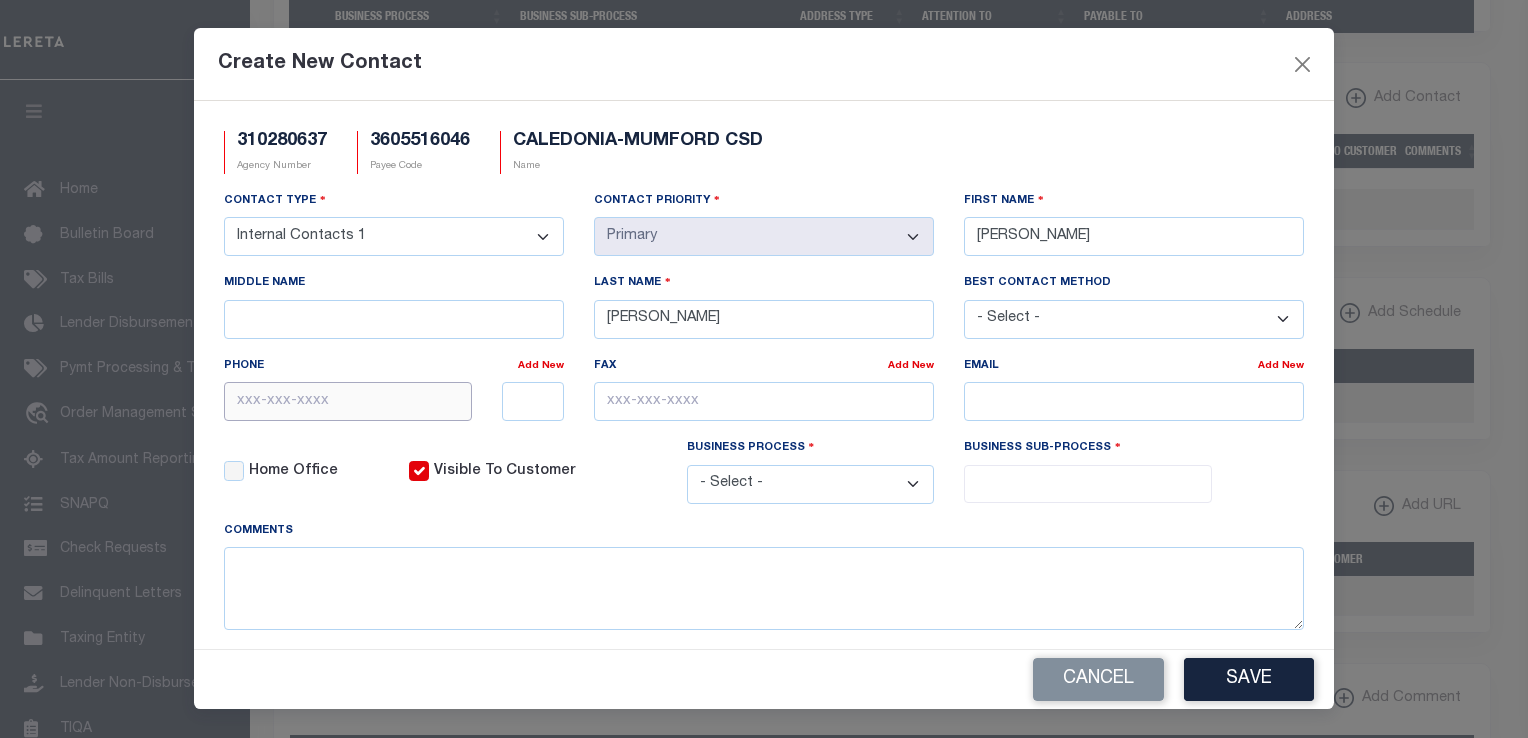 click 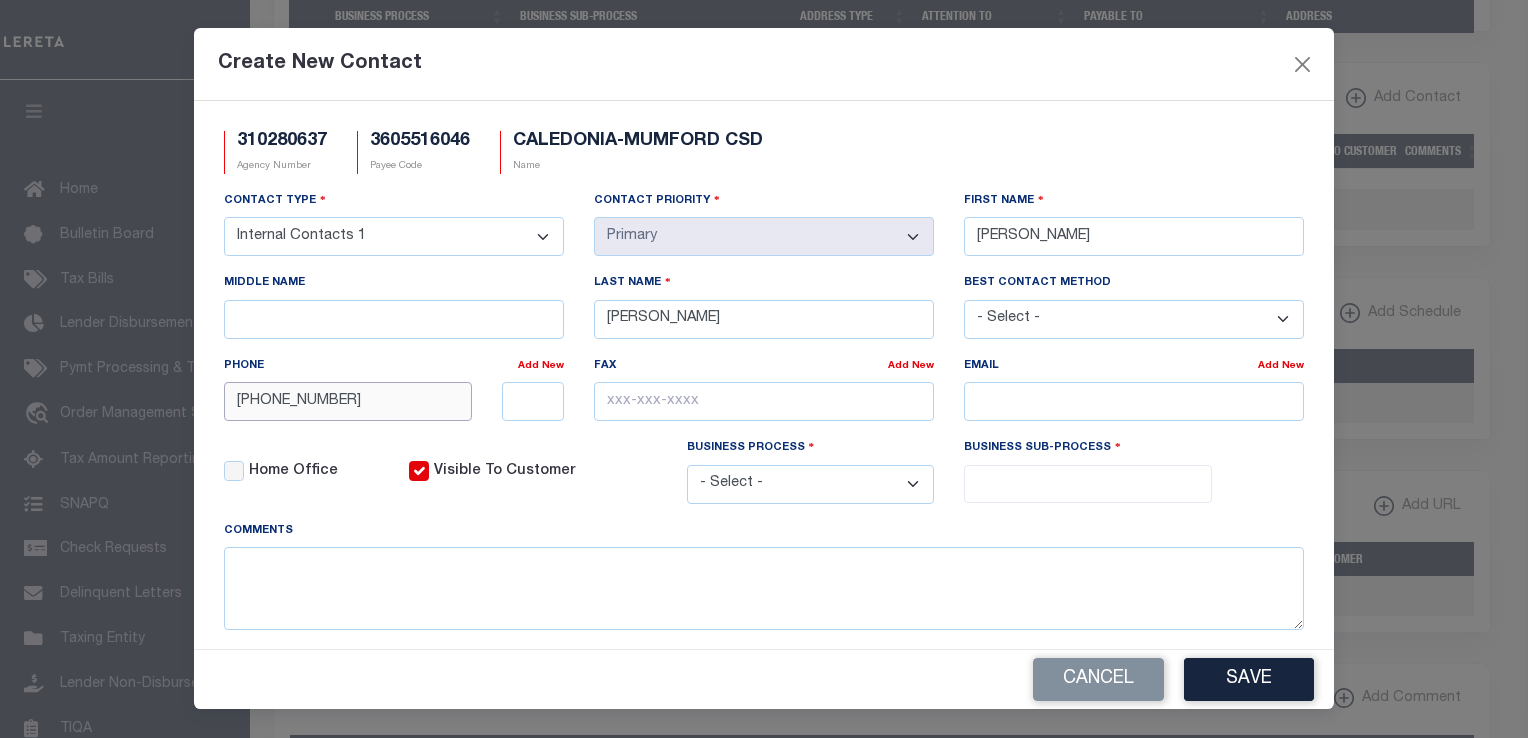 type on "585-786-1140" 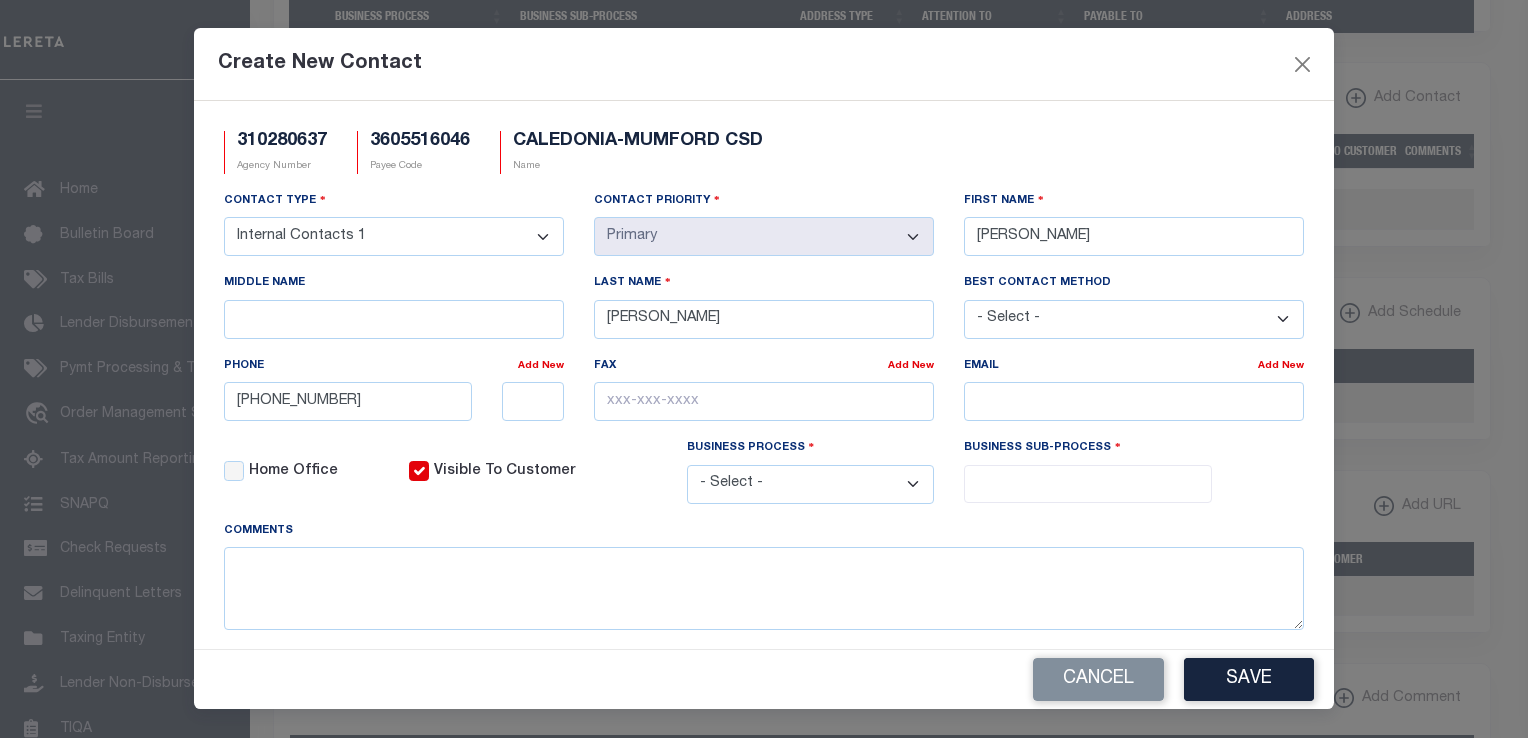 click on "310280637
Agency Number
3605516046
Payee Code
CALEDONIA-MUMFORD CSD
Name" 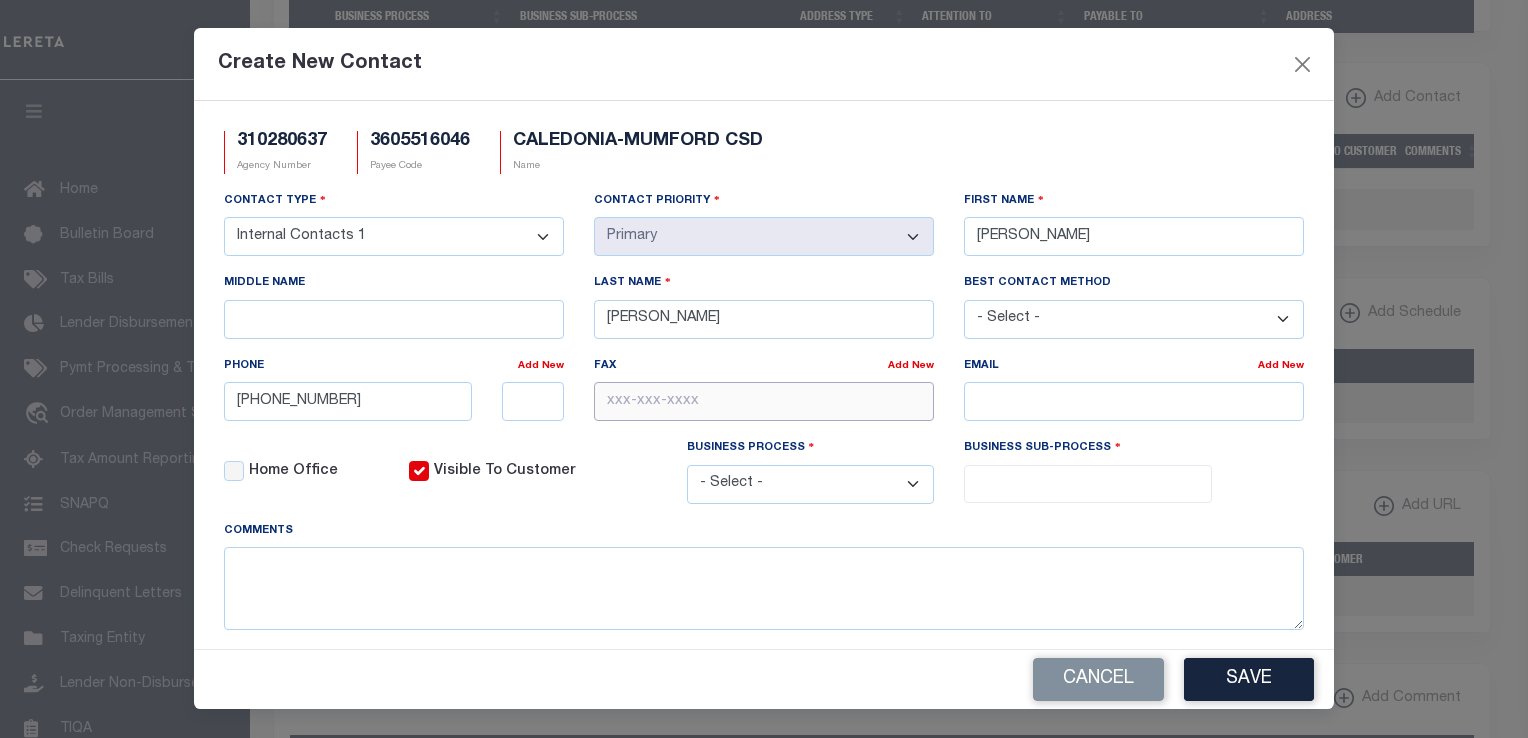 click 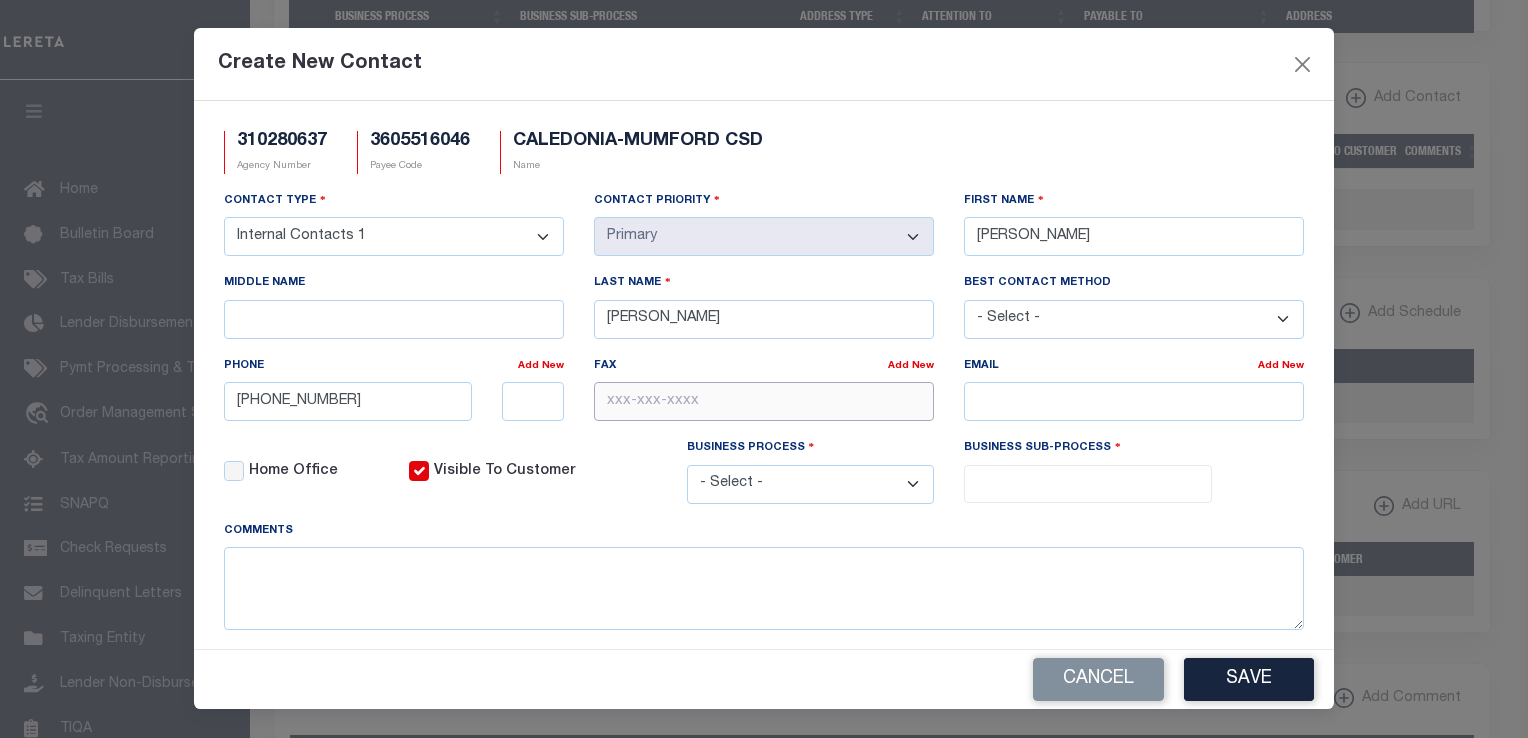 paste on "585-786-1117" 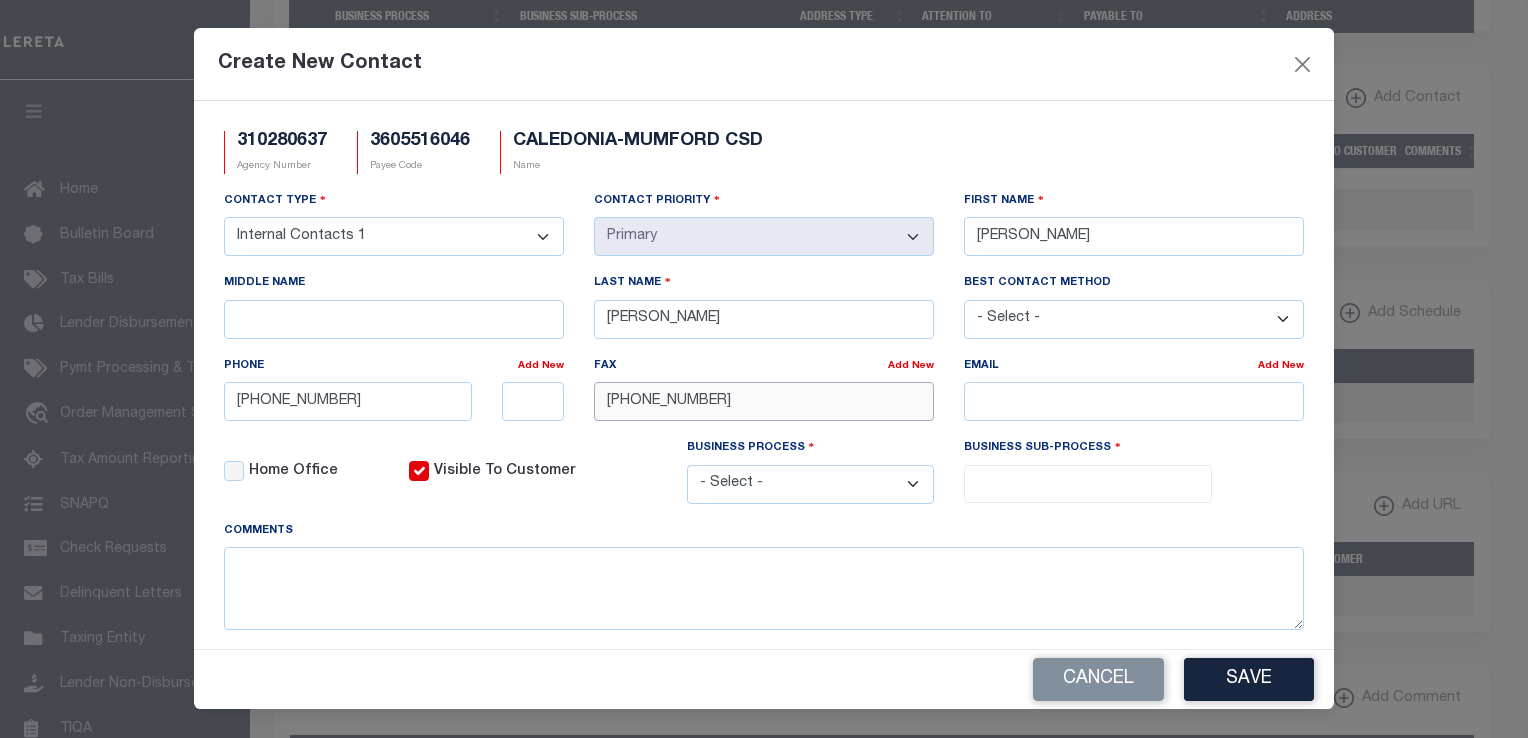 type on "585-786-1117" 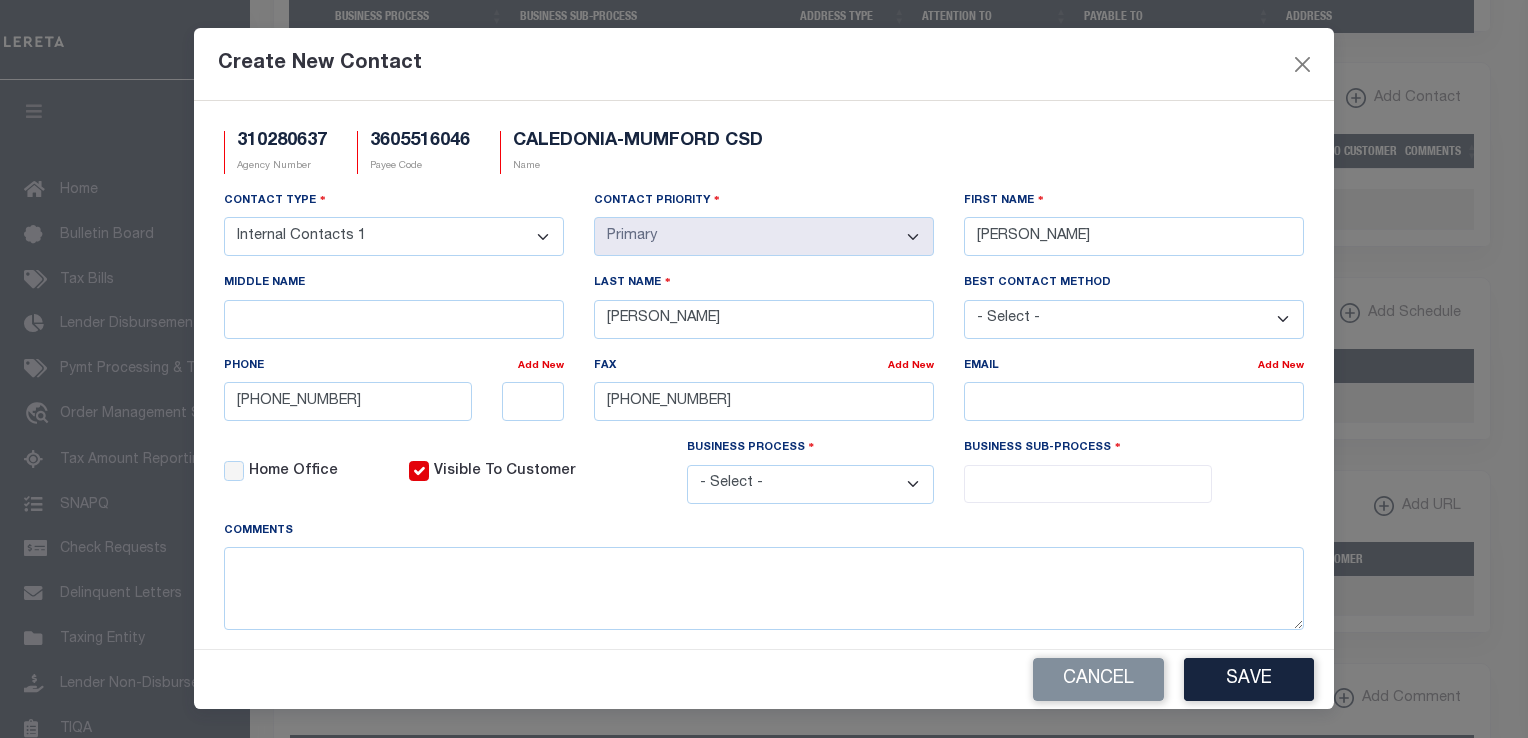 click on "- Select - All
Automation
Bill Request
Delinquency Payment
Delinquency Procurement
Escrow Payment
Escrow Procurement
General" 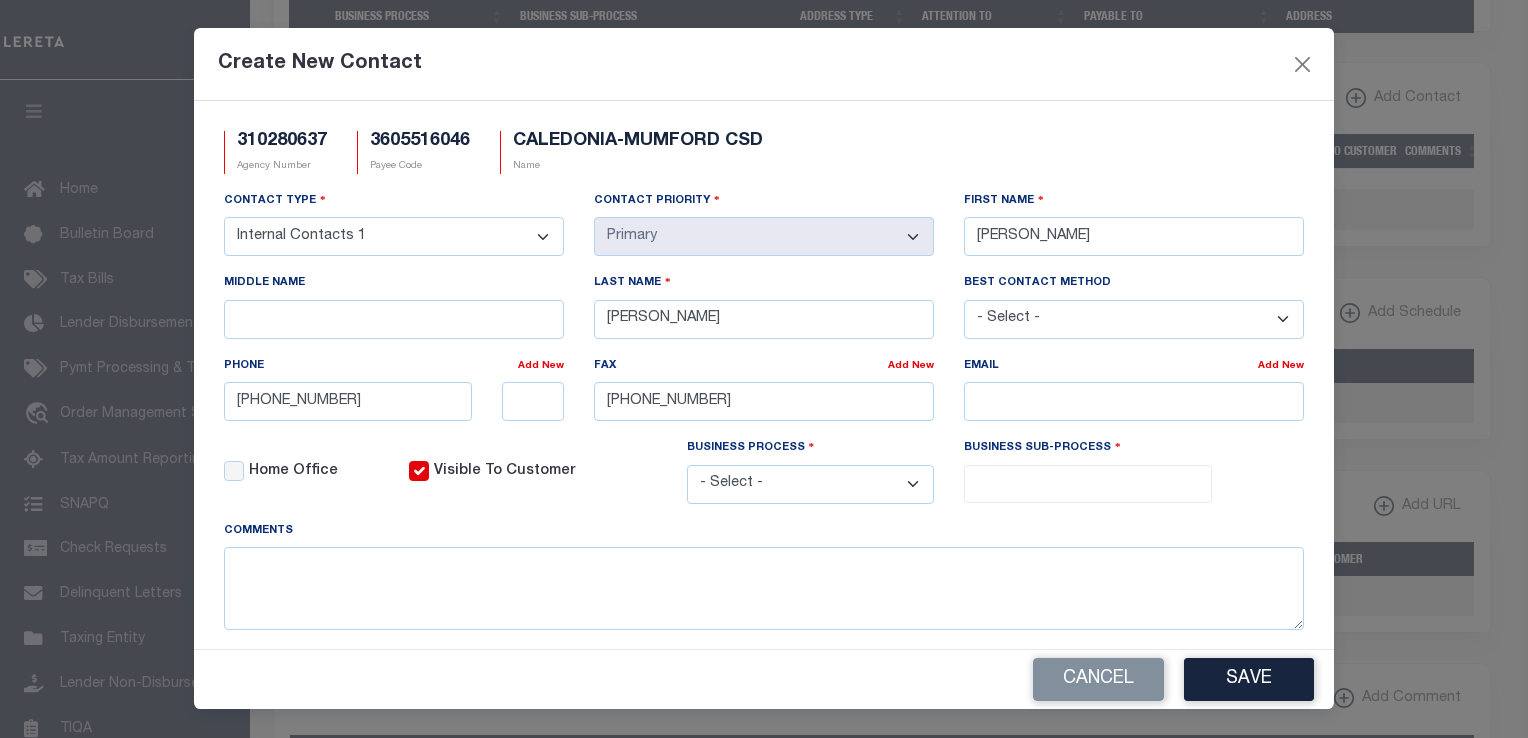 select on "6" 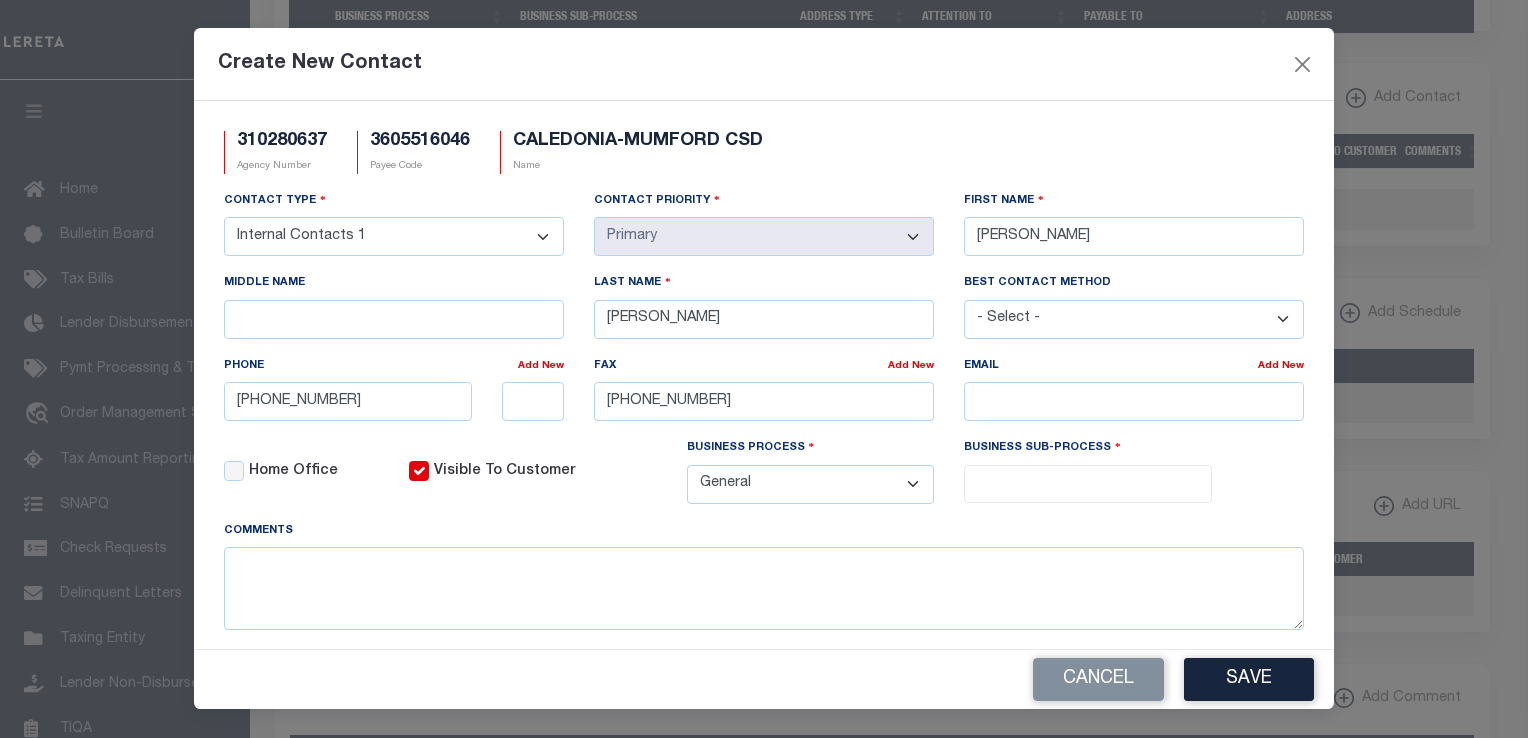 click on "- Select - All
Automation
Bill Request
Delinquency Payment
Delinquency Procurement
Escrow Payment
Escrow Procurement
General" 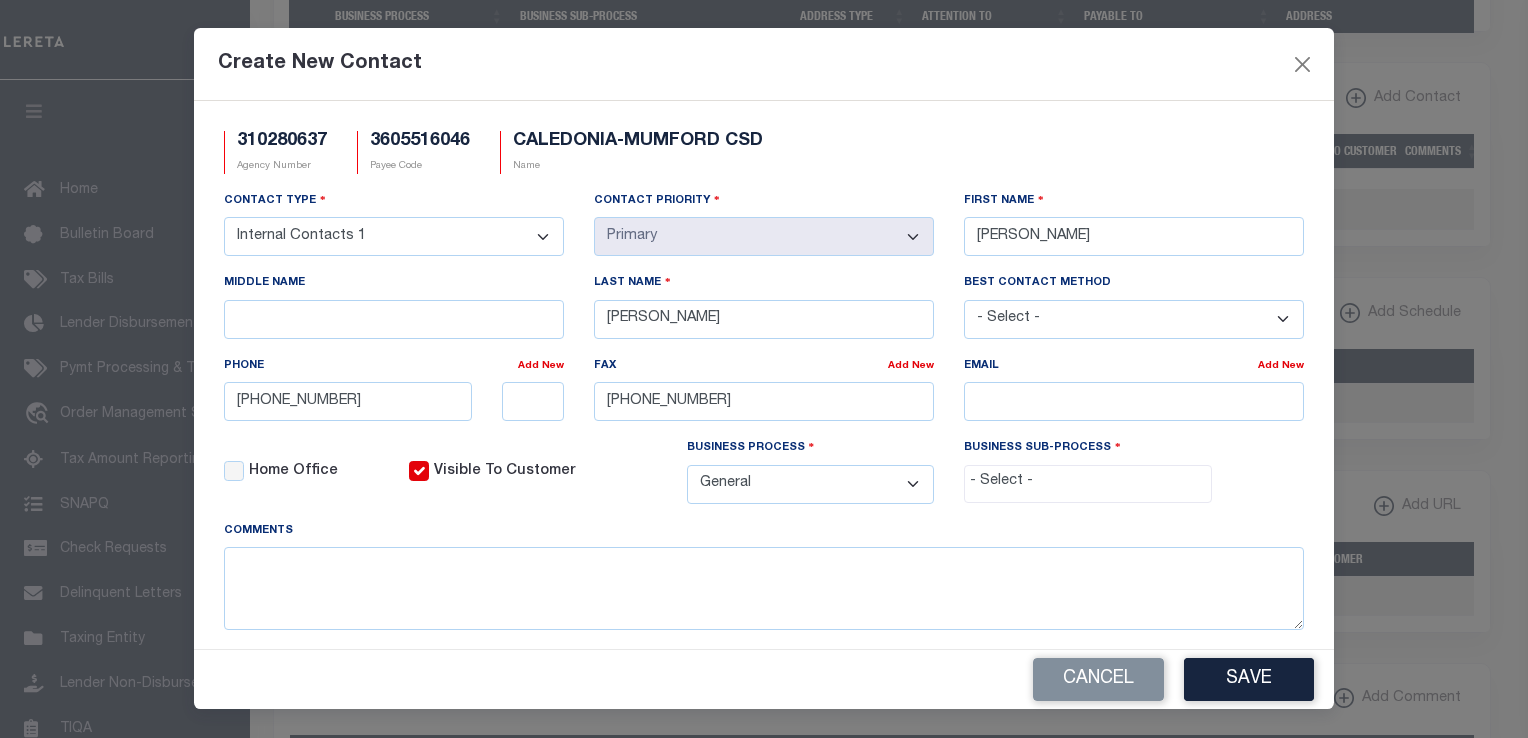 click 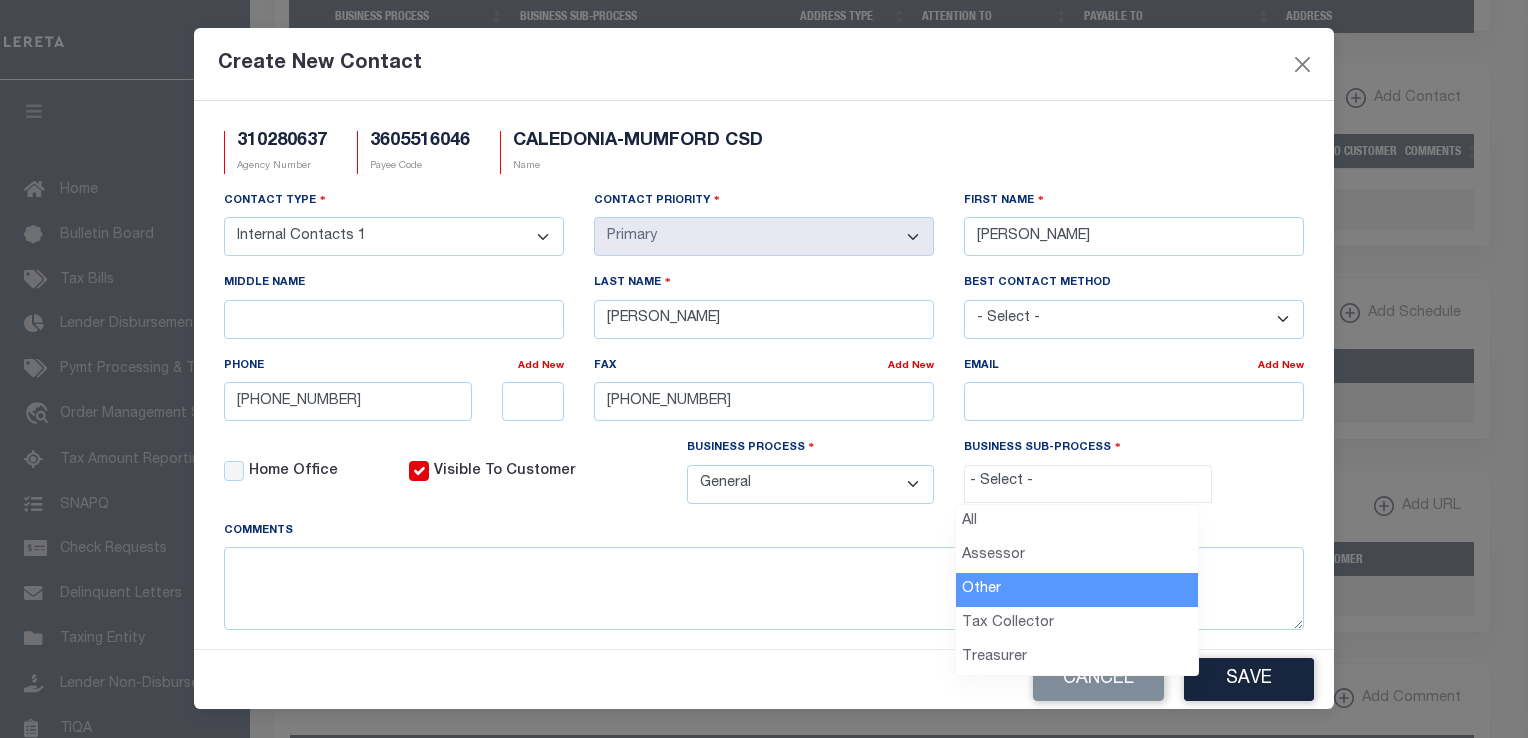 select on "39" 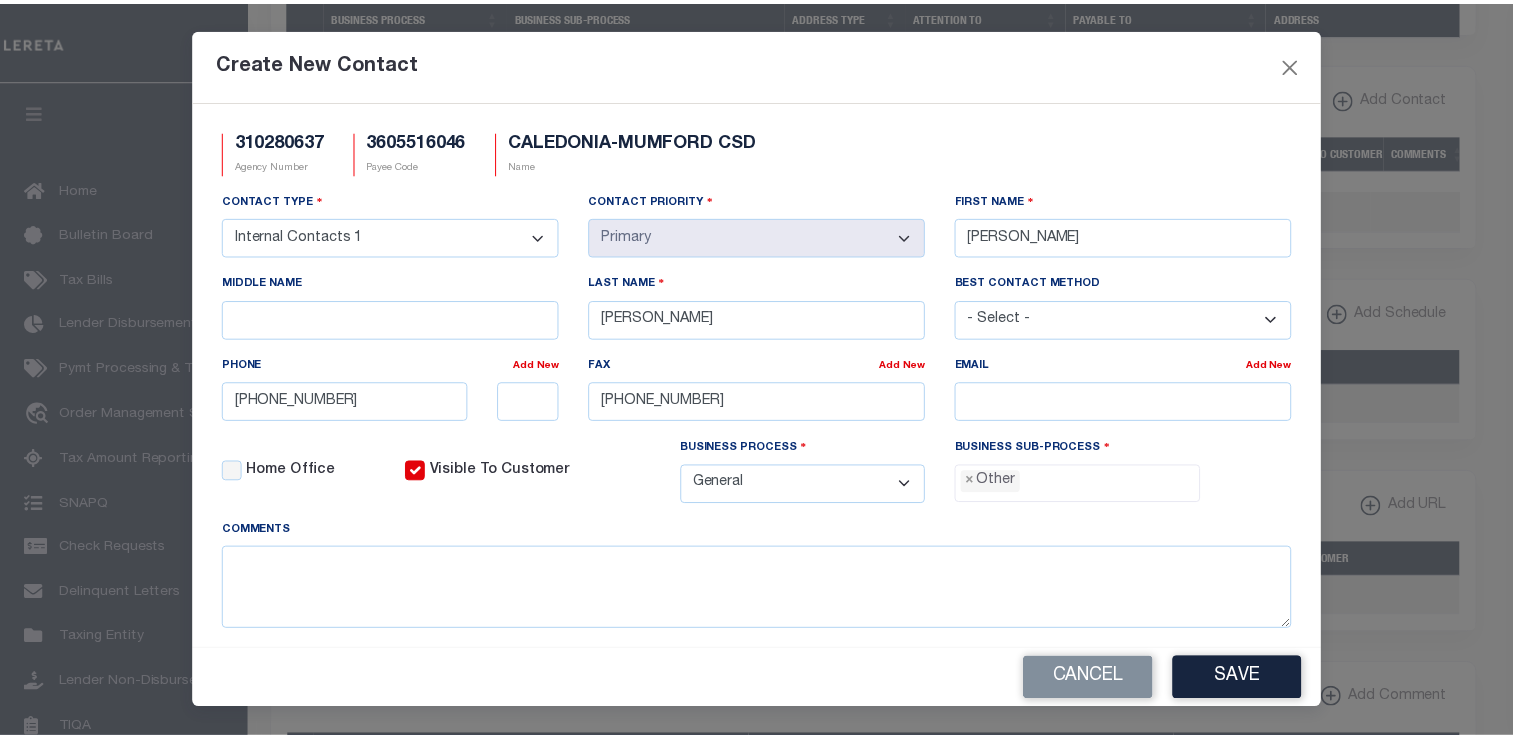 scroll, scrollTop: 37, scrollLeft: 0, axis: vertical 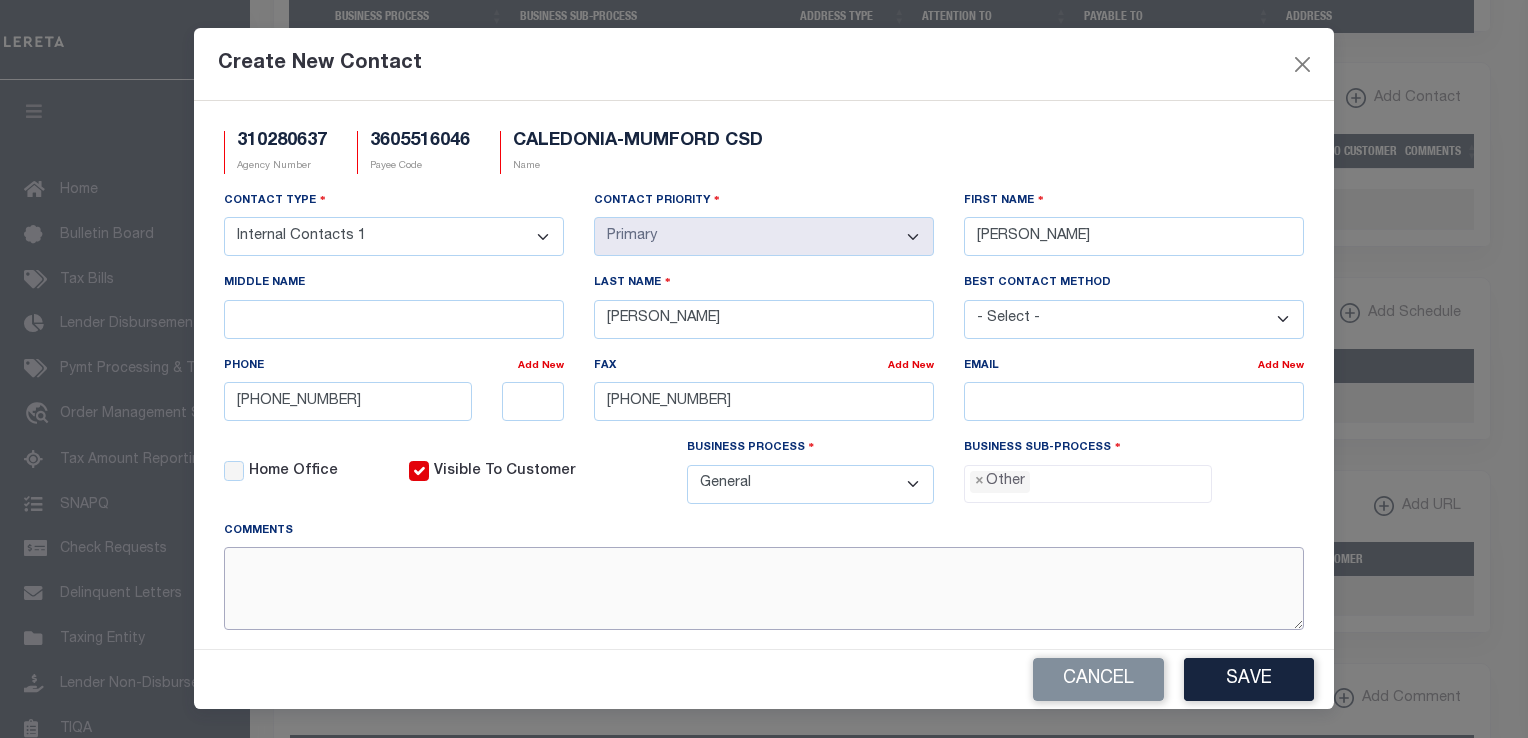 click 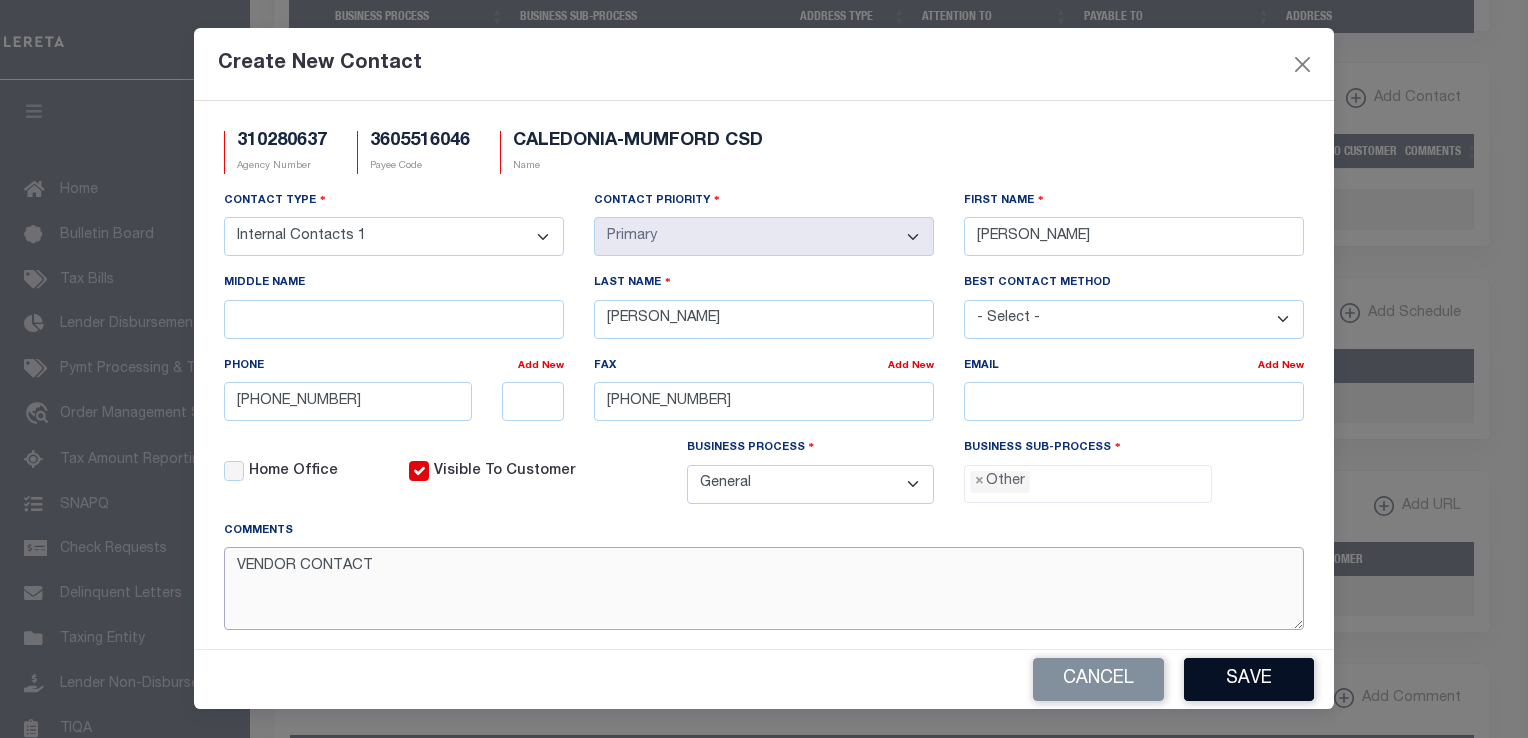 type on "VENDOR CONTACT" 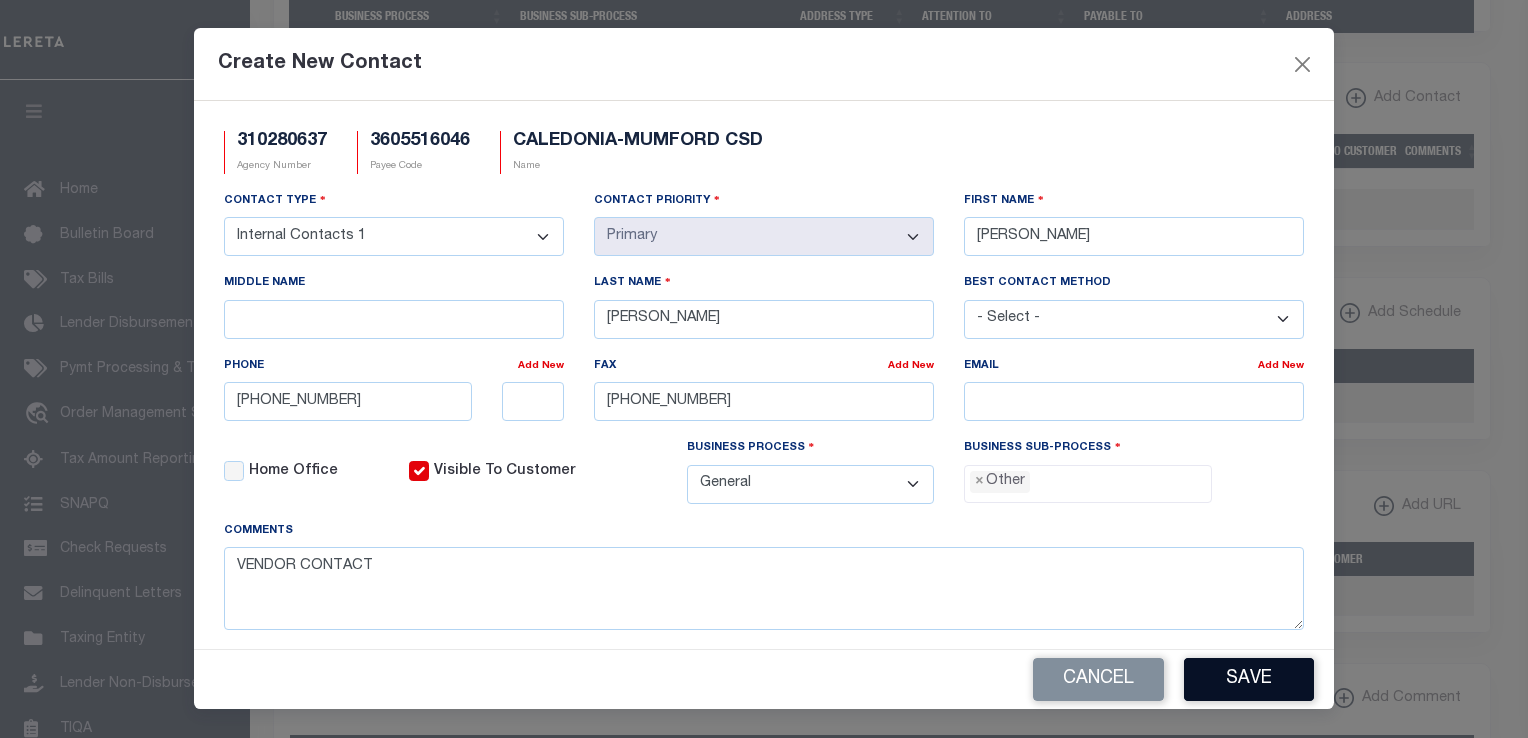 click on "Save" 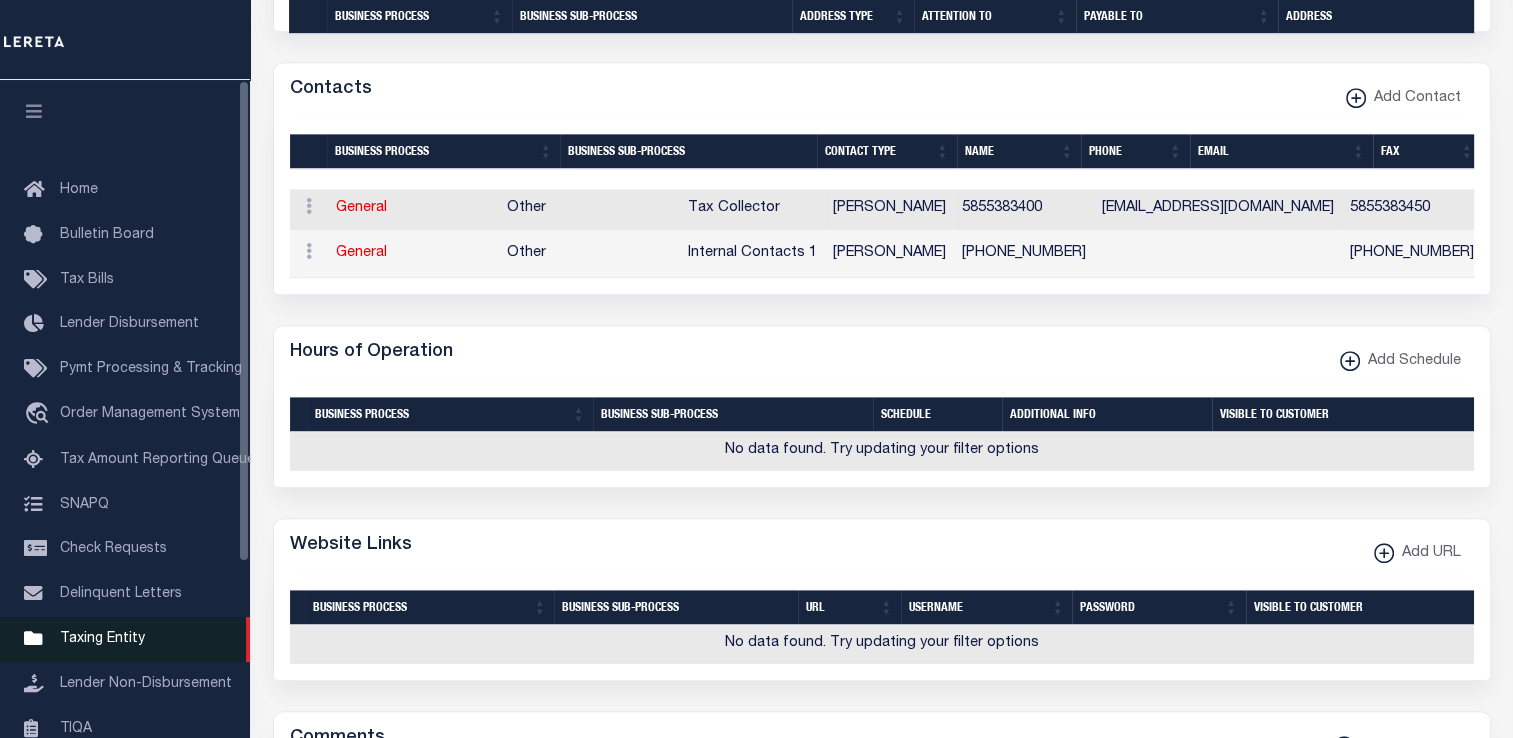 click on "Taxing Entity" 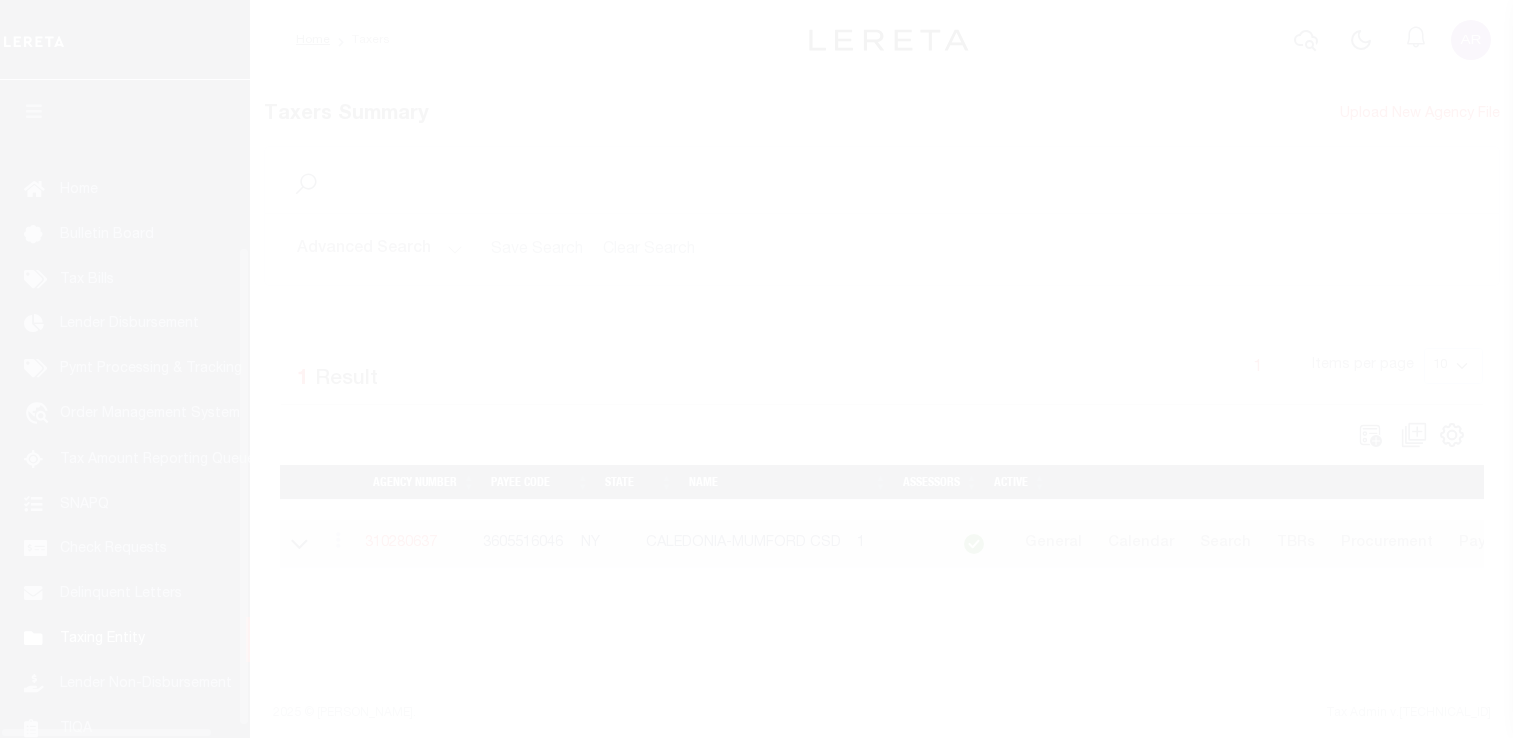 scroll, scrollTop: 0, scrollLeft: 0, axis: both 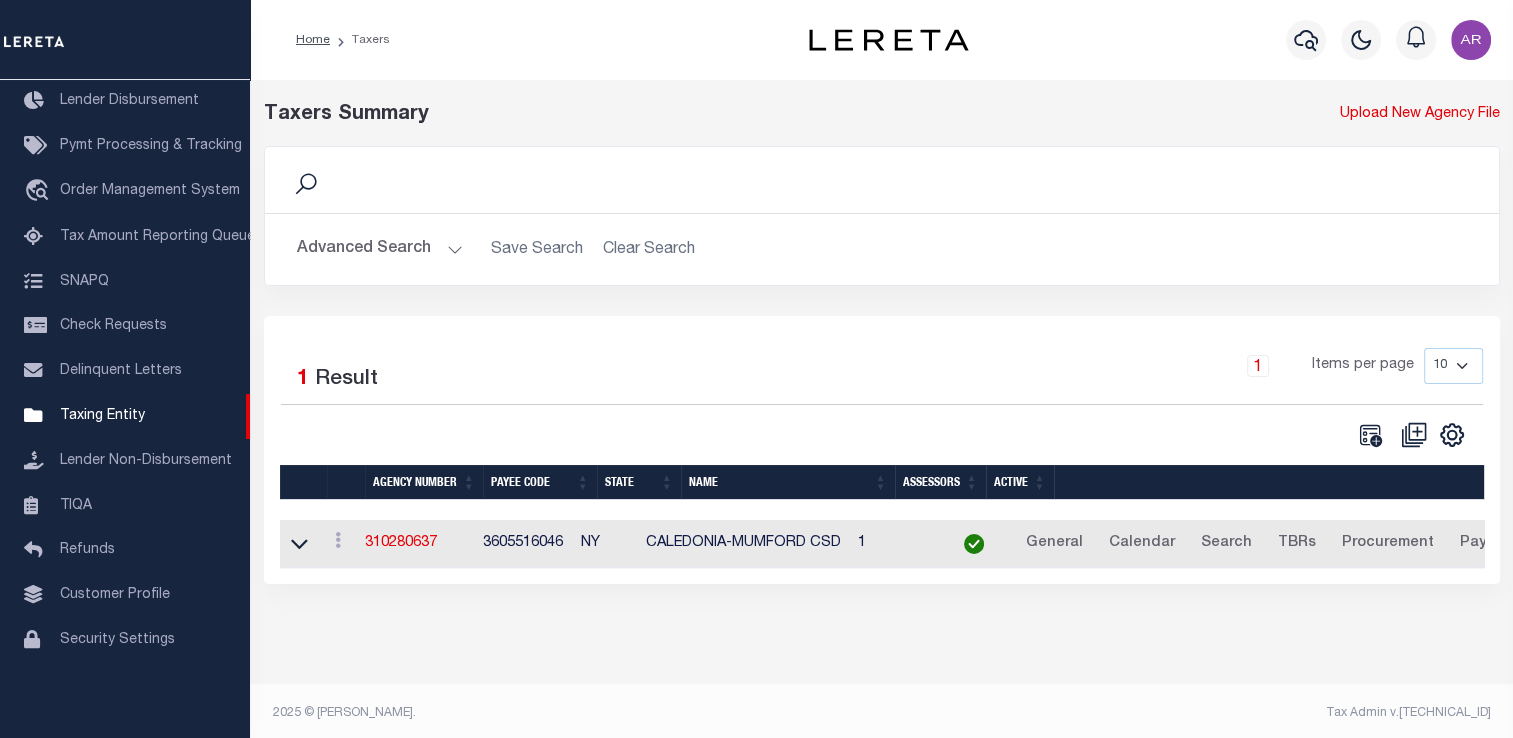 click at bounding box center [1471, 40] 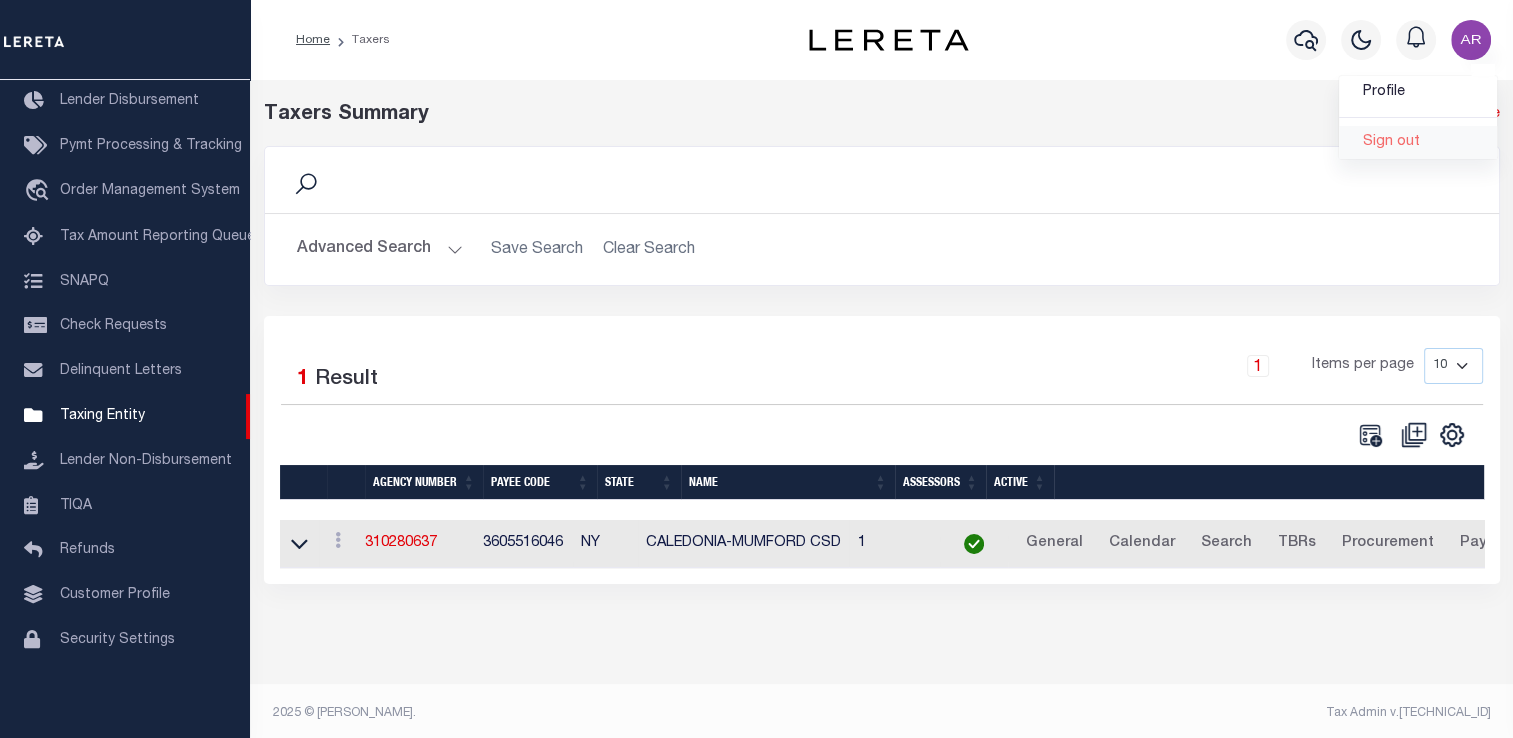 click on "Sign out" at bounding box center (1391, 142) 